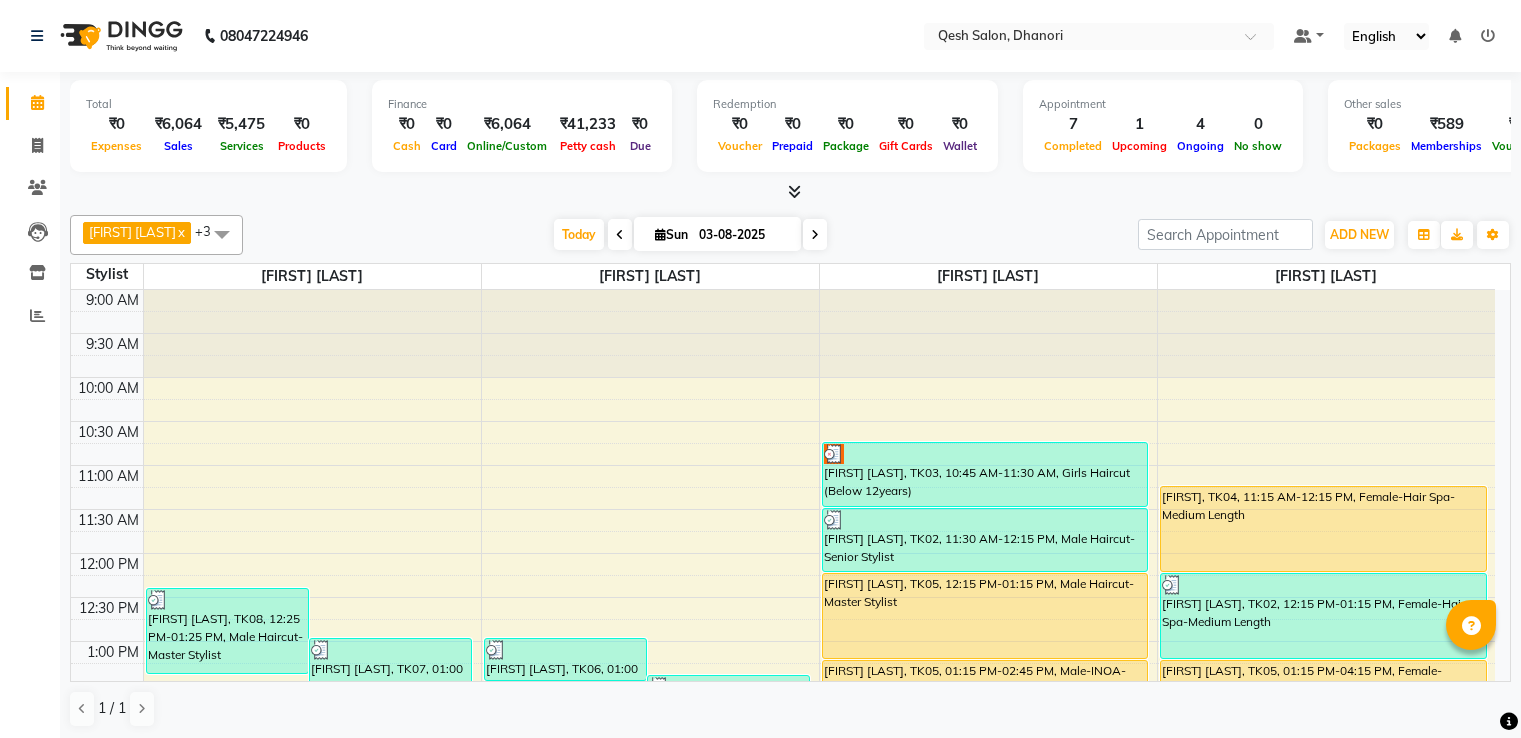 scroll, scrollTop: 0, scrollLeft: 0, axis: both 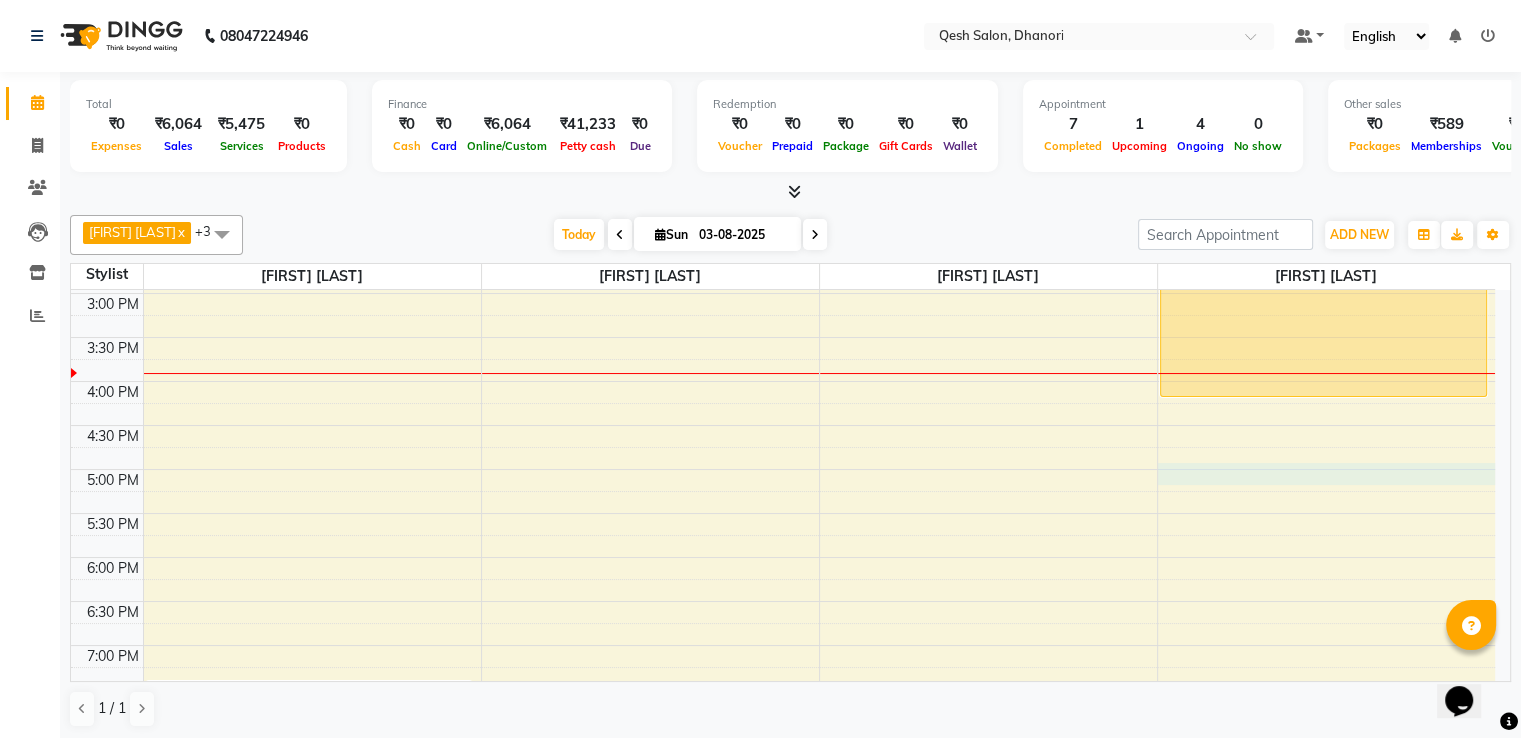 click on "9:00 AM 9:30 AM 10:00 AM 10:30 AM 11:00 AM 11:30 AM 12:00 PM 12:30 PM 1:00 PM 1:30 PM 2:00 PM 2:30 PM 3:00 PM 3:30 PM 4:00 PM 4:30 PM 5:00 PM 5:30 PM 6:00 PM 6:30 PM 7:00 PM 7:30 PM 8:00 PM 8:30 PM 9:00 PM 9:30 PM 10:00 PM 10:30 PM     [FIRST] [LAST], TK08, 12:25 PM-01:25 PM, Male Haircut-Master Stylist     [FIRST] [LAST], TK07, 01:00 PM-02:30 PM, Beard Trim/Style,Male Haircut-Master Stylist     [FIRST], TK01, 07:30 PM-09:00 PM, Male Haircut-Master Stylist,Beard Trim/Style     [FIRST] [LAST], TK06, 01:00 PM-01:30 PM, Male-Full Arms DeTan     [FIRST] [LAST], TK08, 01:25 PM-01:50 PM, Male-Face + Neck DeTan     [FIRST] [LAST], TK03, 10:45 AM-11:30 AM, Girls Haircut (Below 12years)     [FIRST] [LAST], TK02, 11:30 AM-12:15 PM, Male Haircut-Senior Stylist    [FIRST] [LAST], TK05, 12:15 PM-01:15 PM, Male Haircut-Master Stylist    [FIRST] [LAST], TK05, 01:15 PM-02:45 PM, Male-INOA-Global Color (Includes Moustache)    [FIRST], TK04, 11:15 AM-12:15 PM, Female-Hair Spa-Medium Length" at bounding box center (783, 381) 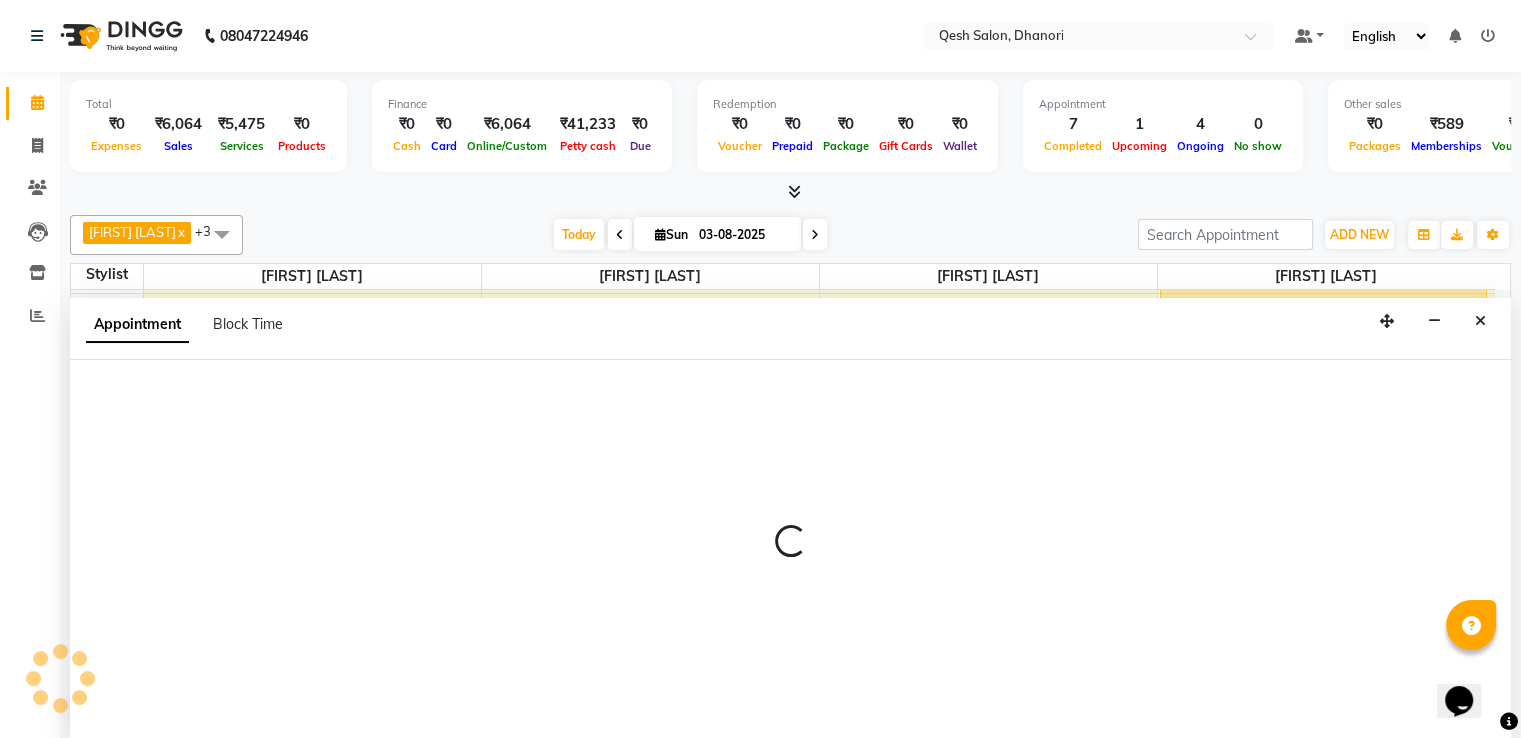 scroll, scrollTop: 1, scrollLeft: 0, axis: vertical 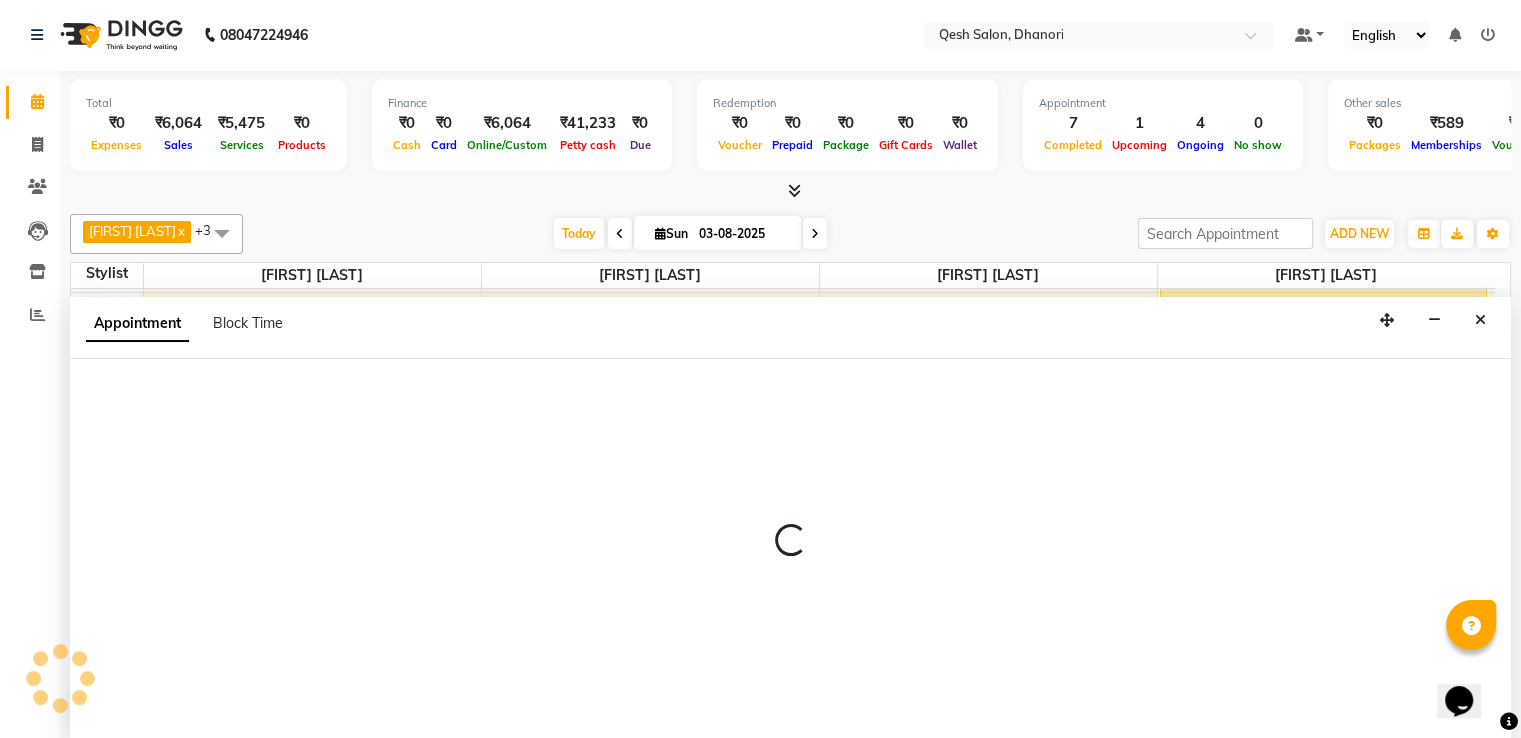select on "85050" 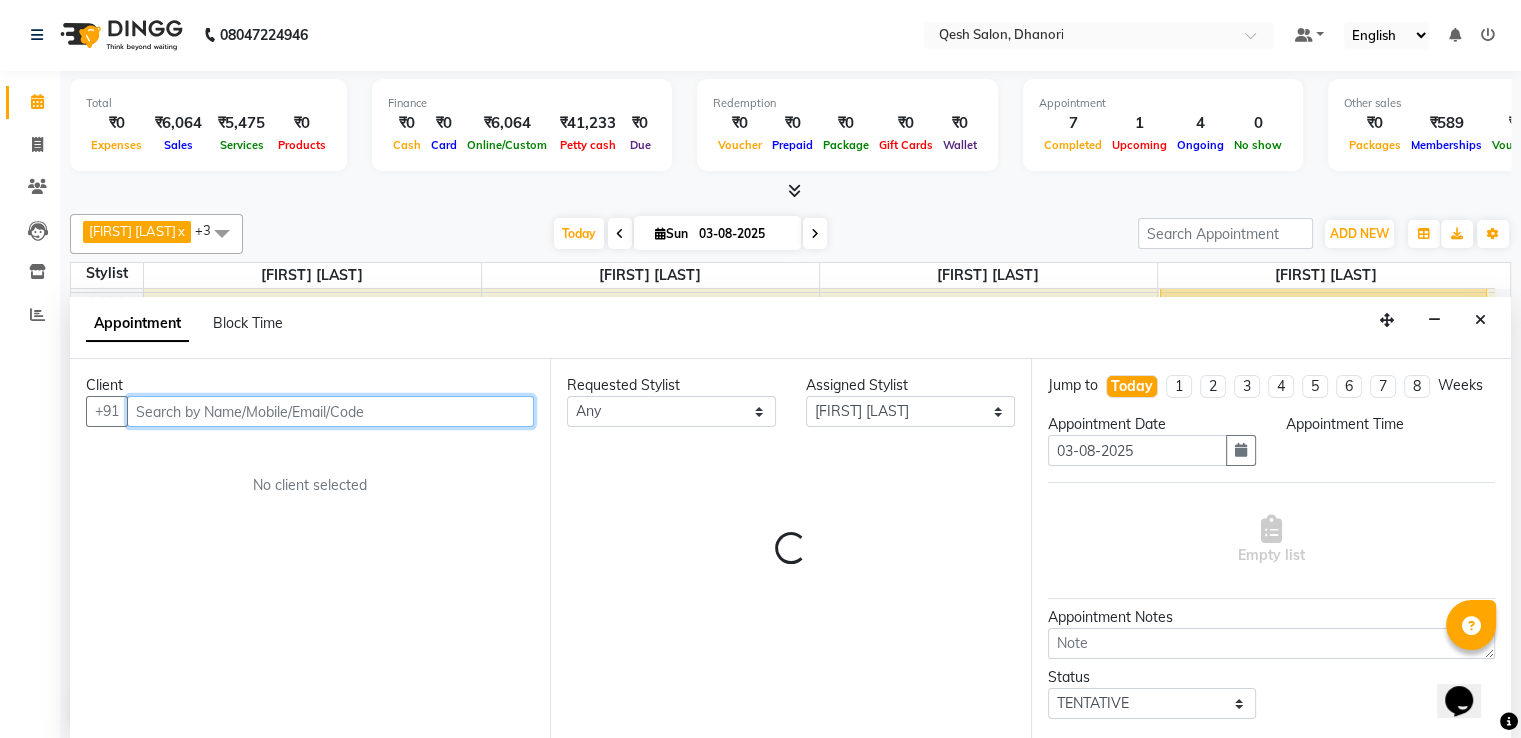 select on "1020" 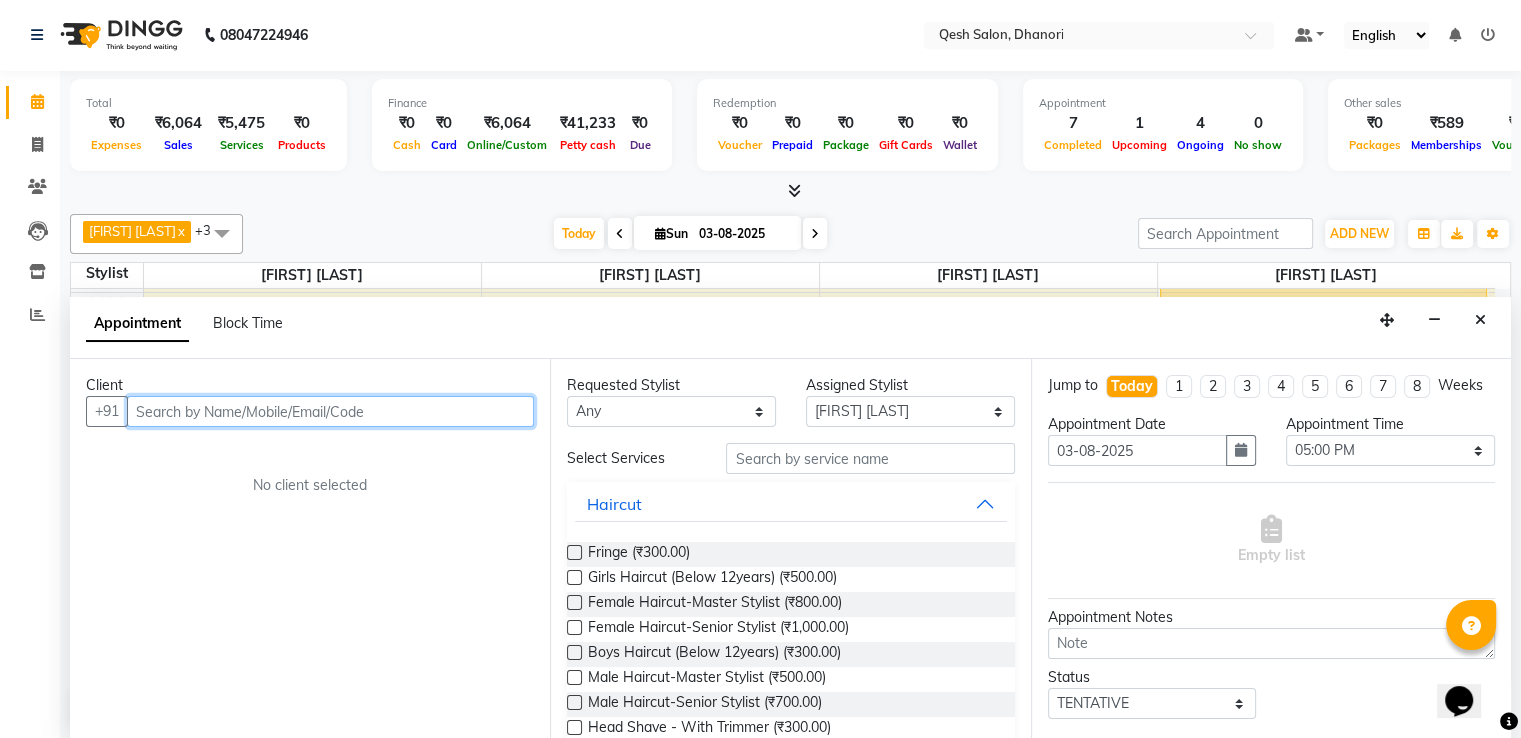 click at bounding box center [330, 411] 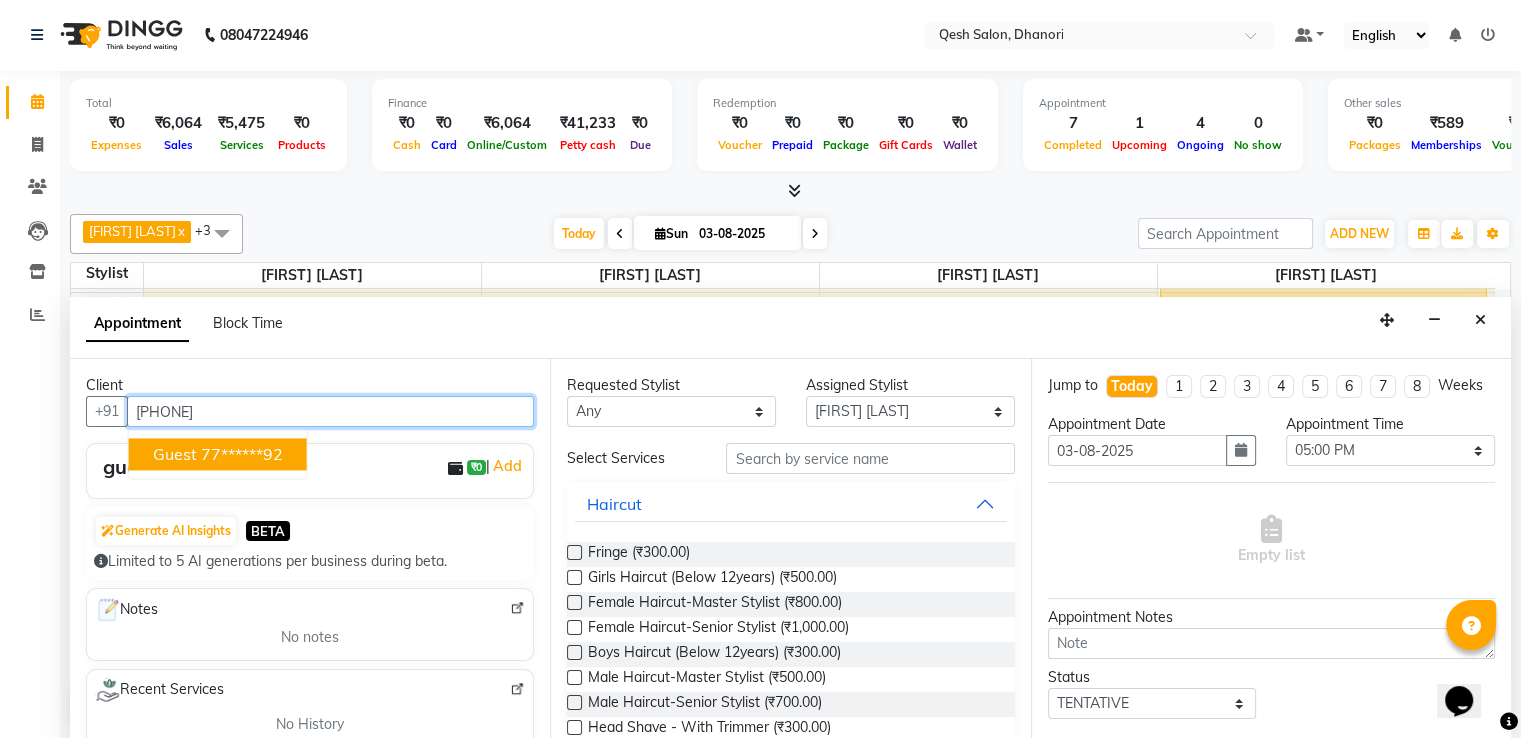 click on "77******92" at bounding box center [242, 454] 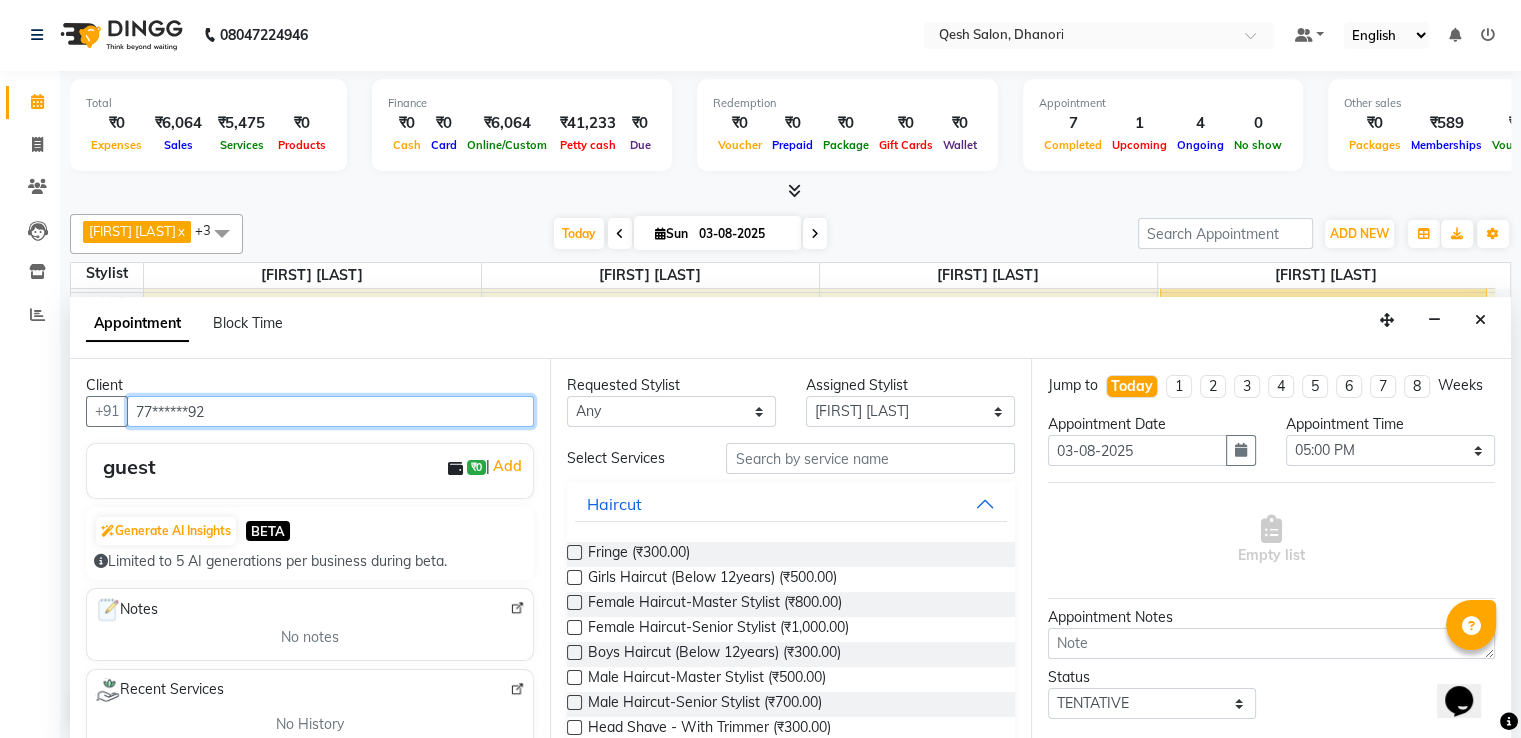 type on "77******92" 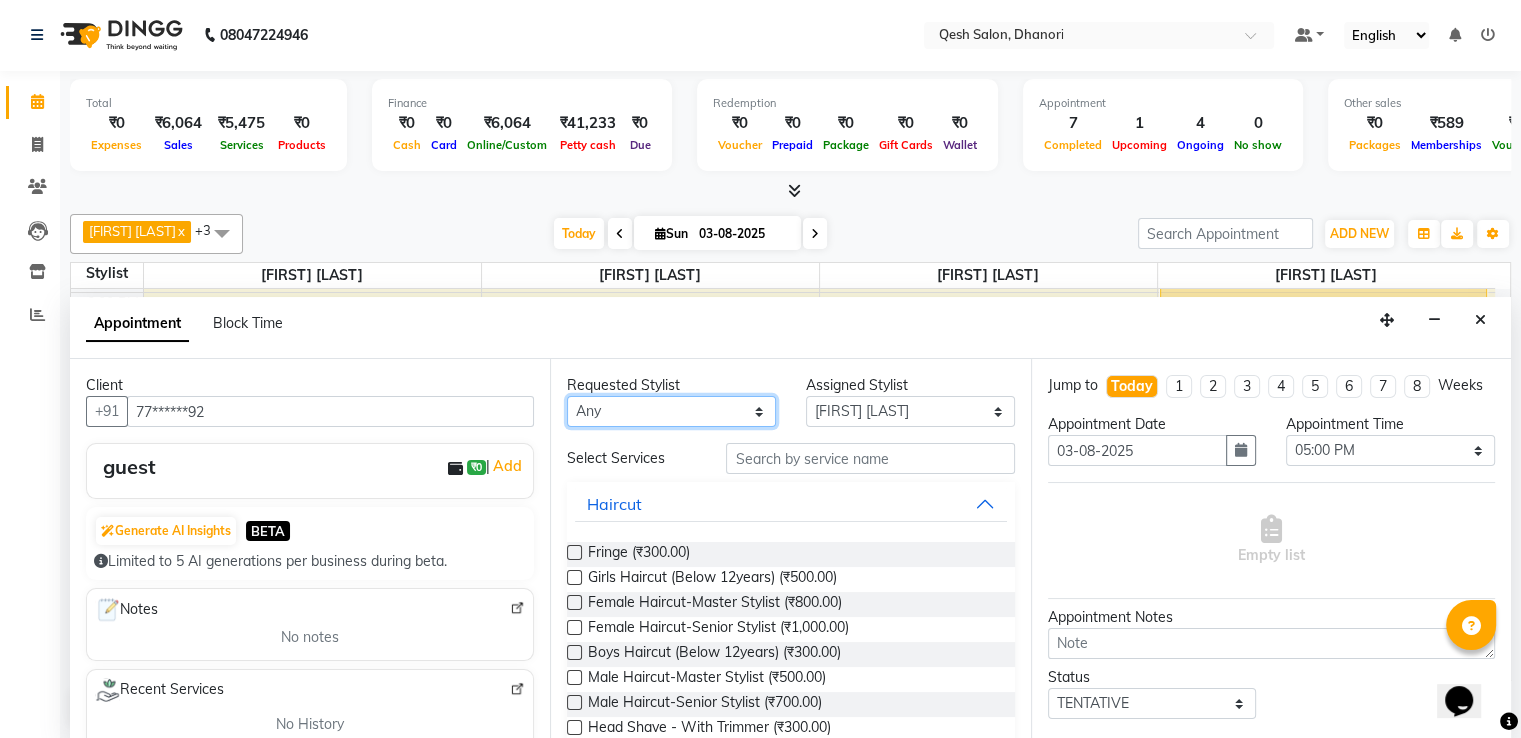 click on "Any [FIRST] [LAST] [FIRST] [LAST] Salon [FIRST] [LAST] [FIRST] [LAST] [FIRST] [LAST]" at bounding box center [671, 411] 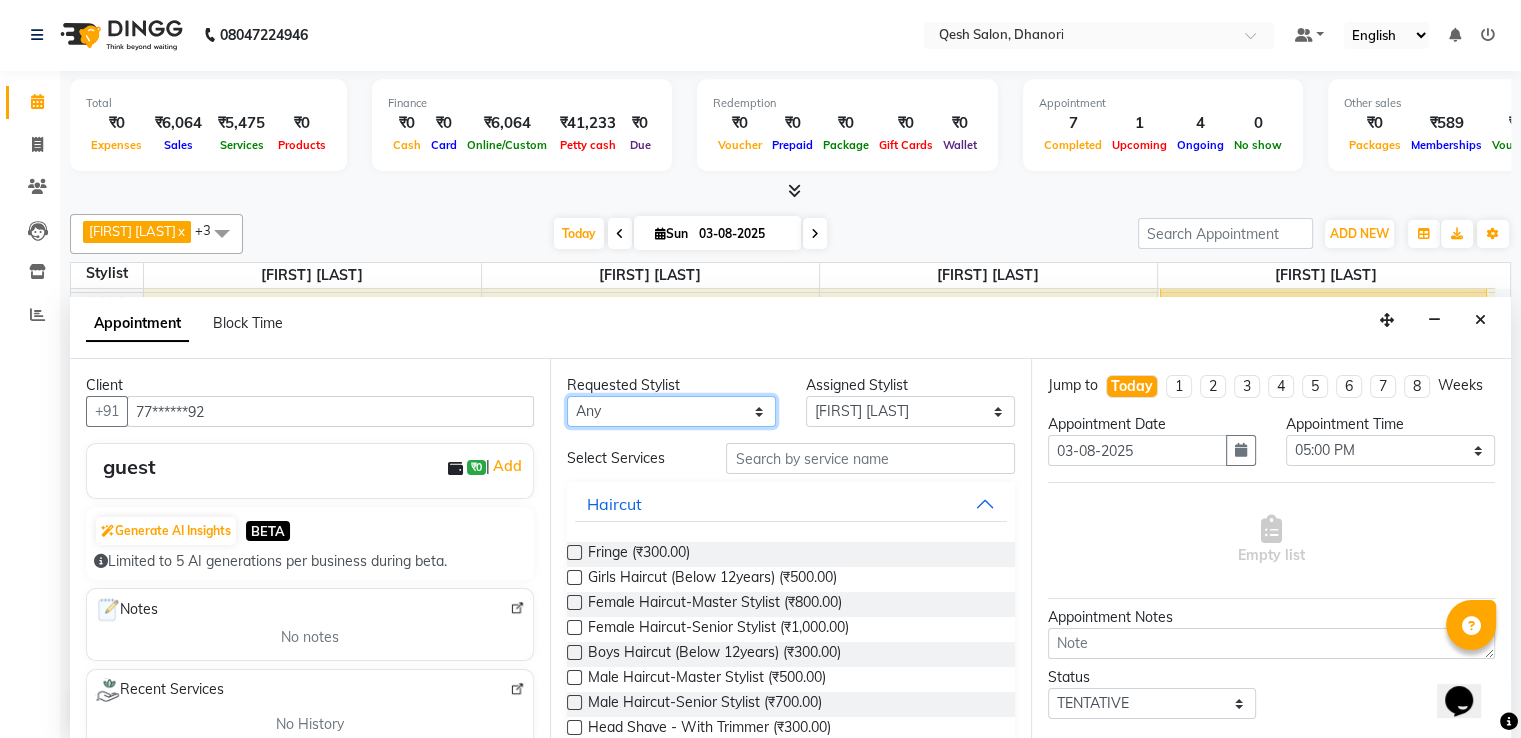 select on "85050" 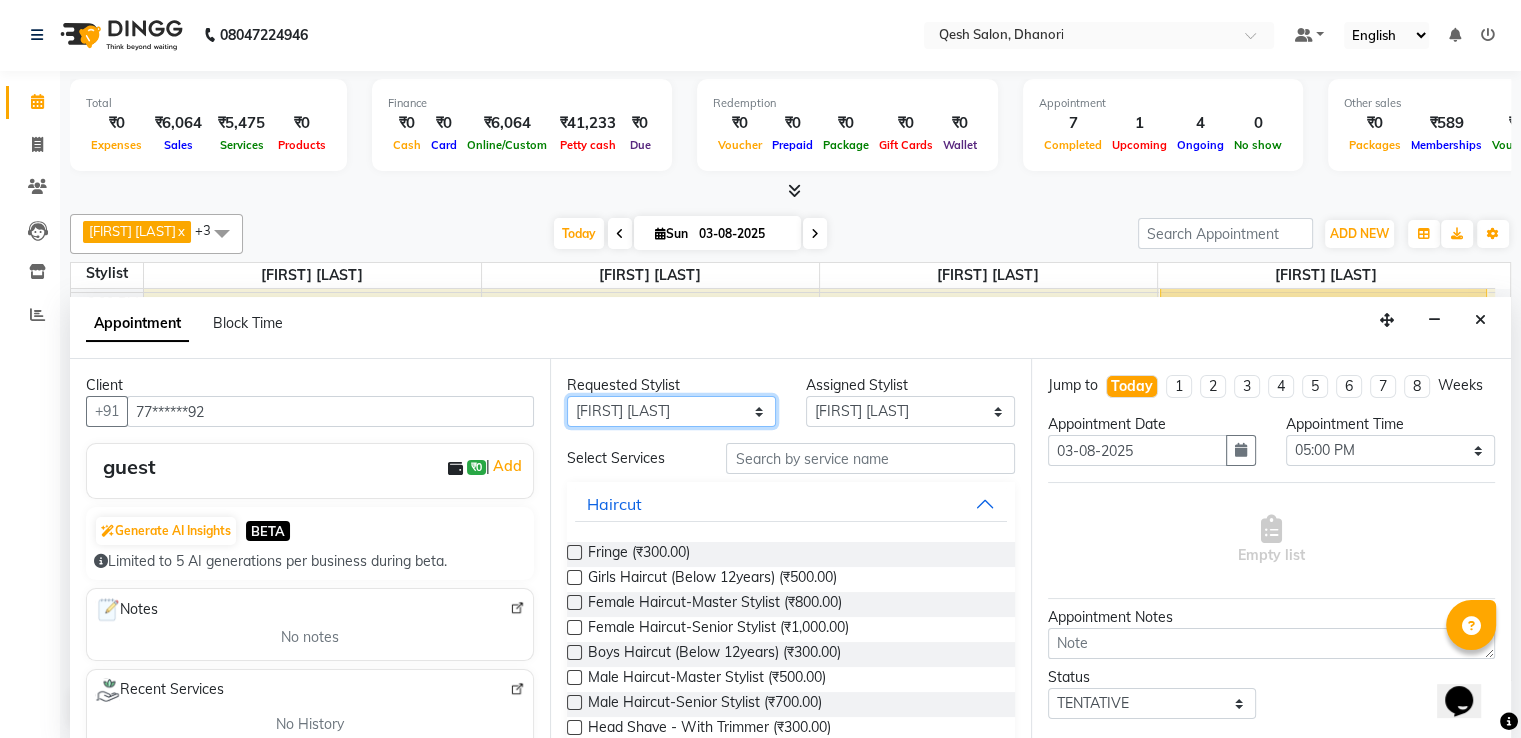 click on "Any [FIRST] [LAST] [FIRST] [LAST] Salon [FIRST] [LAST] [FIRST] [LAST] [FIRST] [LAST]" at bounding box center (671, 411) 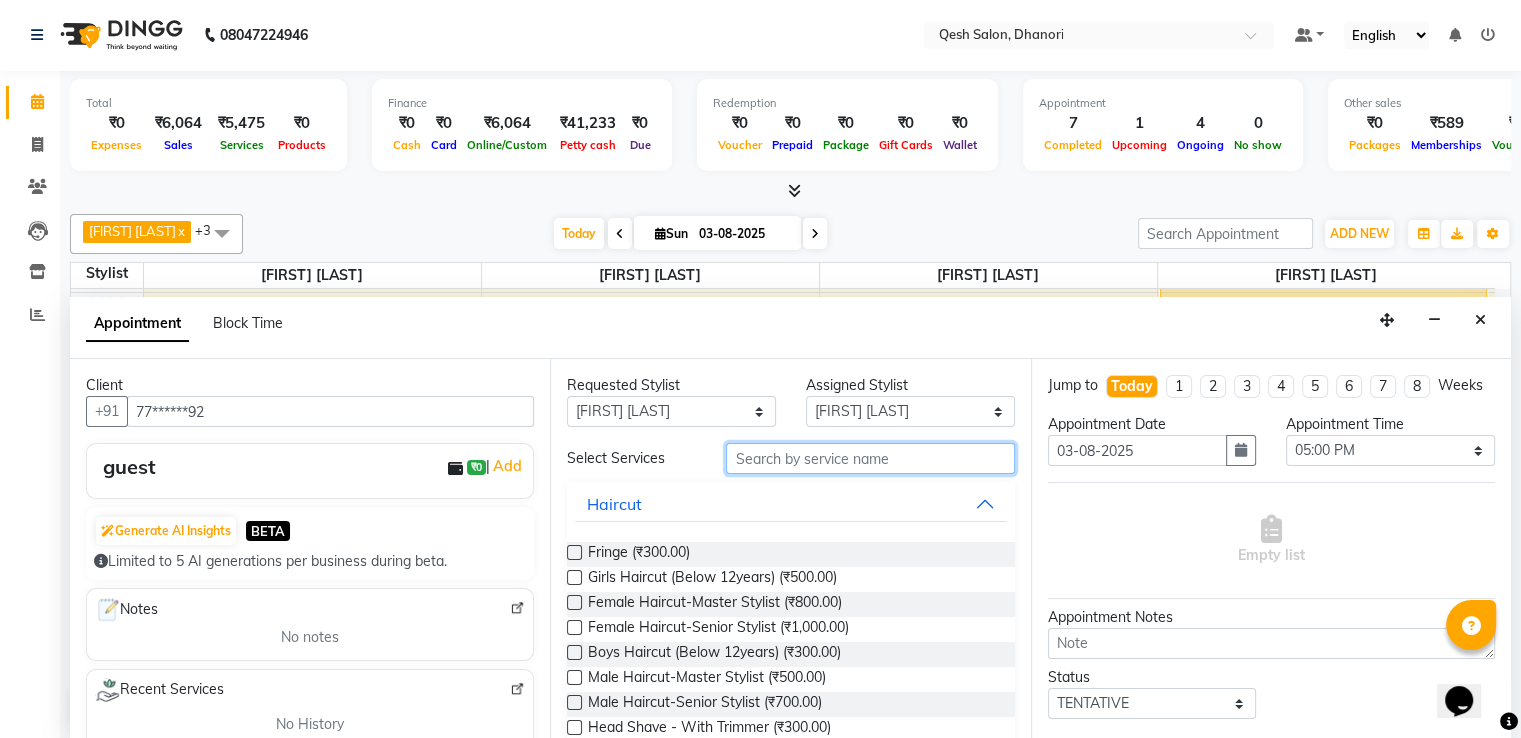 click at bounding box center [870, 458] 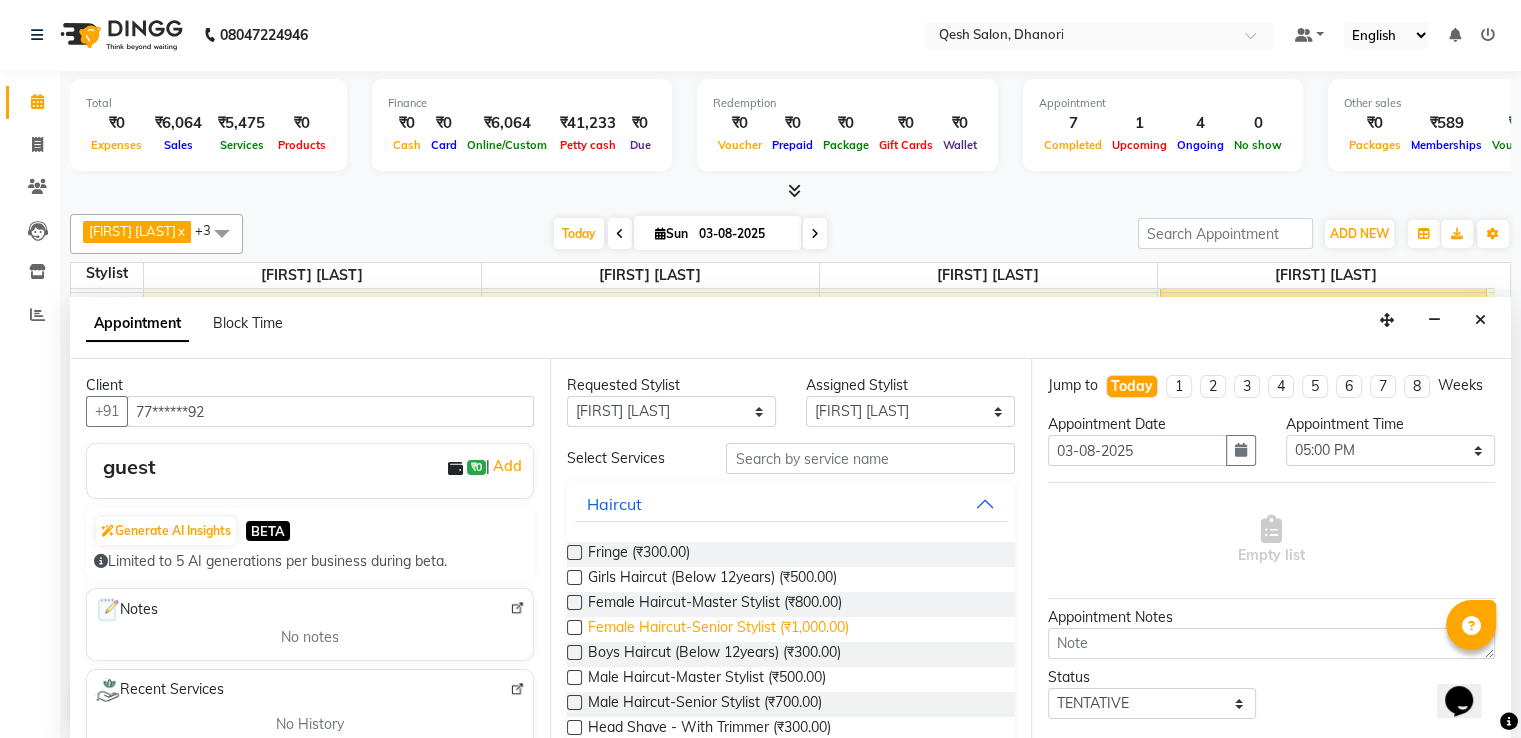 click on "Female Haircut-Senior Stylist (₹1,000.00)" at bounding box center (718, 629) 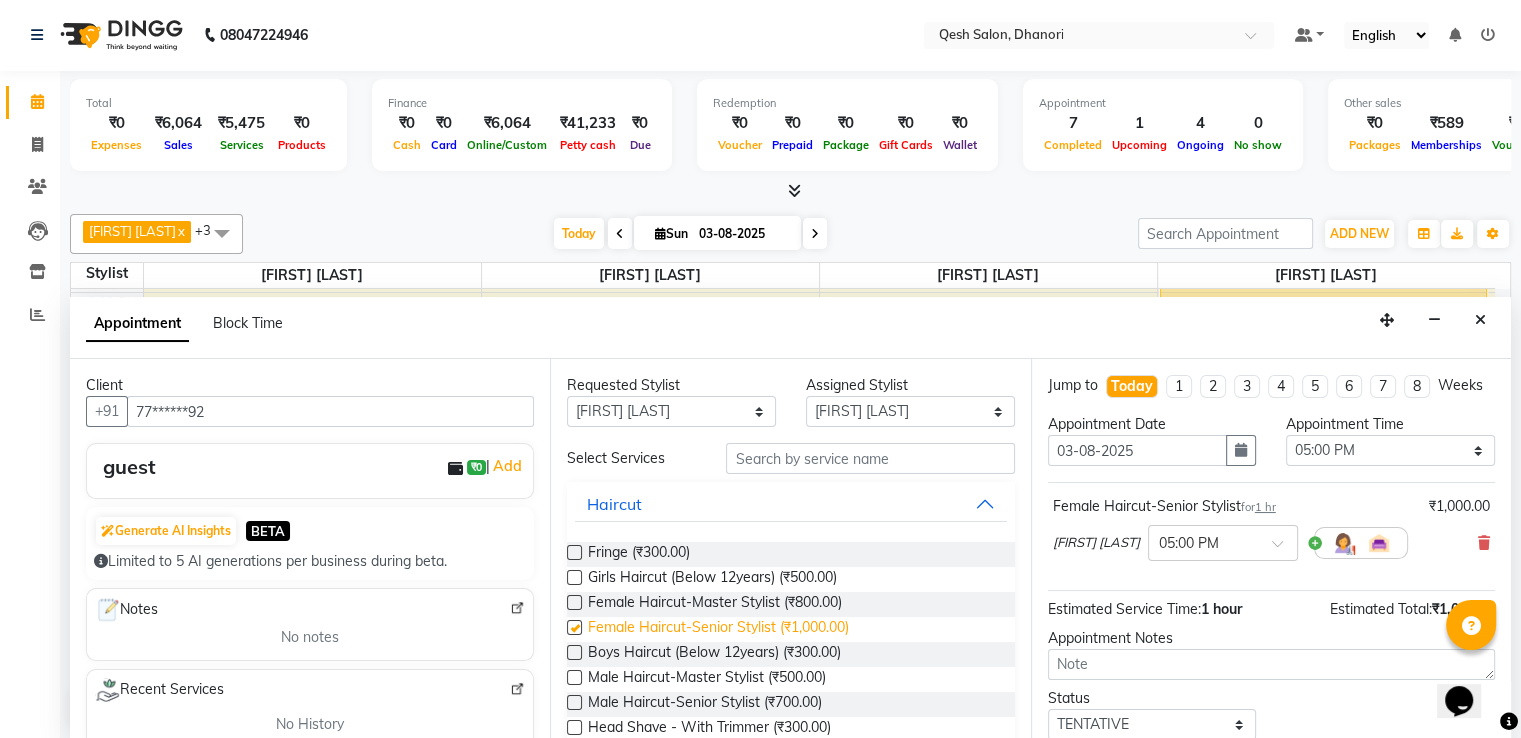 checkbox on "false" 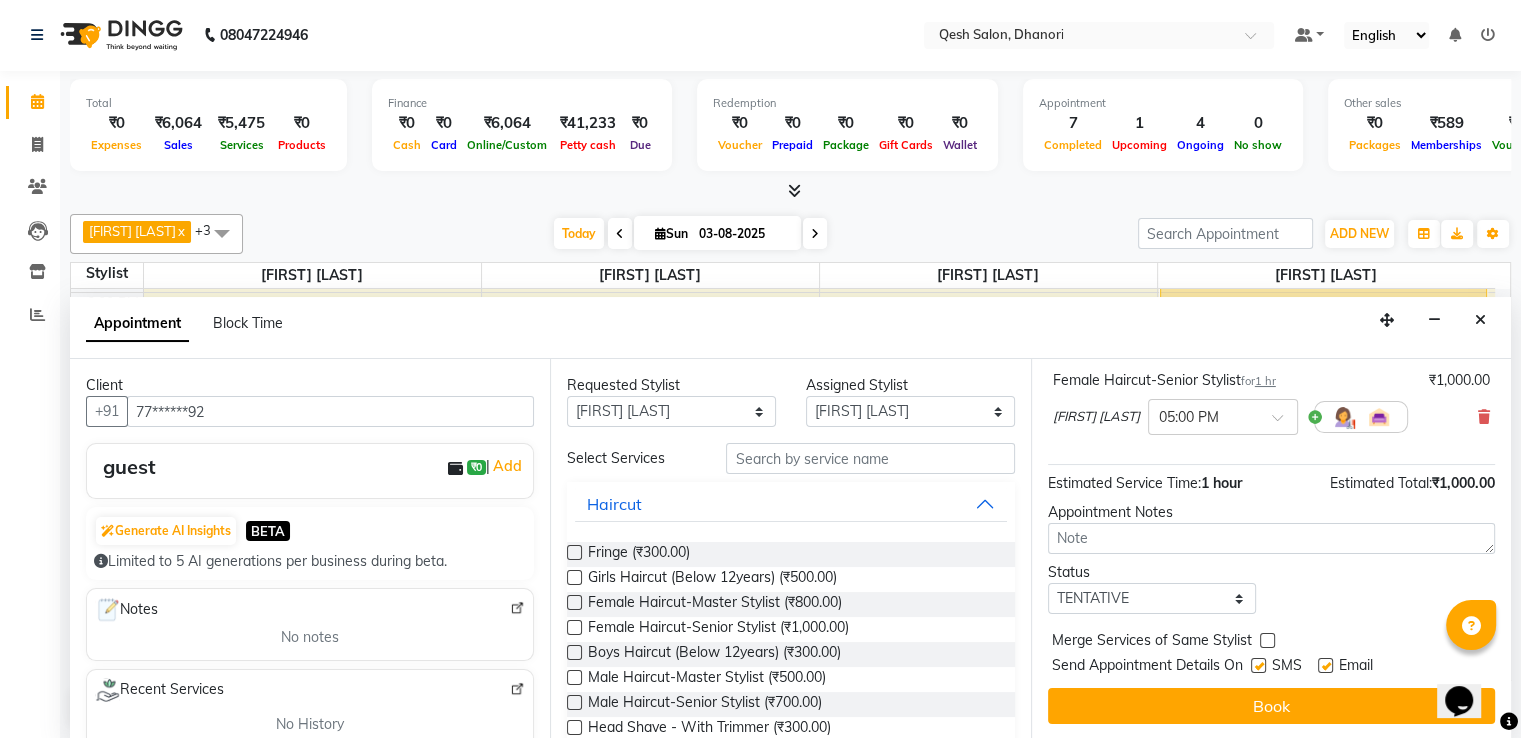 scroll, scrollTop: 144, scrollLeft: 0, axis: vertical 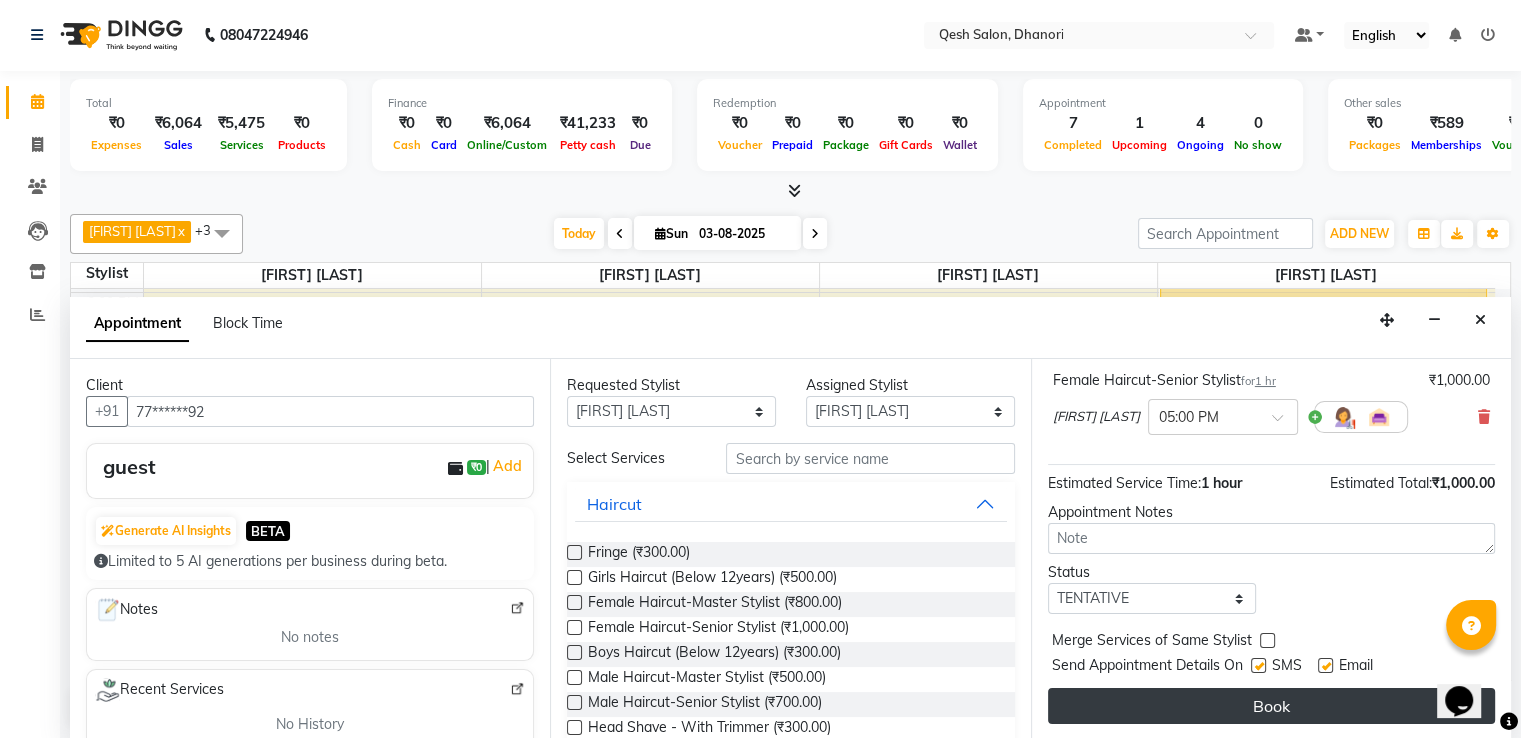 click on "Book" at bounding box center [1271, 706] 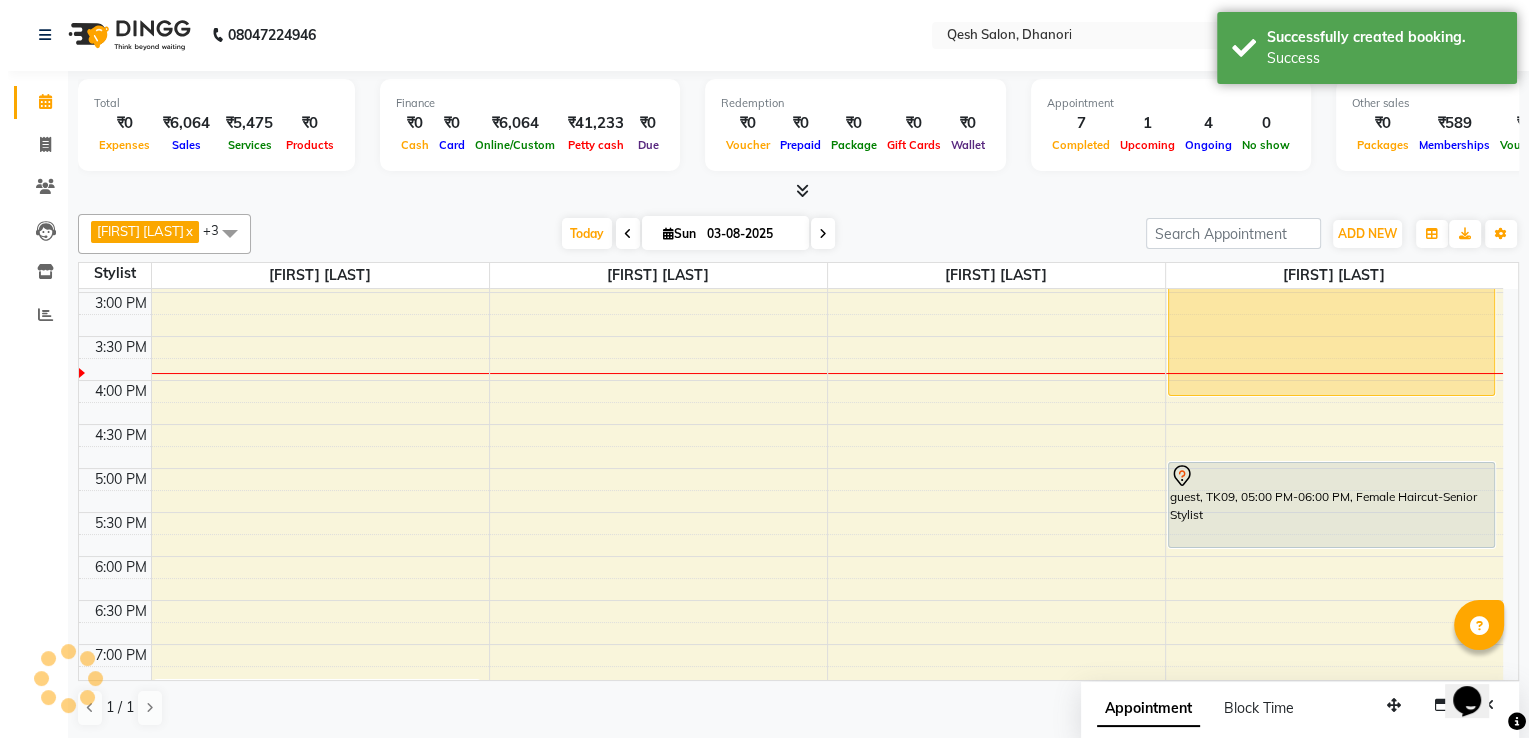 scroll, scrollTop: 0, scrollLeft: 0, axis: both 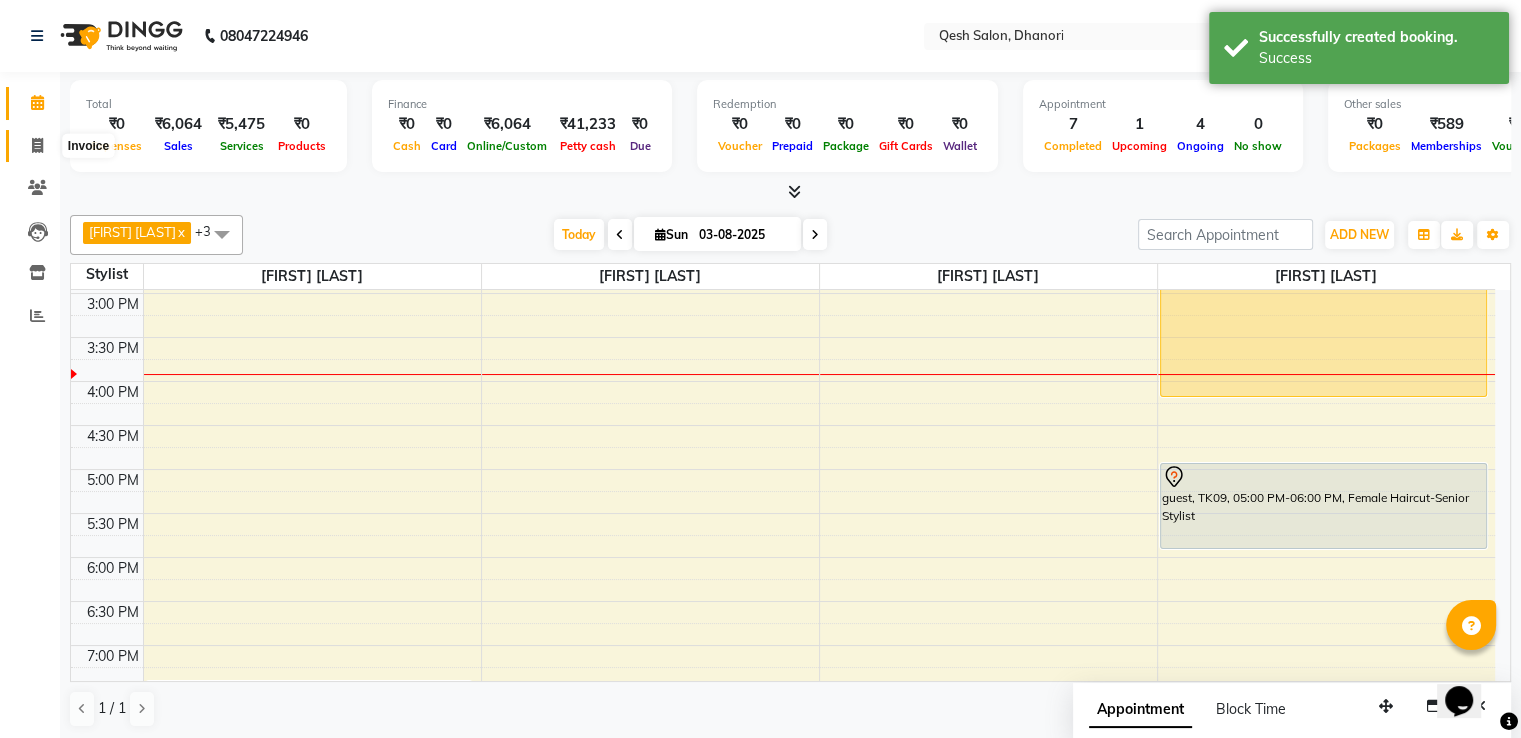 click 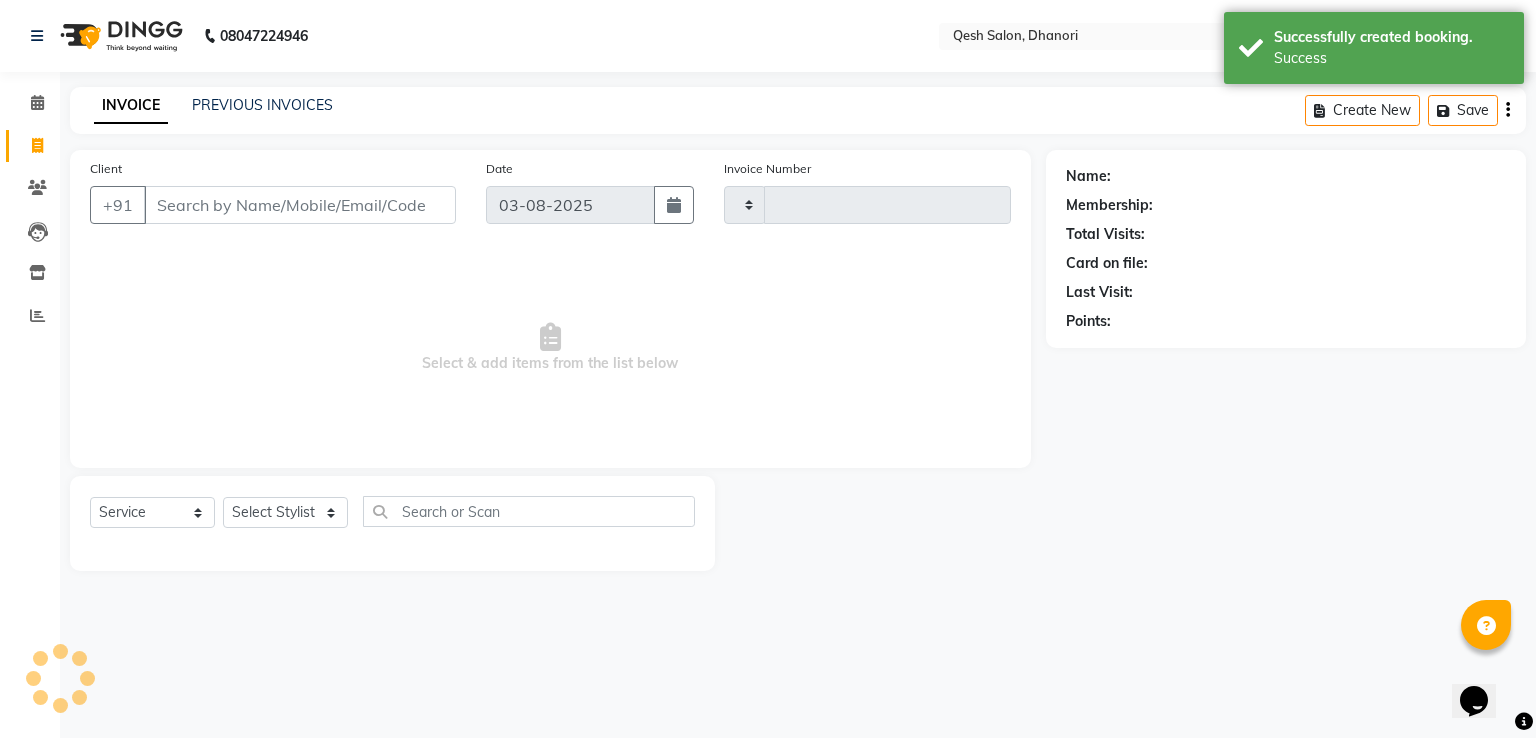 type on "0446" 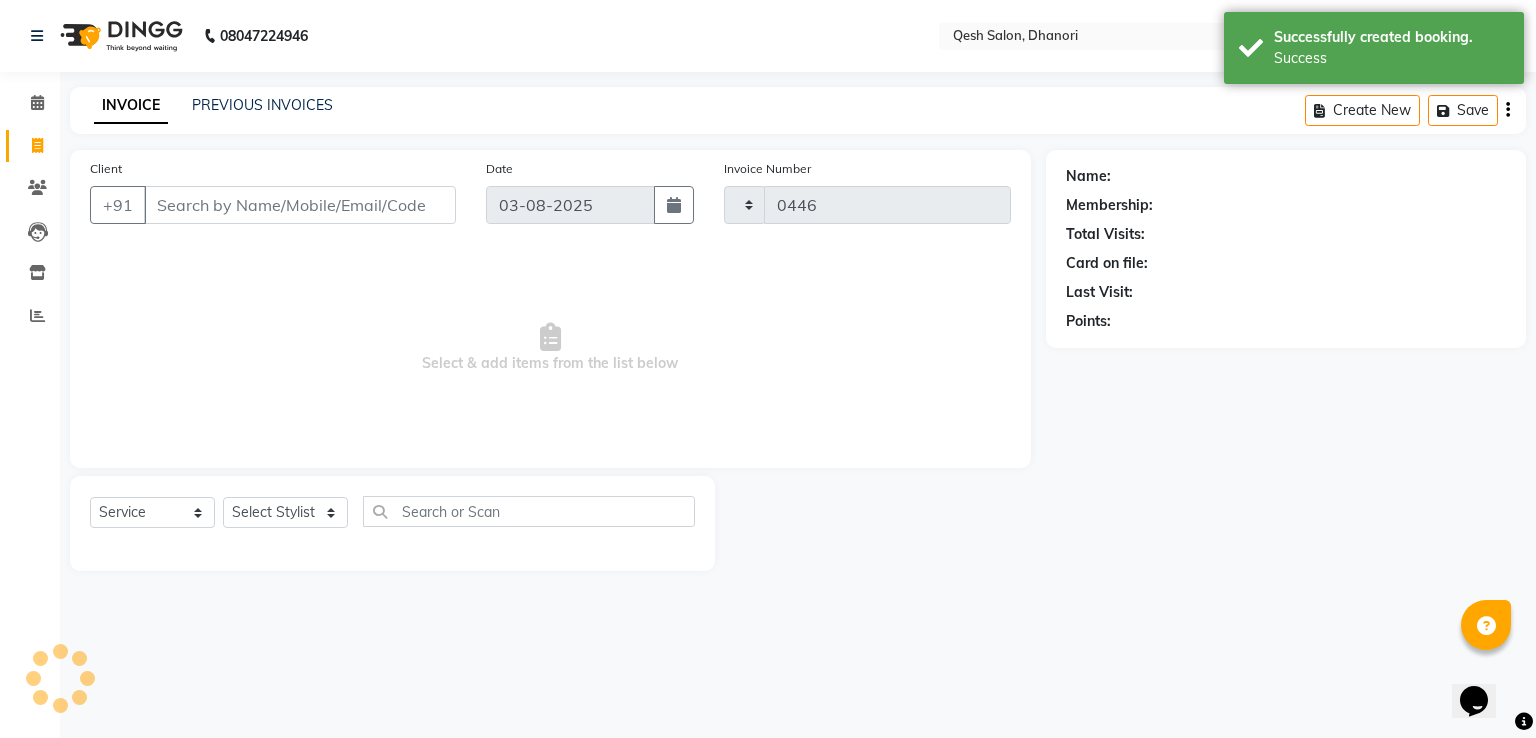 select on "7641" 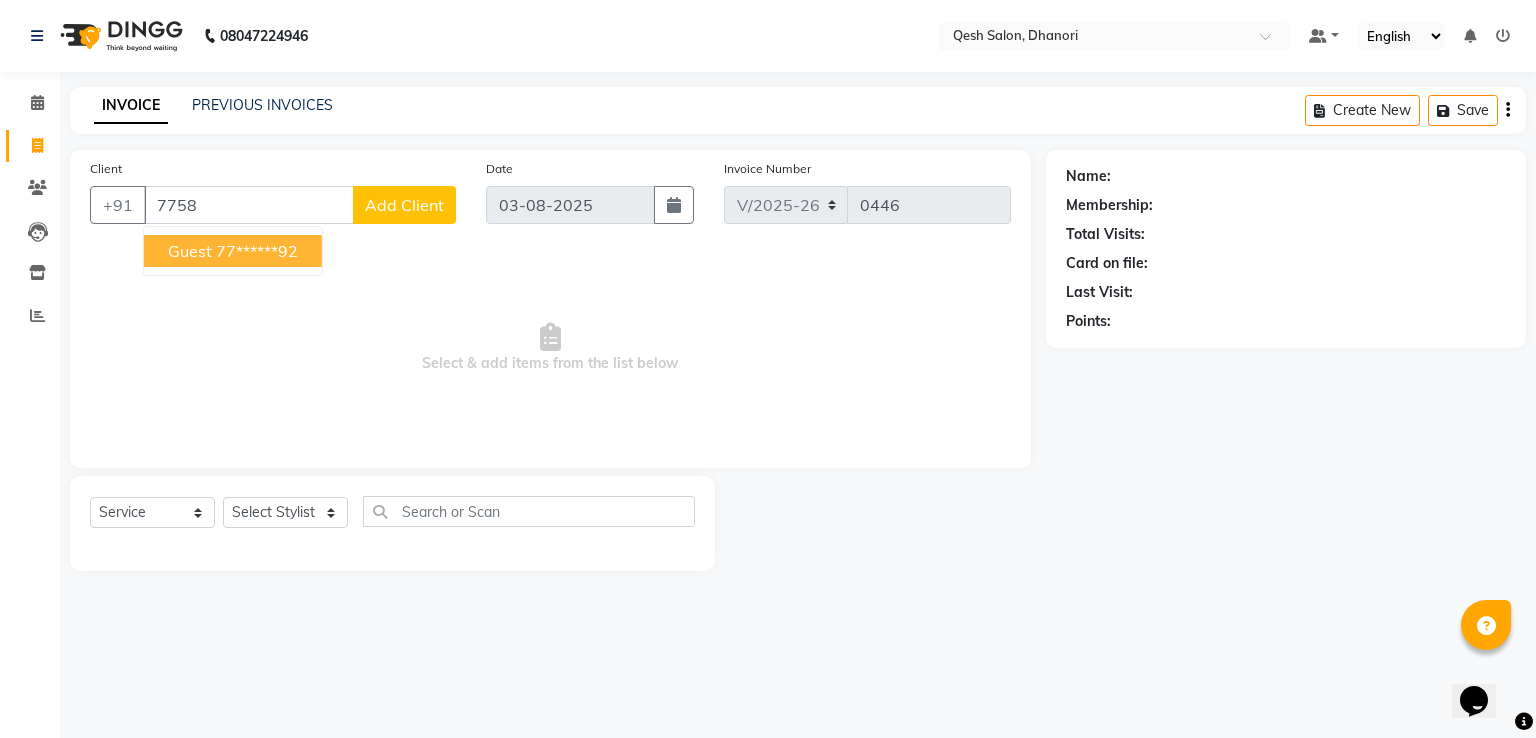 click on "77******92" at bounding box center [257, 251] 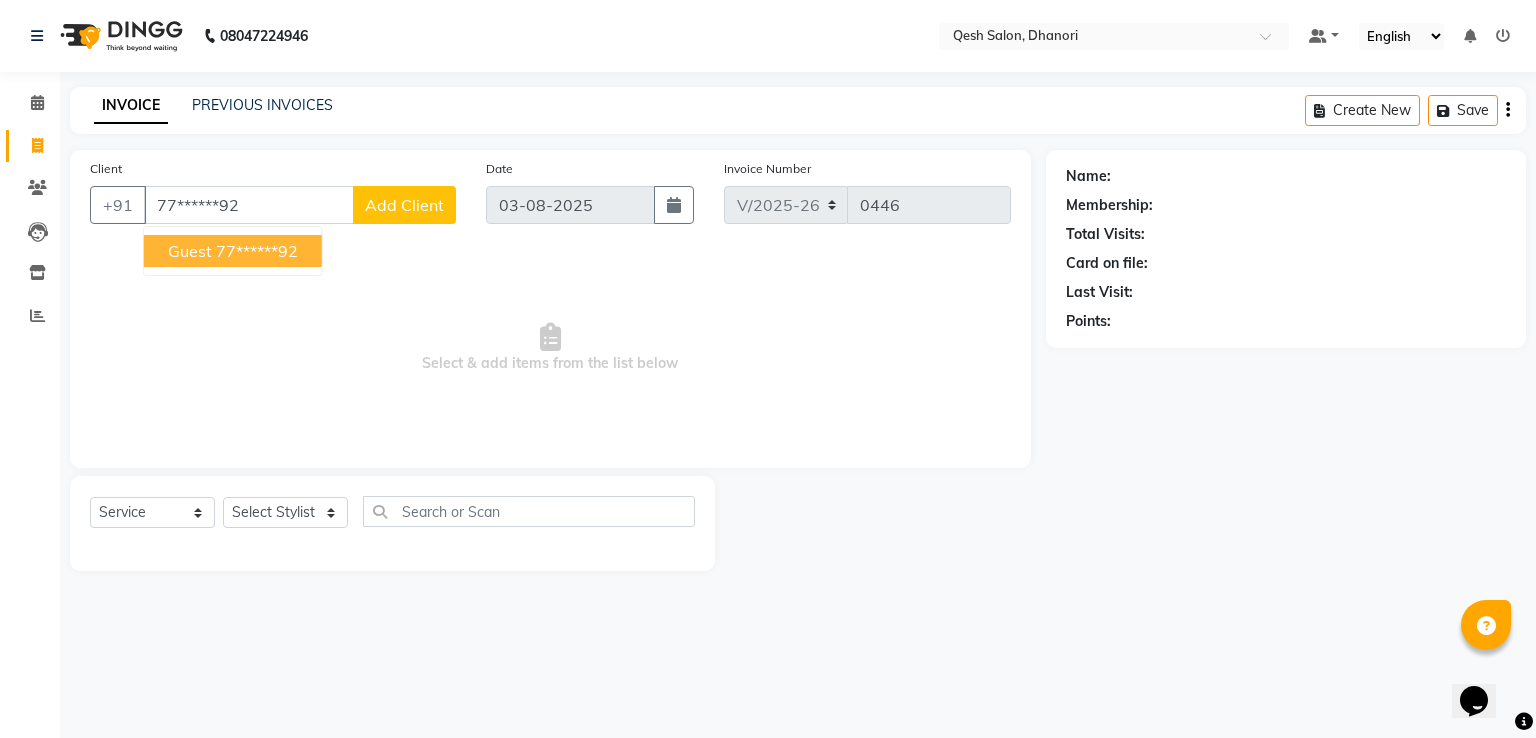 type on "77******92" 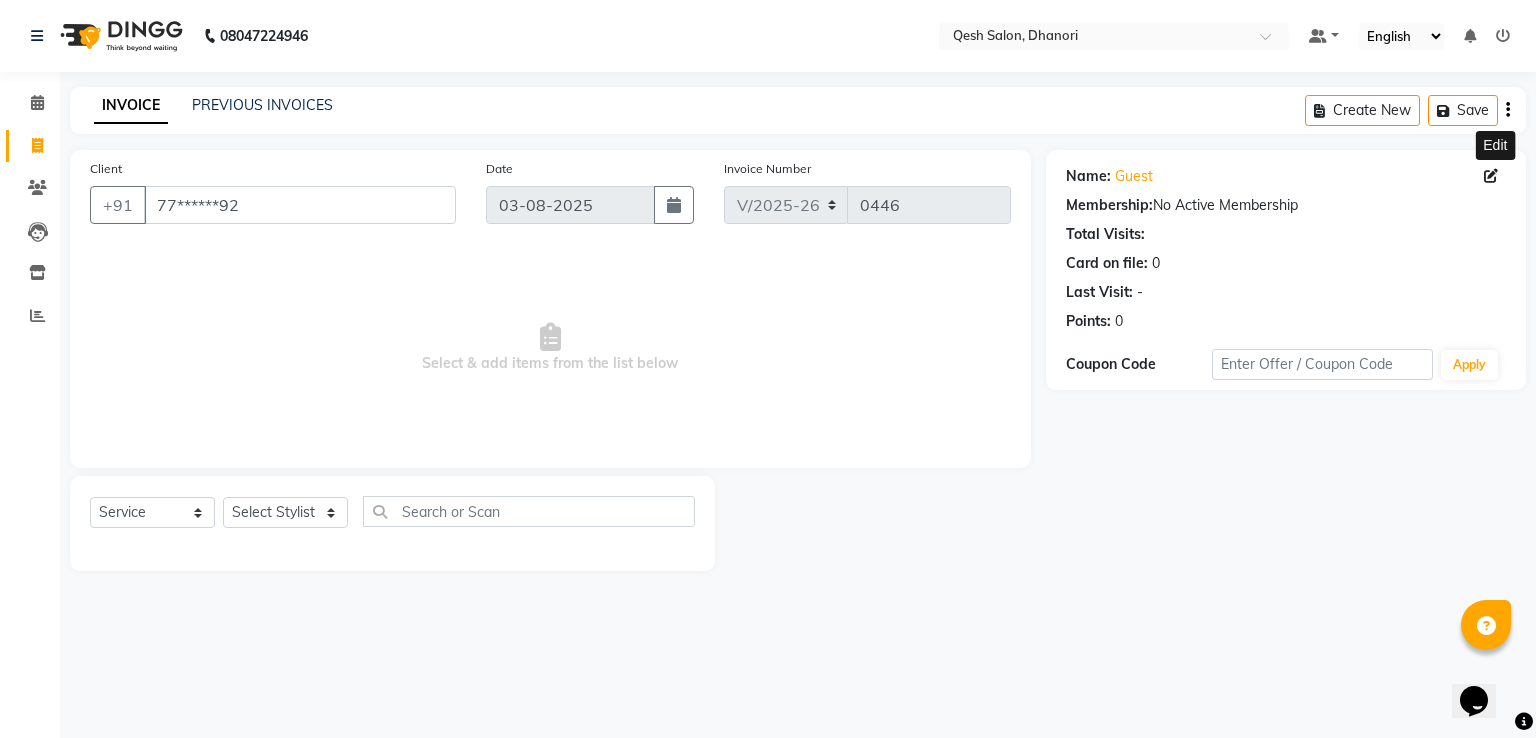 click 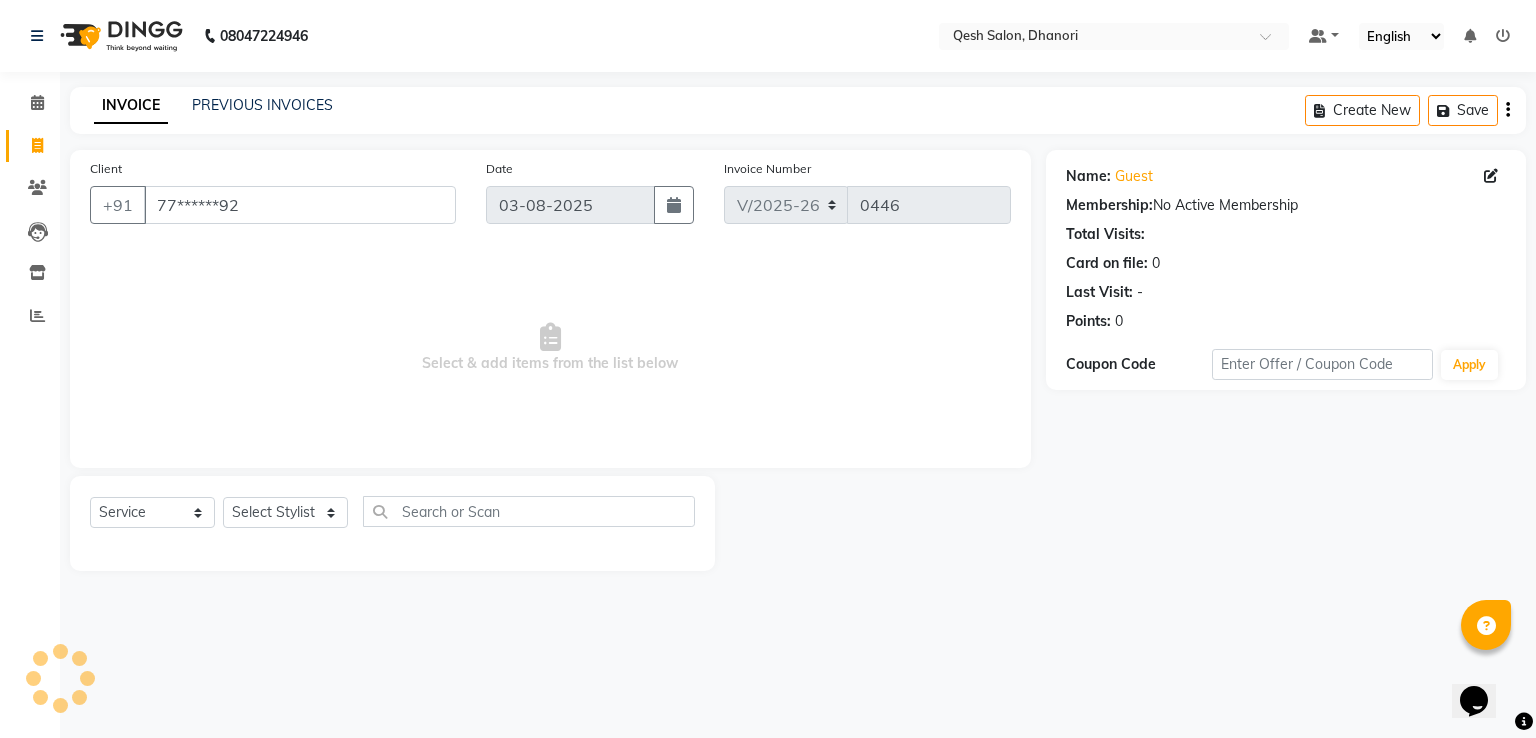 select on "prefer_not_to_say" 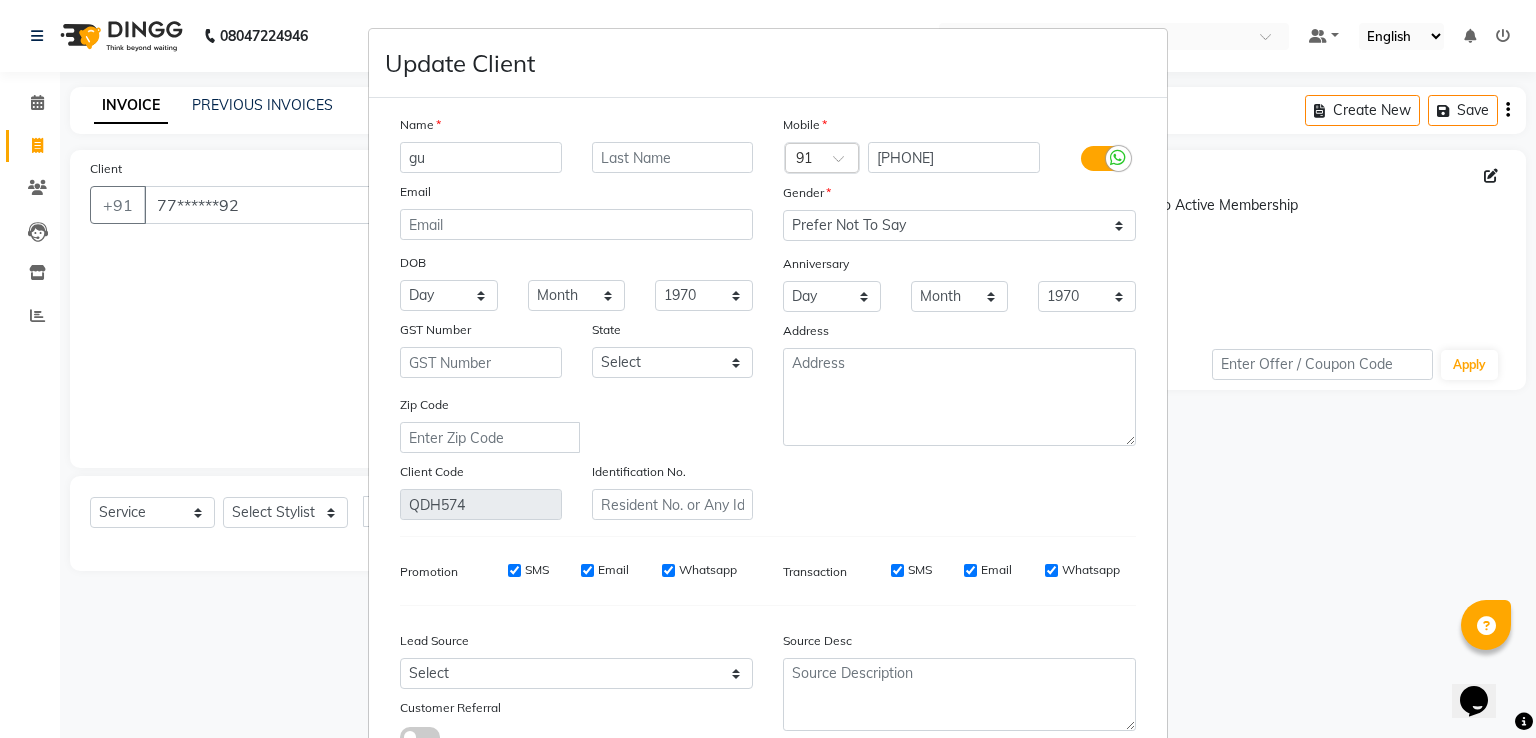 type on "g" 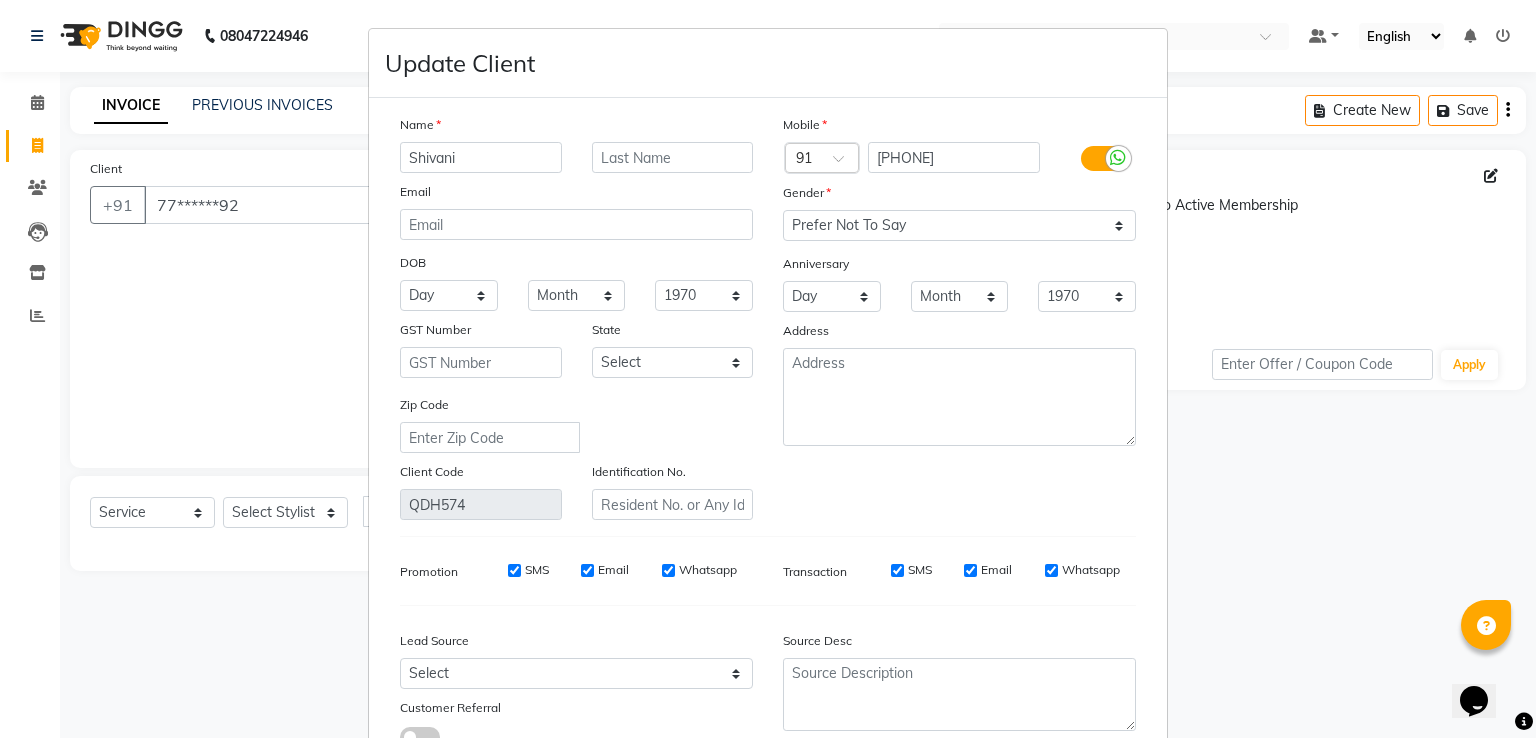 type on "Shivani" 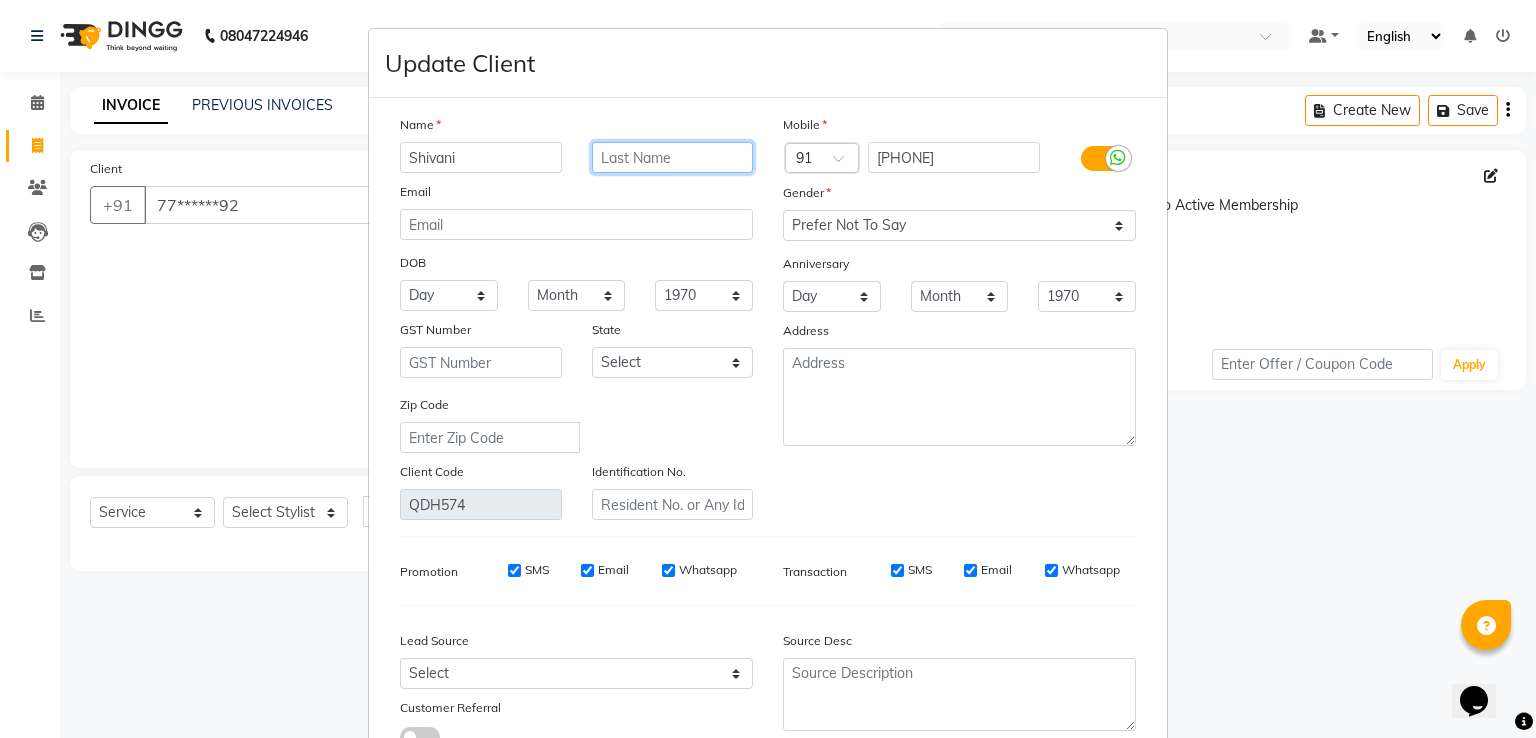 click at bounding box center (673, 157) 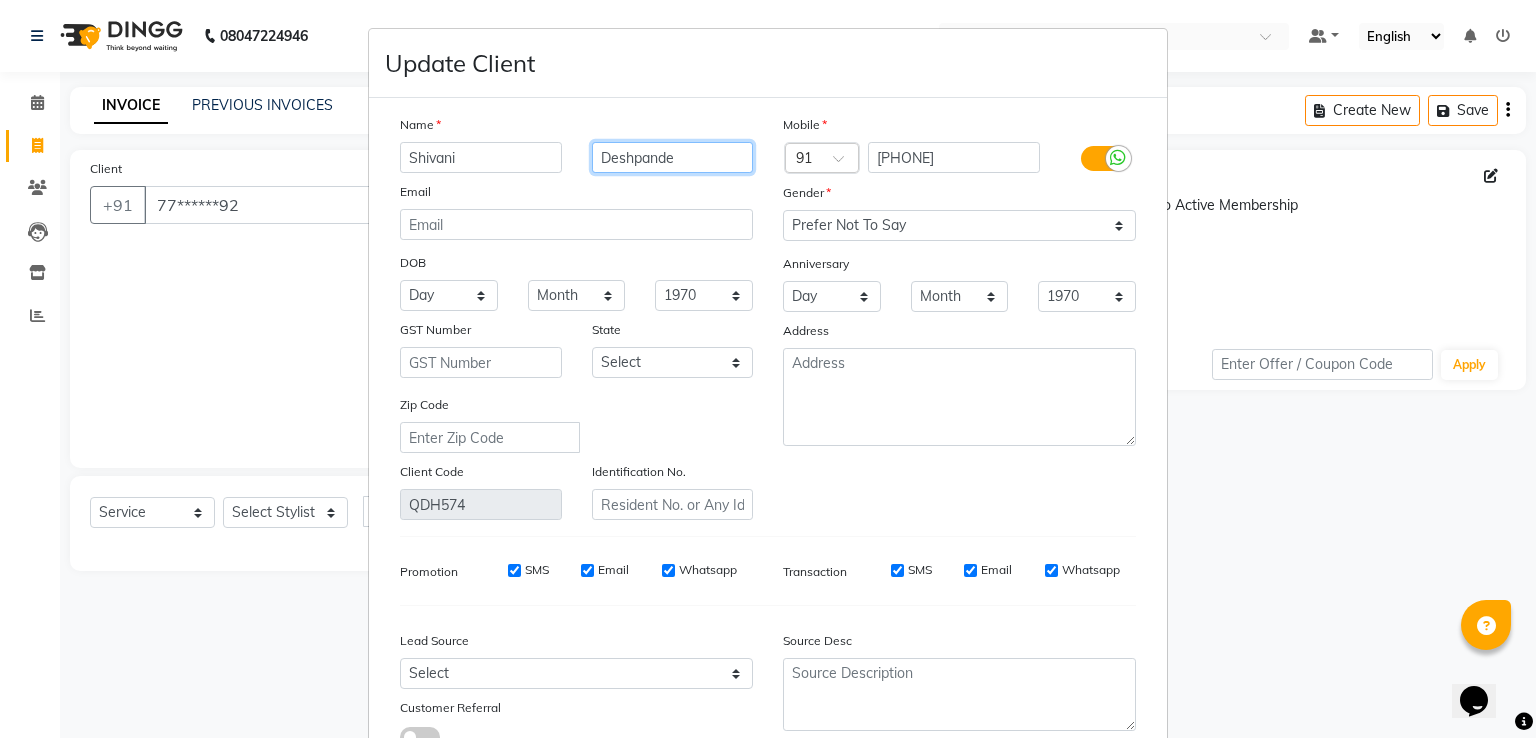 type on "Deshpande" 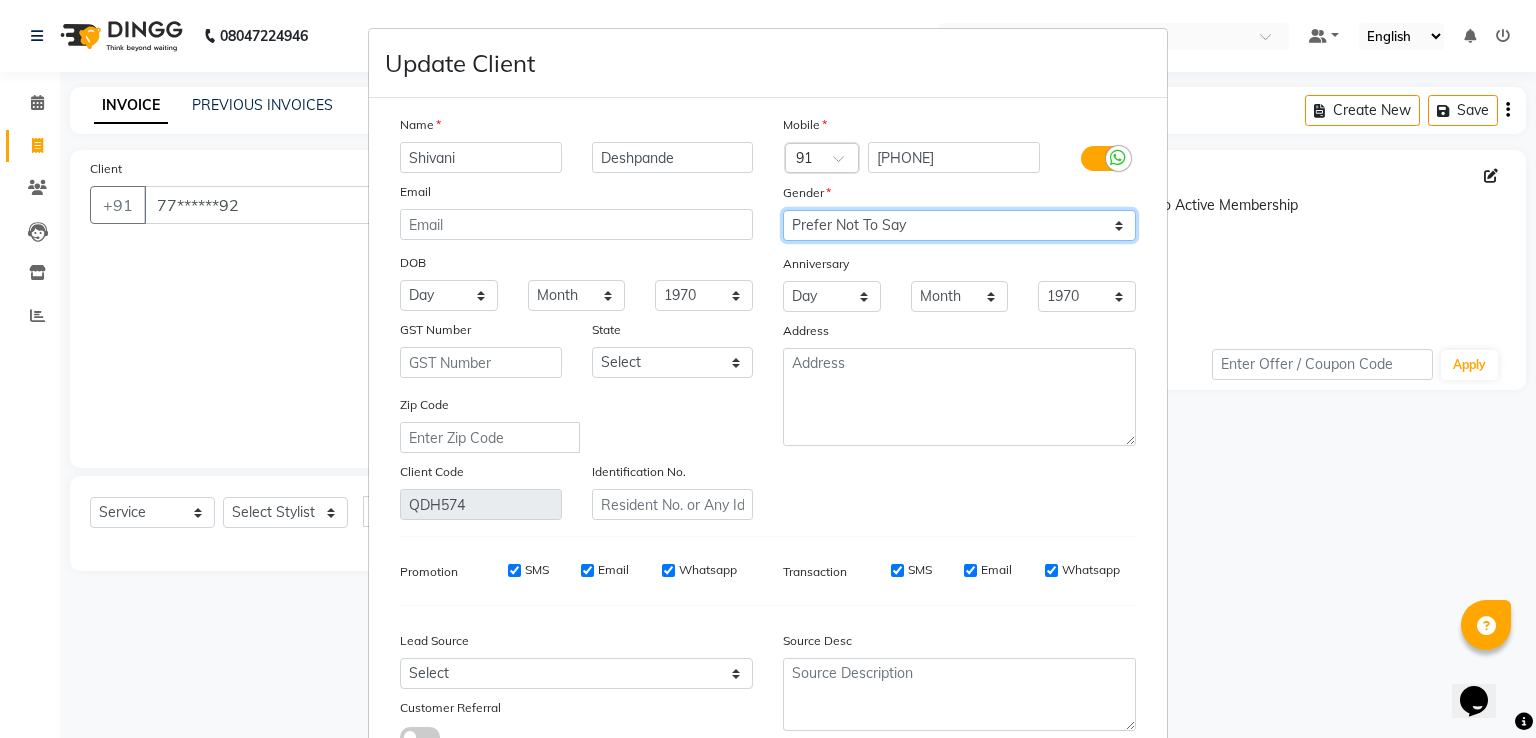 click on "Select Male Female Other Prefer Not To Say" at bounding box center (959, 225) 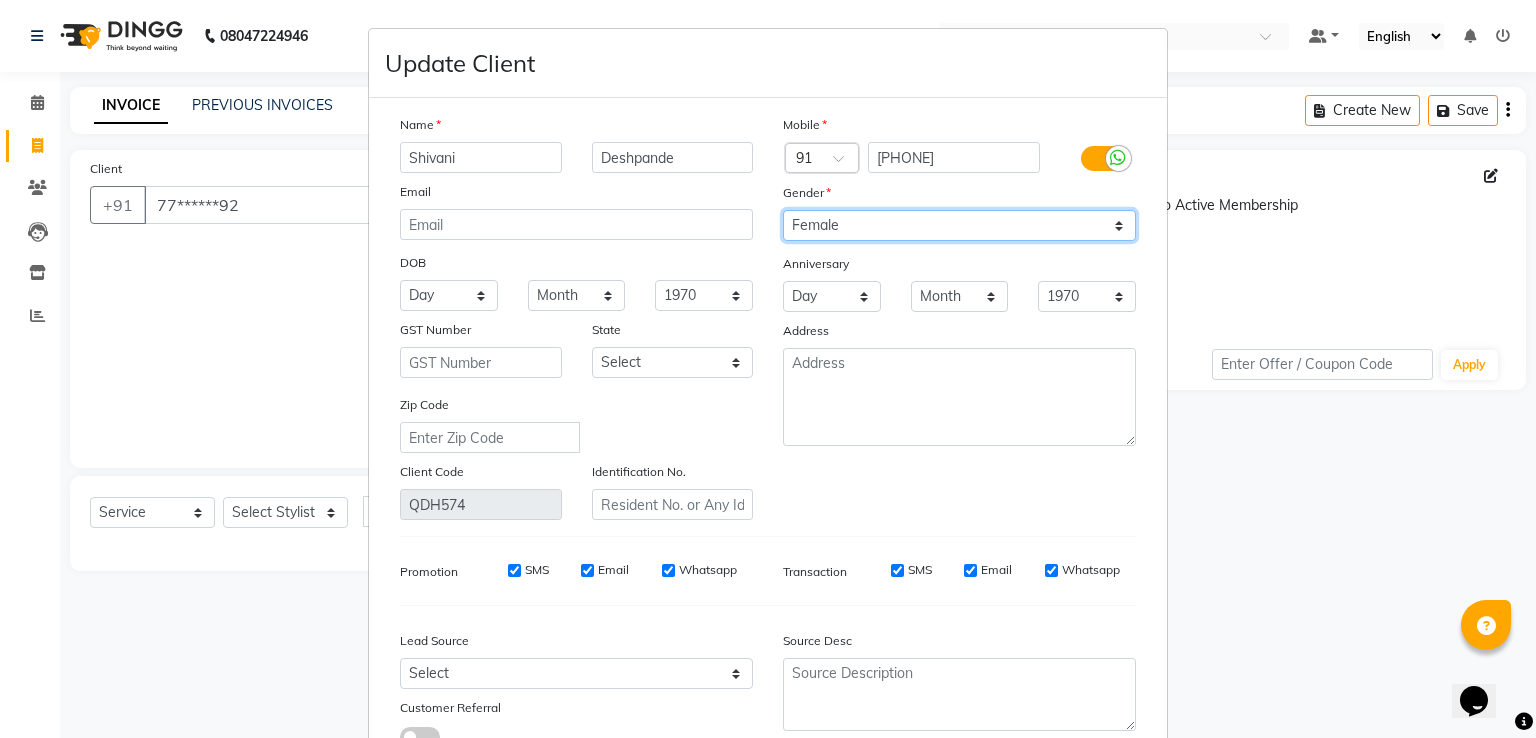 click on "Select Male Female Other Prefer Not To Say" at bounding box center (959, 225) 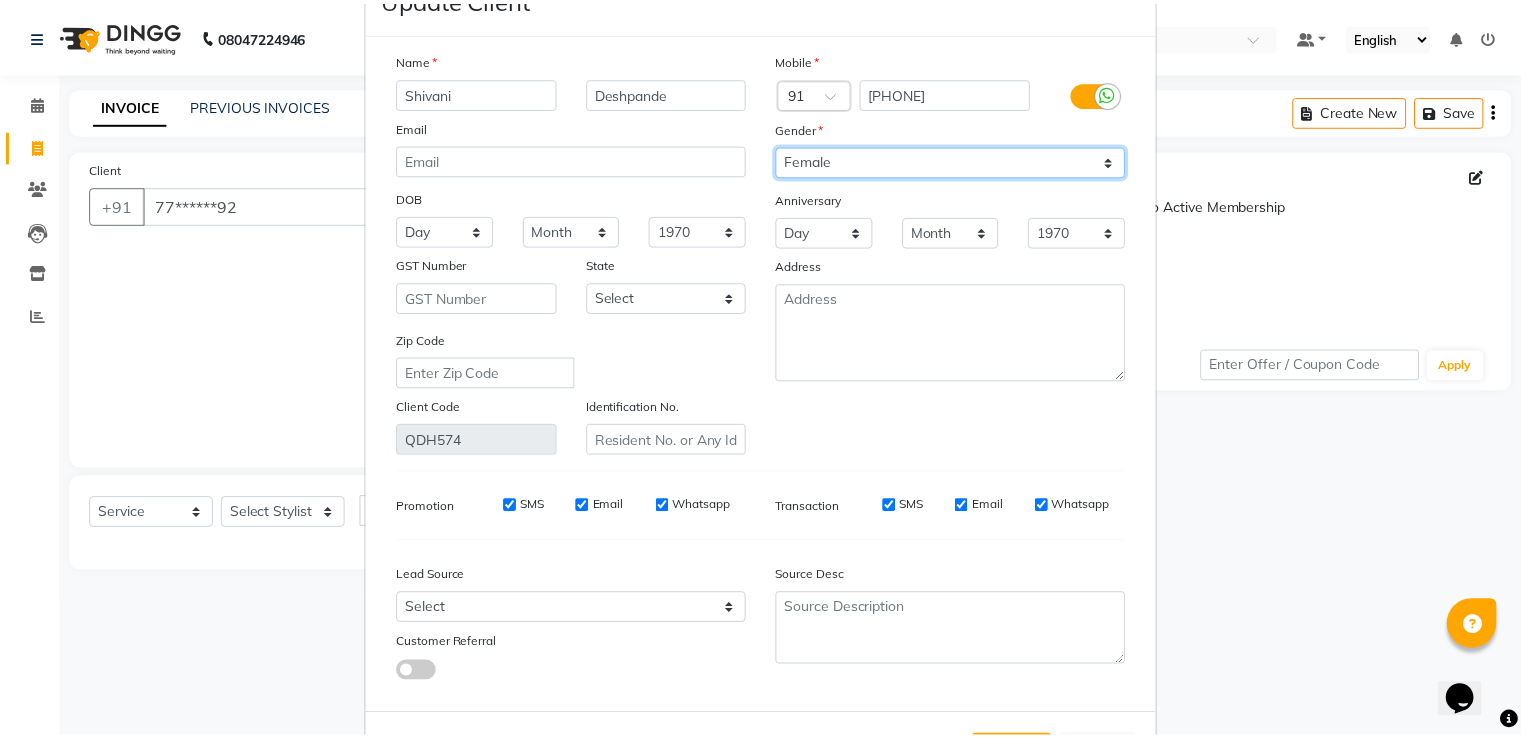 scroll, scrollTop: 160, scrollLeft: 0, axis: vertical 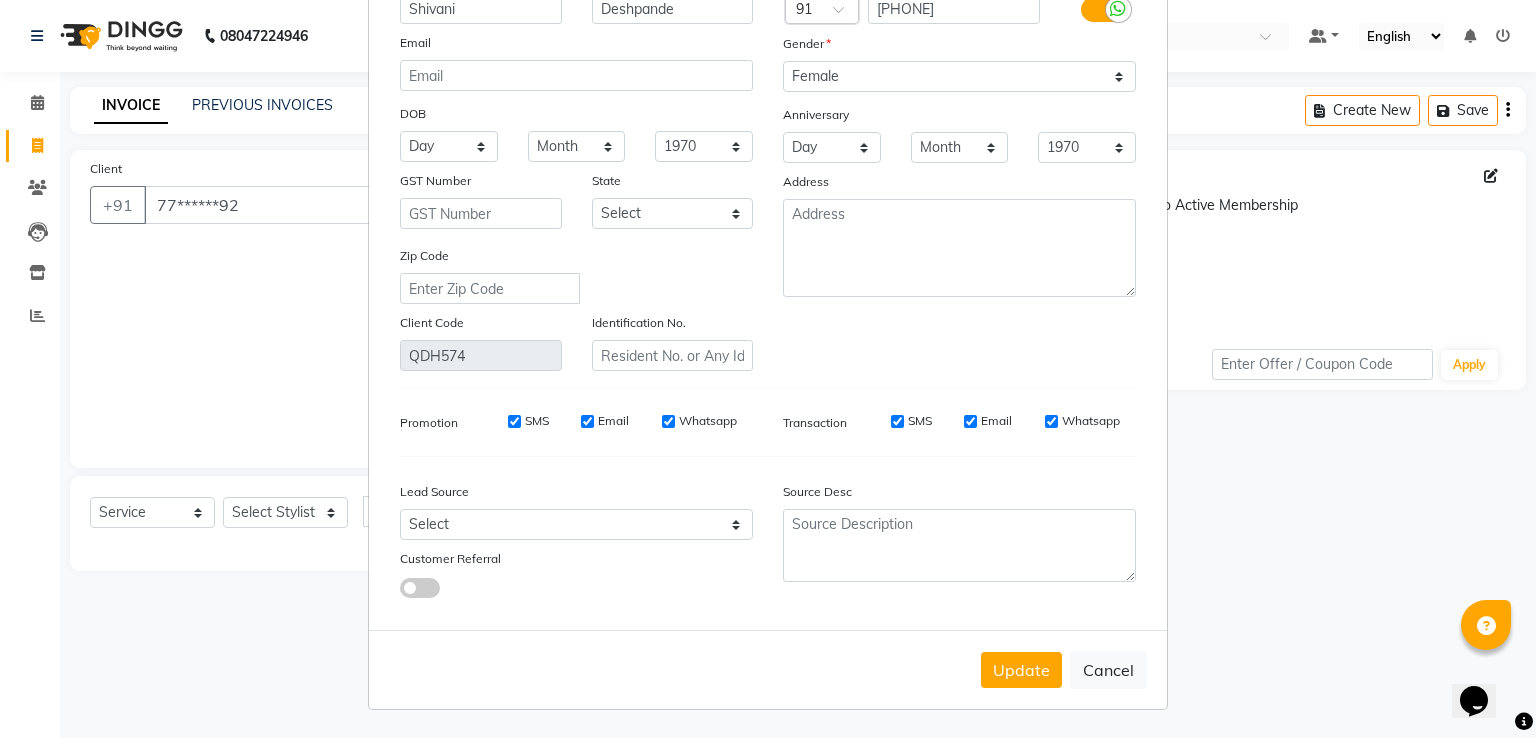 click on "Update" at bounding box center (1021, 670) 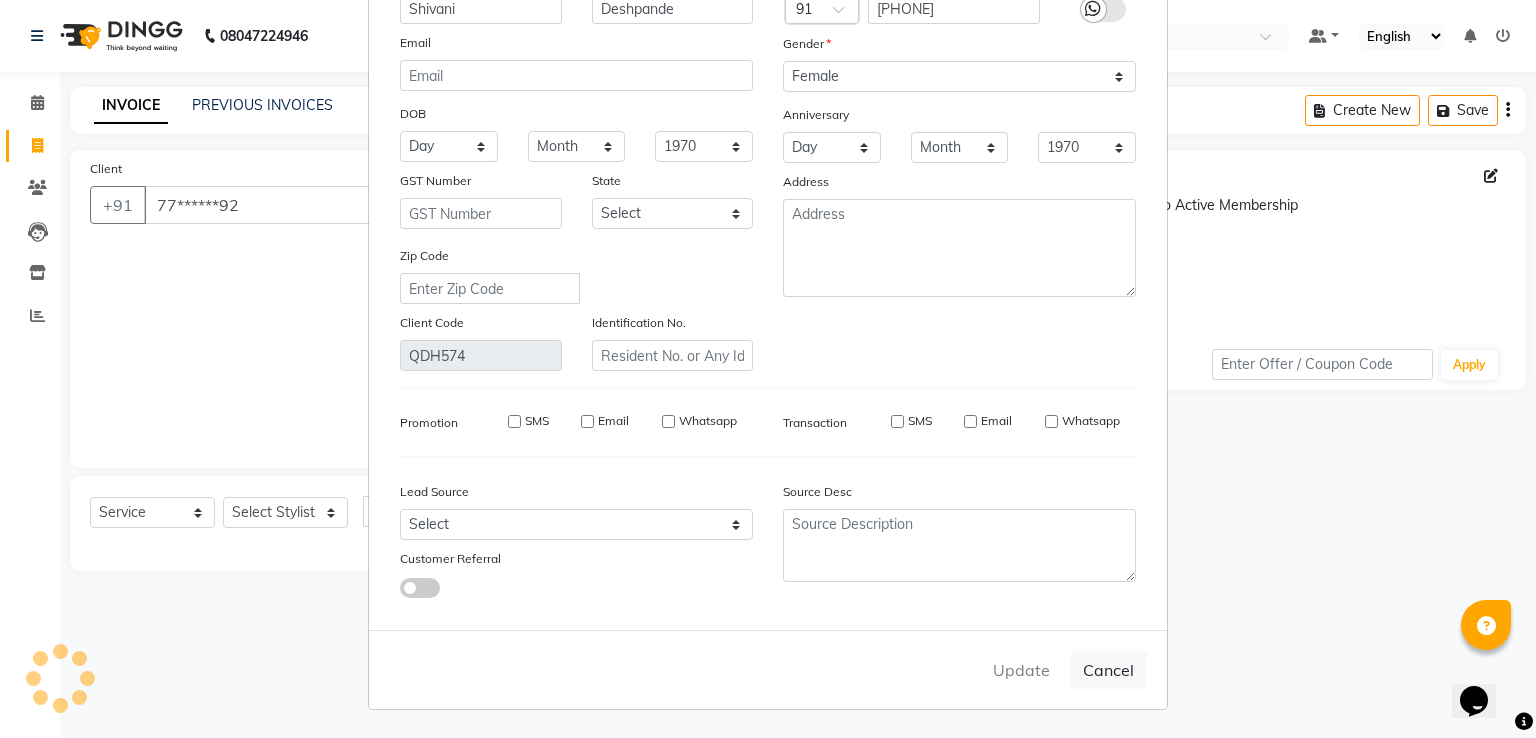 type 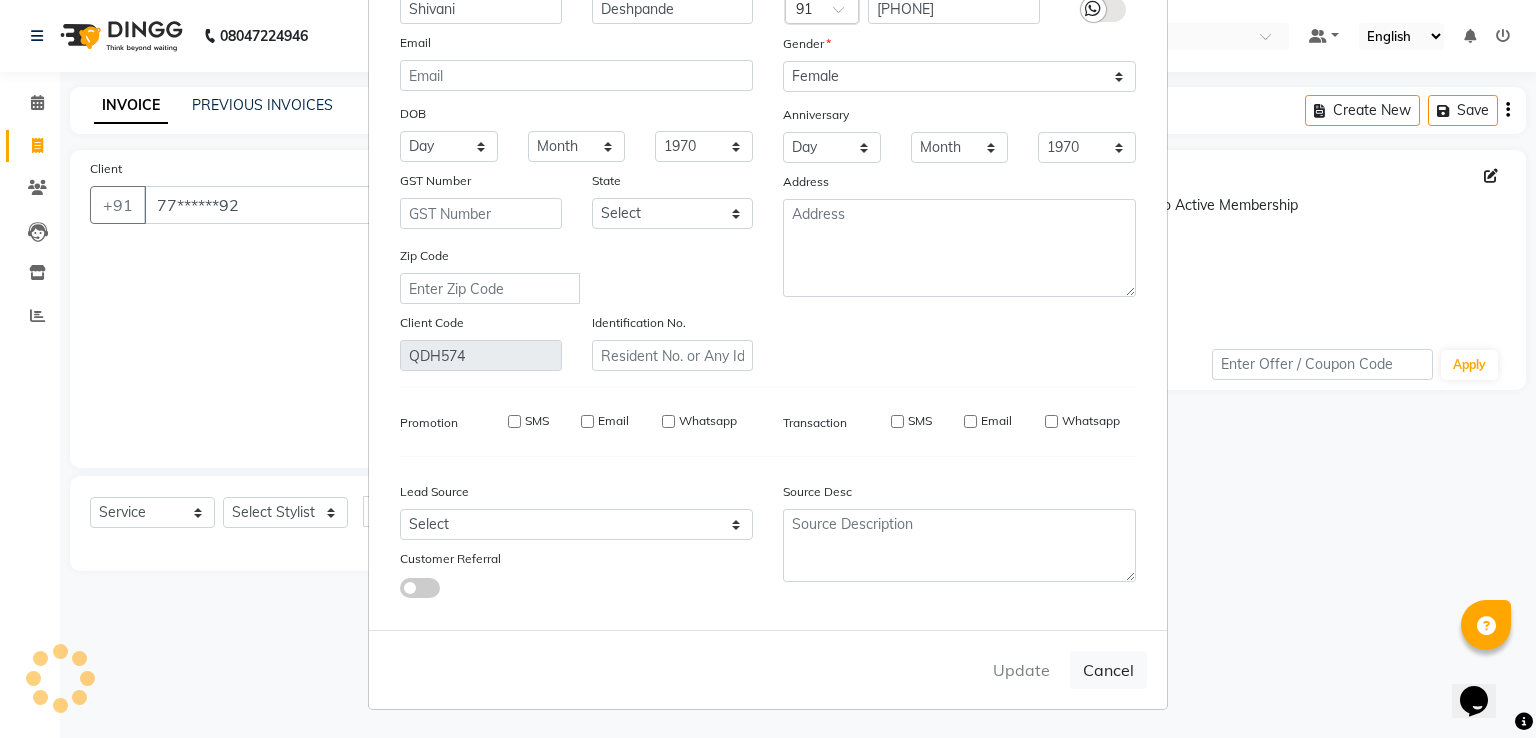 type 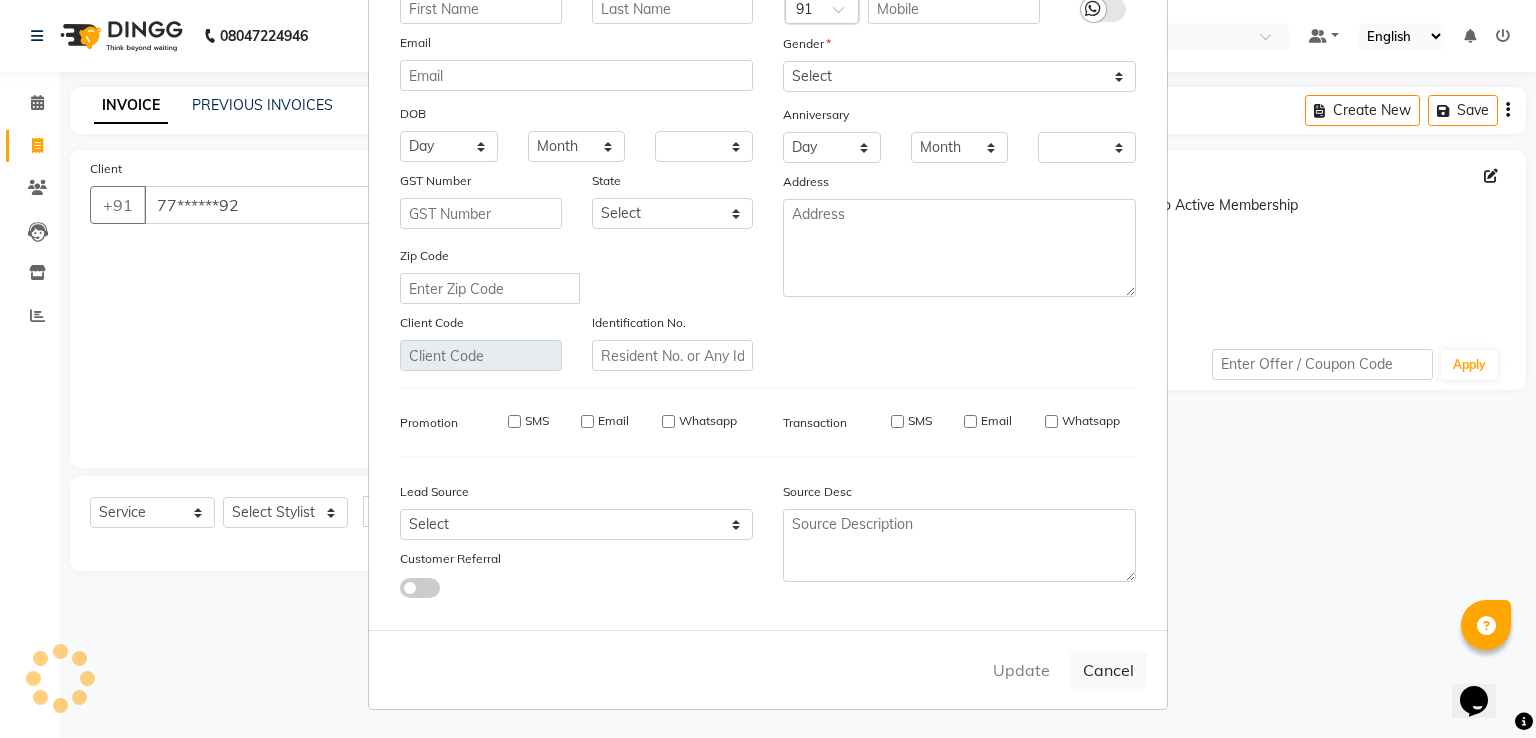 checkbox on "false" 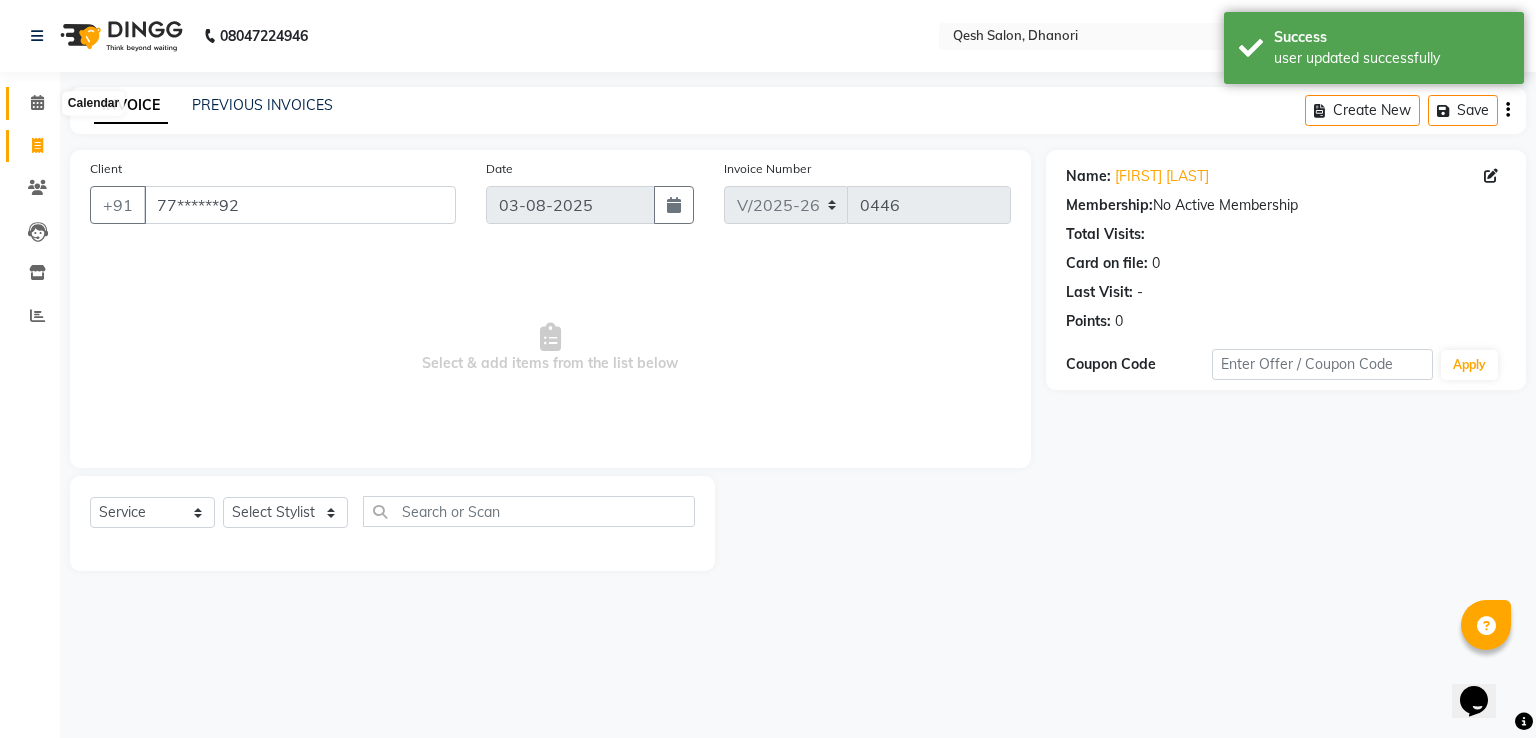 click 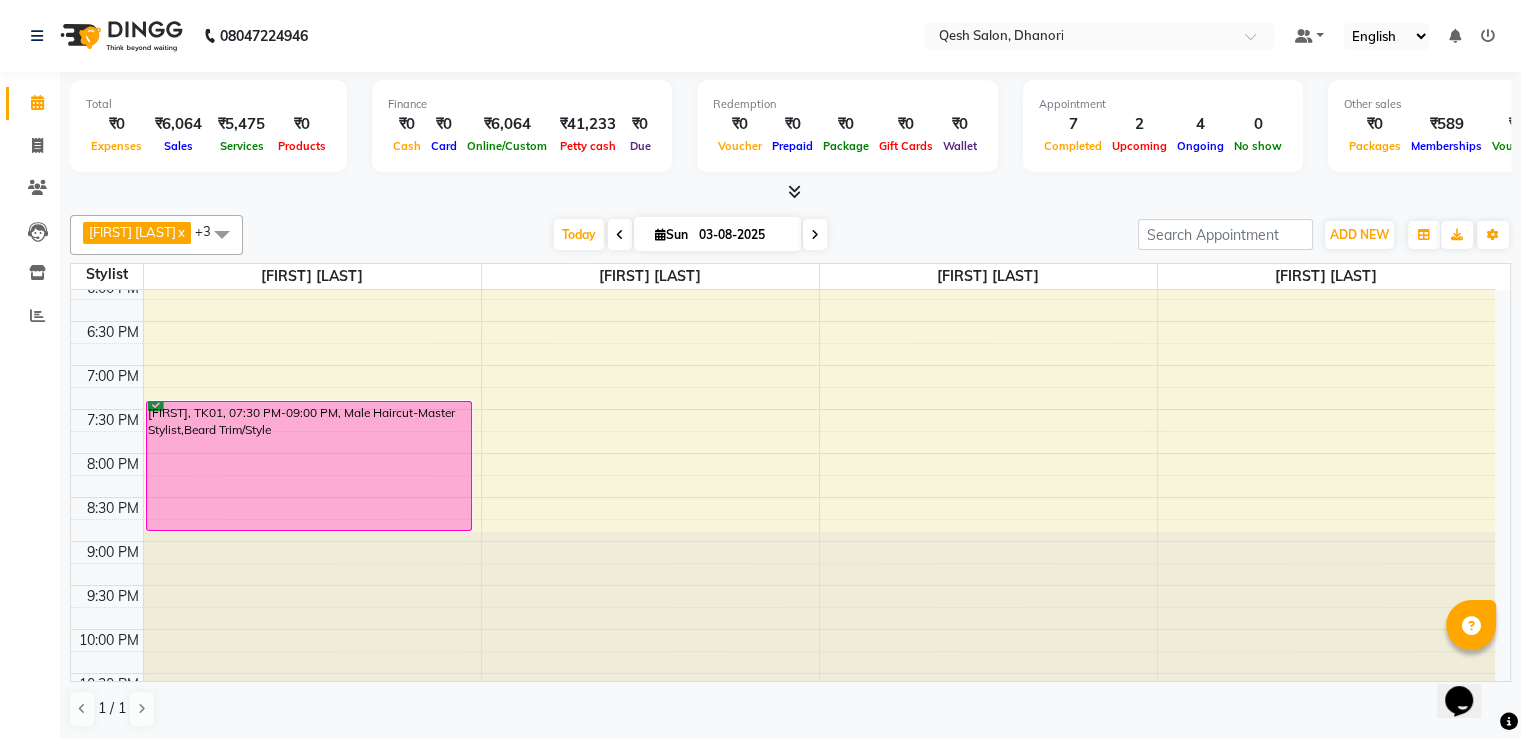 scroll, scrollTop: 812, scrollLeft: 0, axis: vertical 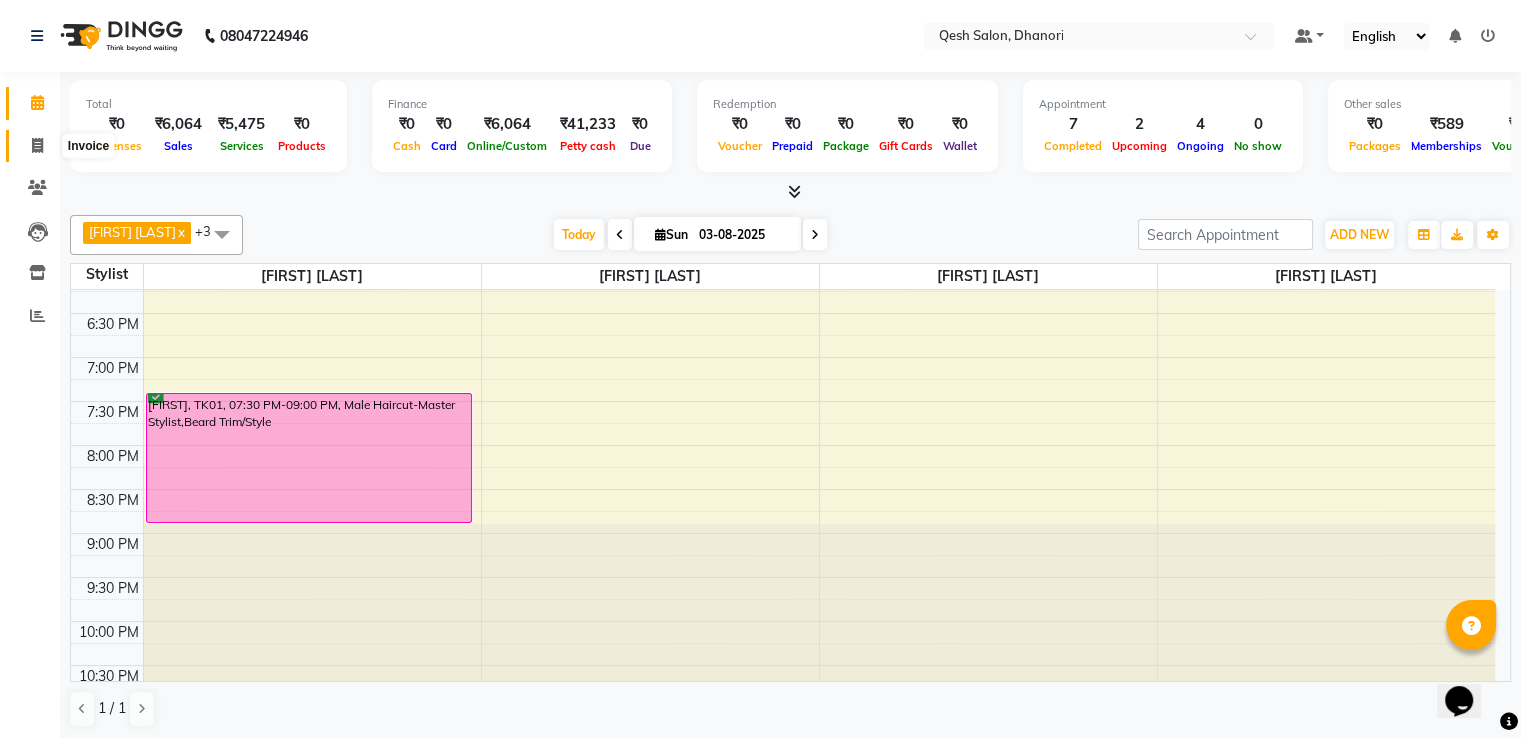 click 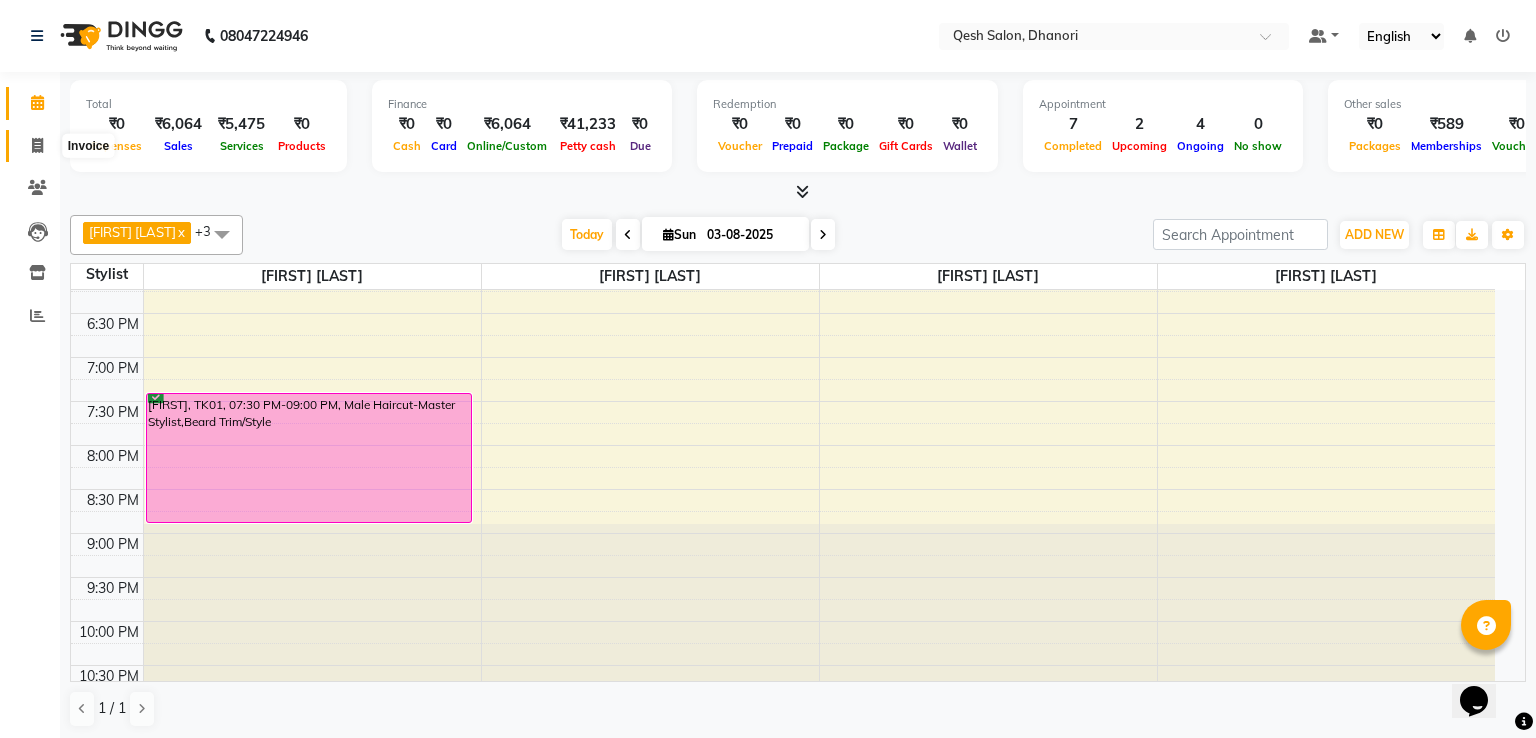 select on "7641" 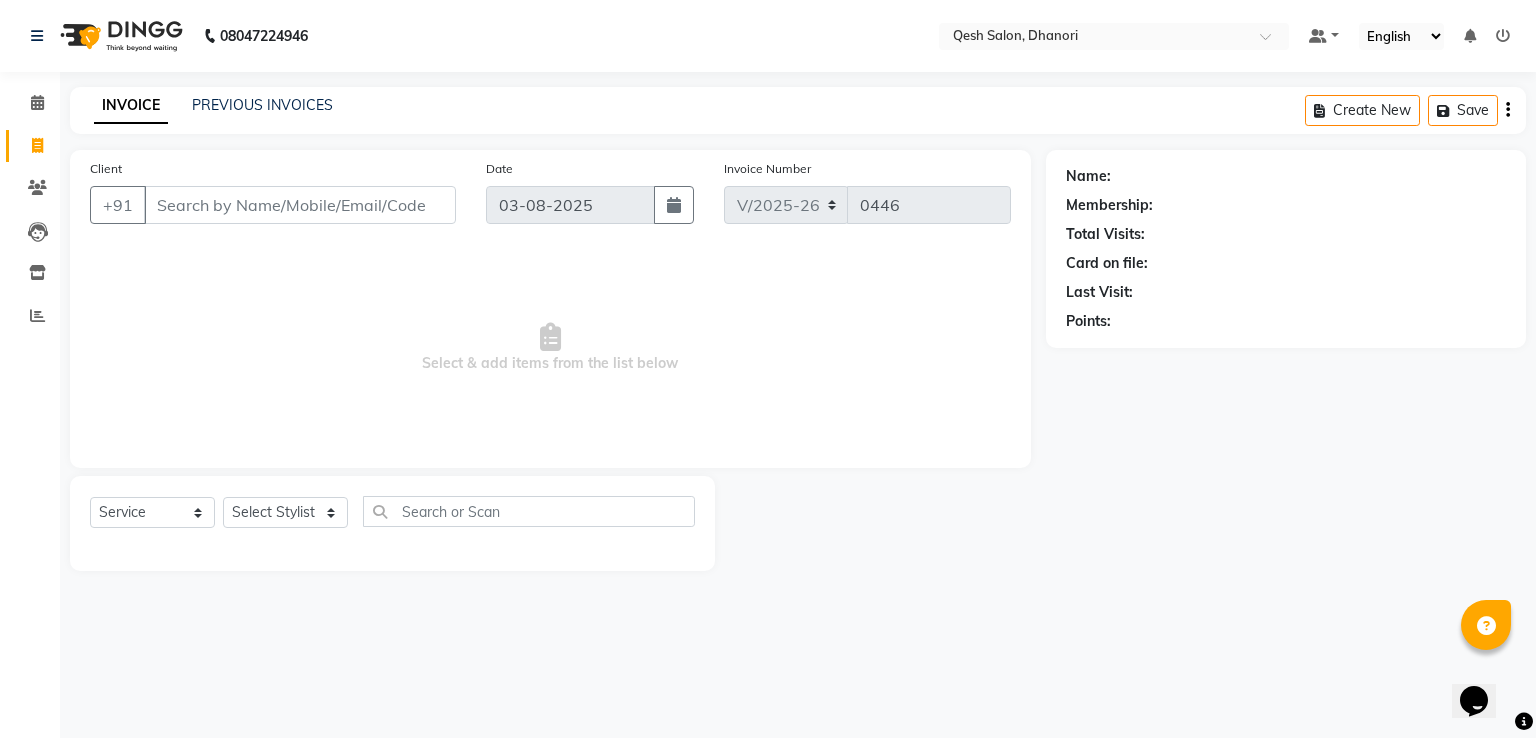 click on "Client" at bounding box center (300, 205) 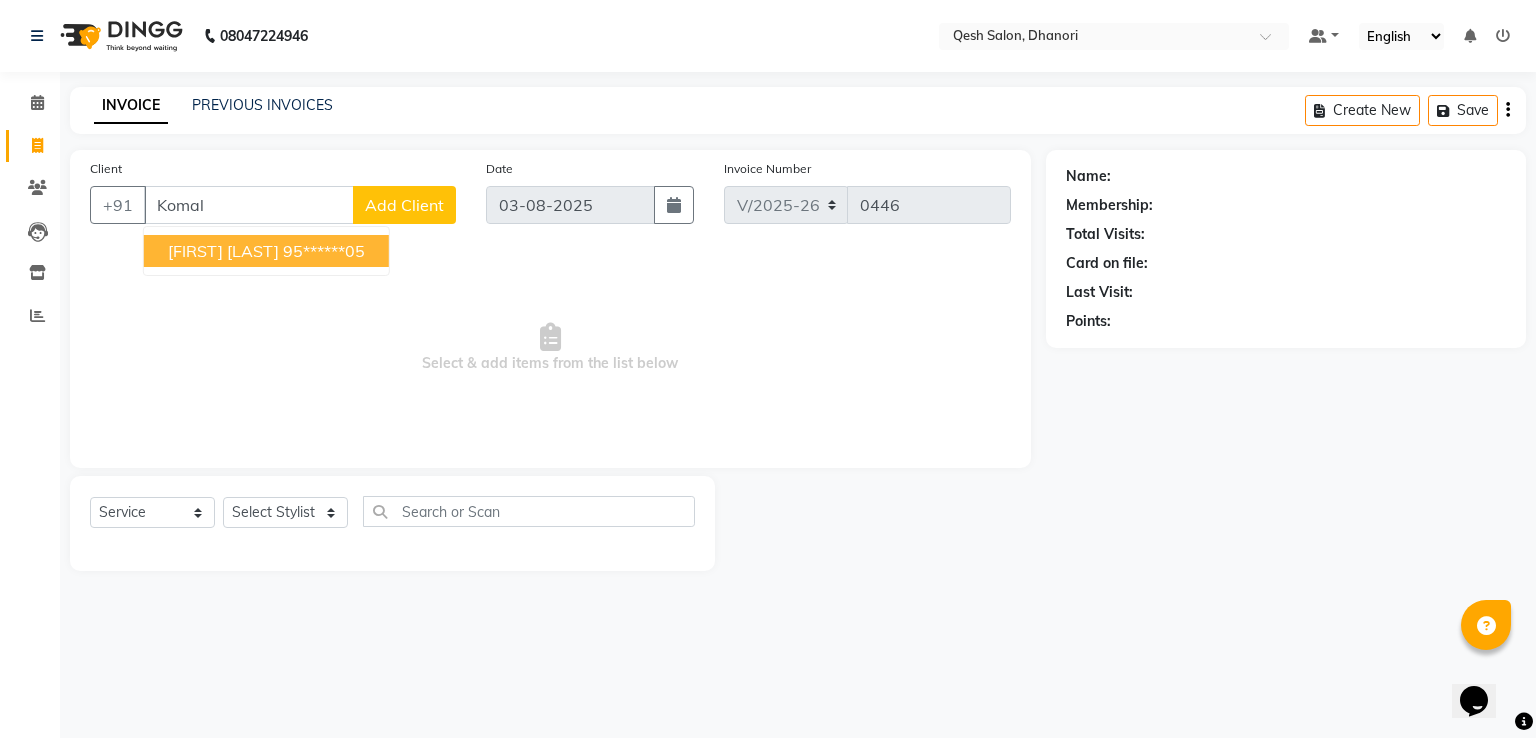 click on "Komal Agrawal  95******05" at bounding box center (266, 251) 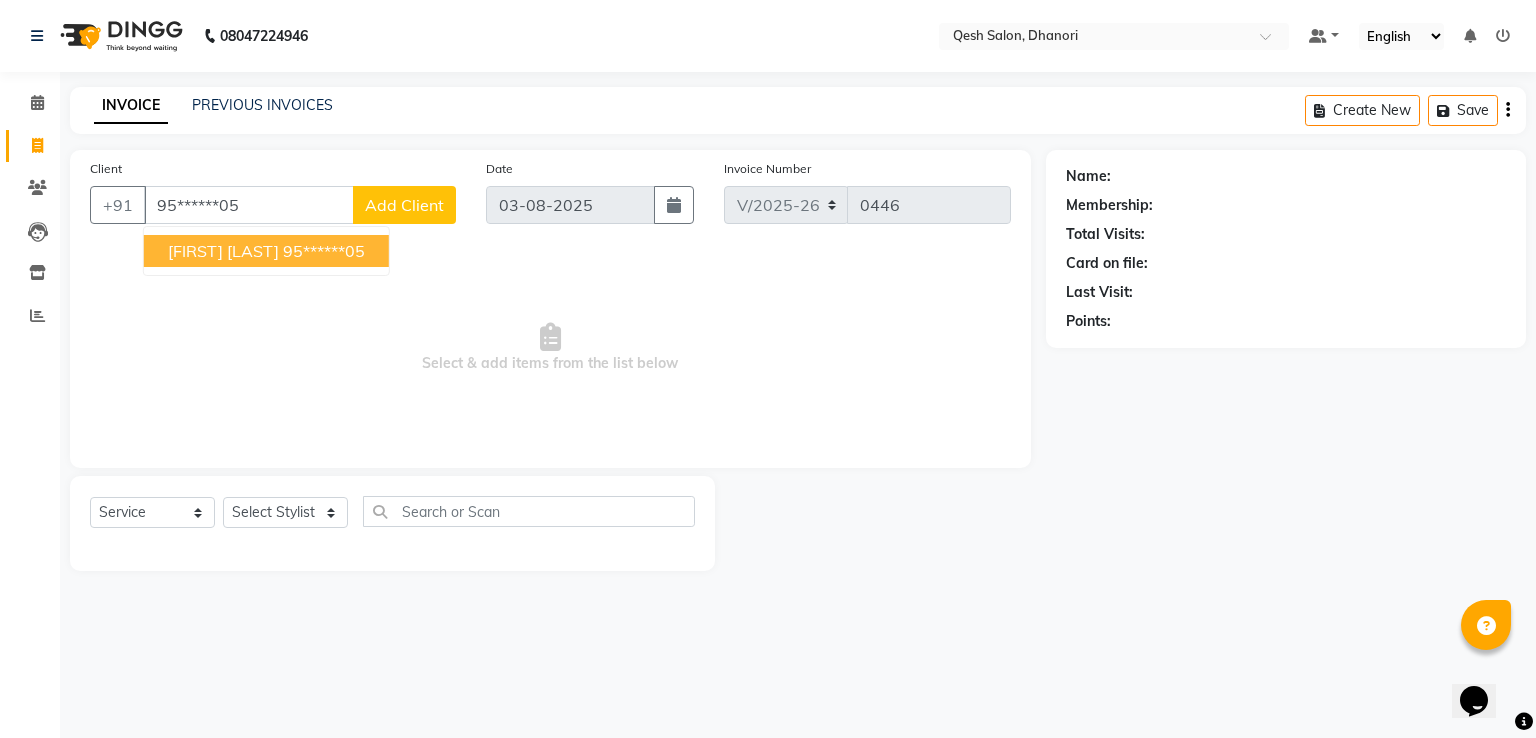 type on "95******05" 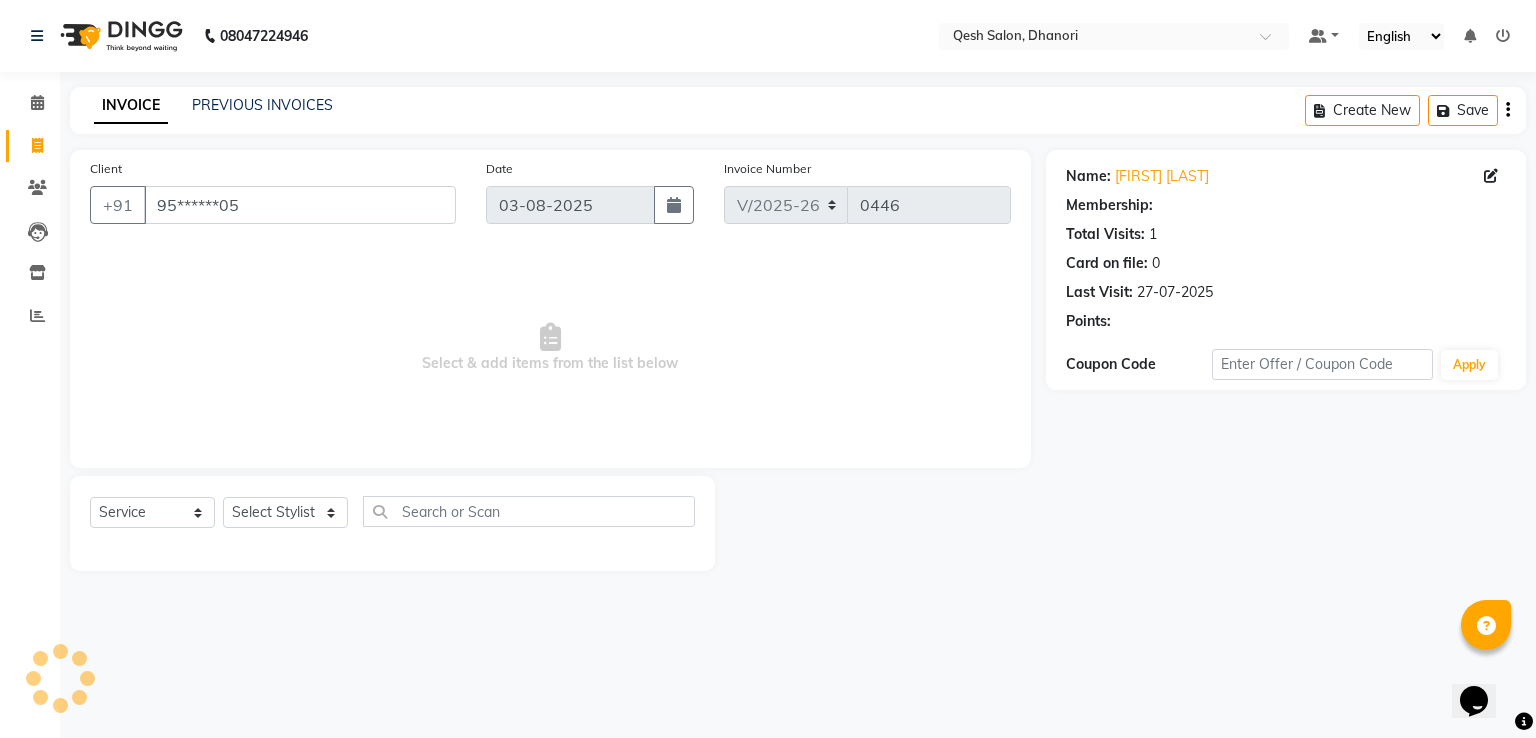 select on "2: Object" 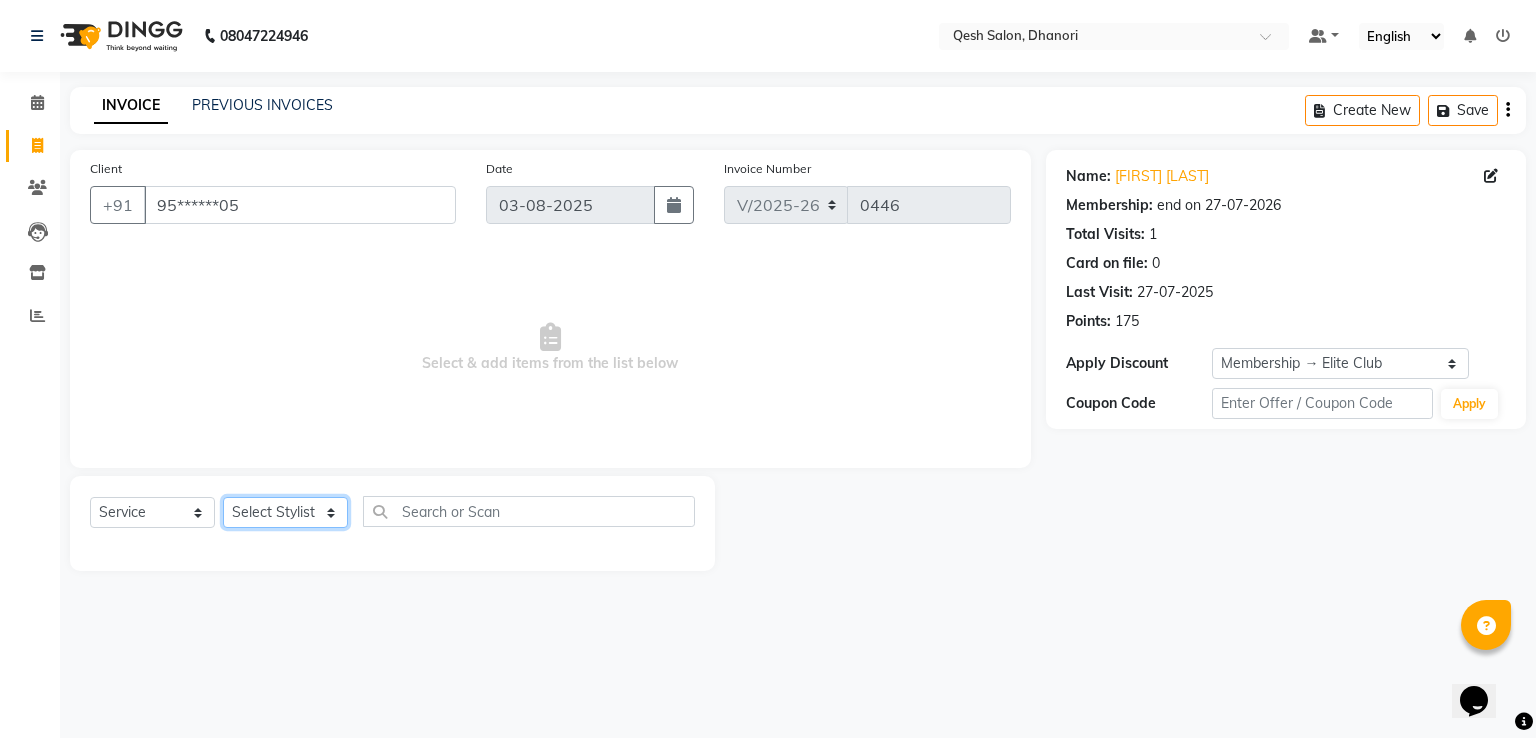 click on "Select Stylist Gagandeep Arora Harry Siril Anthony Prashansa Kumari Salon Sunil Kisan Wani Vanita Kamble Vinod Daulat Sonawane" 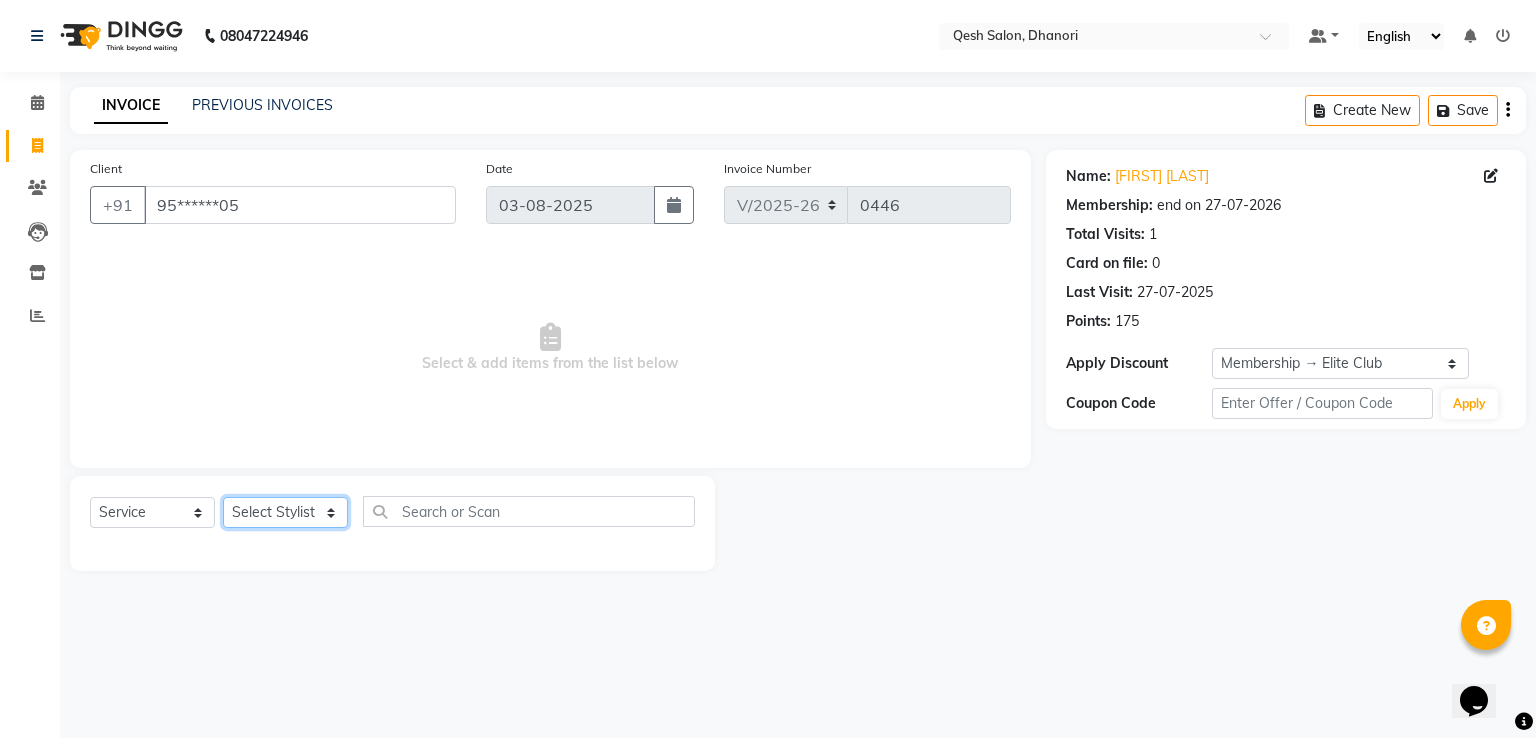 select on "83667" 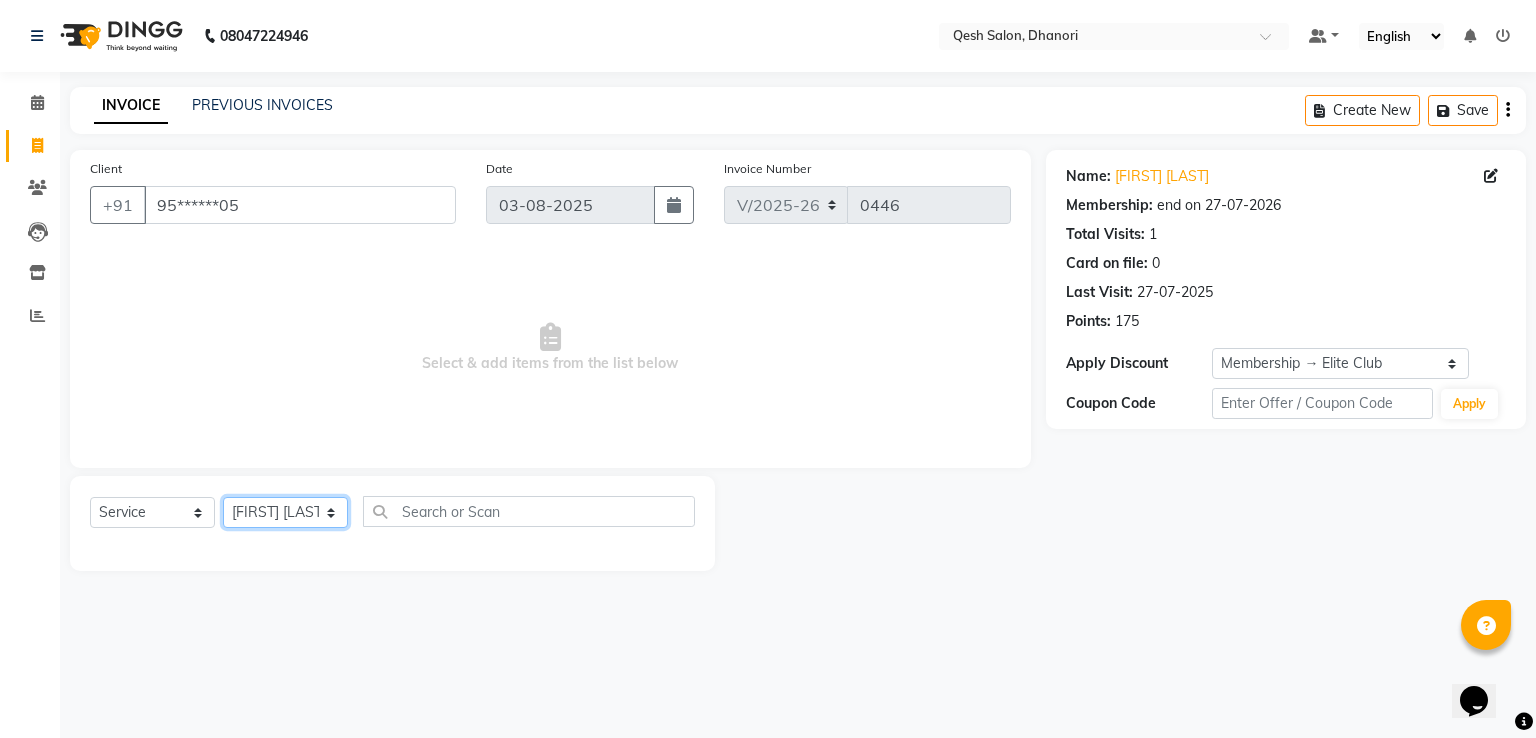 click on "Select Stylist Gagandeep Arora Harry Siril Anthony Prashansa Kumari Salon Sunil Kisan Wani Vanita Kamble Vinod Daulat Sonawane" 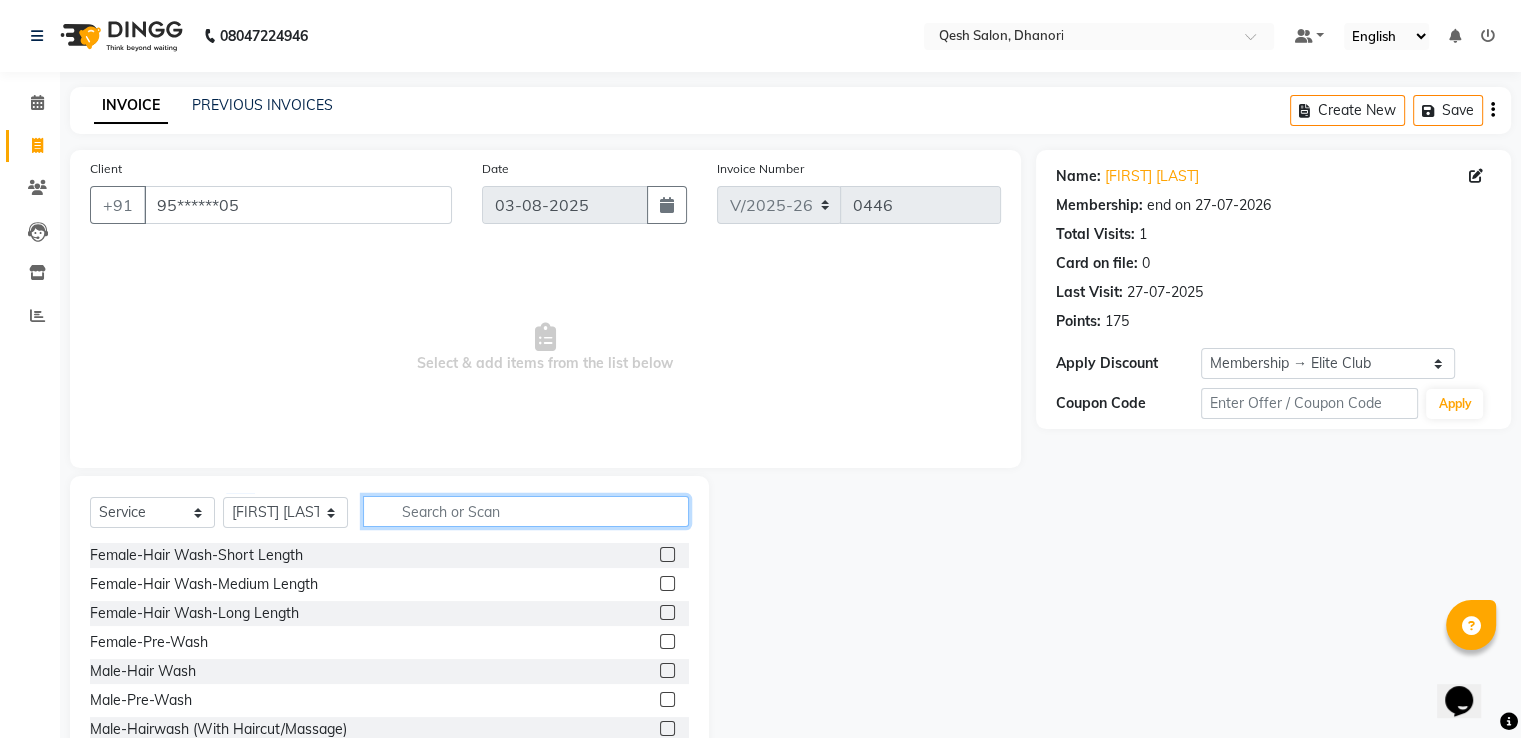 click 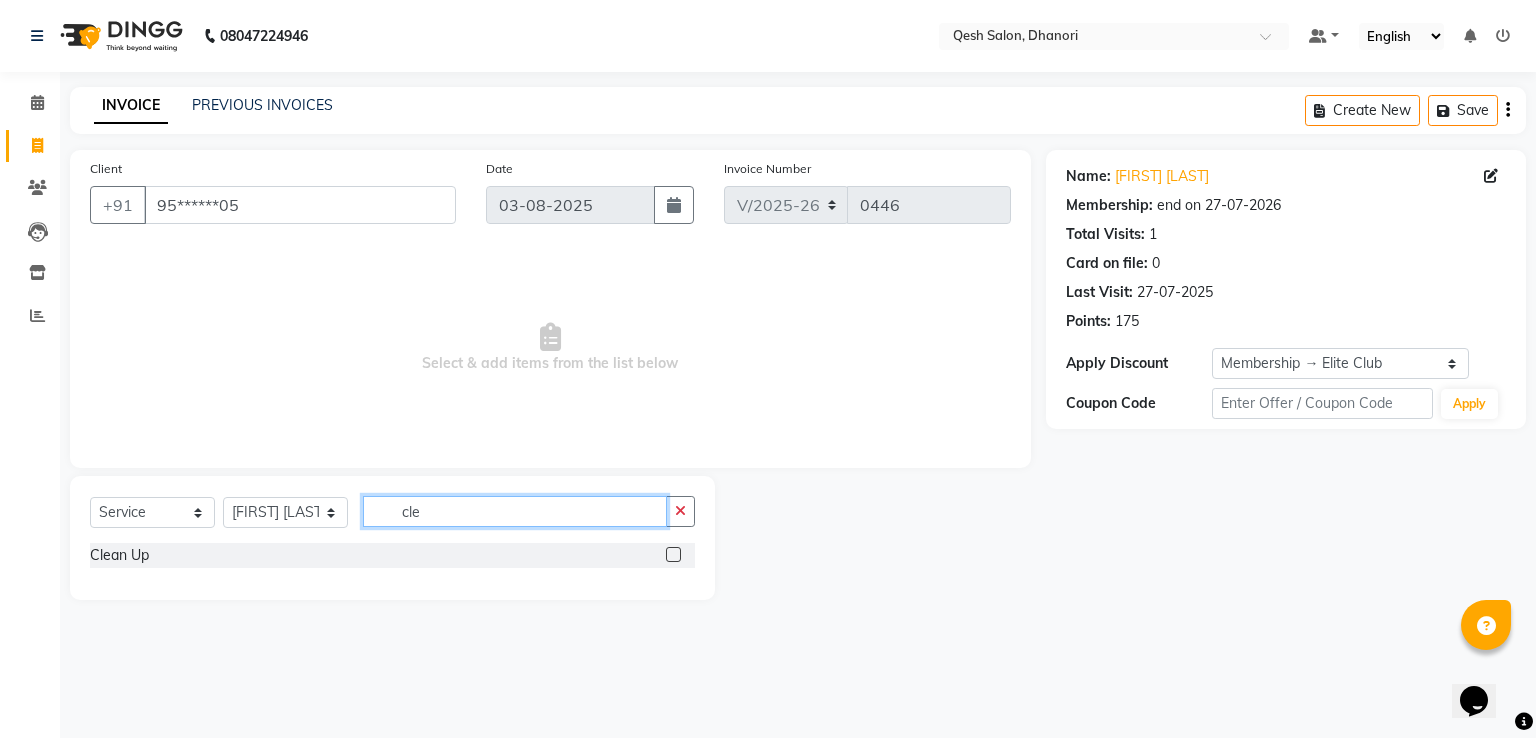 type on "cle" 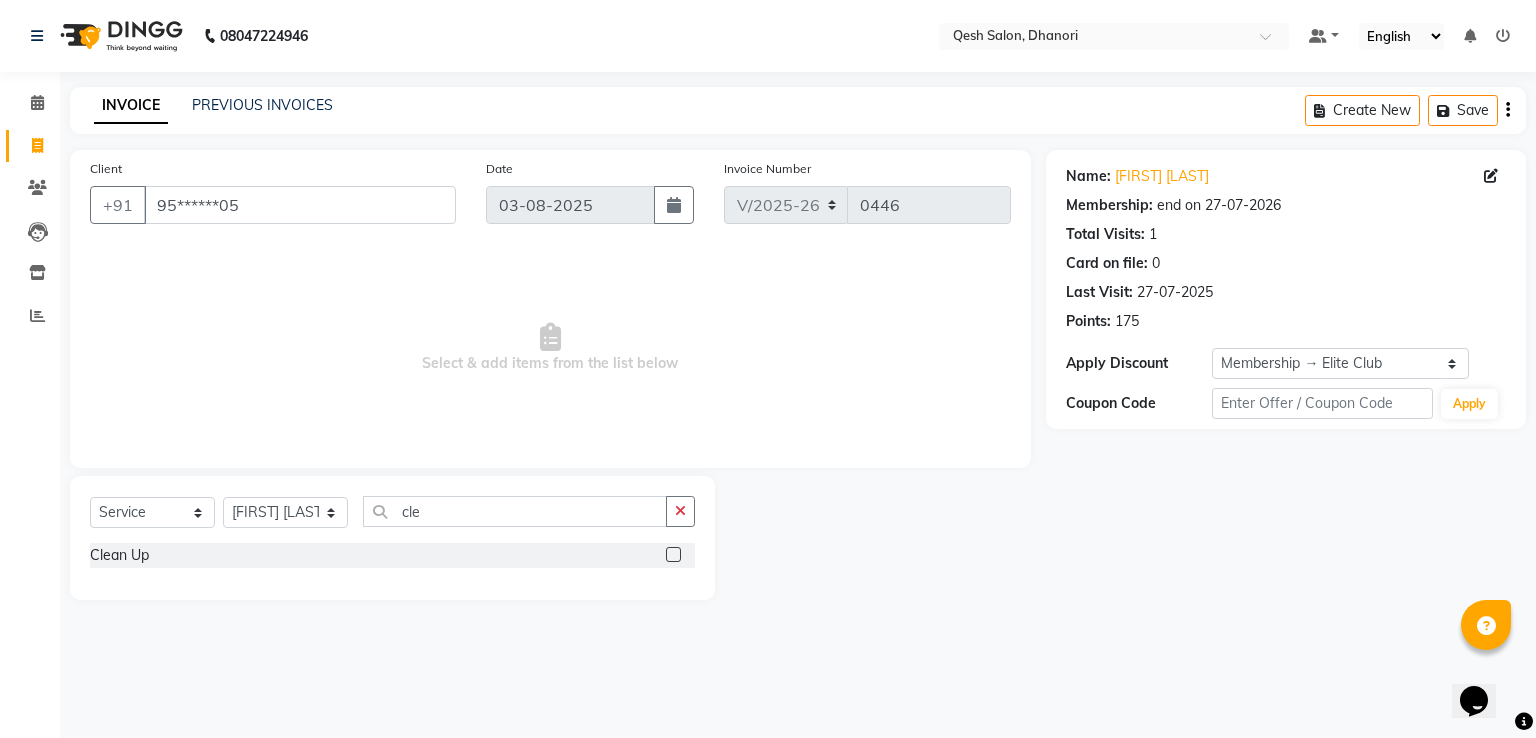 click 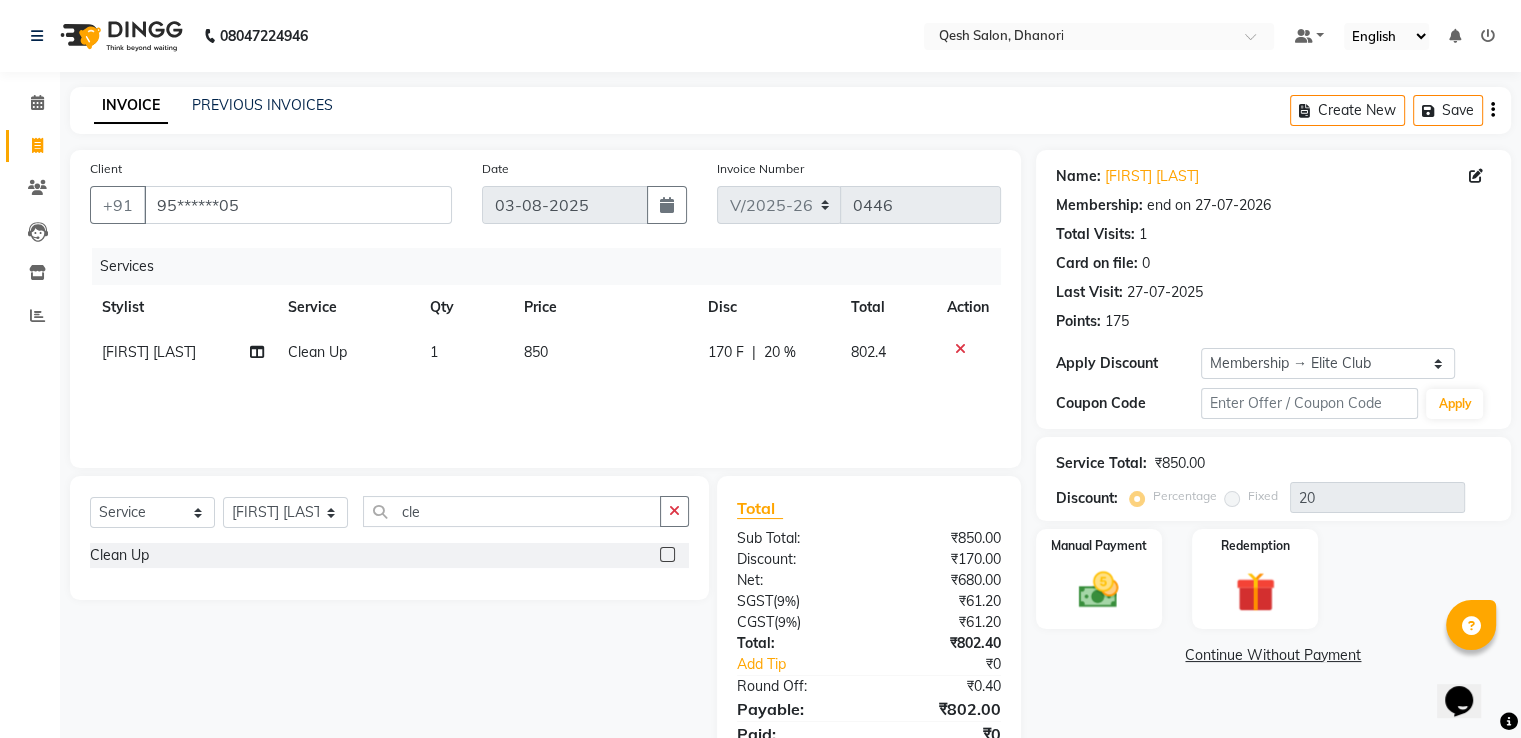click 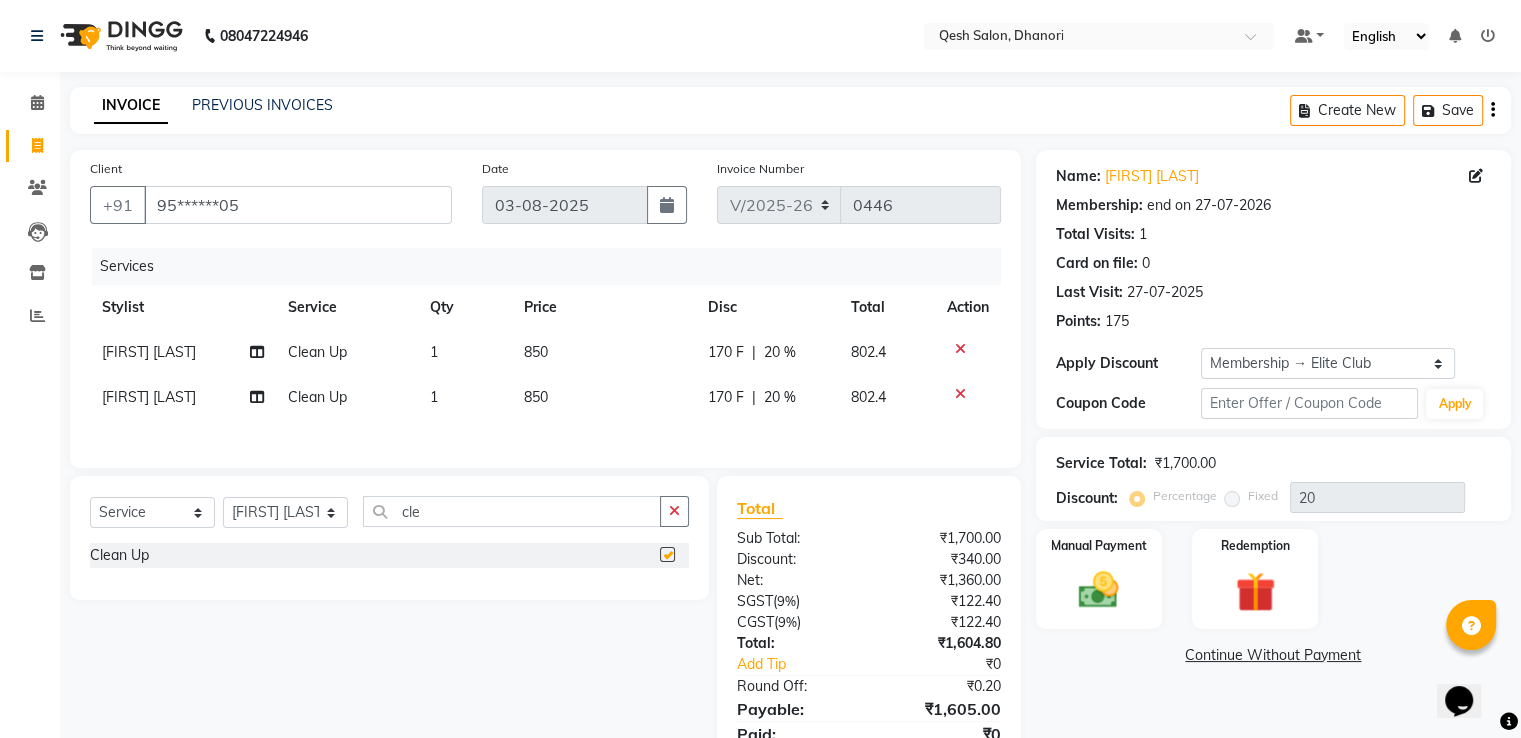 checkbox on "false" 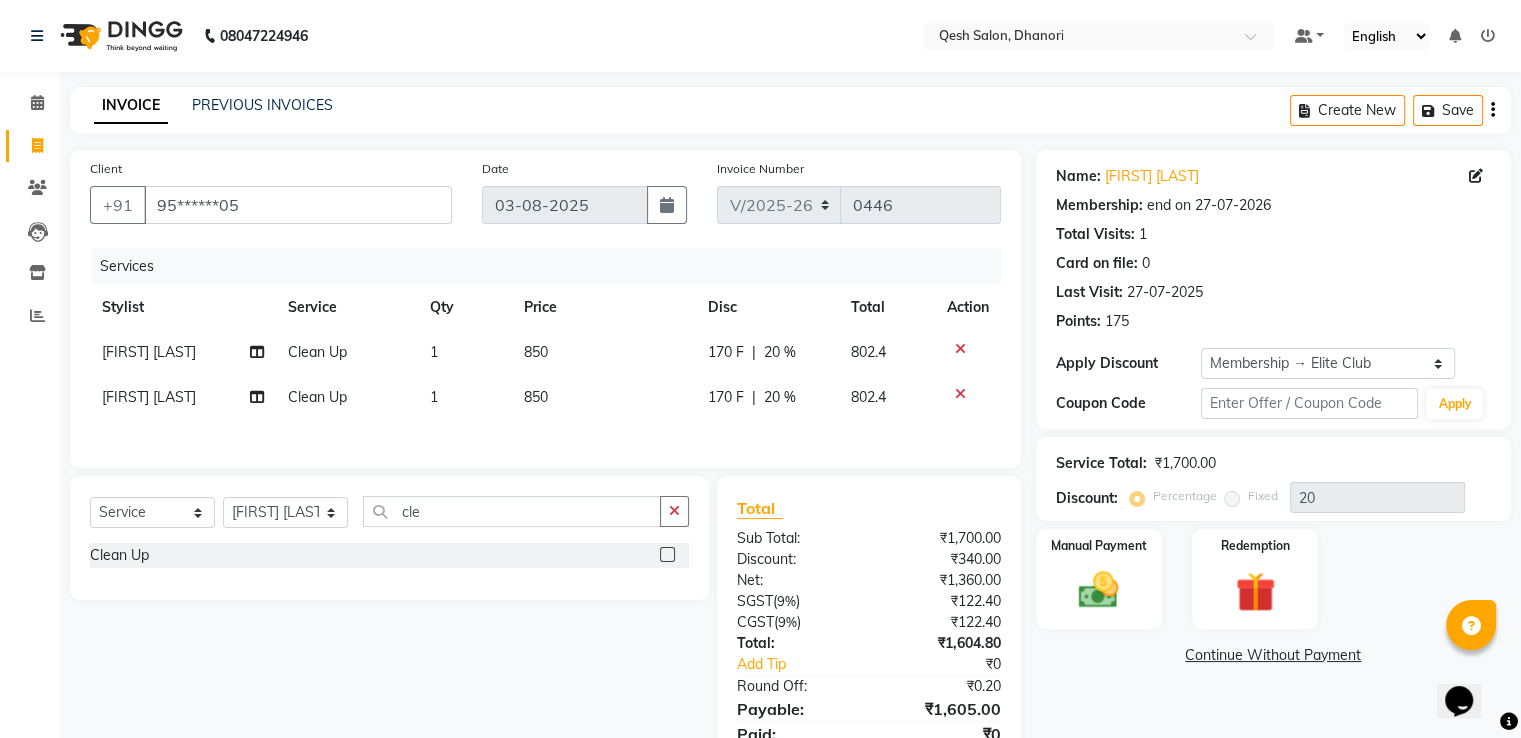 click 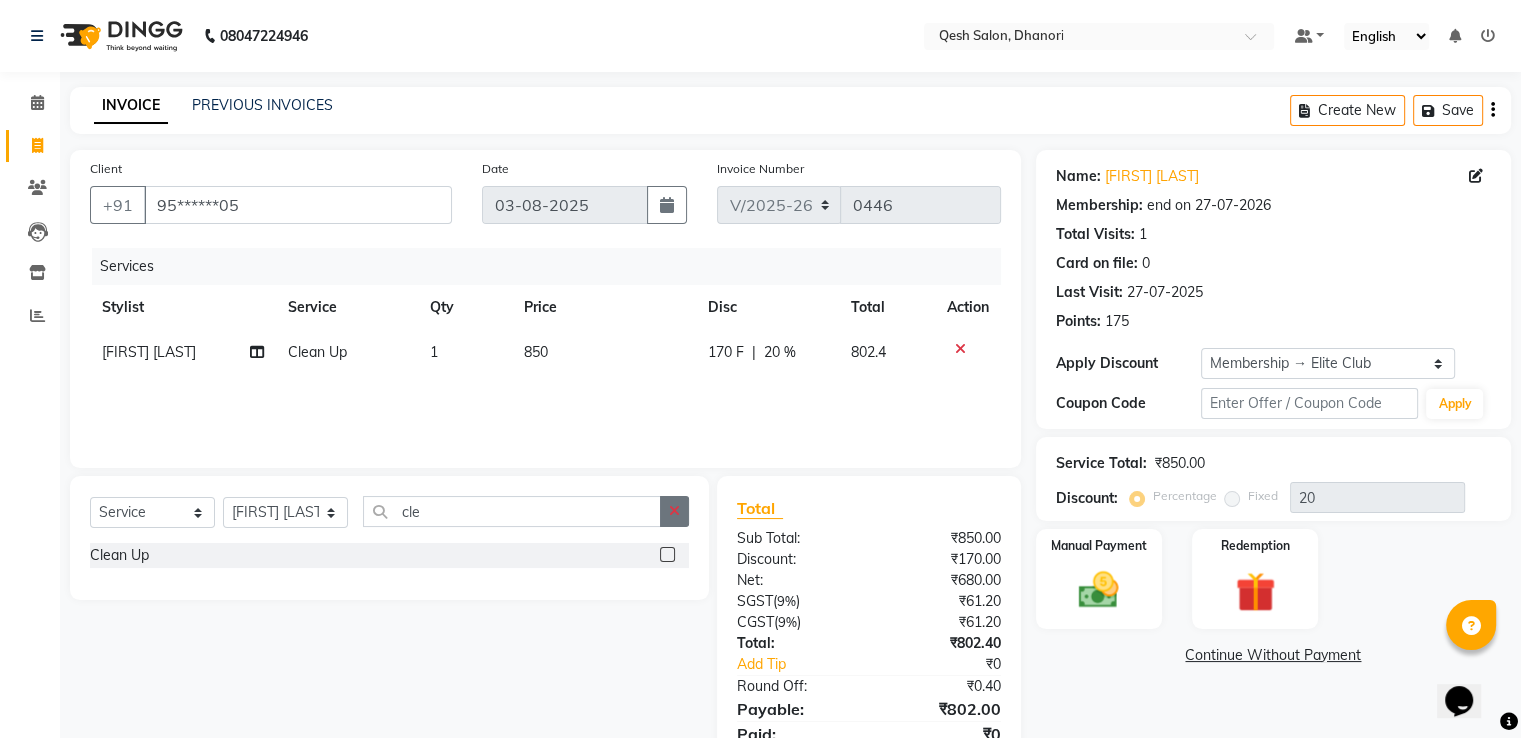 click 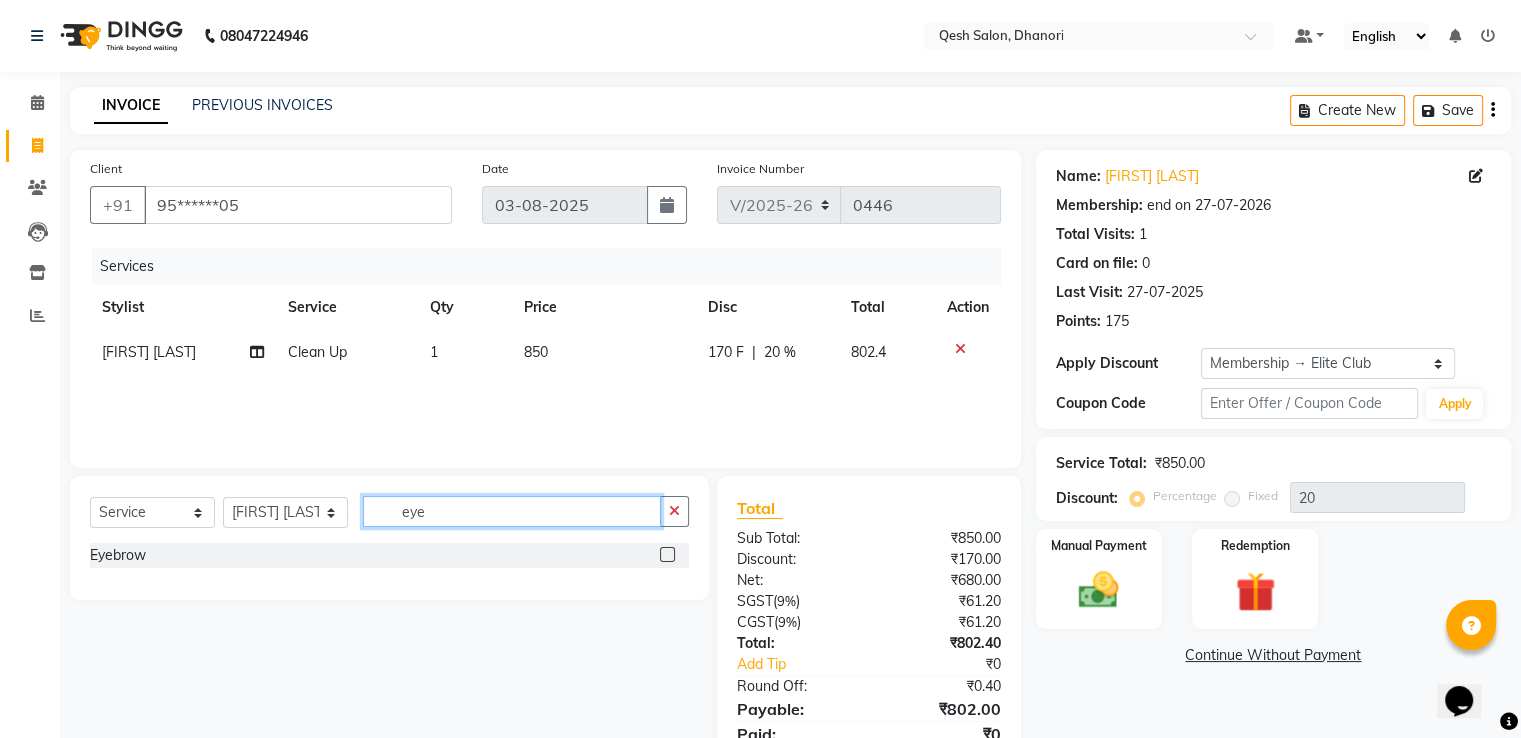 type on "eye" 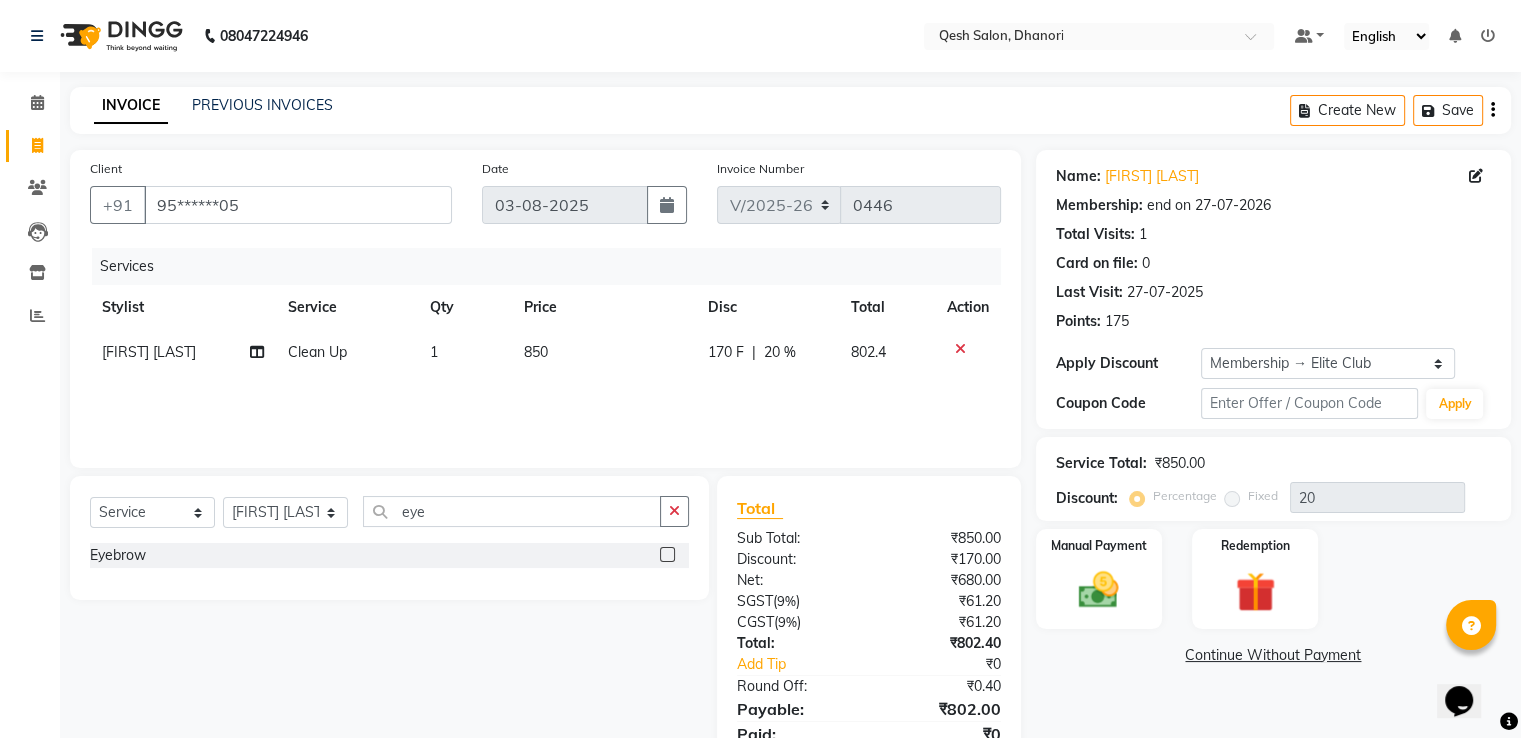 click 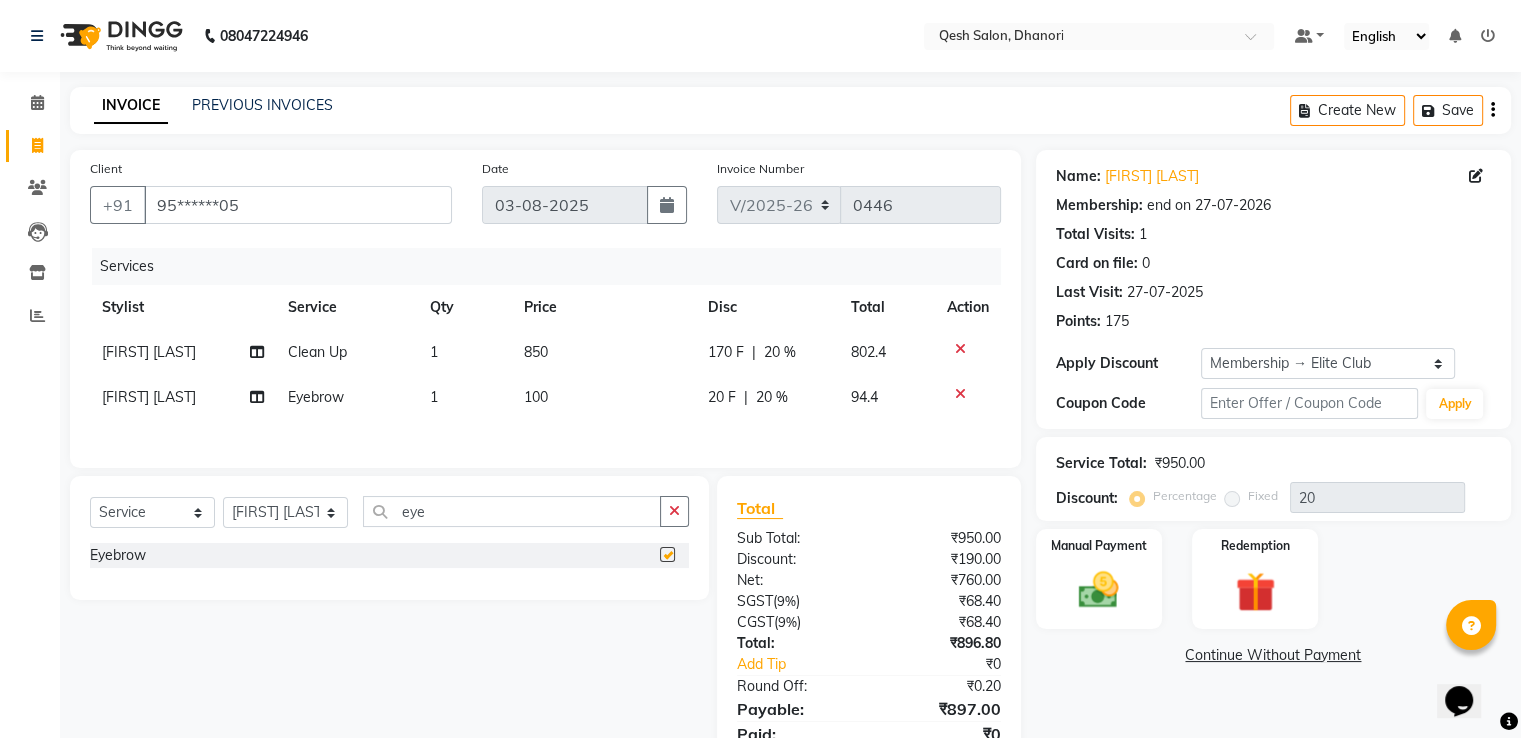 checkbox on "false" 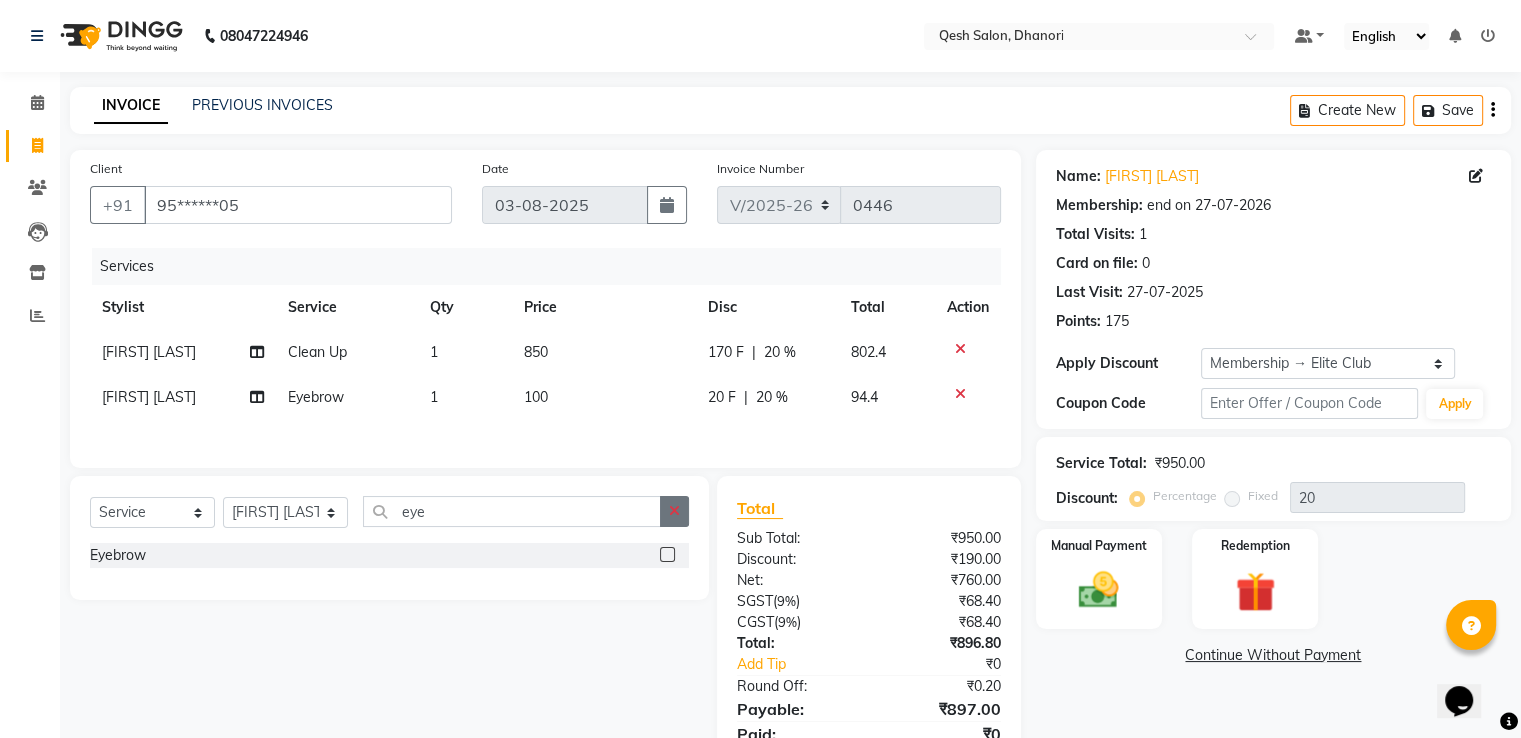 click 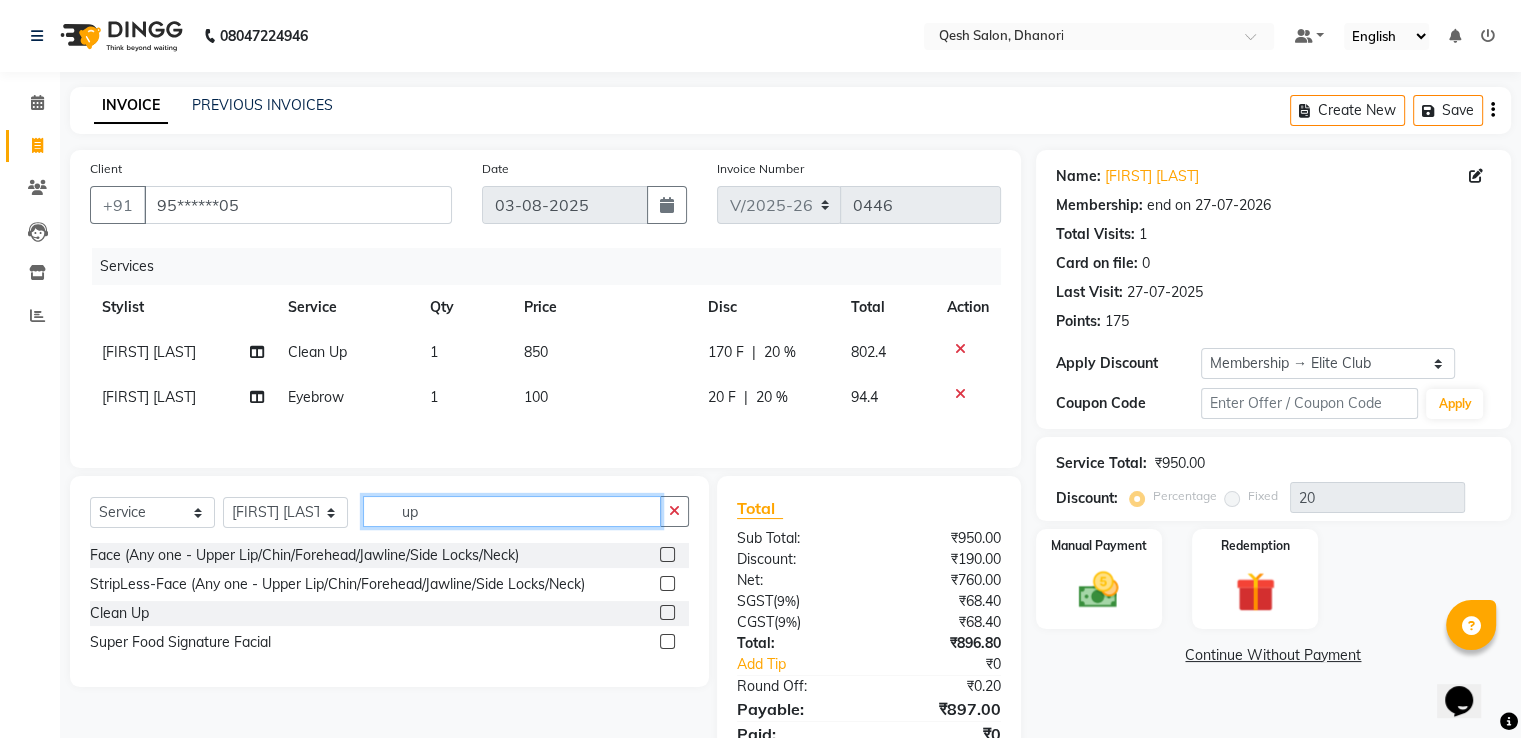 type on "u" 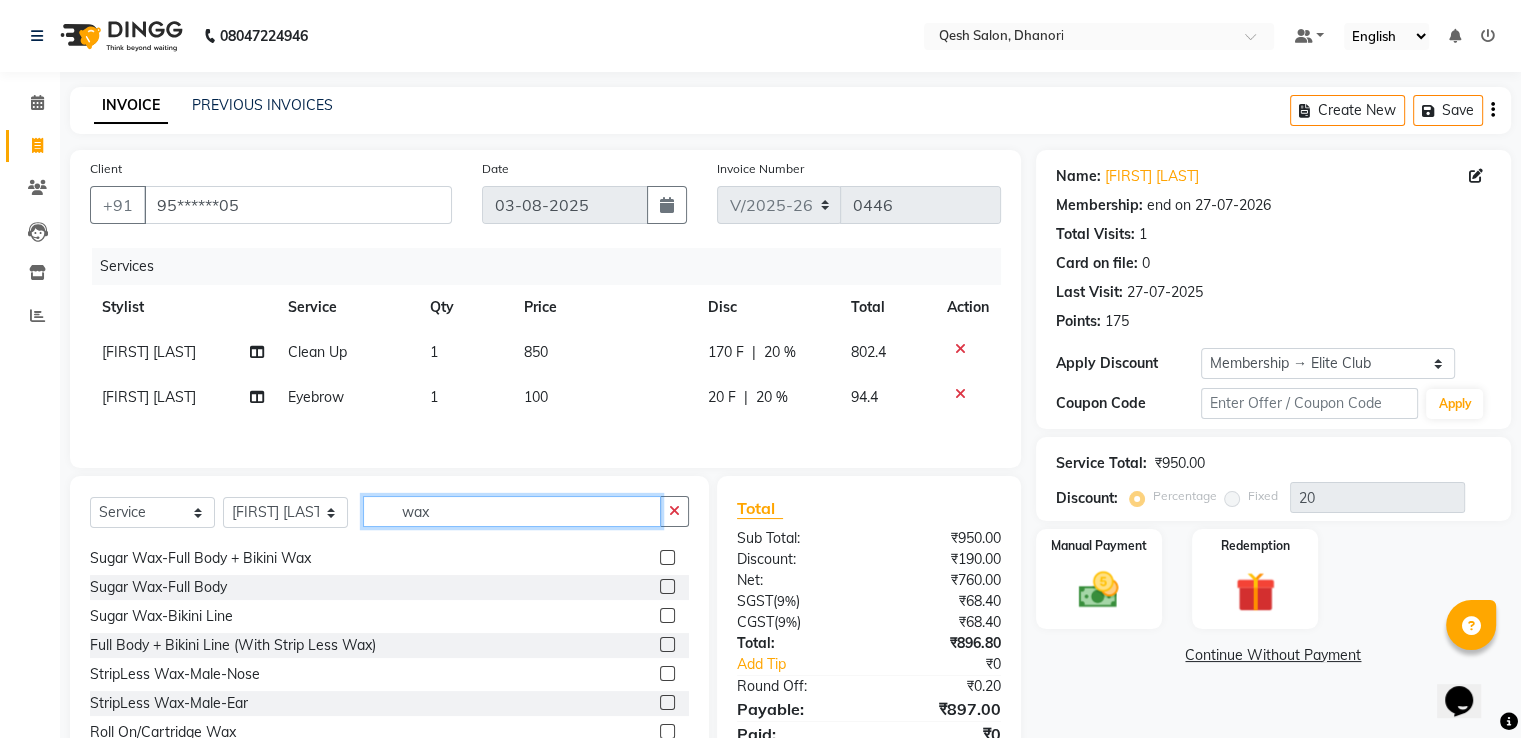 scroll, scrollTop: 235, scrollLeft: 0, axis: vertical 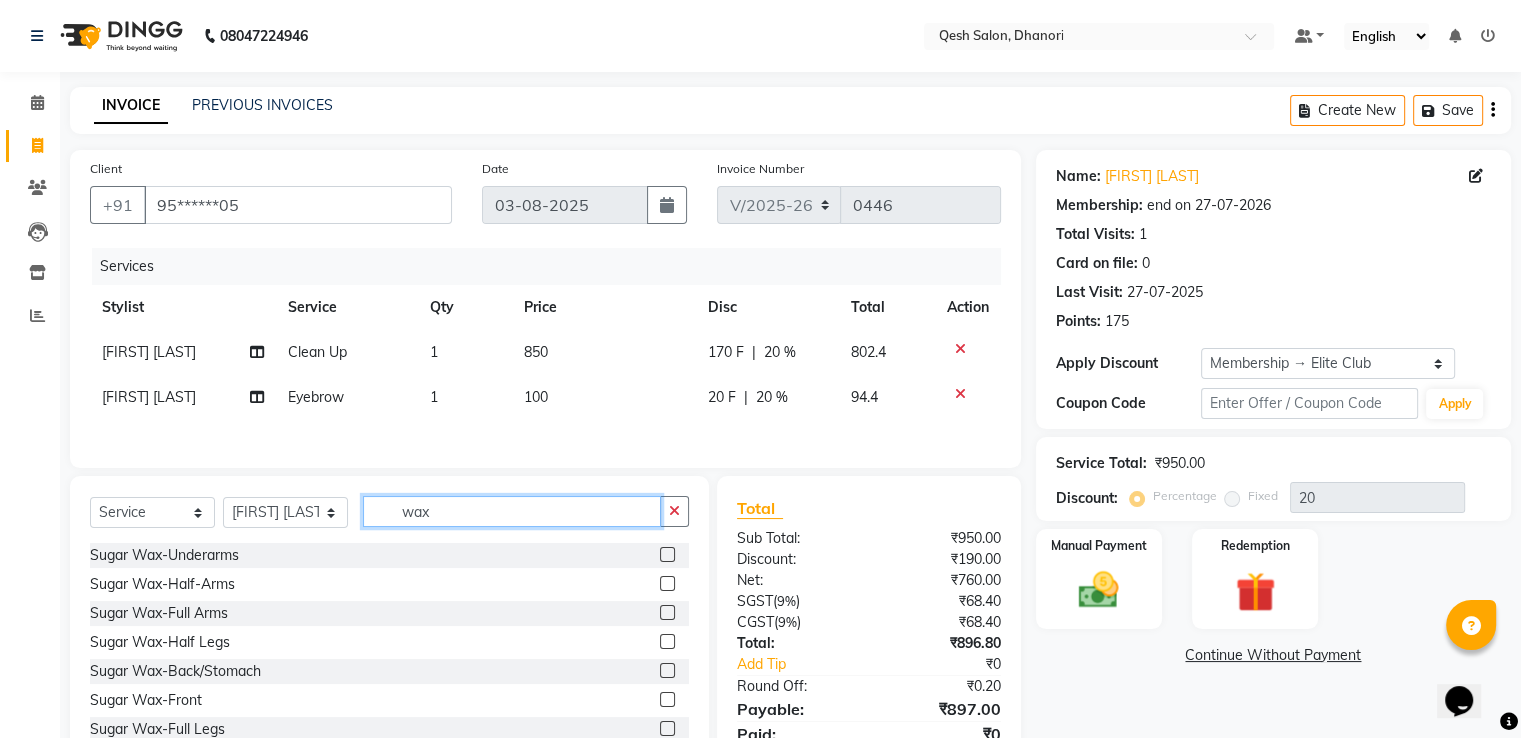 click on "wax" 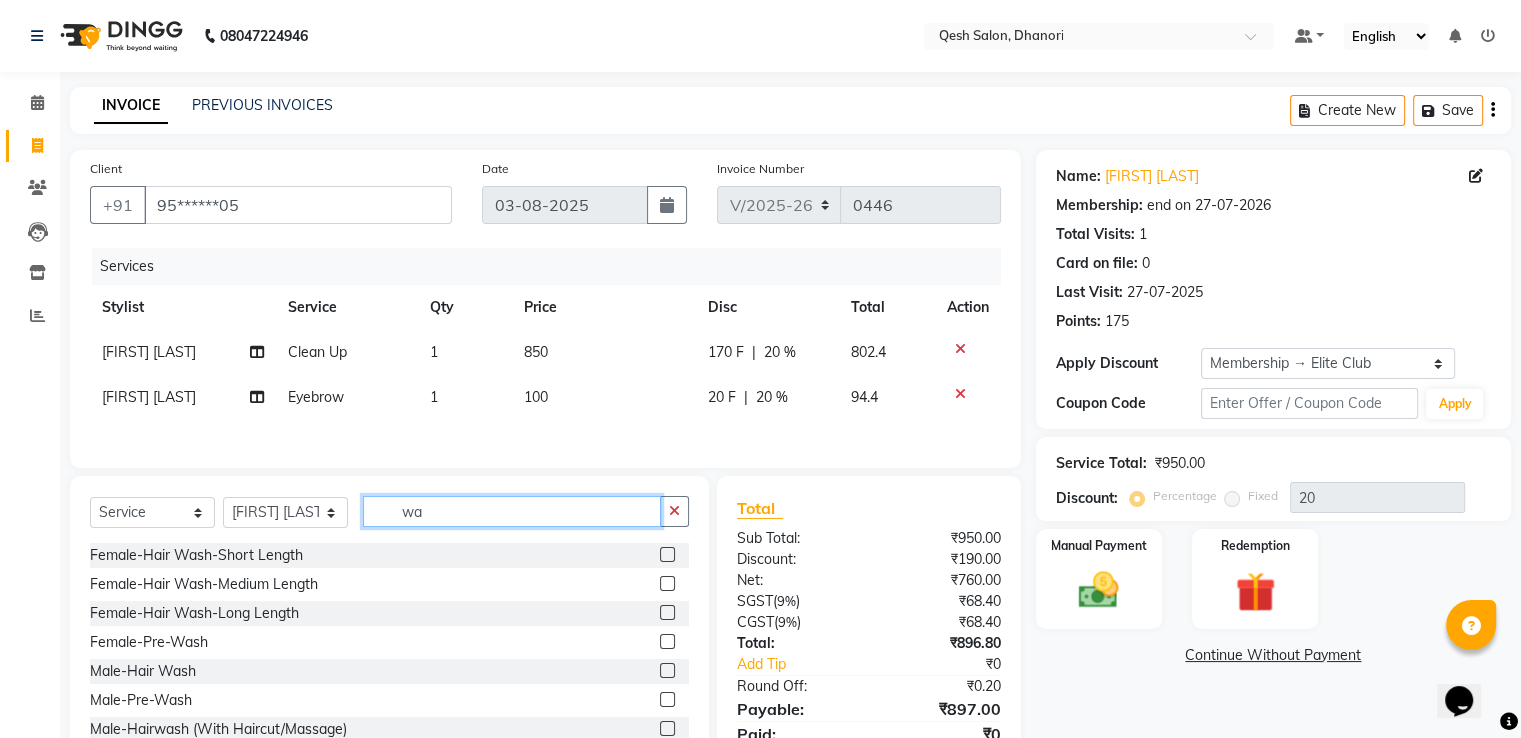type on "w" 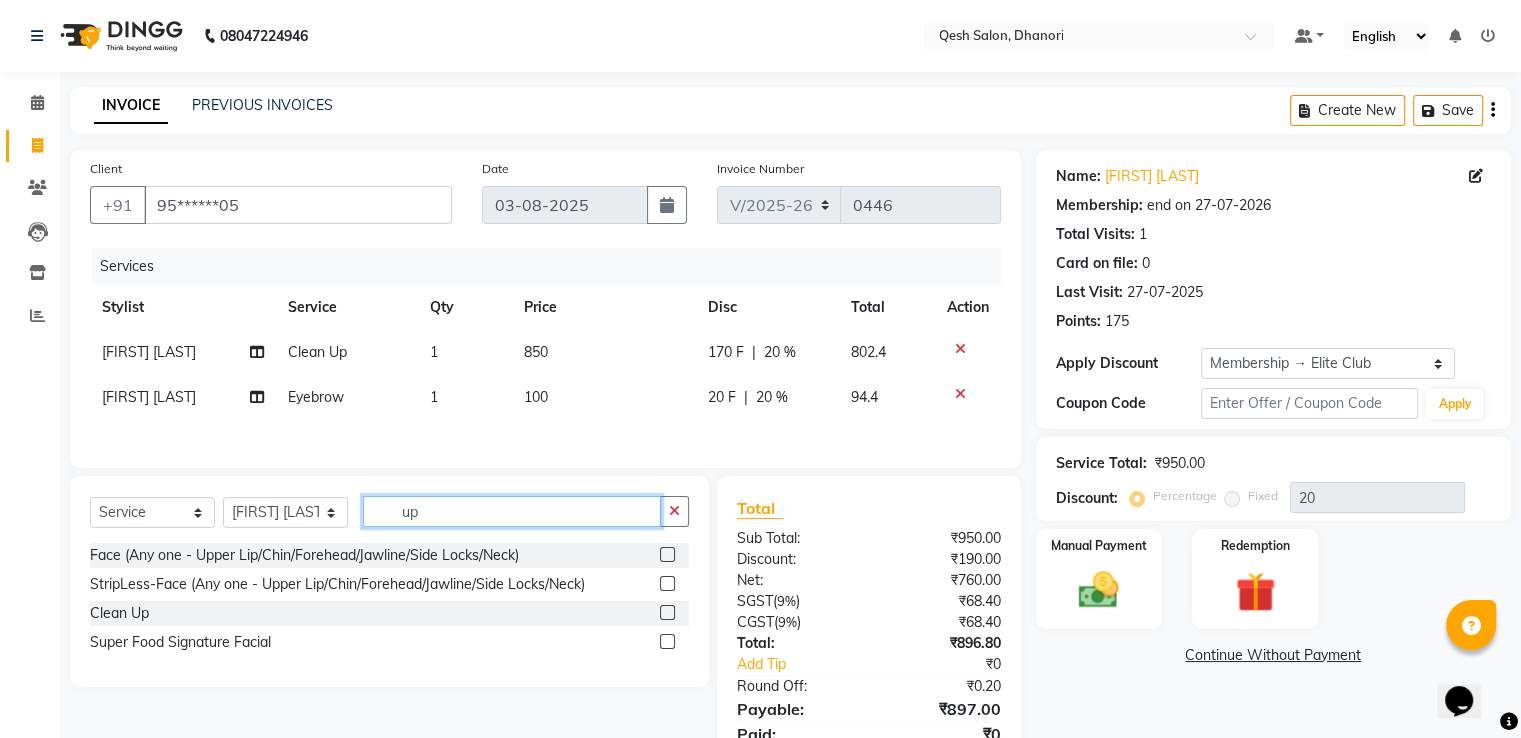 type on "up" 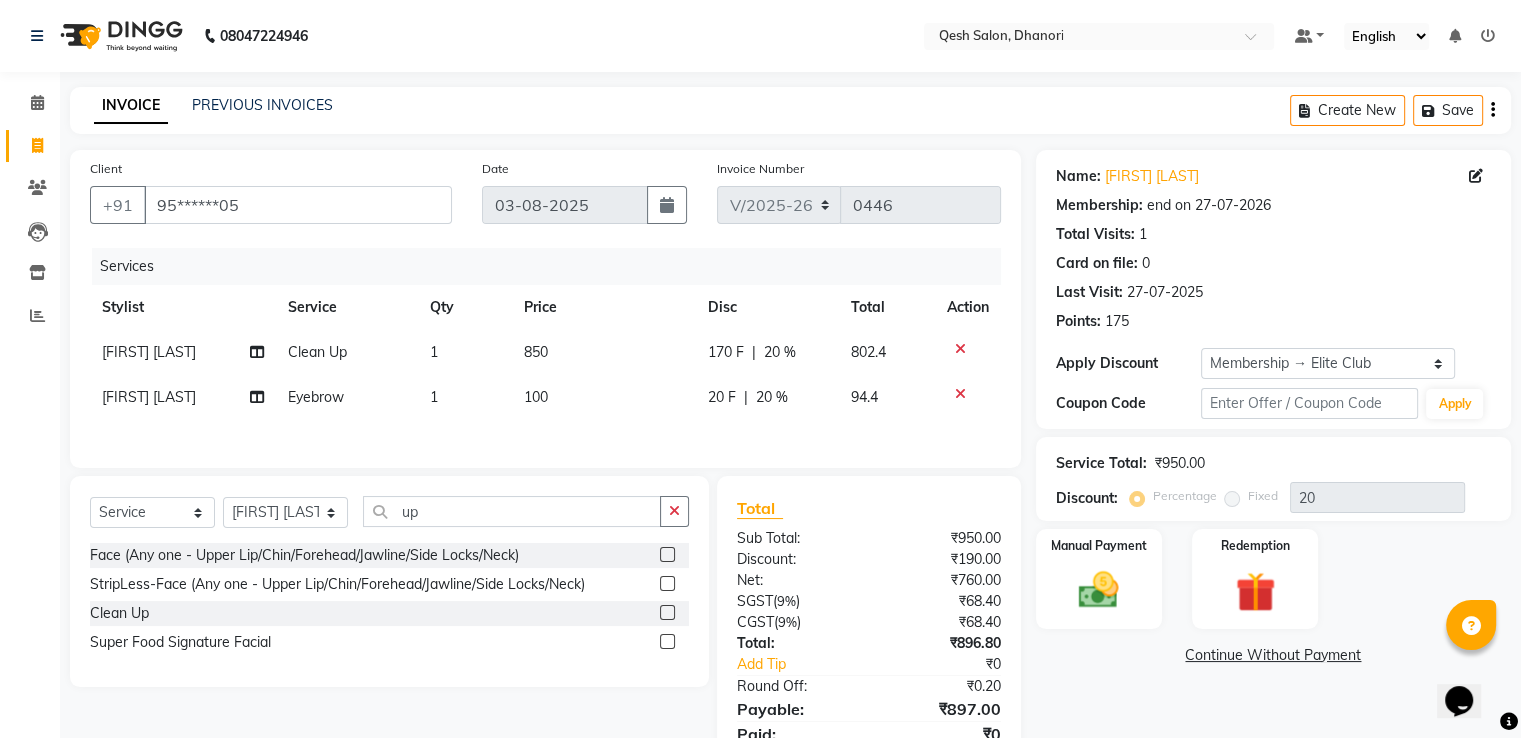 click 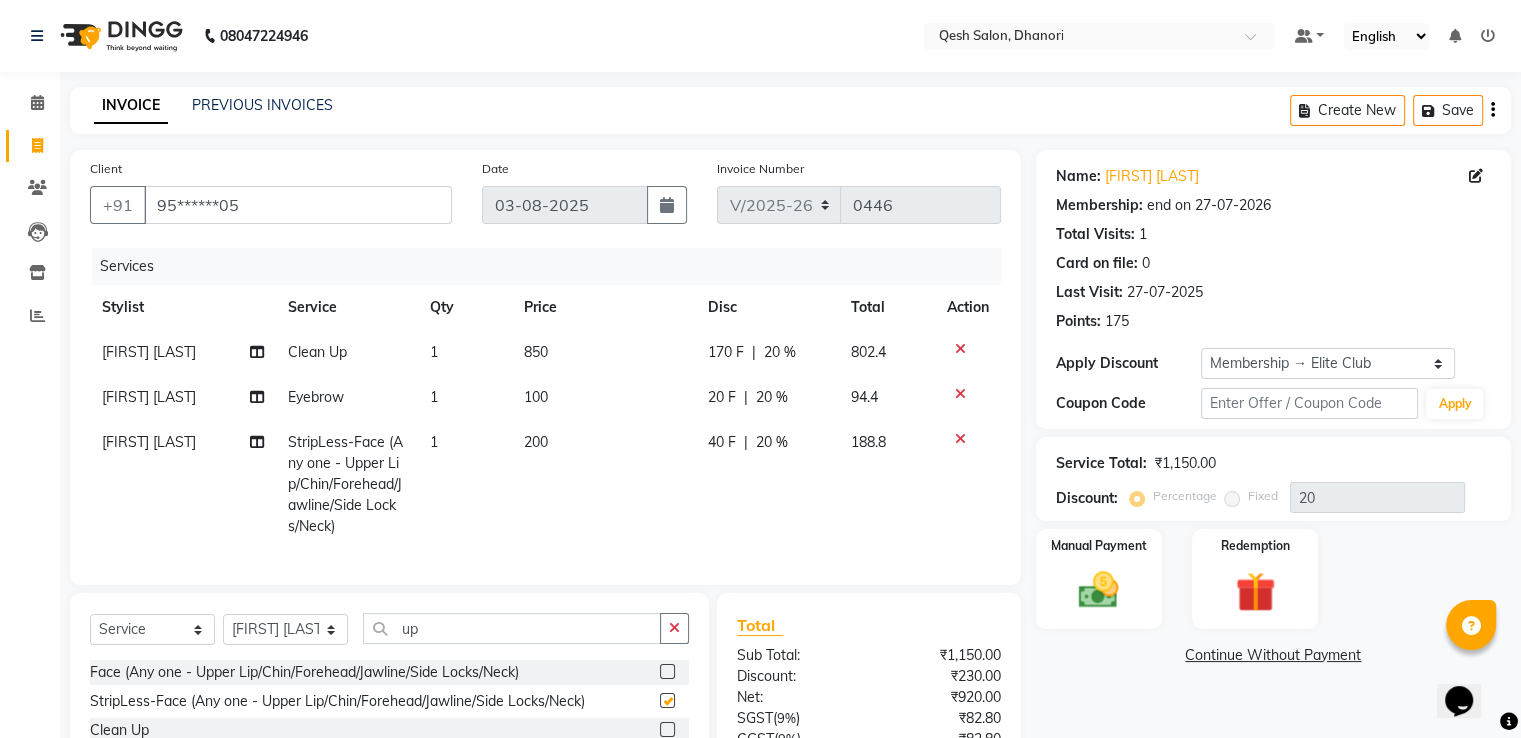 checkbox on "false" 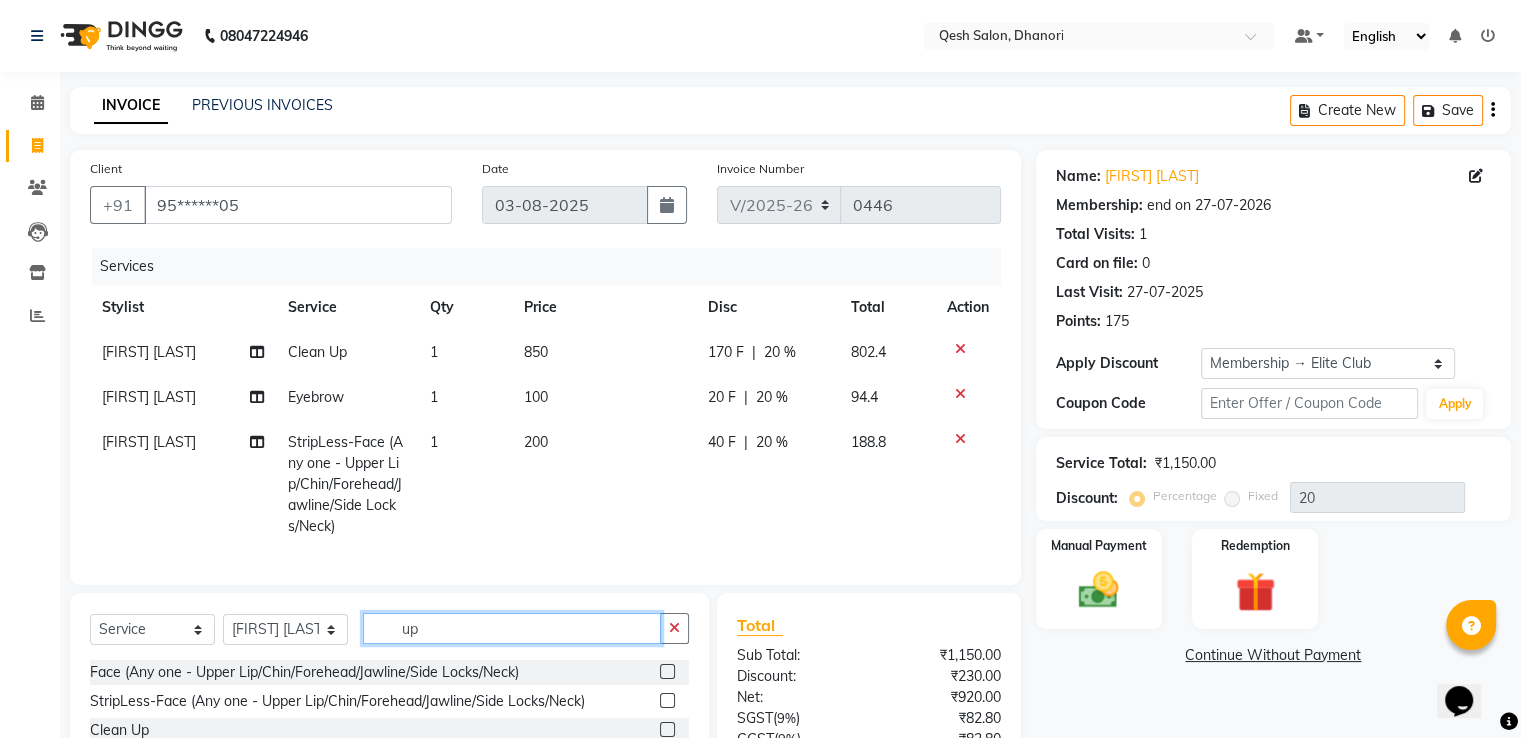 click on "up" 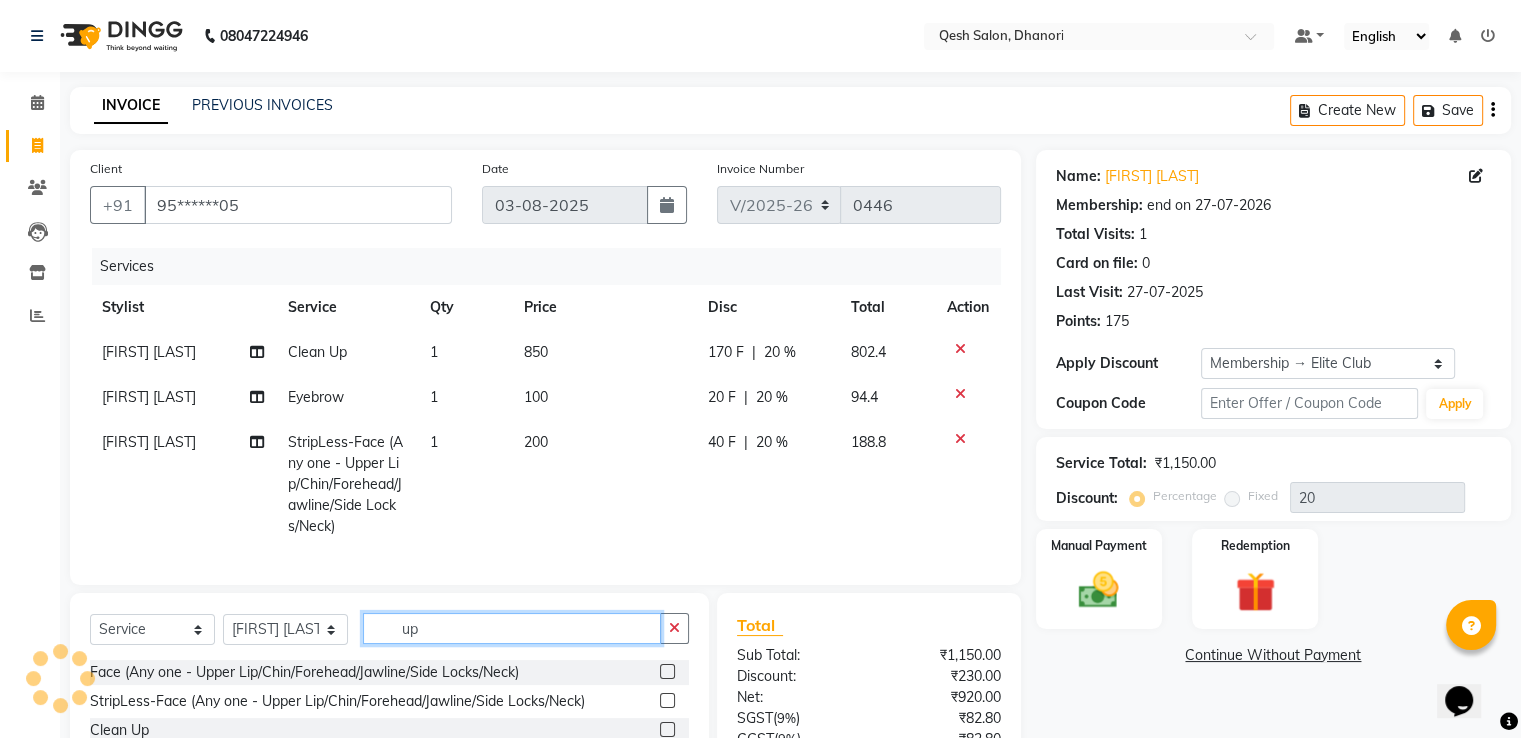 type on "u" 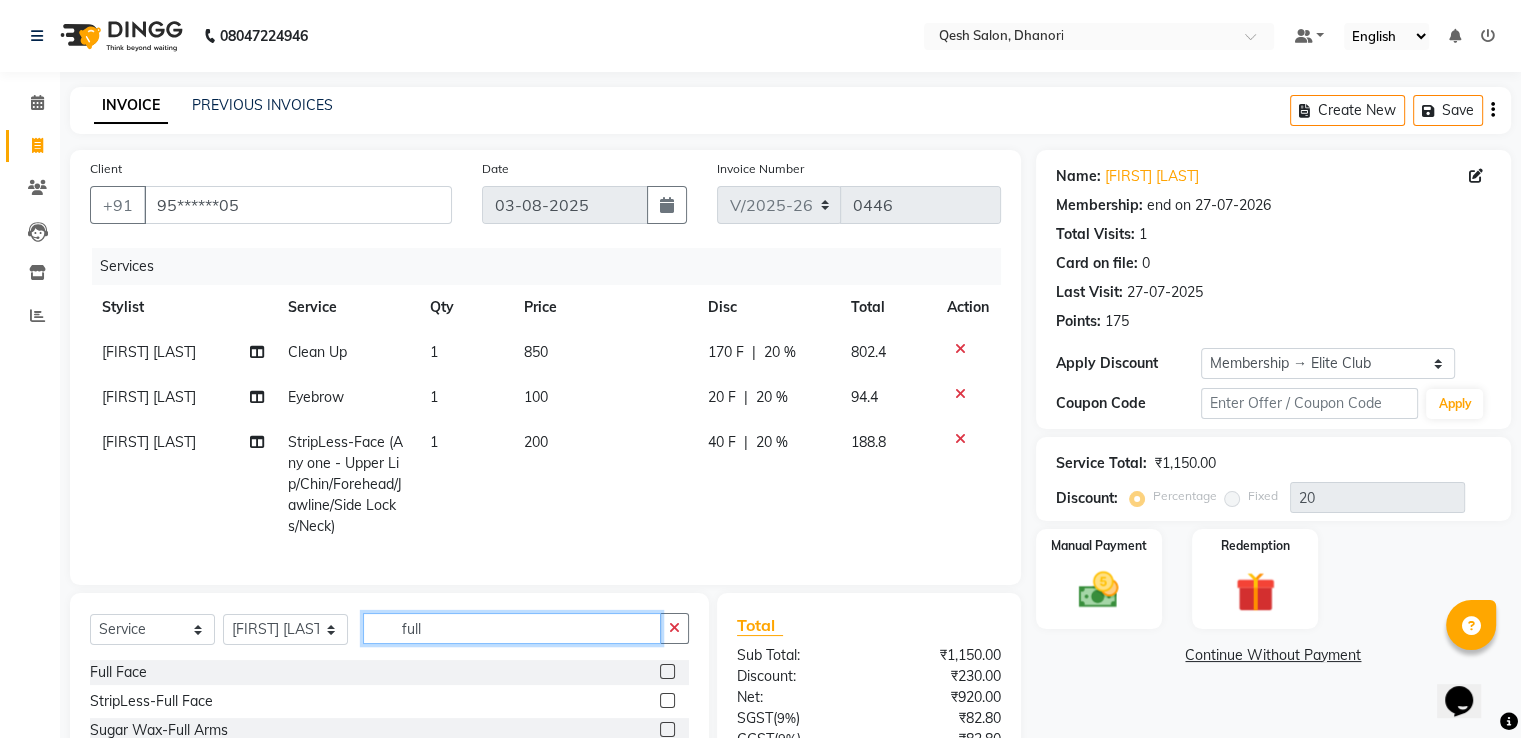 scroll, scrollTop: 200, scrollLeft: 0, axis: vertical 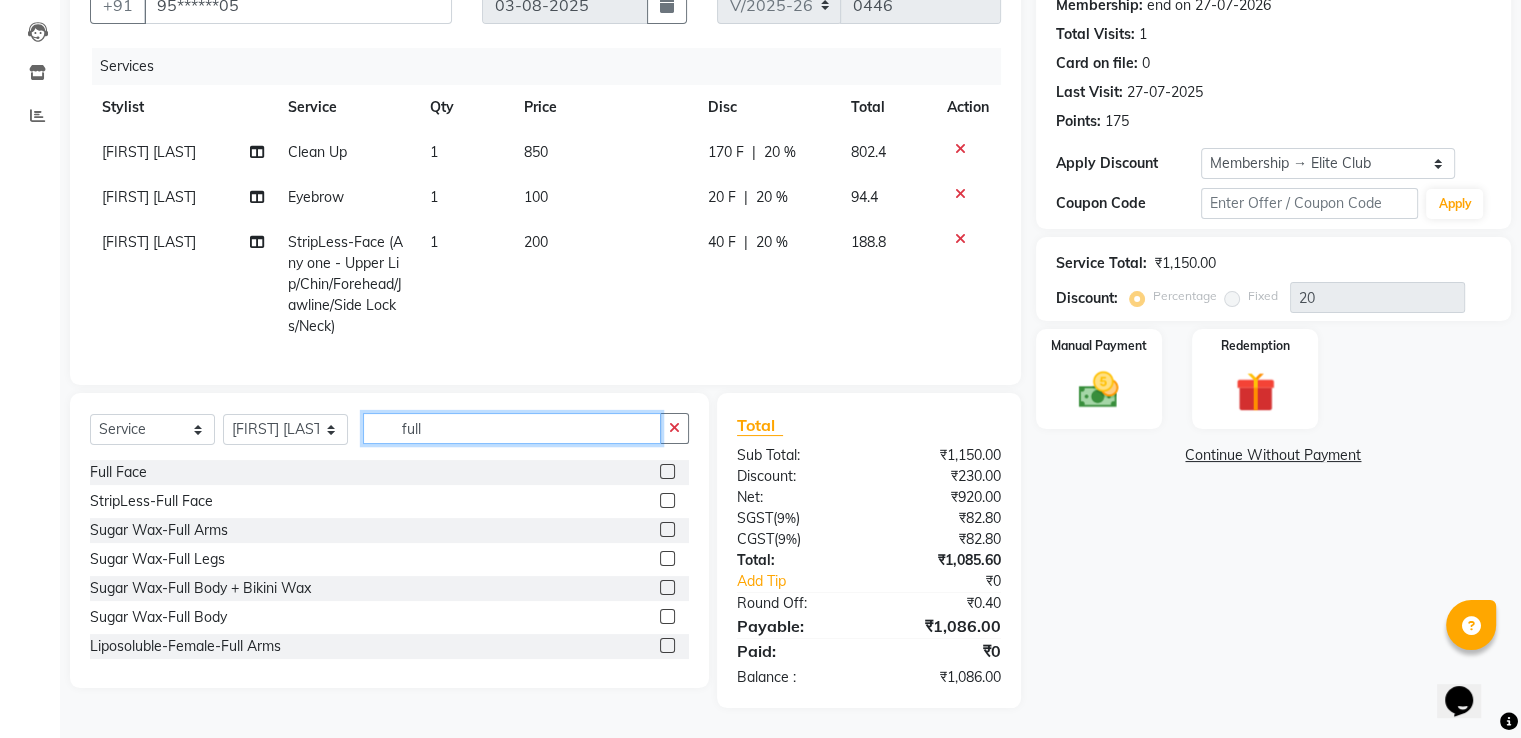 type on "full" 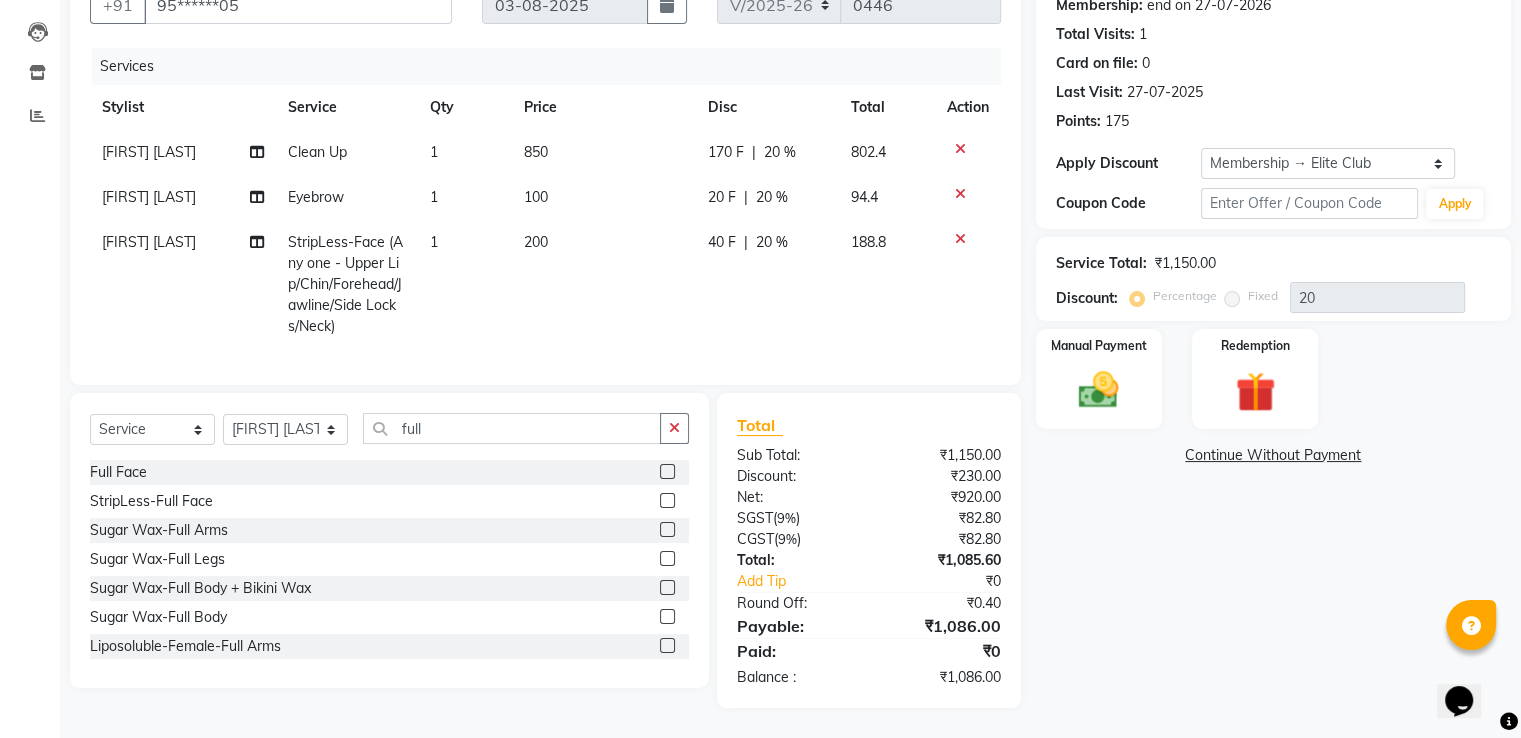 click 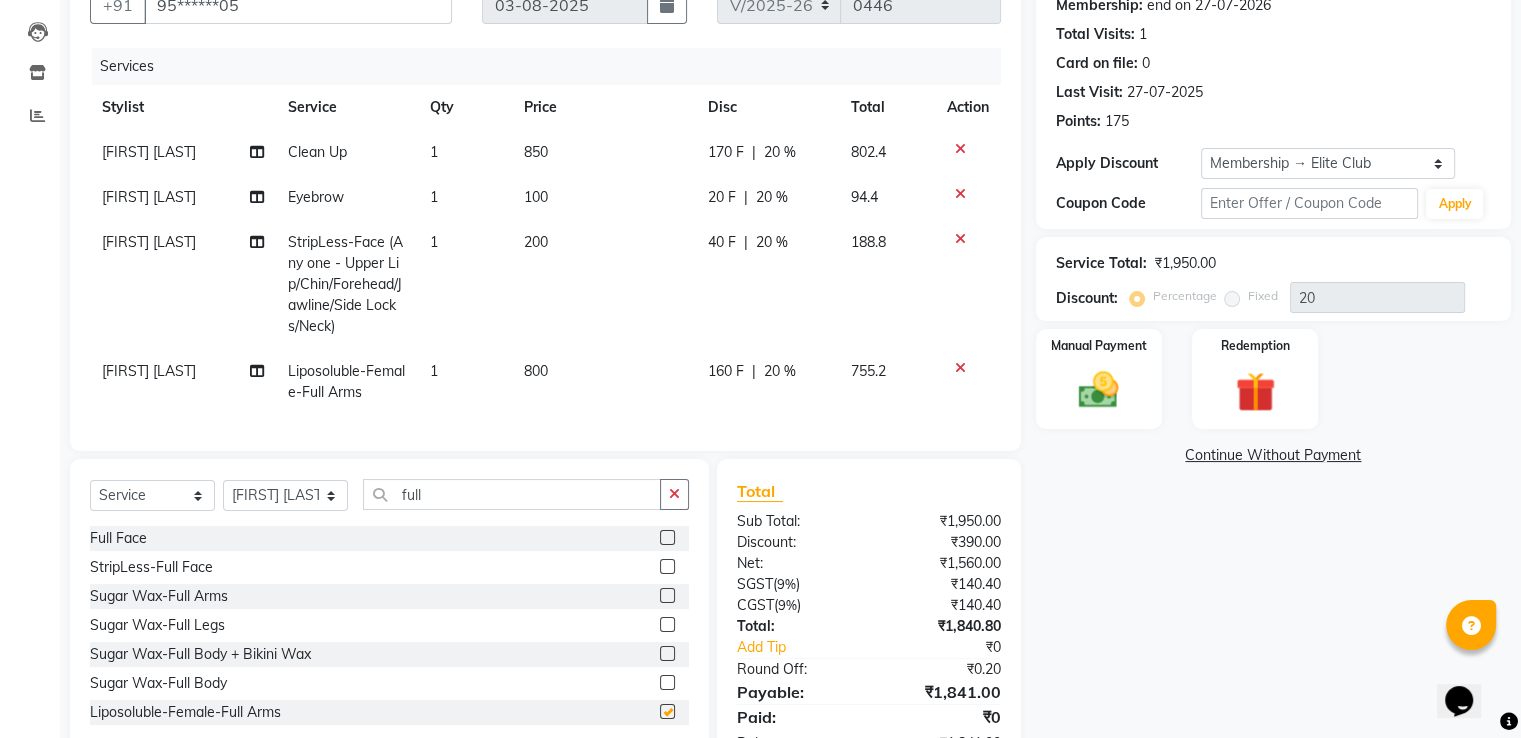 checkbox on "false" 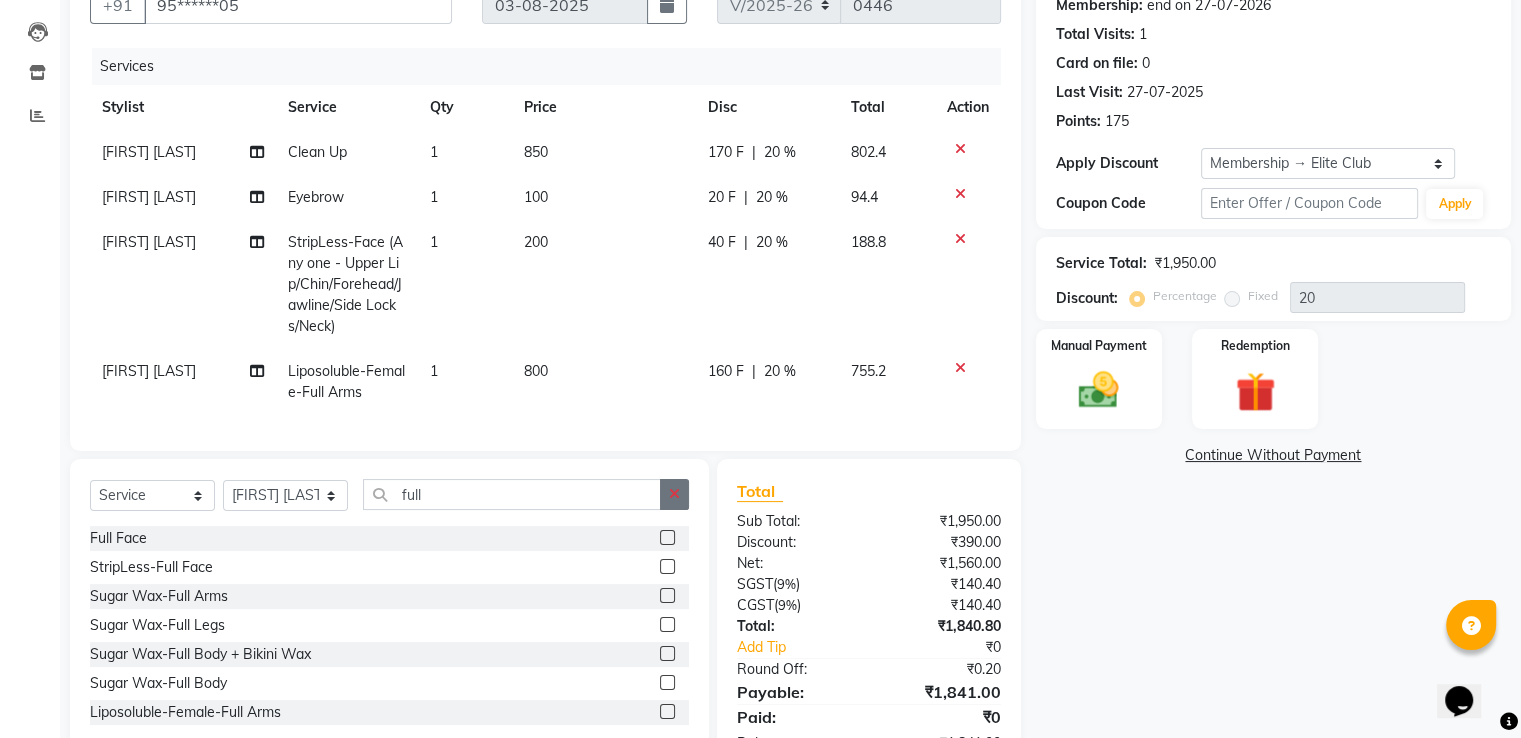 click 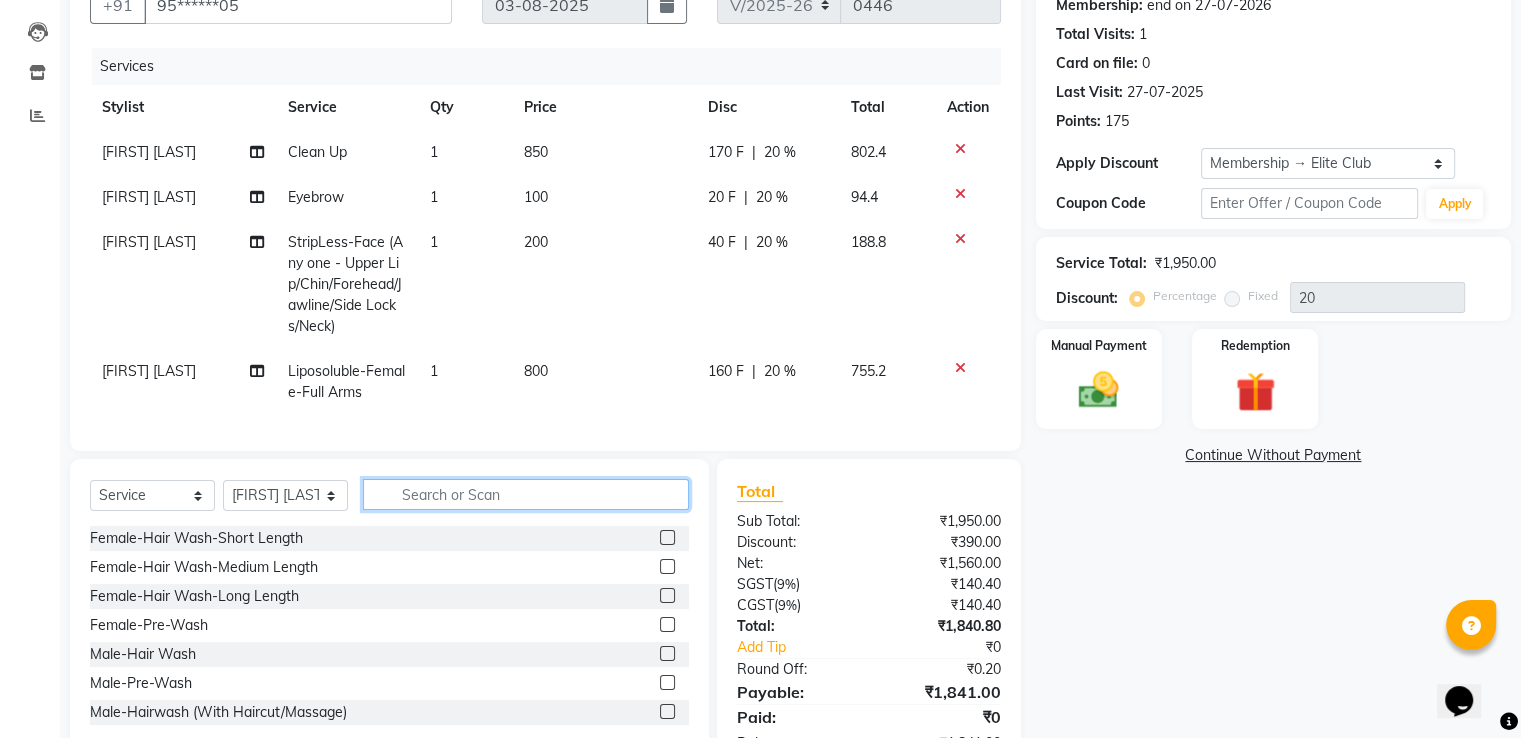 click 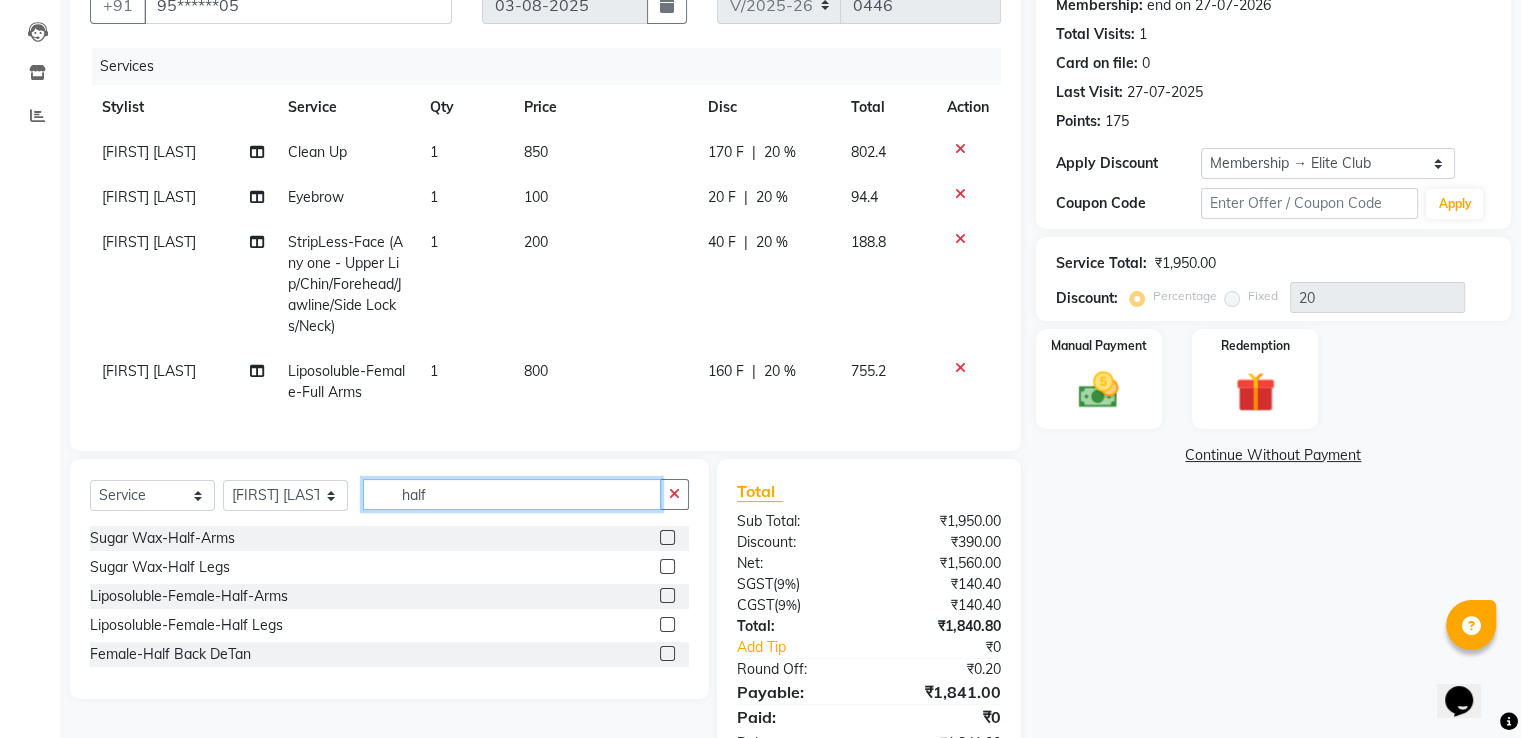type on "half" 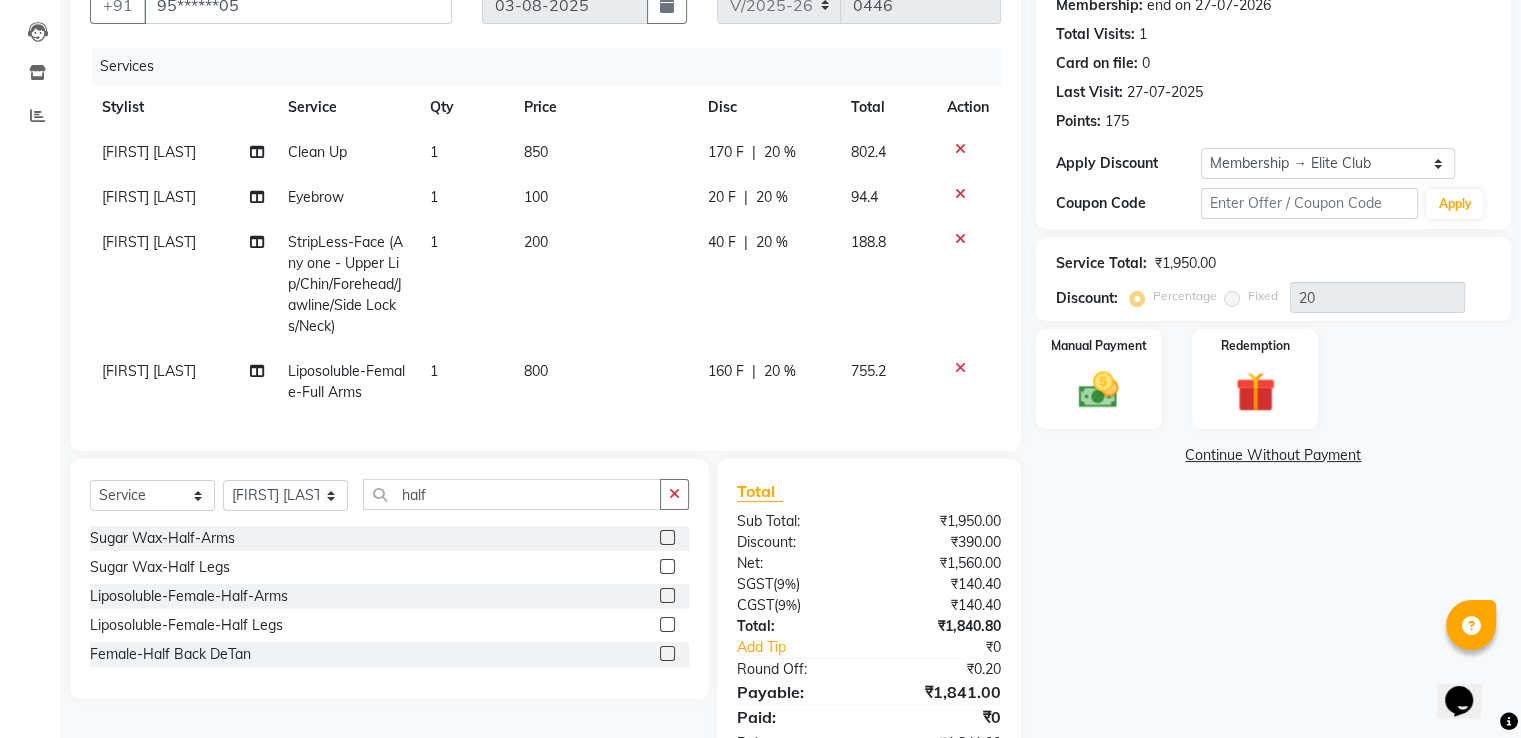click 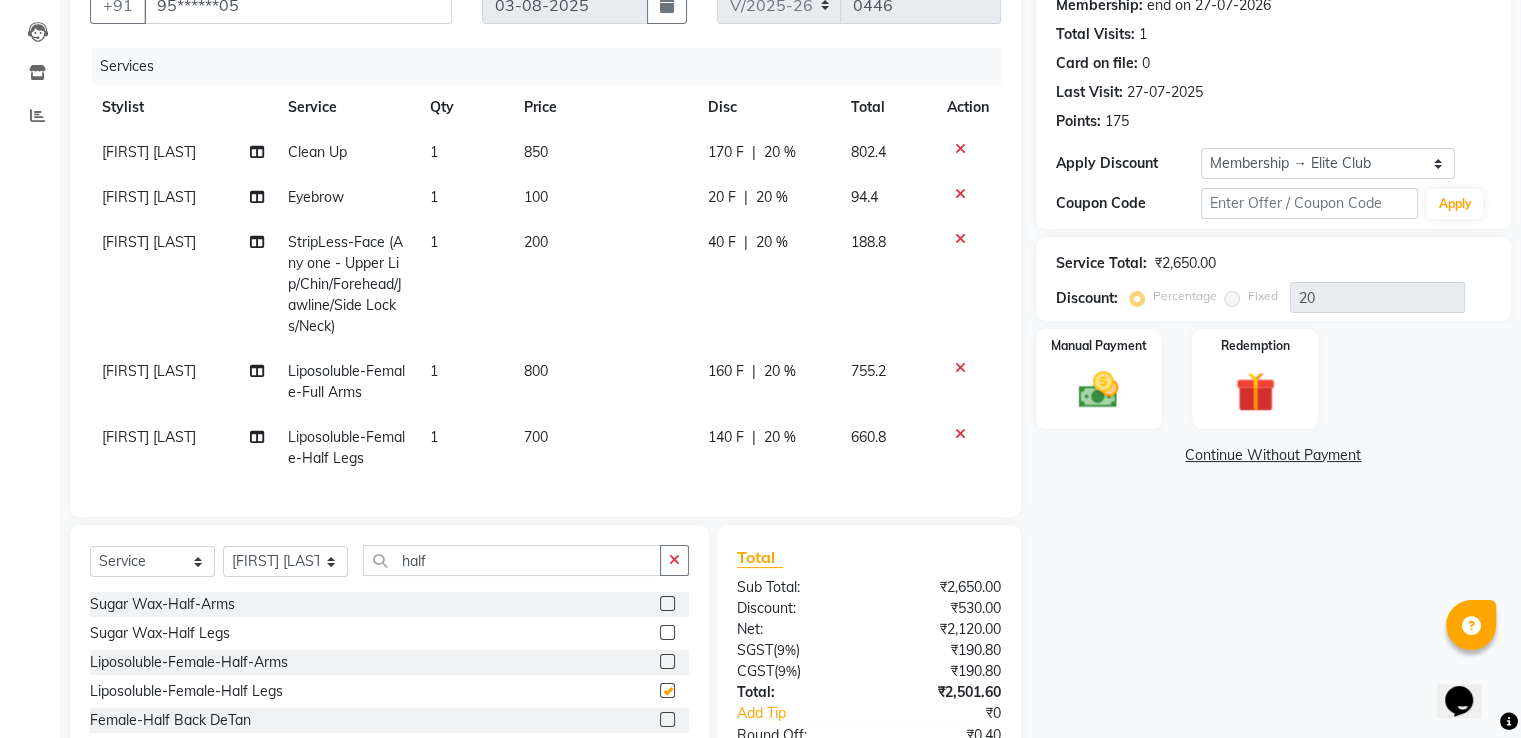 checkbox on "false" 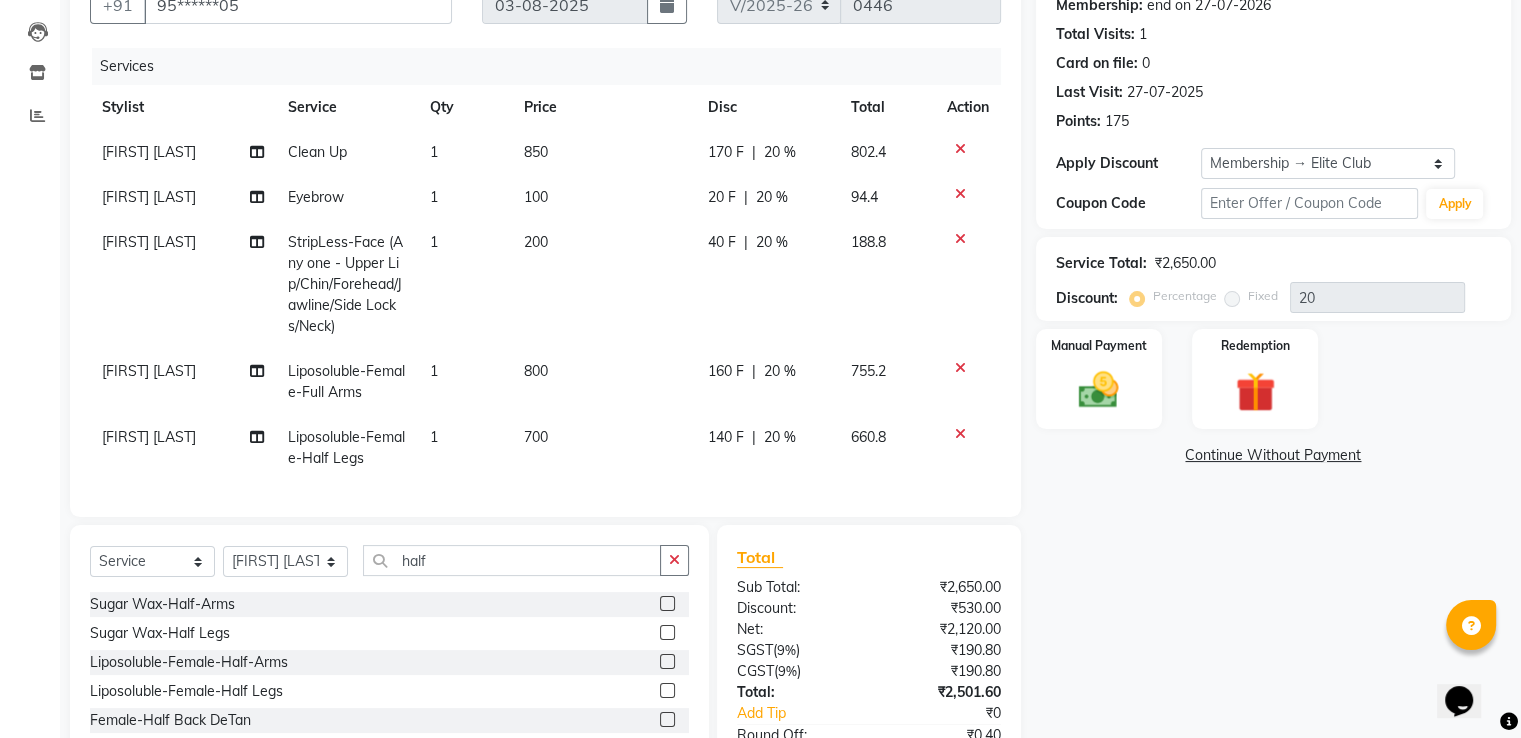 scroll, scrollTop: 348, scrollLeft: 0, axis: vertical 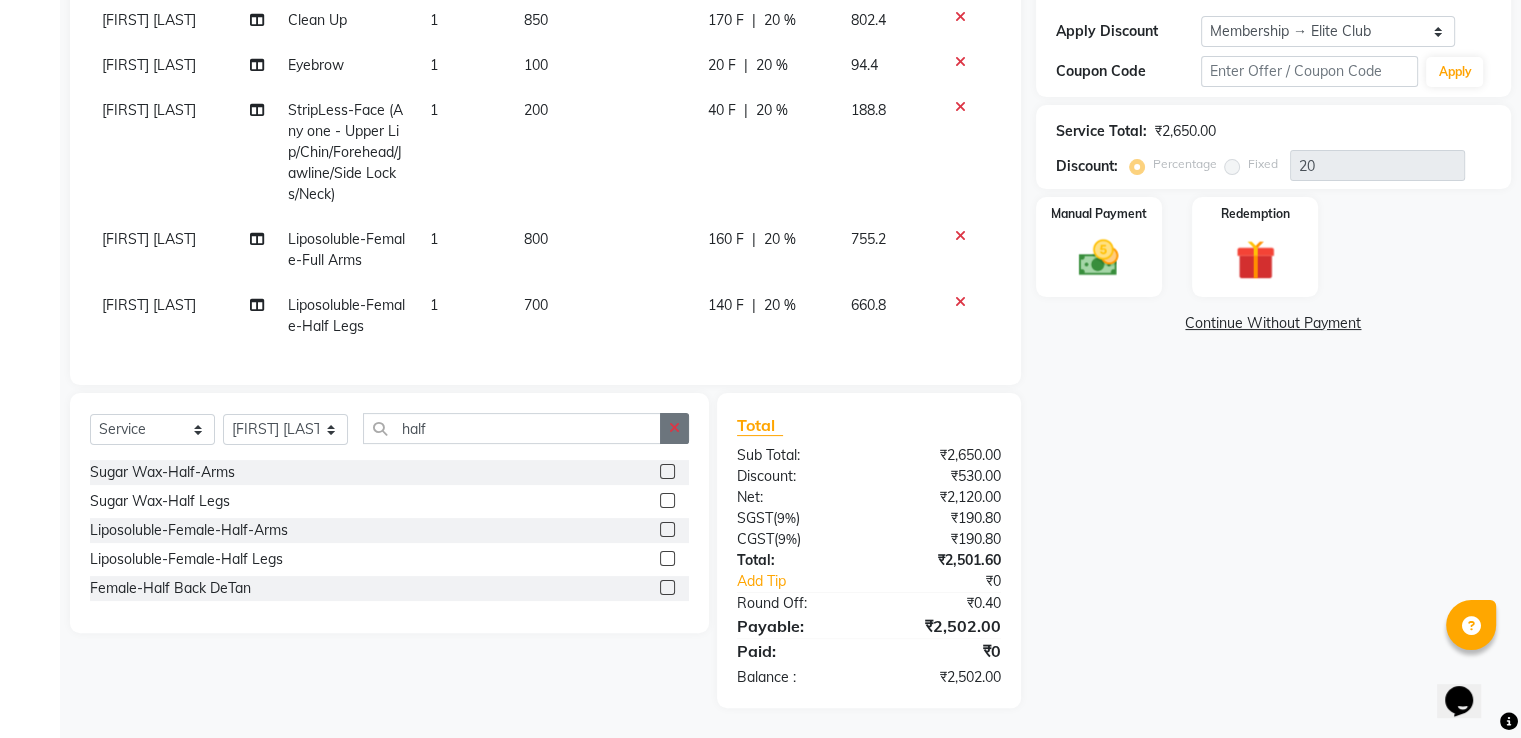 click 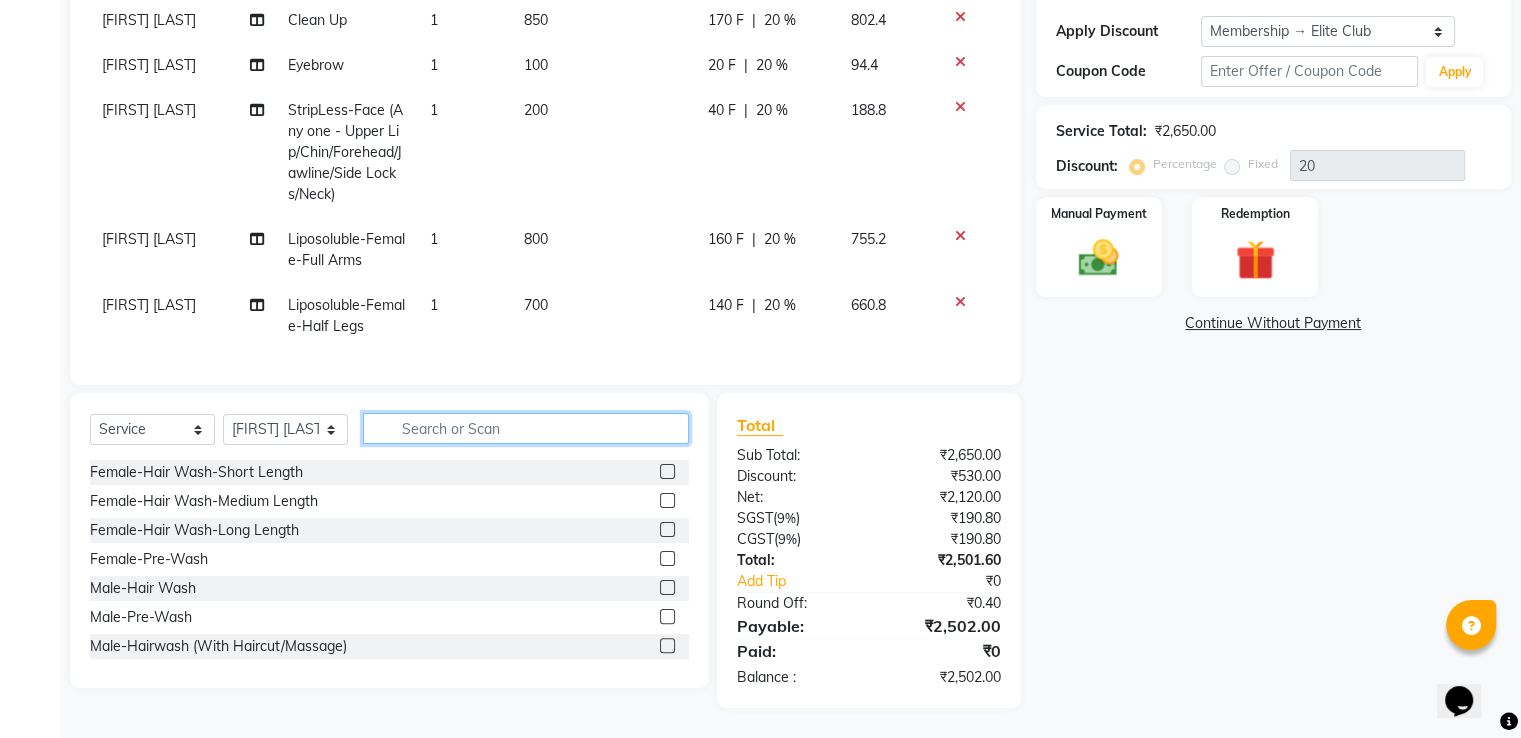 click 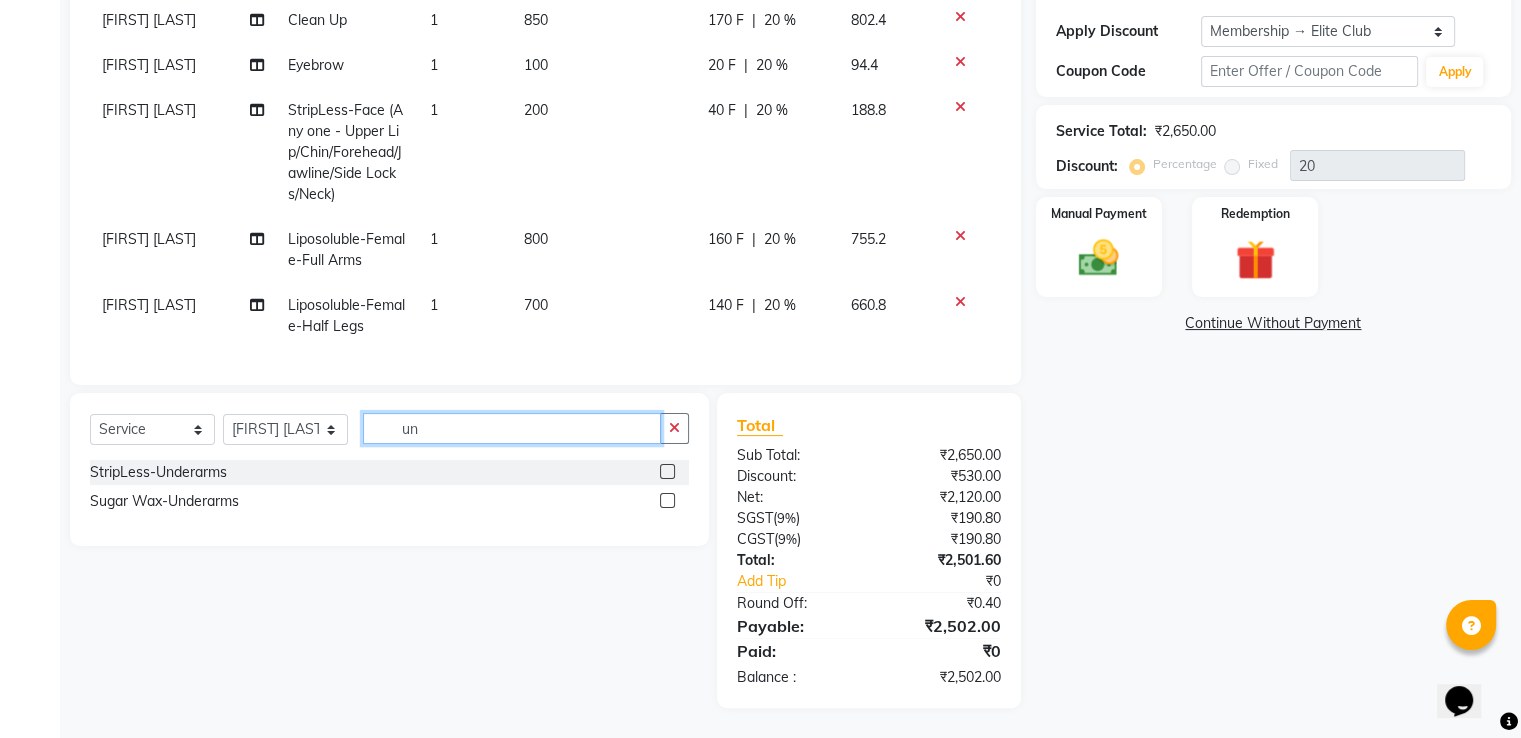 type on "un" 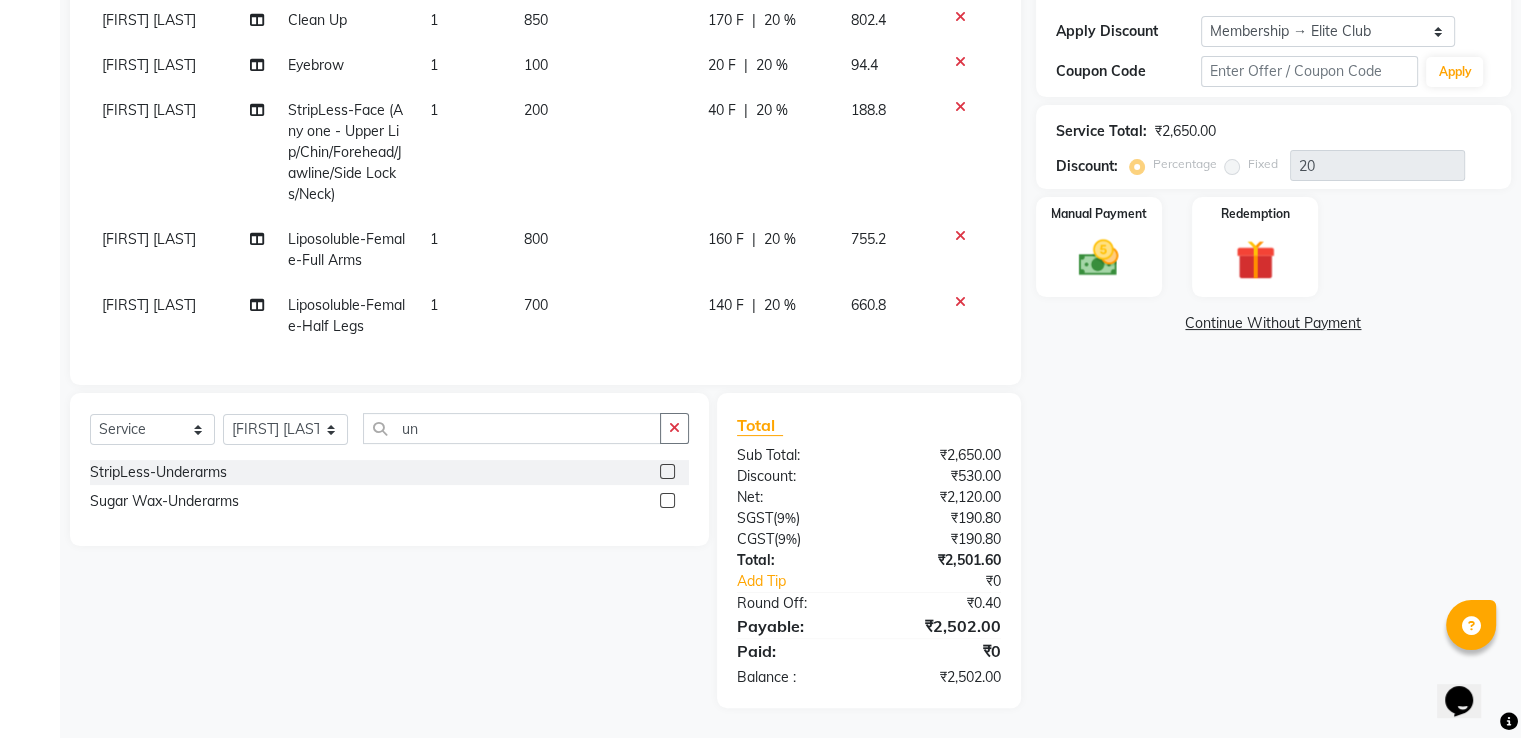 click 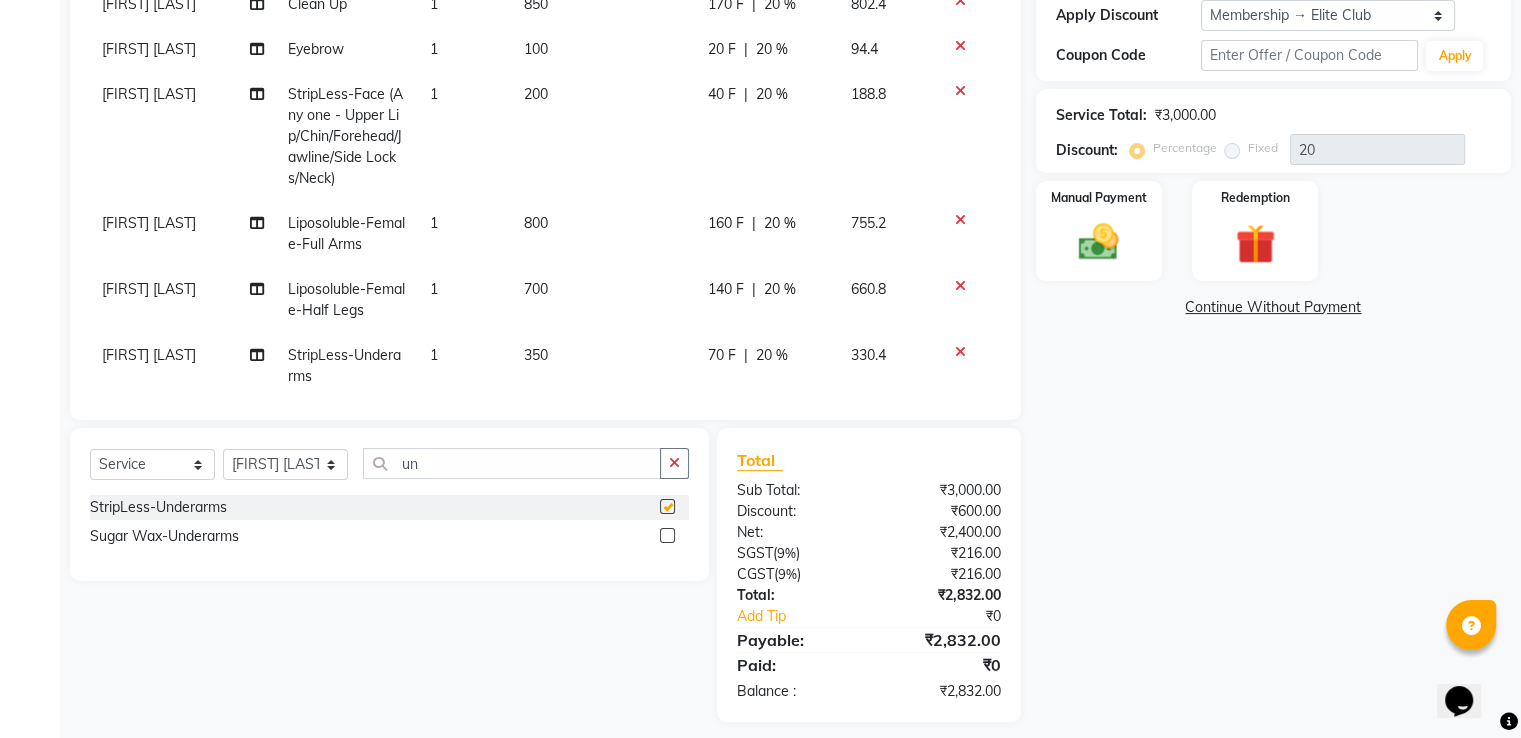 checkbox on "false" 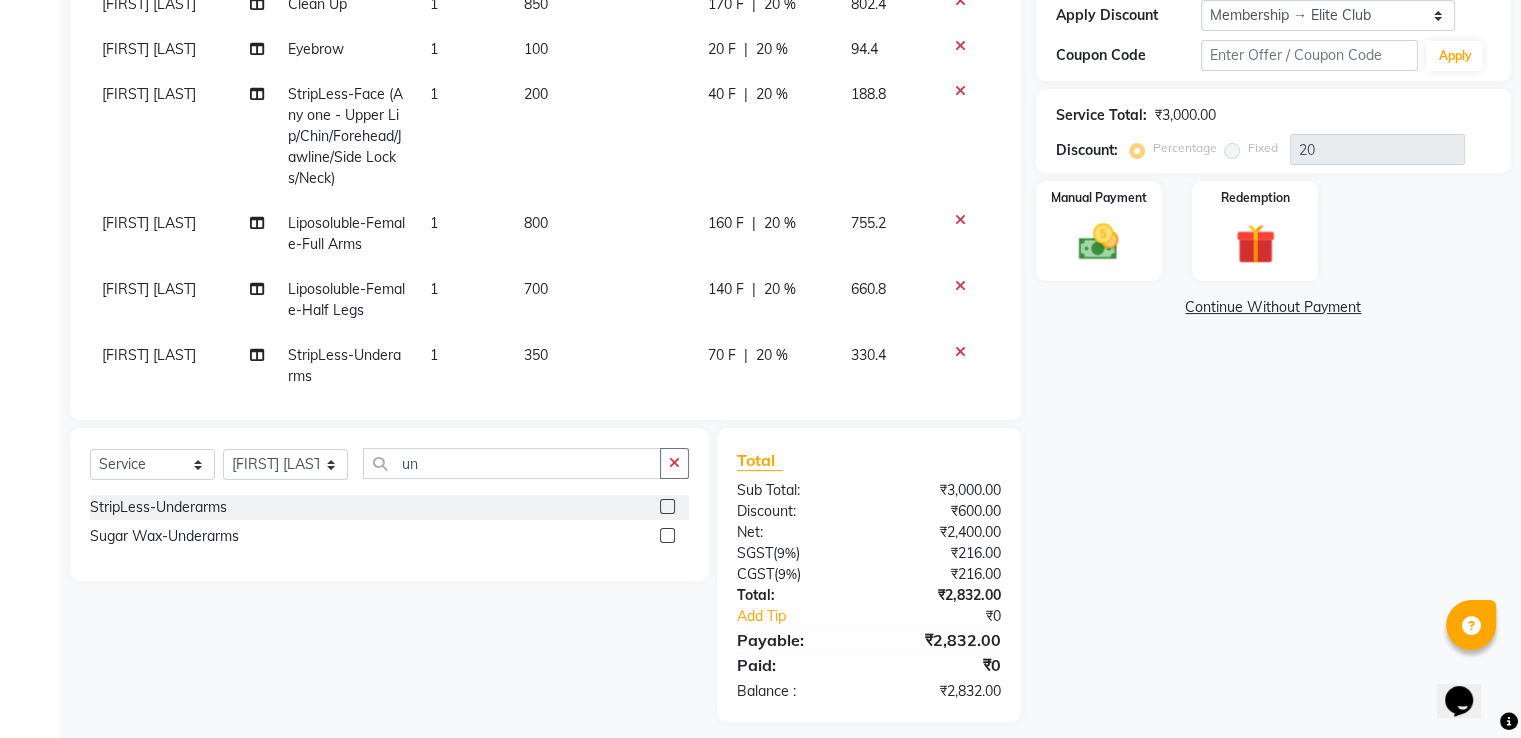 click 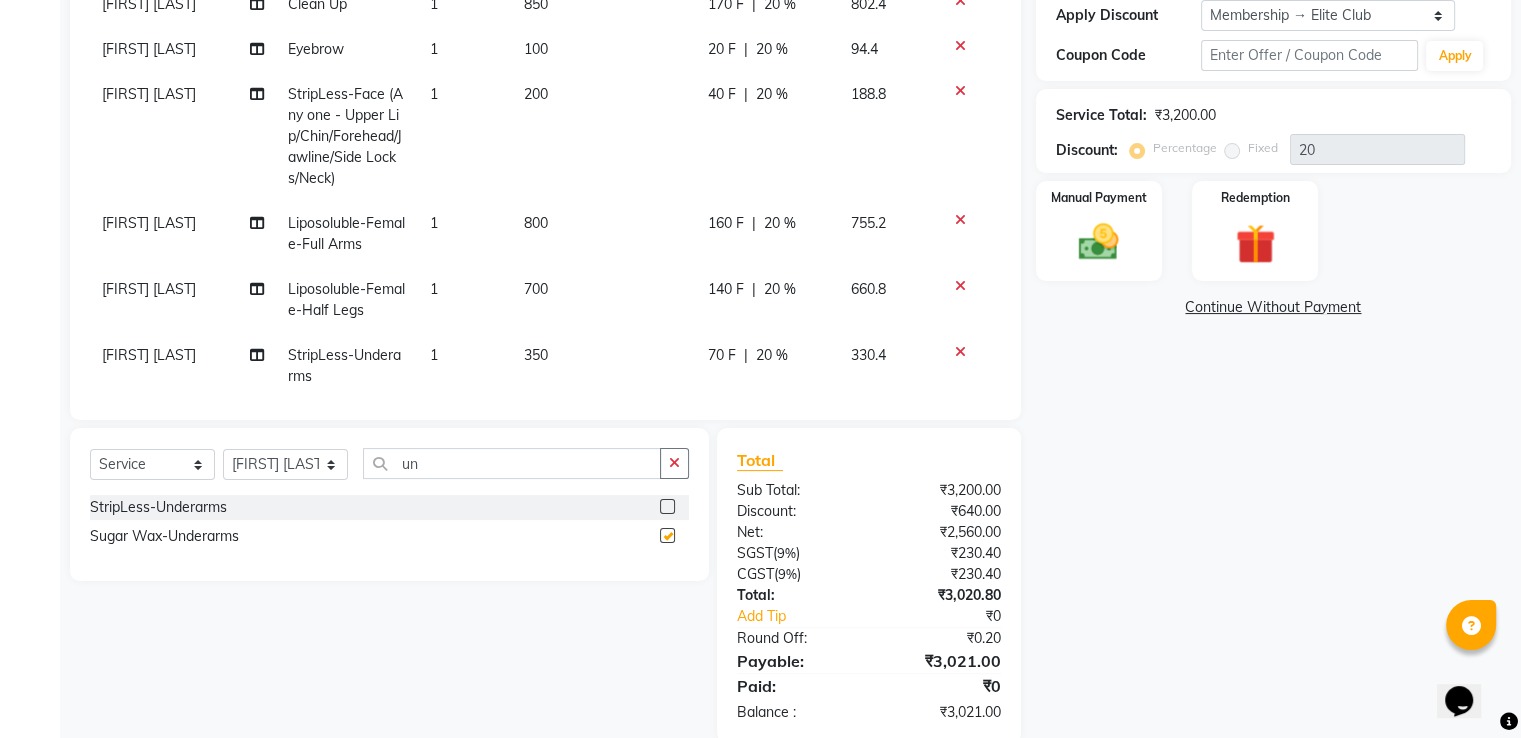 checkbox on "false" 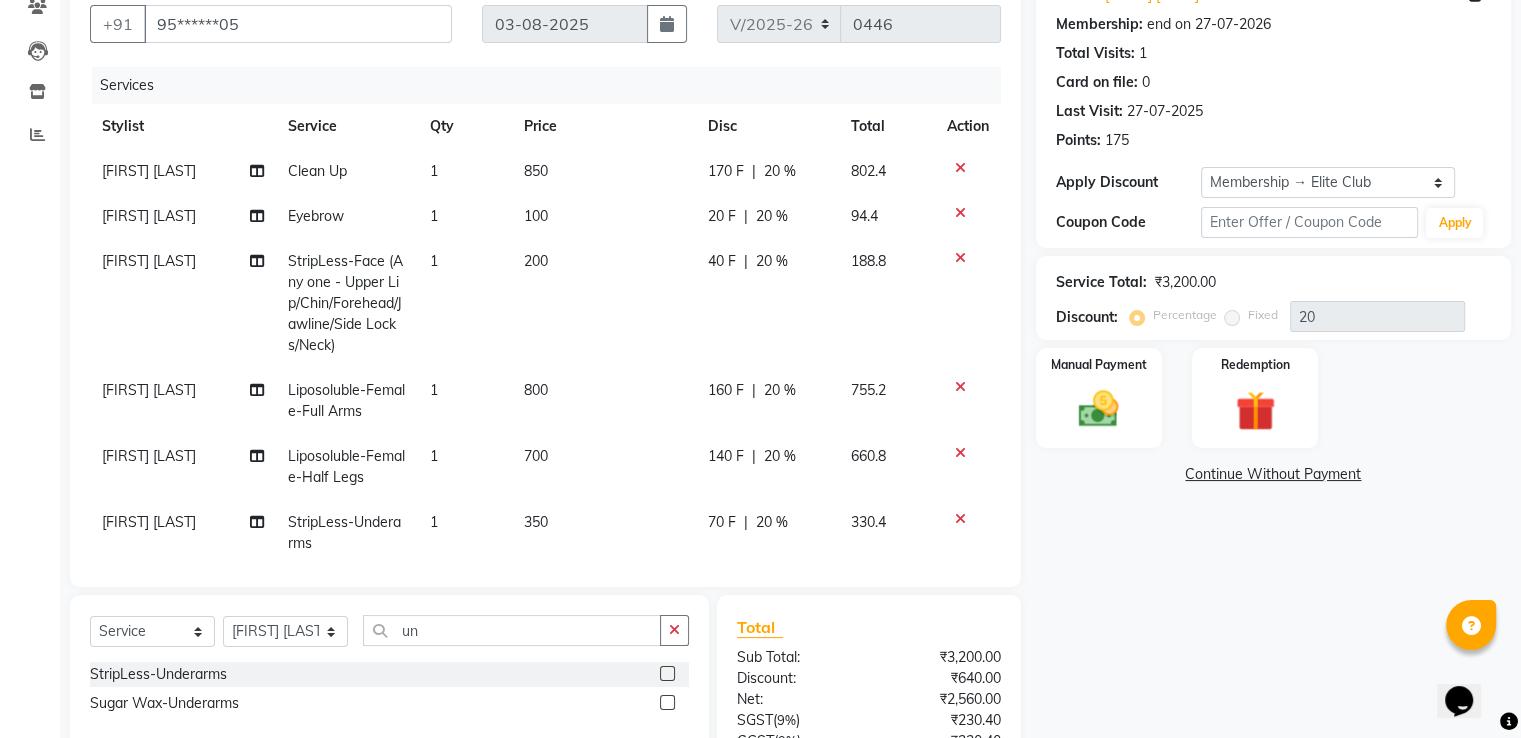 scroll, scrollTop: 148, scrollLeft: 0, axis: vertical 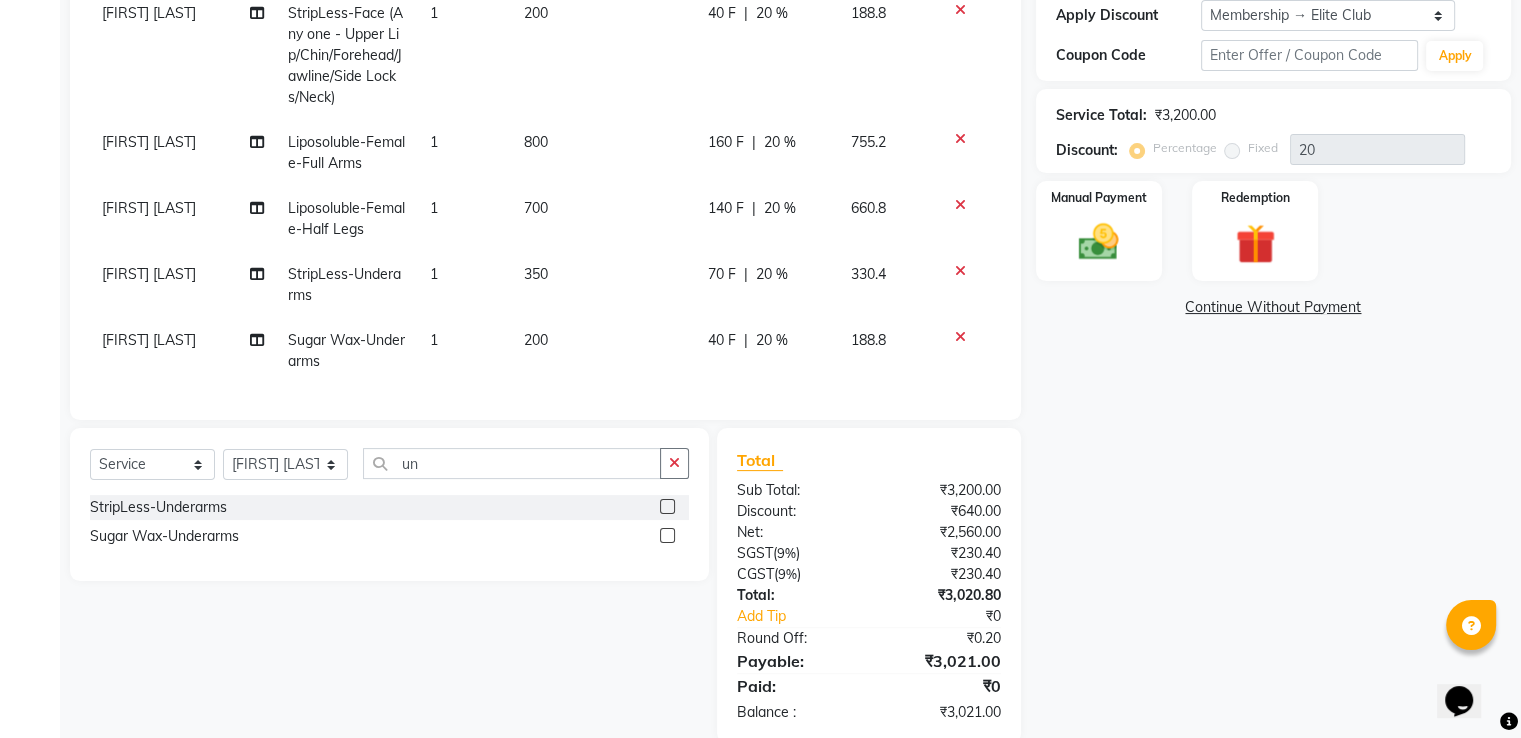 click 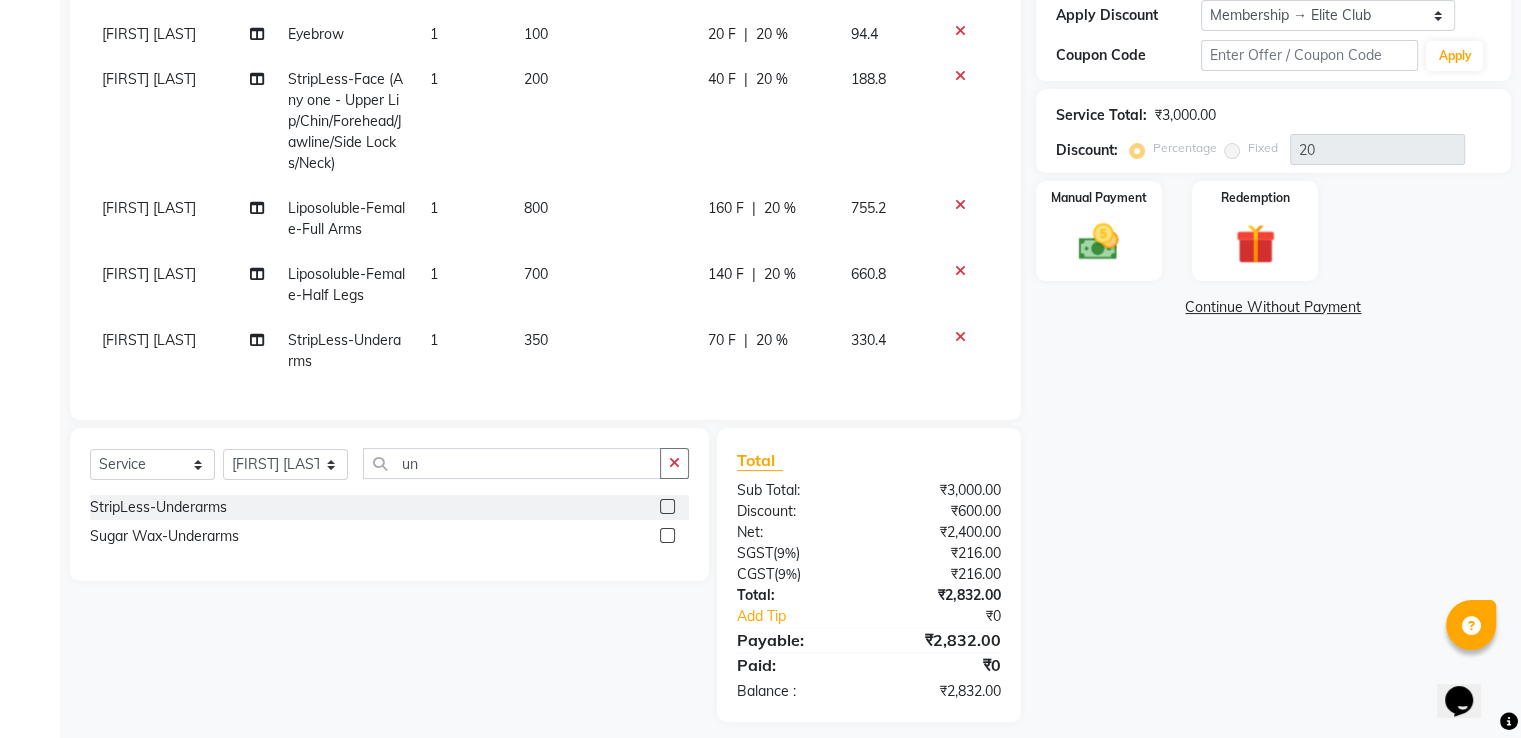 click 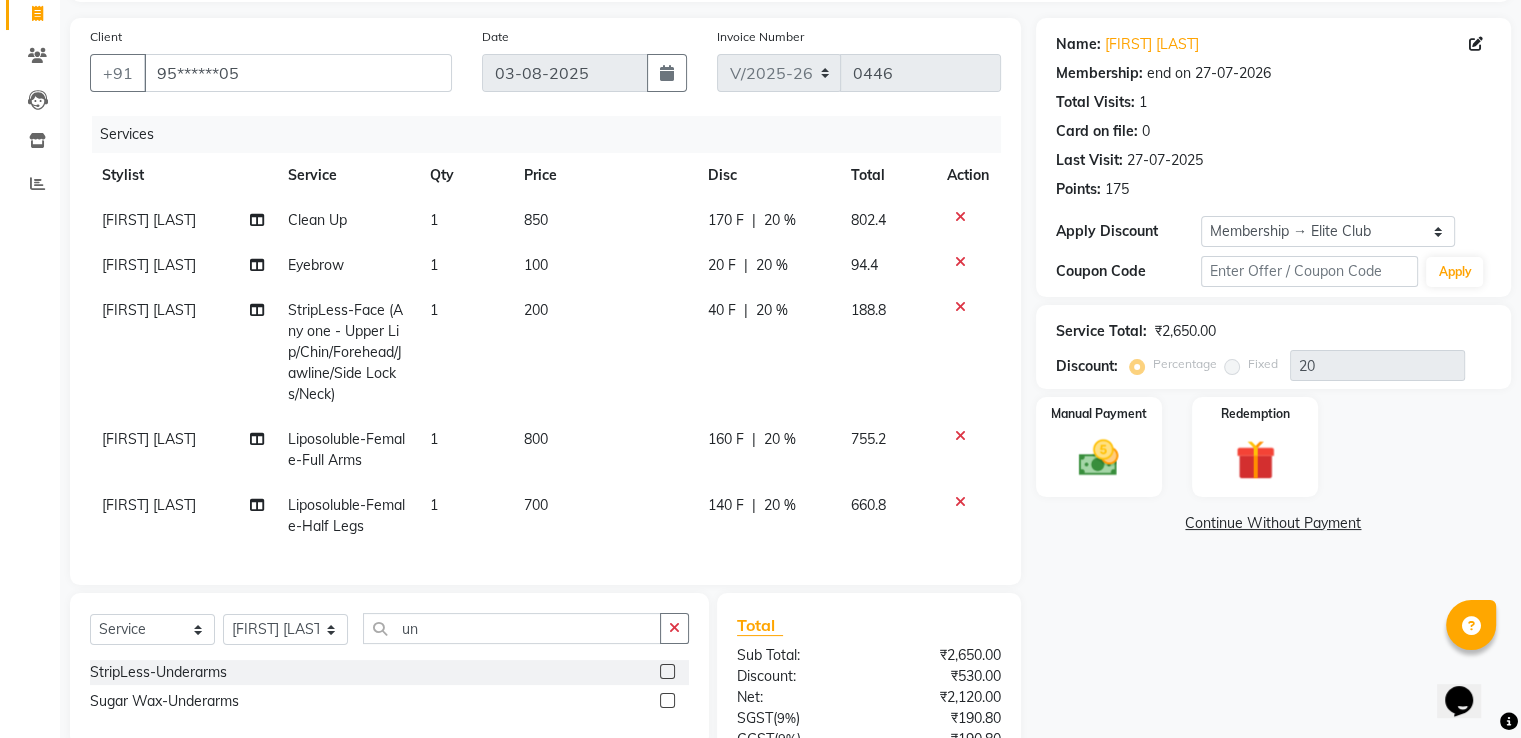 scroll, scrollTop: 332, scrollLeft: 0, axis: vertical 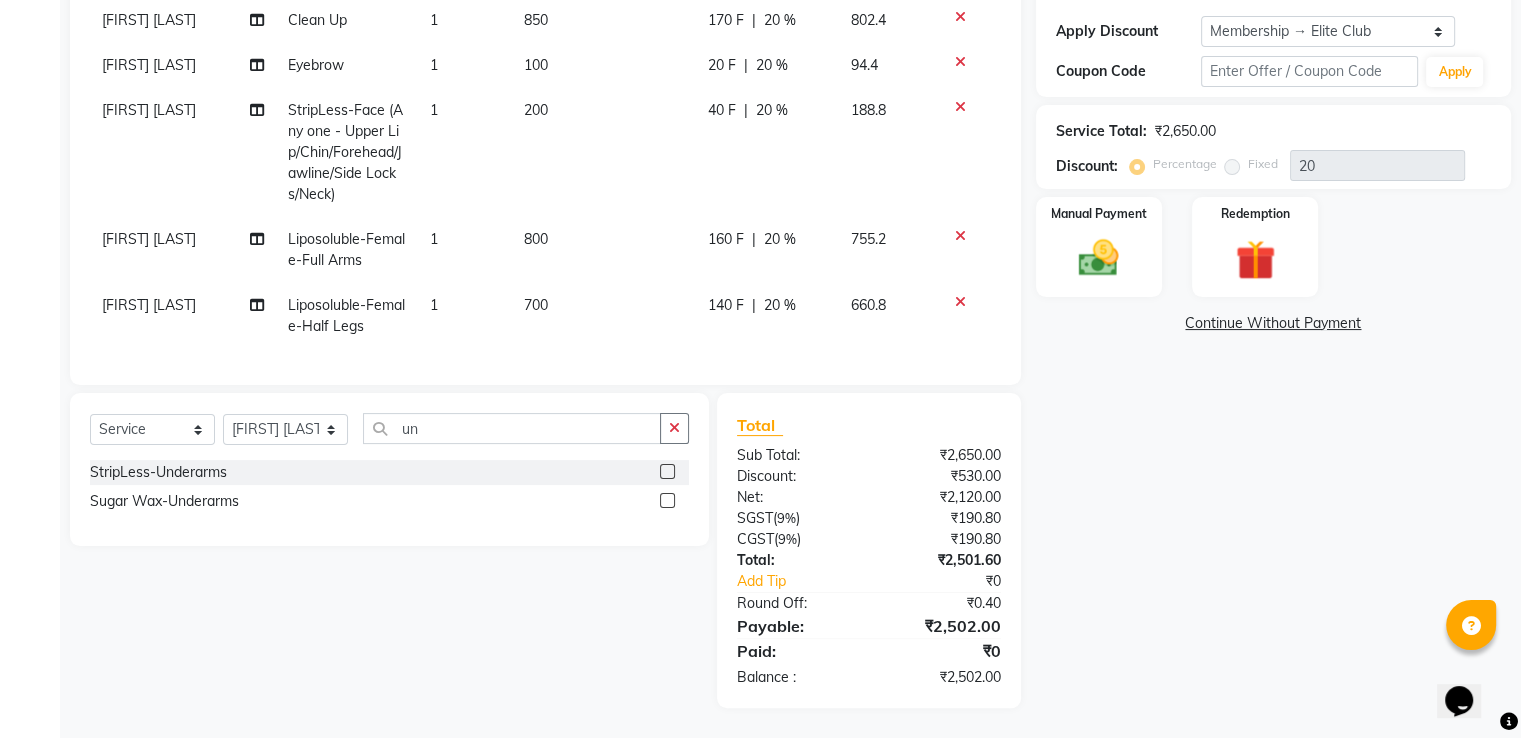 drag, startPoint x: 402, startPoint y: 343, endPoint x: 745, endPoint y: 389, distance: 346.0708 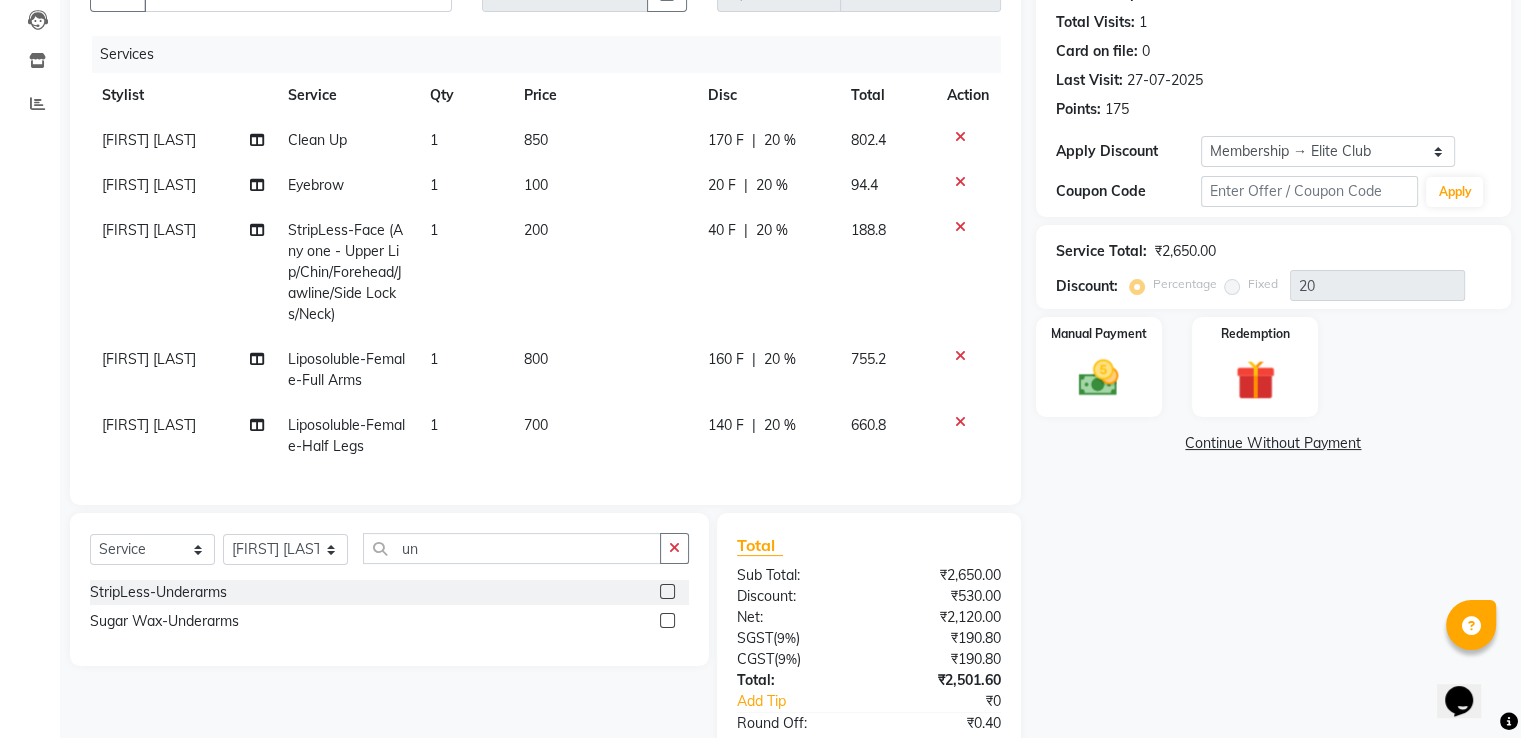 scroll, scrollTop: 252, scrollLeft: 0, axis: vertical 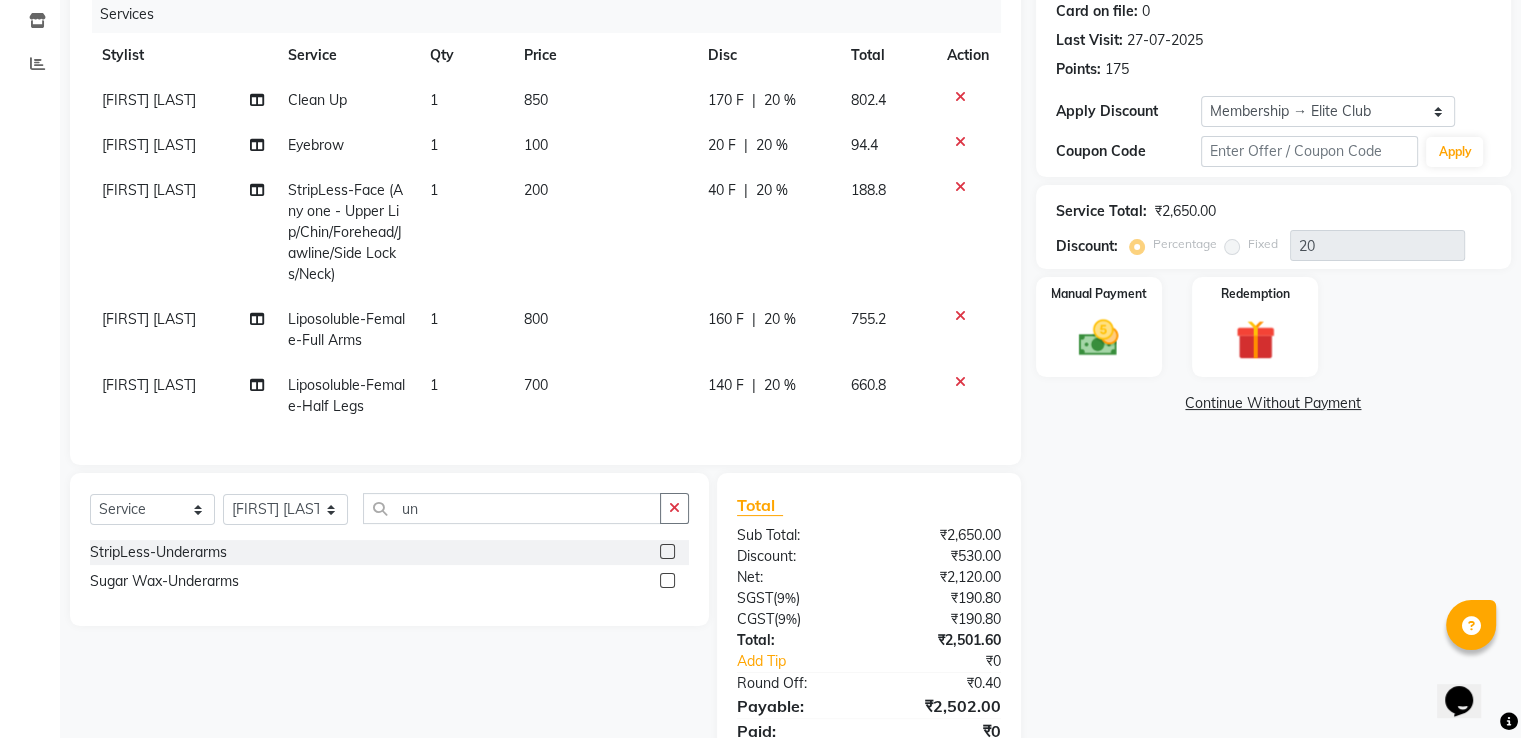click on "140 F | 20 %" 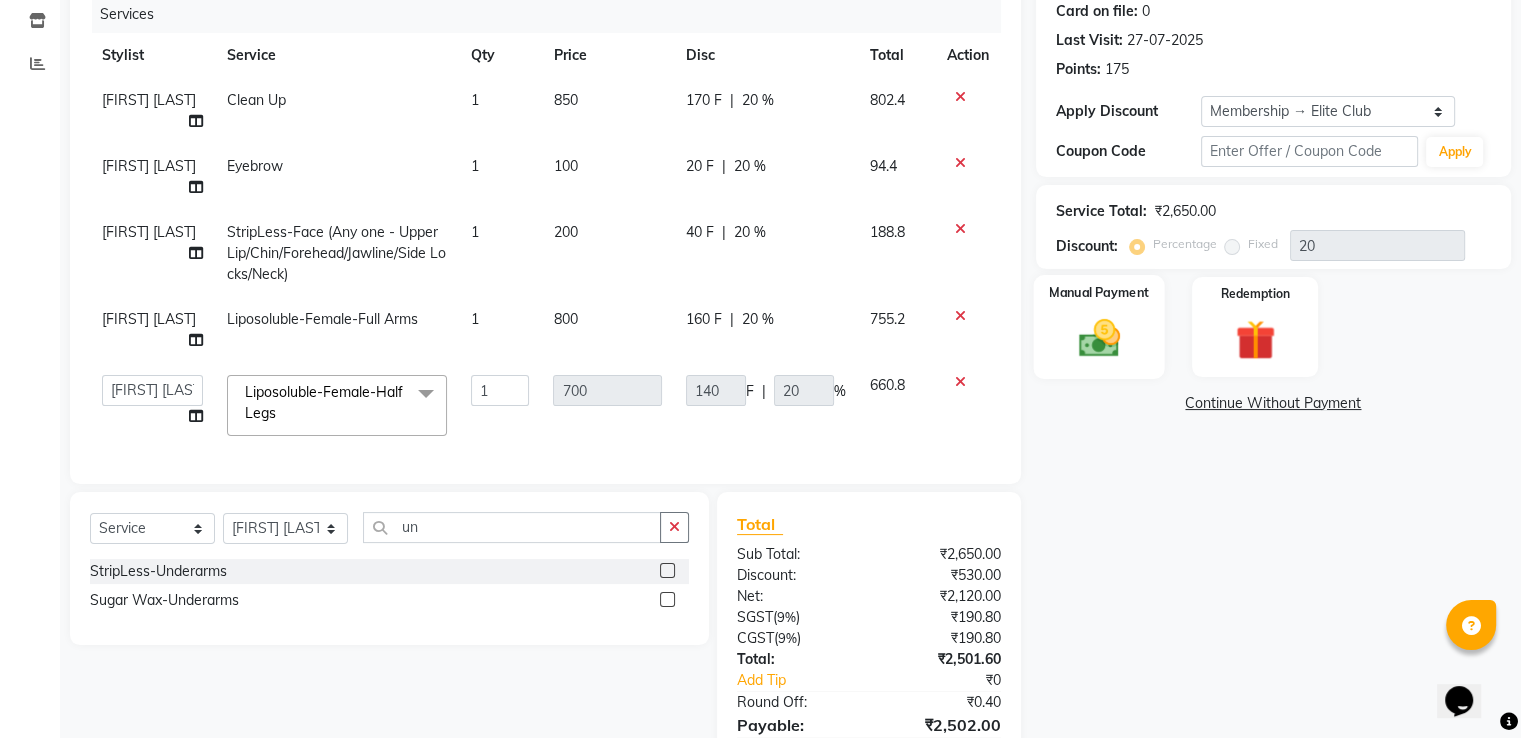 scroll, scrollTop: 0, scrollLeft: 0, axis: both 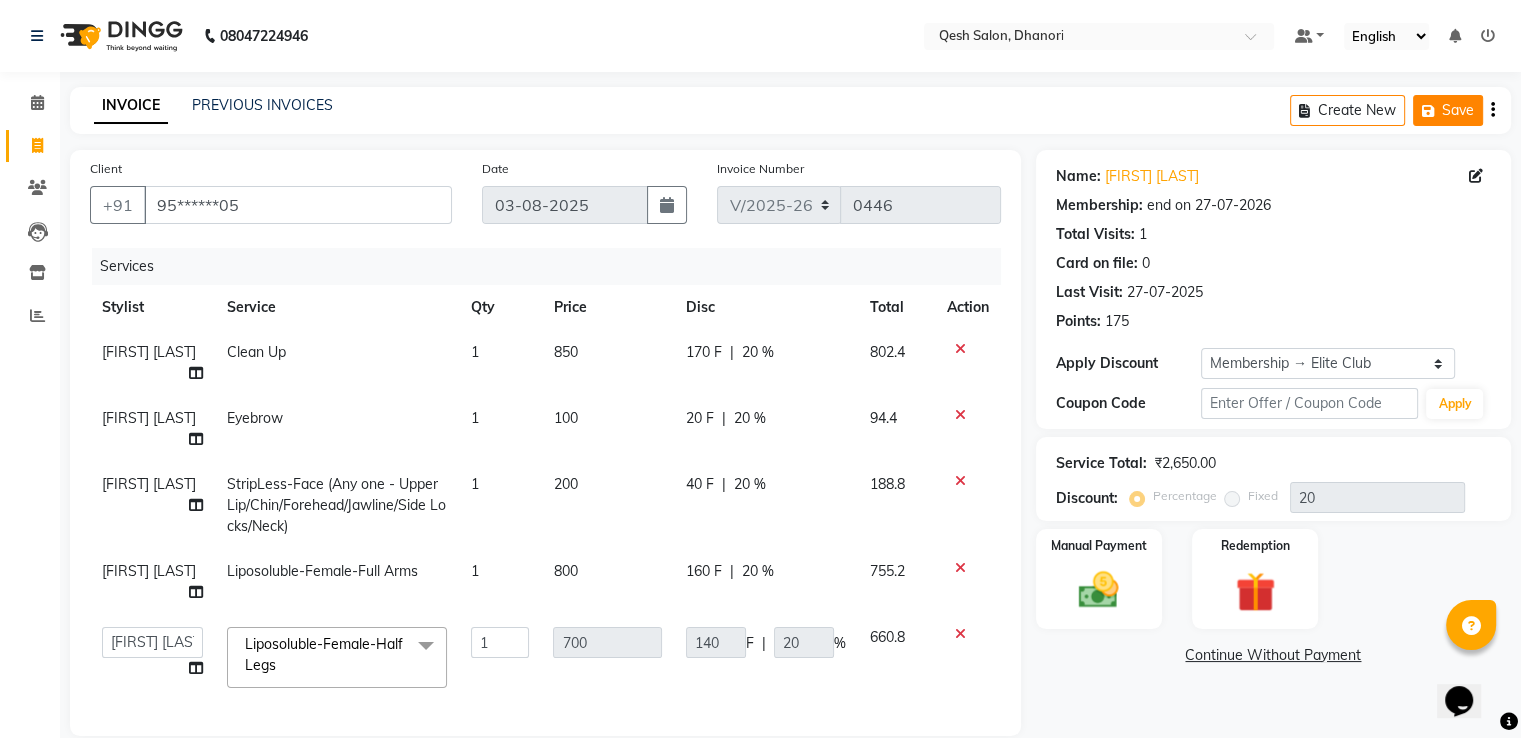 click on "Save" 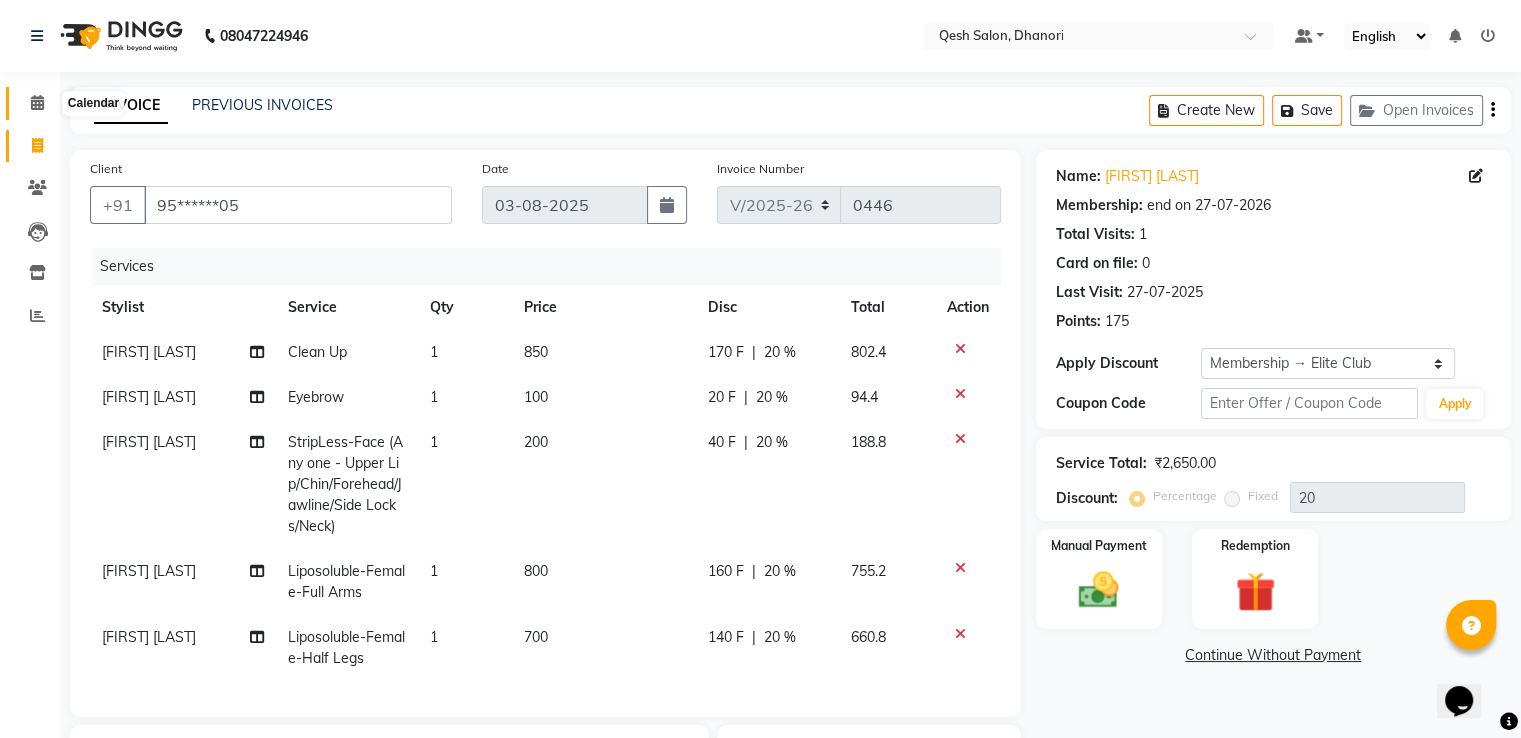 click 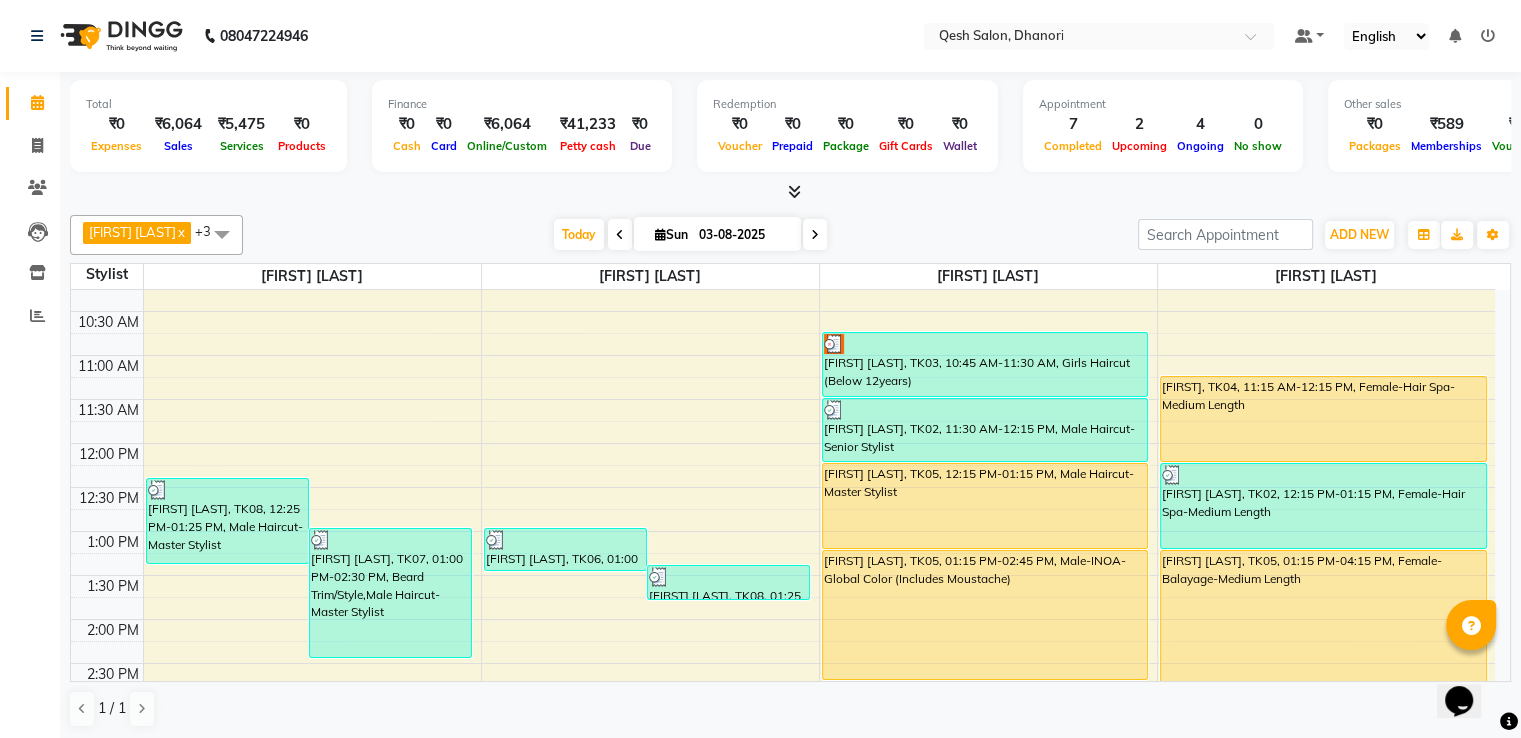 scroll, scrollTop: 200, scrollLeft: 0, axis: vertical 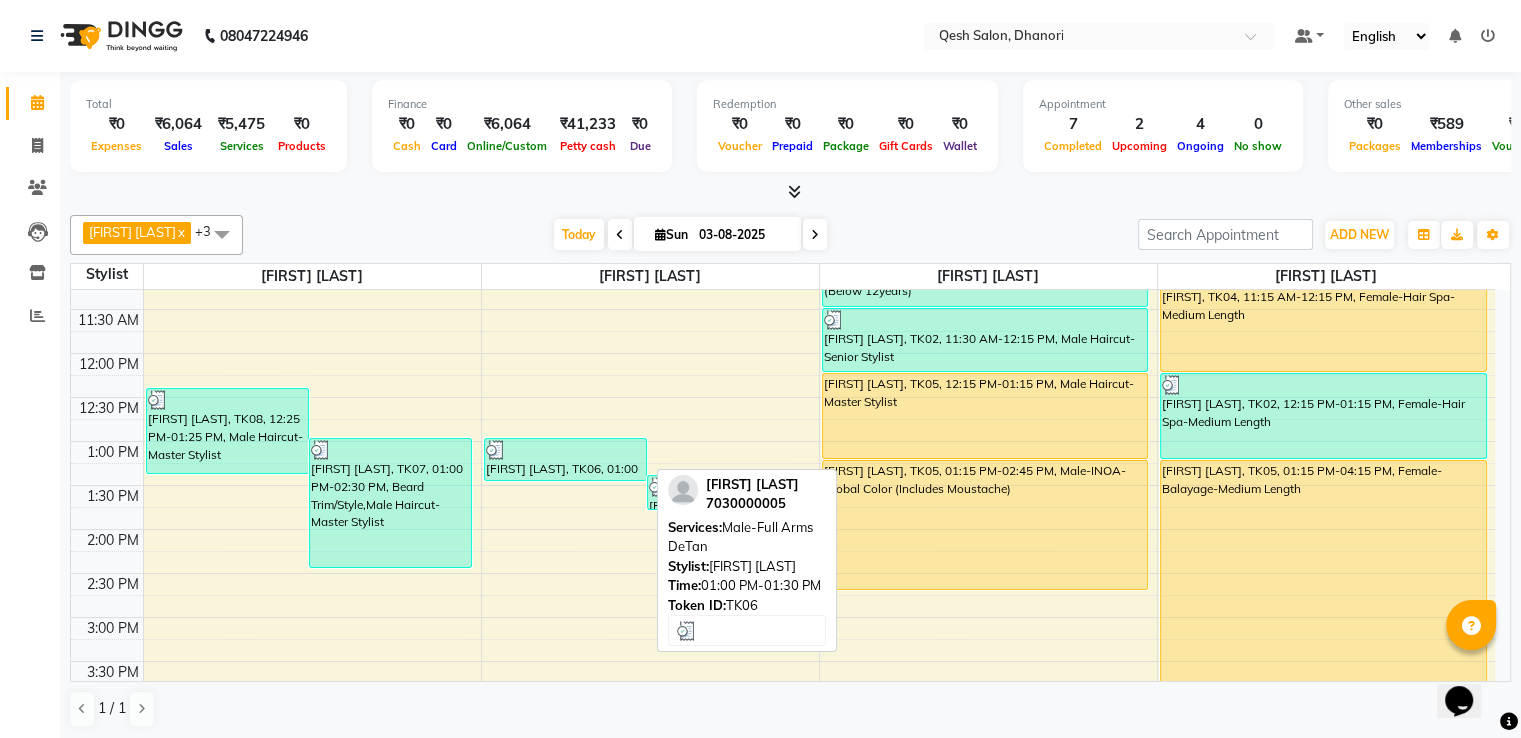 click at bounding box center (565, 450) 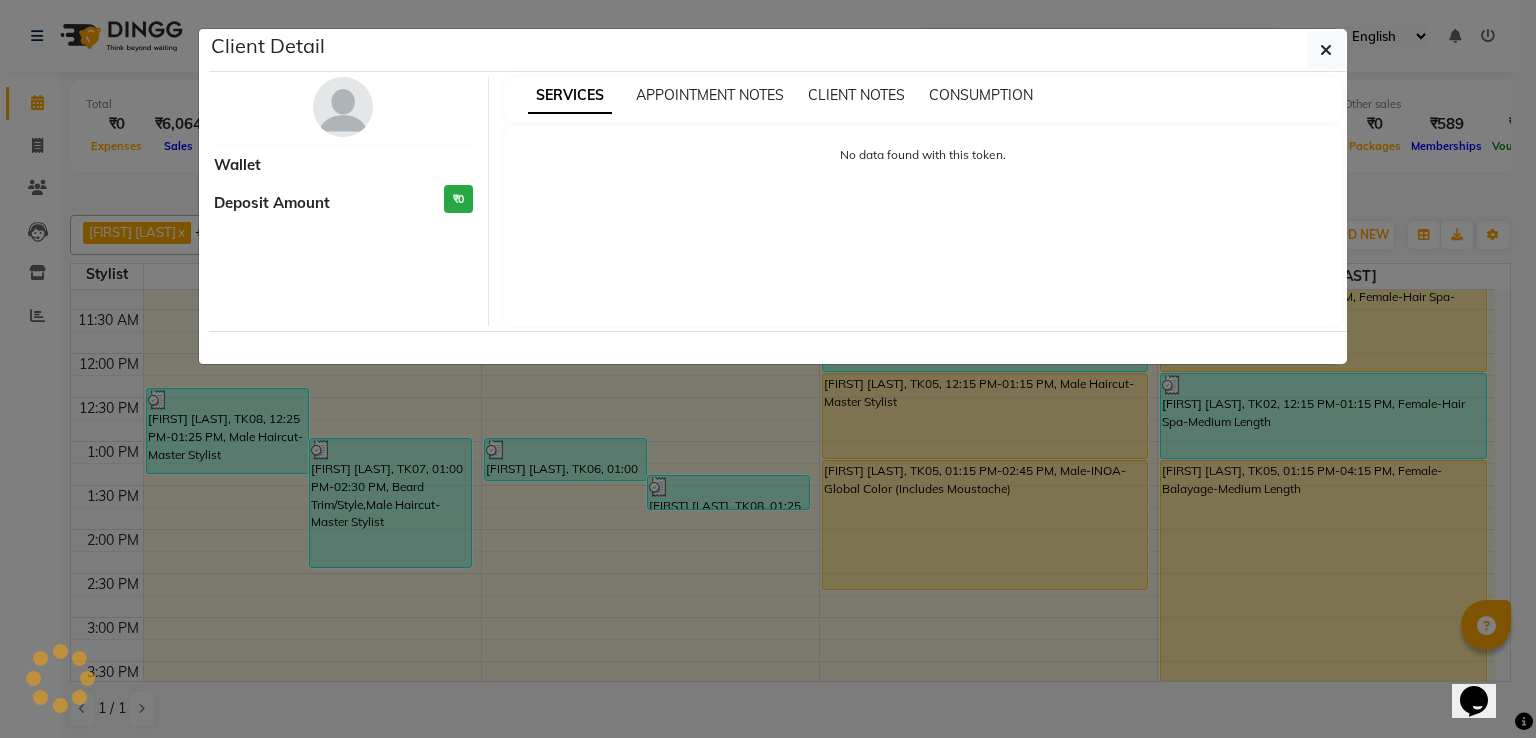 select on "3" 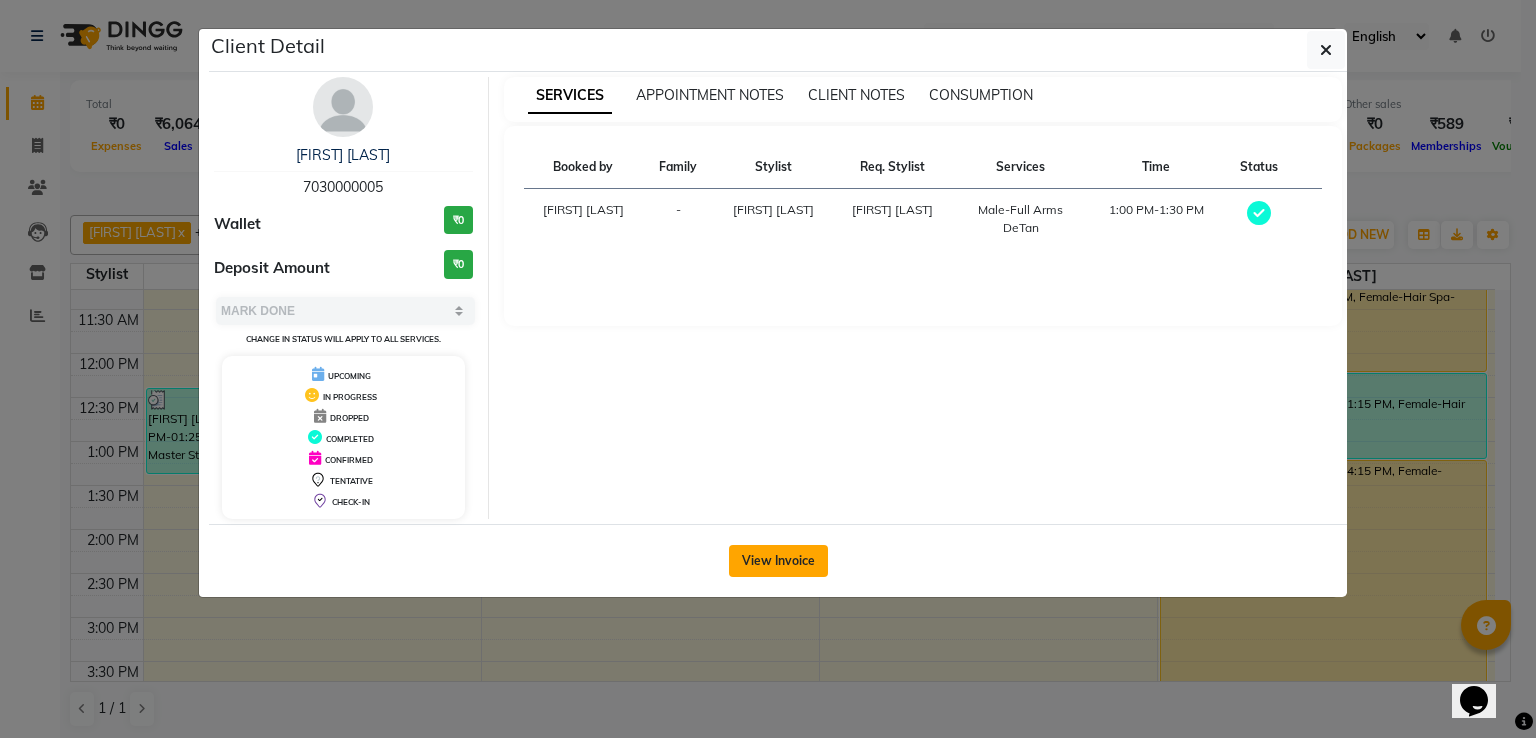 click on "View Invoice" 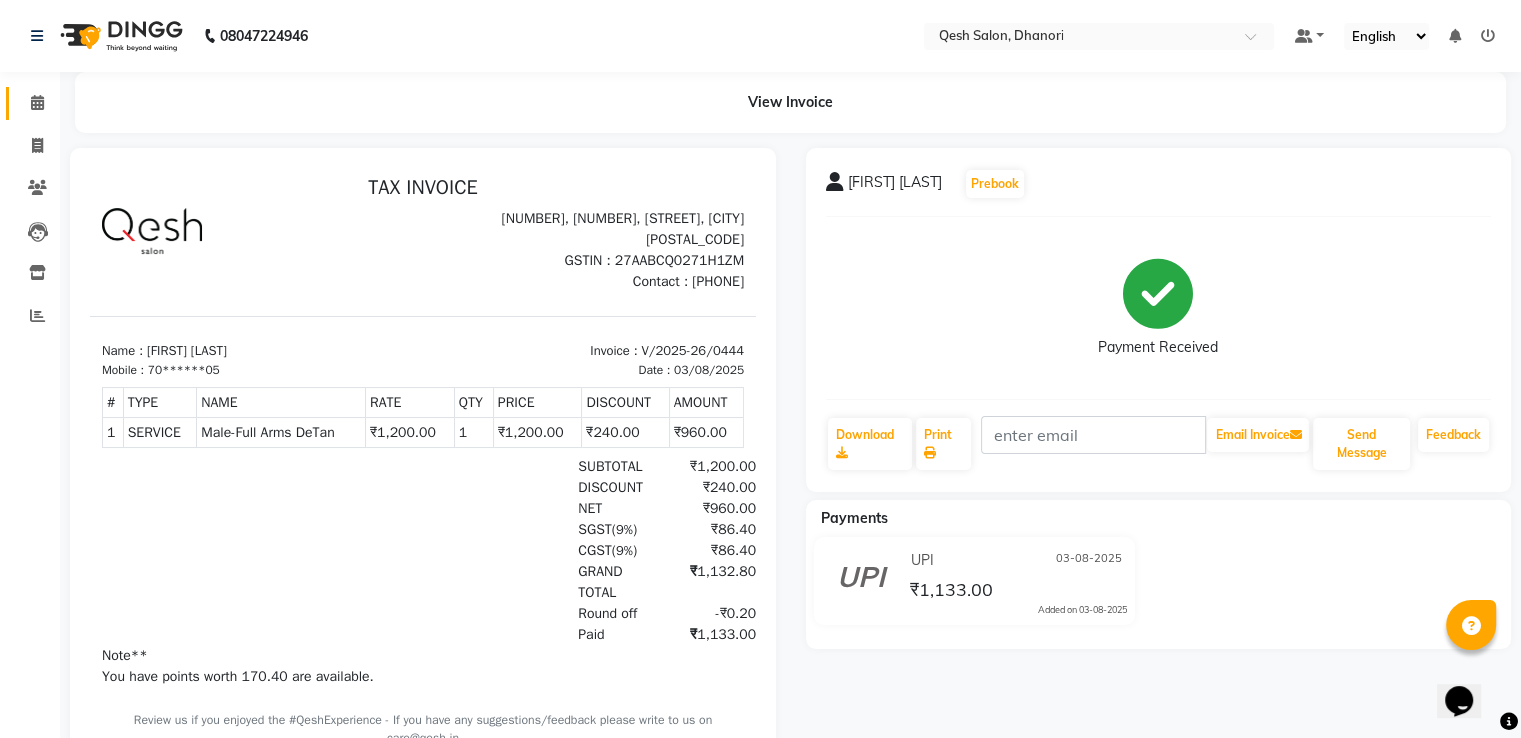 scroll, scrollTop: 0, scrollLeft: 0, axis: both 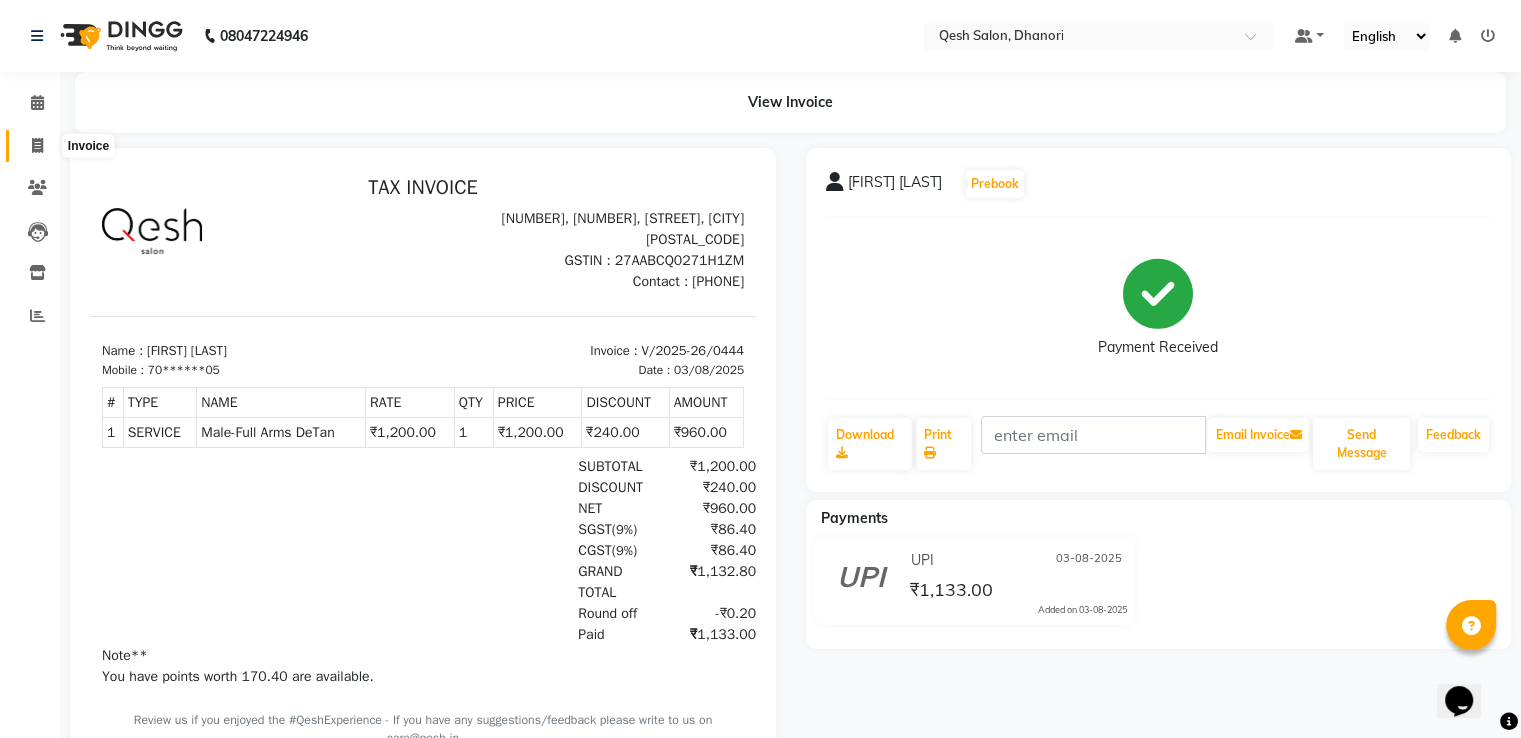 click 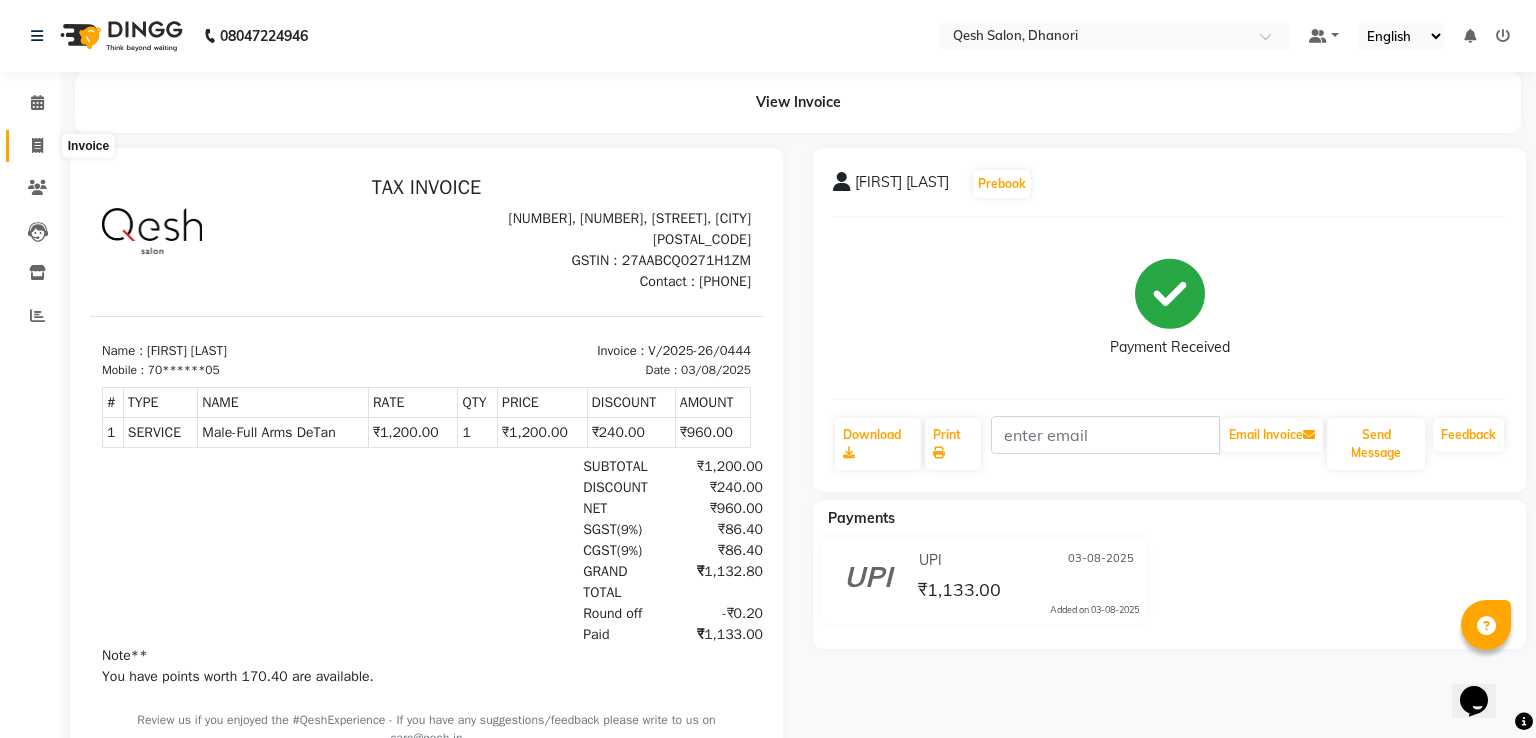 select on "7641" 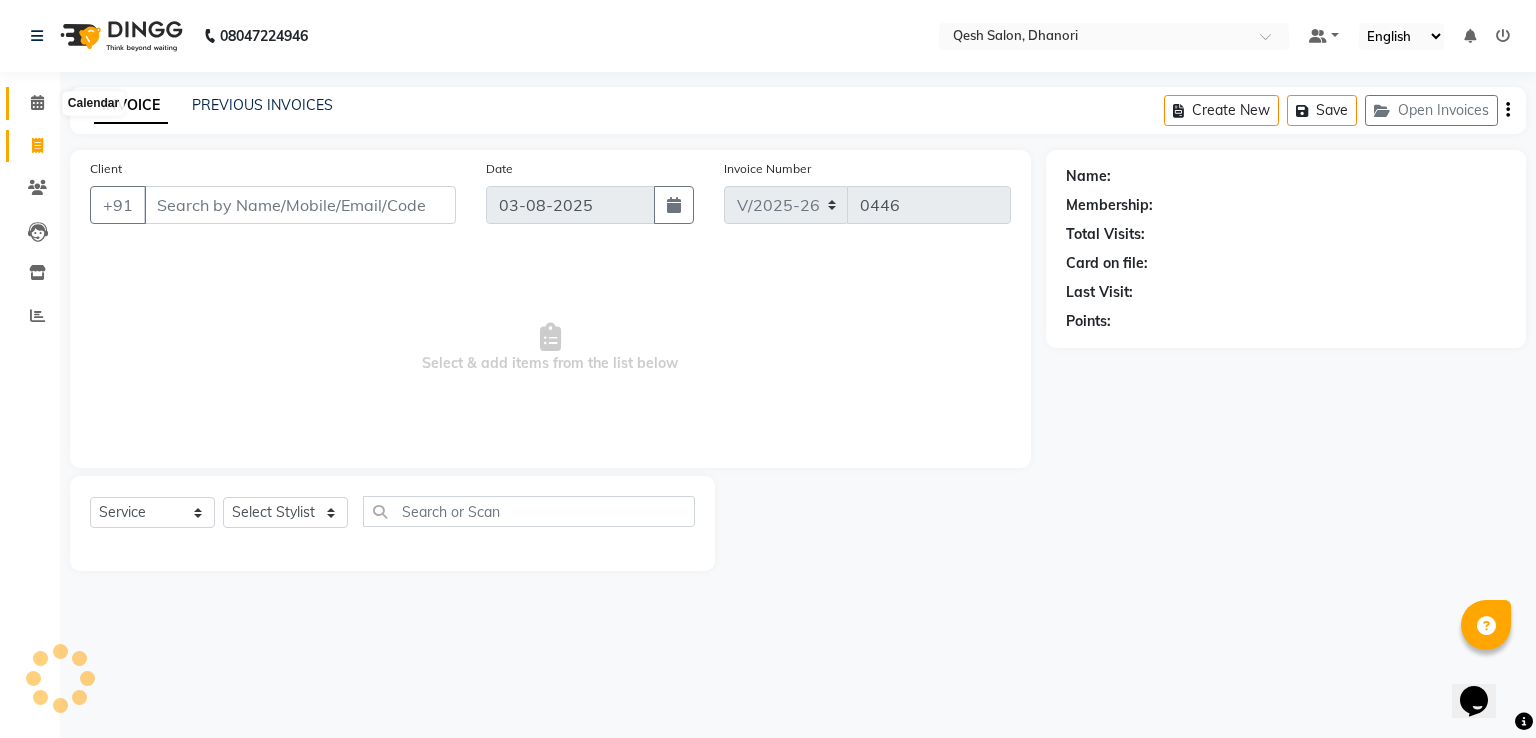 click 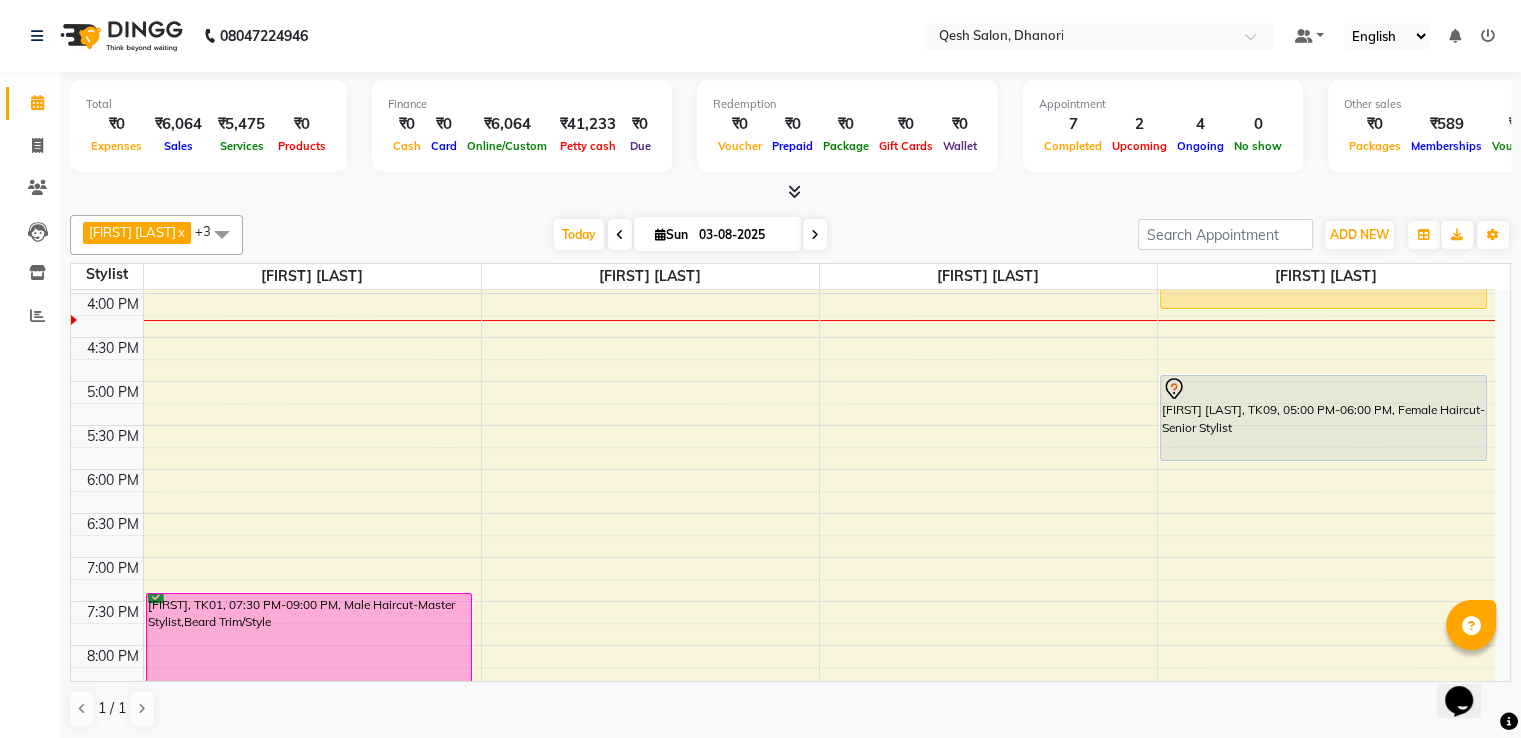 scroll, scrollTop: 828, scrollLeft: 0, axis: vertical 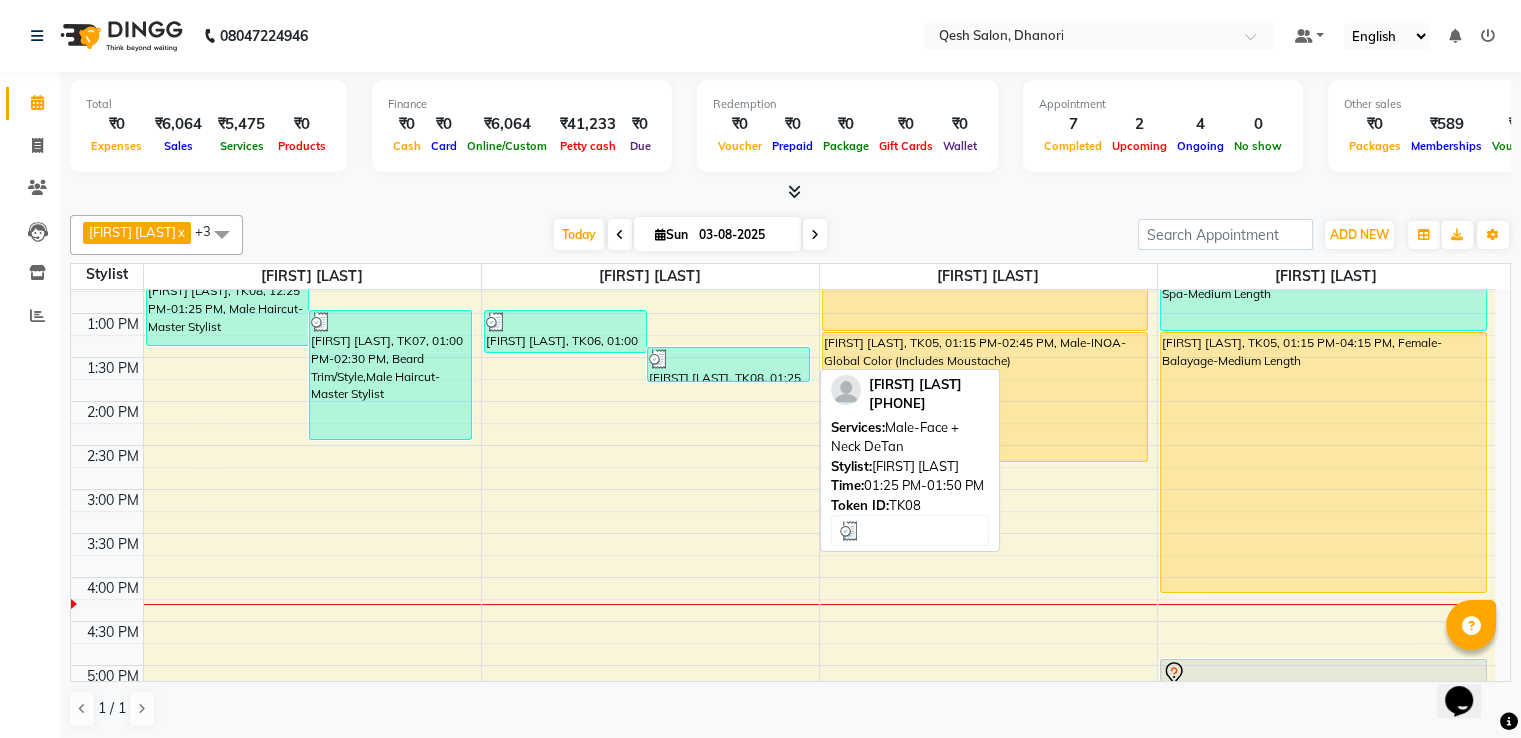 click at bounding box center [728, 359] 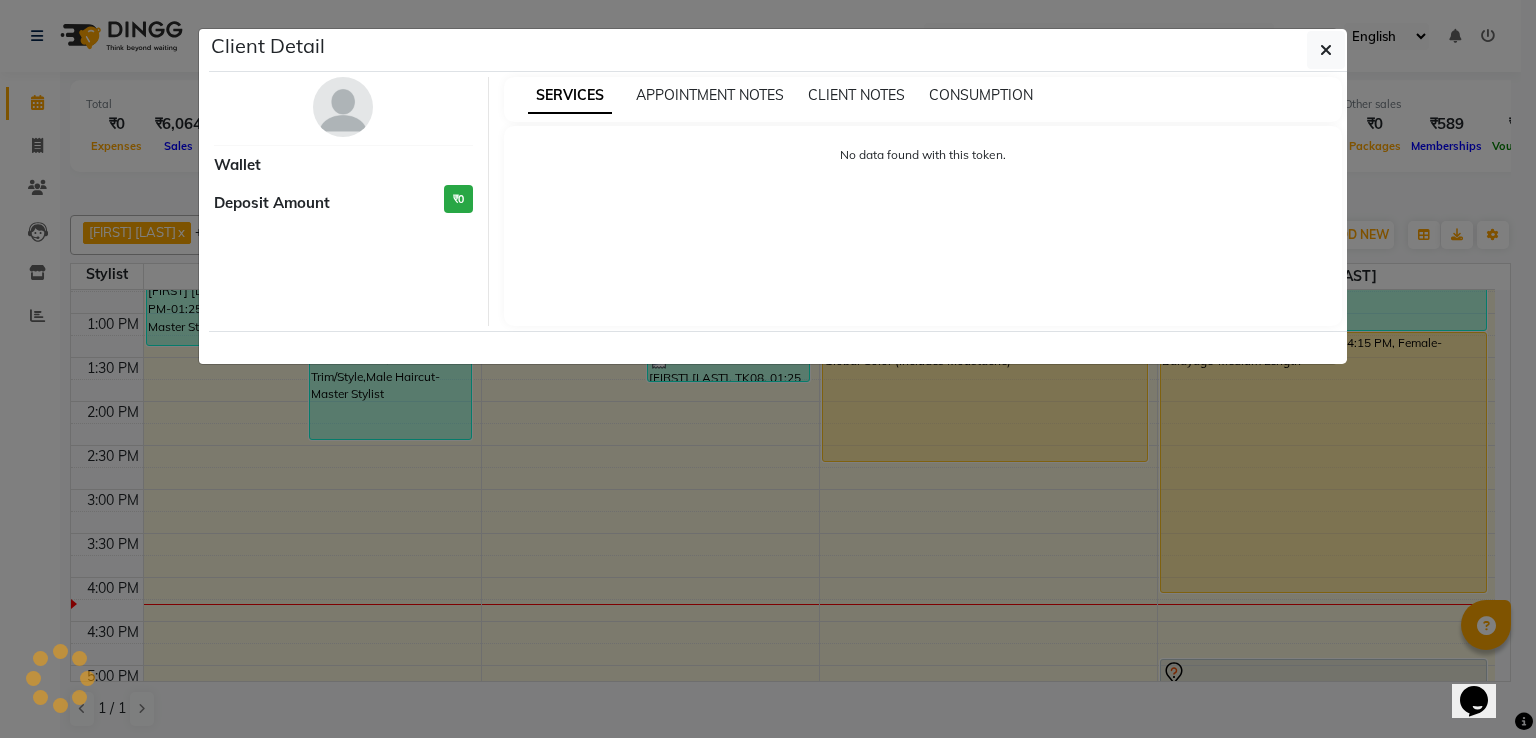 select on "3" 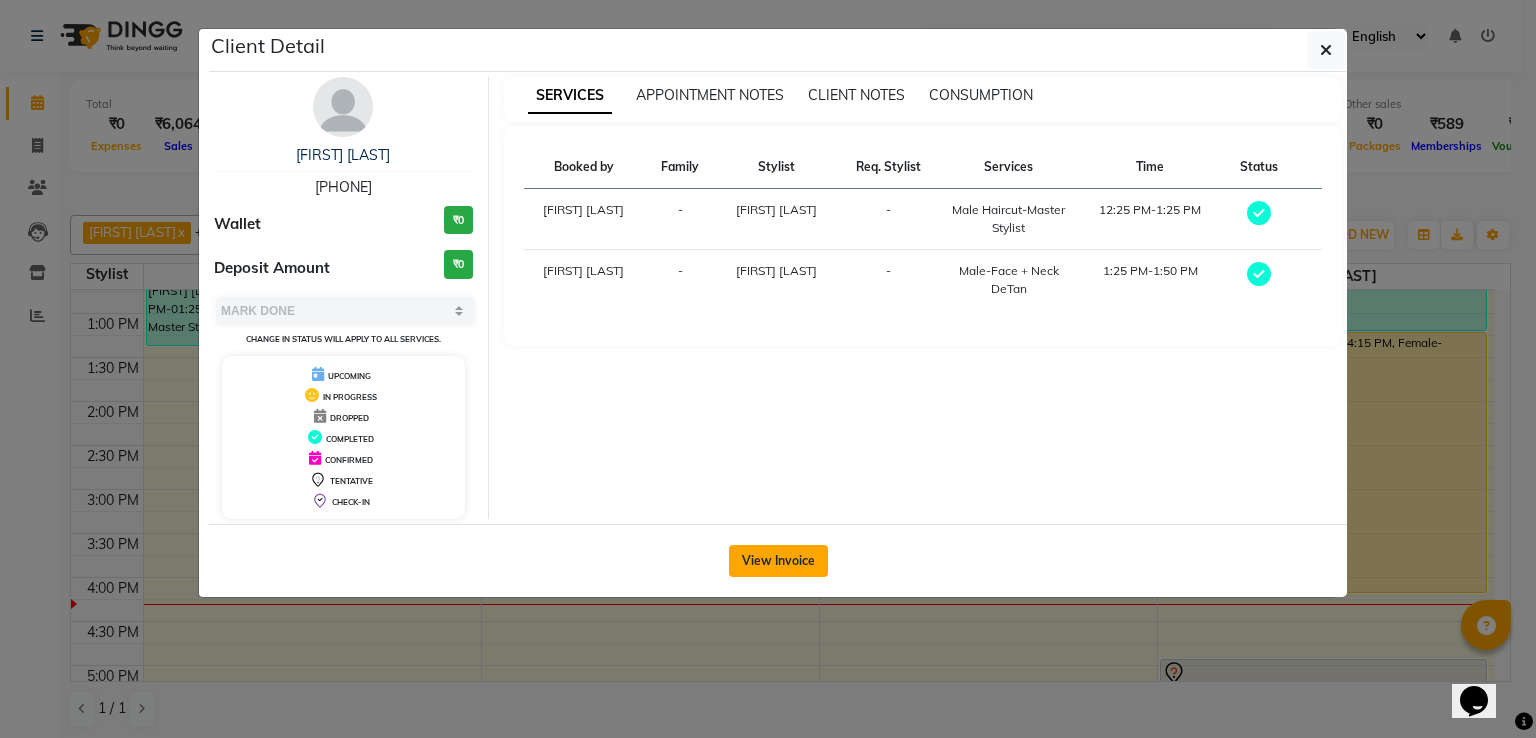 click on "View Invoice" 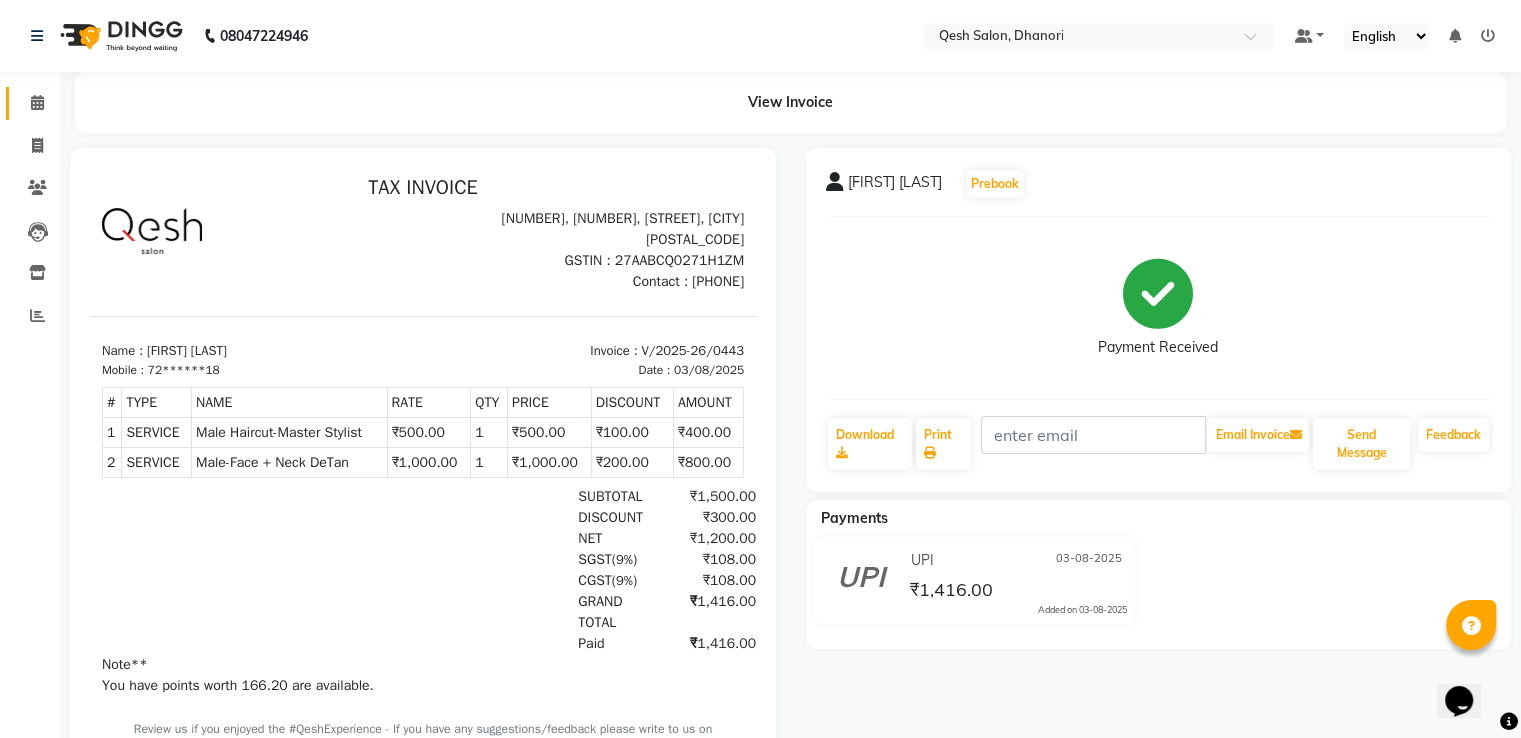 scroll, scrollTop: 0, scrollLeft: 0, axis: both 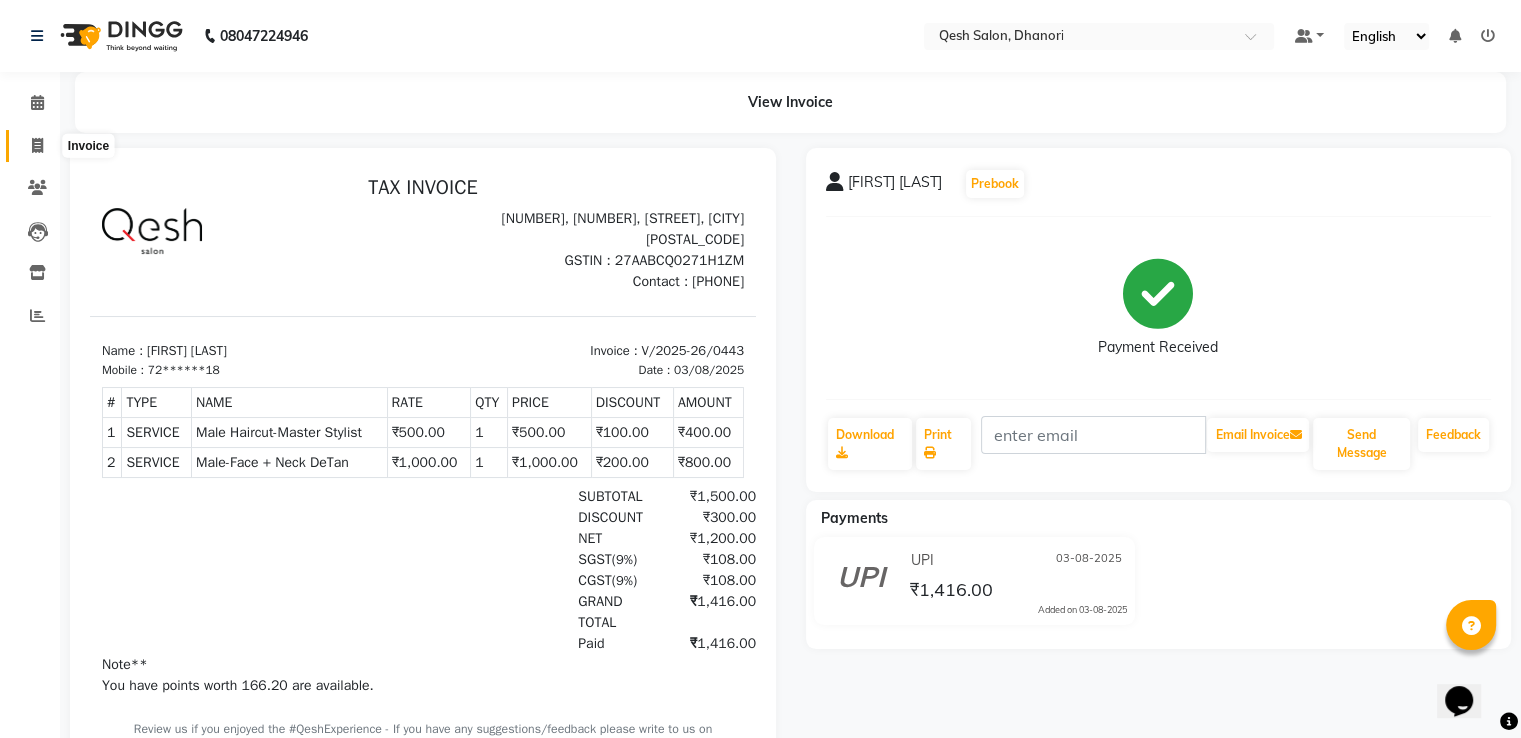 click 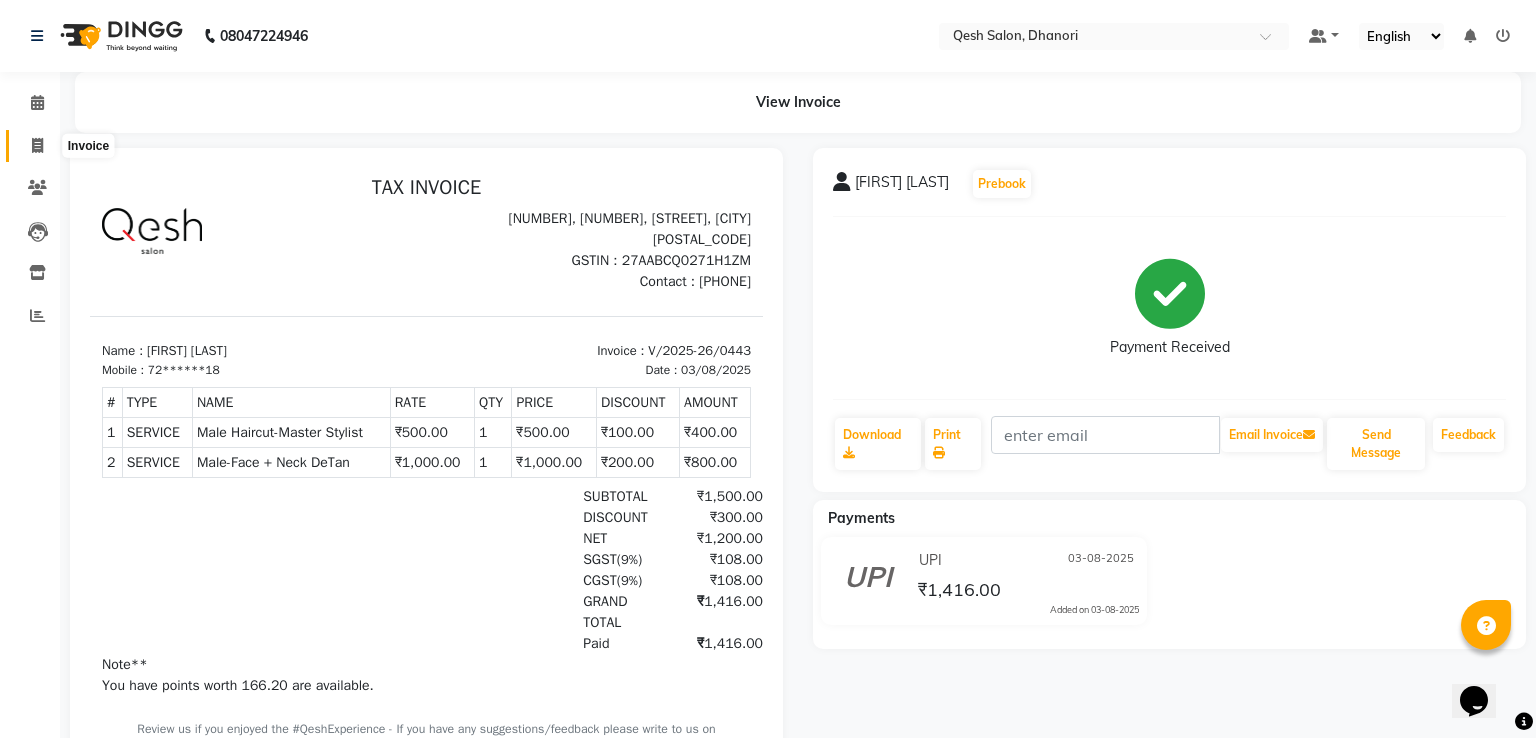 select on "7641" 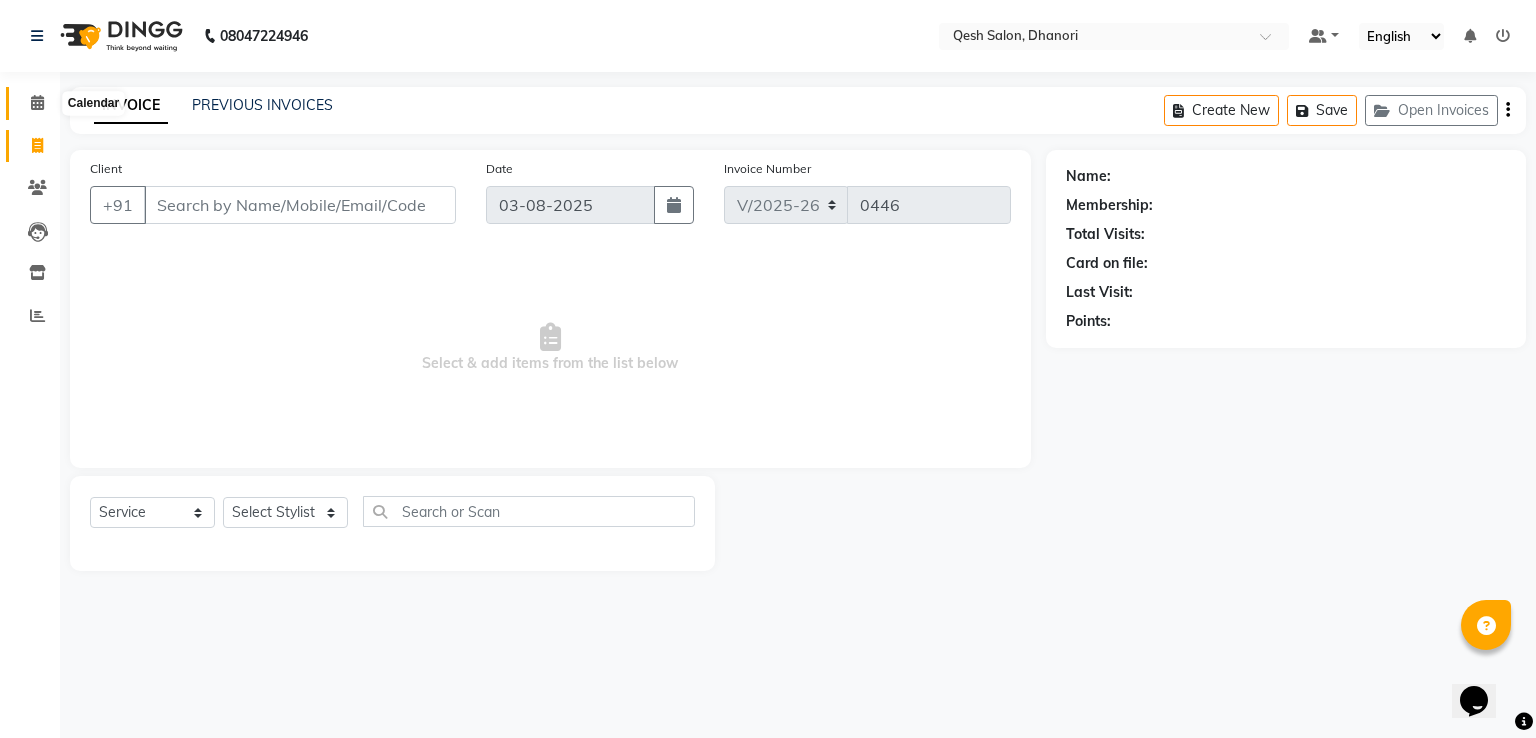 click 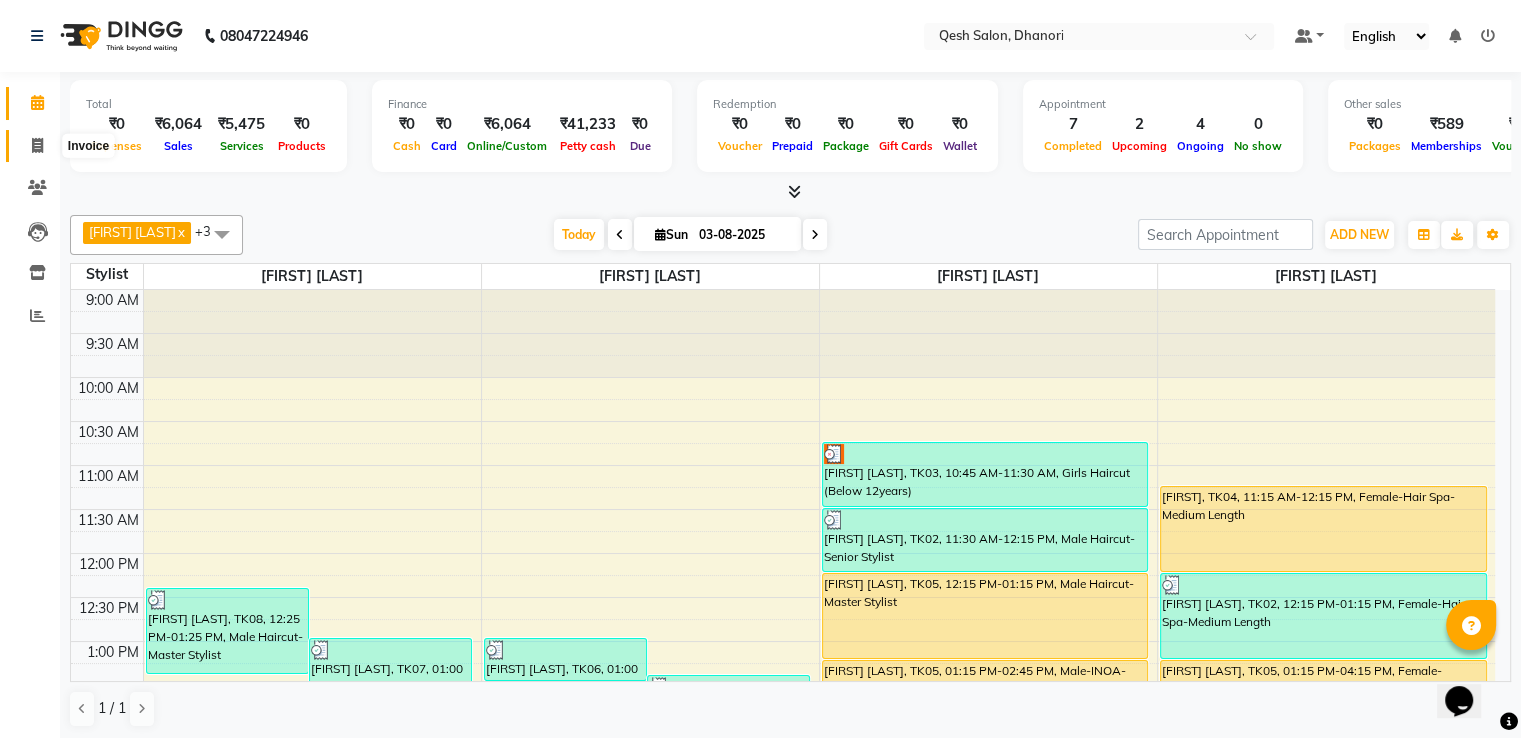 click 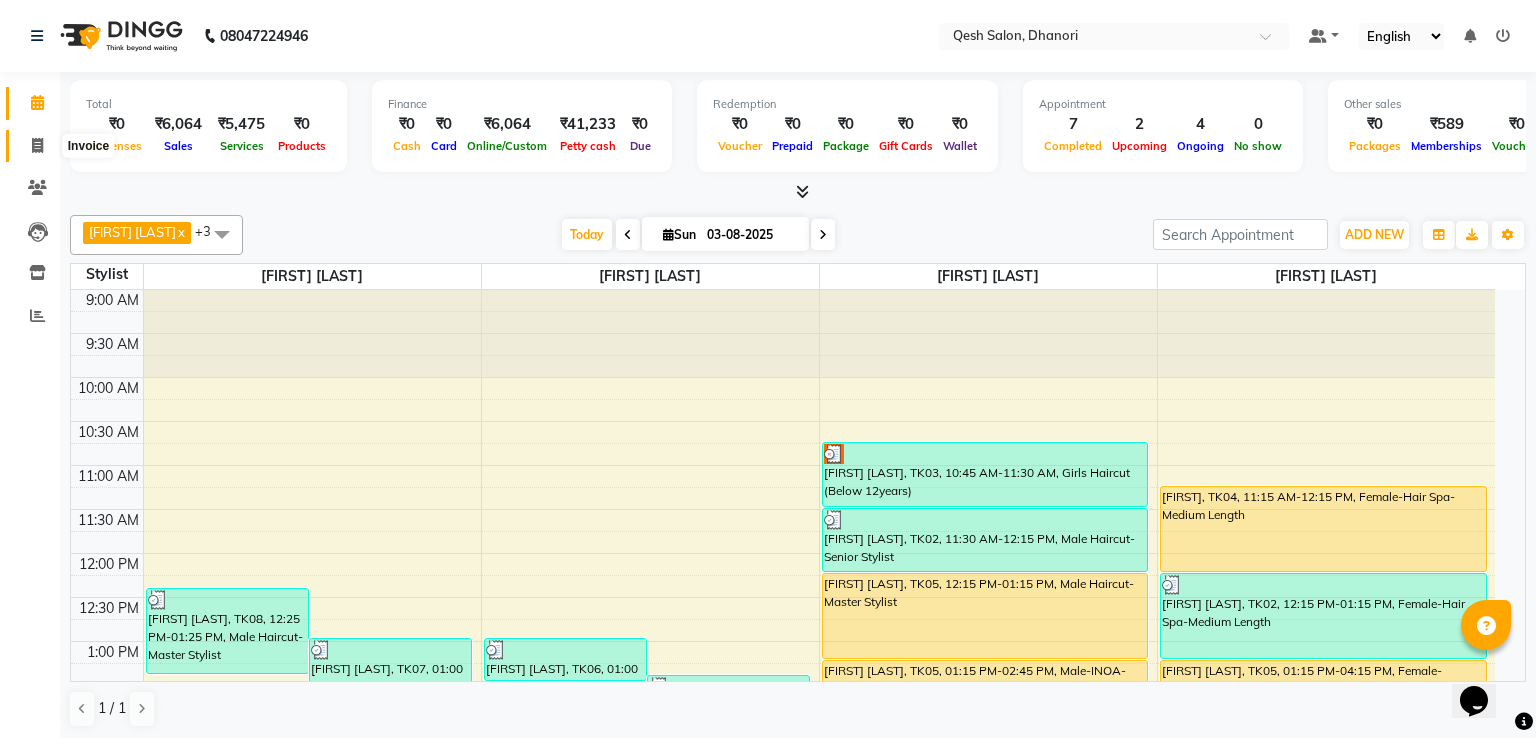 select on "7641" 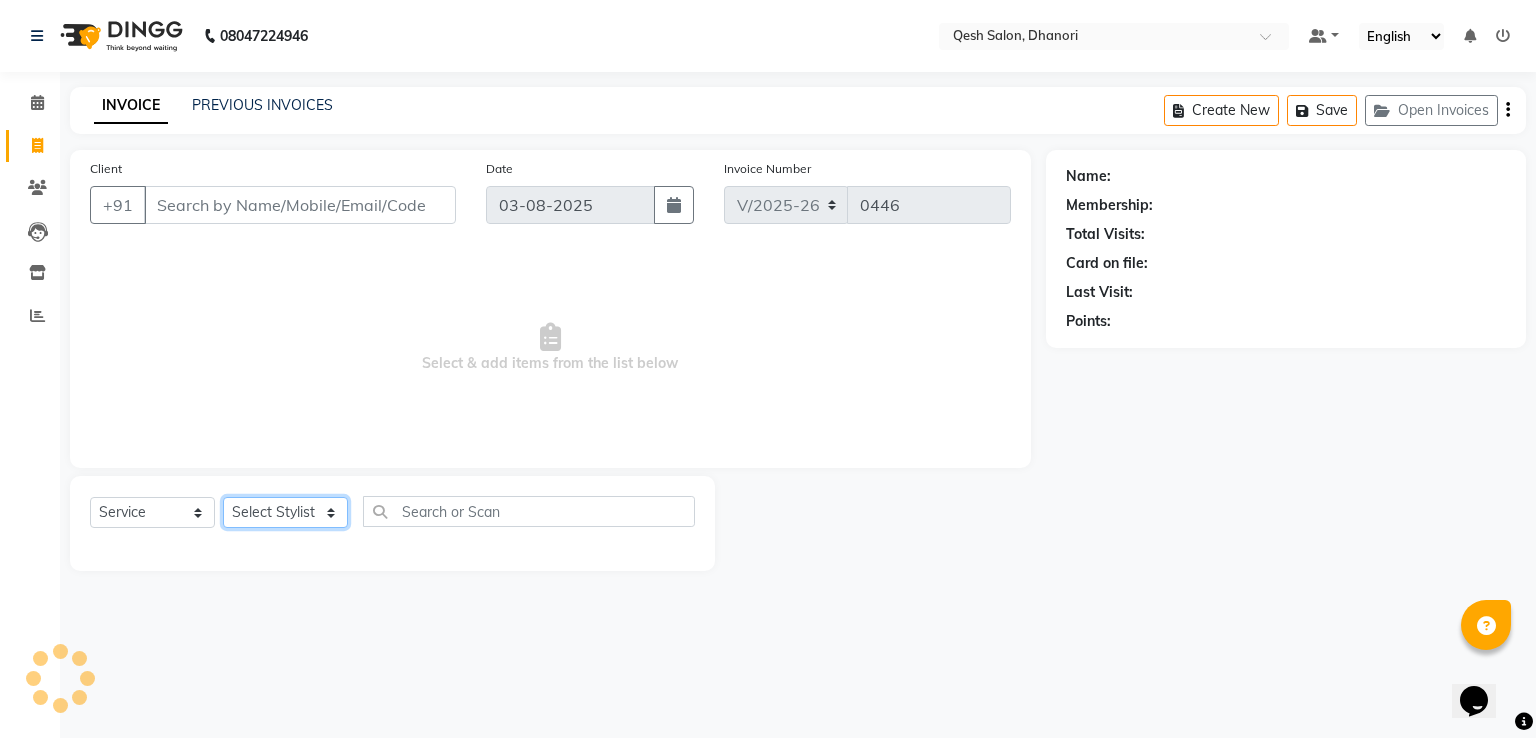 click on "Select Stylist" 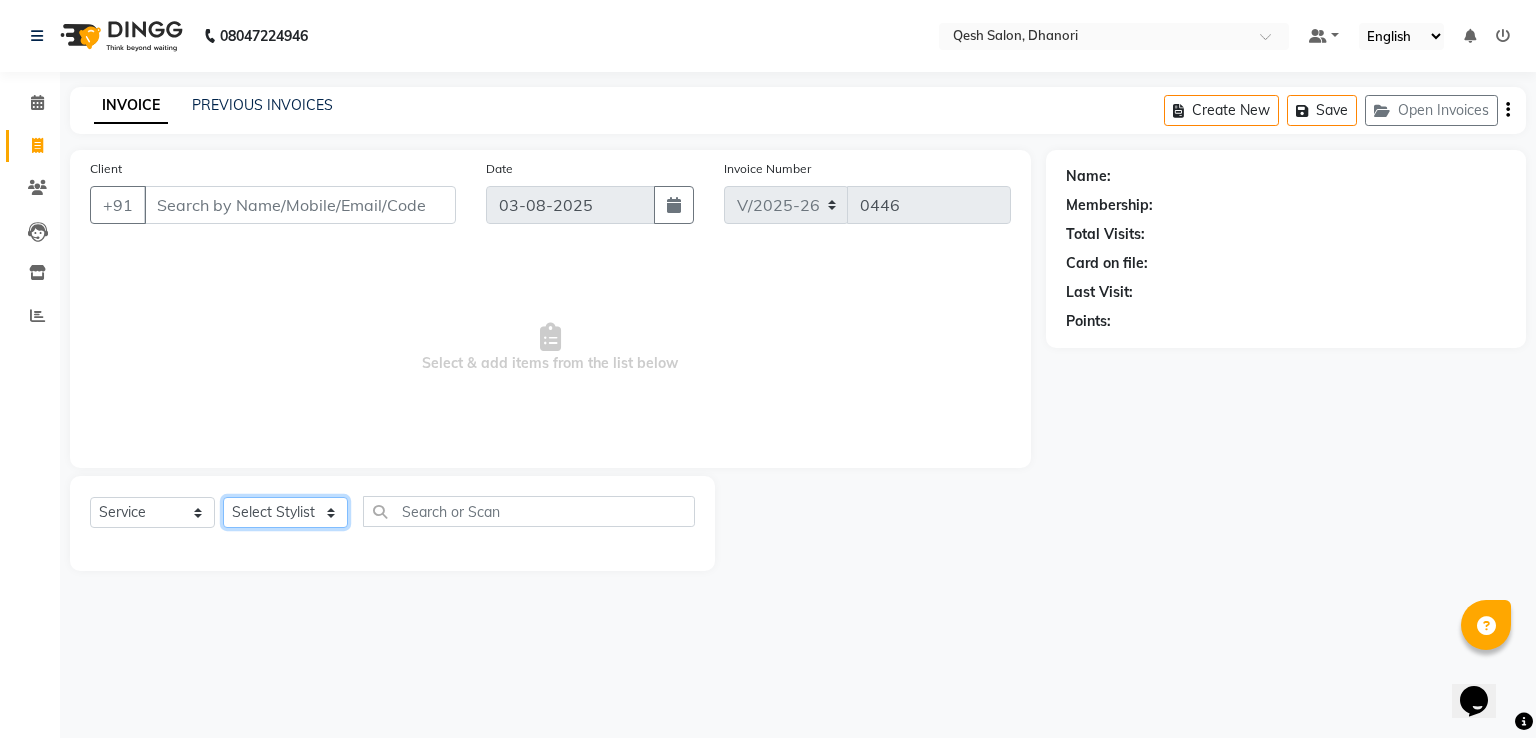 select on "83667" 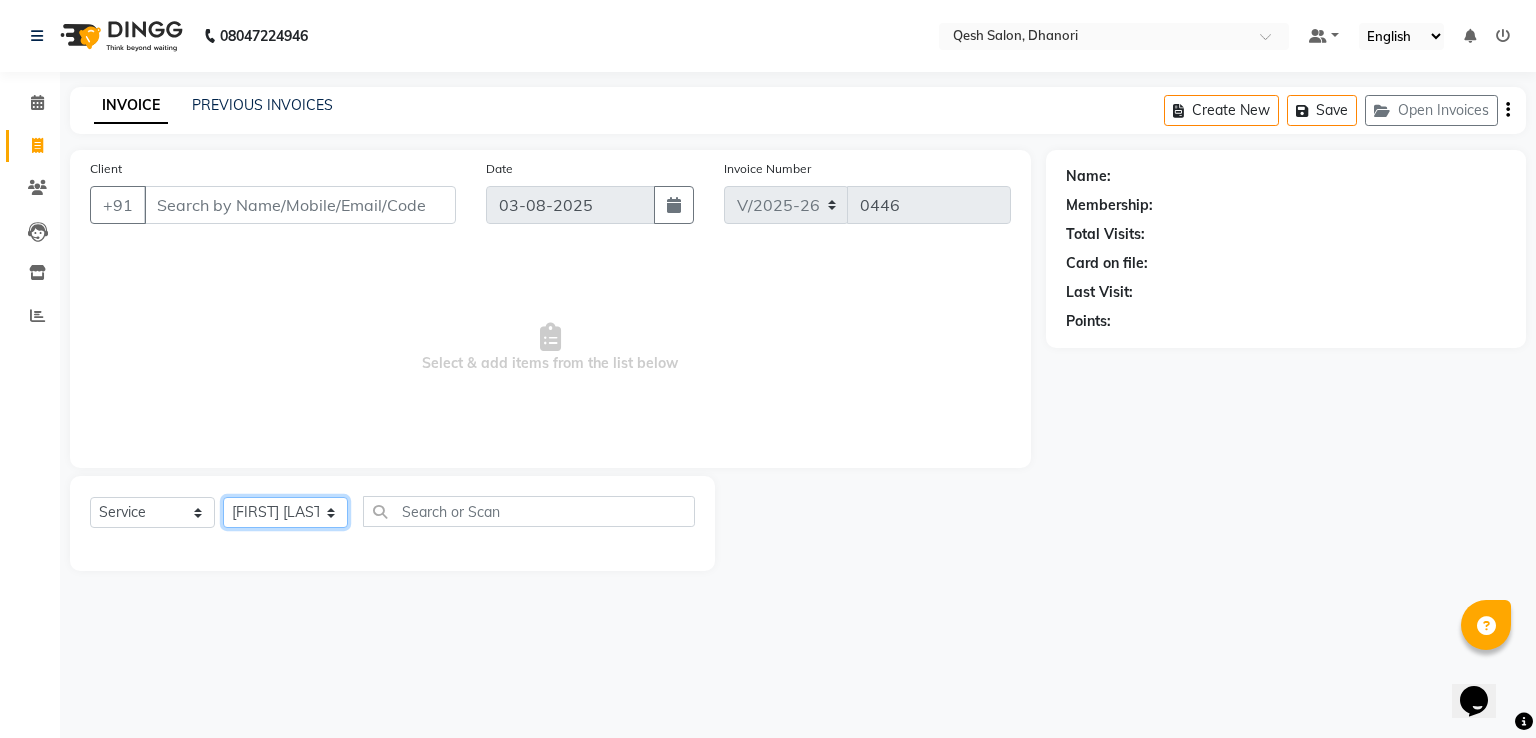 click on "Select Stylist Gagandeep Arora Harry Siril Anthony Prashansa Kumari Salon Sunil Kisan Wani Vanita Kamble Vinod Daulat Sonawane" 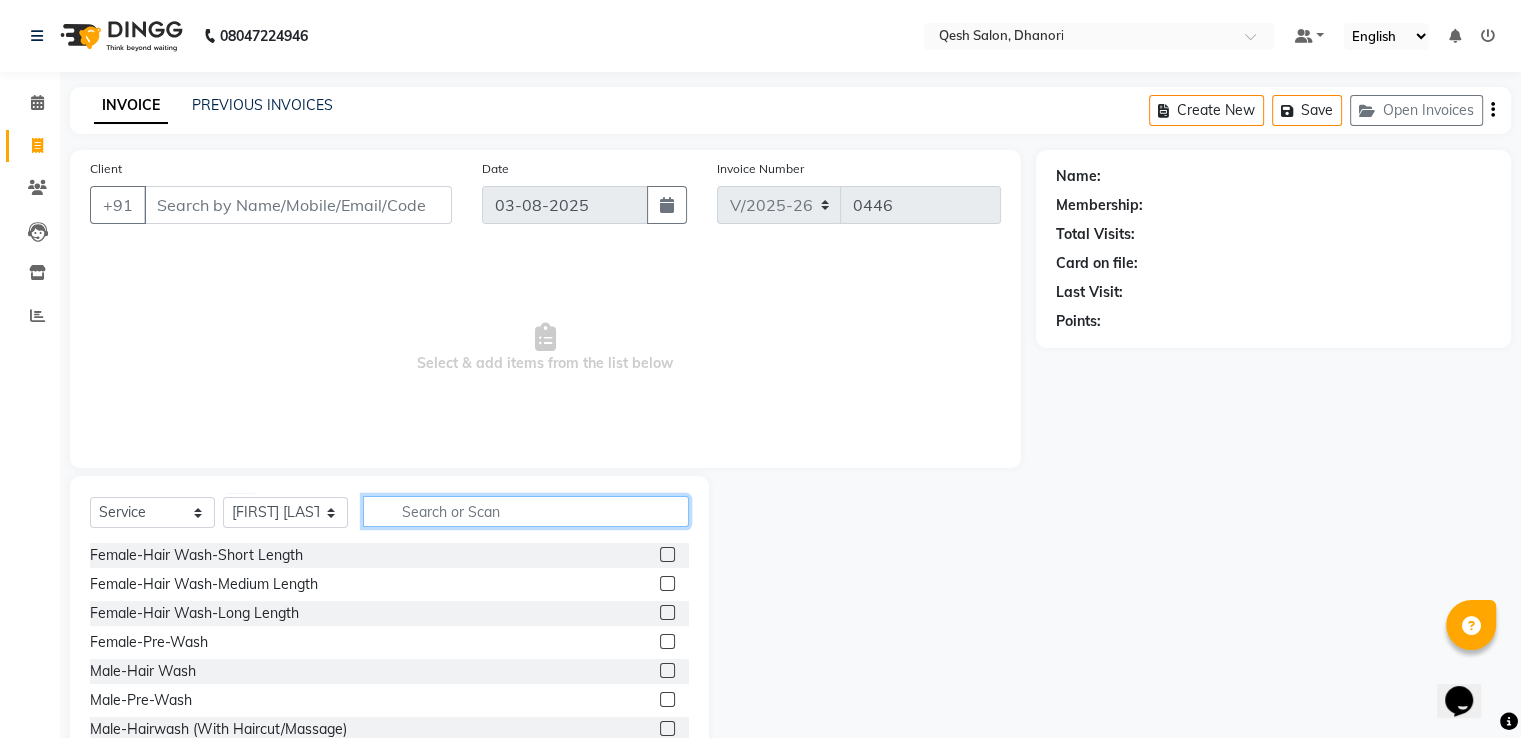 click 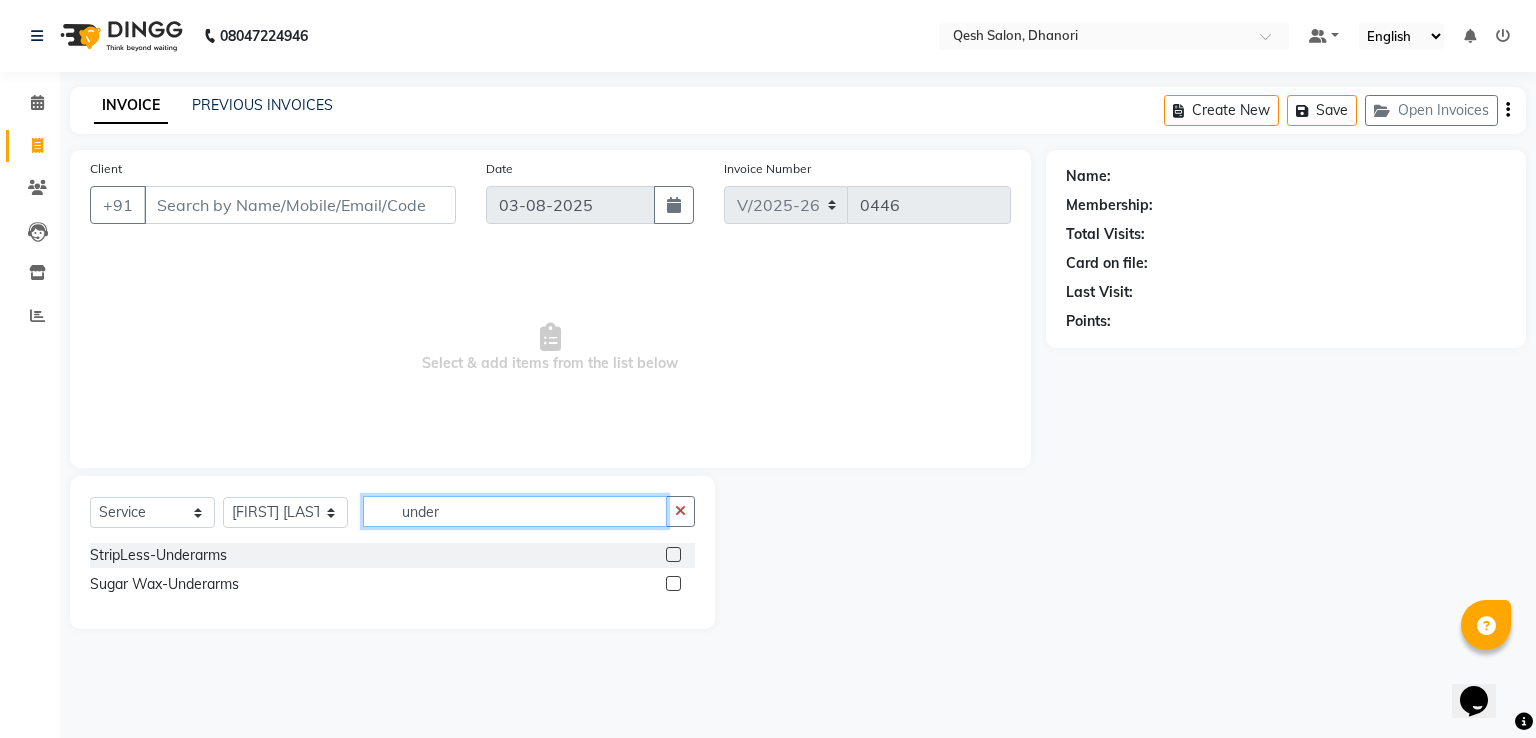 type on "under" 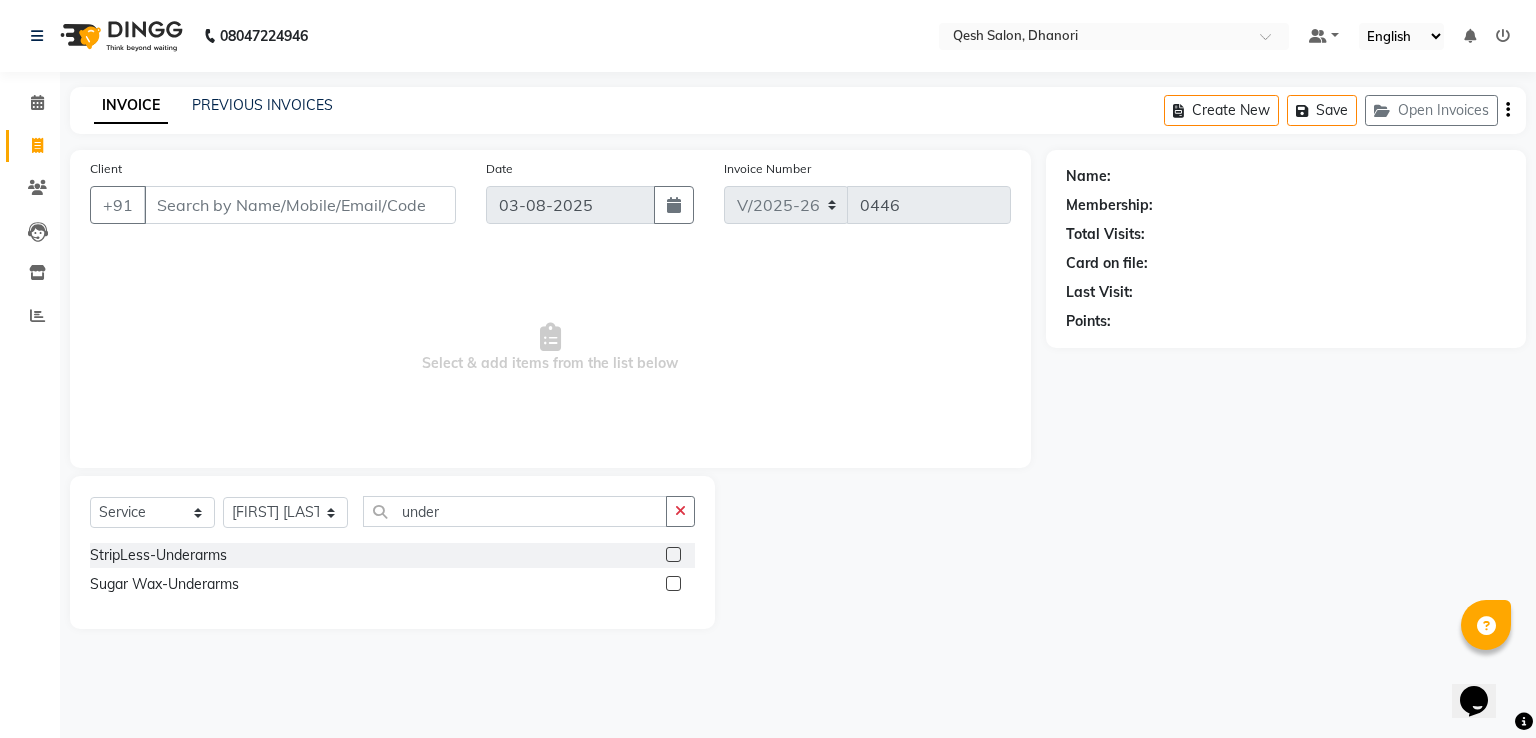 click 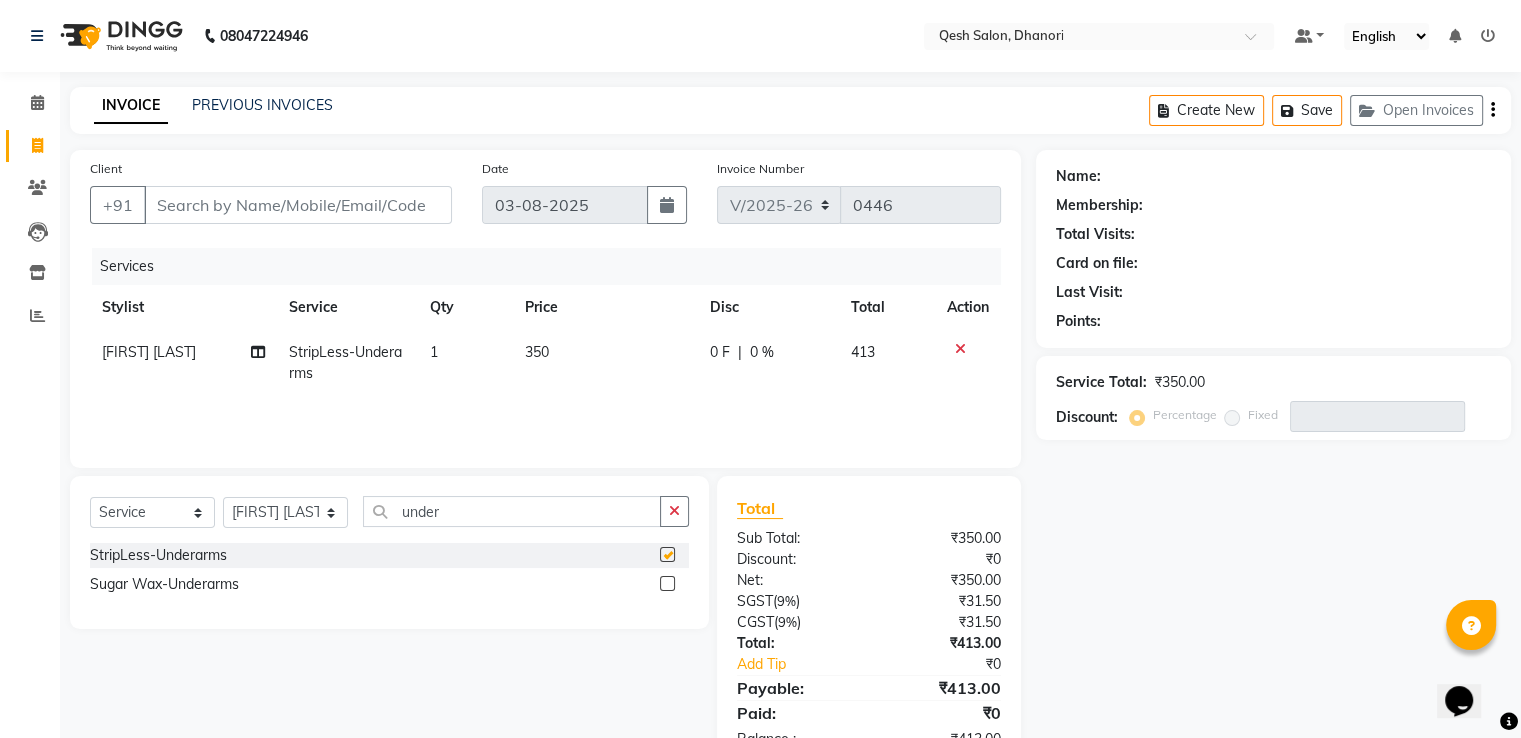 checkbox on "false" 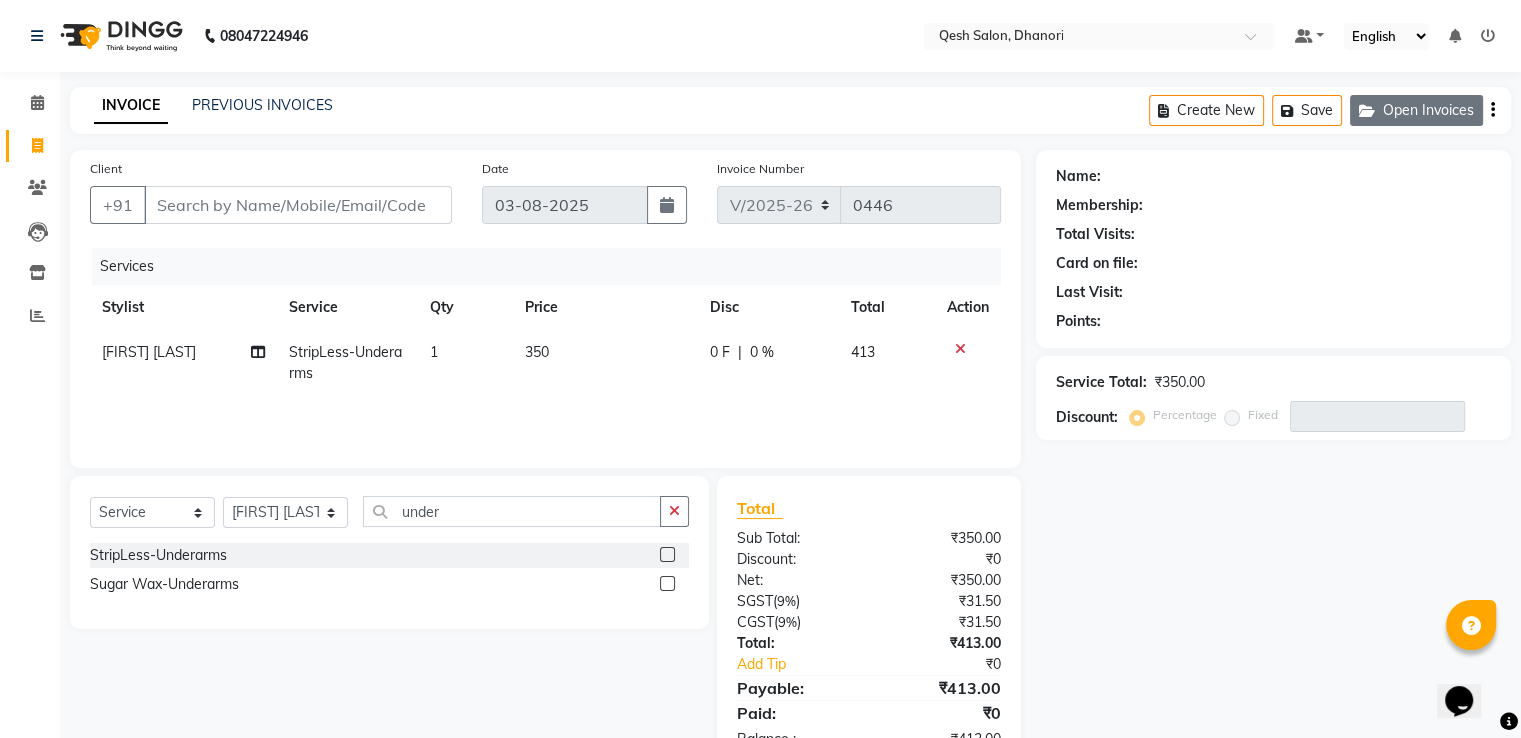 click on "Open Invoices" 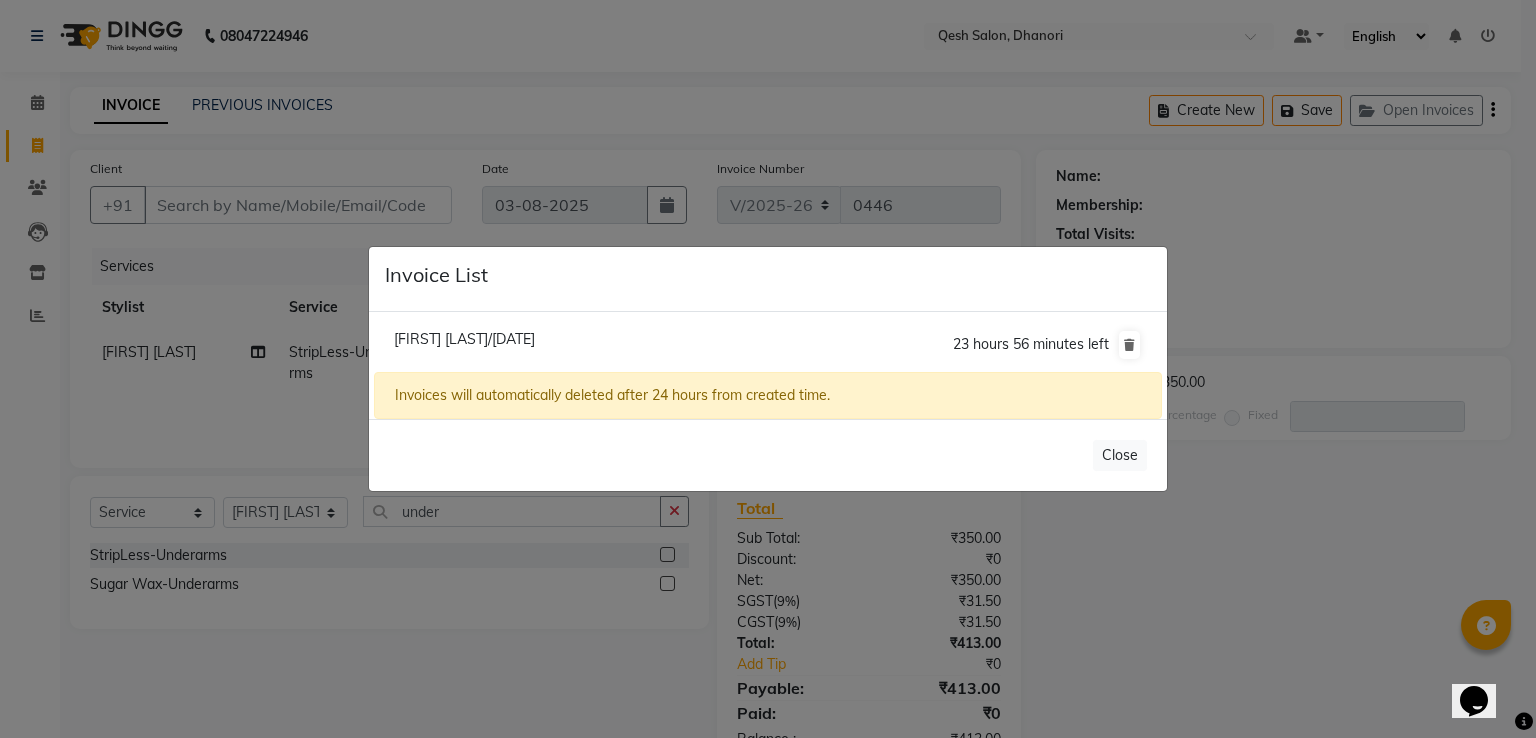 click on "Komal Agrawal/03 August 2025" 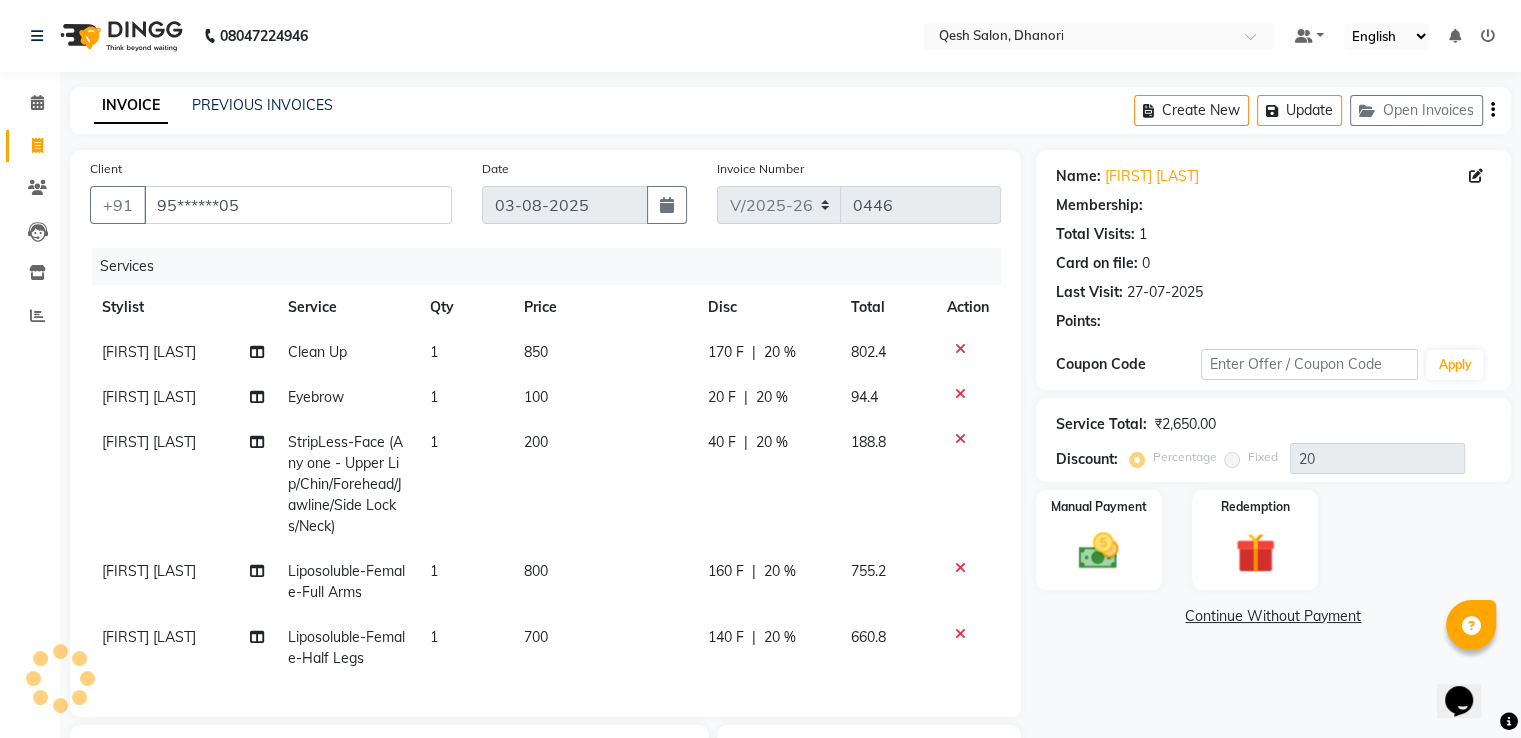 type on "0" 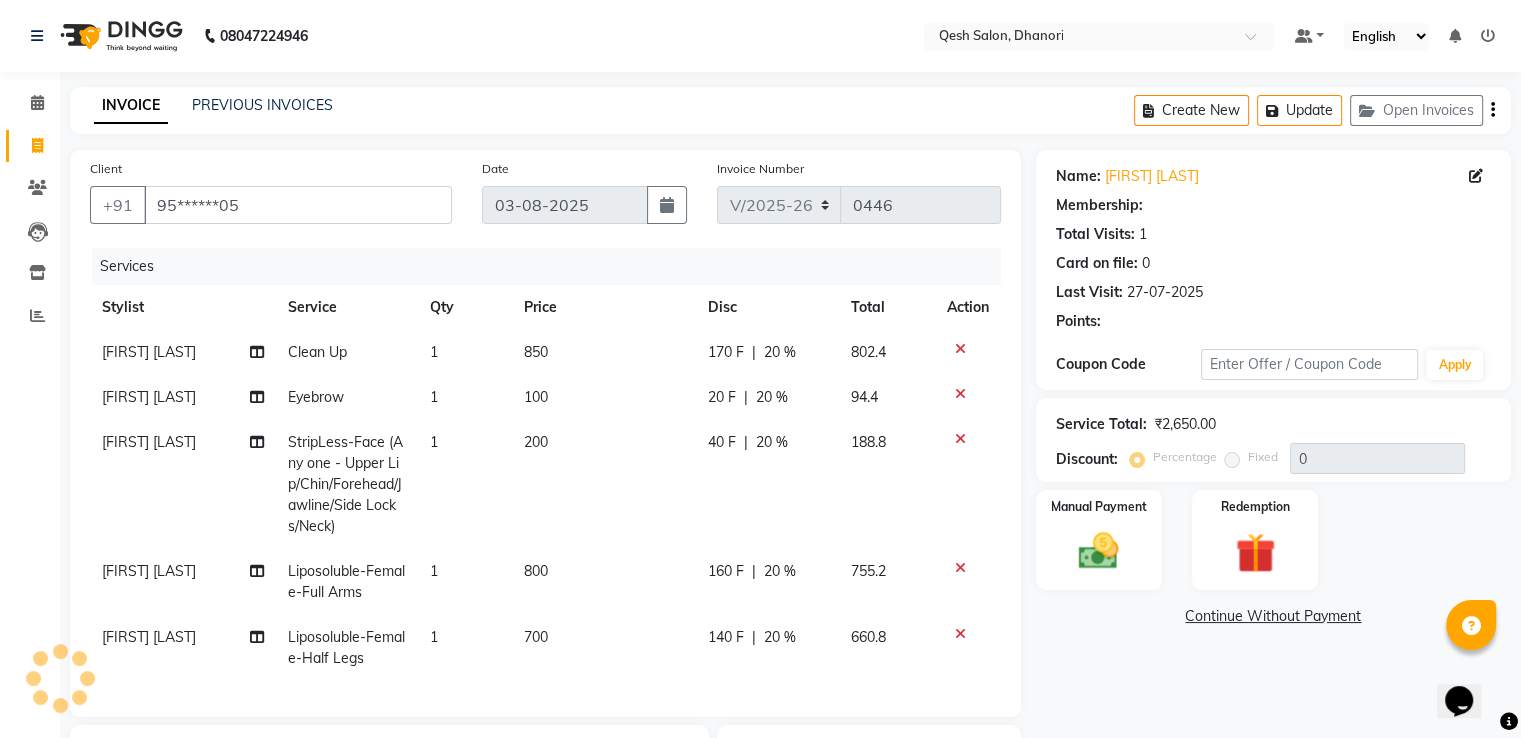 select on "2: Object" 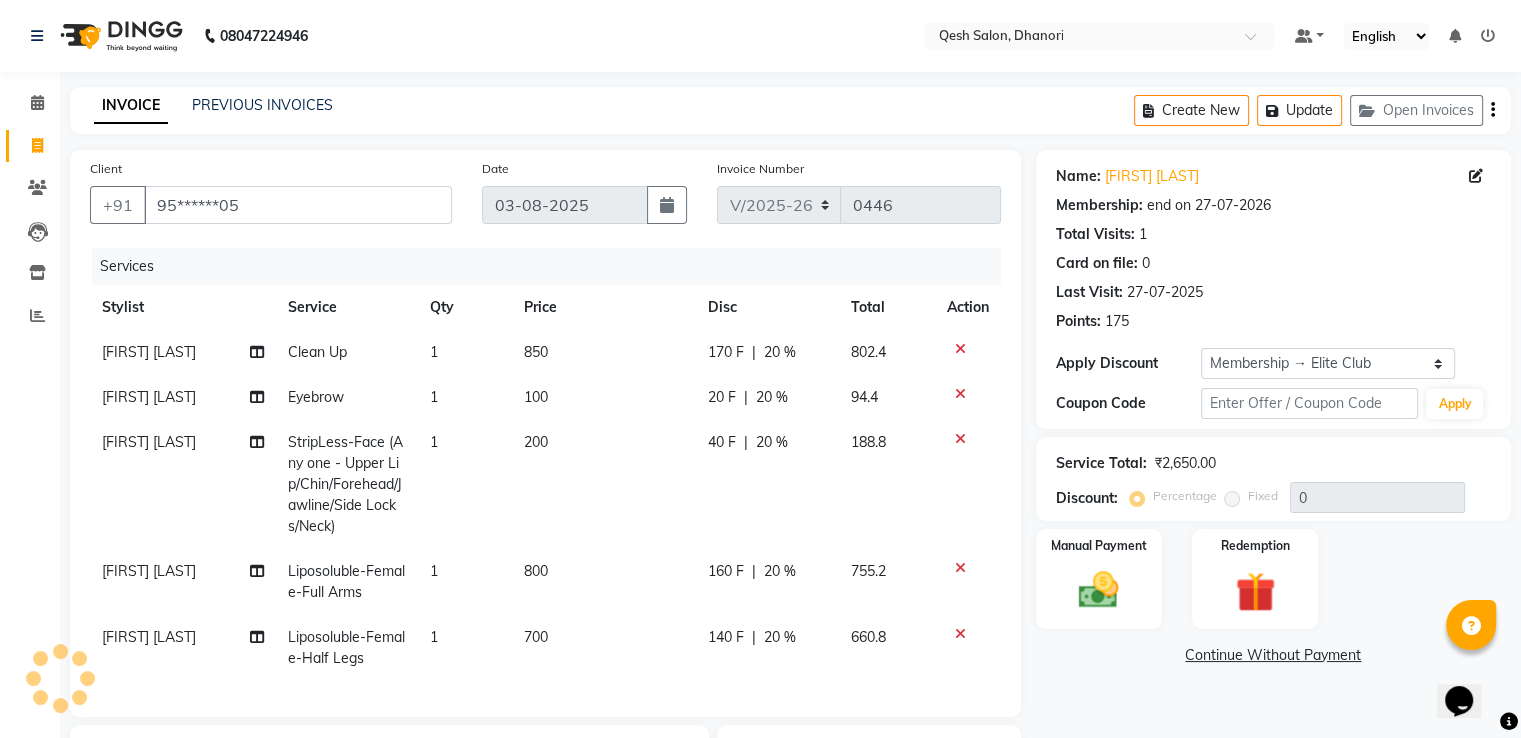 select 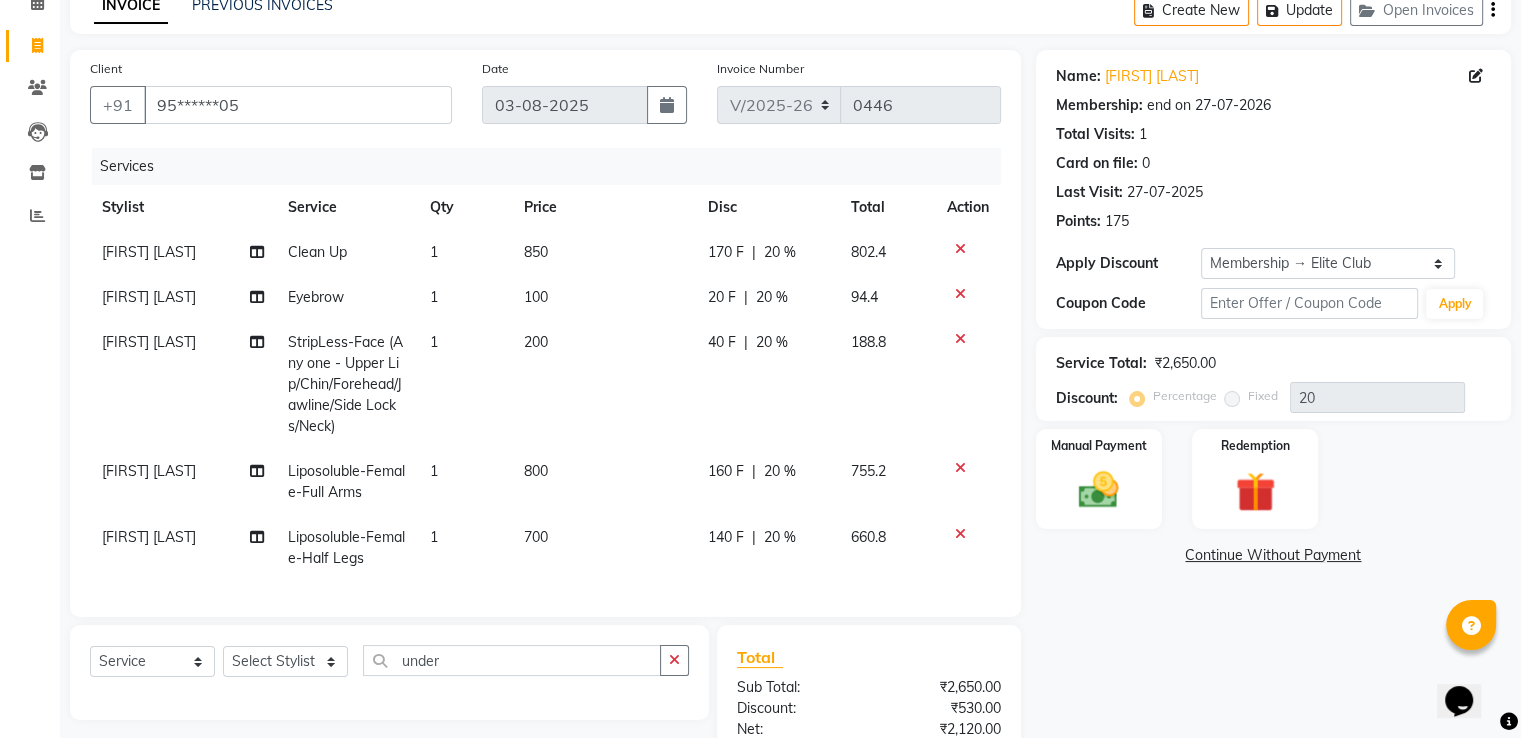 scroll, scrollTop: 348, scrollLeft: 0, axis: vertical 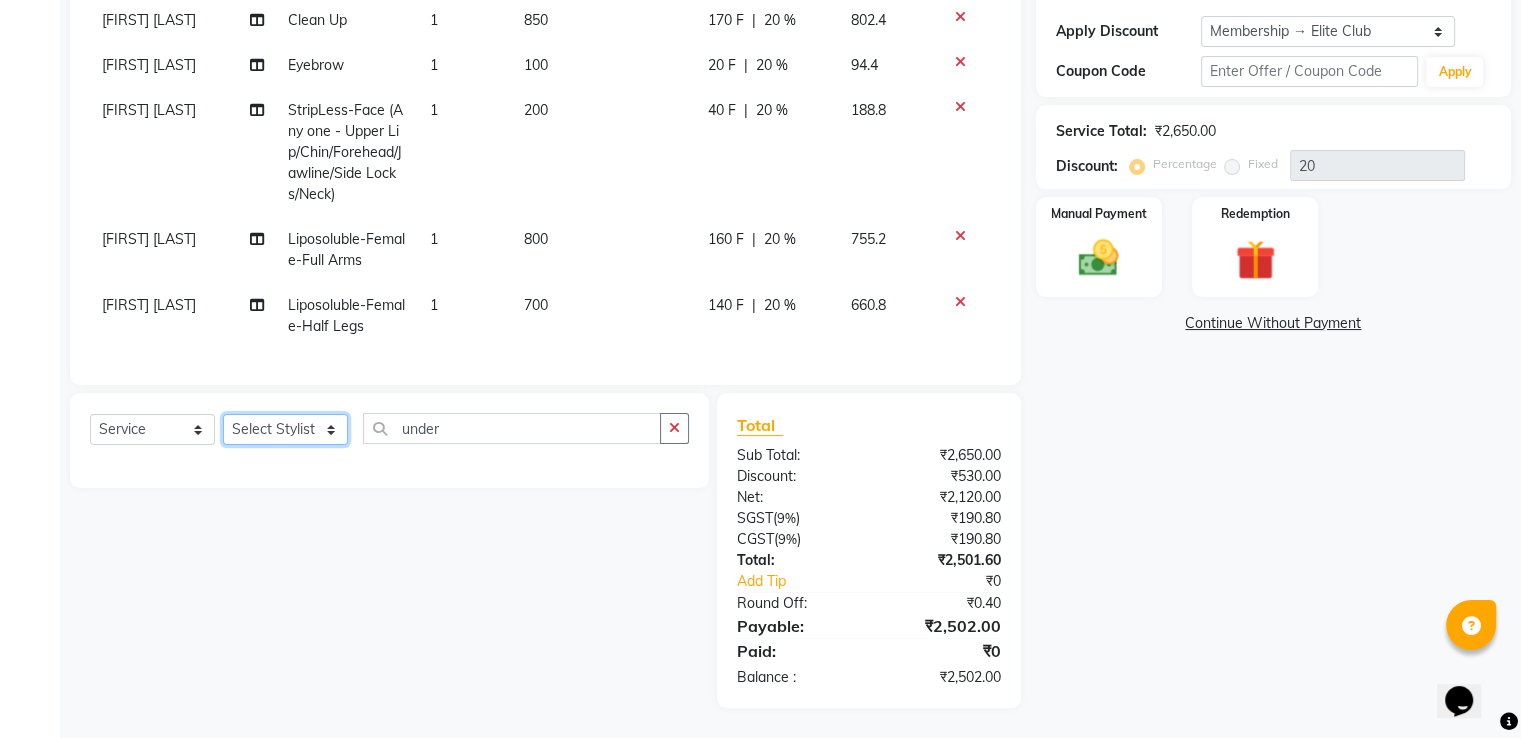 click on "Select Stylist Gagandeep Arora Harry Siril Anthony Prashansa Kumari Salon Sunil Kisan Wani Vanita Kamble Vinod Daulat Sonawane" 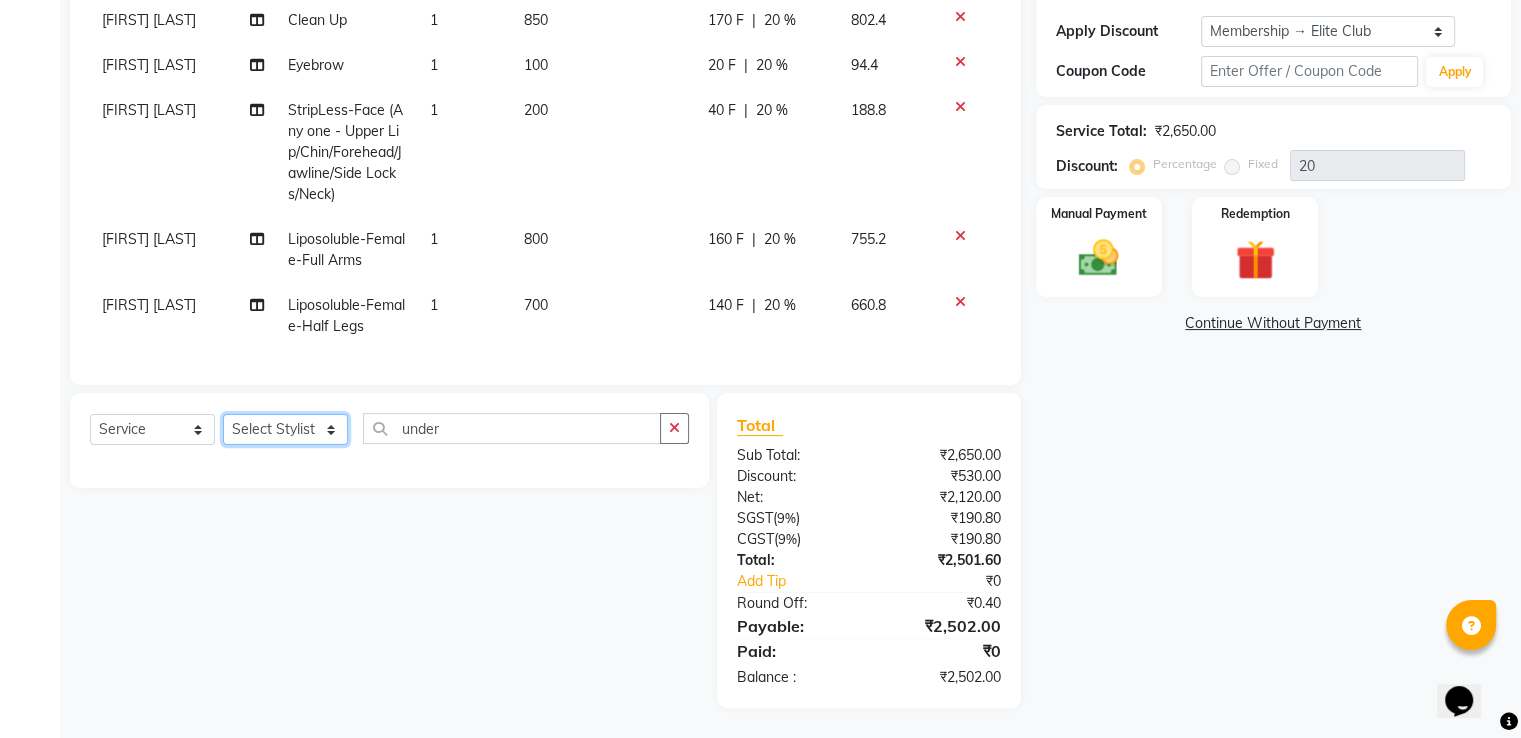 select on "83667" 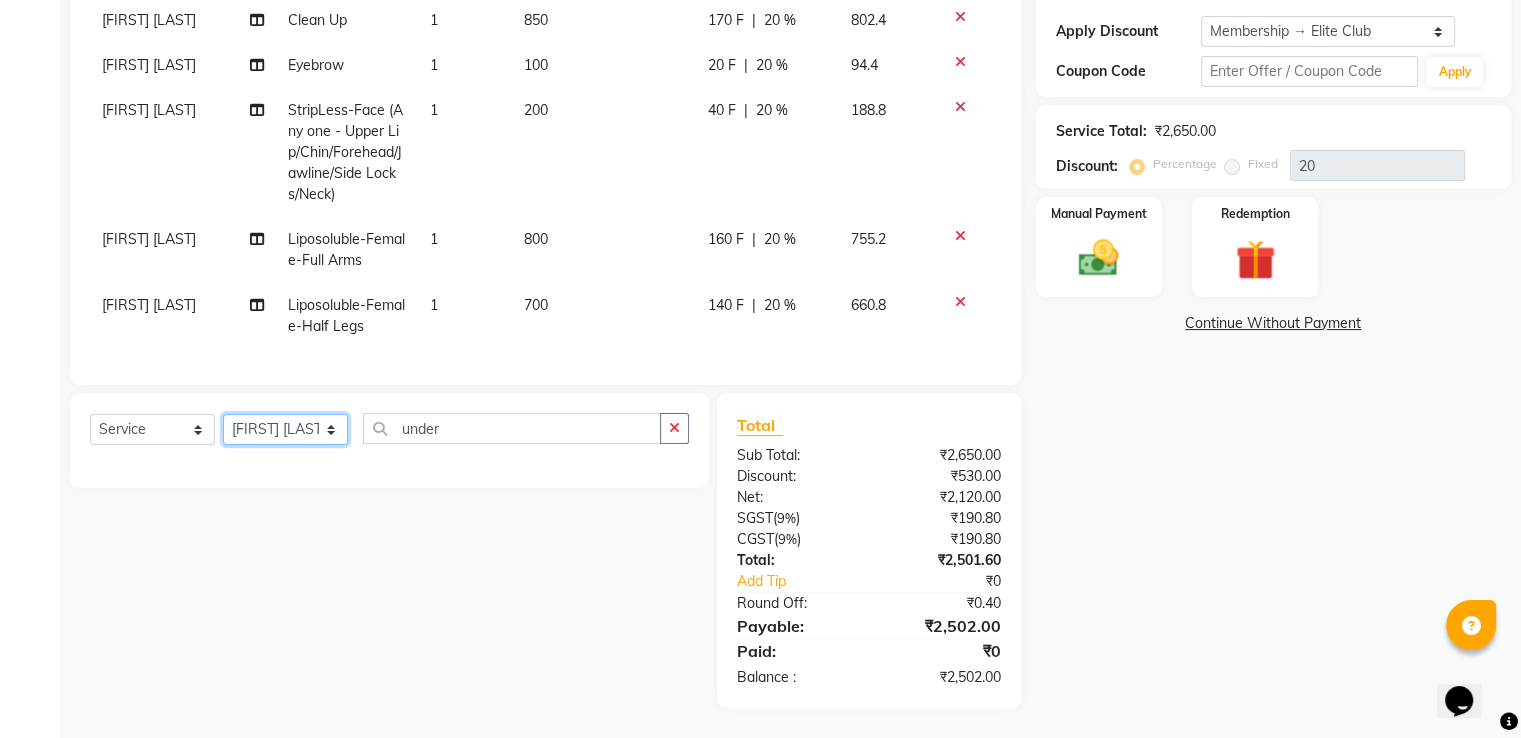 click on "Select Stylist Gagandeep Arora Harry Siril Anthony Prashansa Kumari Salon Sunil Kisan Wani Vanita Kamble Vinod Daulat Sonawane" 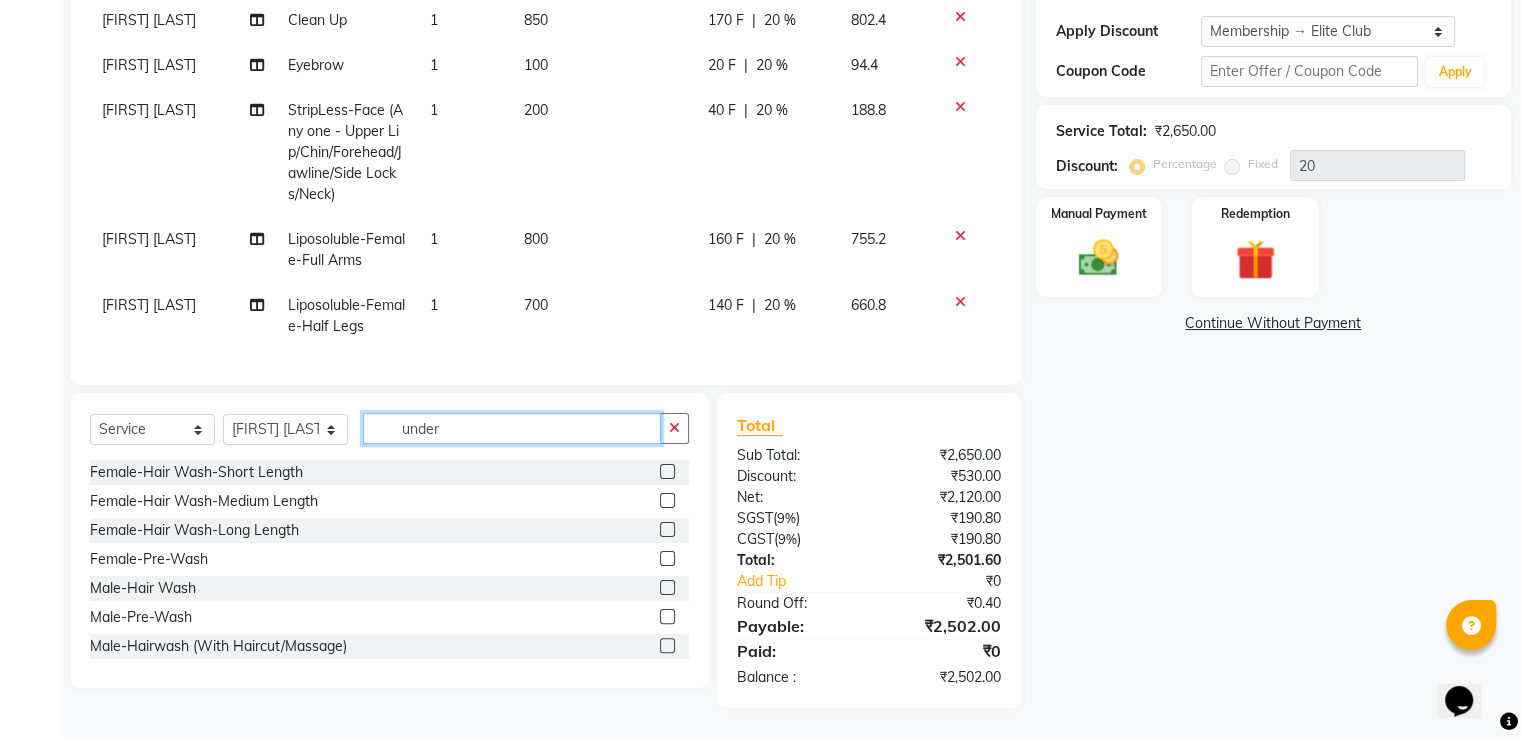 click on "under" 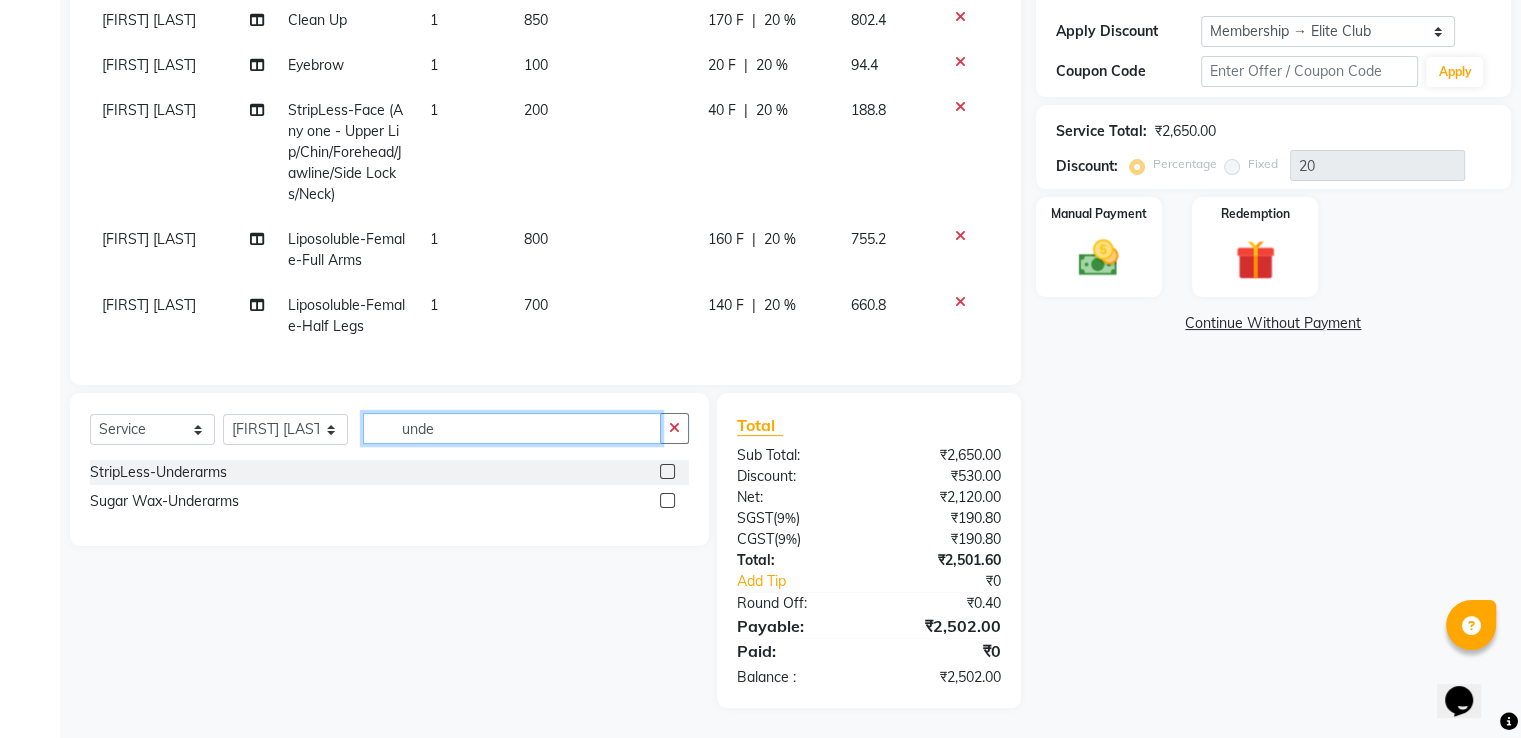 type on "unde" 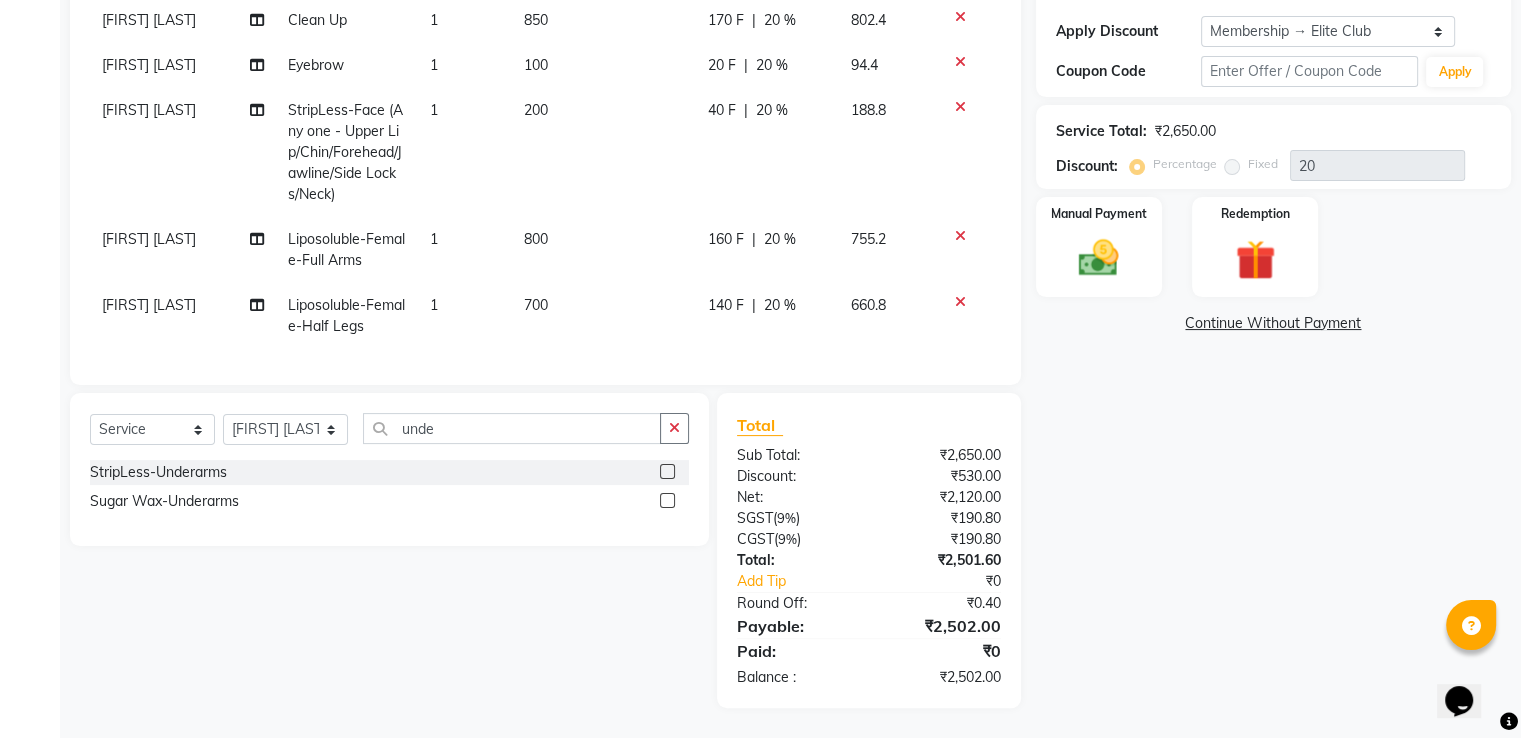 click 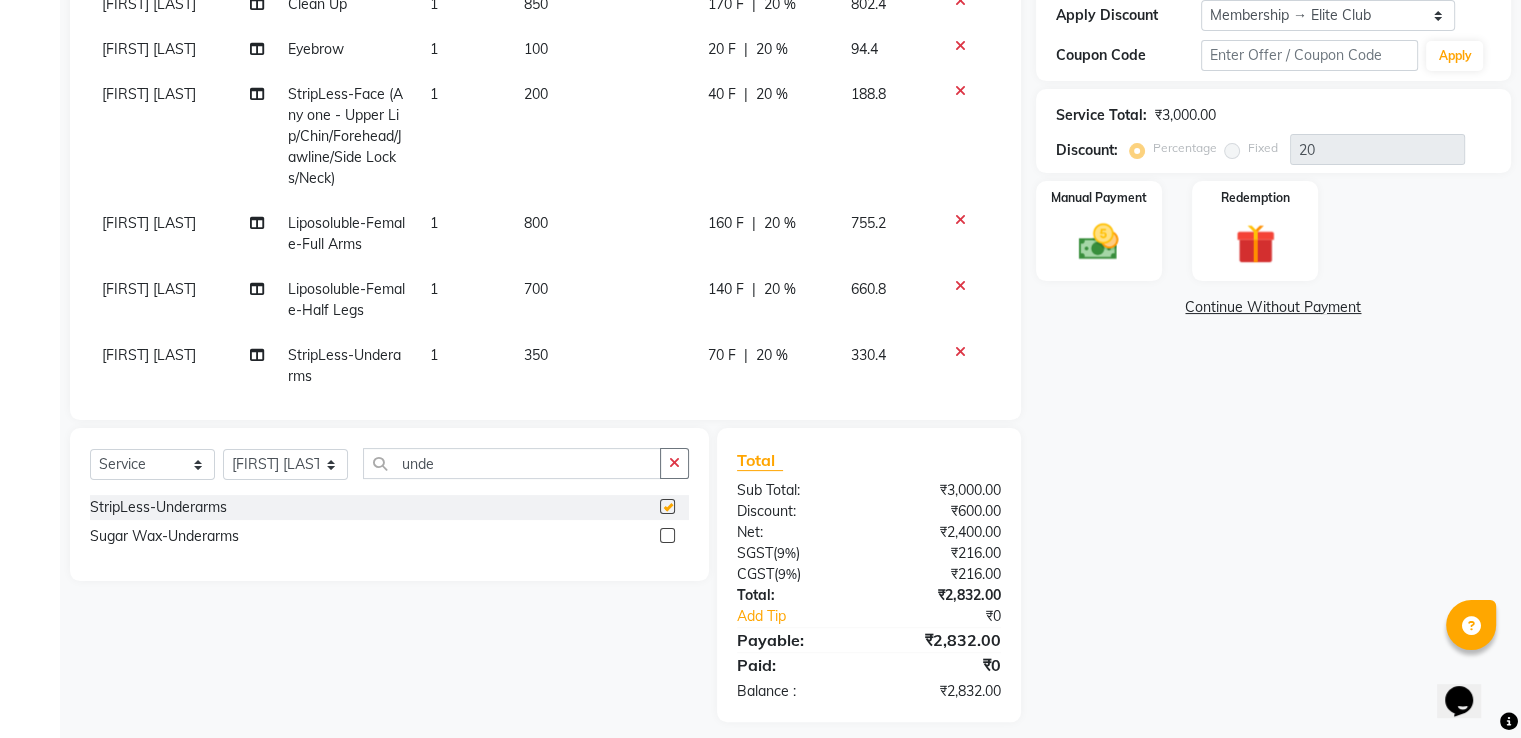 checkbox on "false" 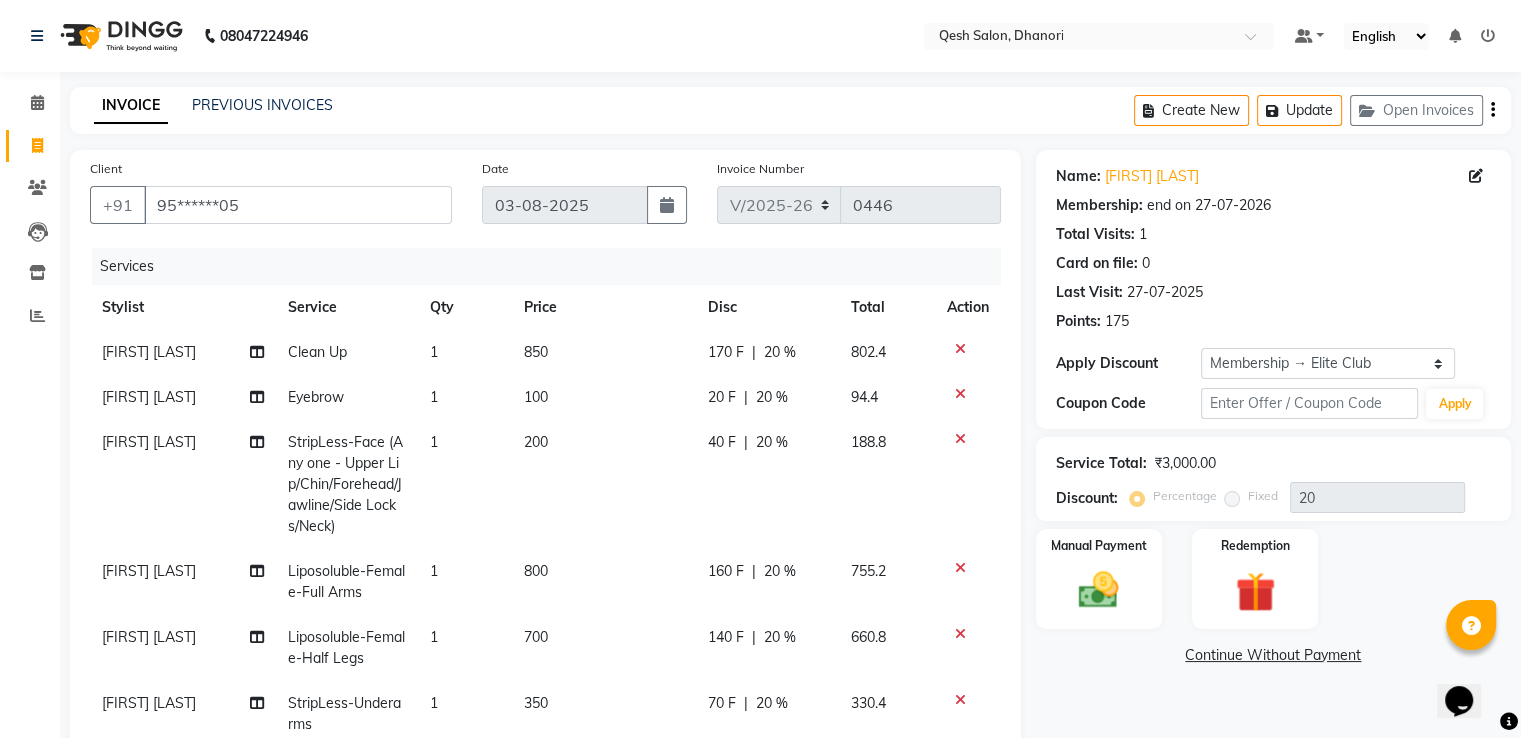 scroll, scrollTop: 363, scrollLeft: 0, axis: vertical 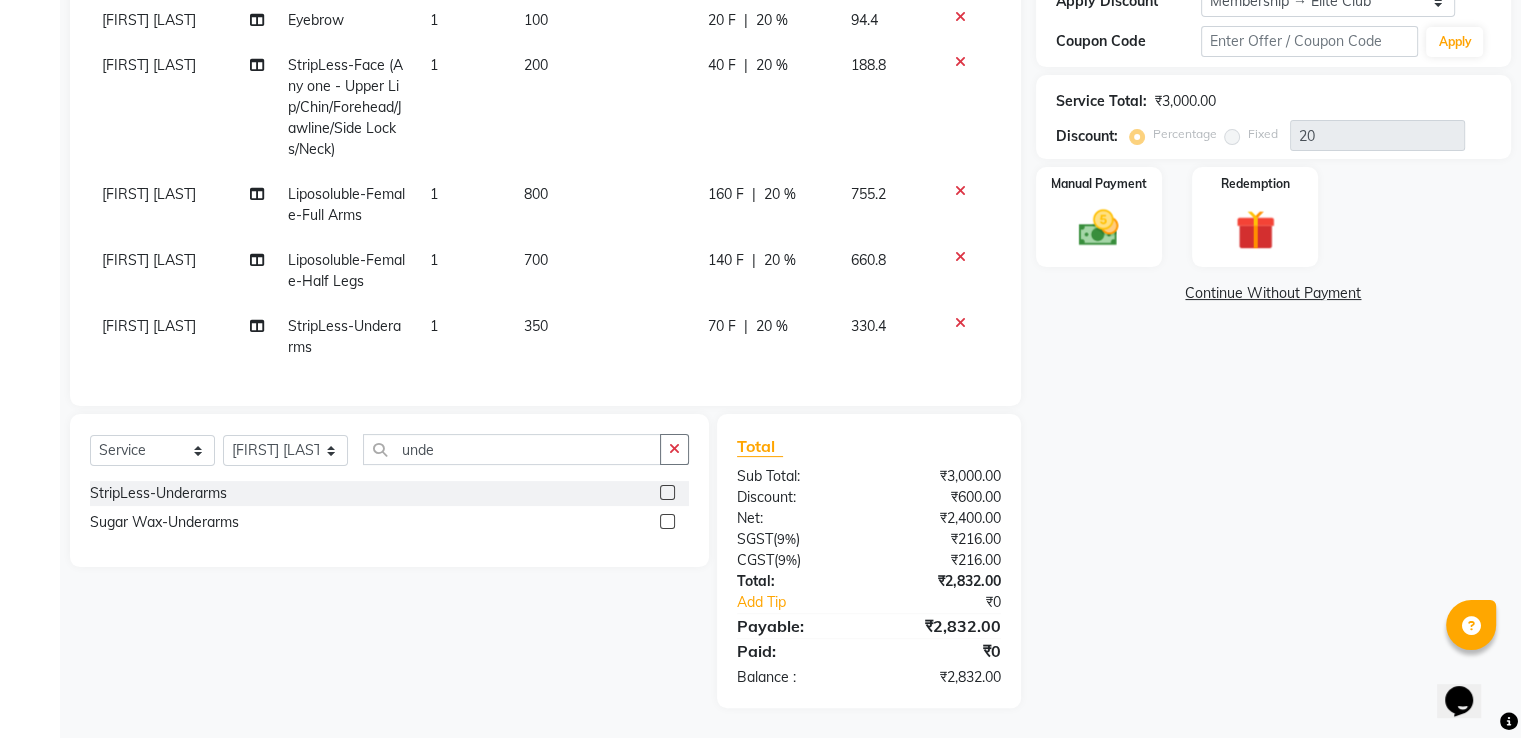 click on "350" 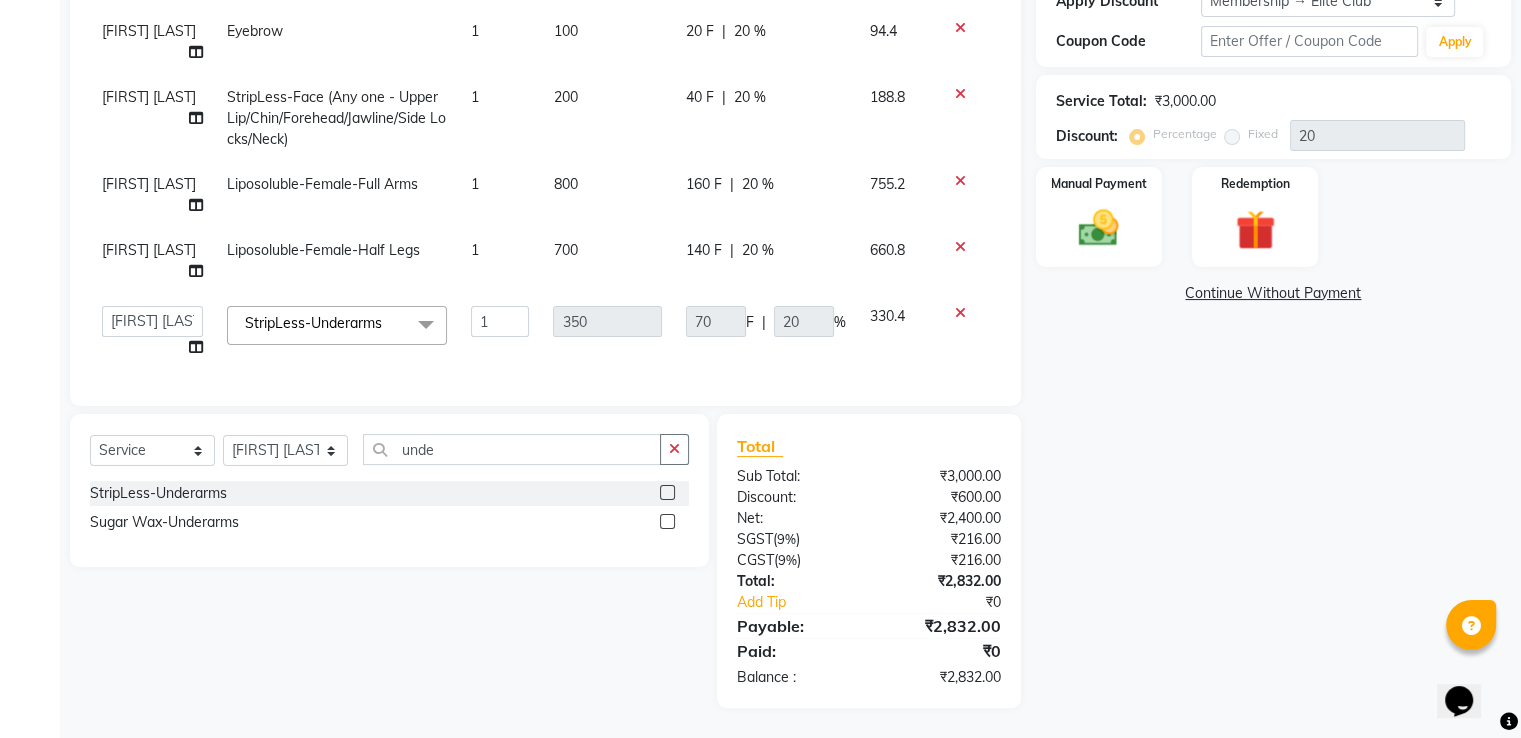 click on "Name: Komal Agrawal Membership: end on 27-07-2026 Total Visits:  1 Card on file:  0 Last Visit:   27-07-2025 Points:   175  Apply Discount Select Membership → Elite Club  Loyalty → Loyality level 1  Coupon Code Apply Service Total:  ₹3,000.00  Discount:  Percentage   Fixed  20 Manual Payment Redemption  Continue Without Payment" 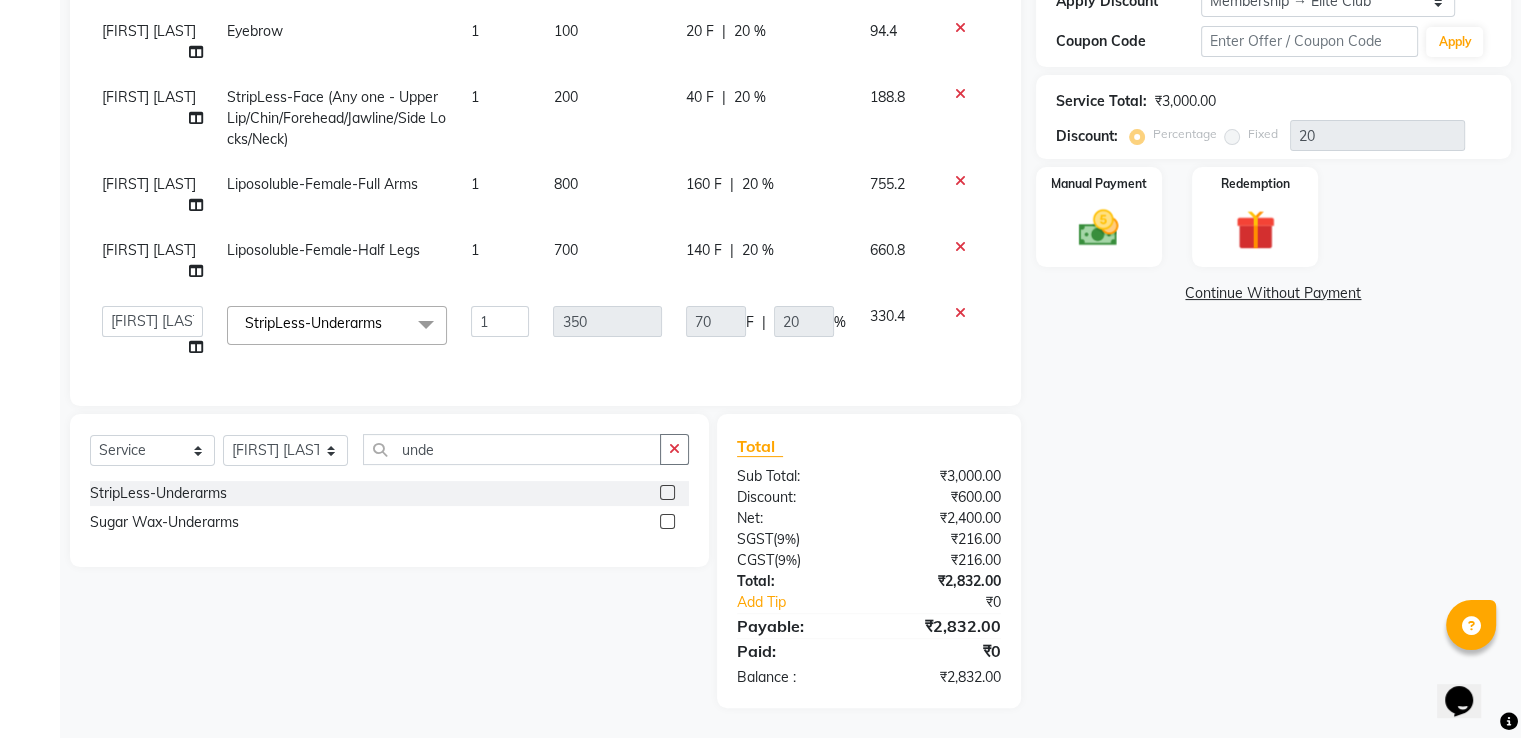 scroll, scrollTop: 0, scrollLeft: 0, axis: both 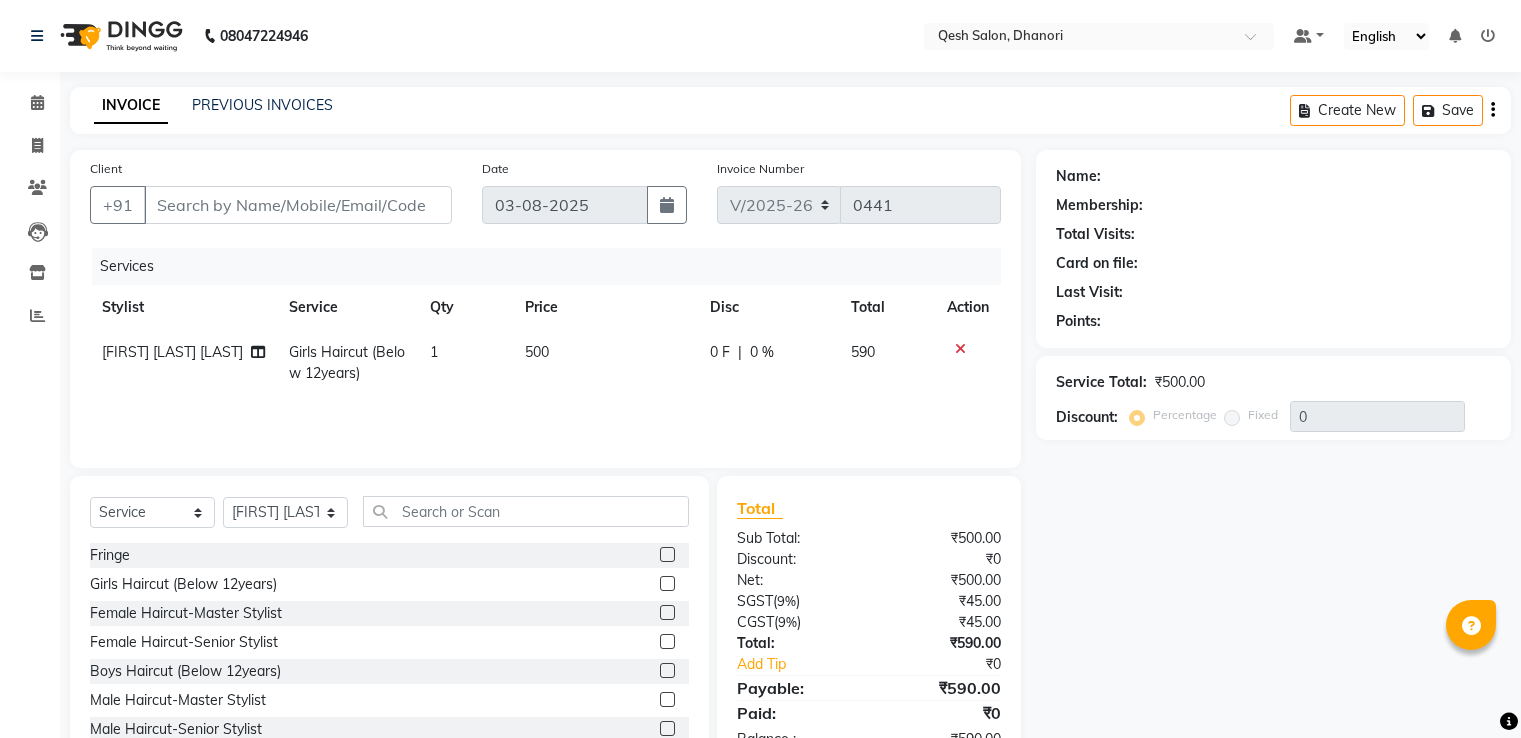 select on "7641" 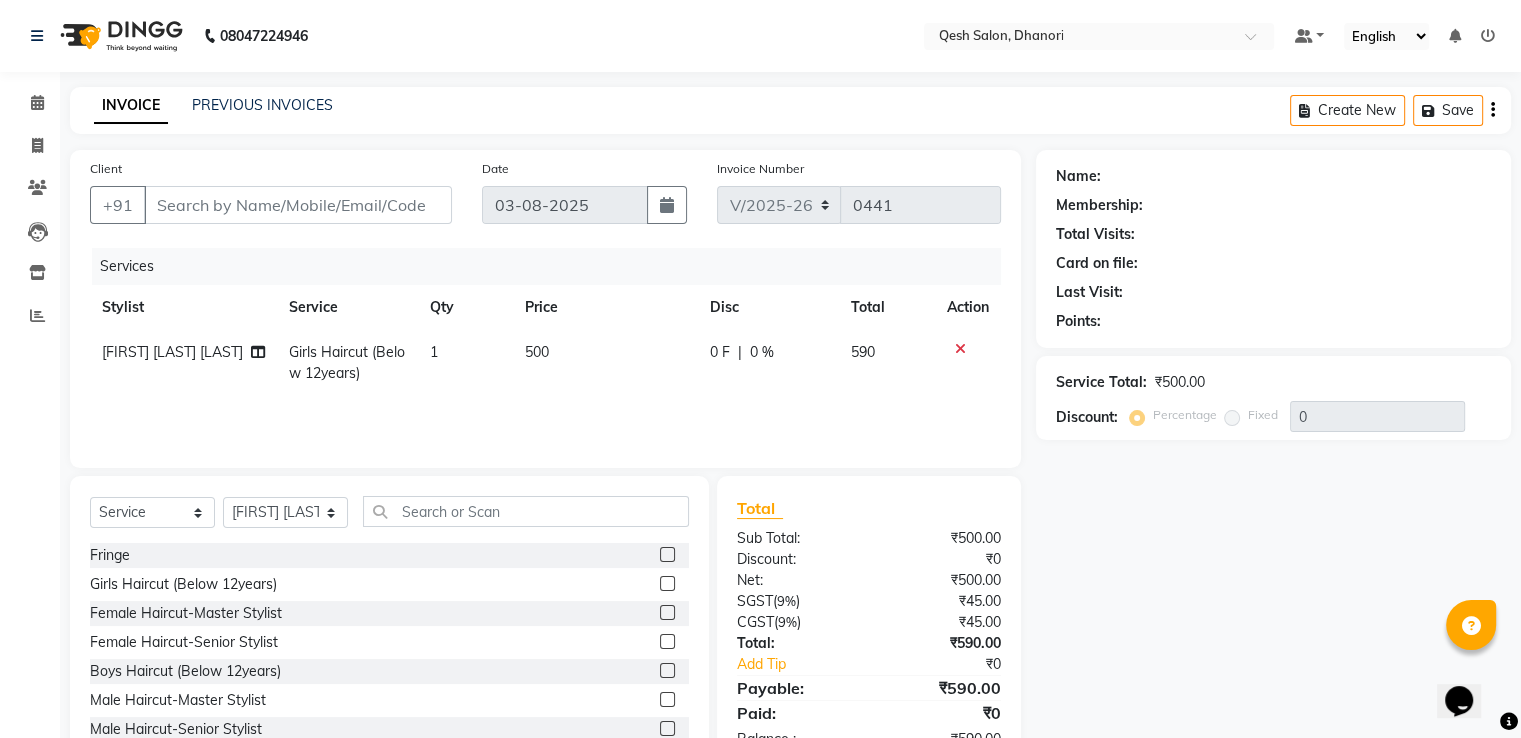scroll, scrollTop: 0, scrollLeft: 0, axis: both 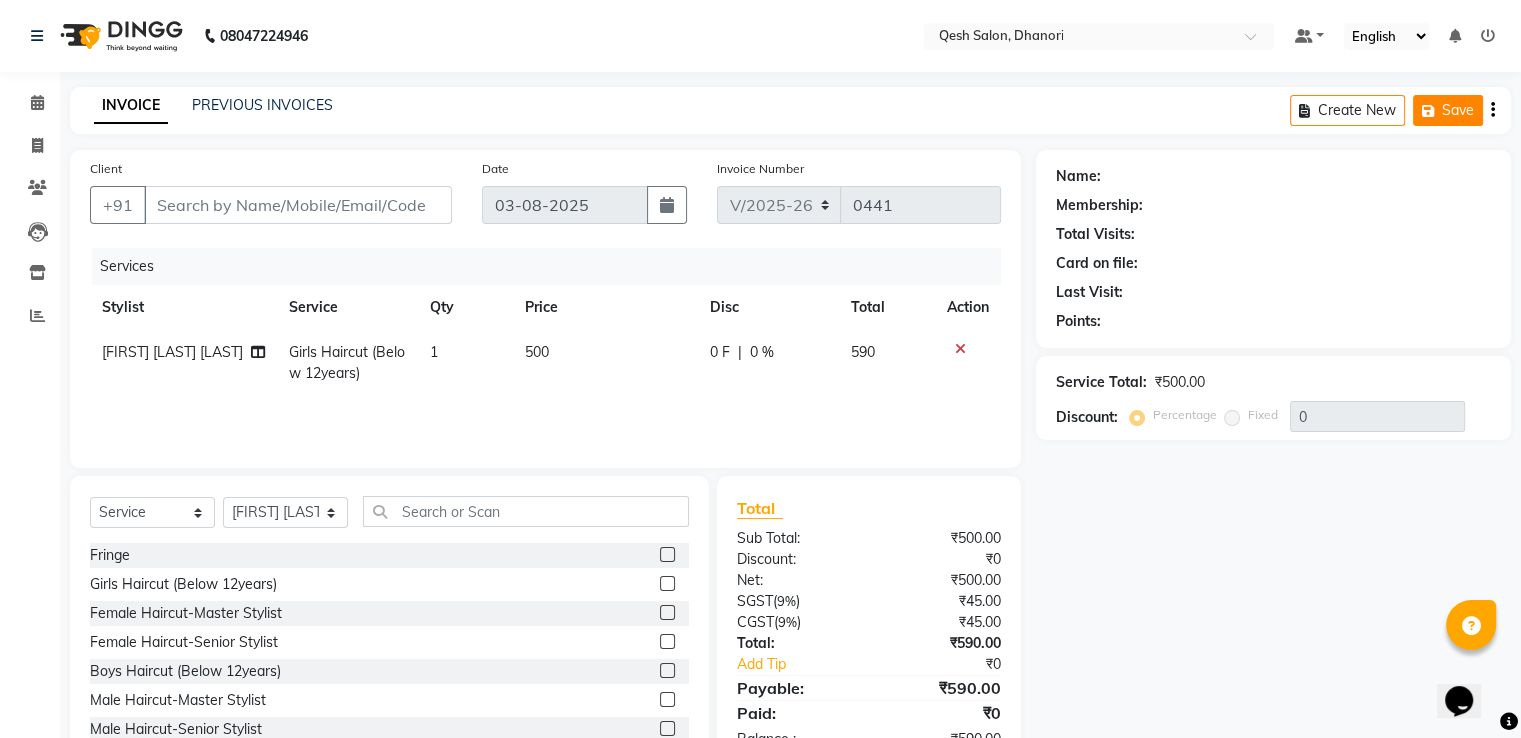 click 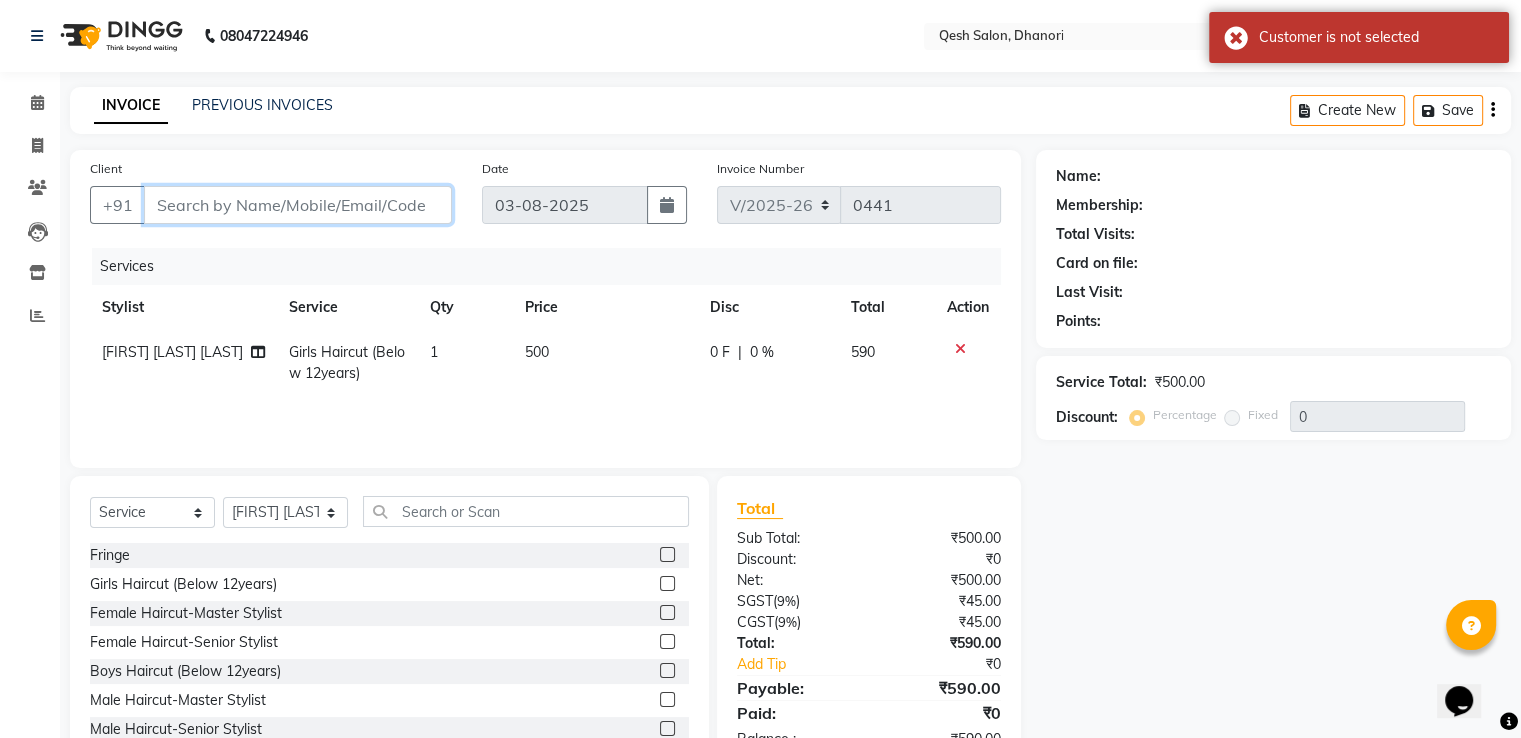 click on "Client" at bounding box center (298, 205) 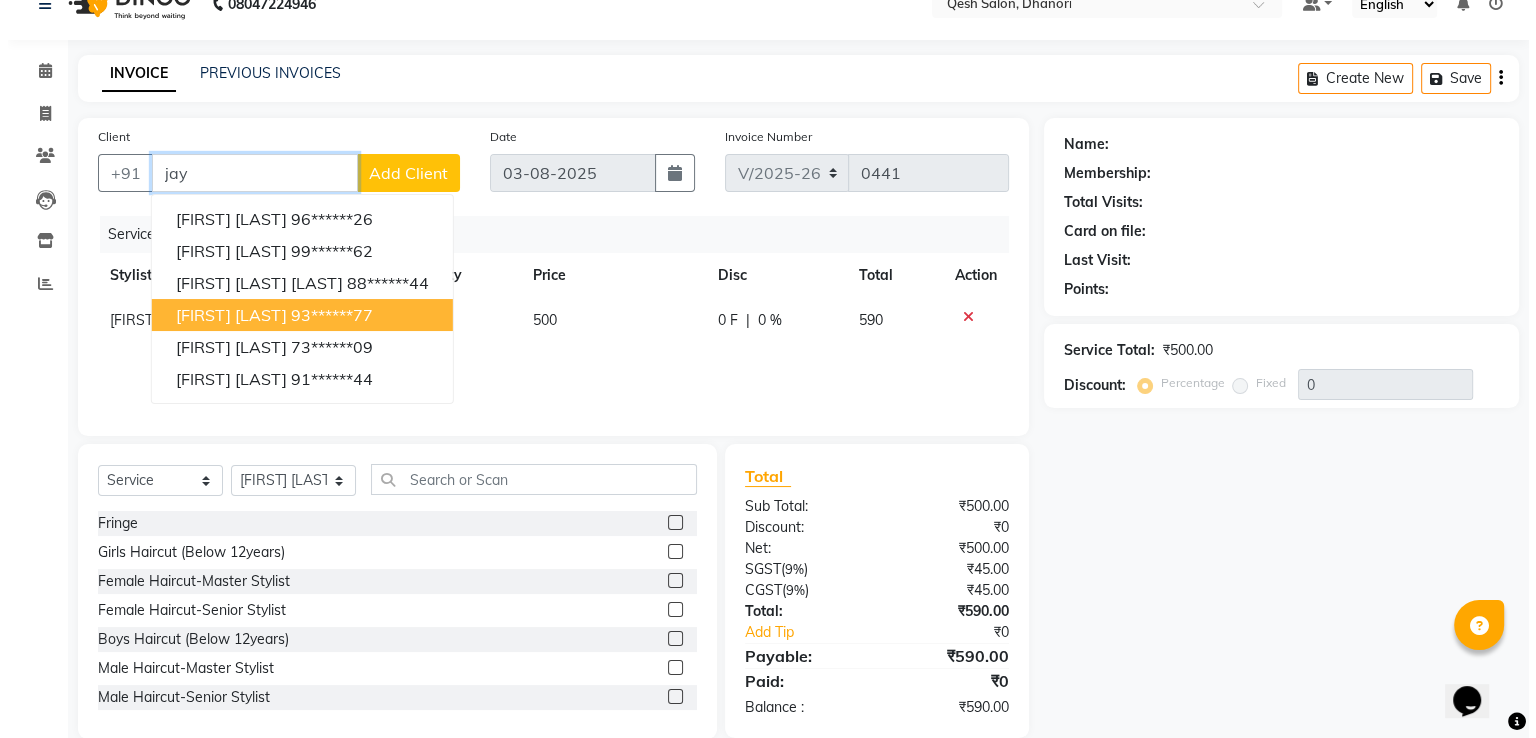 scroll, scrollTop: 64, scrollLeft: 0, axis: vertical 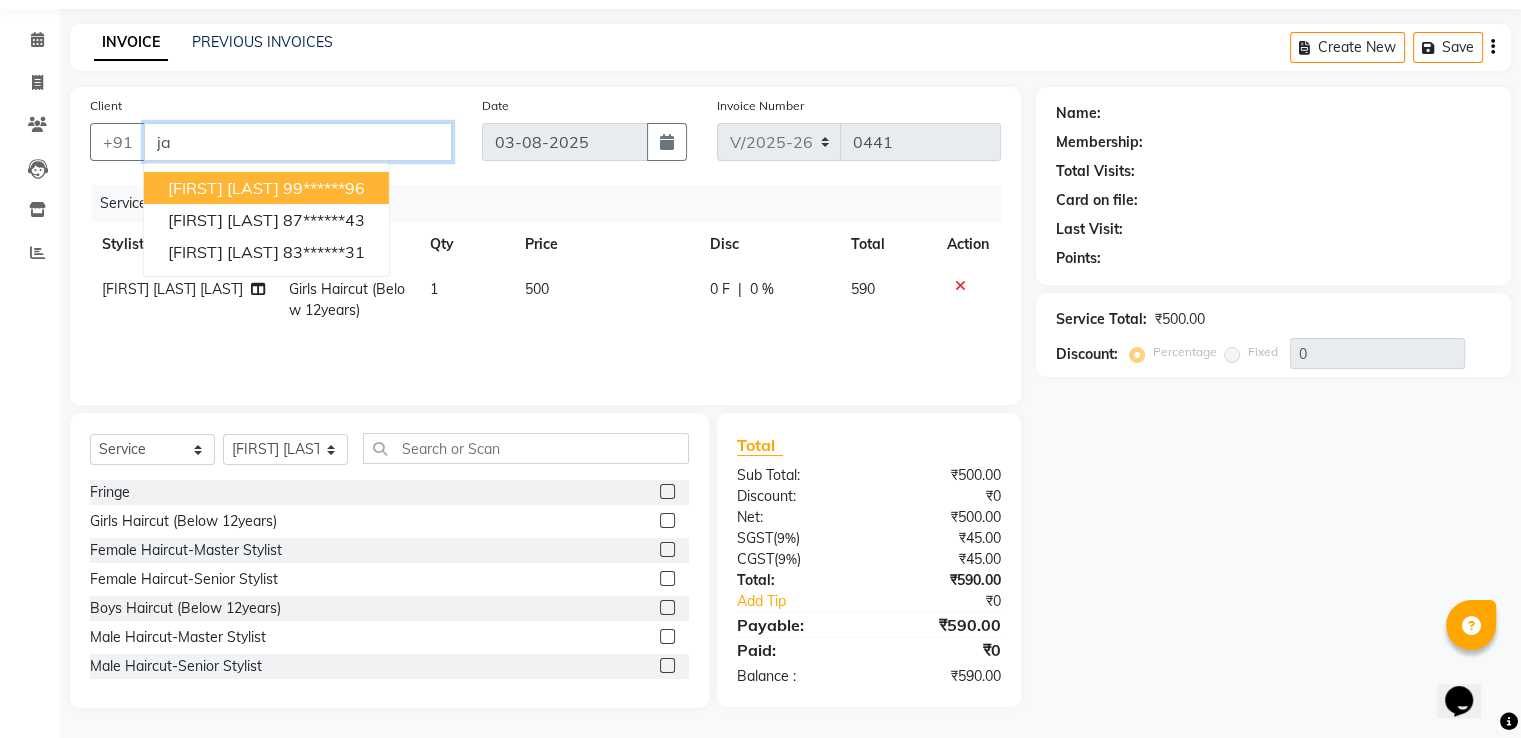 type on "j" 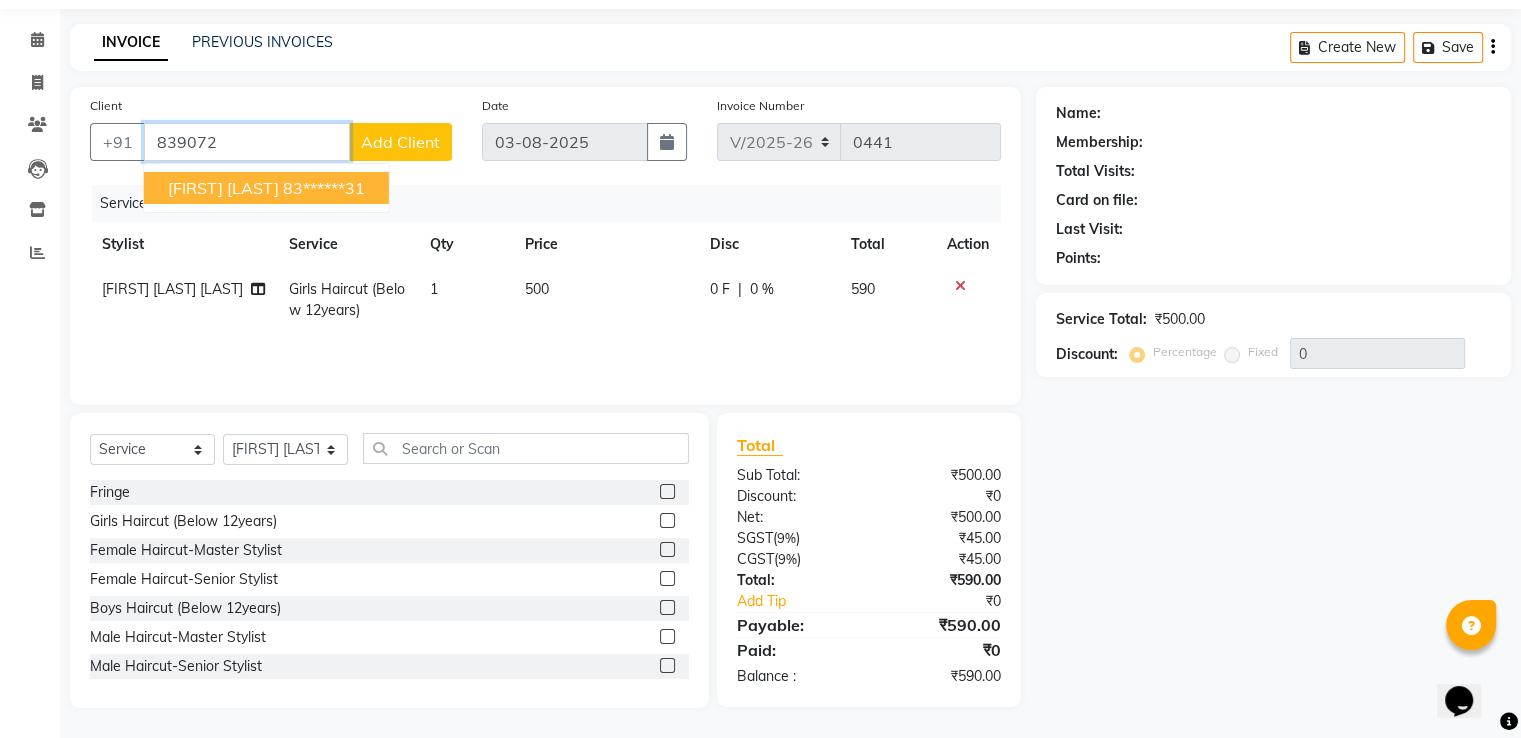 click on "Jai Kshirsagagar" at bounding box center (223, 188) 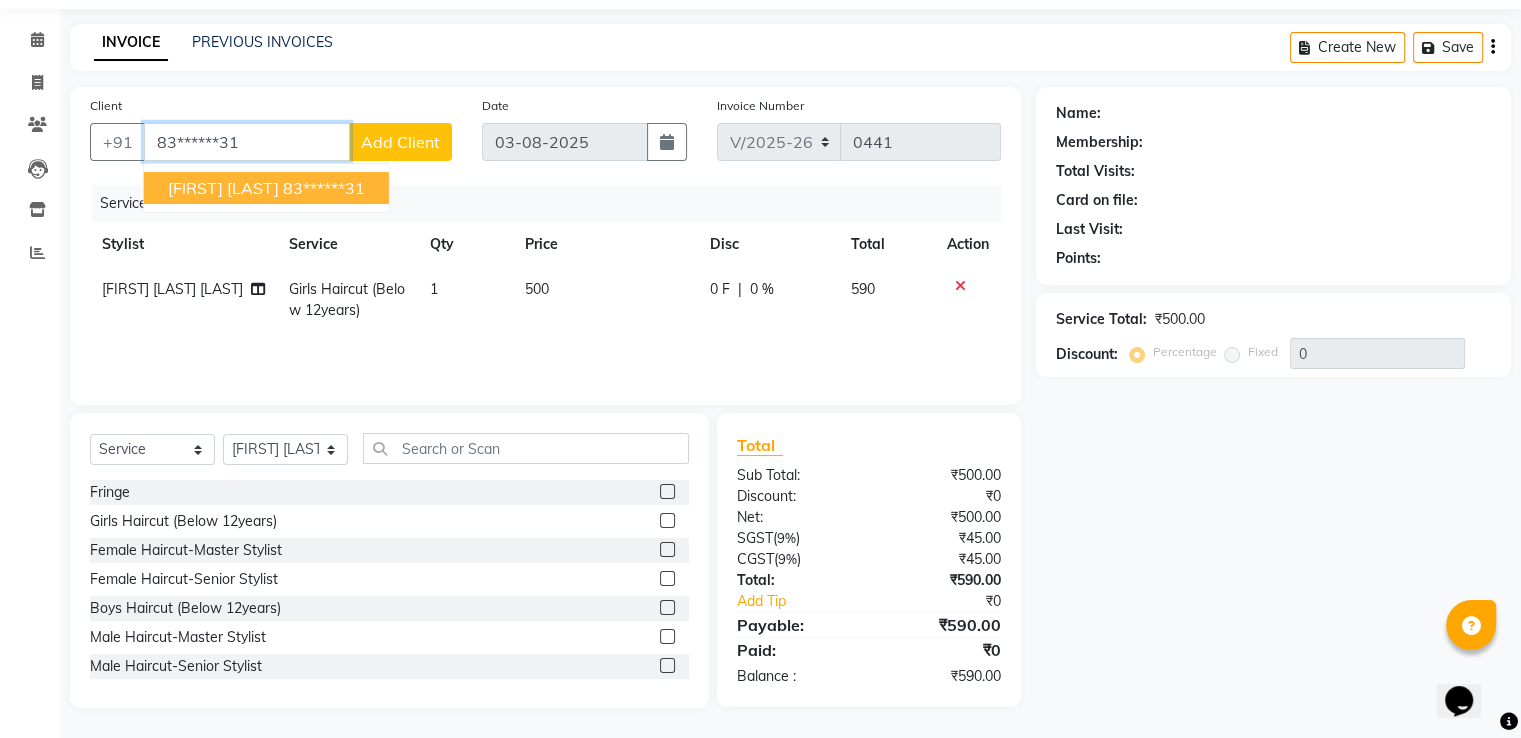 type on "83******31" 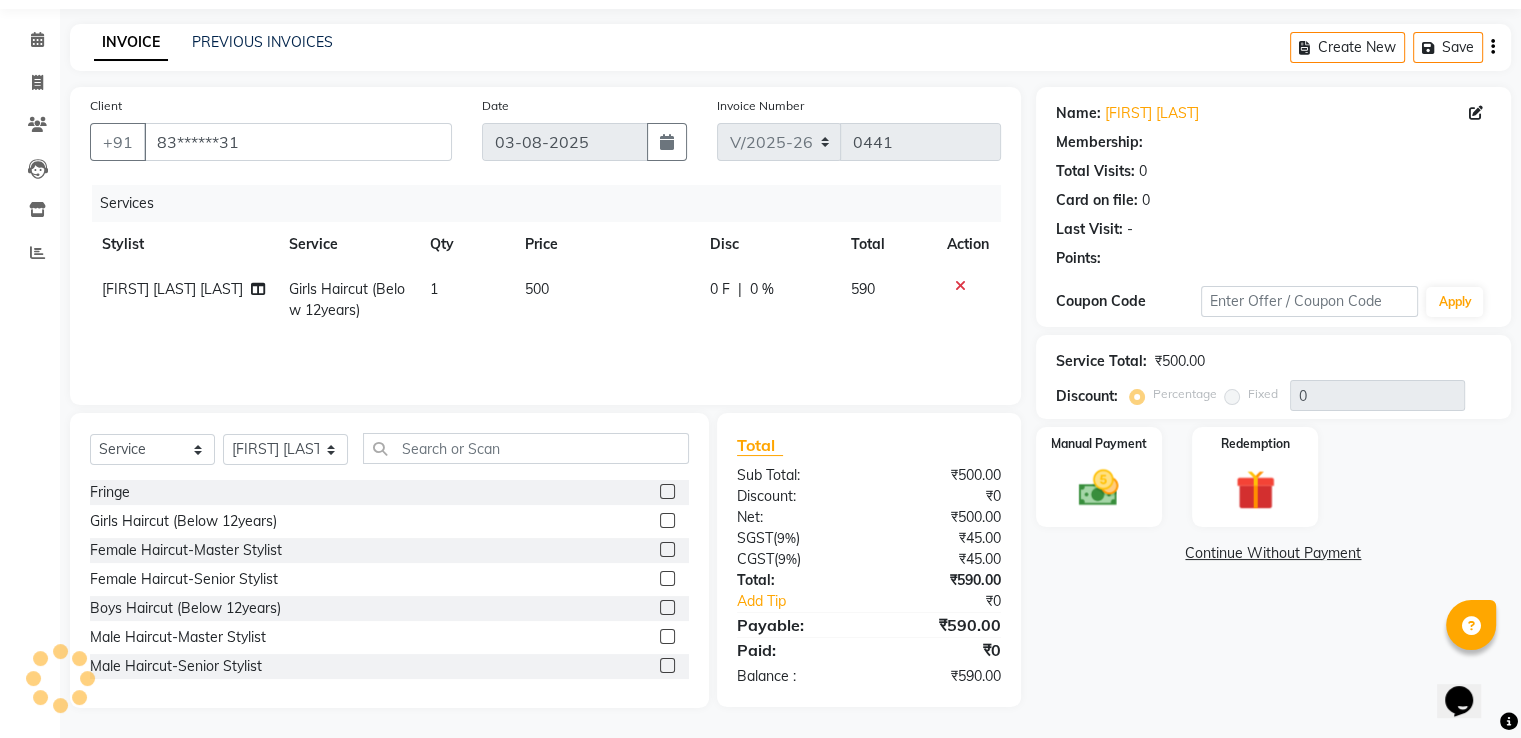 select on "1: Object" 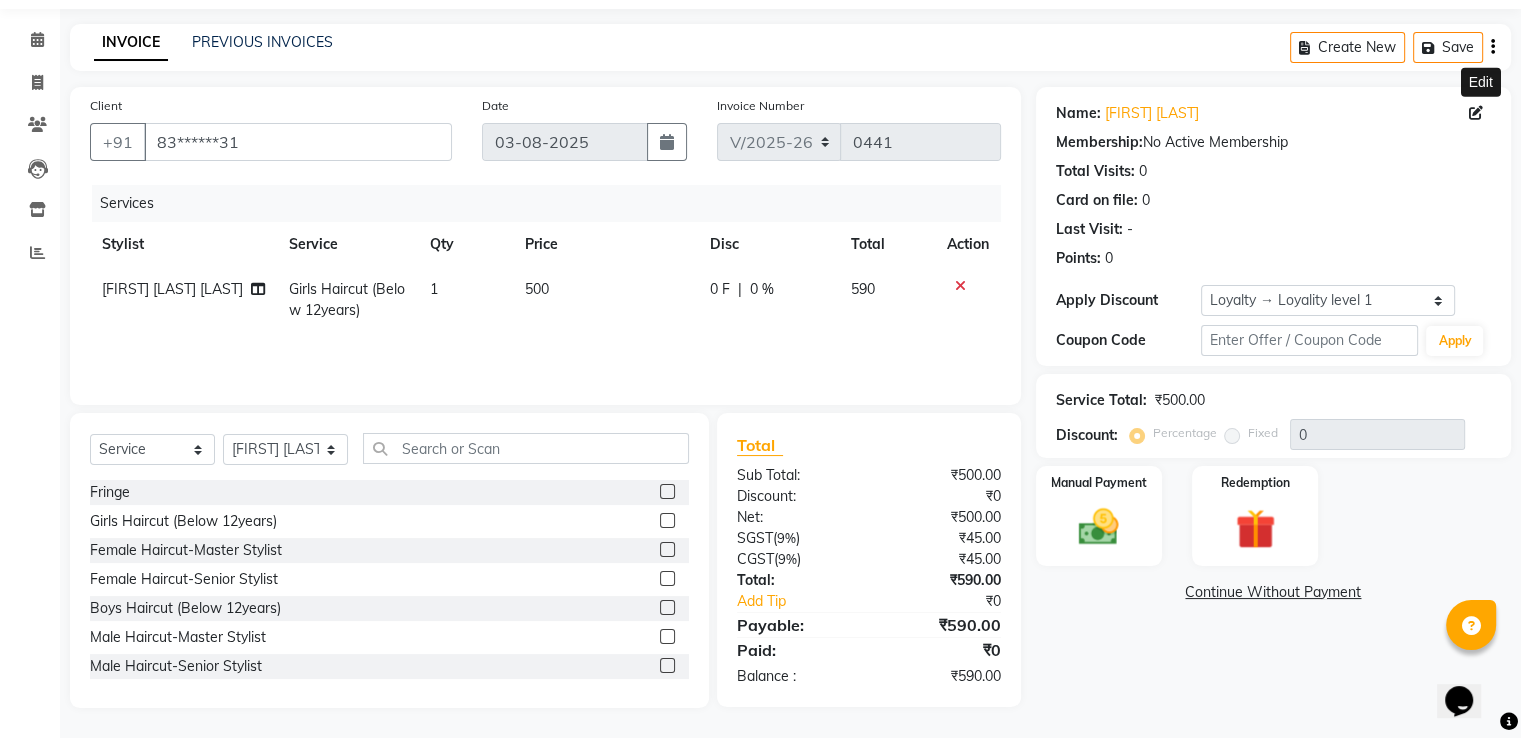 click 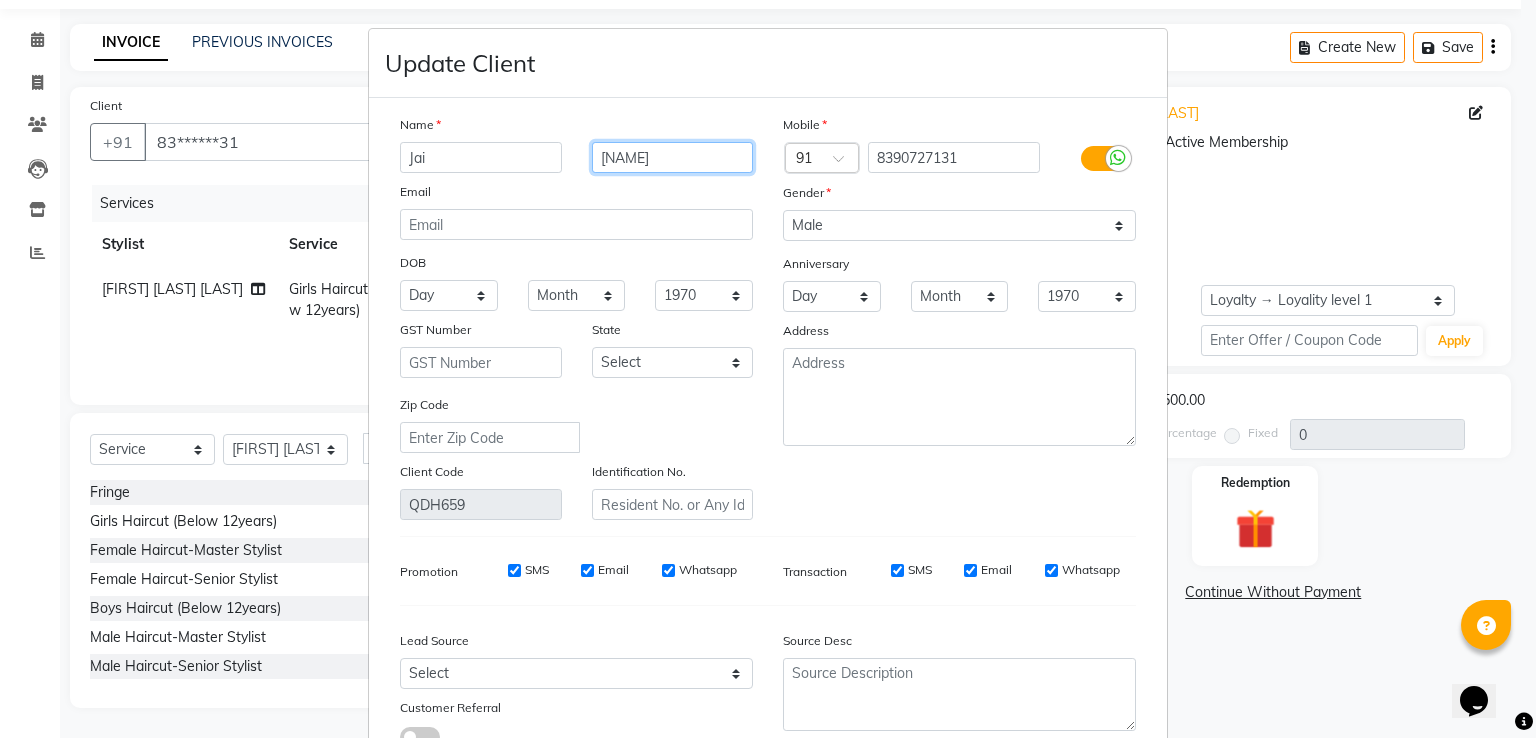 click on "Kshirsagagar" at bounding box center (673, 157) 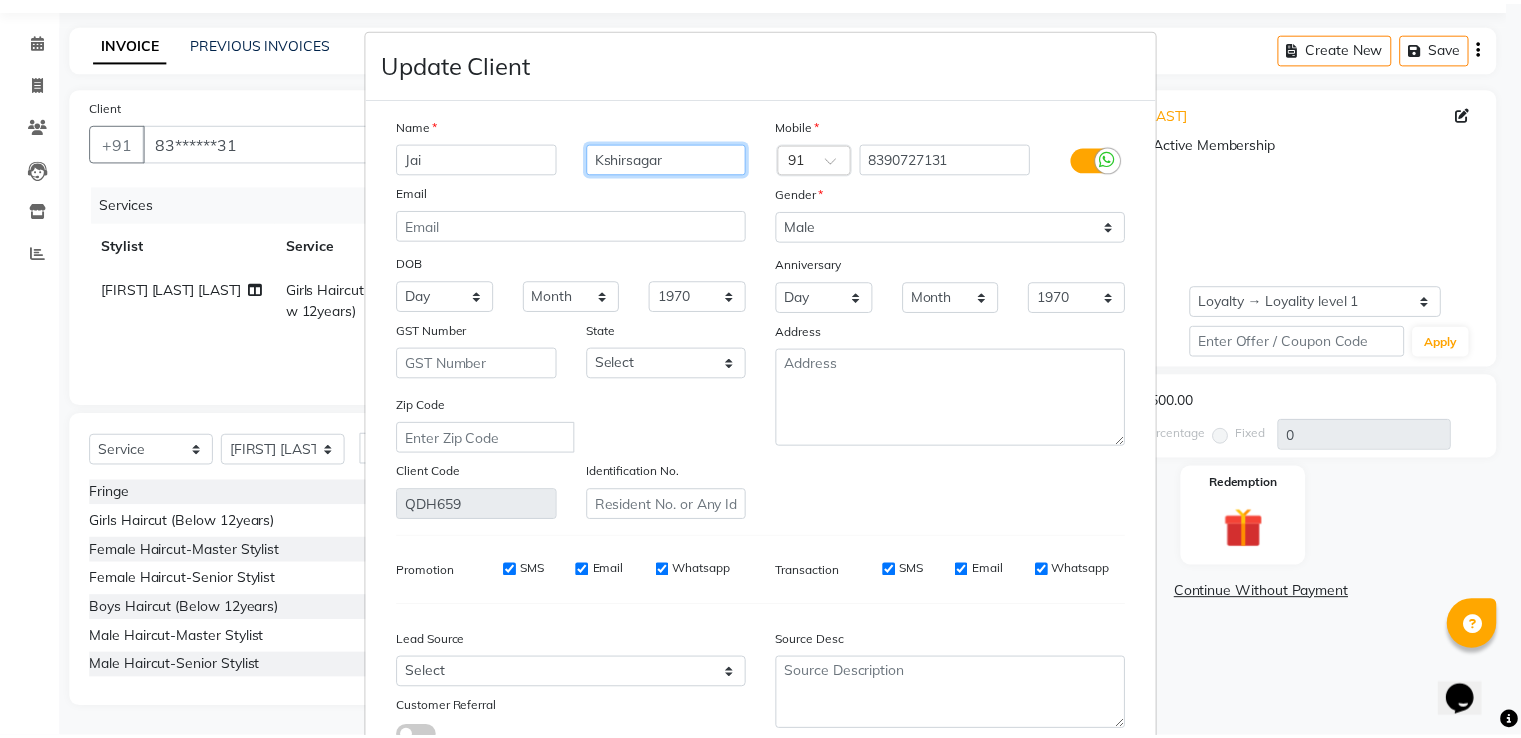 scroll, scrollTop: 160, scrollLeft: 0, axis: vertical 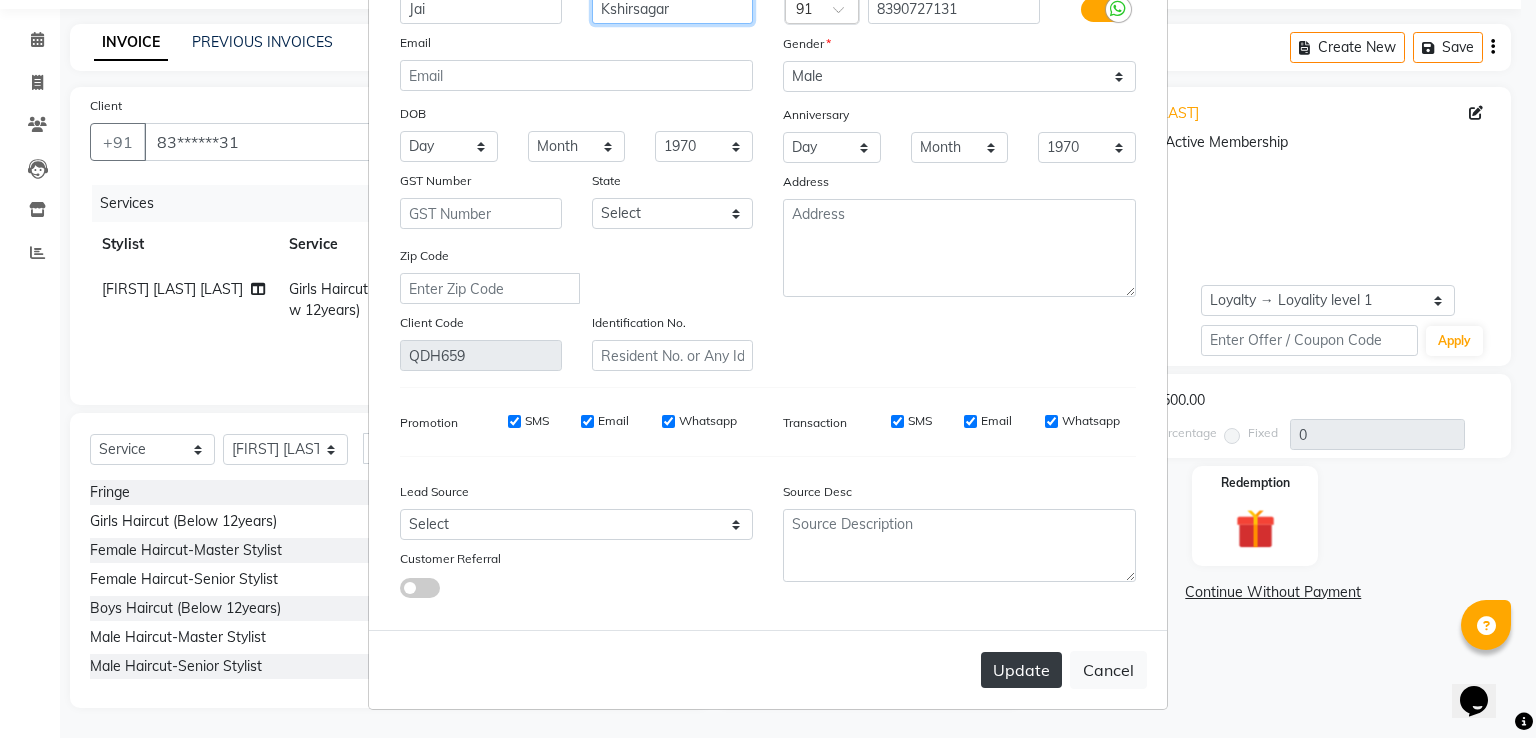 type on "Kshirsagar" 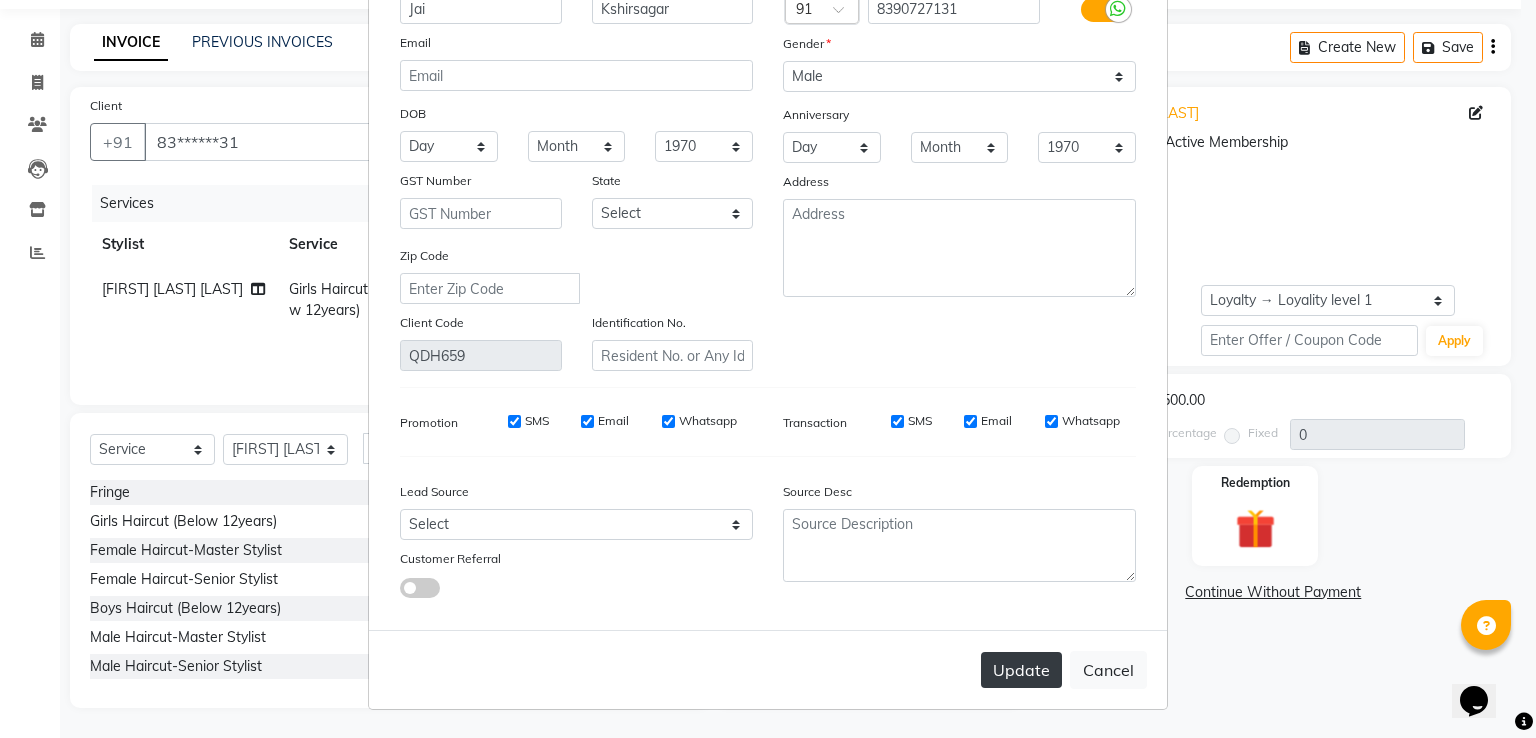 click on "Update" at bounding box center (1021, 670) 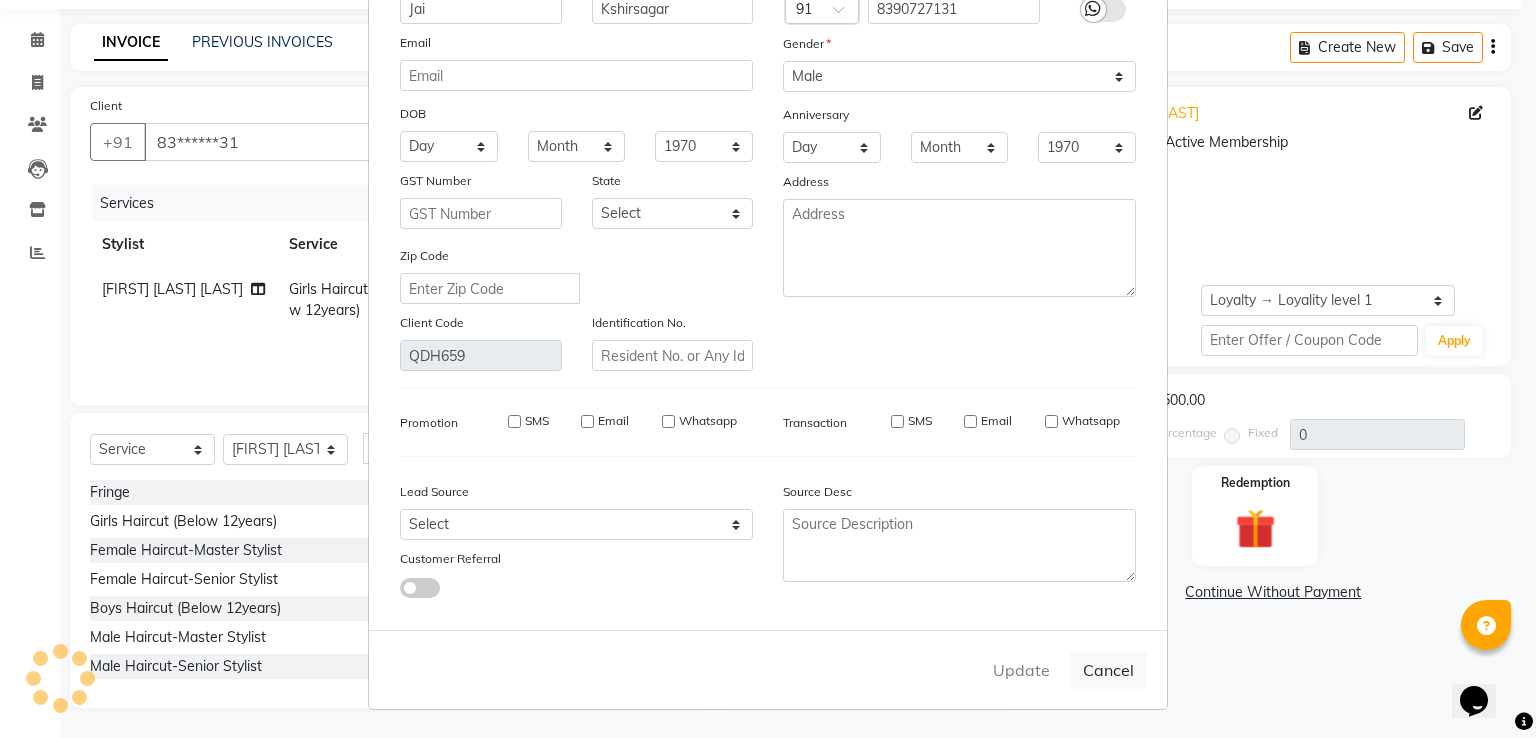type 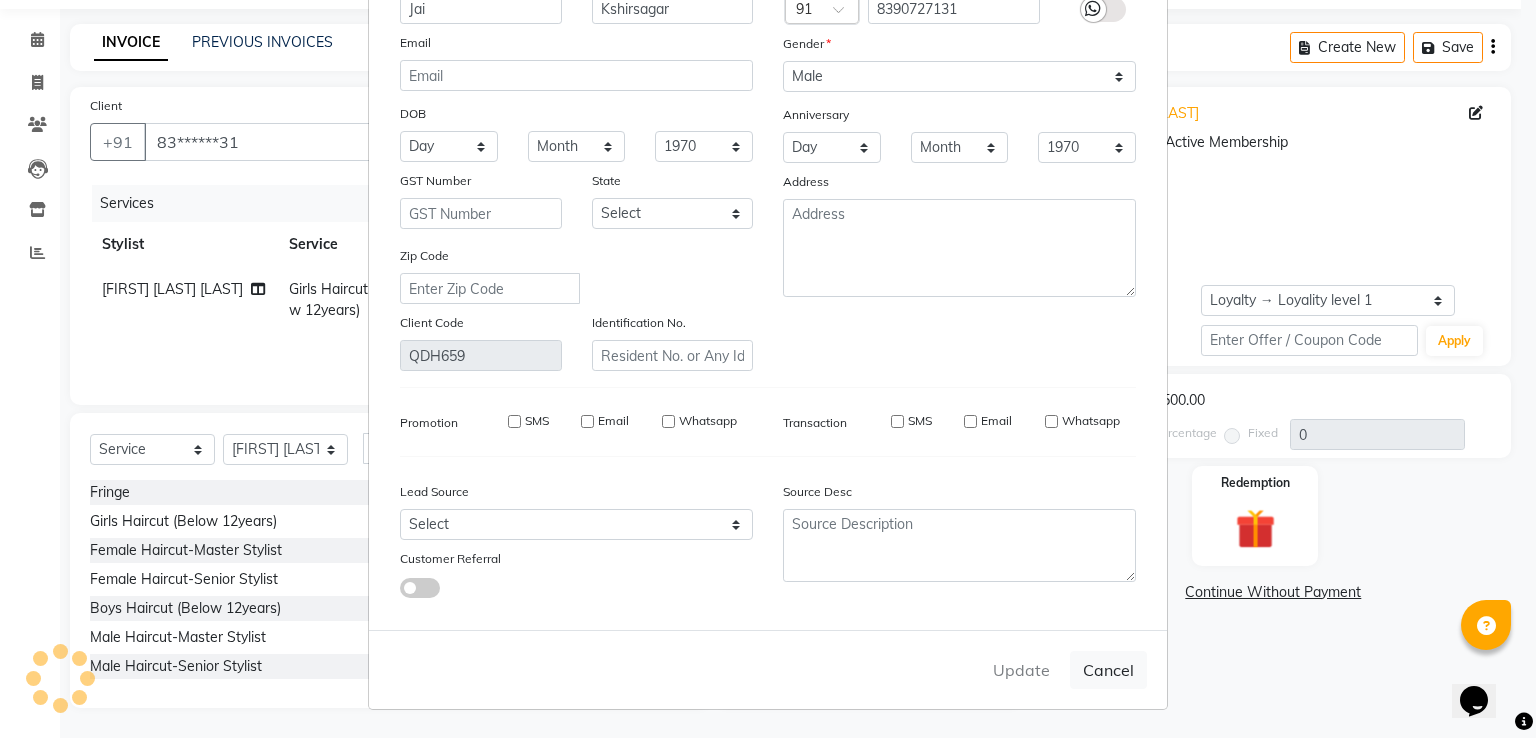 type 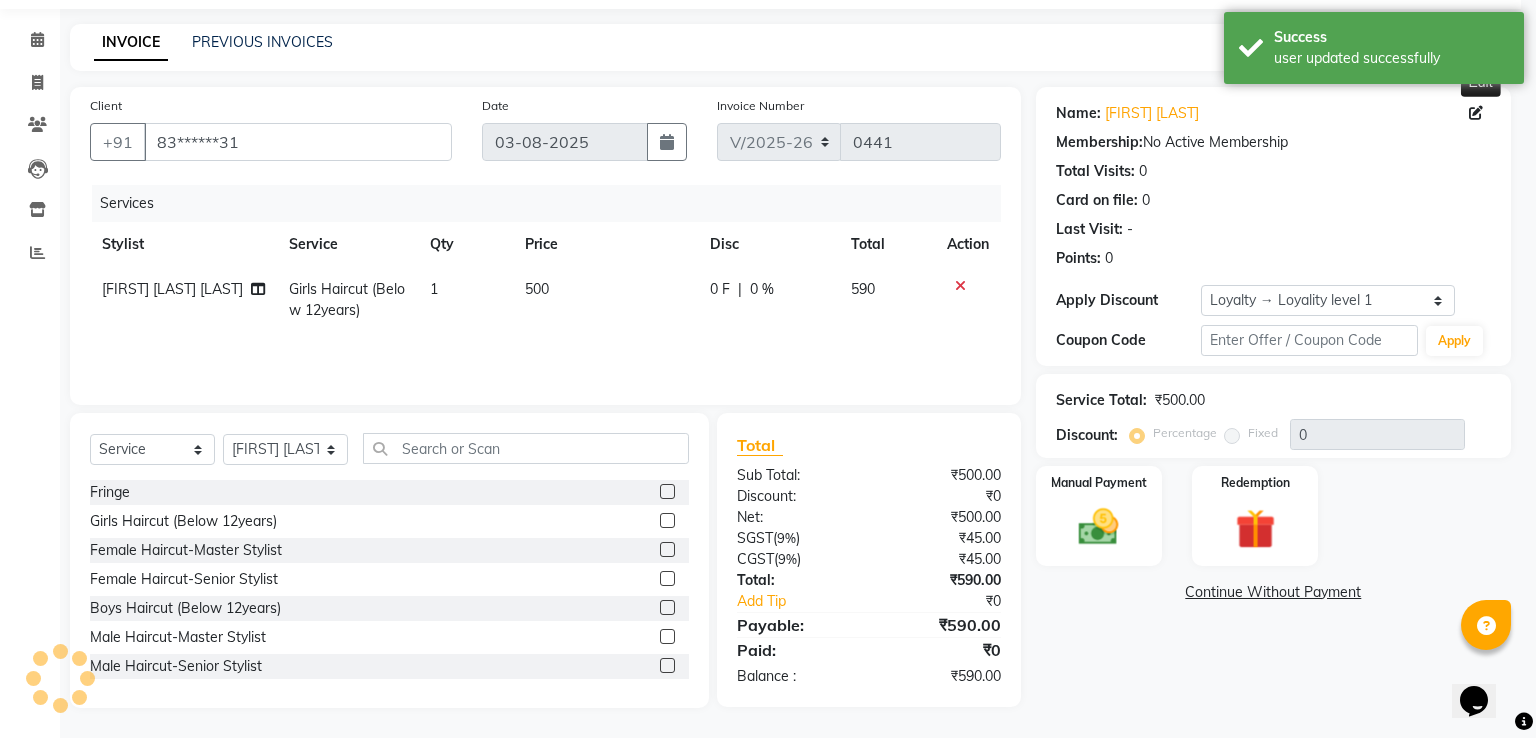 select on "1: Object" 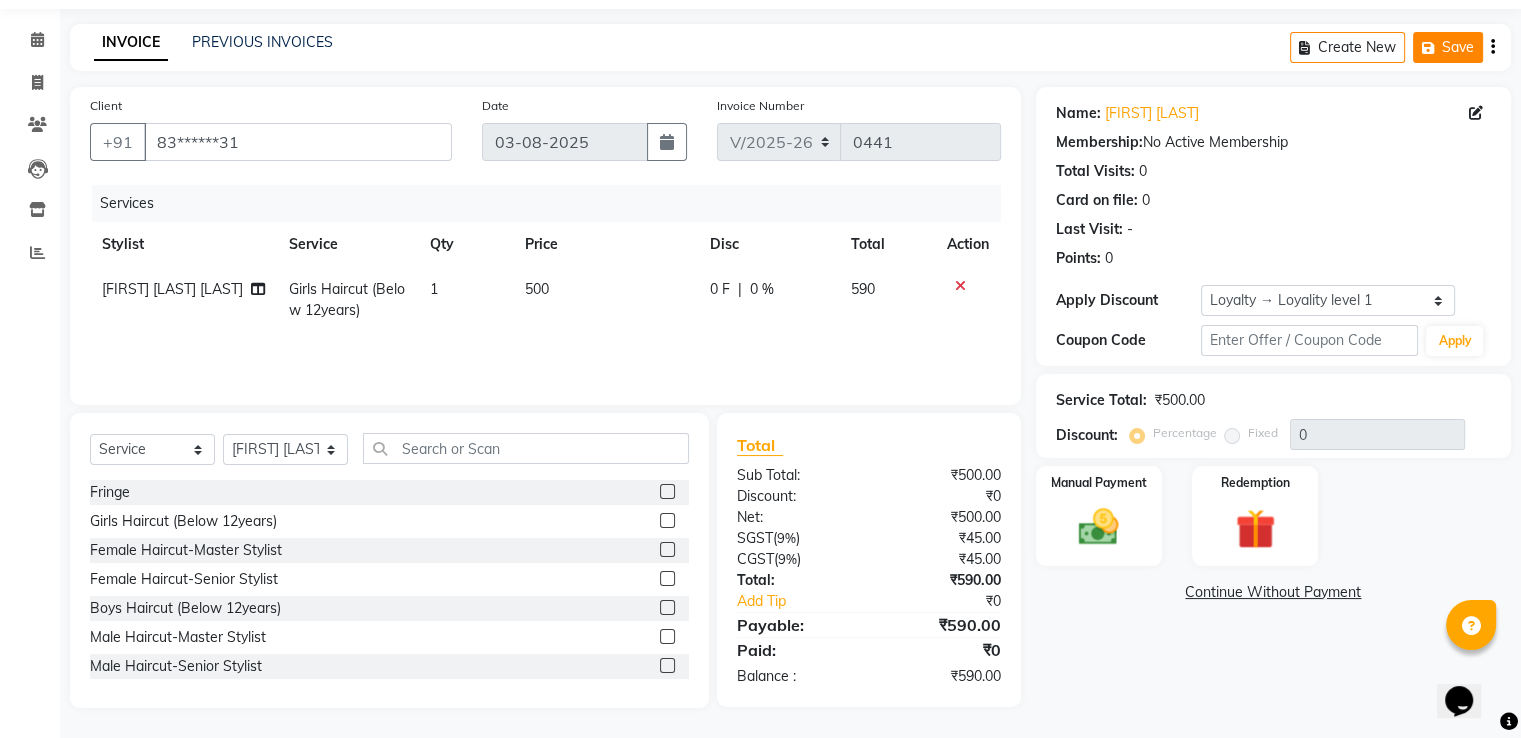 click on "Save" 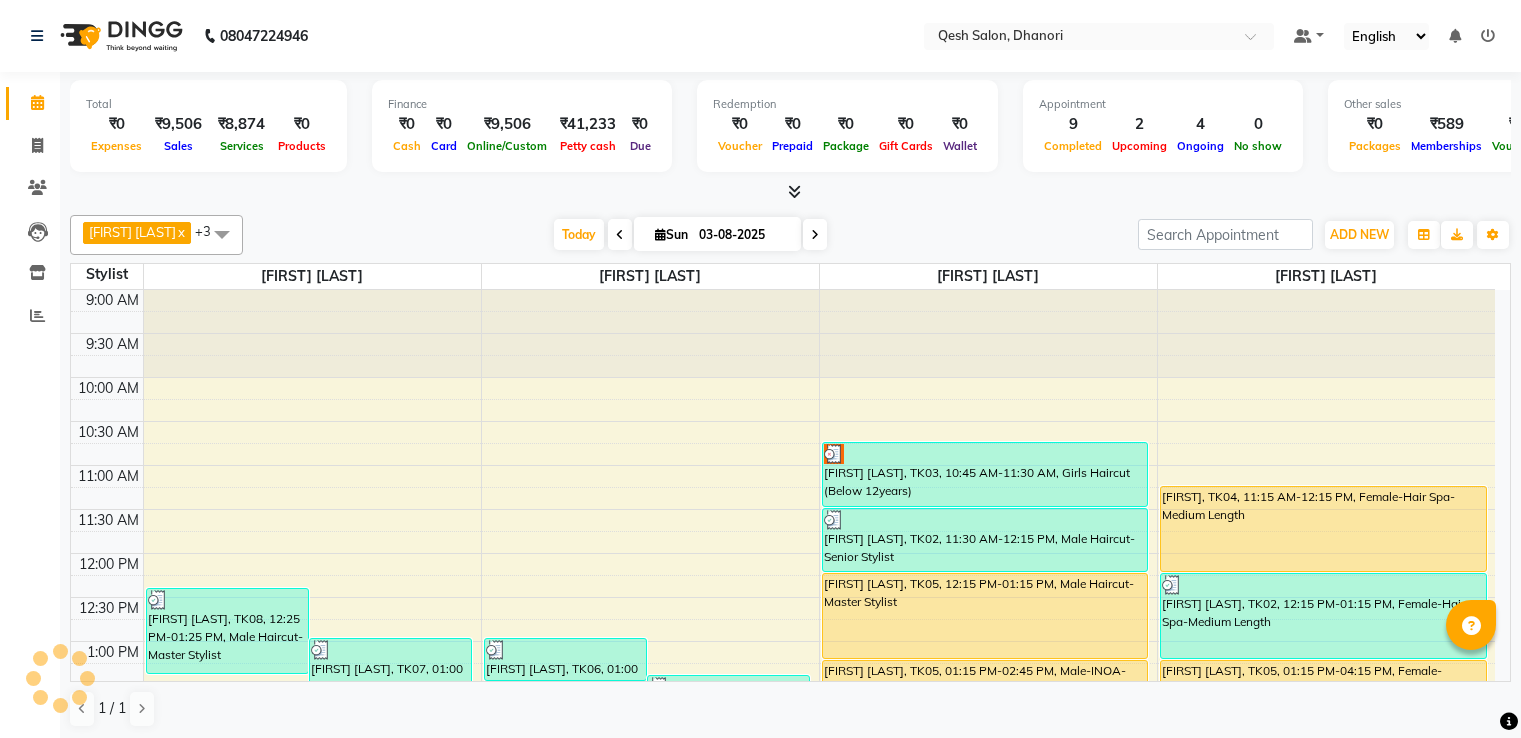 scroll, scrollTop: 0, scrollLeft: 0, axis: both 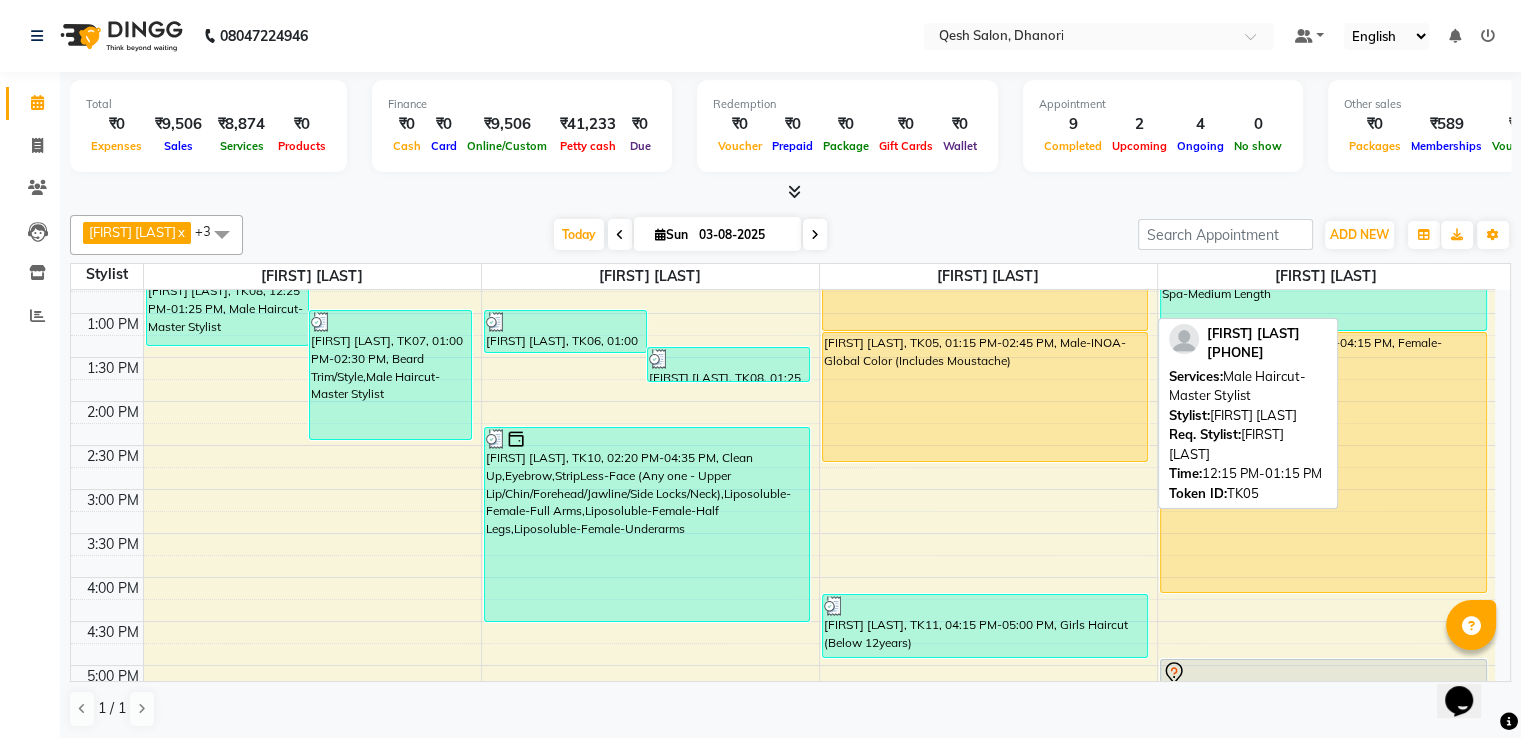 click on "[FIRST] [LAST], TK05, 12:15 PM-01:15 PM, Male Haircut-Master Stylist" at bounding box center [985, 288] 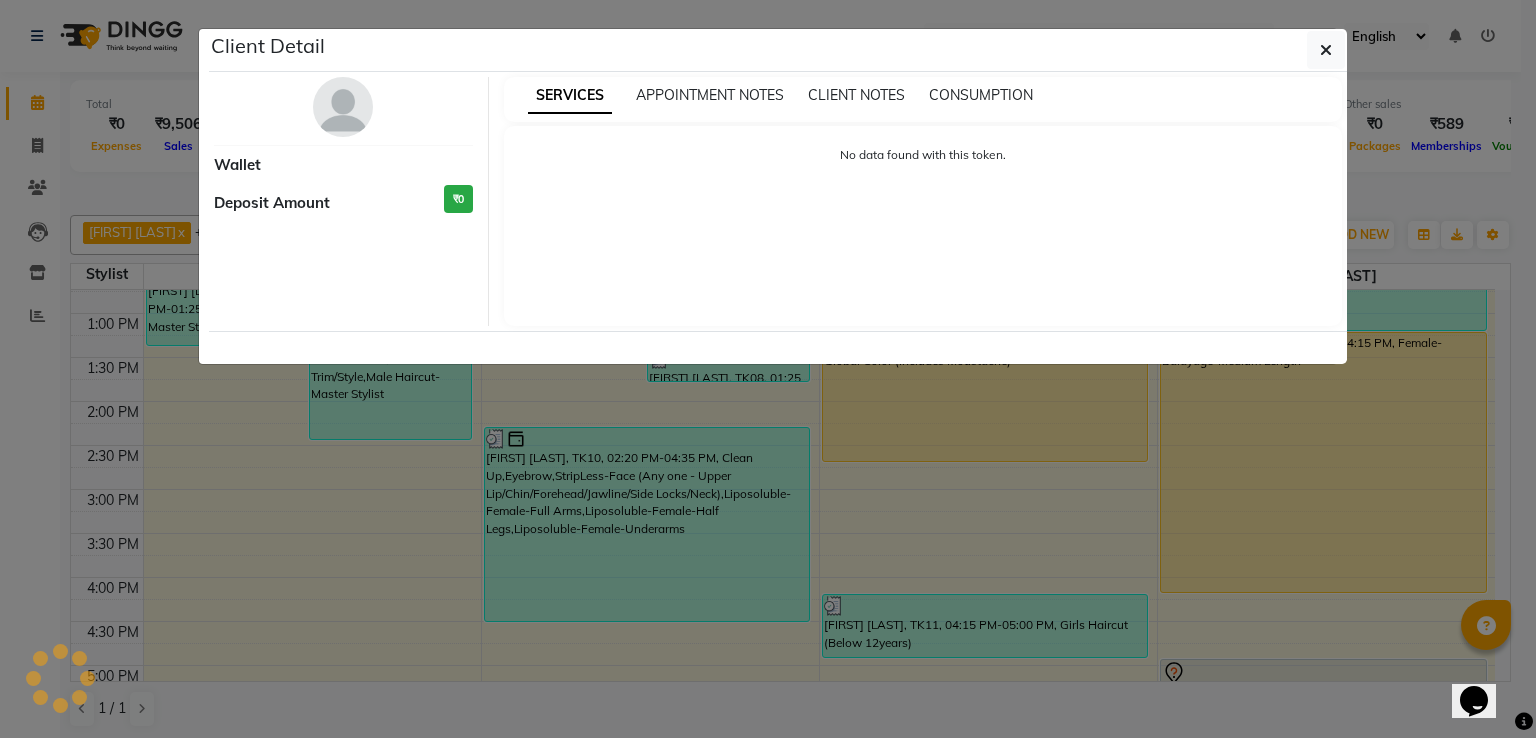 select on "1" 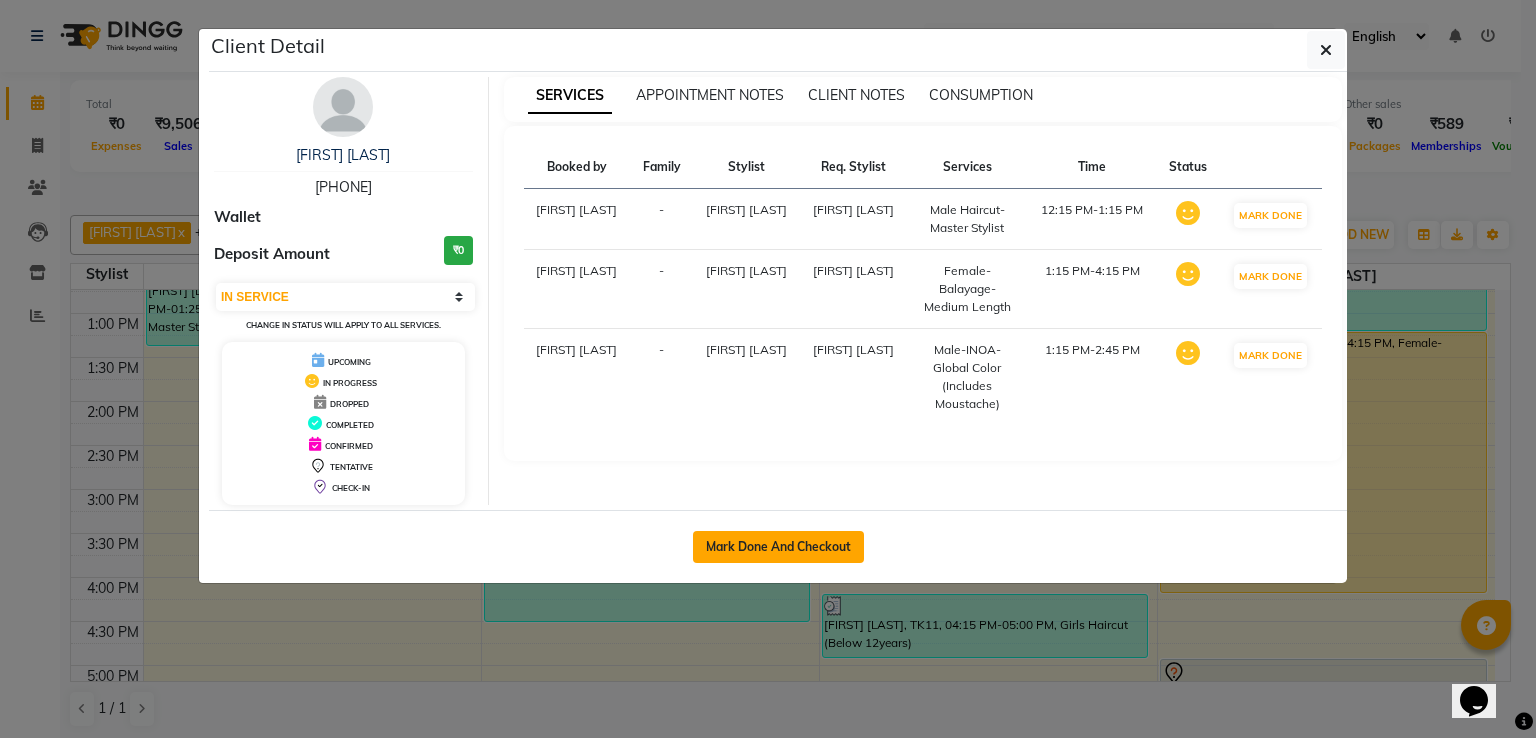 click on "Mark Done And Checkout" 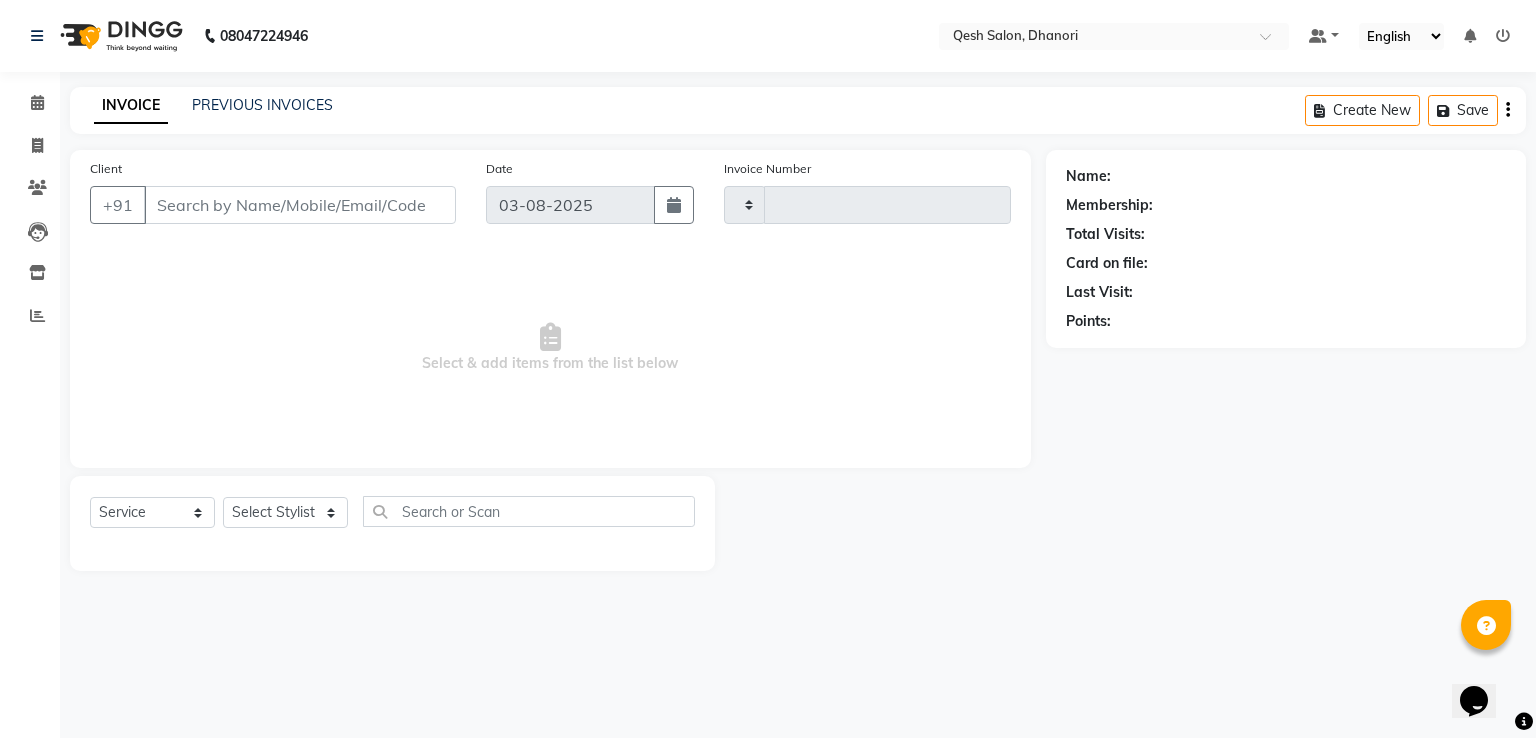 type on "0448" 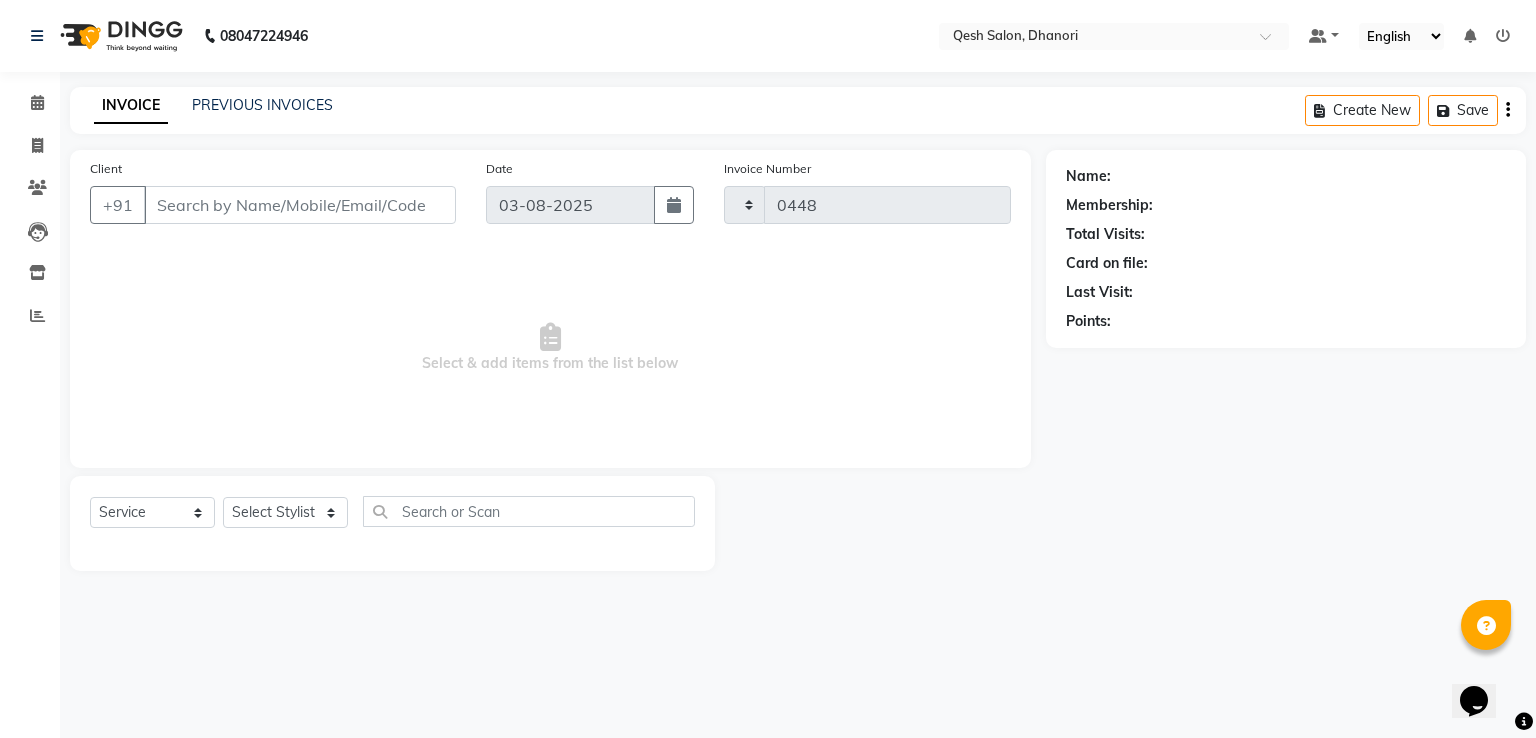 select on "7641" 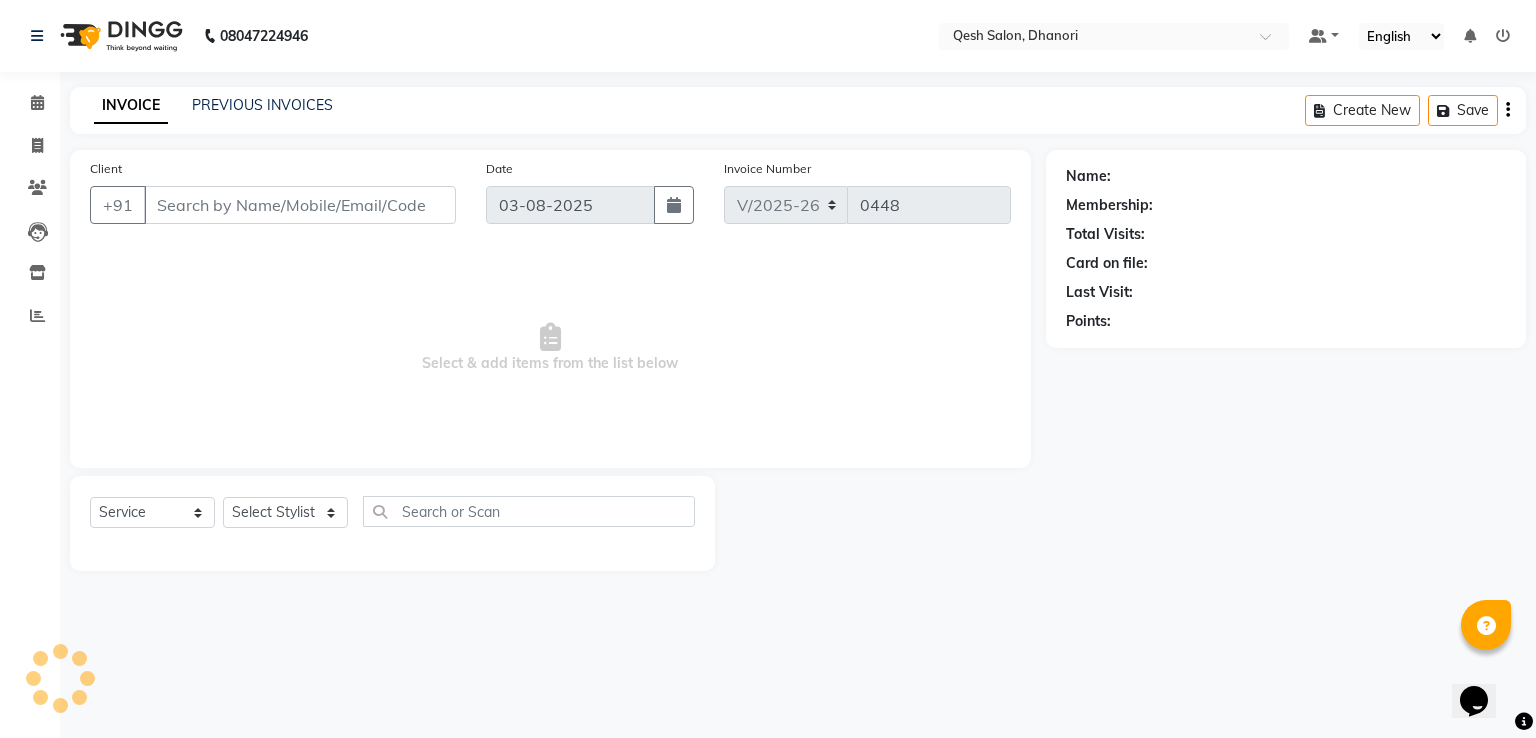 type on "77******91" 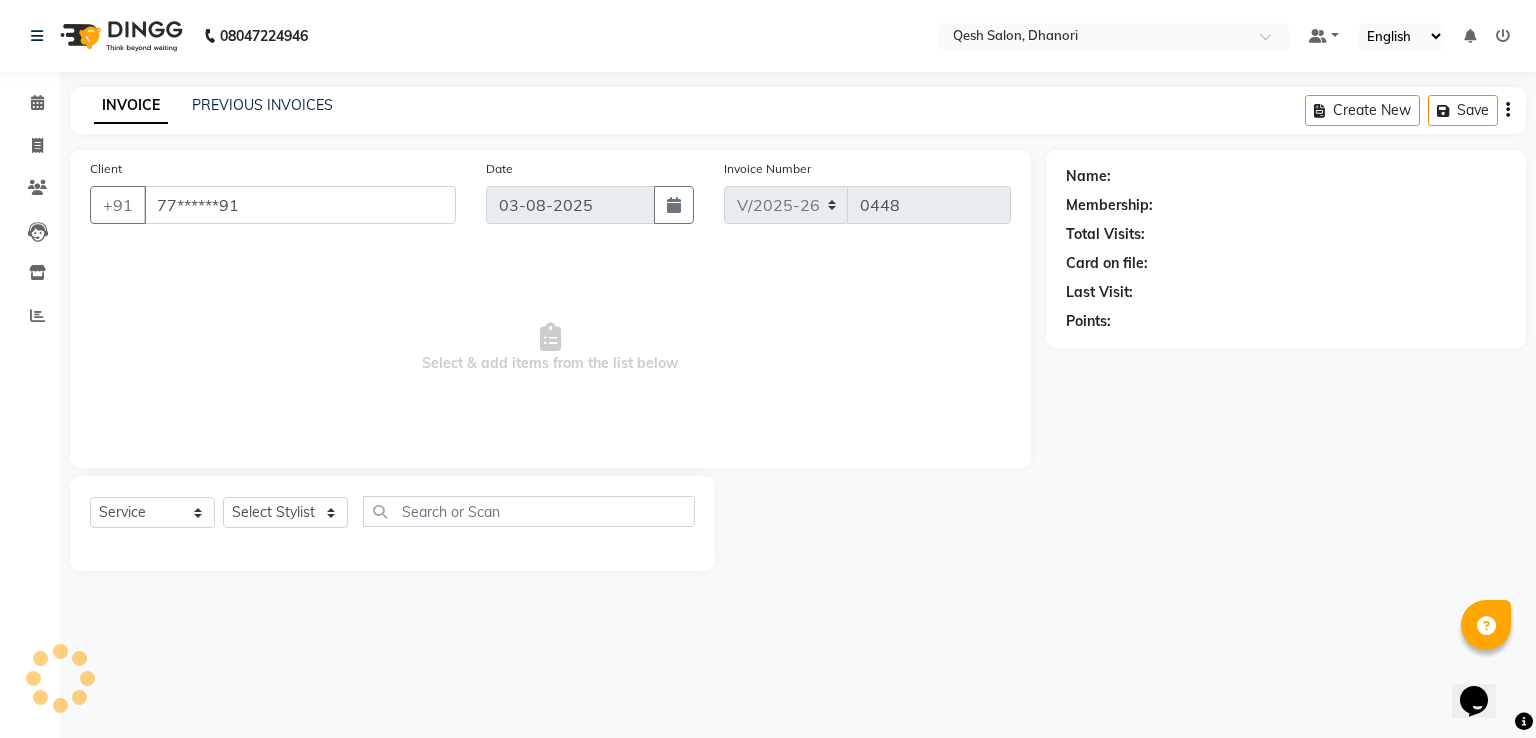 select on "85050" 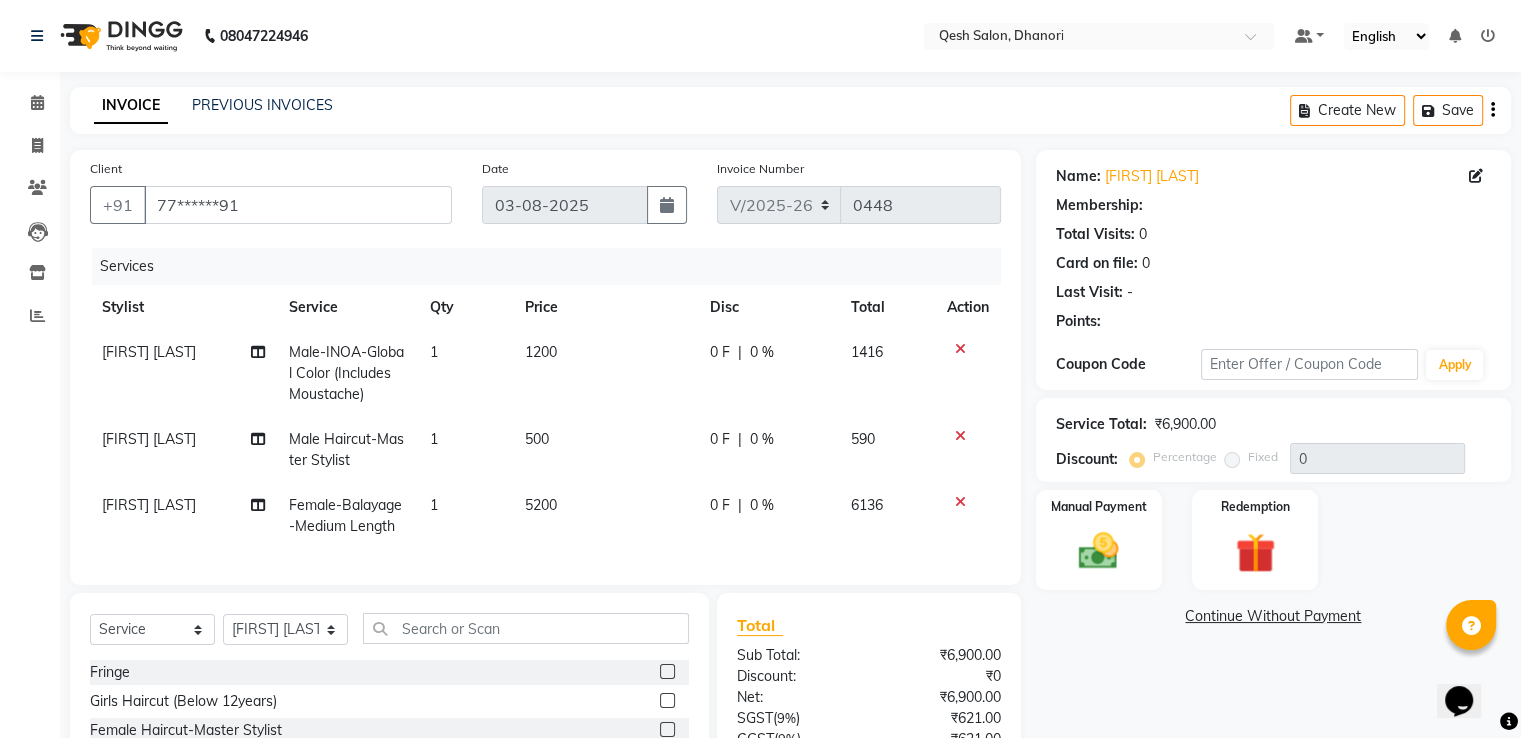 select on "1: Object" 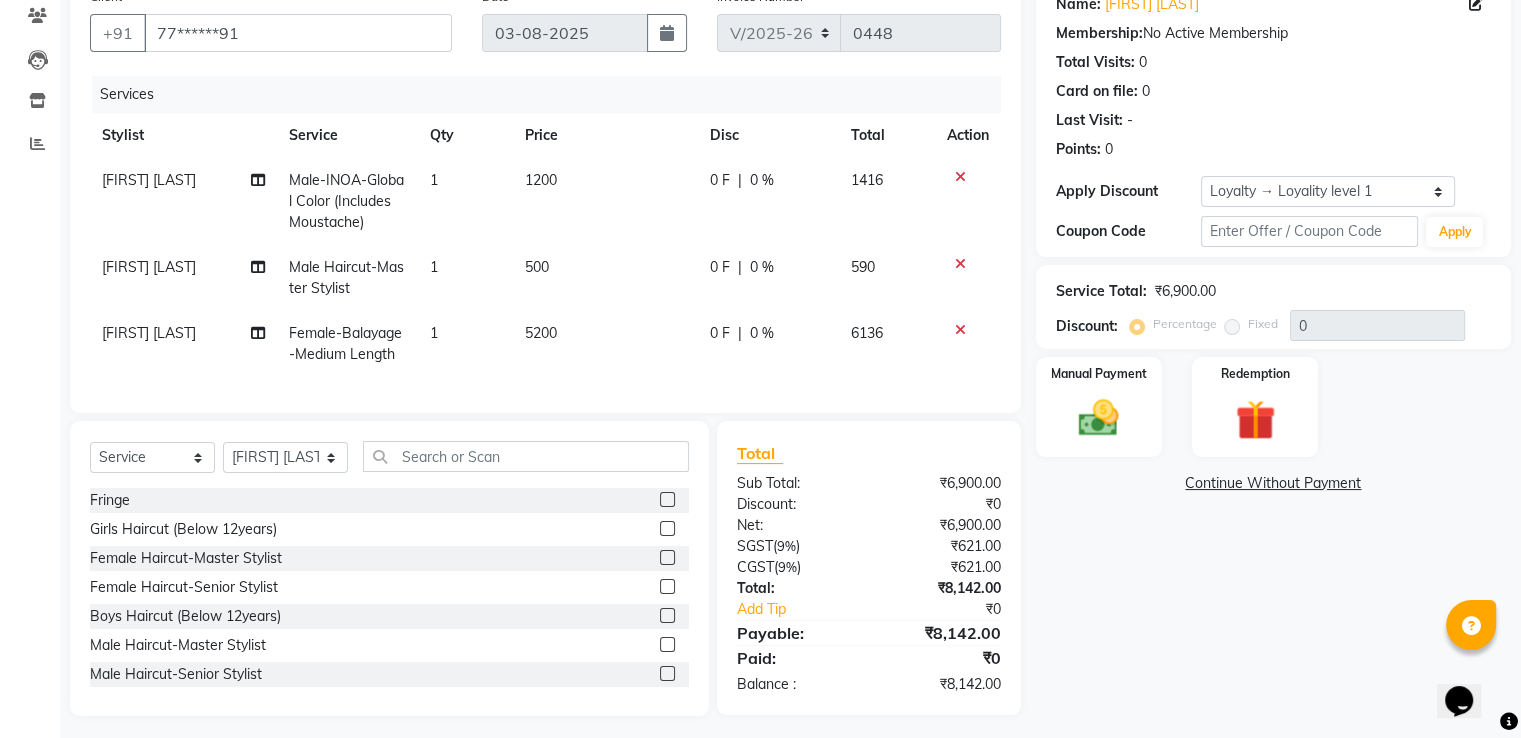 scroll, scrollTop: 196, scrollLeft: 0, axis: vertical 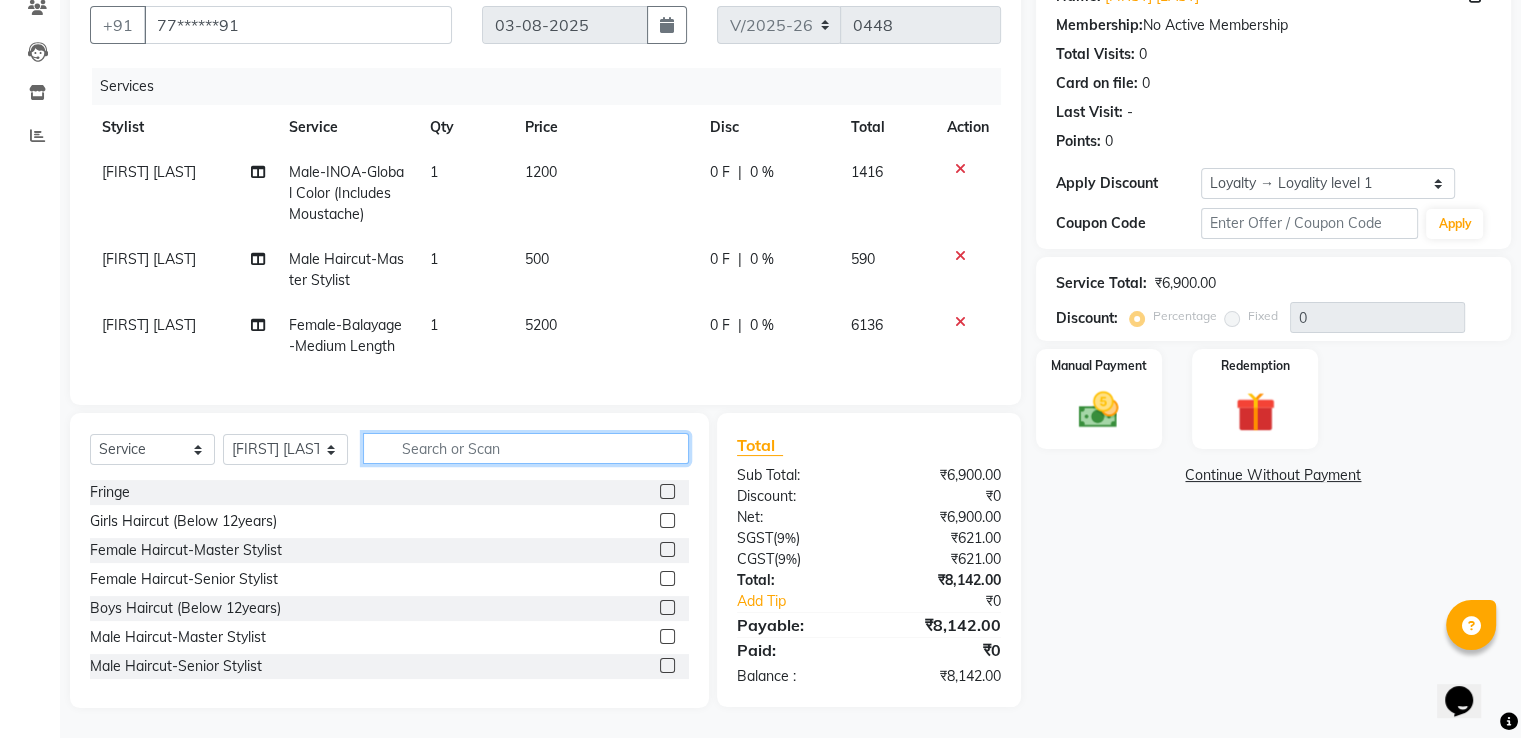 click 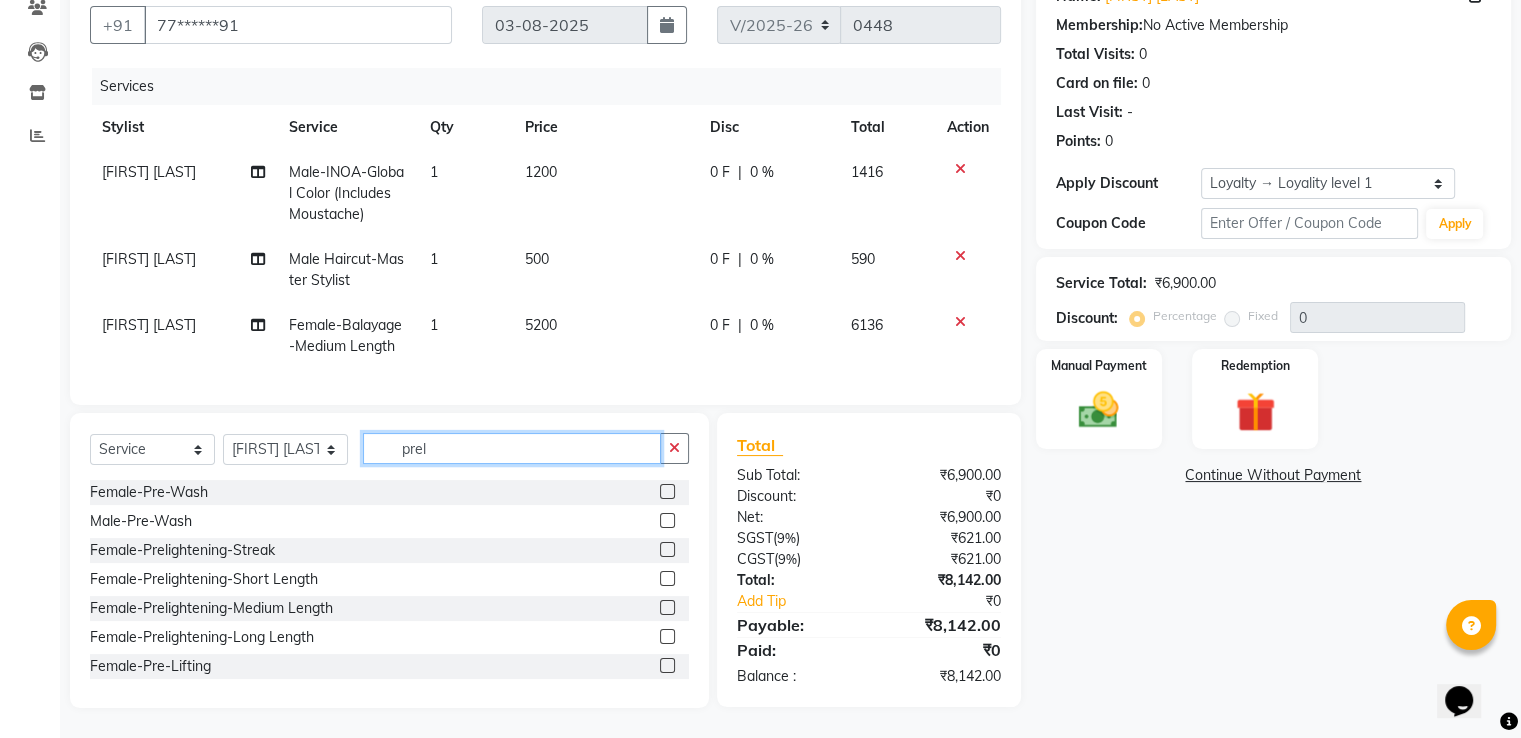 scroll, scrollTop: 195, scrollLeft: 0, axis: vertical 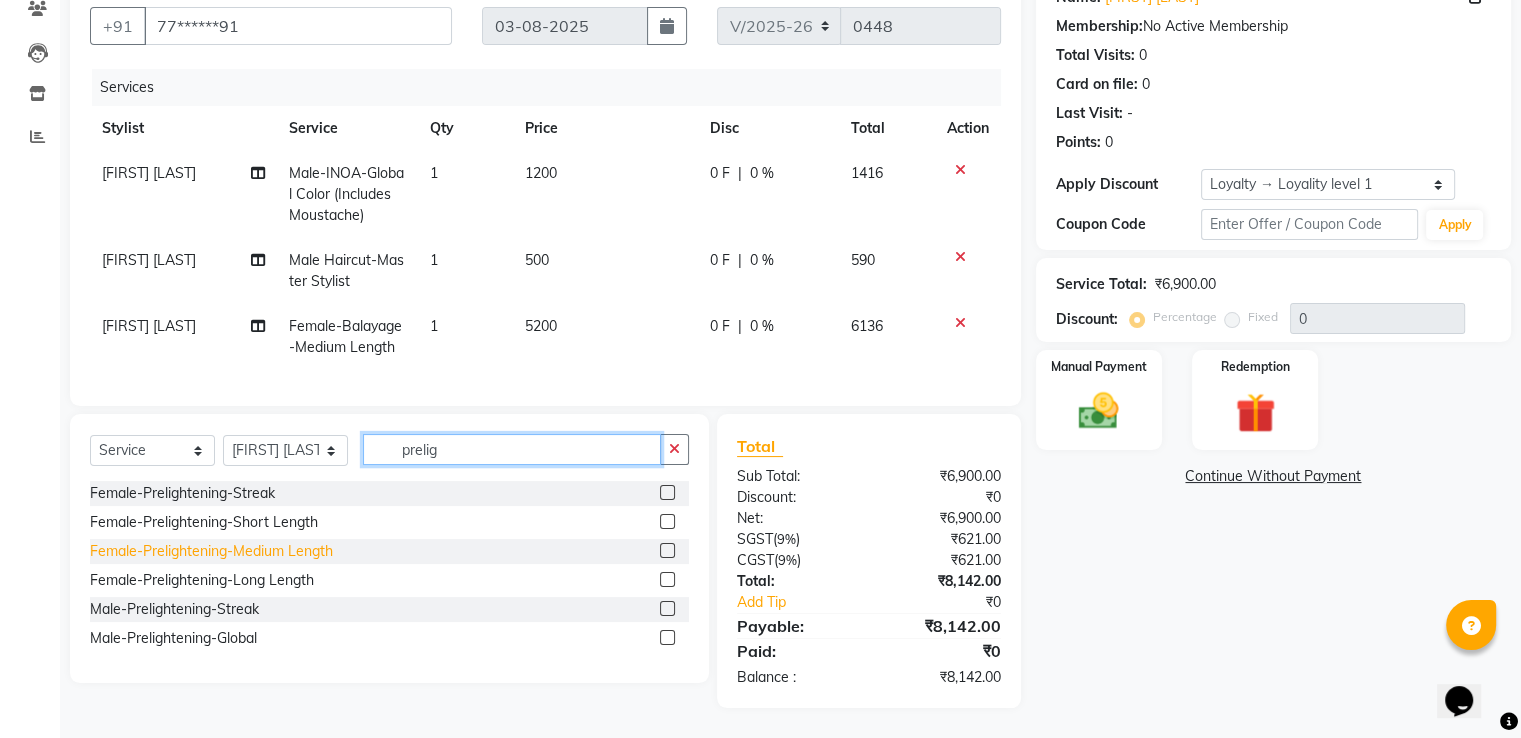 type on "prelig" 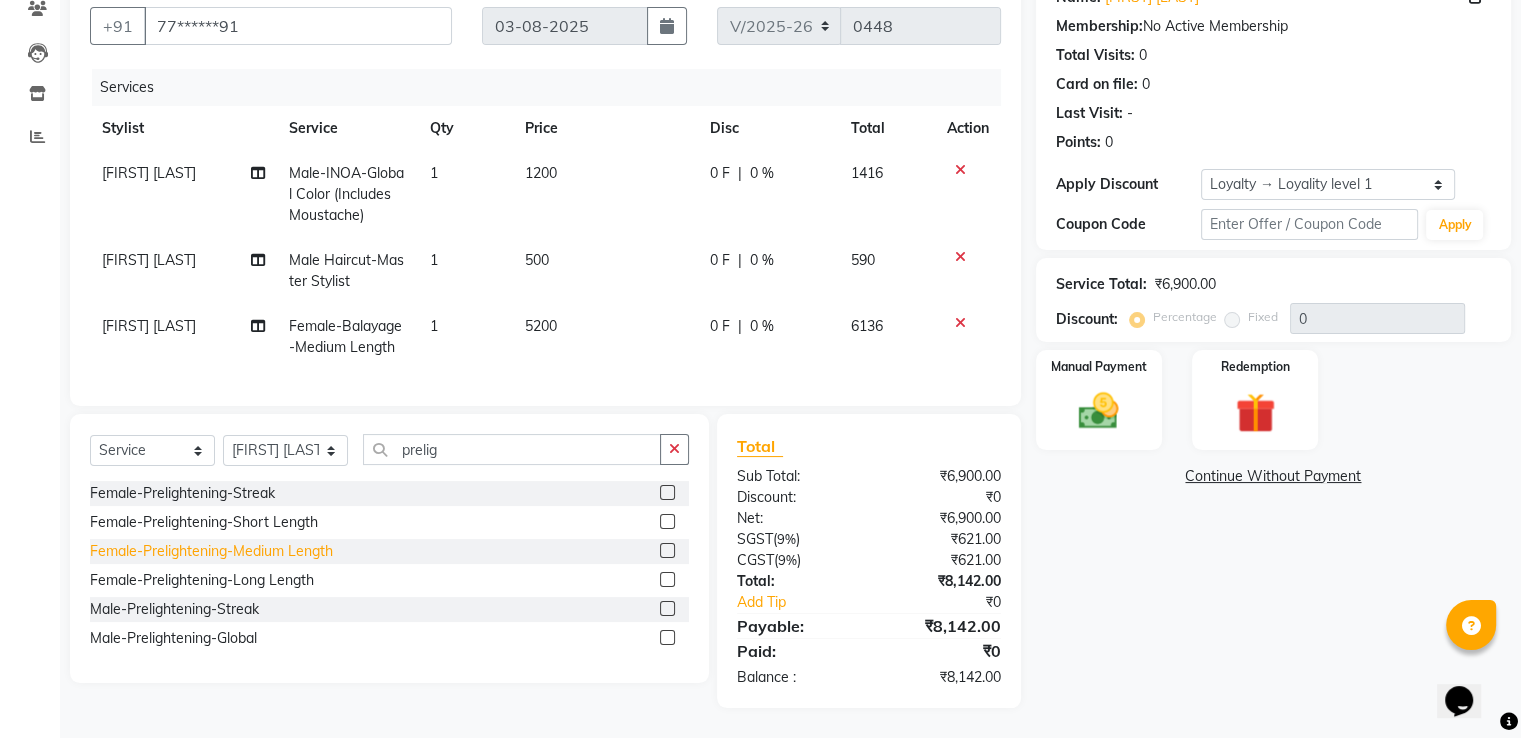 click on "Female-Prelightening-Medium Length" 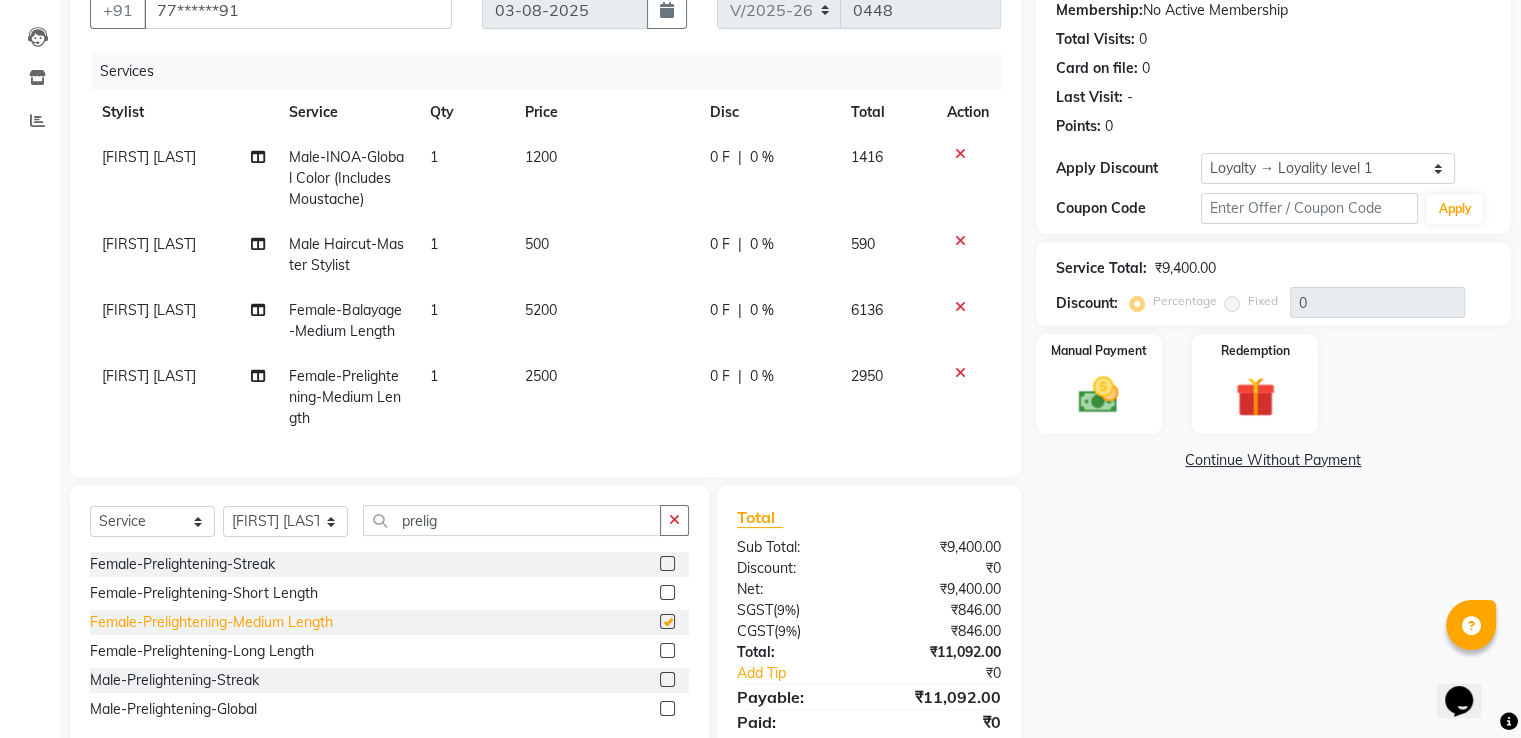 checkbox on "false" 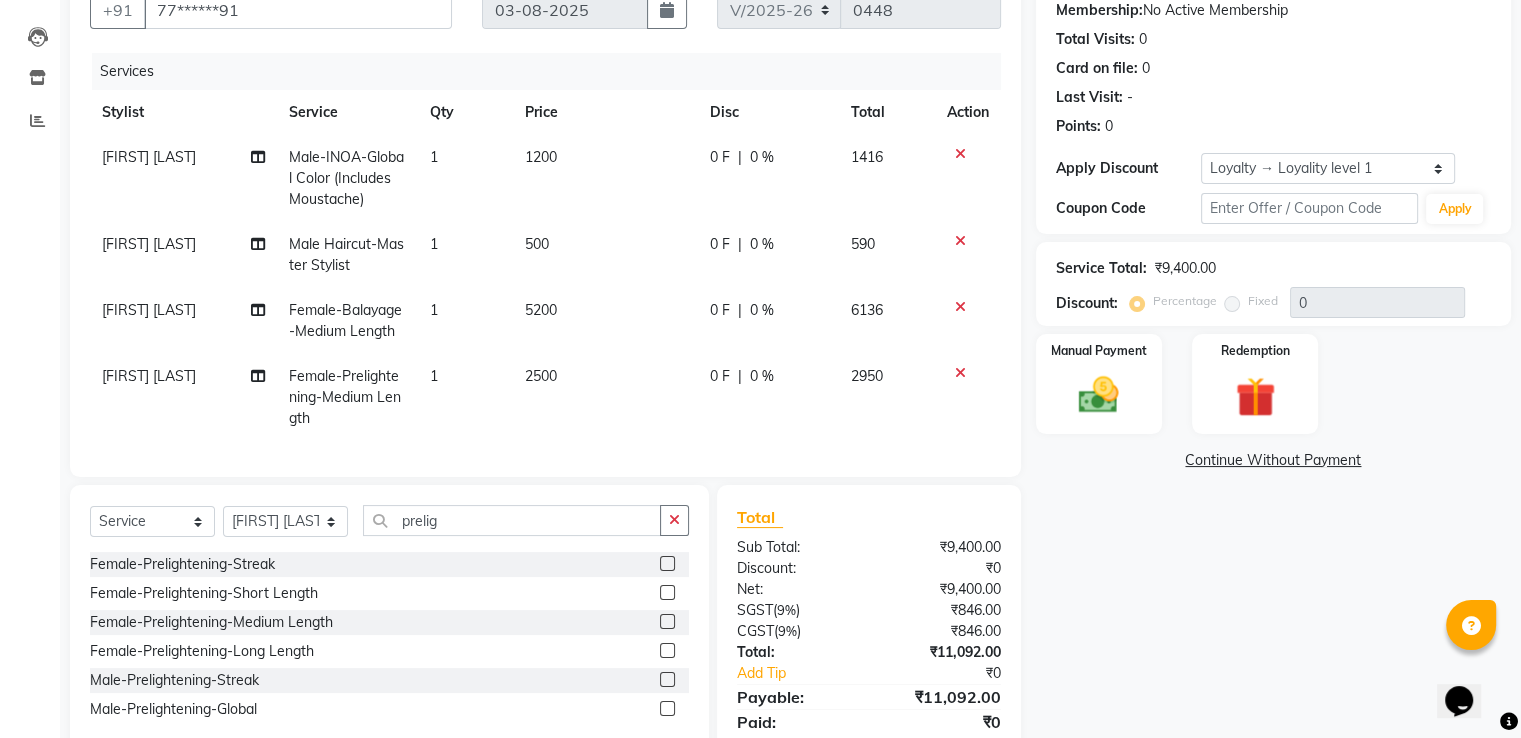 click 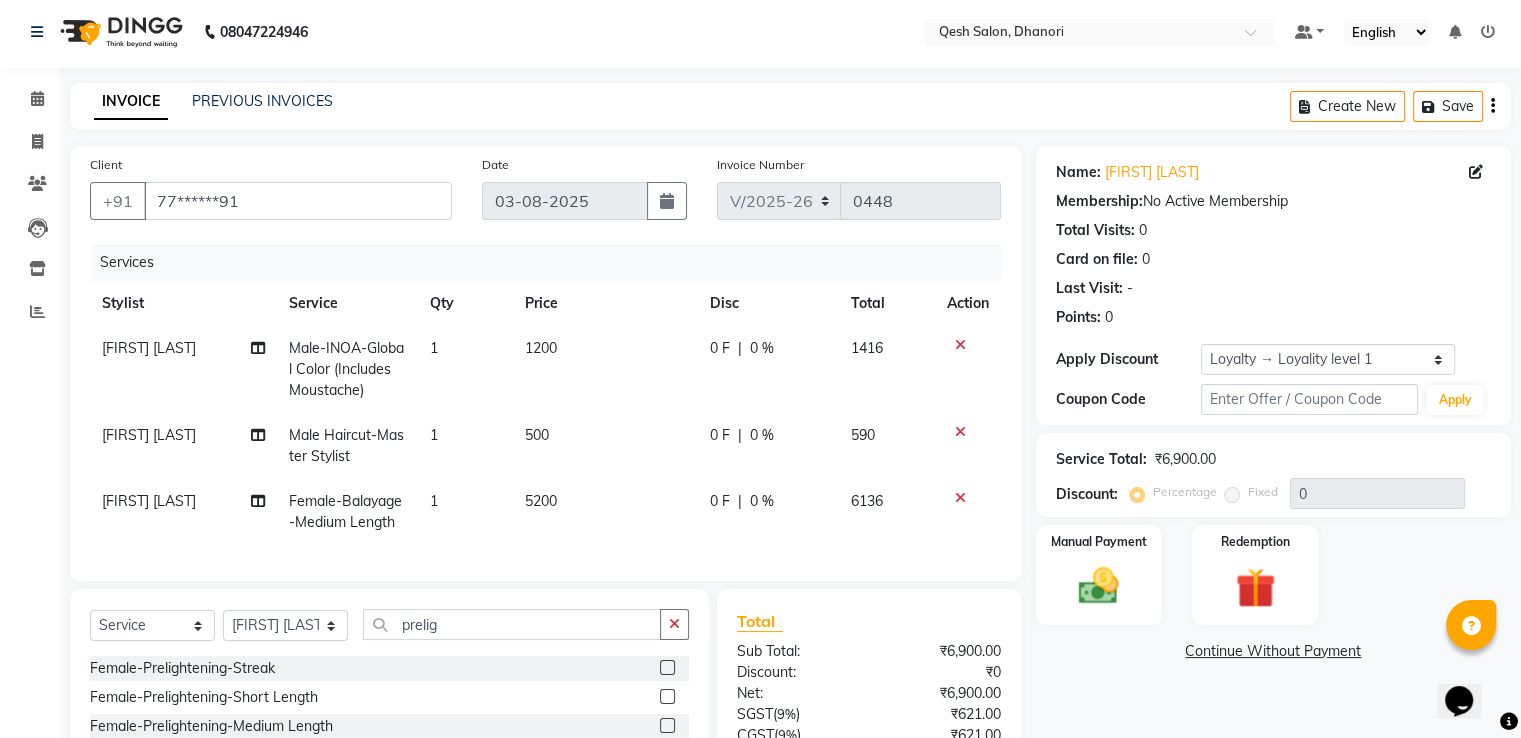 scroll, scrollTop: 0, scrollLeft: 0, axis: both 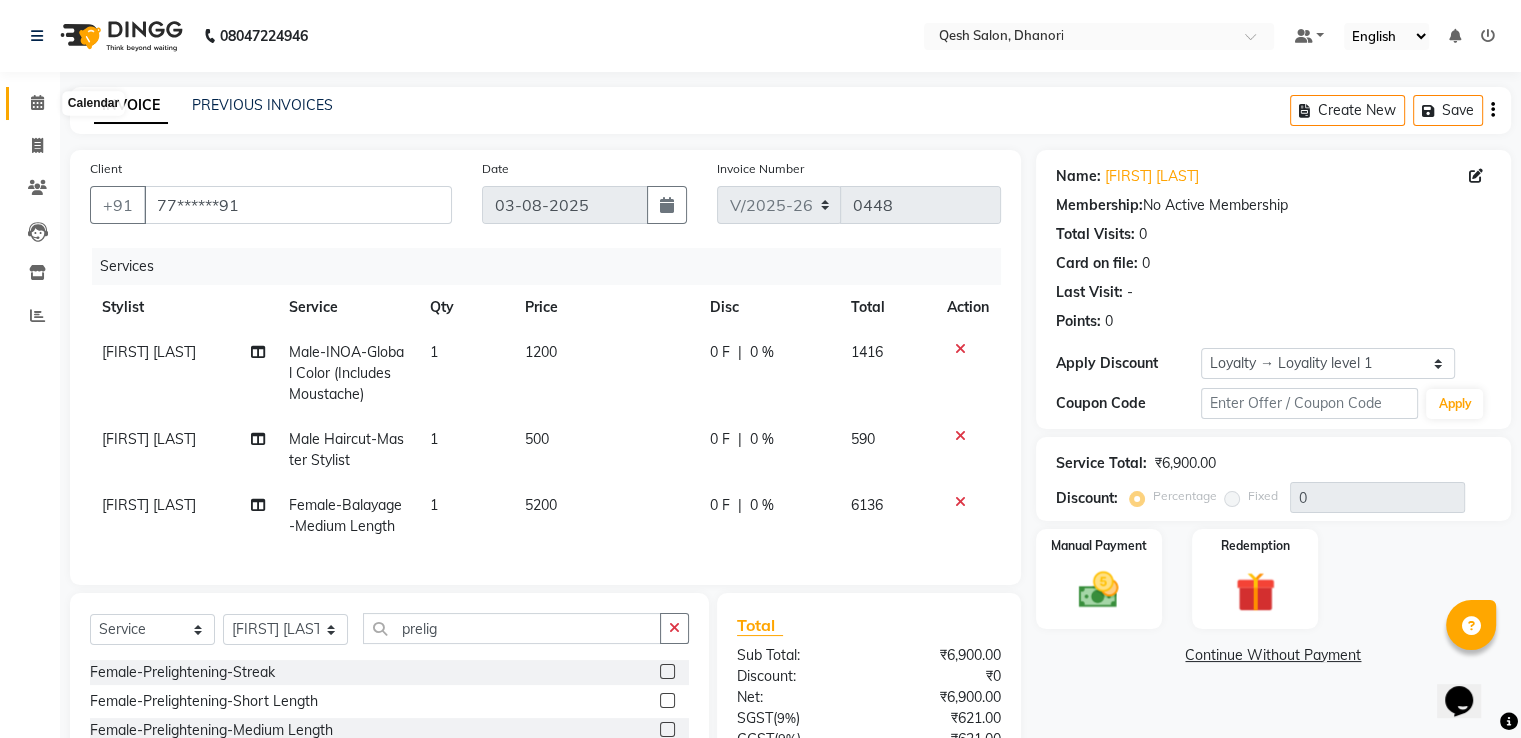 click 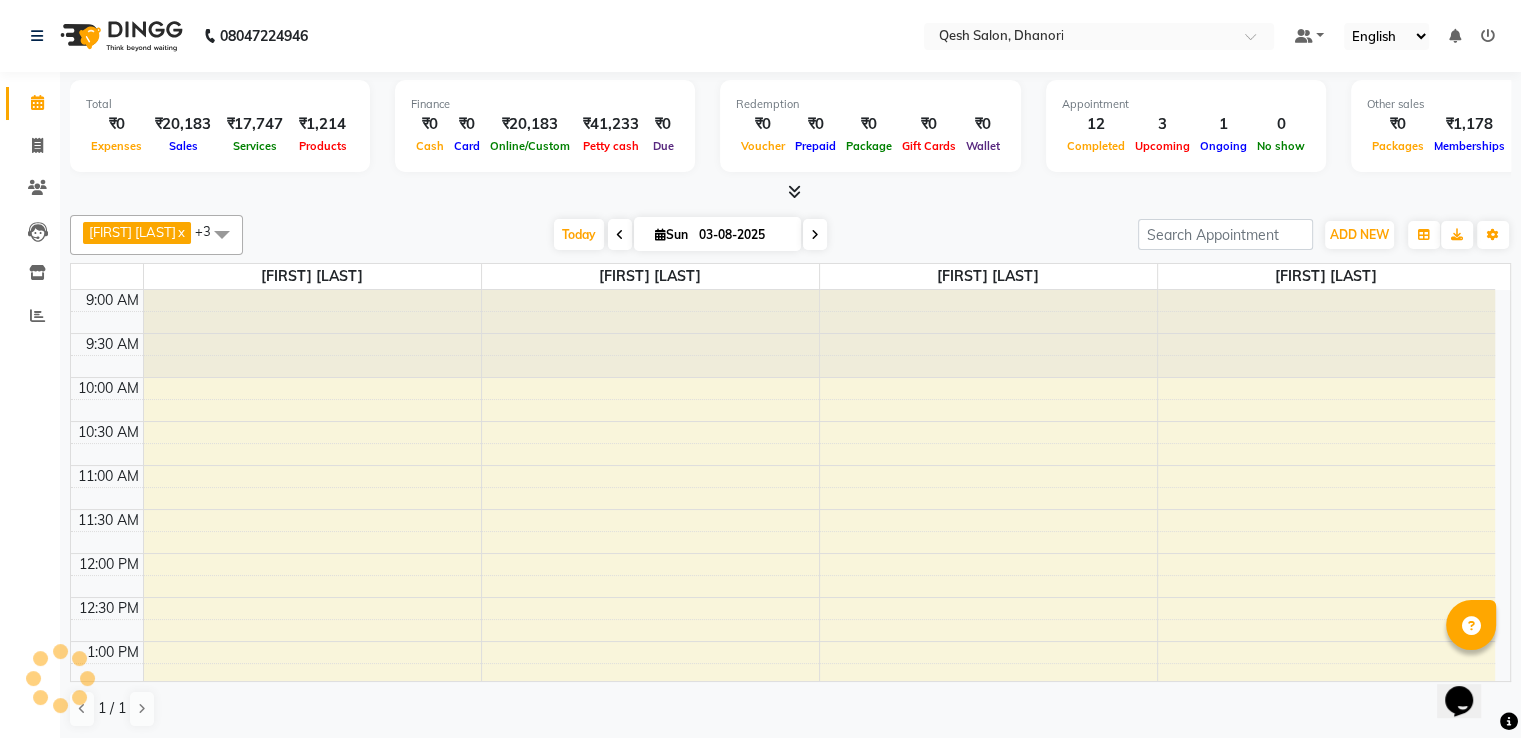 scroll, scrollTop: 0, scrollLeft: 0, axis: both 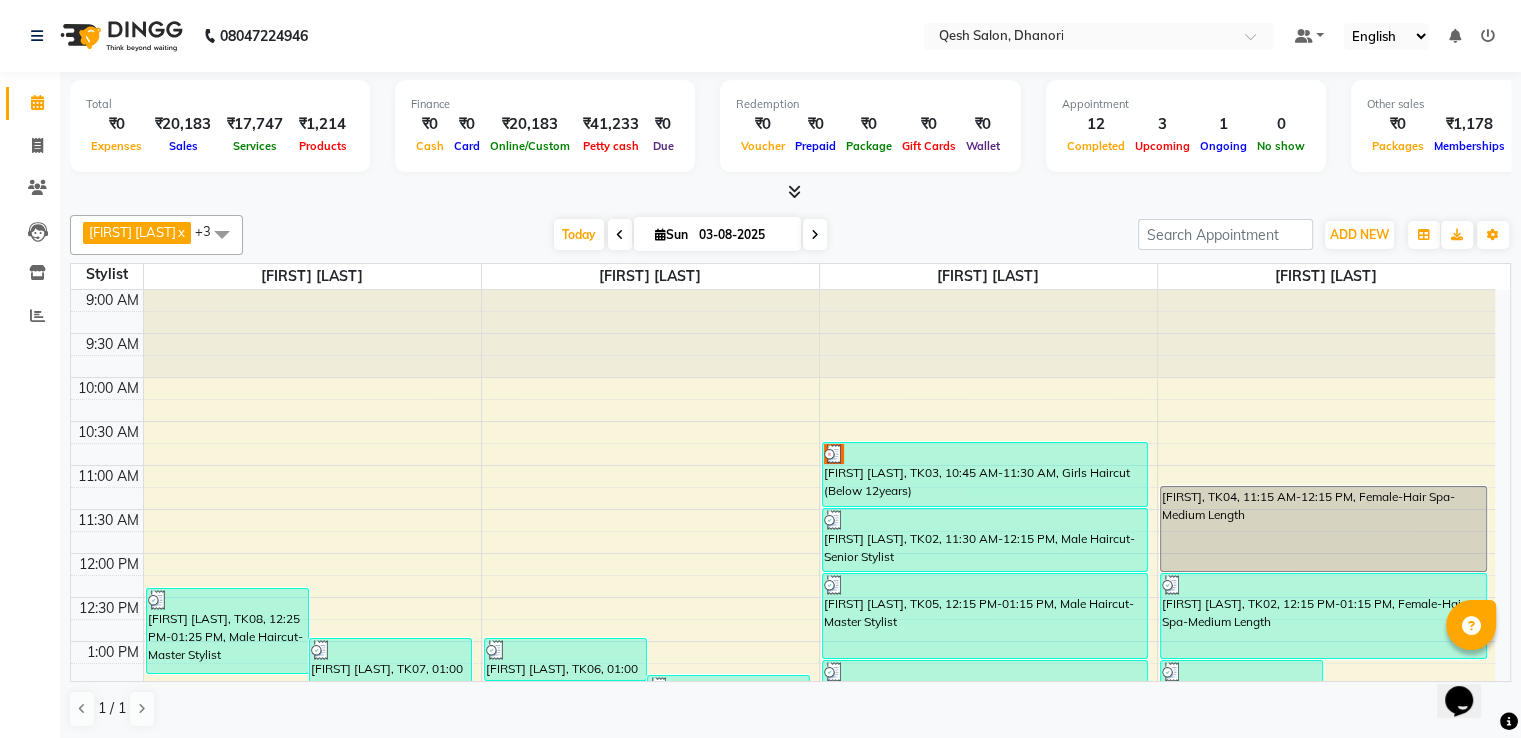 click on "Harry Siril Anthony  x Vanita Kamble  x Vinod Daulat Sonawane  x Sunil Kisan Wani  x +3 Select All Gagandeep Arora Harry Siril Anthony Salon Sunil Kisan Wani Vanita Kamble Vinod Daulat Sonawane Today  Sun 03-08-2025 Toggle Dropdown Add Appointment Add Invoice Add Expense Add Attendance Add Client Toggle Dropdown Add Appointment Add Invoice Add Expense Add Attendance Add Client ADD NEW Toggle Dropdown Add Appointment Add Invoice Add Expense Add Attendance Add Client Harry Siril Anthony  x Vanita Kamble  x Vinod Daulat Sonawane  x Sunil Kisan Wani  x +3 Select All Gagandeep Arora Harry Siril Anthony Salon Sunil Kisan Wani Vanita Kamble Vinod Daulat Sonawane Group By  Staff View   Room View  View as Vertical  Vertical - Week View  Horizontal  Horizontal - Week View  List  Toggle Dropdown Calendar Settings Manage Tags   Arrange Stylists   Reset Stylists  Full Screen  Show Available Stylist  Appointment Form Zoom 100% Staff/Room Display Count 6 Stylist Harry Siril Anthony Vanita Kamble Sunil Kisan Wani" 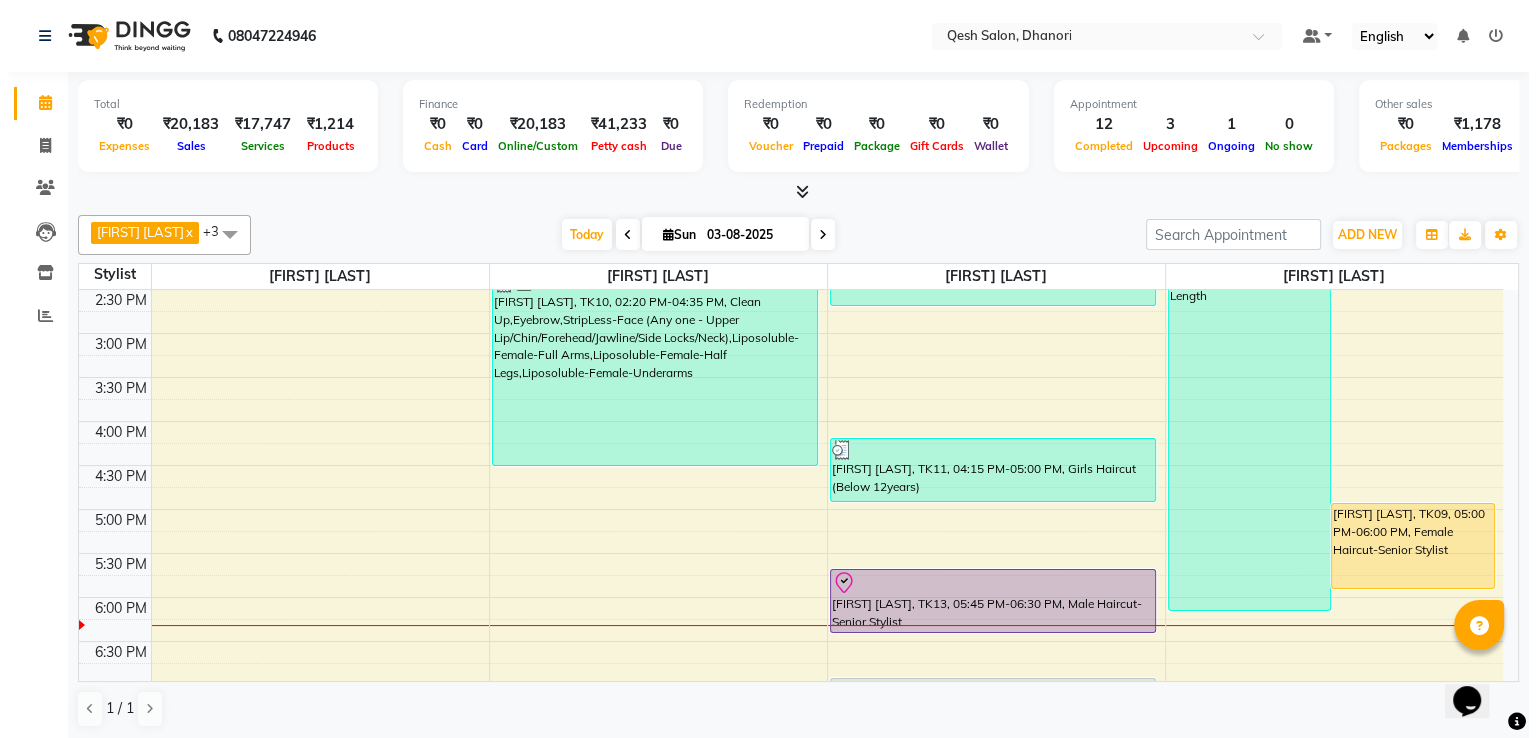 scroll, scrollTop: 600, scrollLeft: 0, axis: vertical 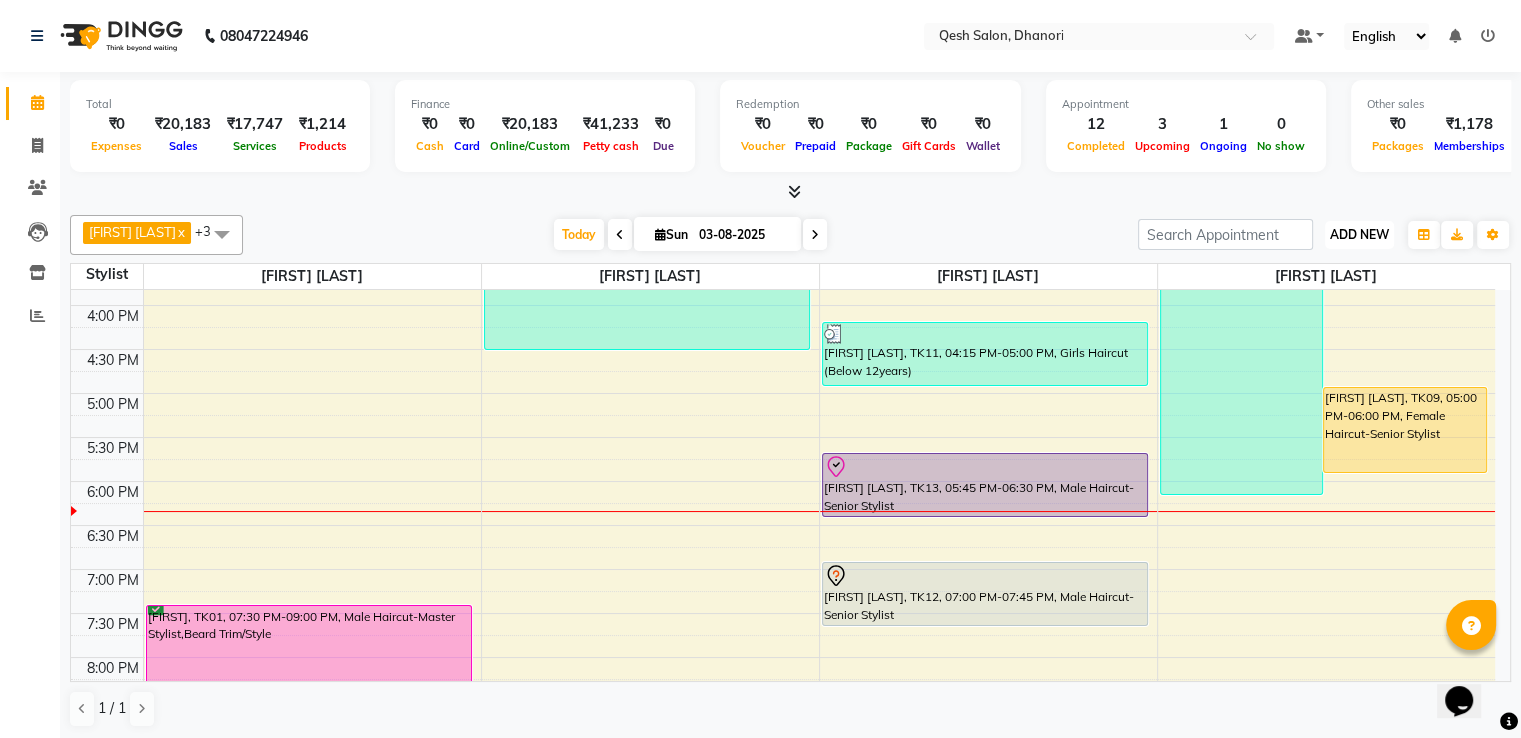 click on "ADD NEW" at bounding box center (1359, 234) 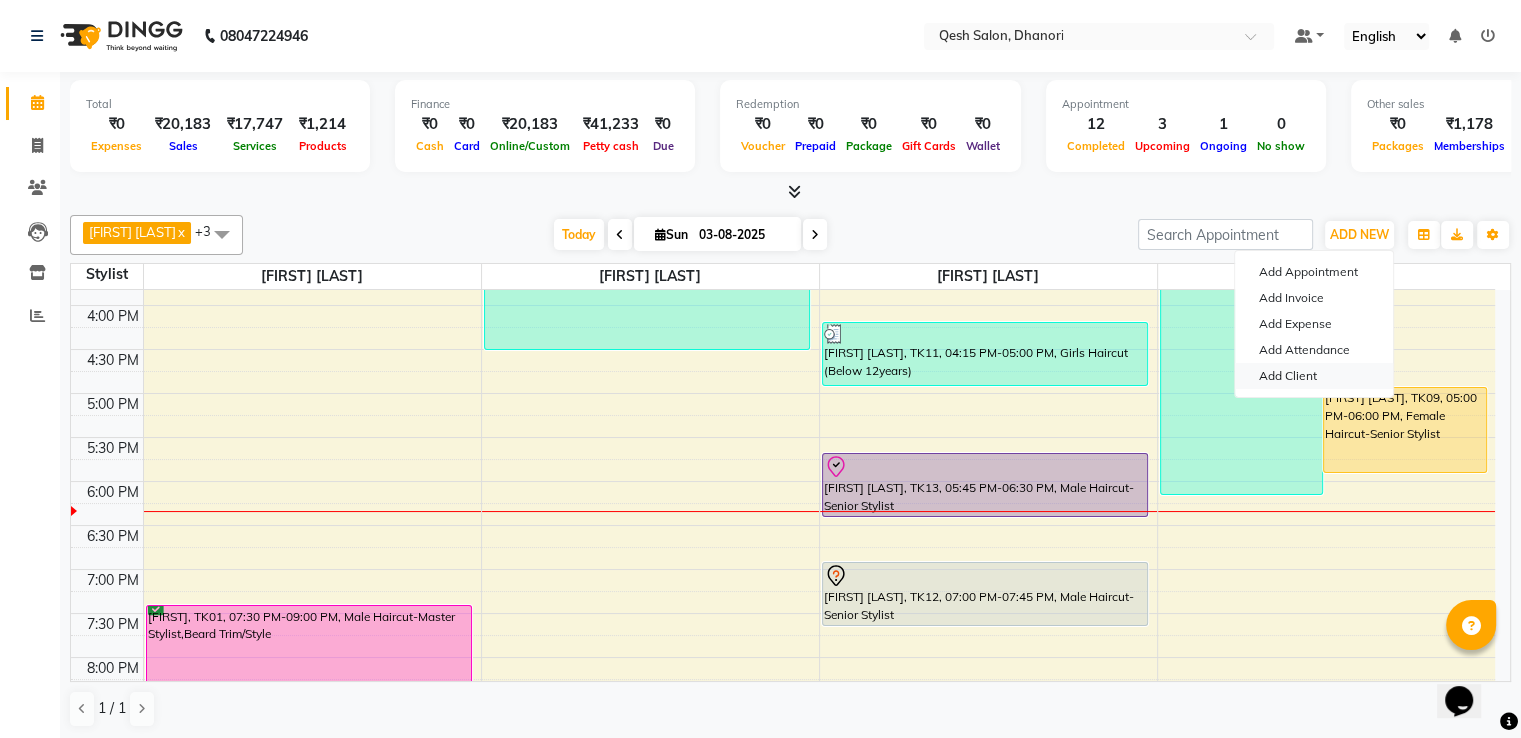 click on "Add Client" at bounding box center [1314, 376] 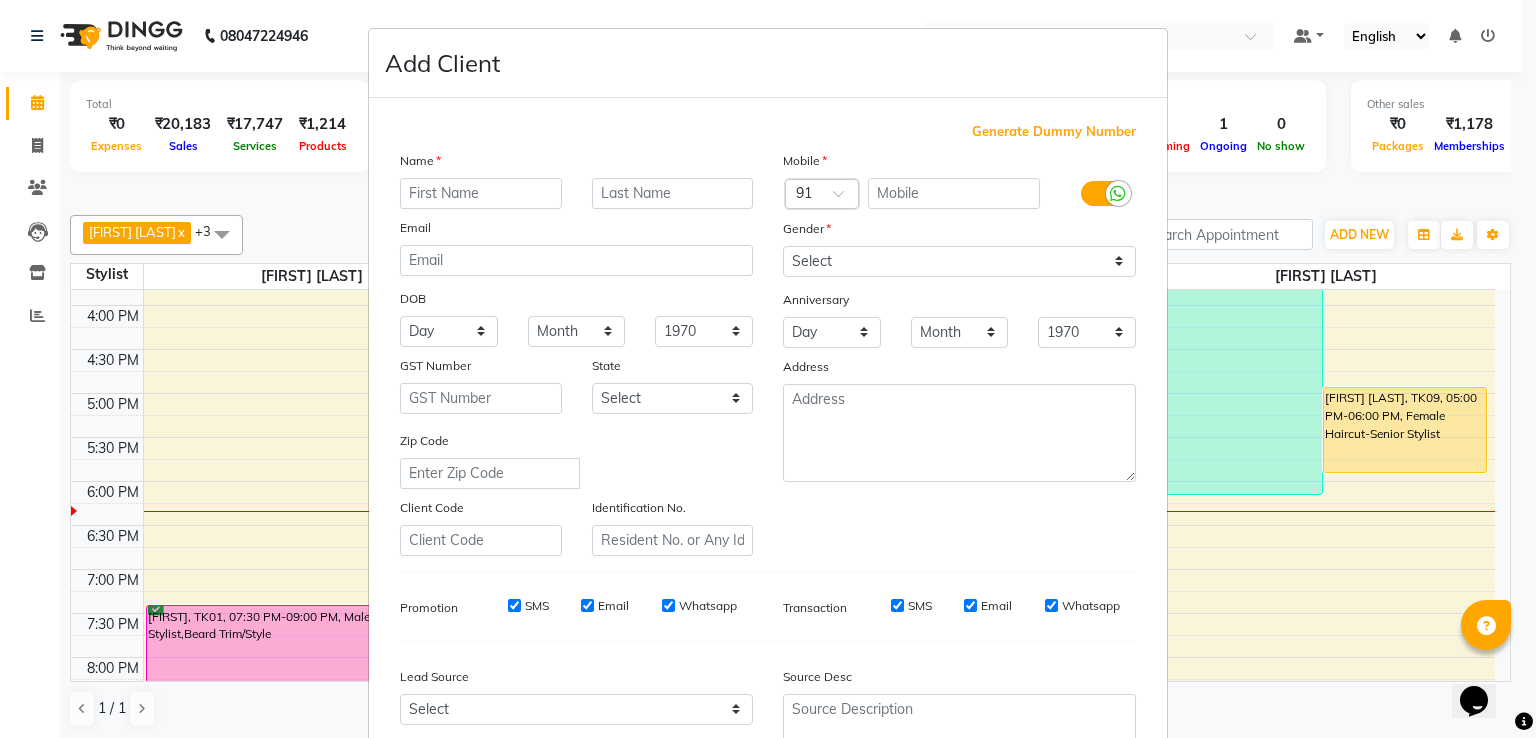 drag, startPoint x: 732, startPoint y: 41, endPoint x: 784, endPoint y: 45, distance: 52.153618 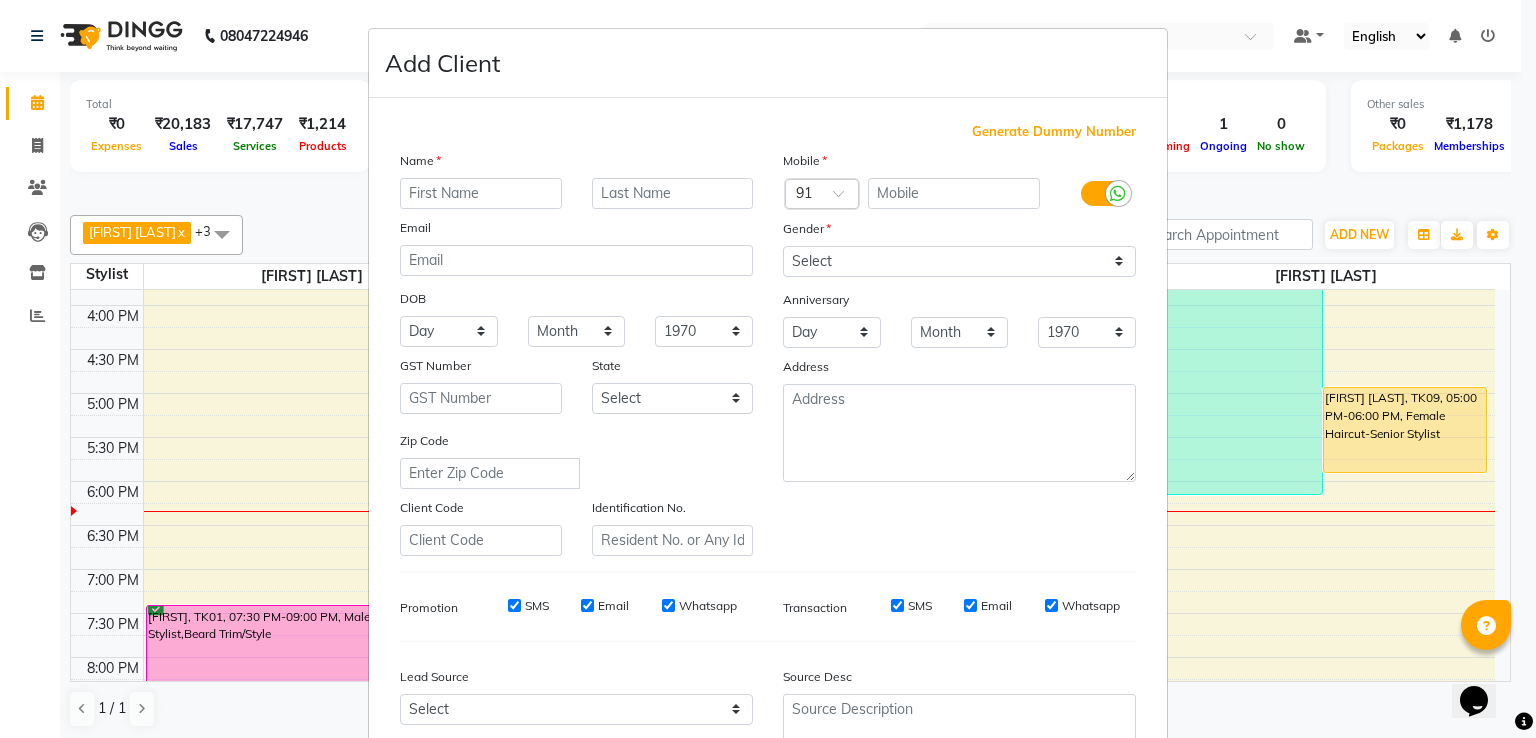 click on "Generate Dummy Number" at bounding box center [768, 132] 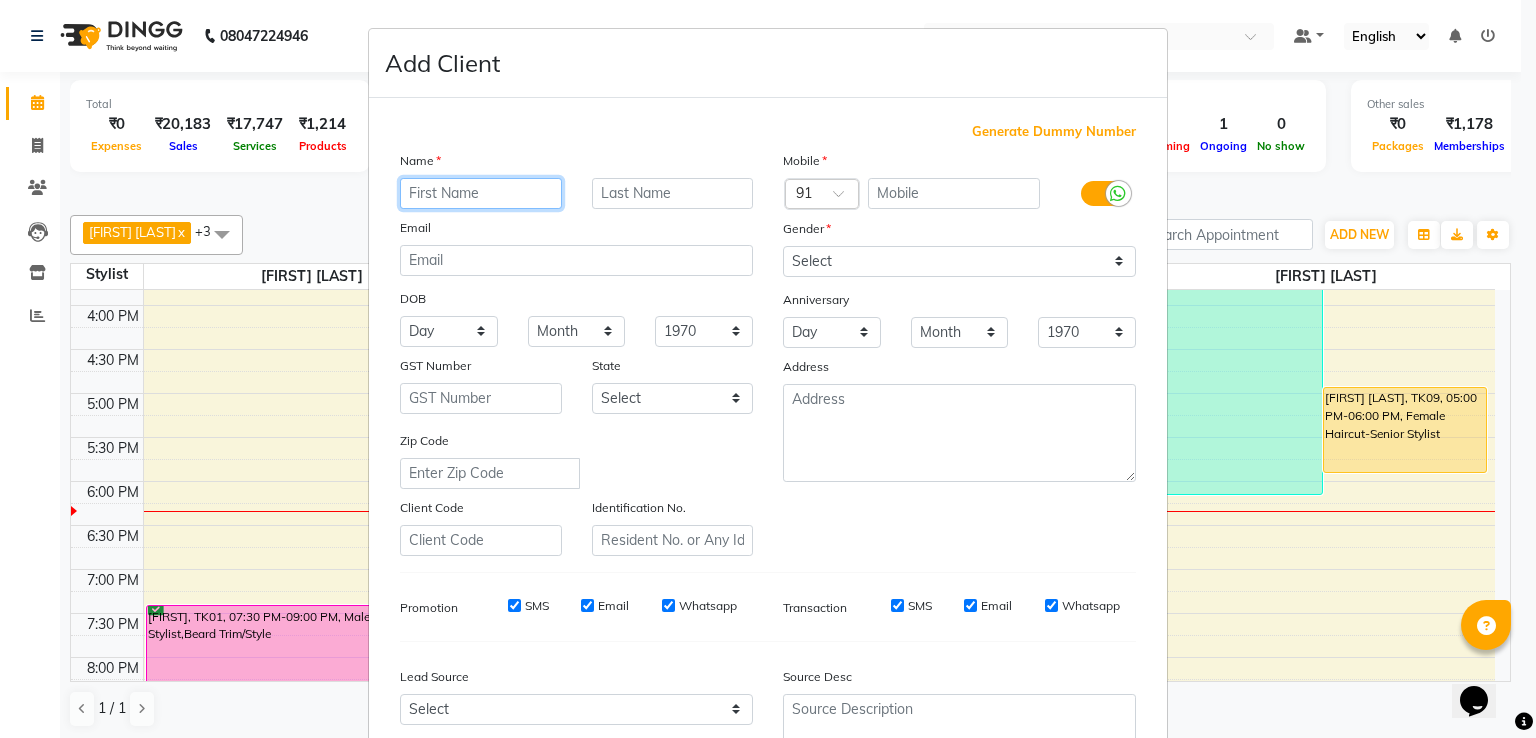 click at bounding box center [481, 193] 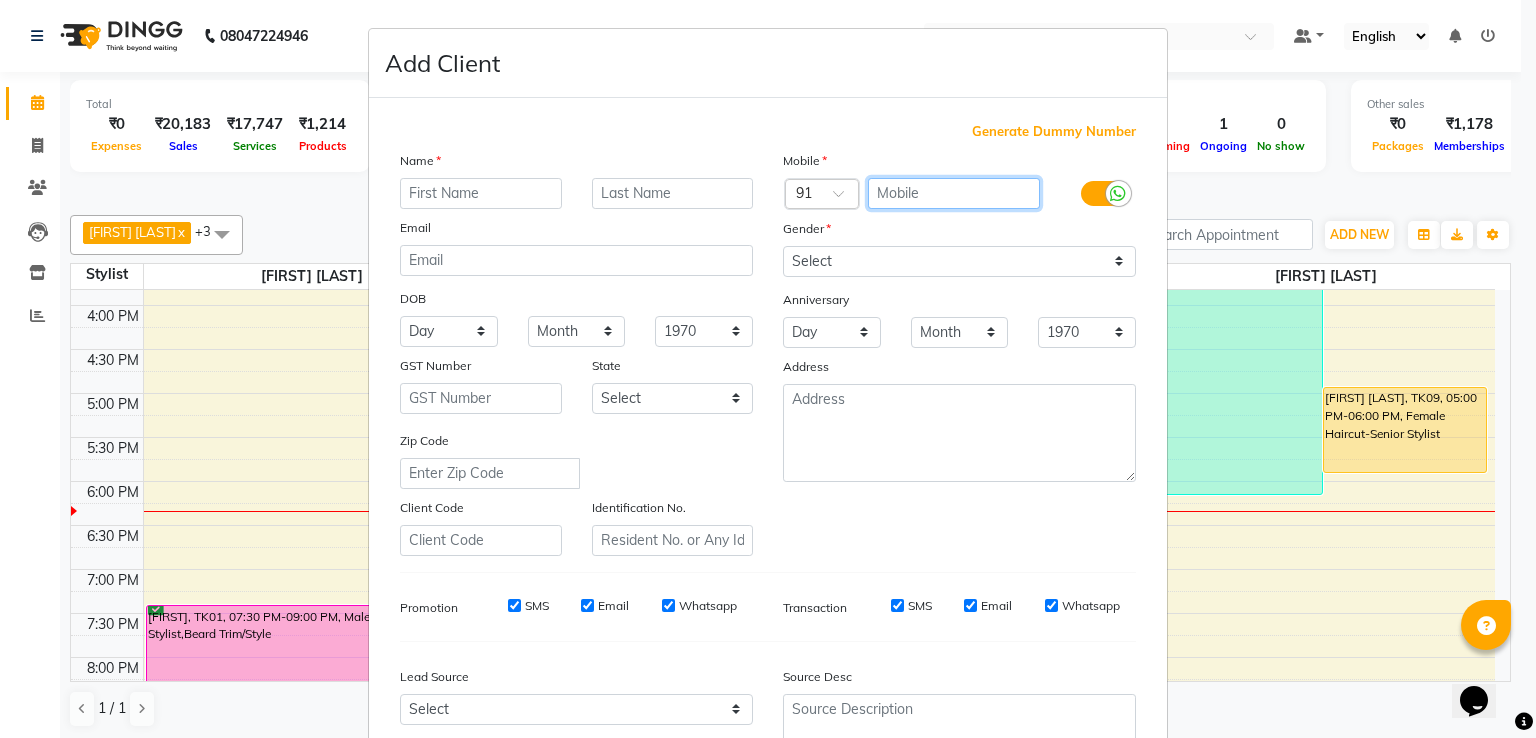 click at bounding box center (954, 193) 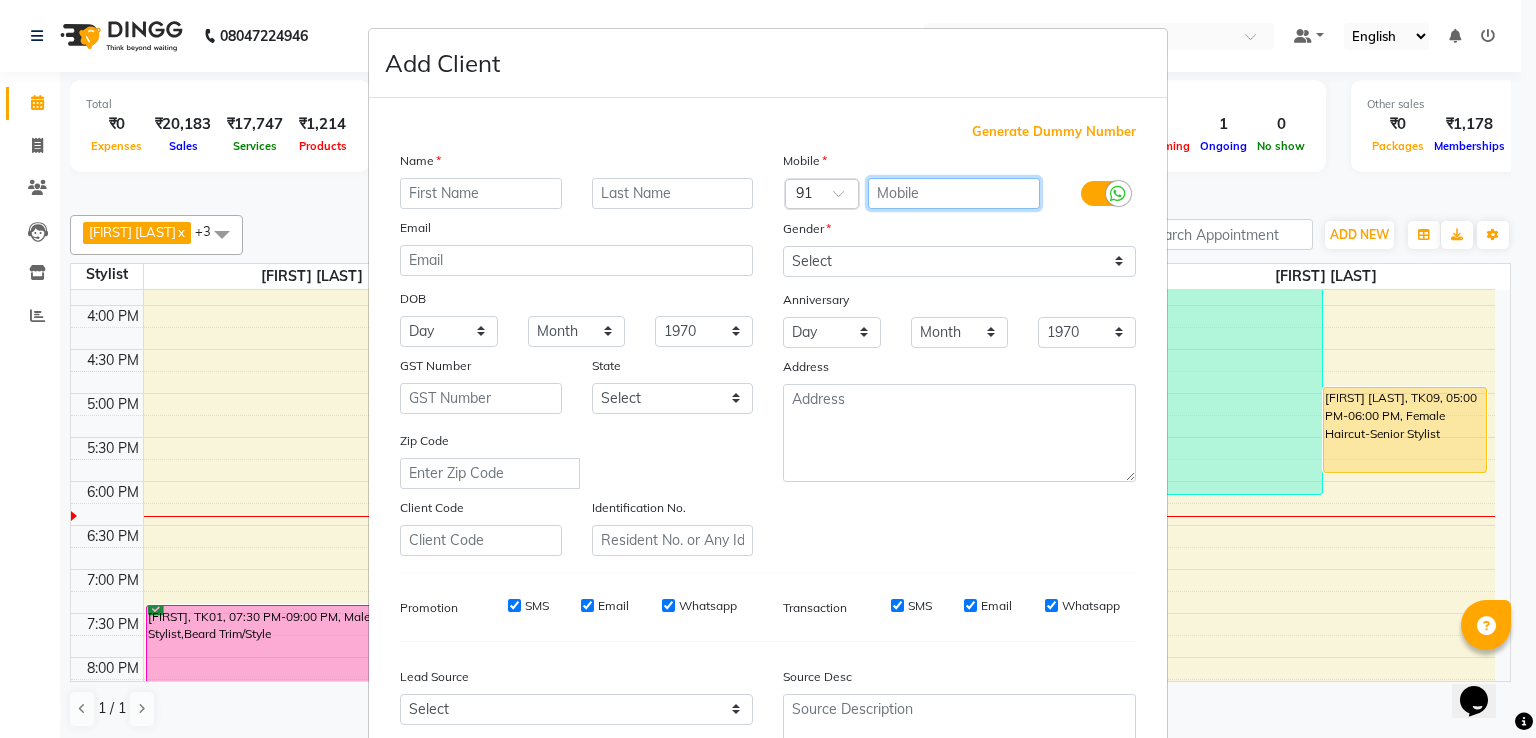 click at bounding box center [954, 193] 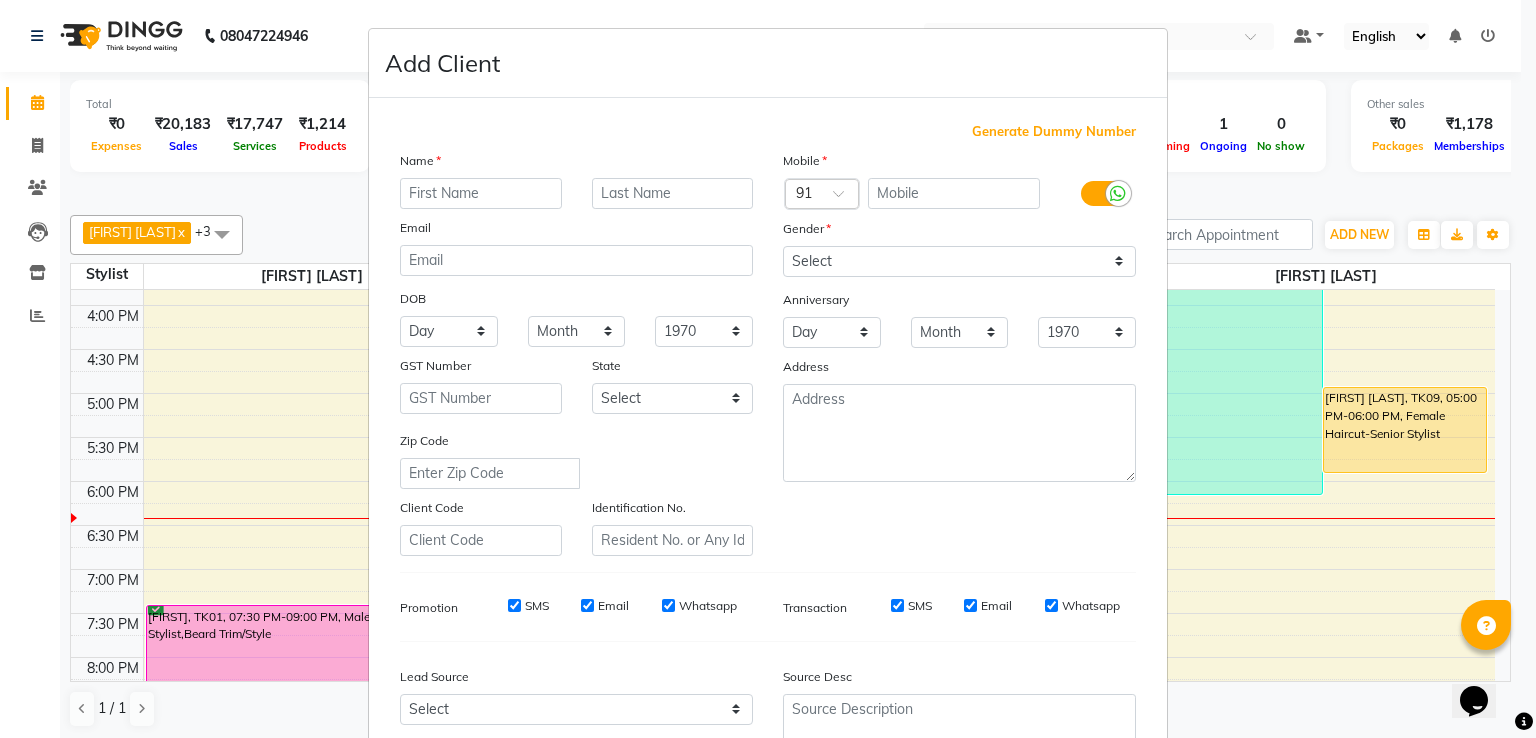 click on "Address" at bounding box center [800, 370] 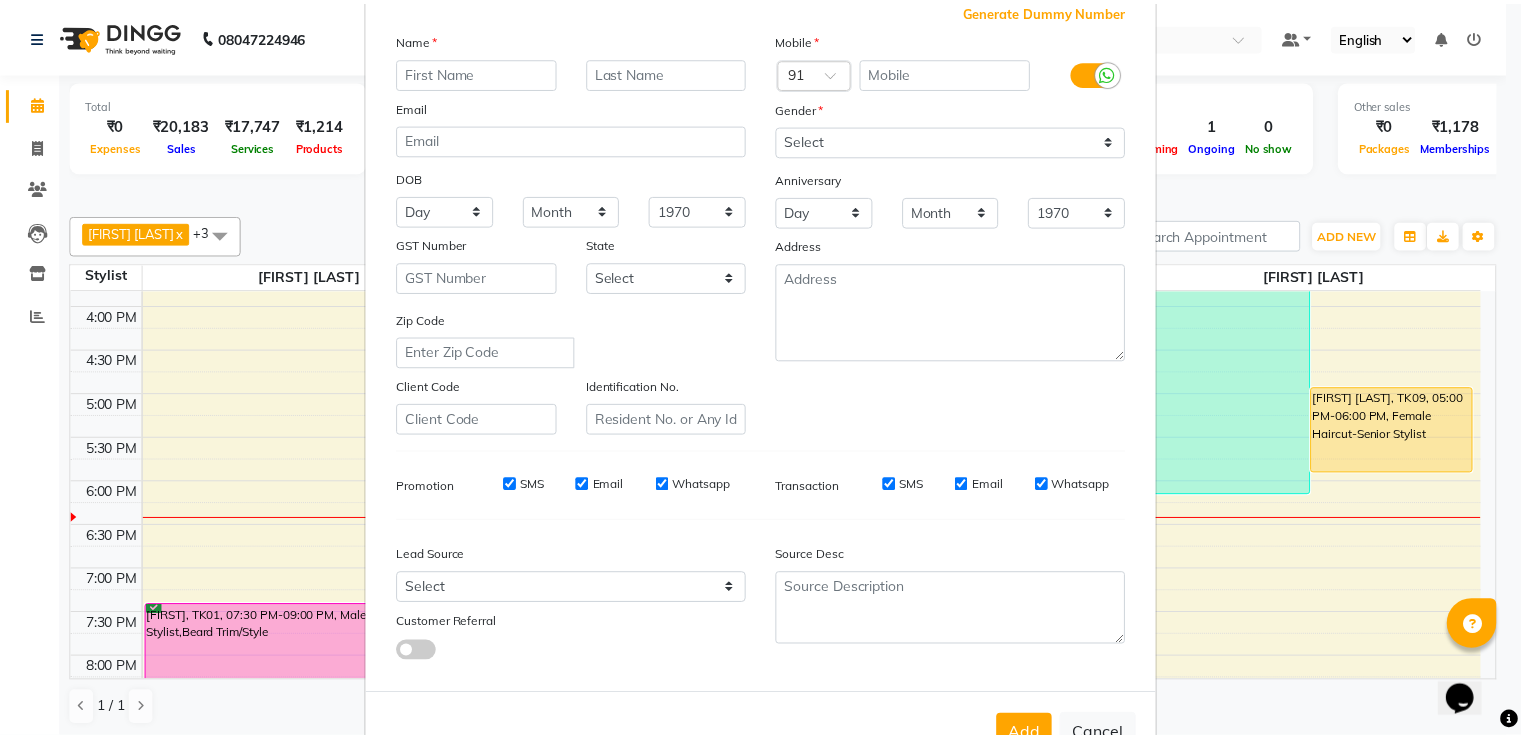 scroll, scrollTop: 195, scrollLeft: 0, axis: vertical 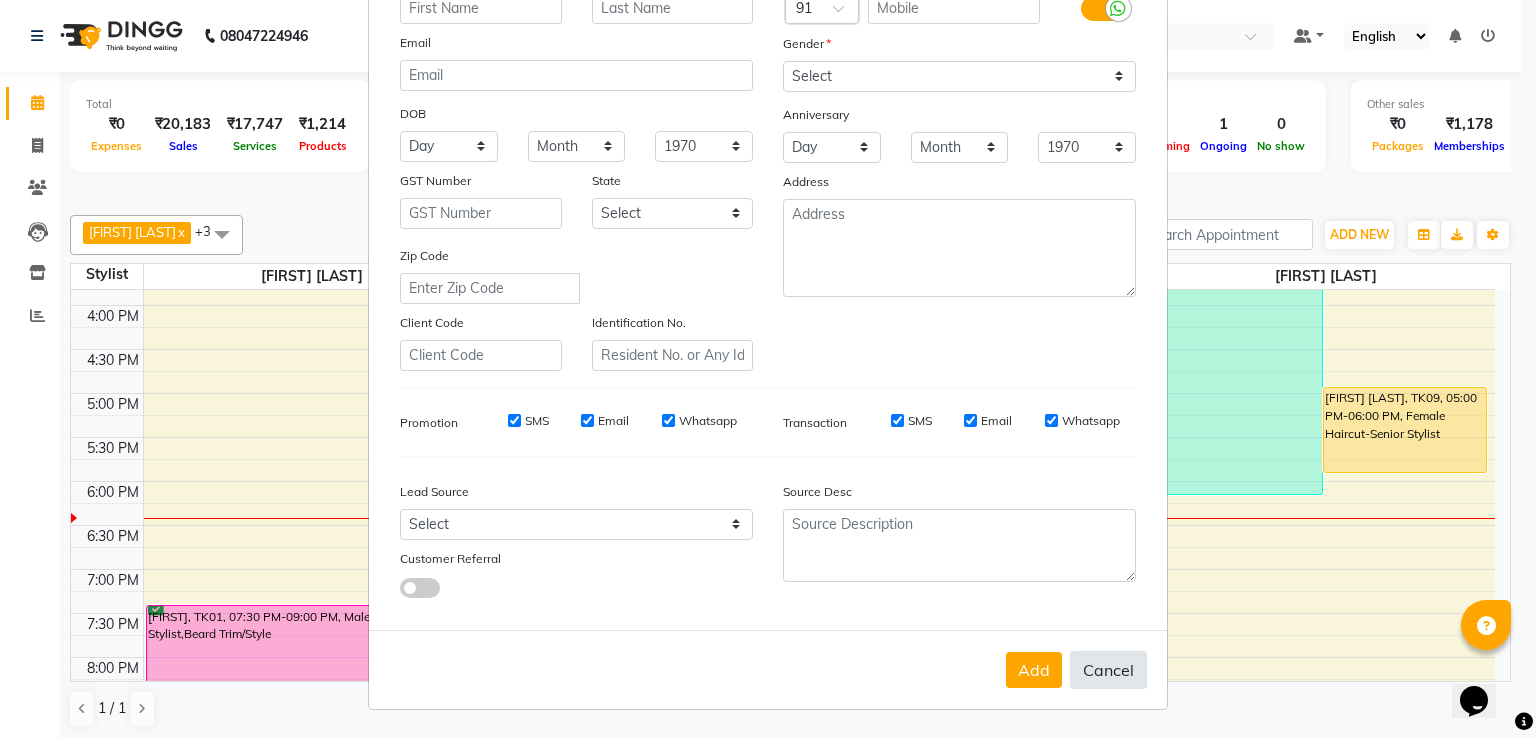 click on "Cancel" at bounding box center [1108, 670] 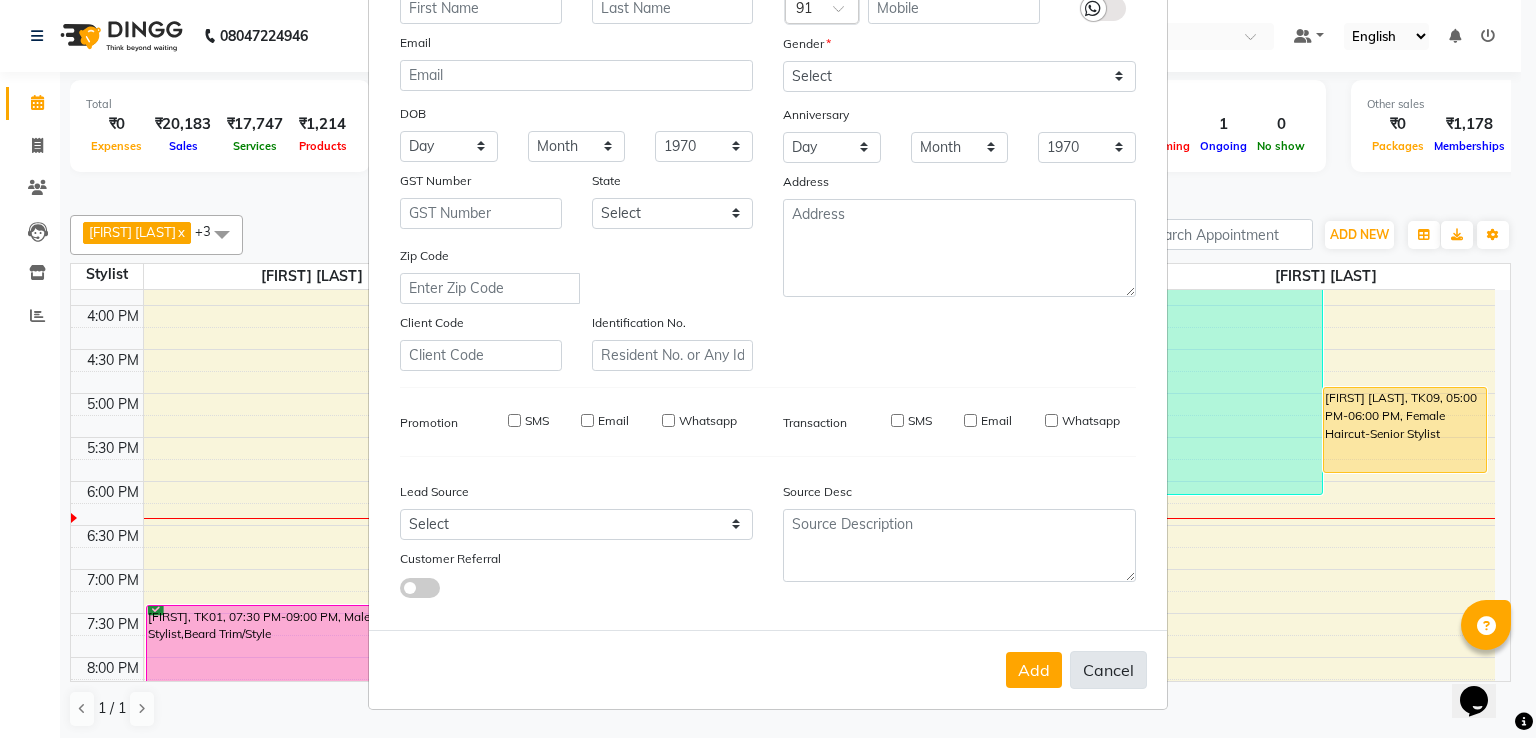 select 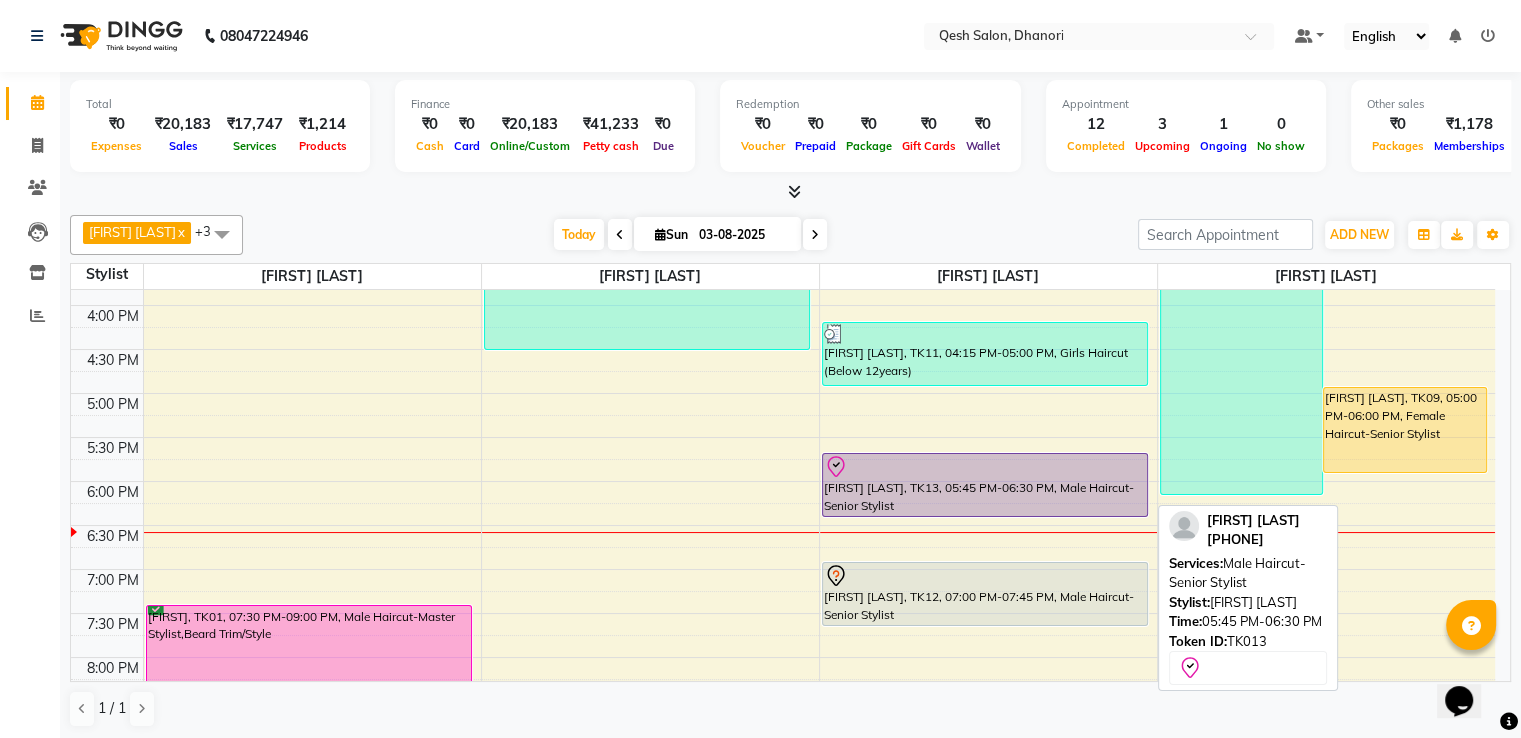 click on "Akash Deshmukh, TK13, 05:45 PM-06:30 PM, Male Haircut-Senior Stylist" at bounding box center [985, 485] 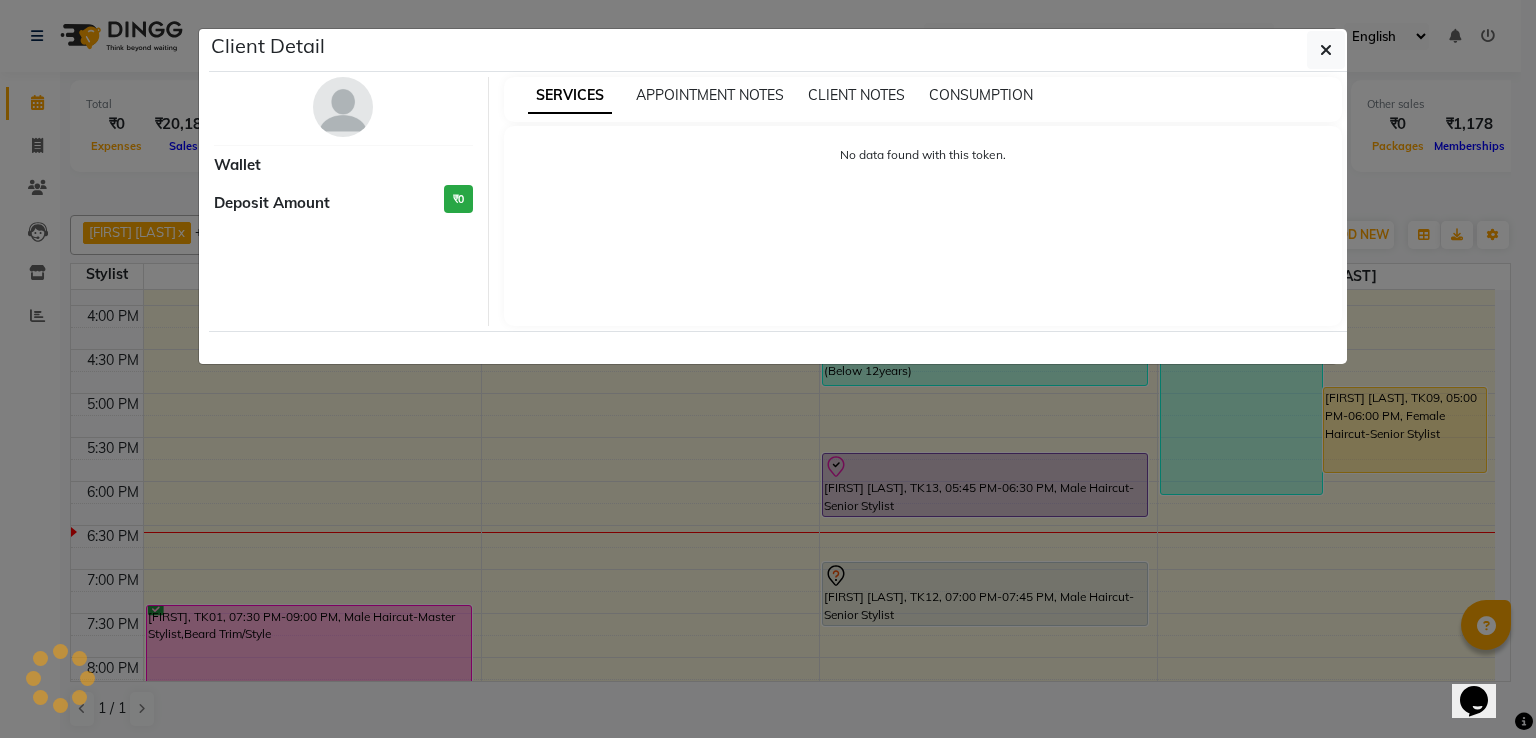 select on "8" 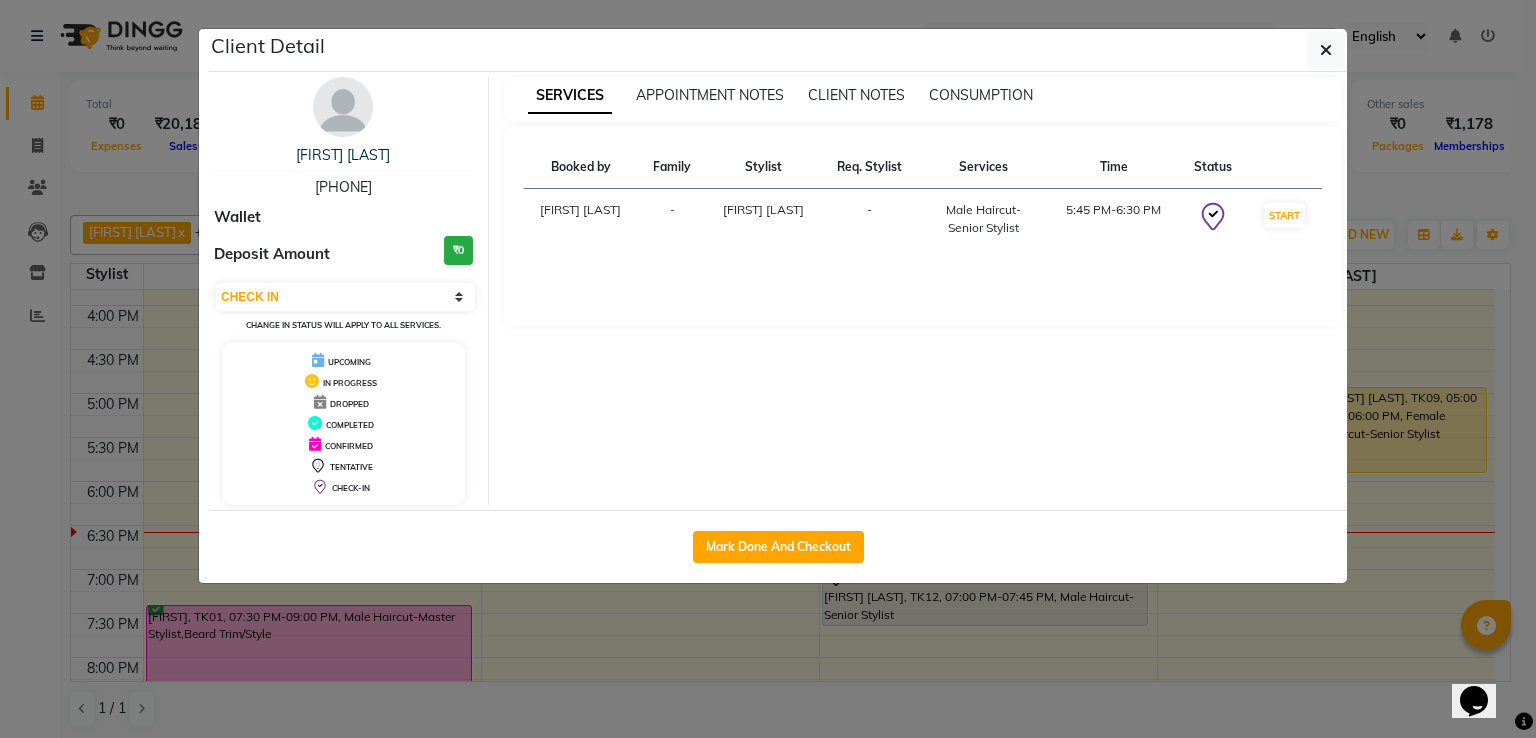 click on "Mark Done And Checkout" 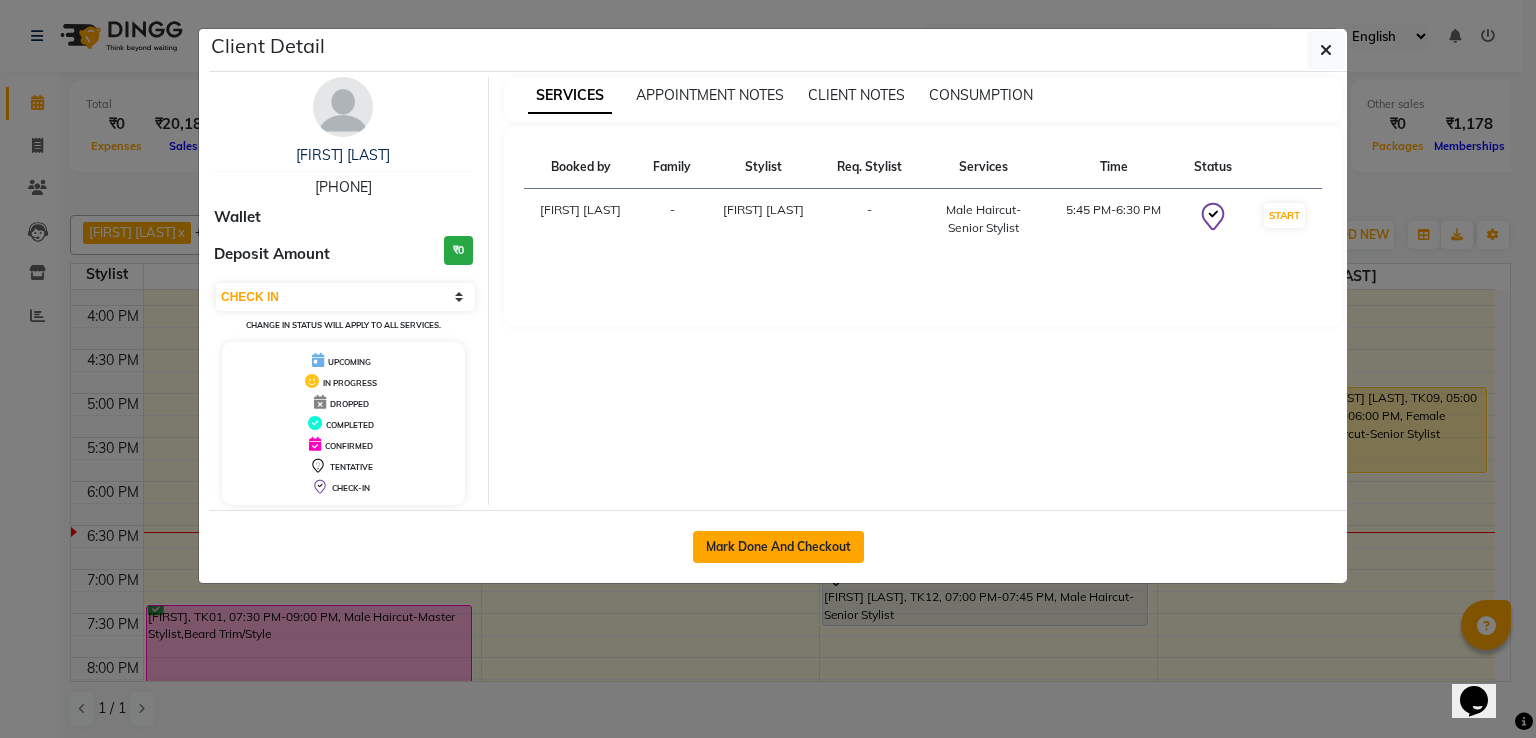 click on "Mark Done And Checkout" 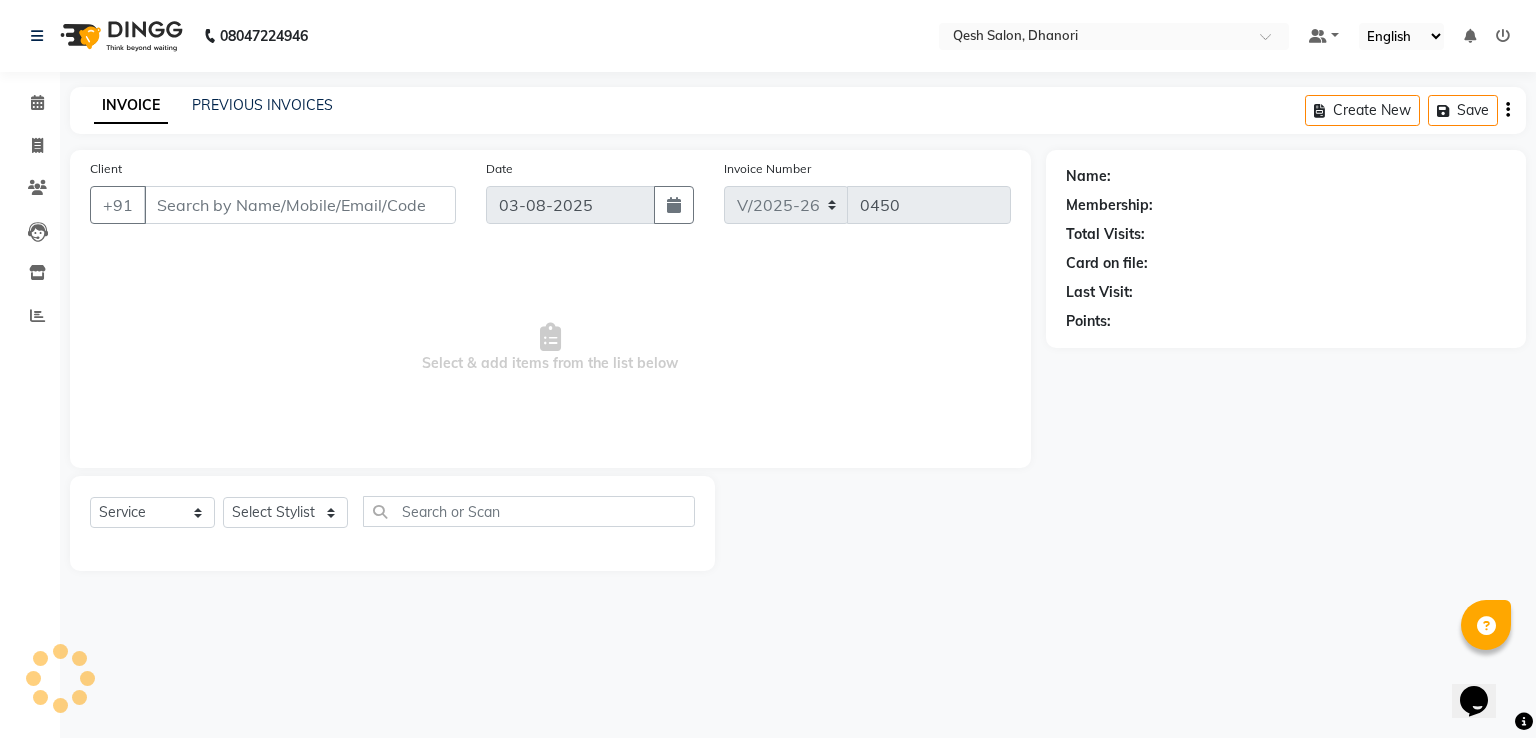 type on "88******44" 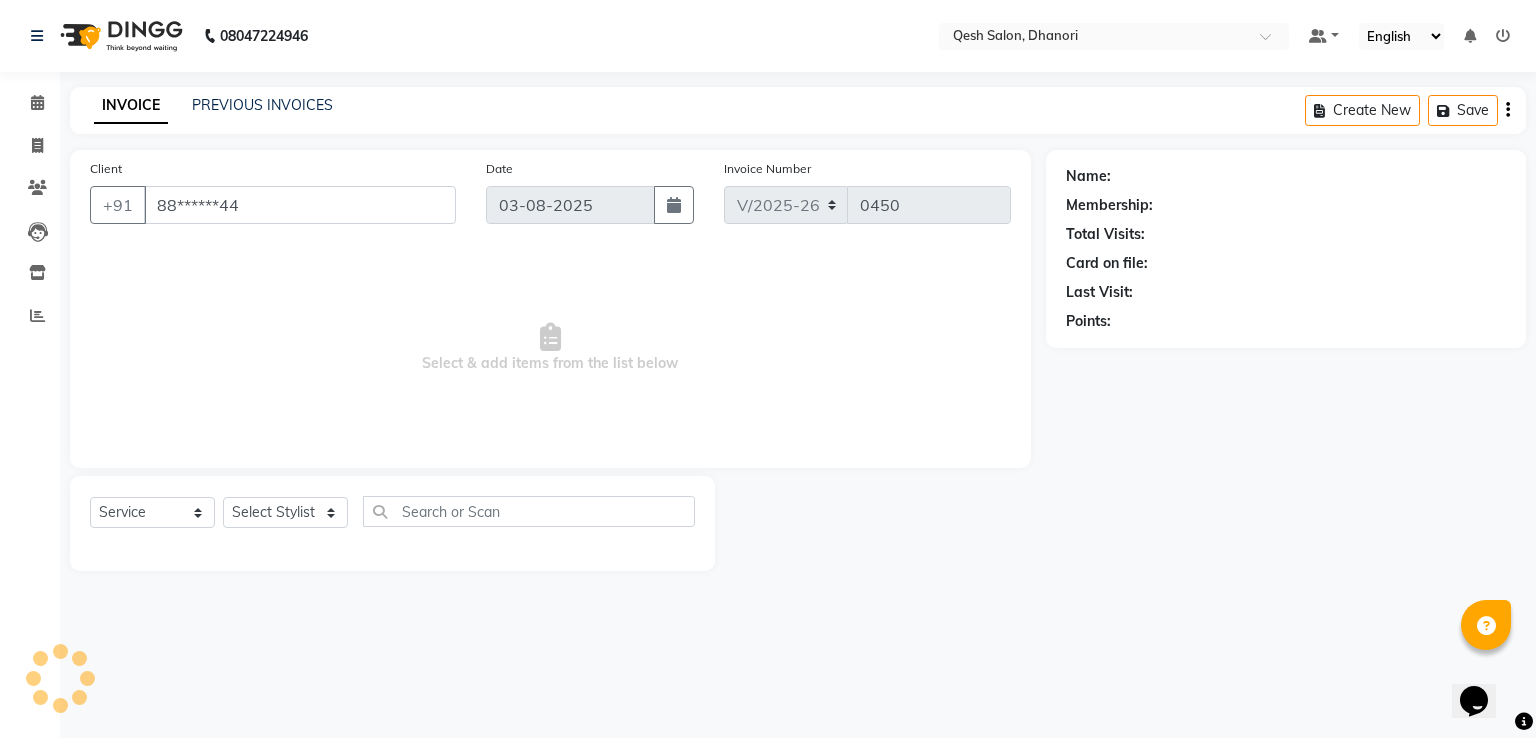 select on "83742" 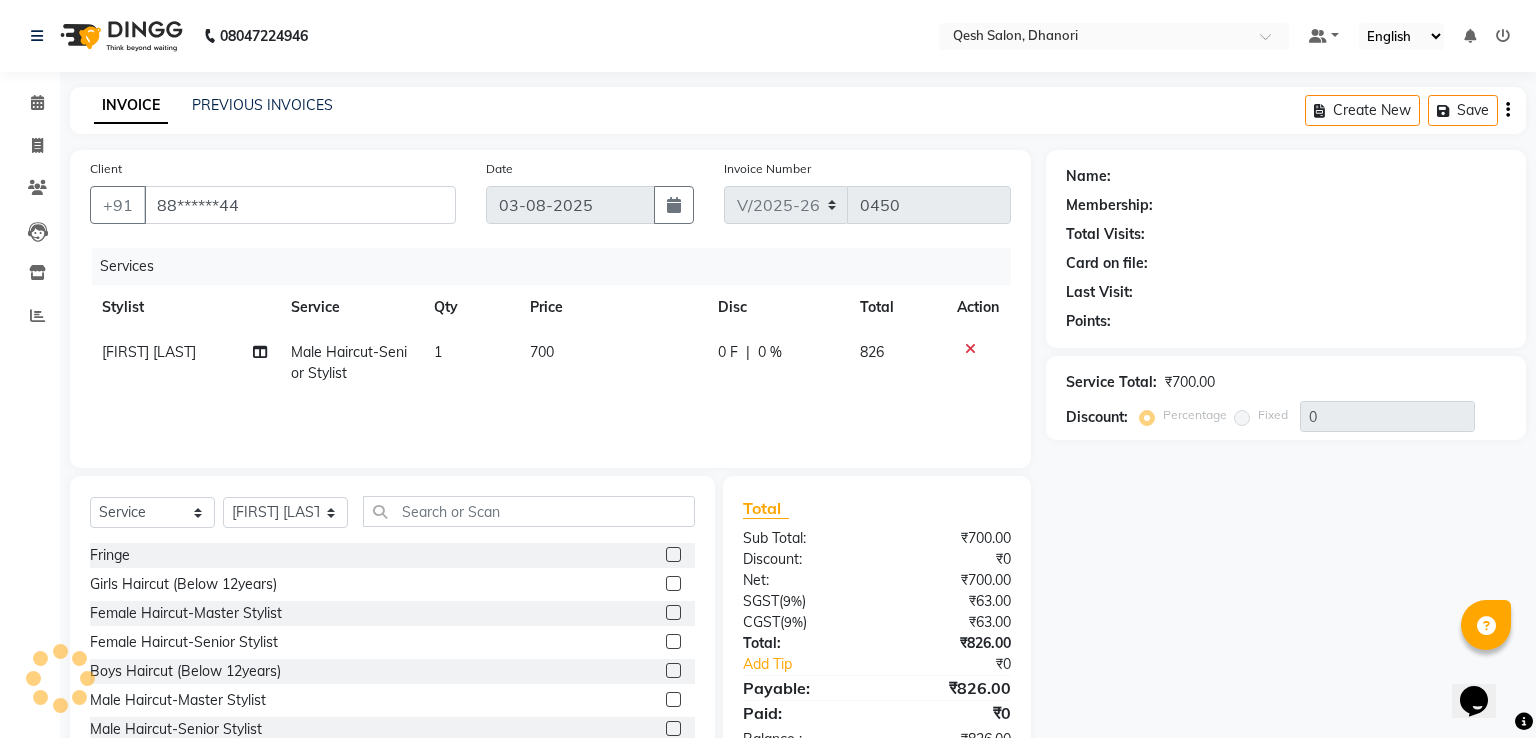 select on "1: Object" 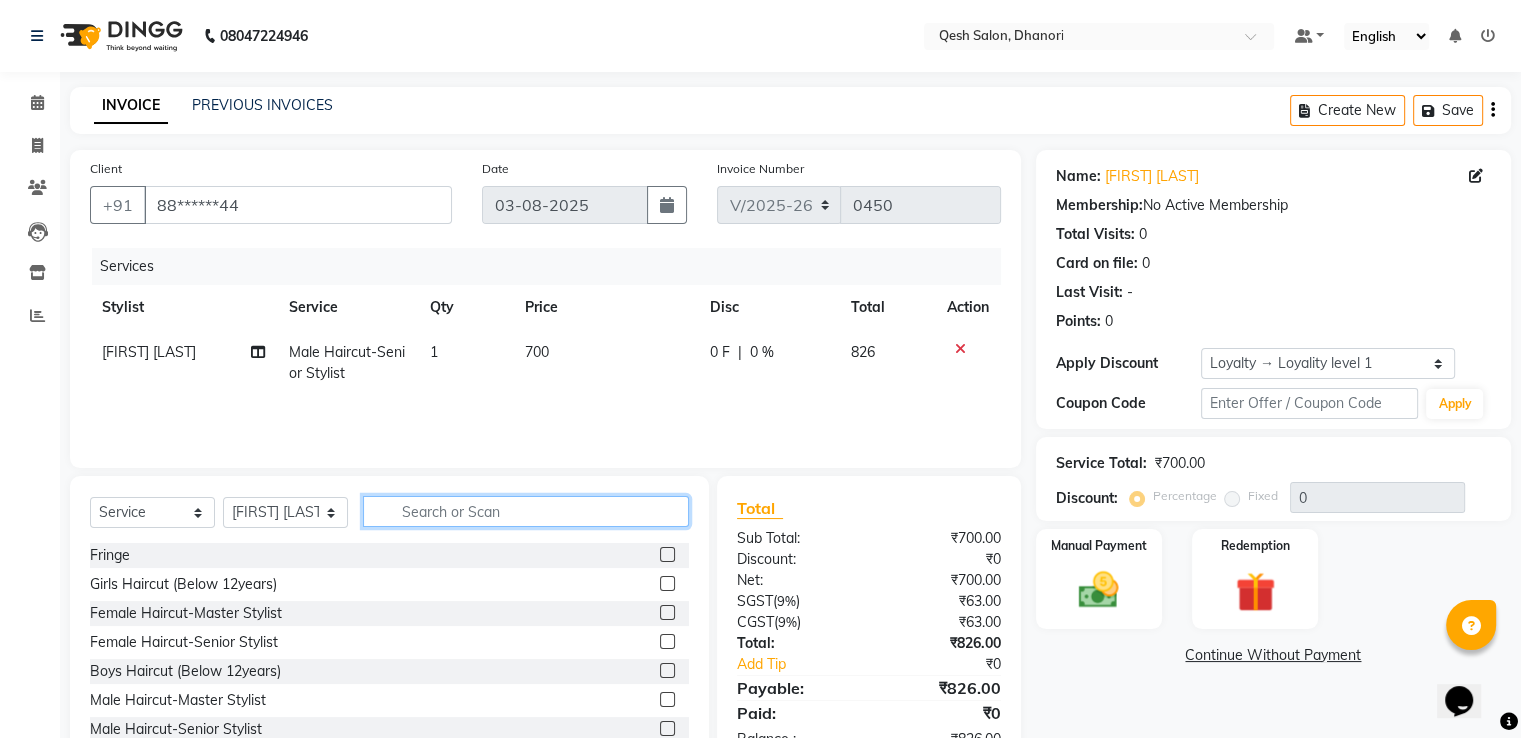 click 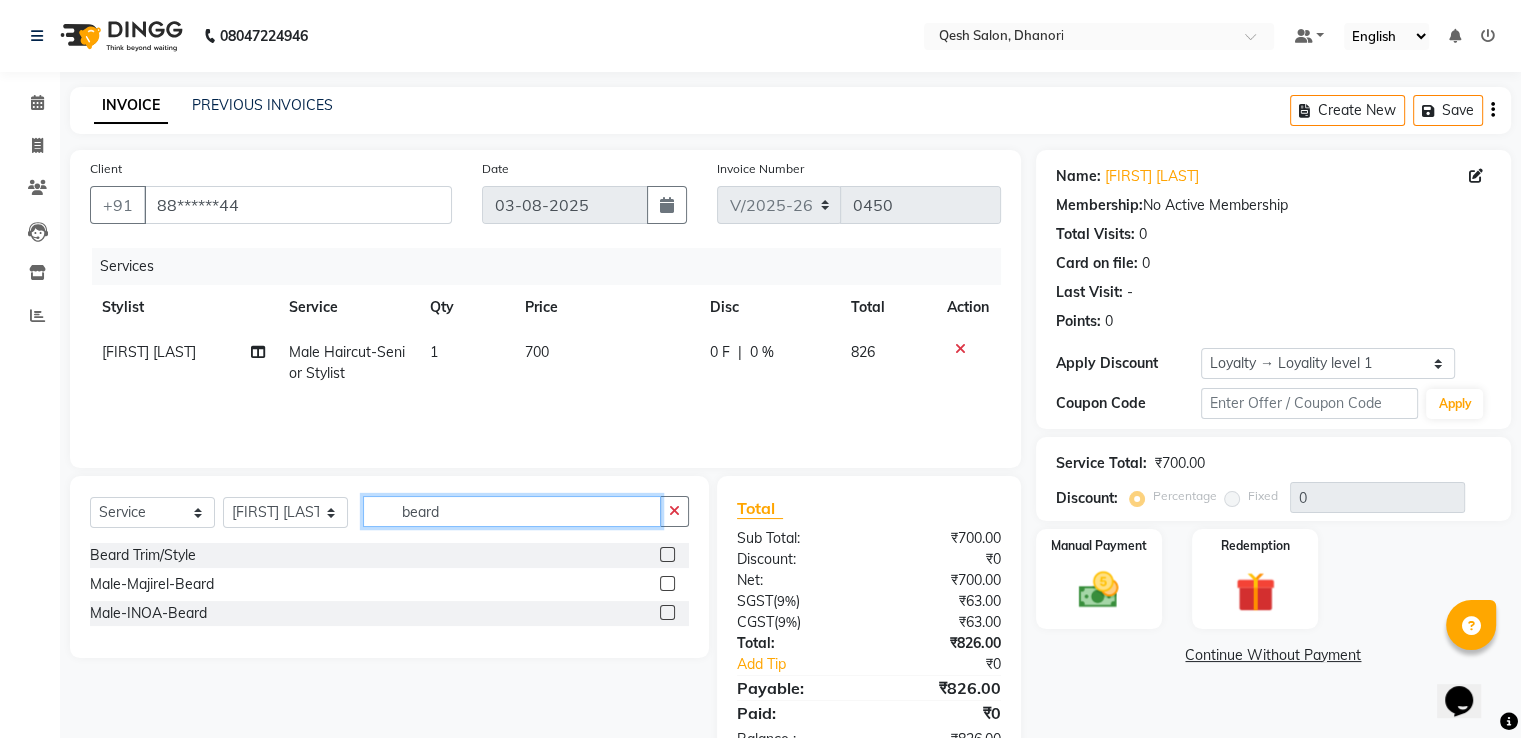 type on "beard" 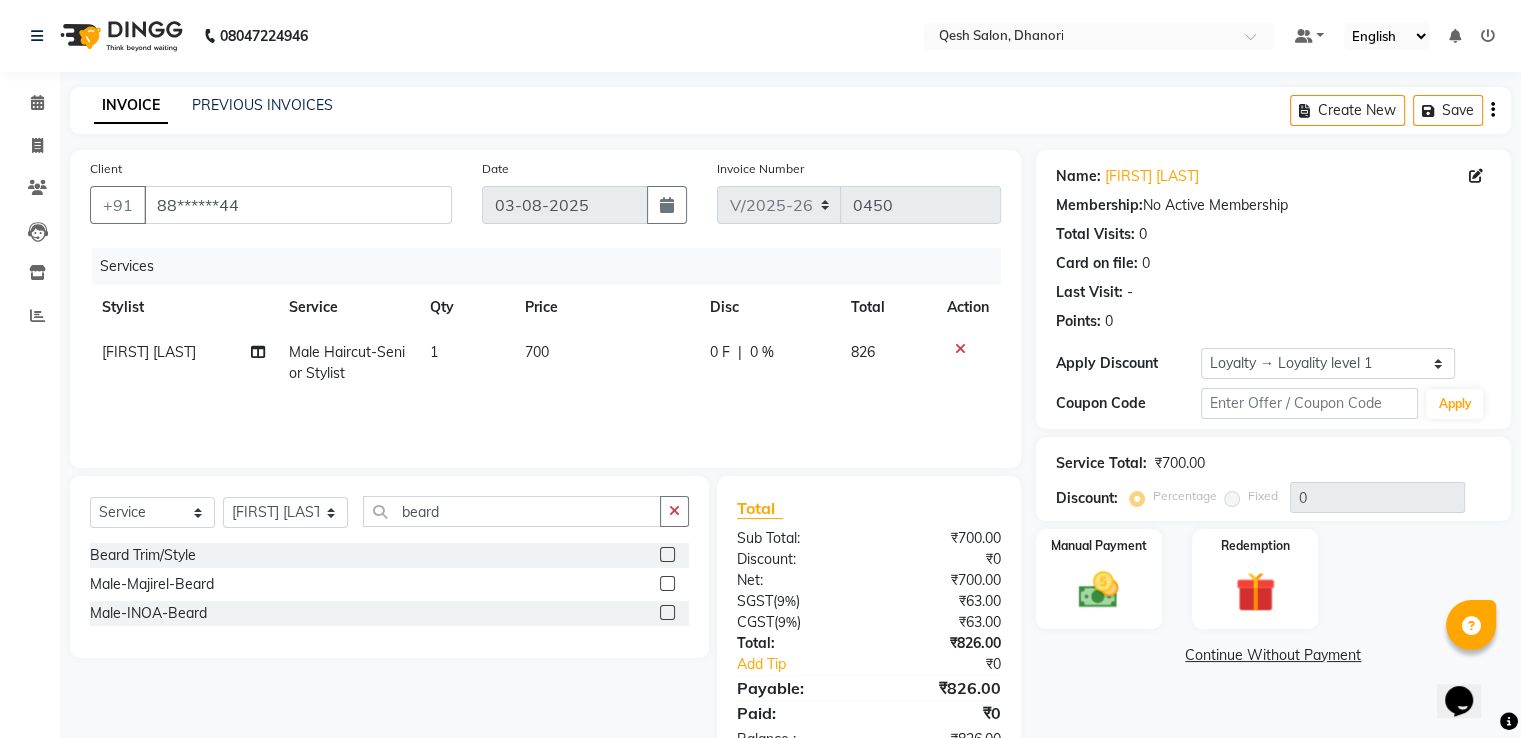 click 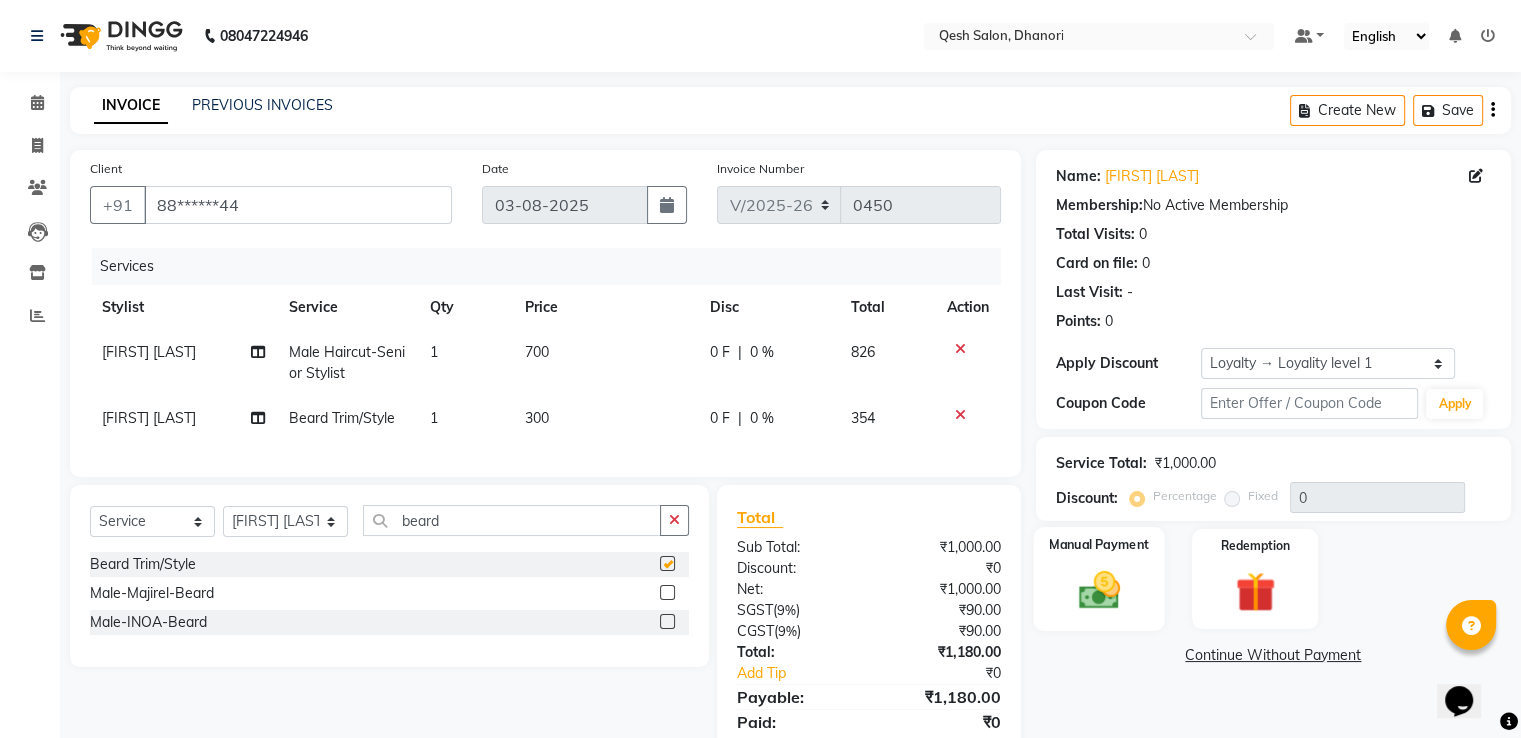 checkbox on "false" 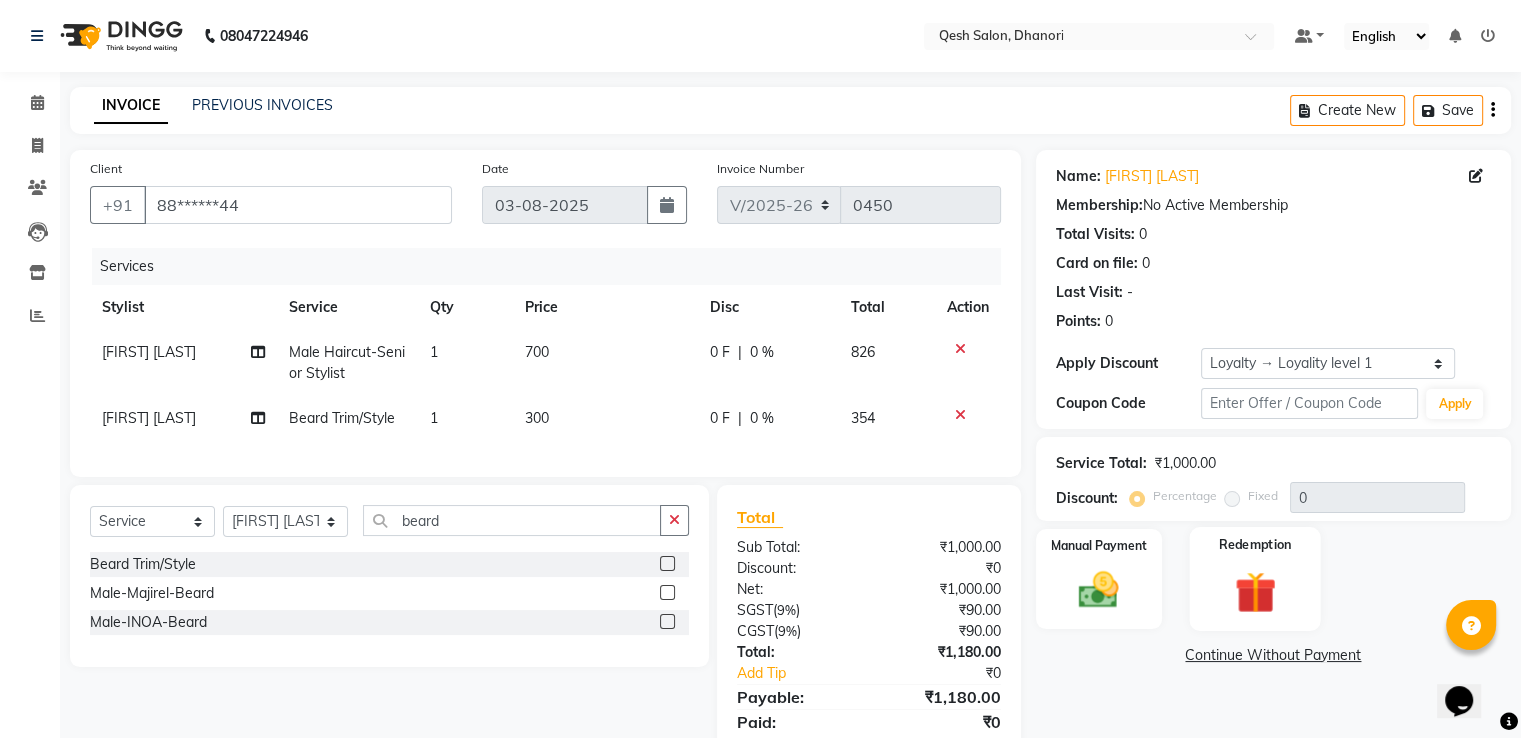 scroll, scrollTop: 108, scrollLeft: 0, axis: vertical 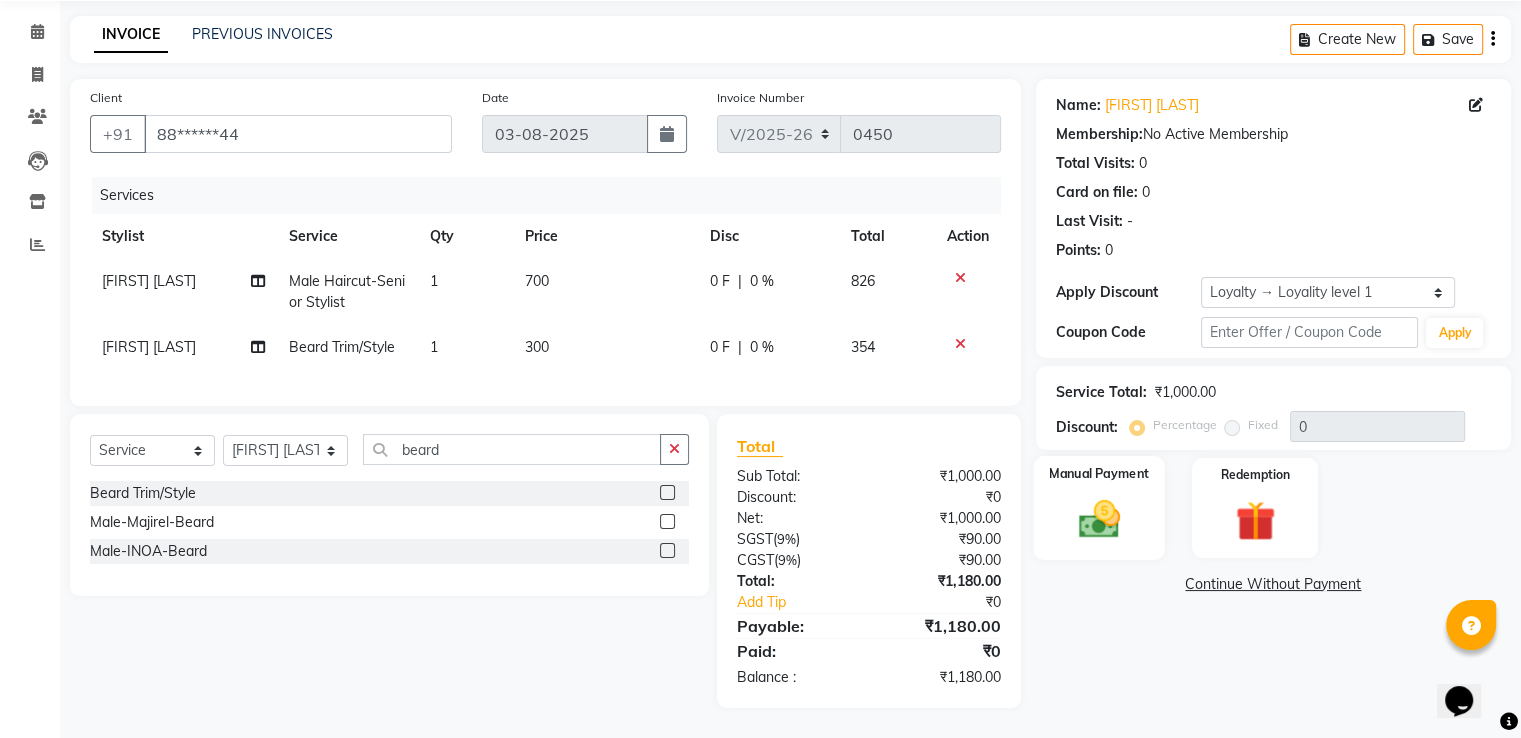 click 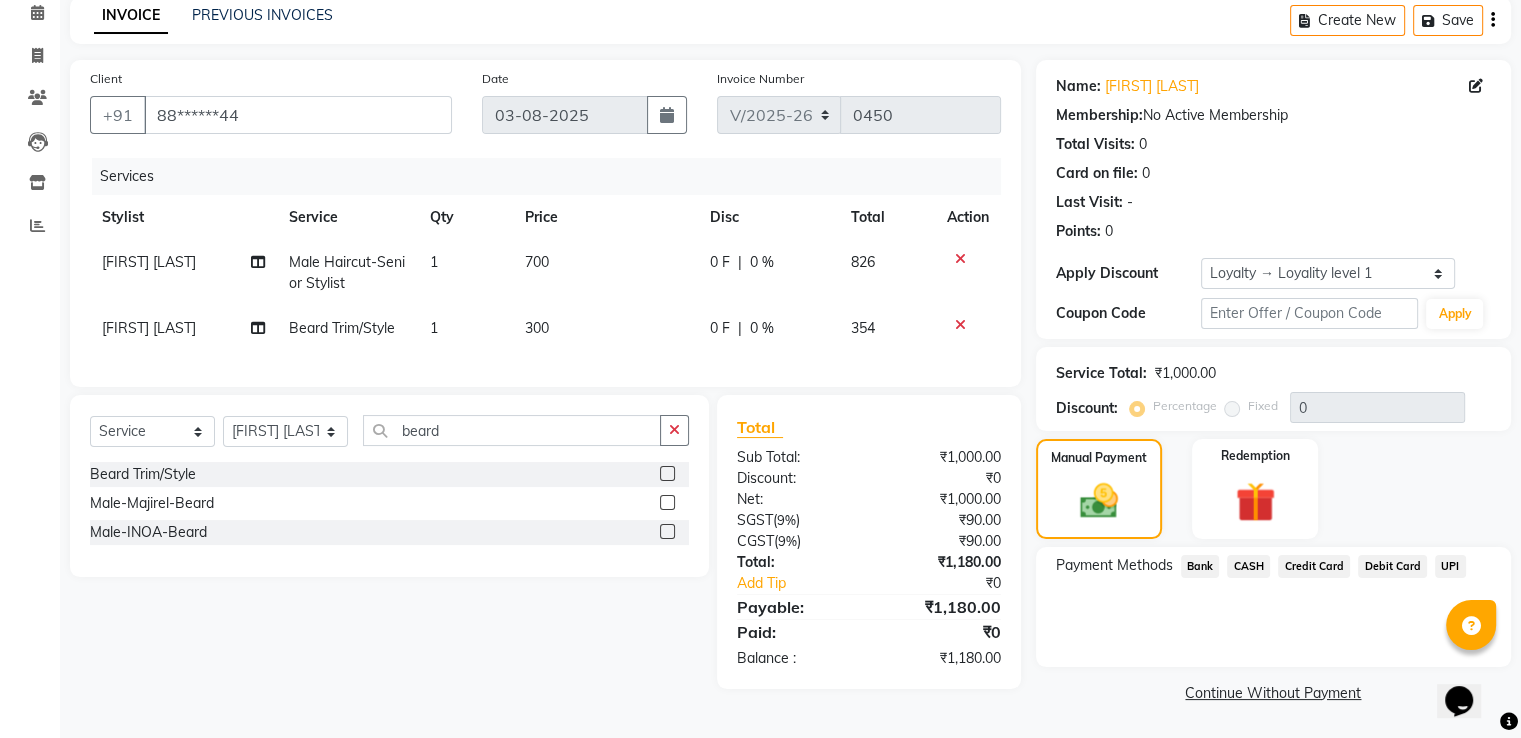 click on "UPI" 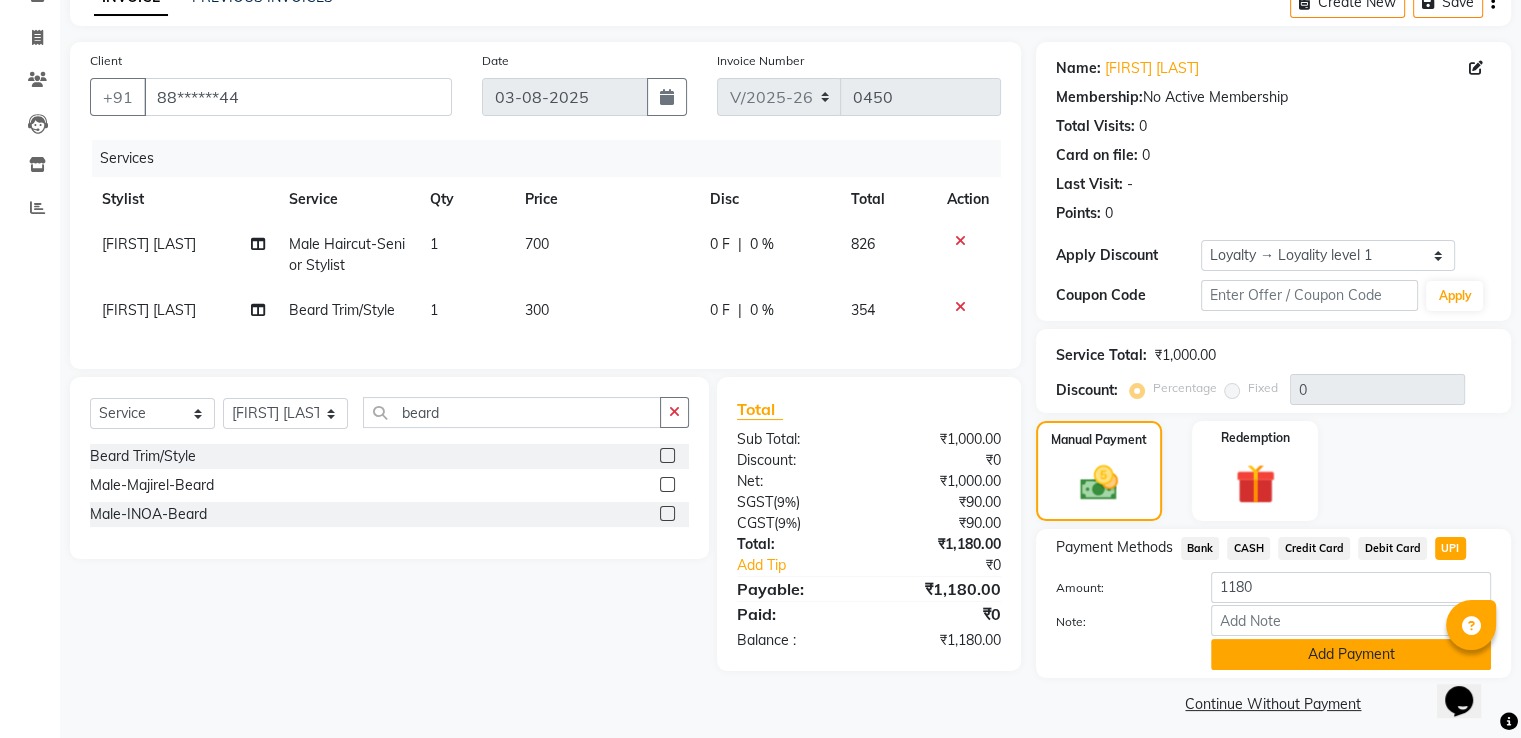 click on "Add Payment" 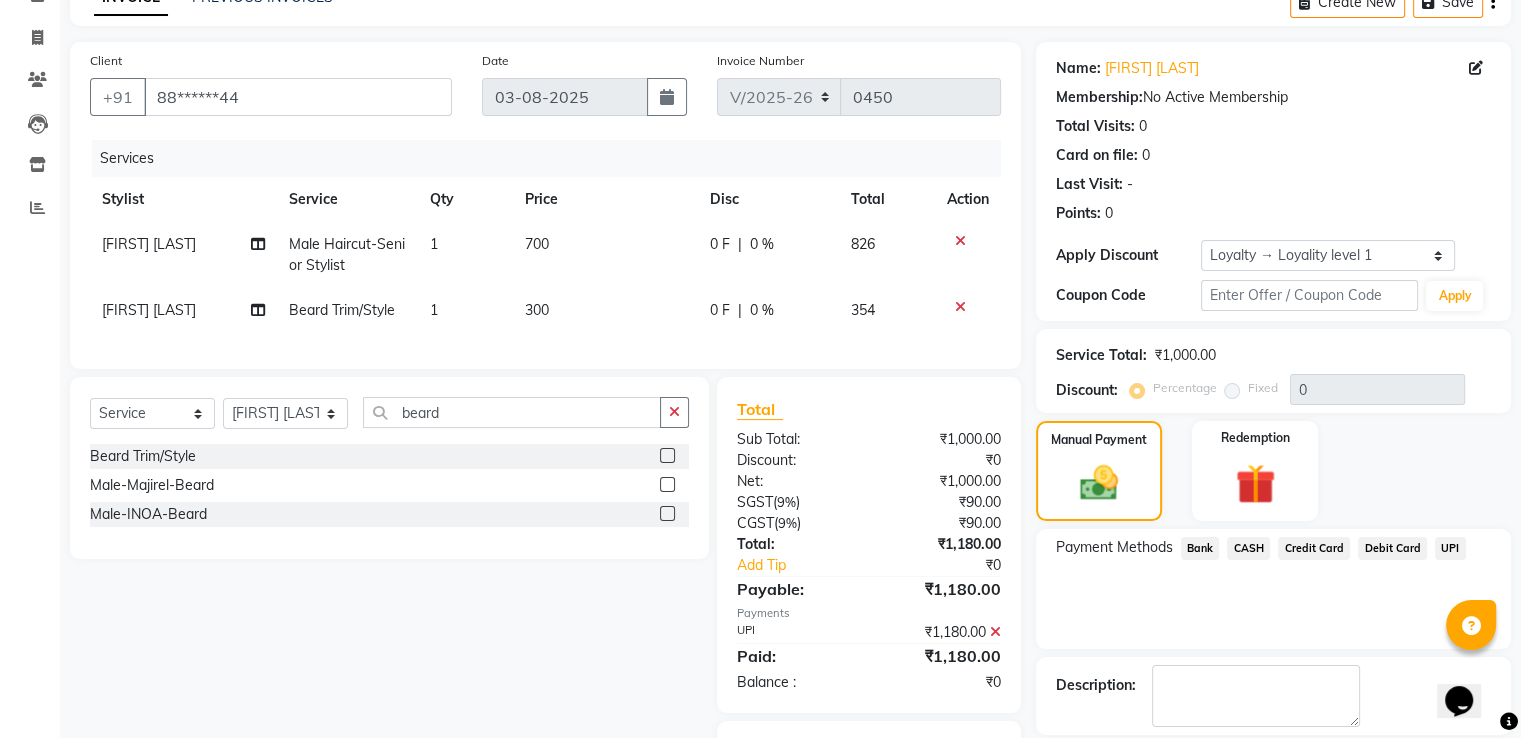 scroll, scrollTop: 250, scrollLeft: 0, axis: vertical 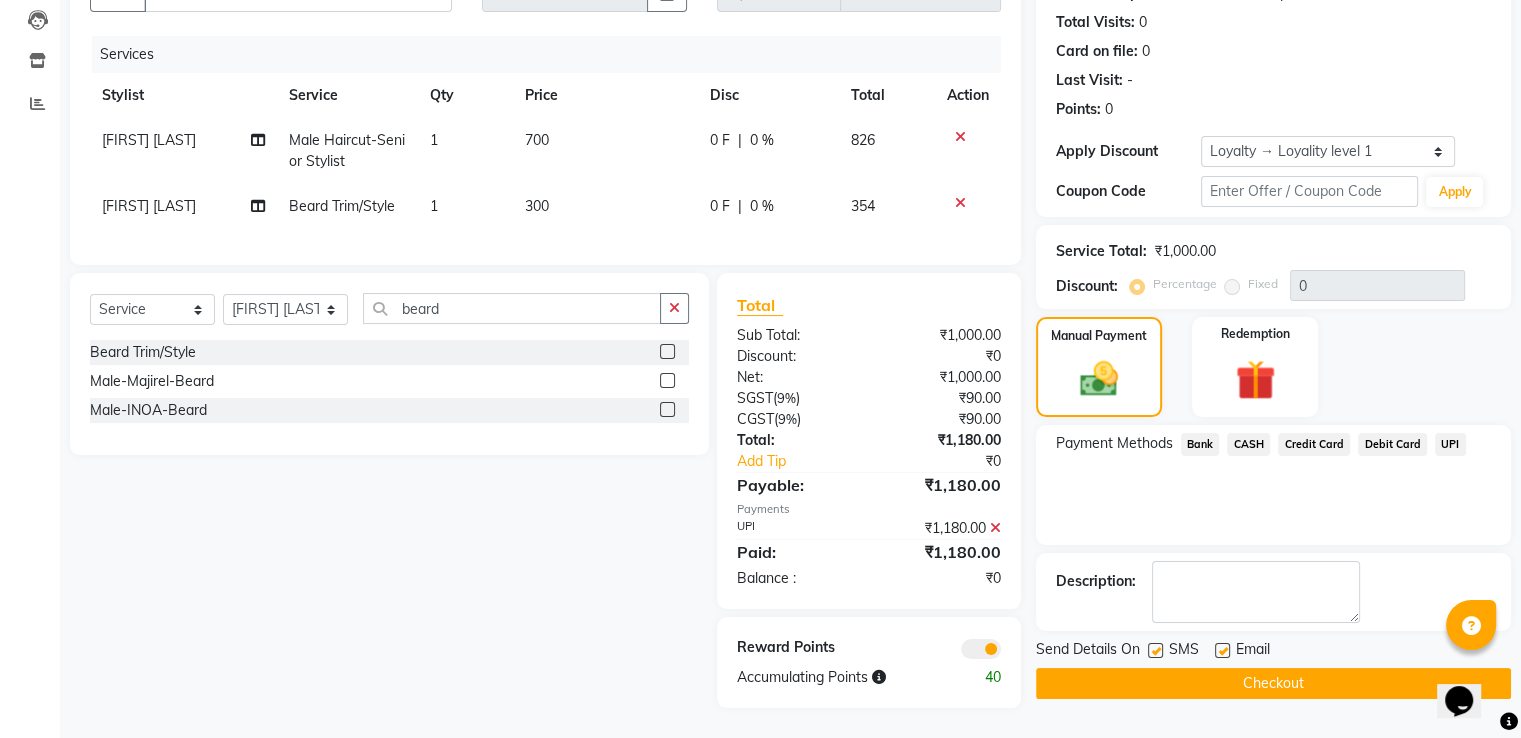 click on "Checkout" 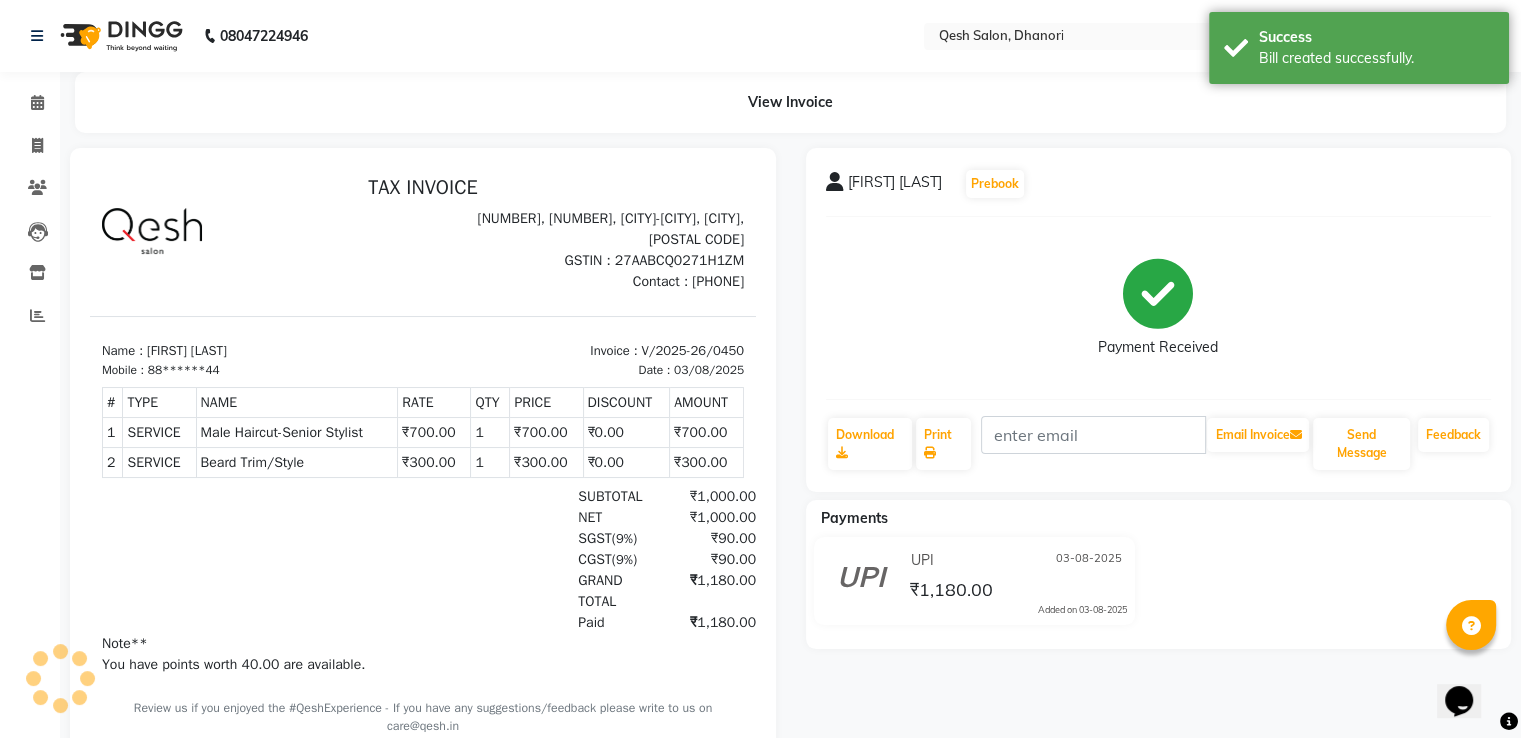 scroll, scrollTop: 0, scrollLeft: 0, axis: both 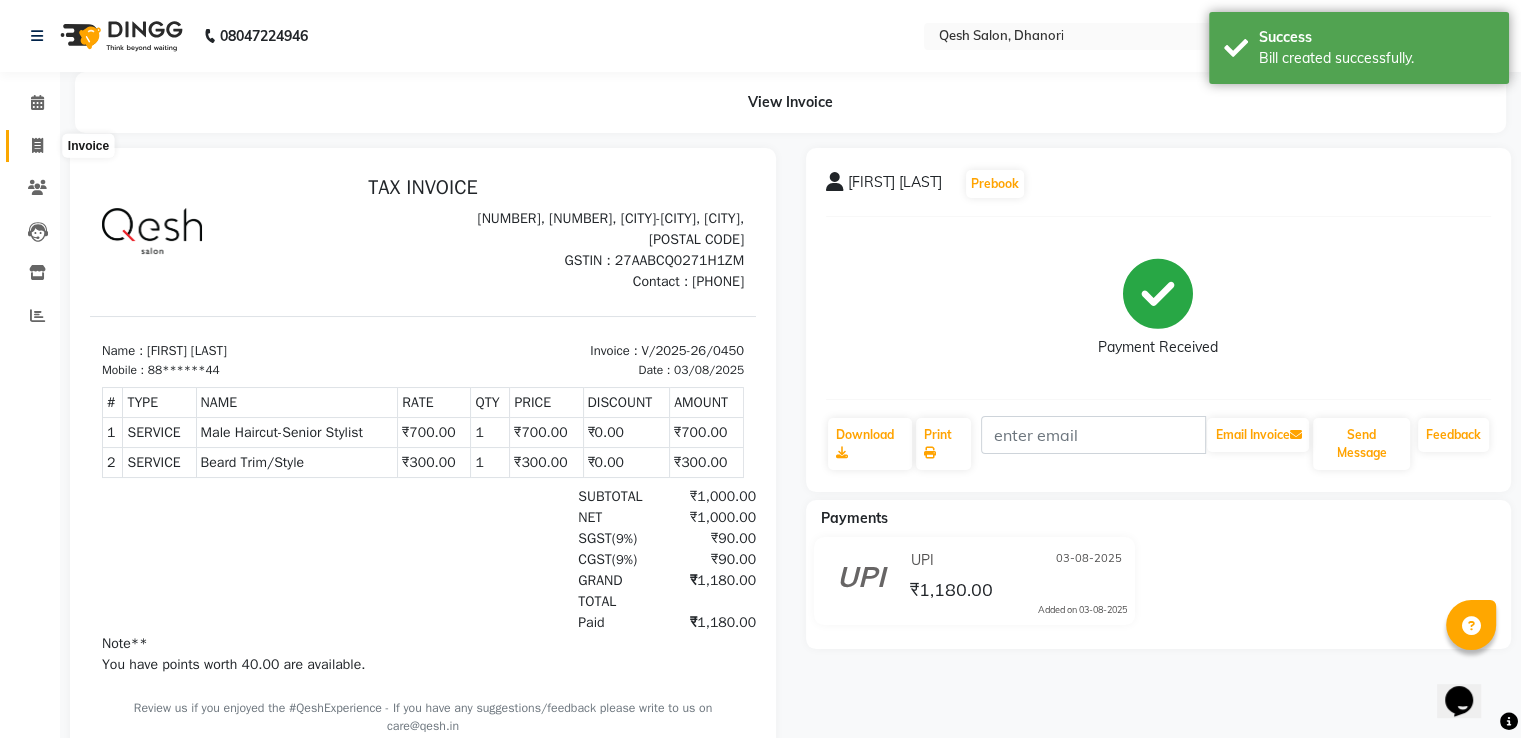 click 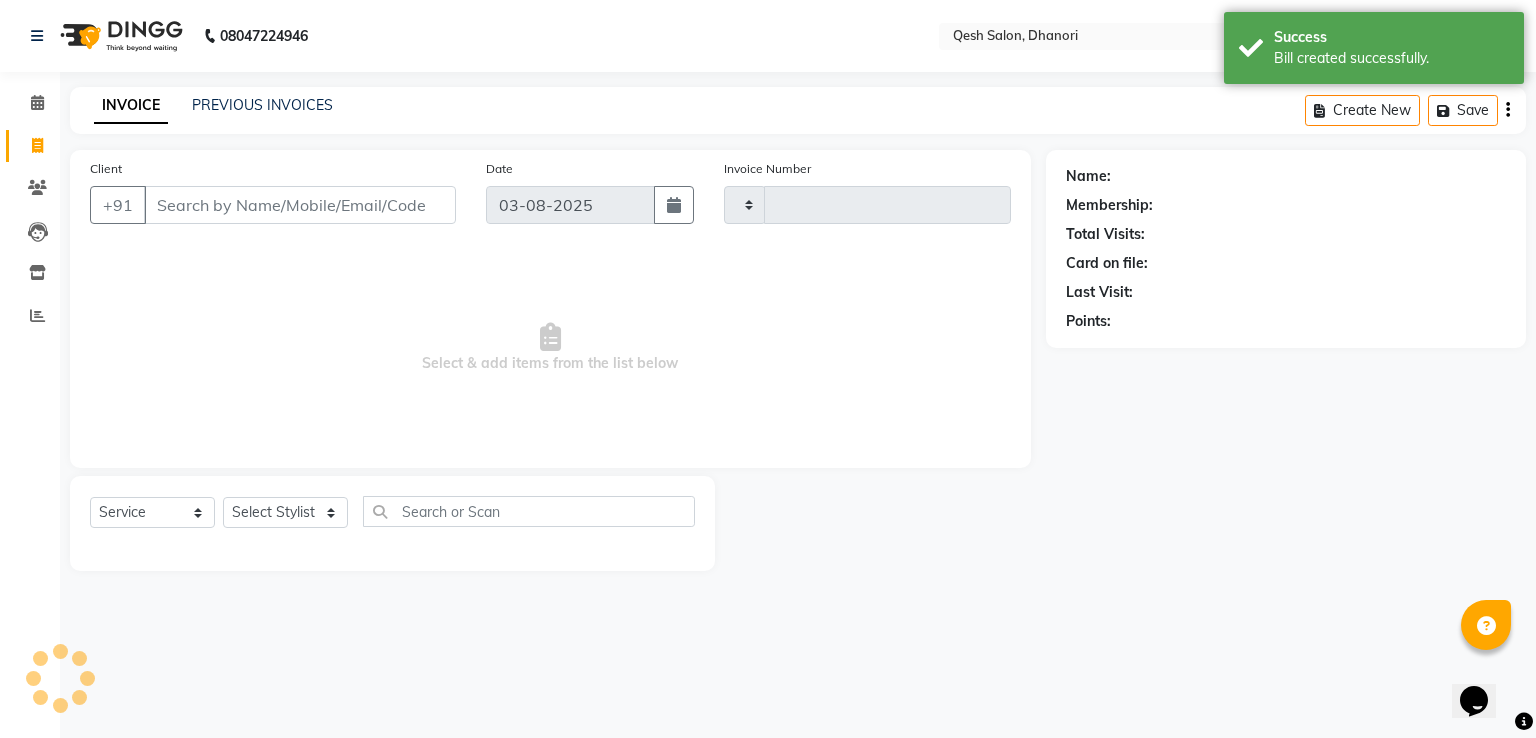 type on "0451" 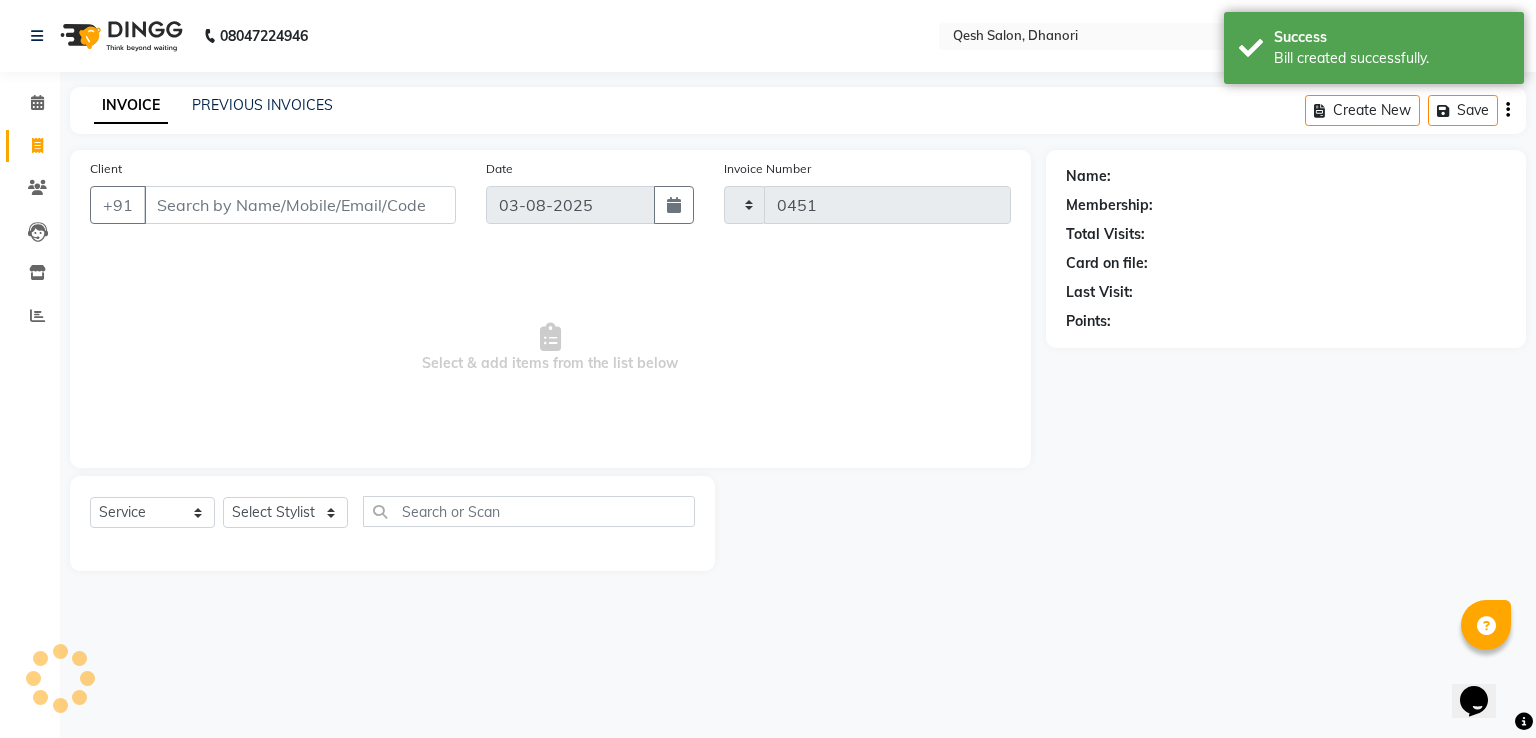 select on "7641" 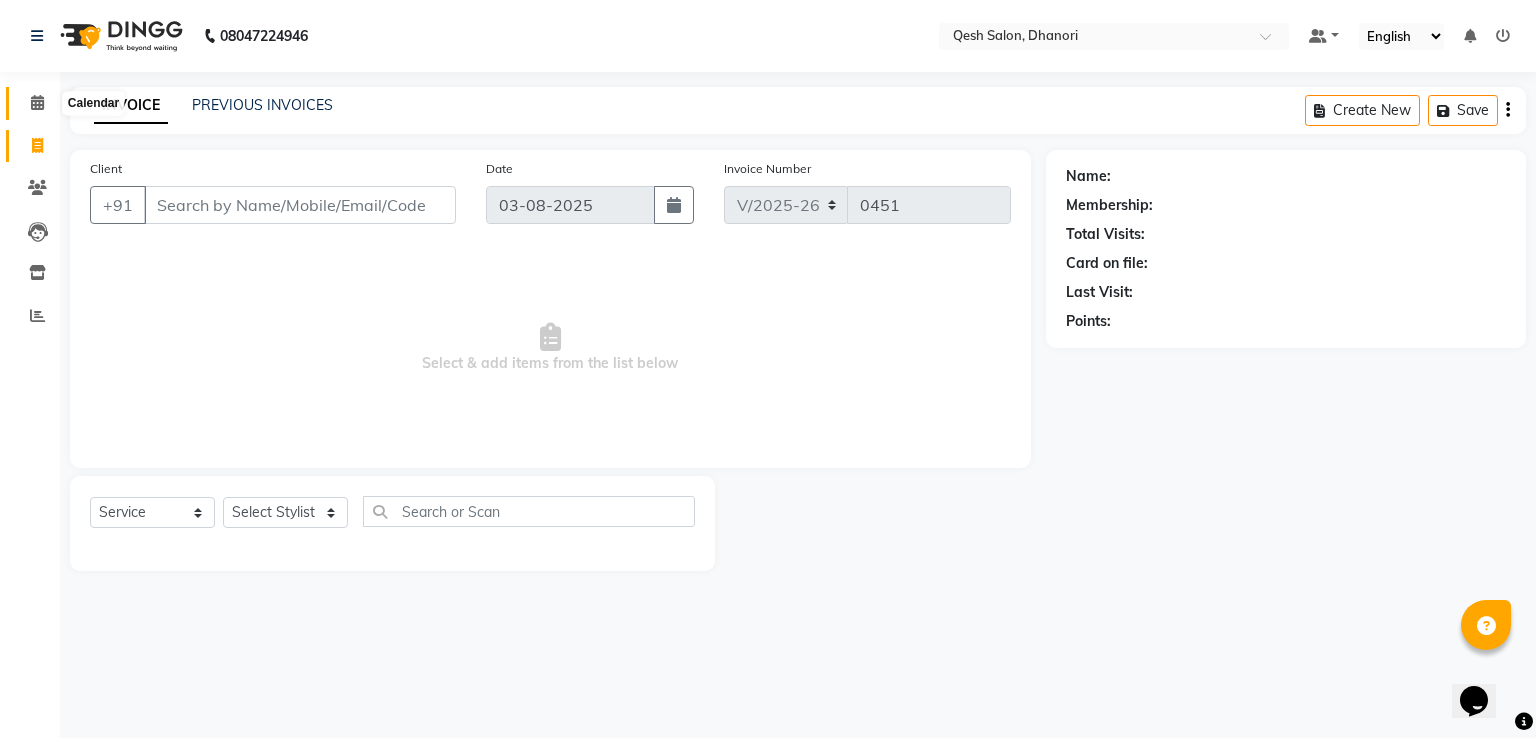 click 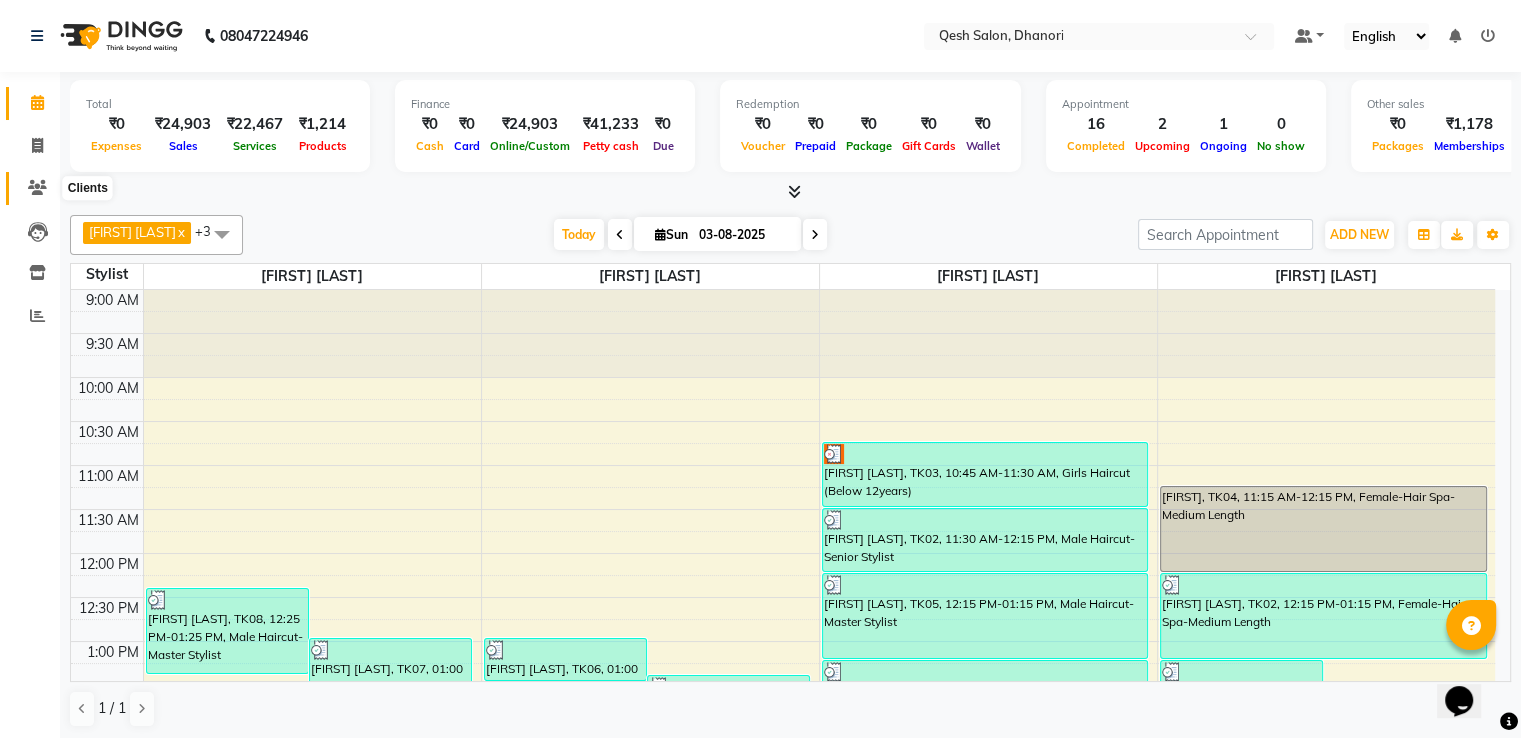 click 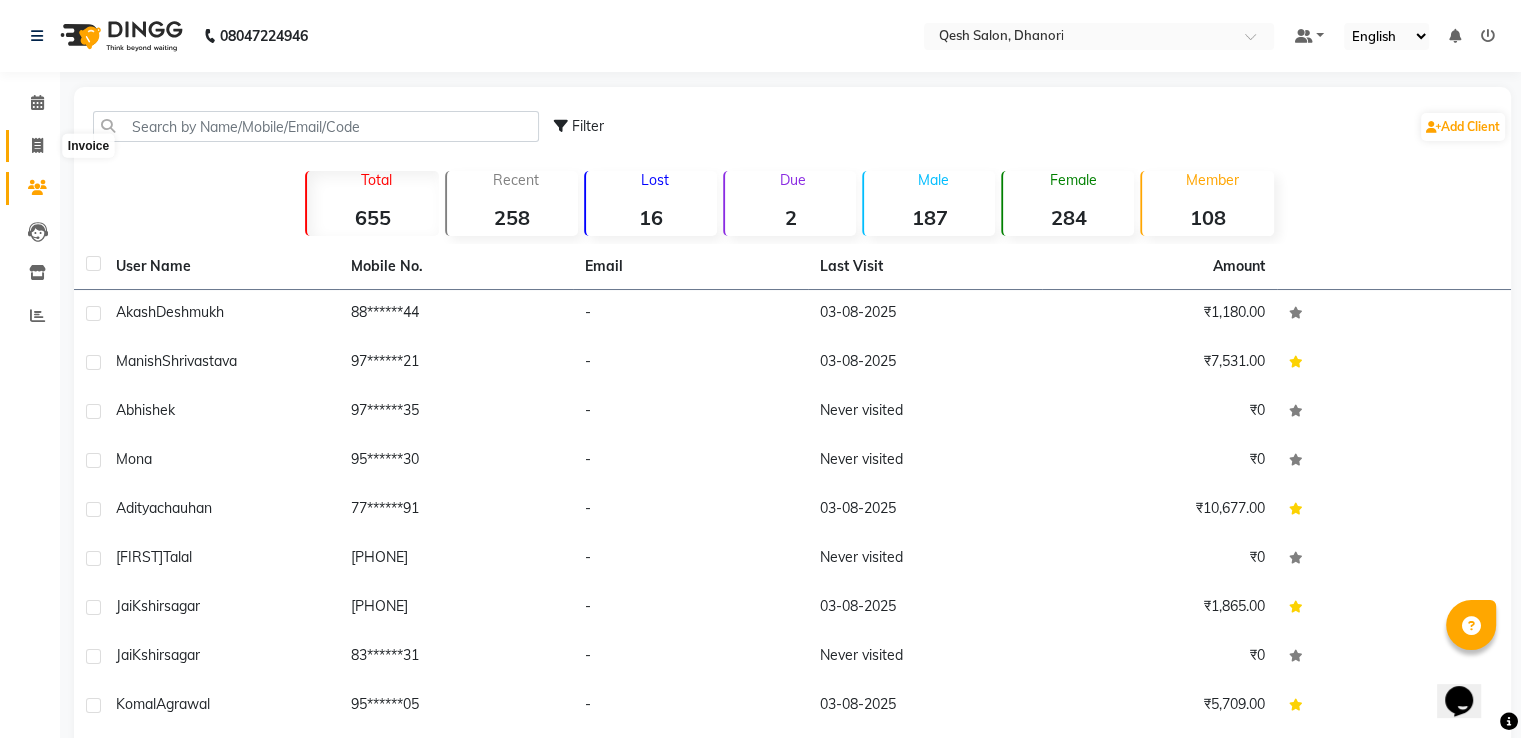 click 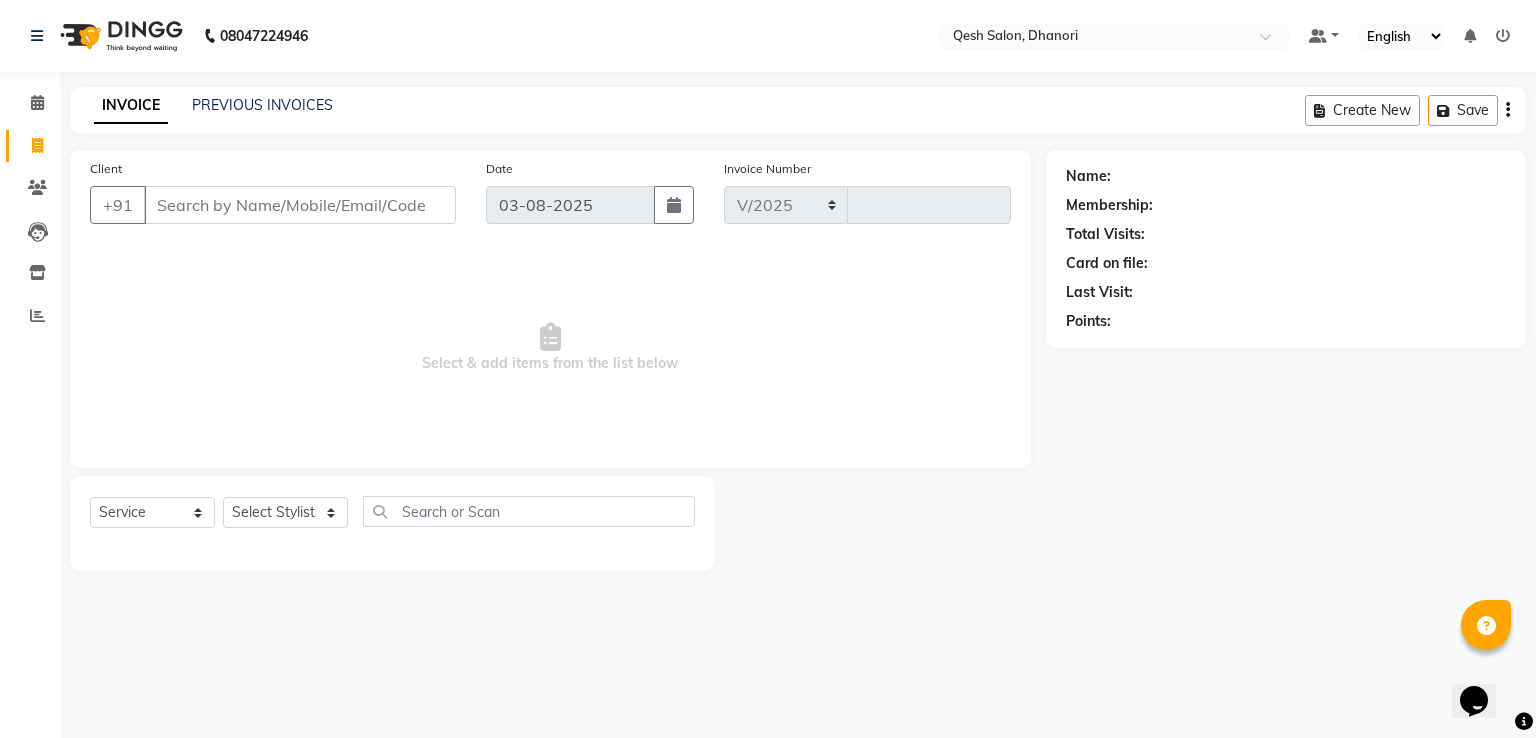 select on "7641" 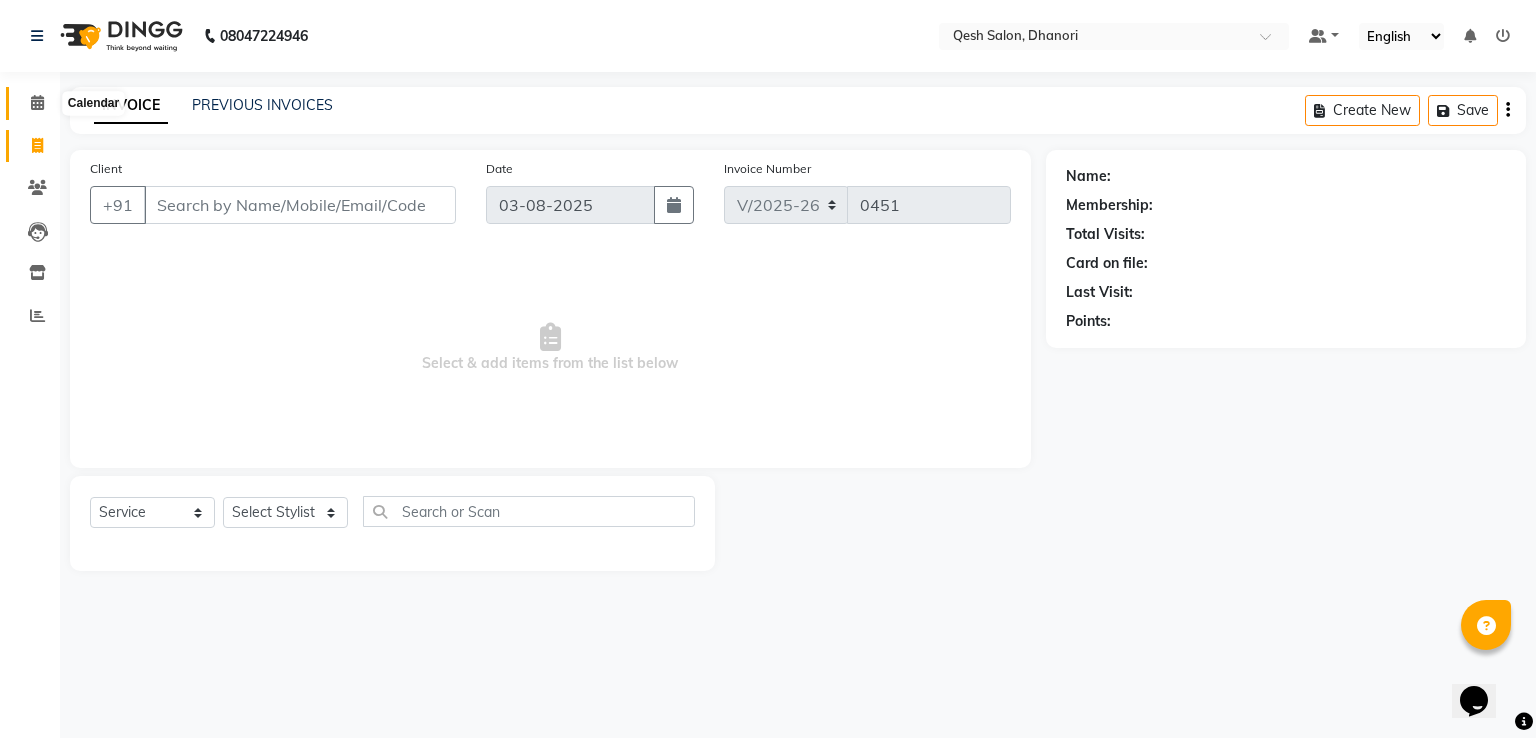 click 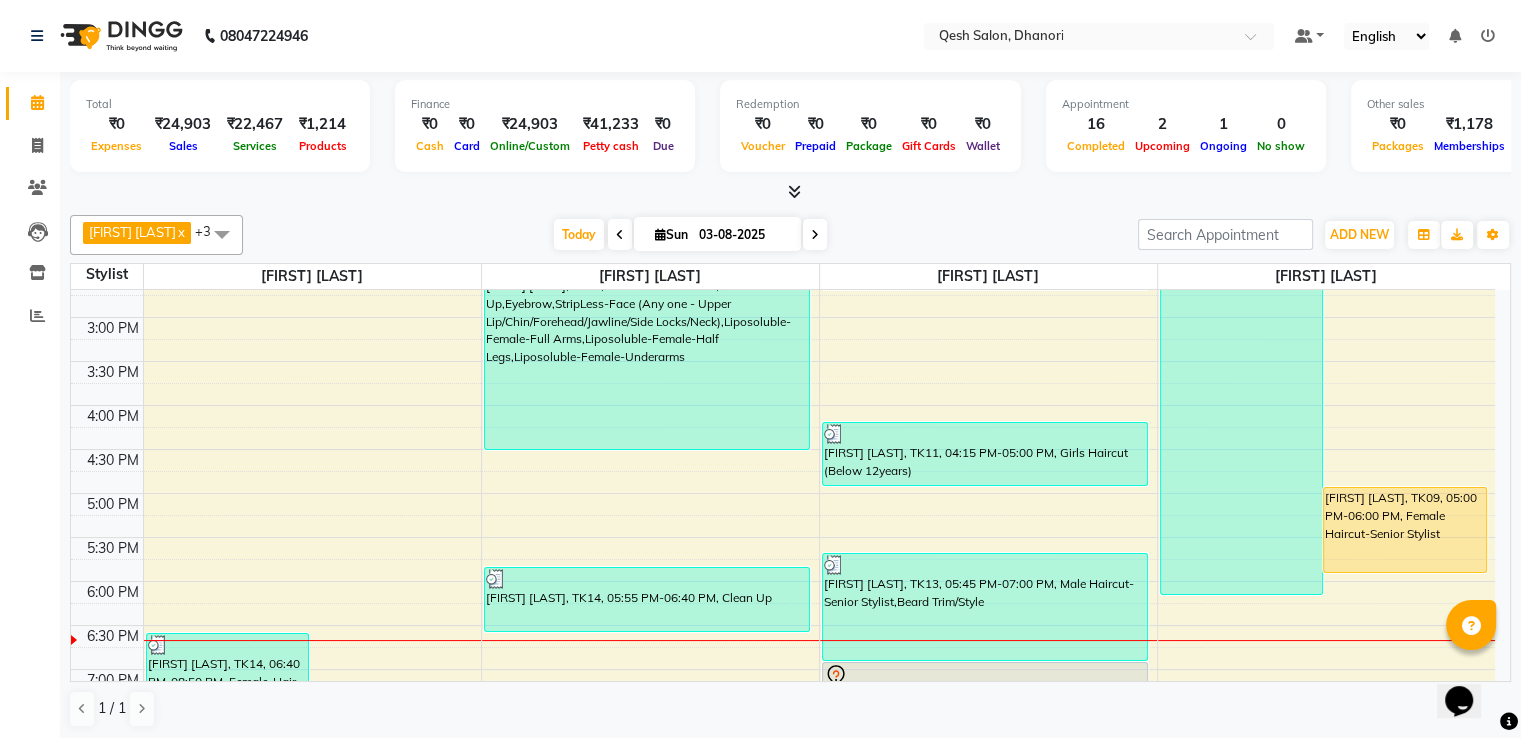 scroll, scrollTop: 800, scrollLeft: 0, axis: vertical 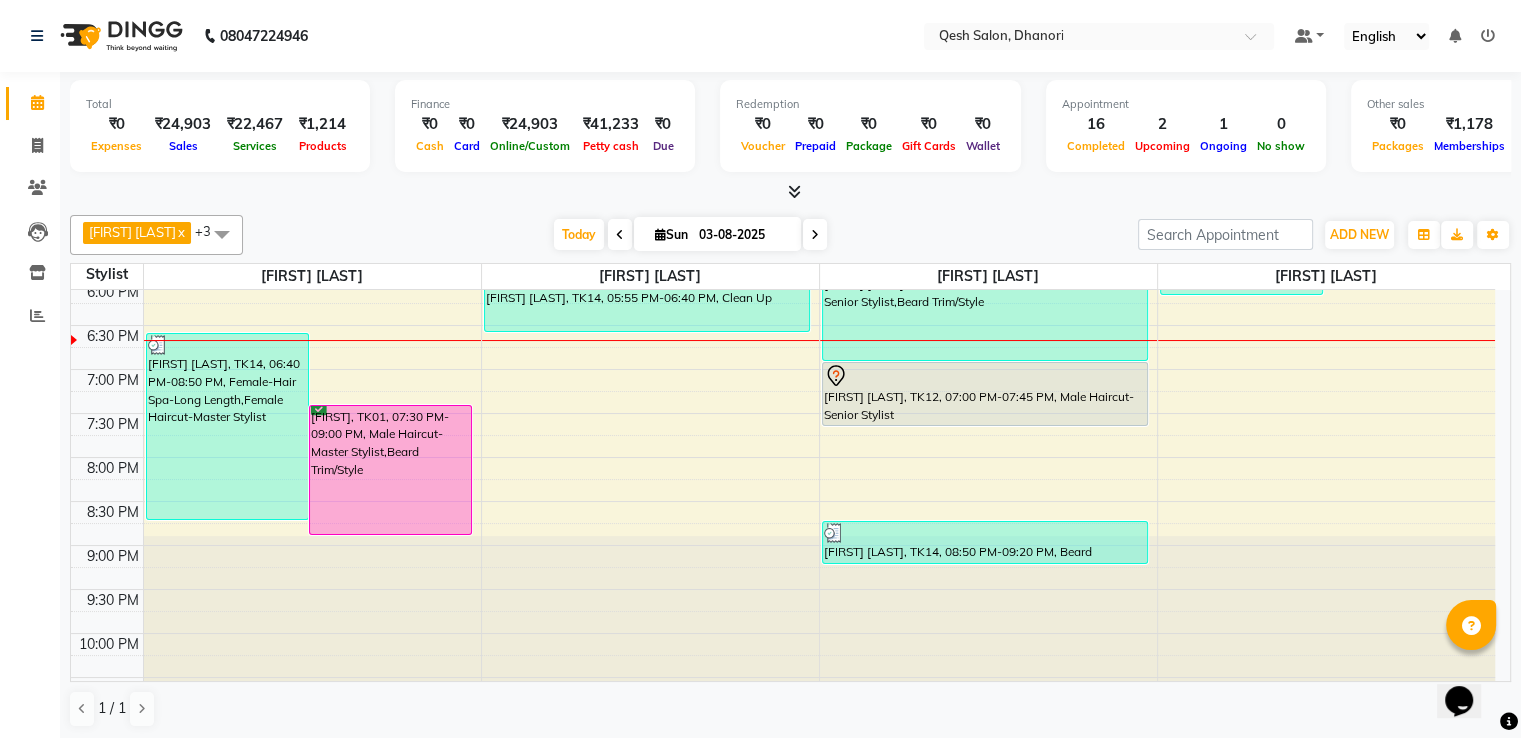click on "9:00 AM 9:30 AM 10:00 AM 10:30 AM 11:00 AM 11:30 AM 12:00 PM 12:30 PM 1:00 PM 1:30 PM 2:00 PM 2:30 PM 3:00 PM 3:30 PM 4:00 PM 4:30 PM 5:00 PM 5:30 PM 6:00 PM 6:30 PM 7:00 PM 7:30 PM 8:00 PM 8:30 PM 9:00 PM 9:30 PM 10:00 PM 10:30 PM     Amarjeet Dev, TK08, 12:25 PM-01:25 PM, Male Haircut-Master Stylist     Avinash Gawai, TK07, 01:00 PM-02:30 PM, Beard Trim/Style,Male Haircut-Master Stylist     Manish Shrivastava, TK14, 06:40 PM-08:50 PM, Female-Hair Spa-Long Length,Female Haircut-Master Stylist     Abhishek, TK01, 07:30 PM-09:00 PM, Male Haircut-Master Stylist,Beard Trim/Style     Vikram Murdande, TK06, 01:00 PM-01:30 PM, Male-Full Arms DeTan     Amarjeet Dev, TK08, 01:25 PM-01:50 PM, Male-Face + Neck DeTan     Komal Agrawal, TK10, 02:20 PM-04:35 PM, Clean Up,Eyebrow,StripLess-Face (Any one - Upper Lip/Chin/Forehead/Jawline/Side Locks/Neck),Liposoluble-Female-Full Arms,Liposoluble-Female-Half Legs,Liposoluble-Female-Underarms     Manish Shrivastava, TK14, 05:55 PM-06:40 PM, Clean Up" at bounding box center [783, 105] 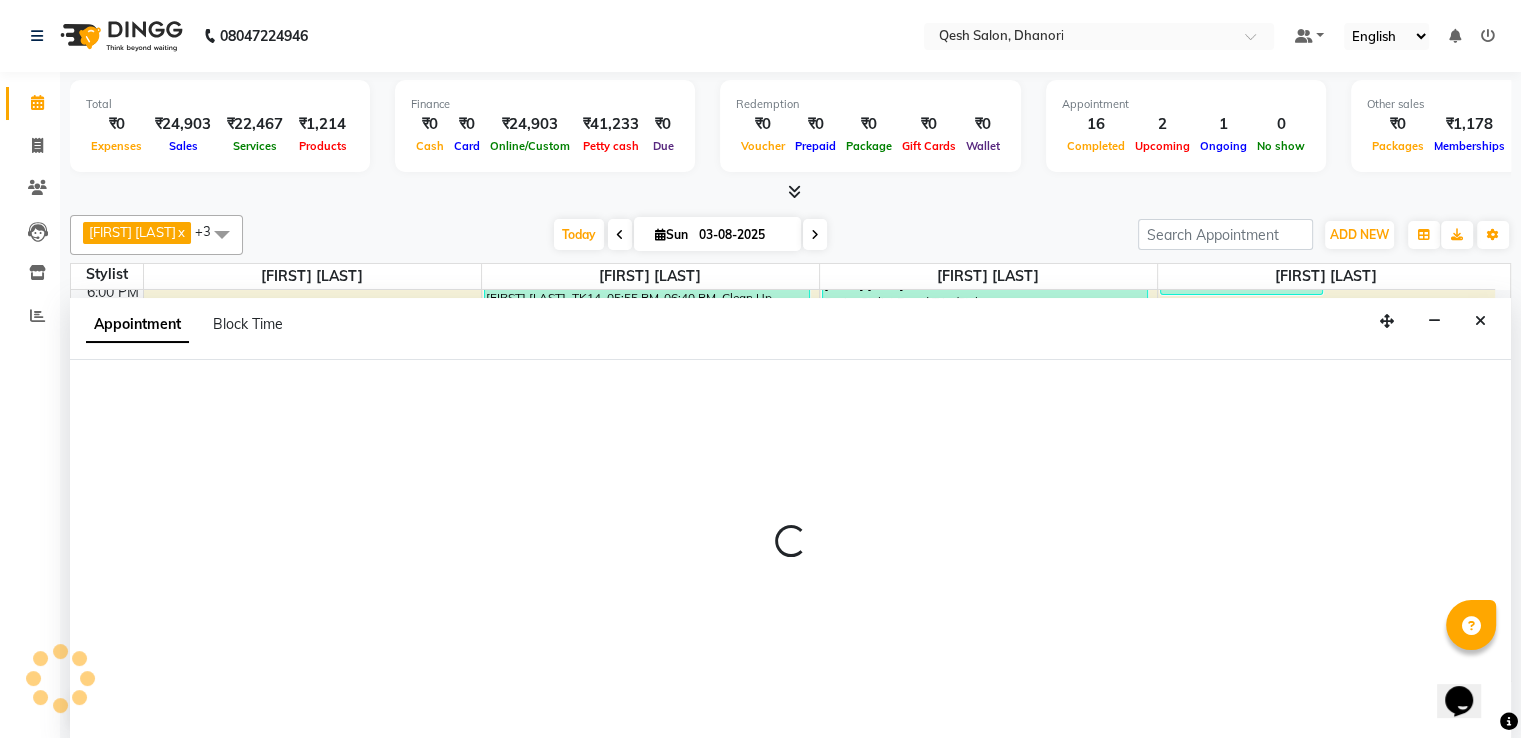 select on "83667" 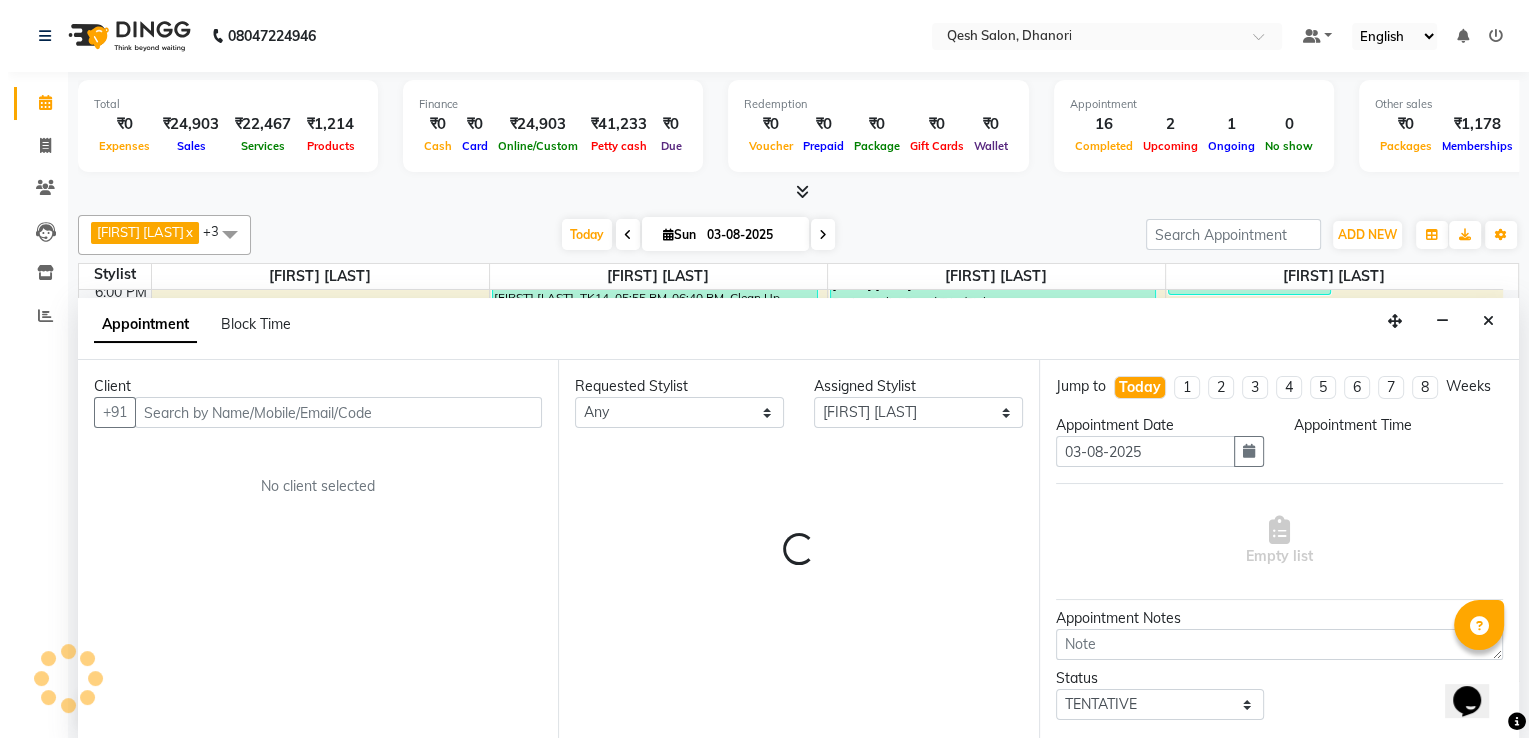 scroll, scrollTop: 1, scrollLeft: 0, axis: vertical 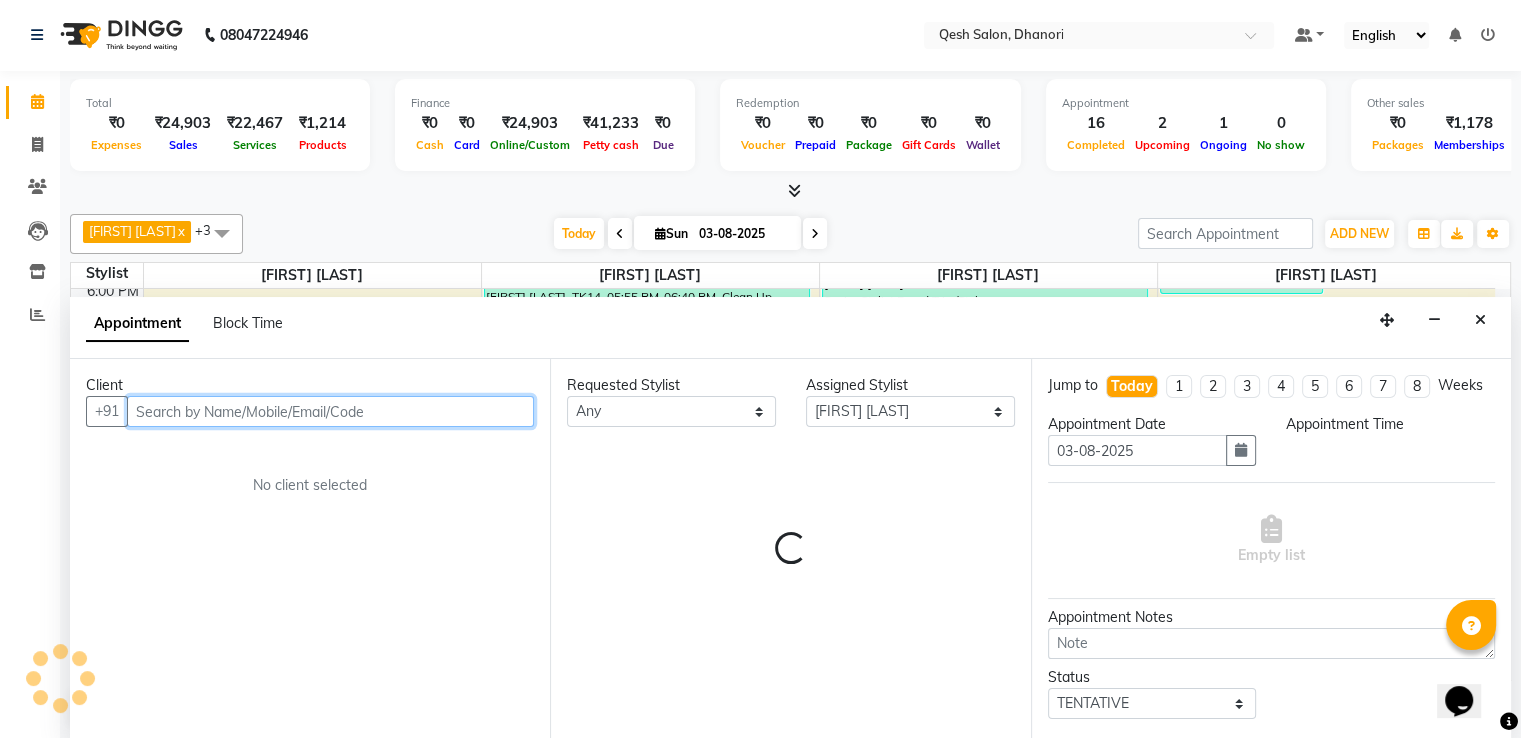 select on "1125" 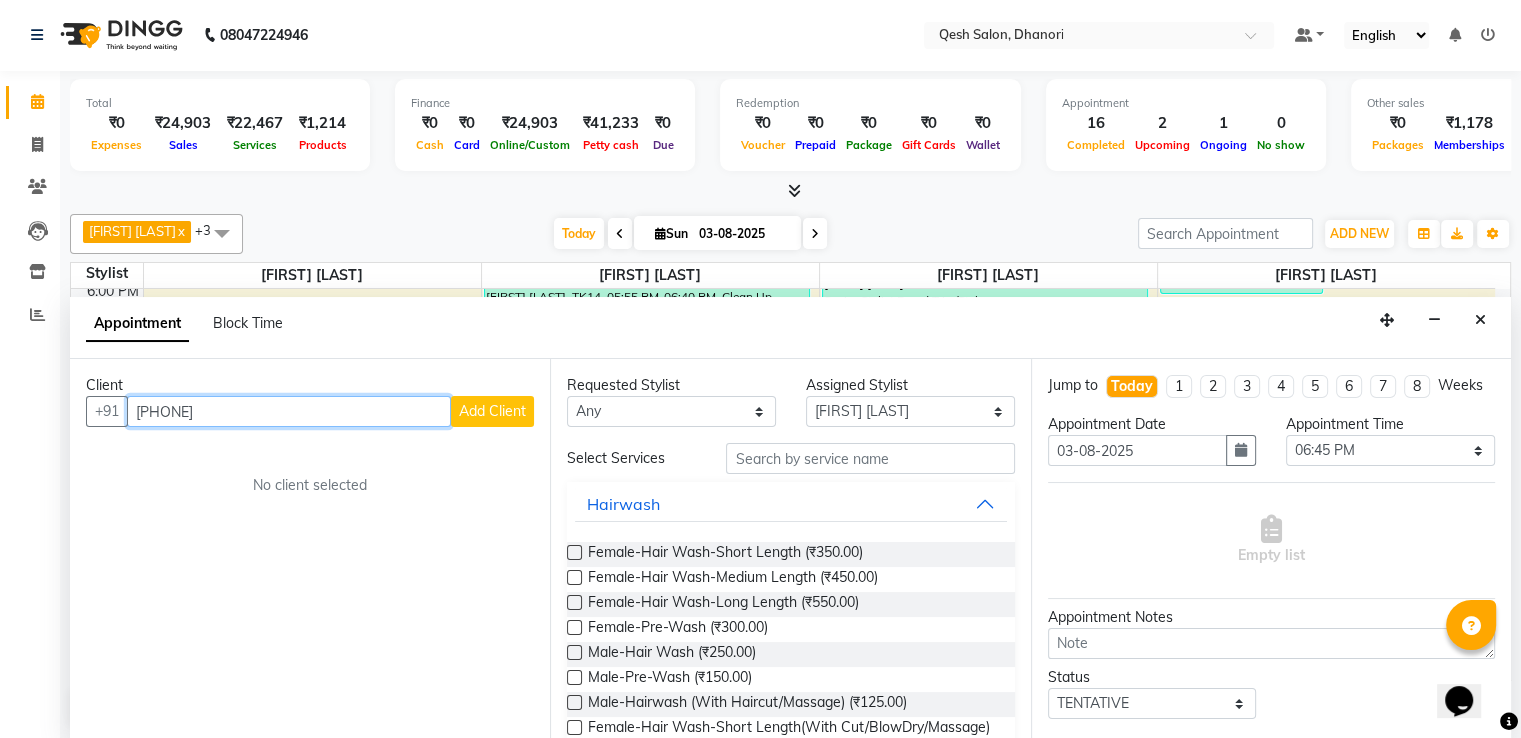 type on "[PHONE]" 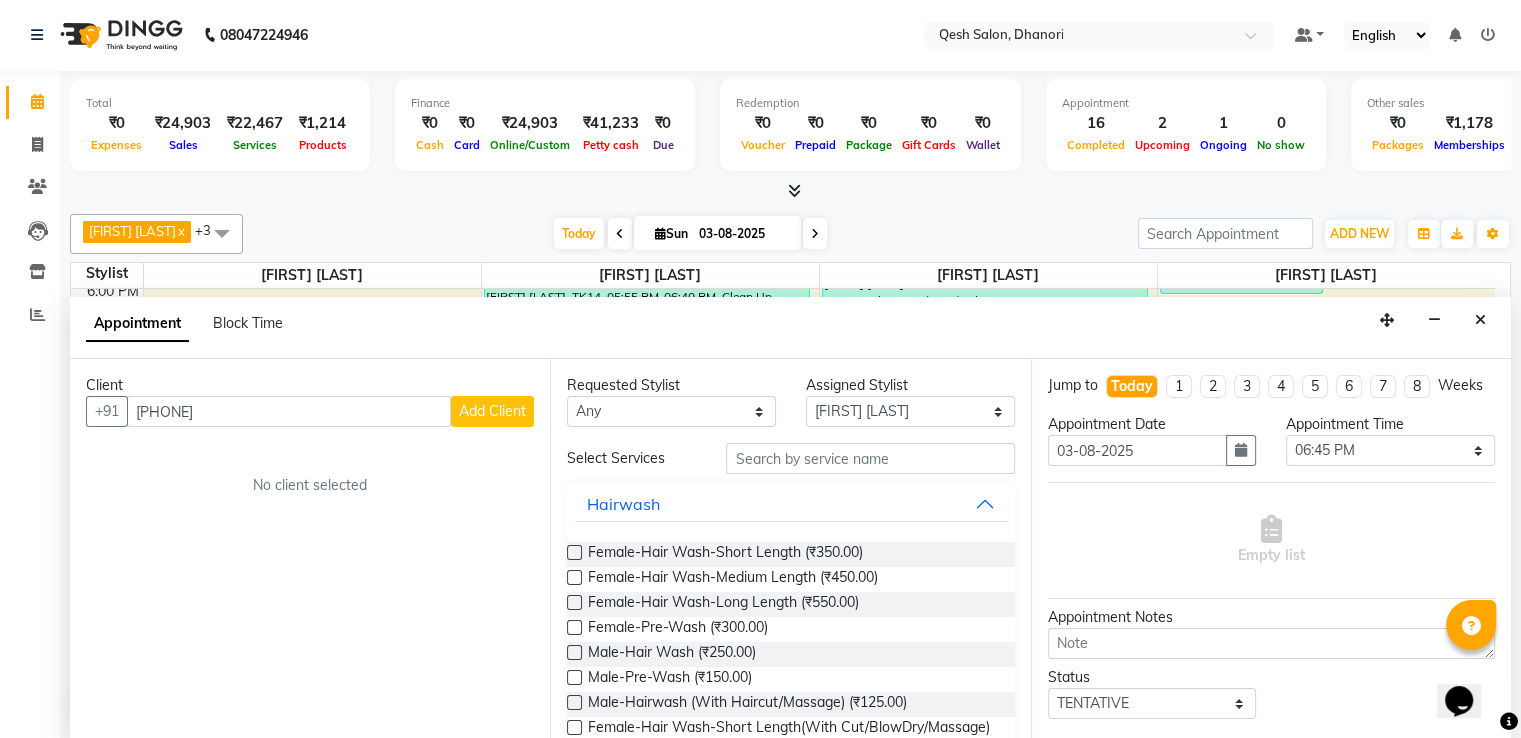 click on "Add Client" at bounding box center [492, 411] 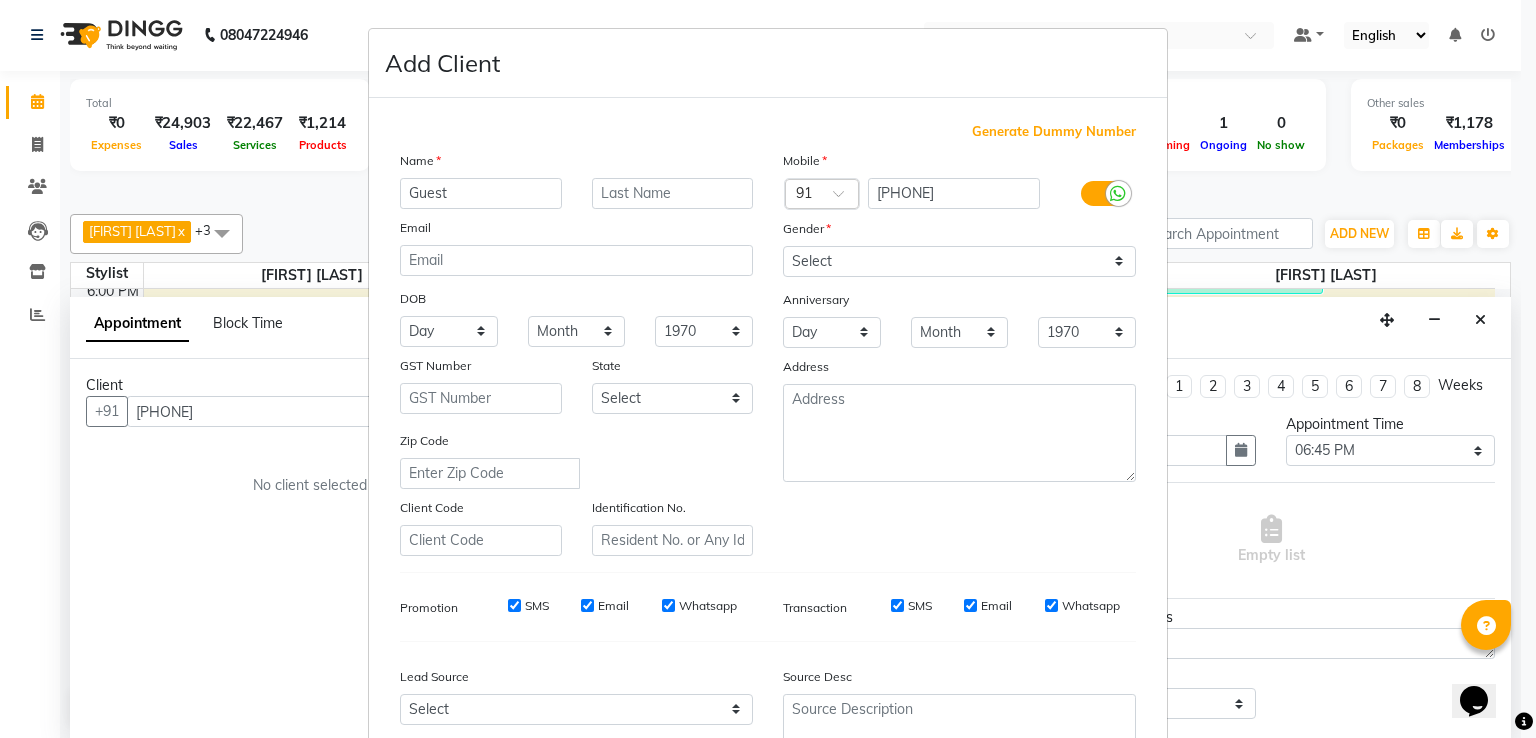 type on "Guest" 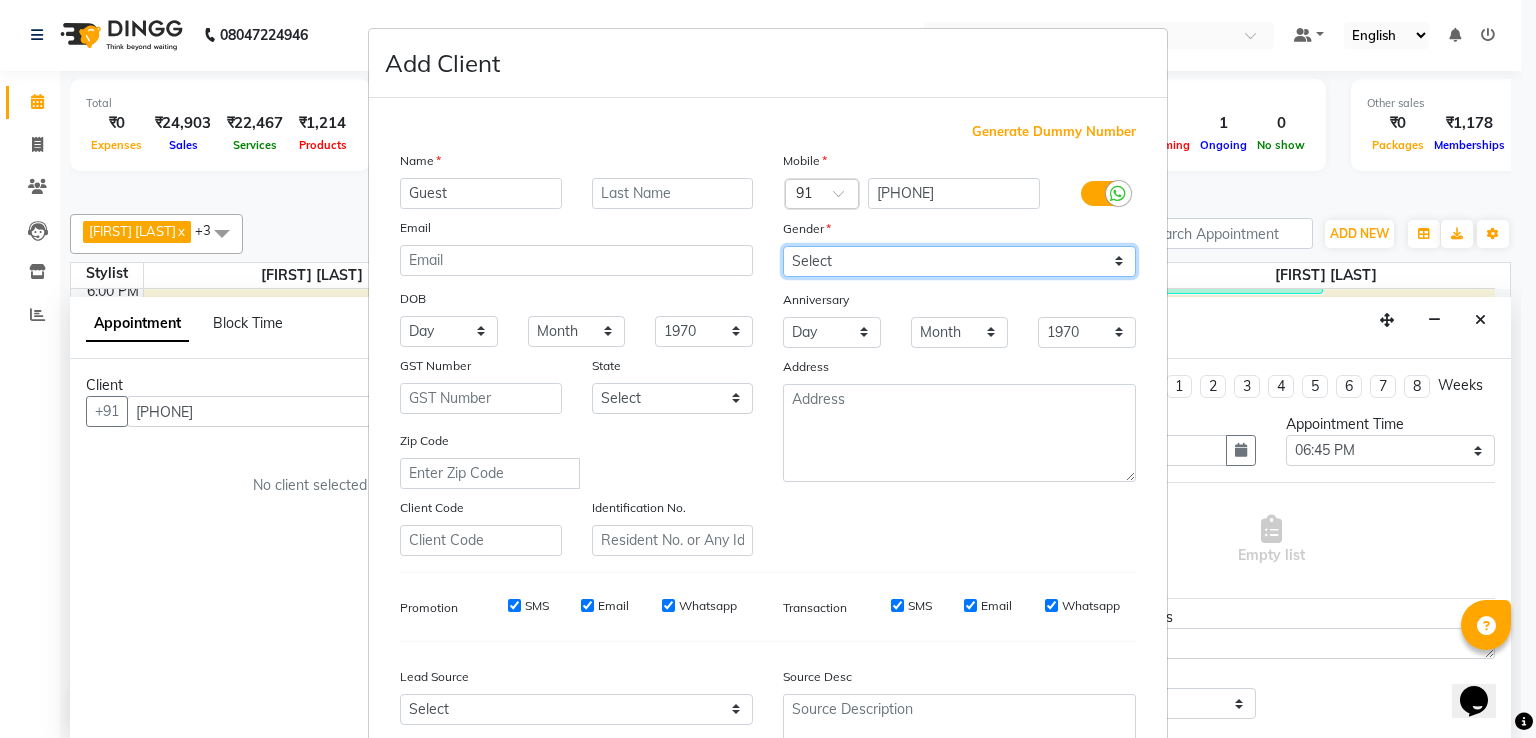click on "Select Male Female Other Prefer Not To Say" at bounding box center [959, 261] 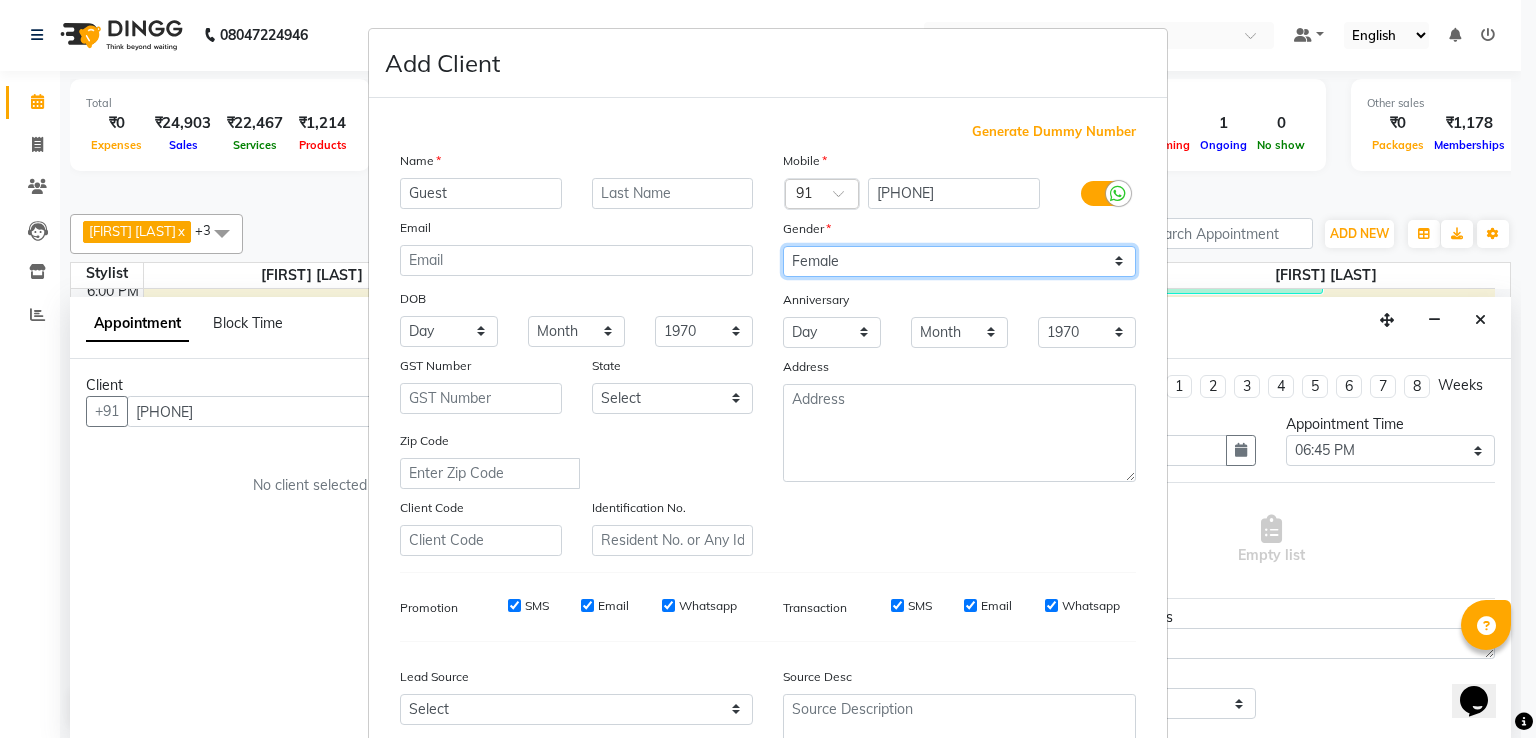 click on "Select Male Female Other Prefer Not To Say" at bounding box center [959, 261] 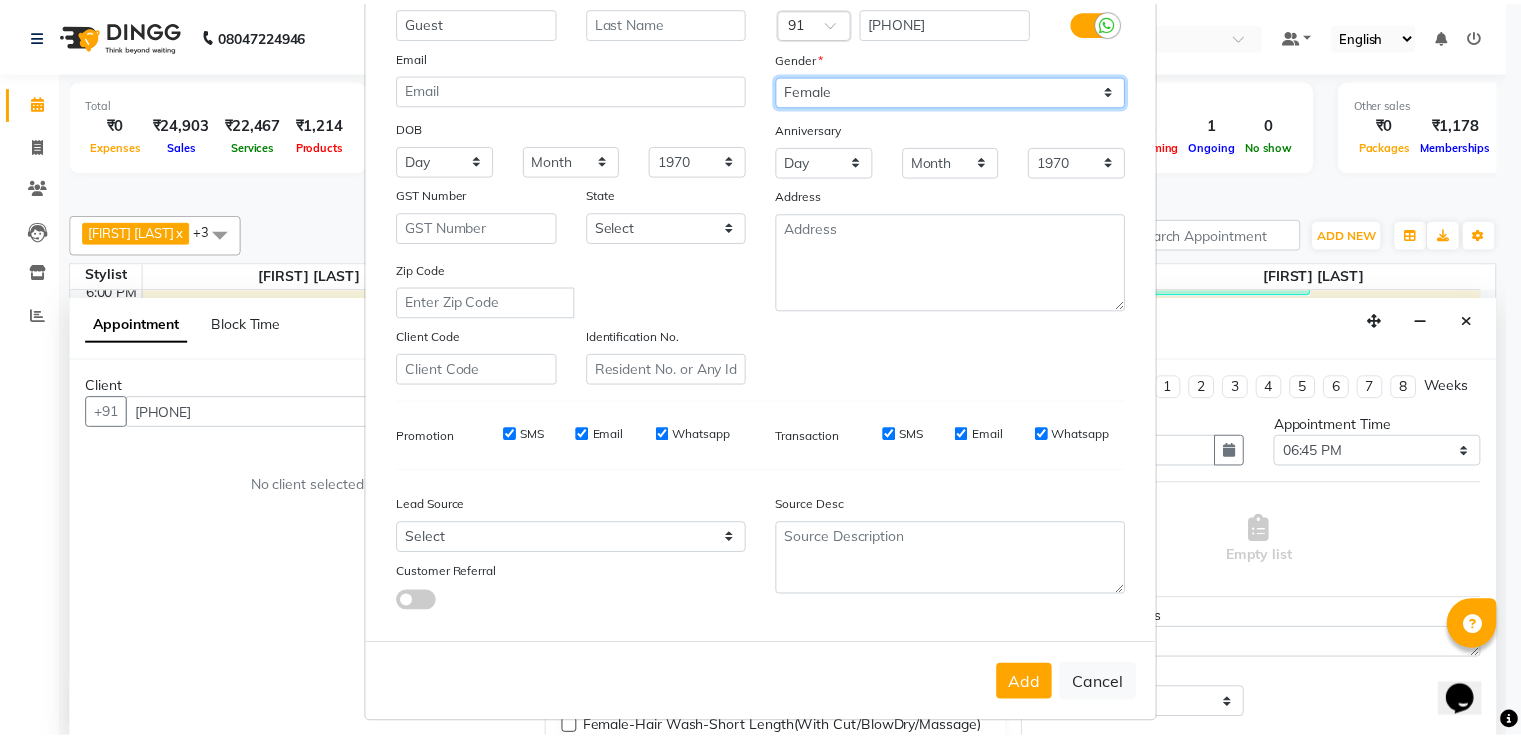 scroll, scrollTop: 195, scrollLeft: 0, axis: vertical 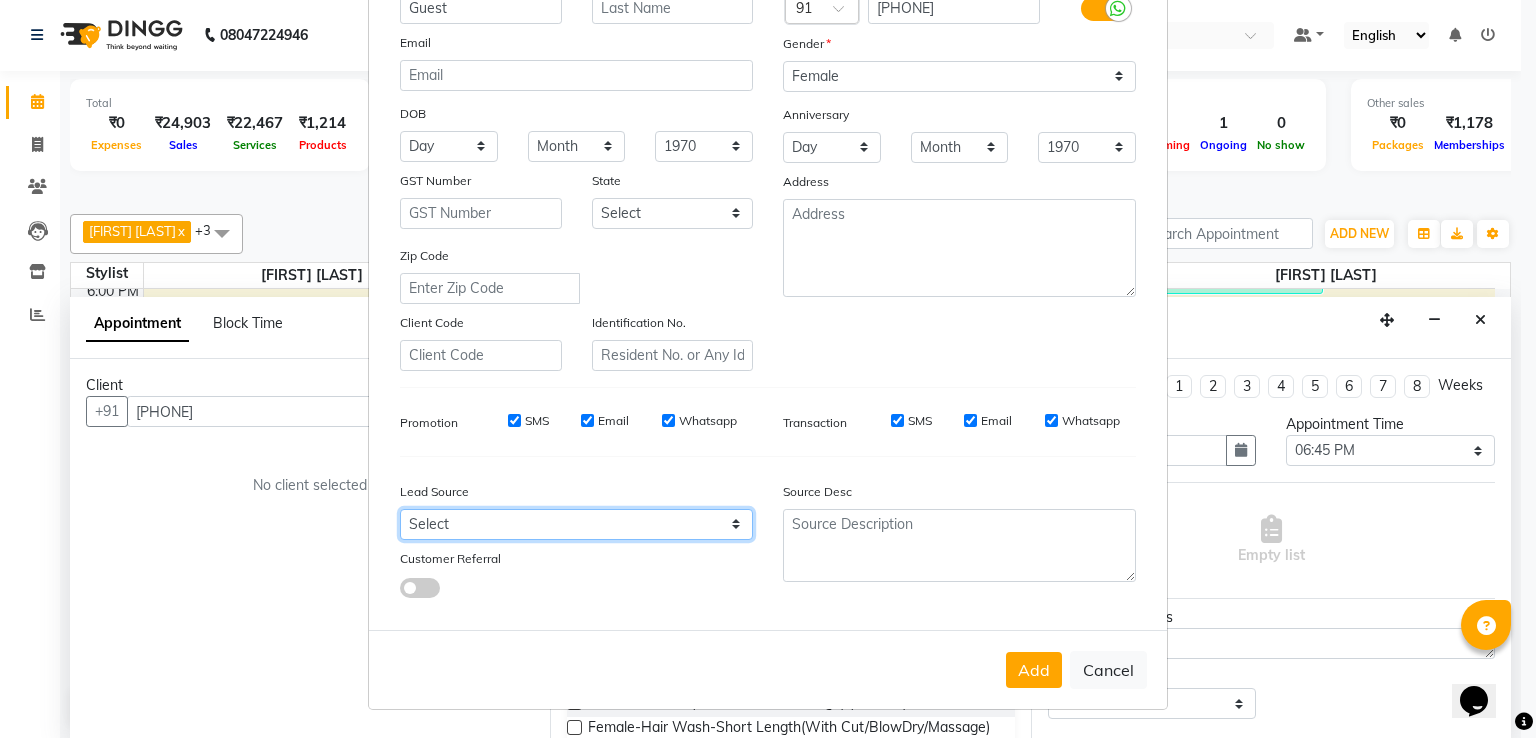 click on "Select Walk-in Referral Internet Friend Word of Mouth Advertisement Facebook JustDial Google Other" at bounding box center (576, 524) 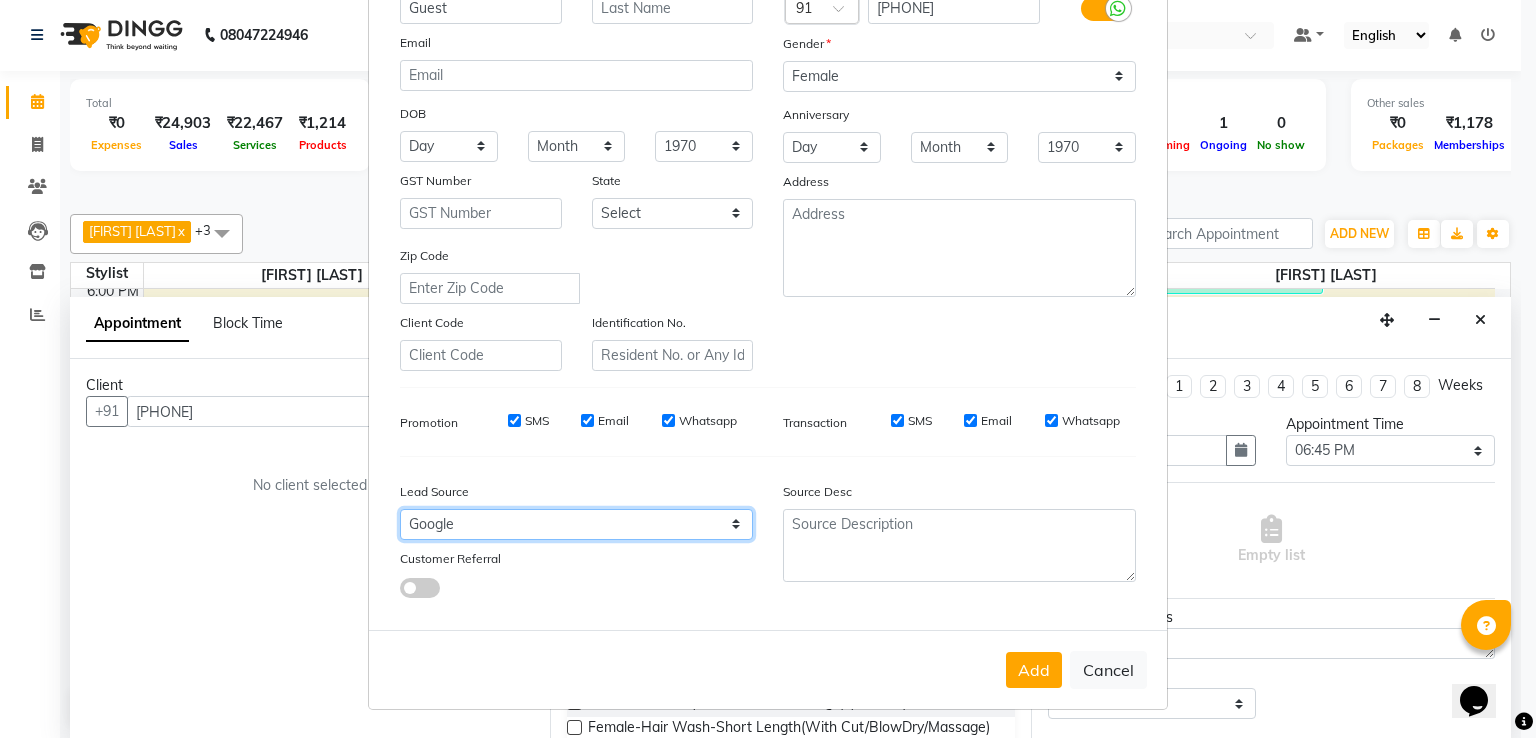click on "Select Walk-in Referral Internet Friend Word of Mouth Advertisement Facebook JustDial Google Other" at bounding box center [576, 524] 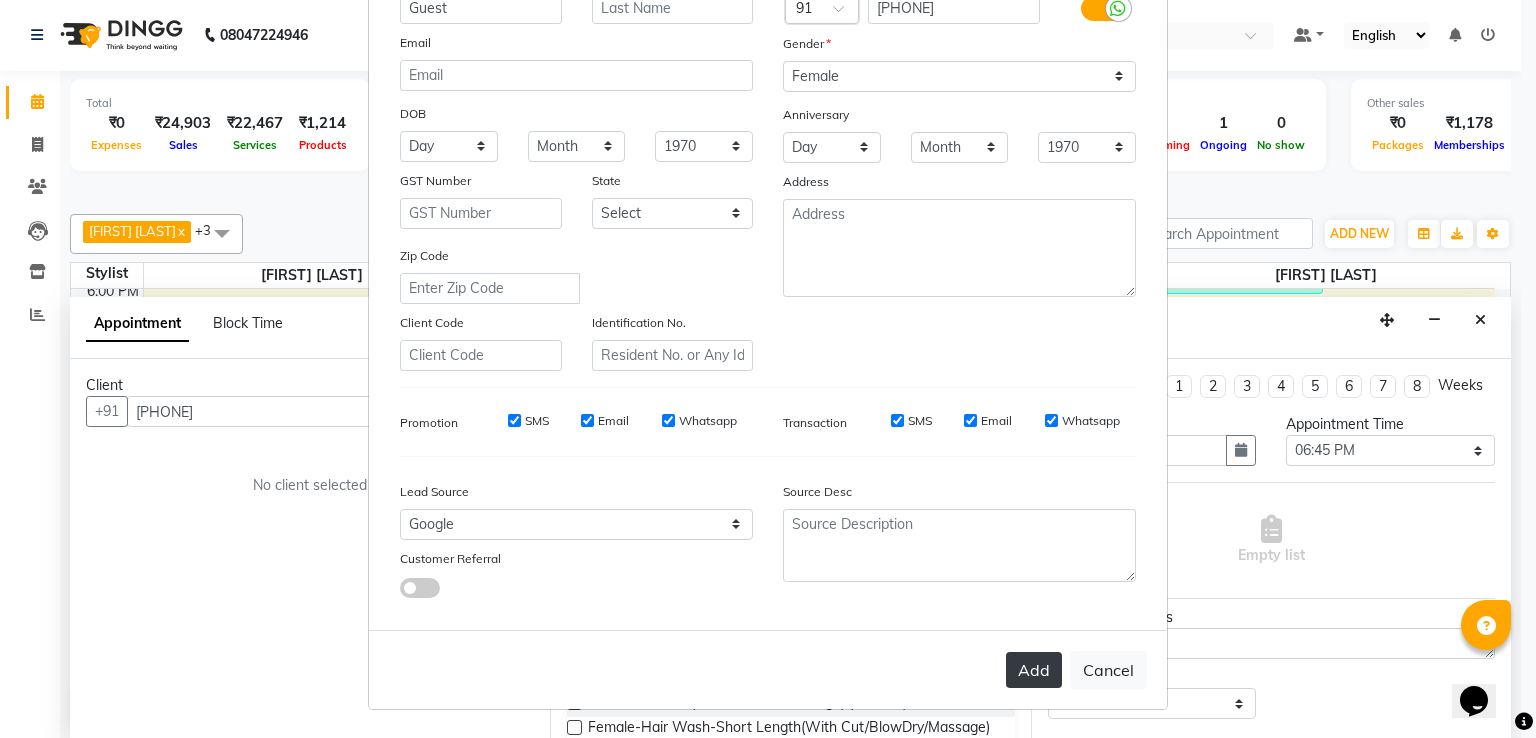 click on "Add" at bounding box center [1034, 670] 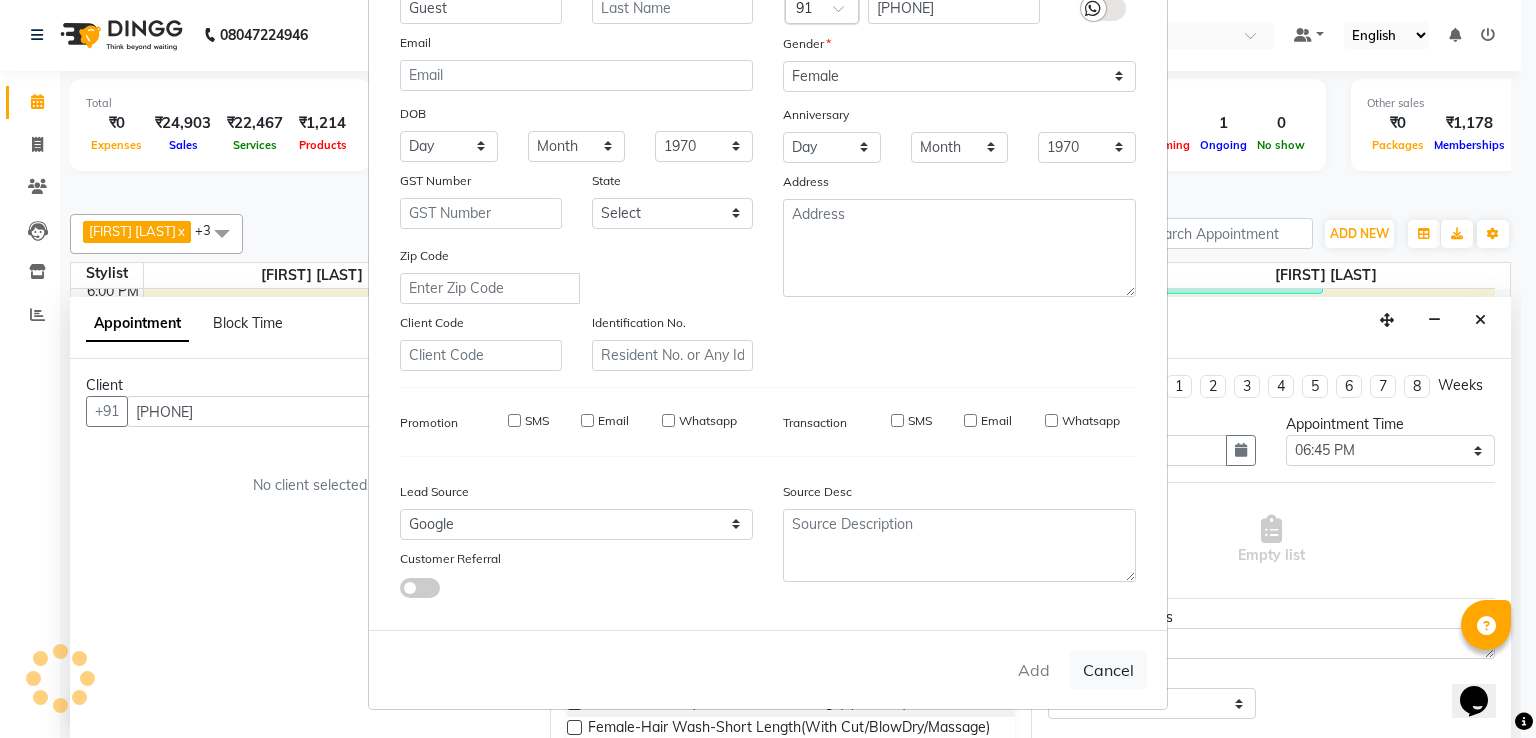 type on "96******56" 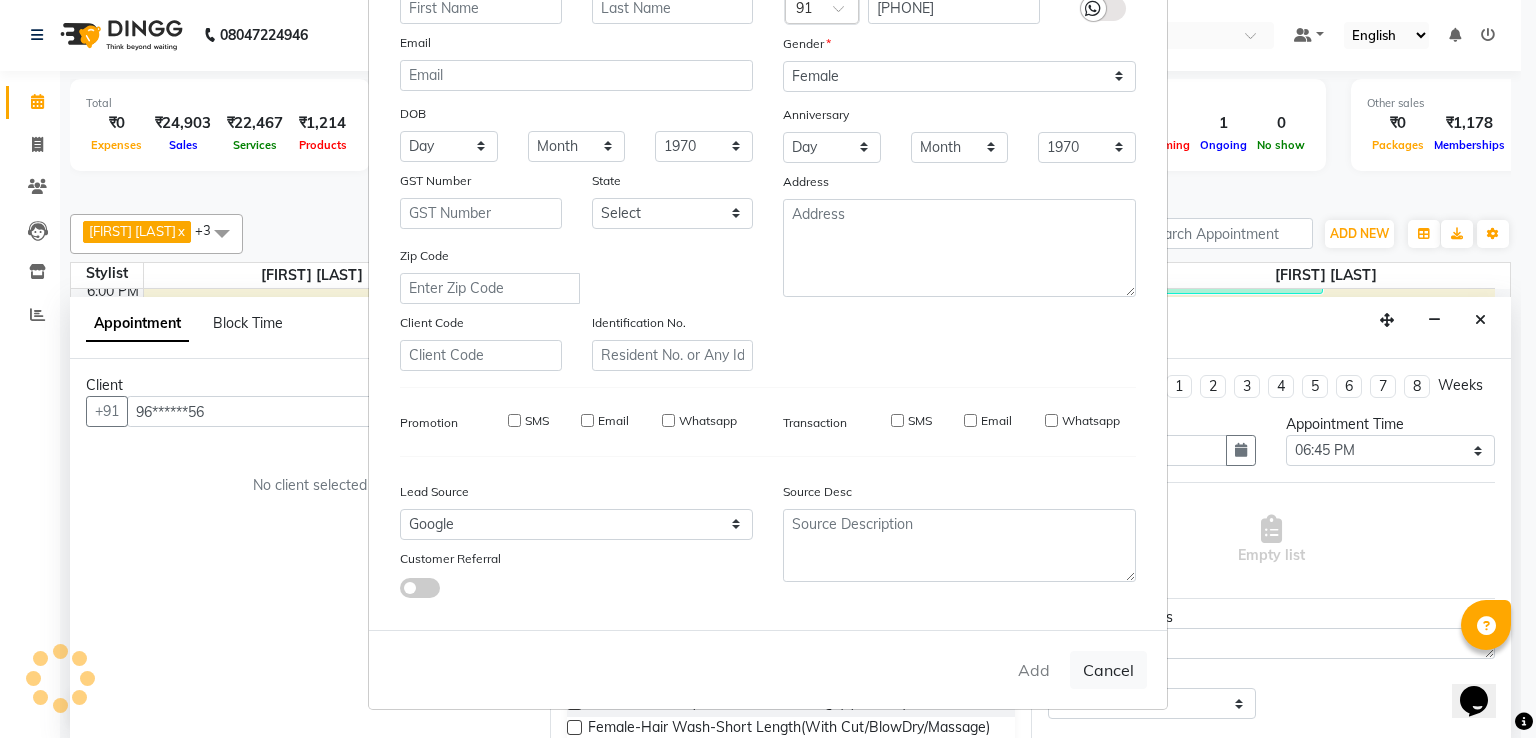 select 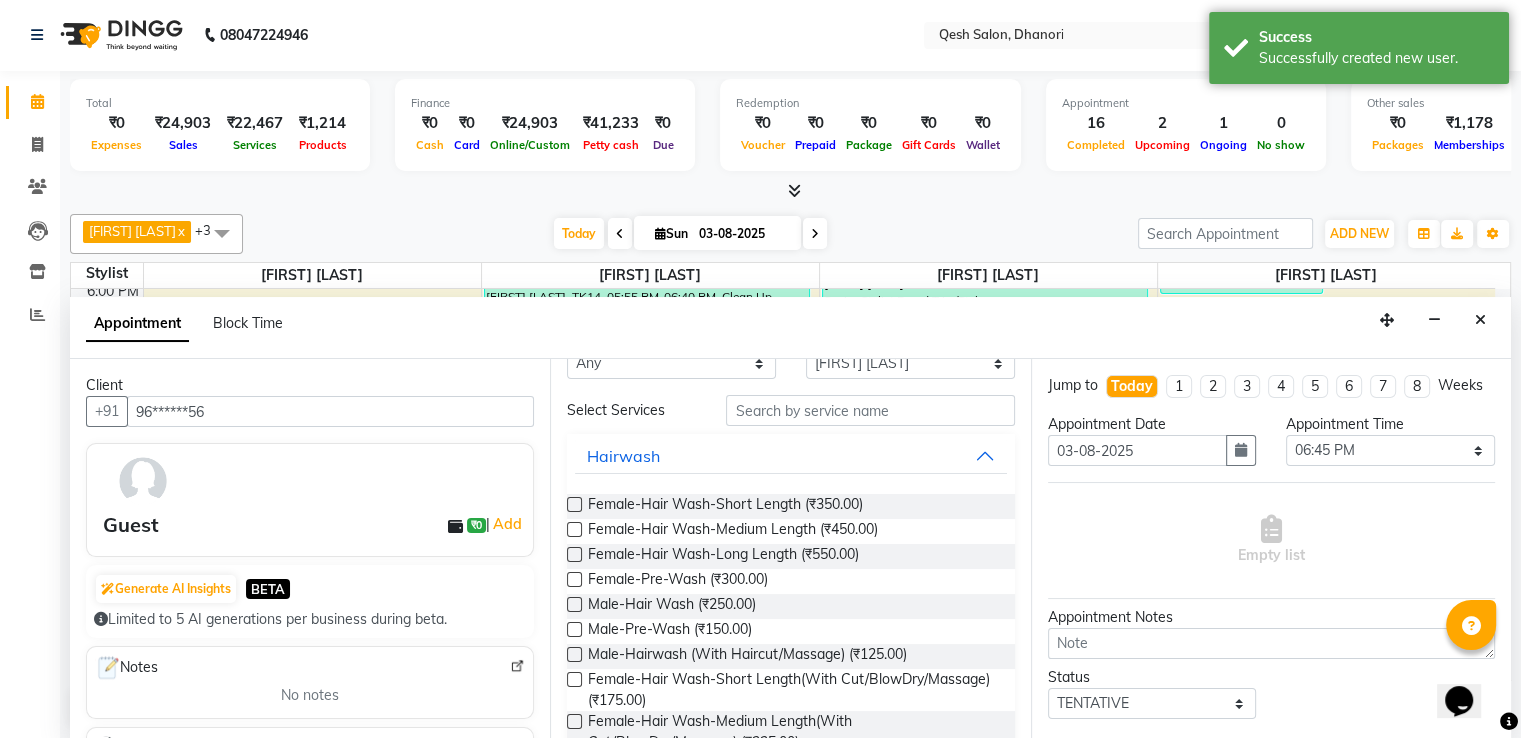 scroll, scrollTop: 0, scrollLeft: 0, axis: both 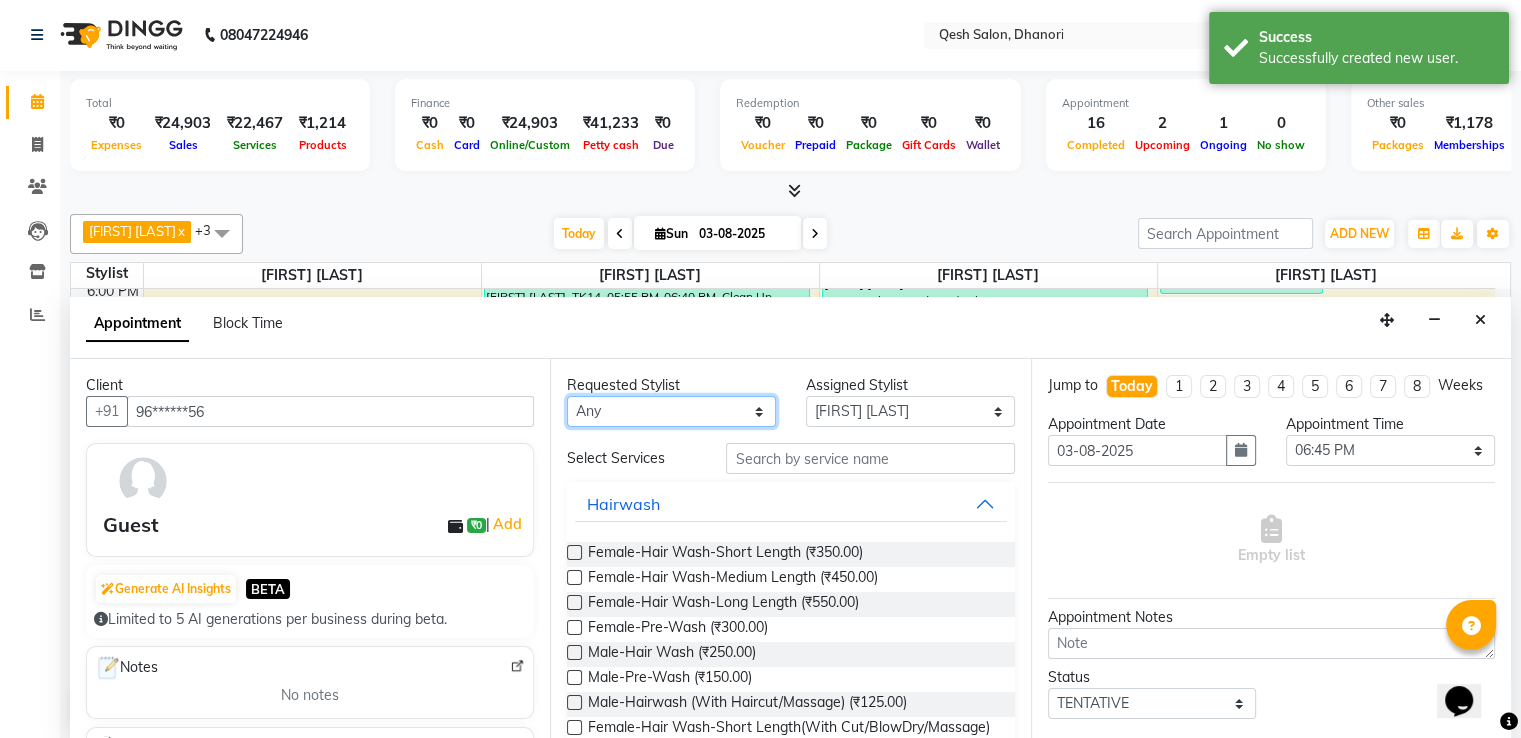 click on "Any Gagandeep Arora Harry Siril Anthony Salon Sunil Kisan Wani Vanita Kamble Vinod Daulat Sonawane" at bounding box center [671, 411] 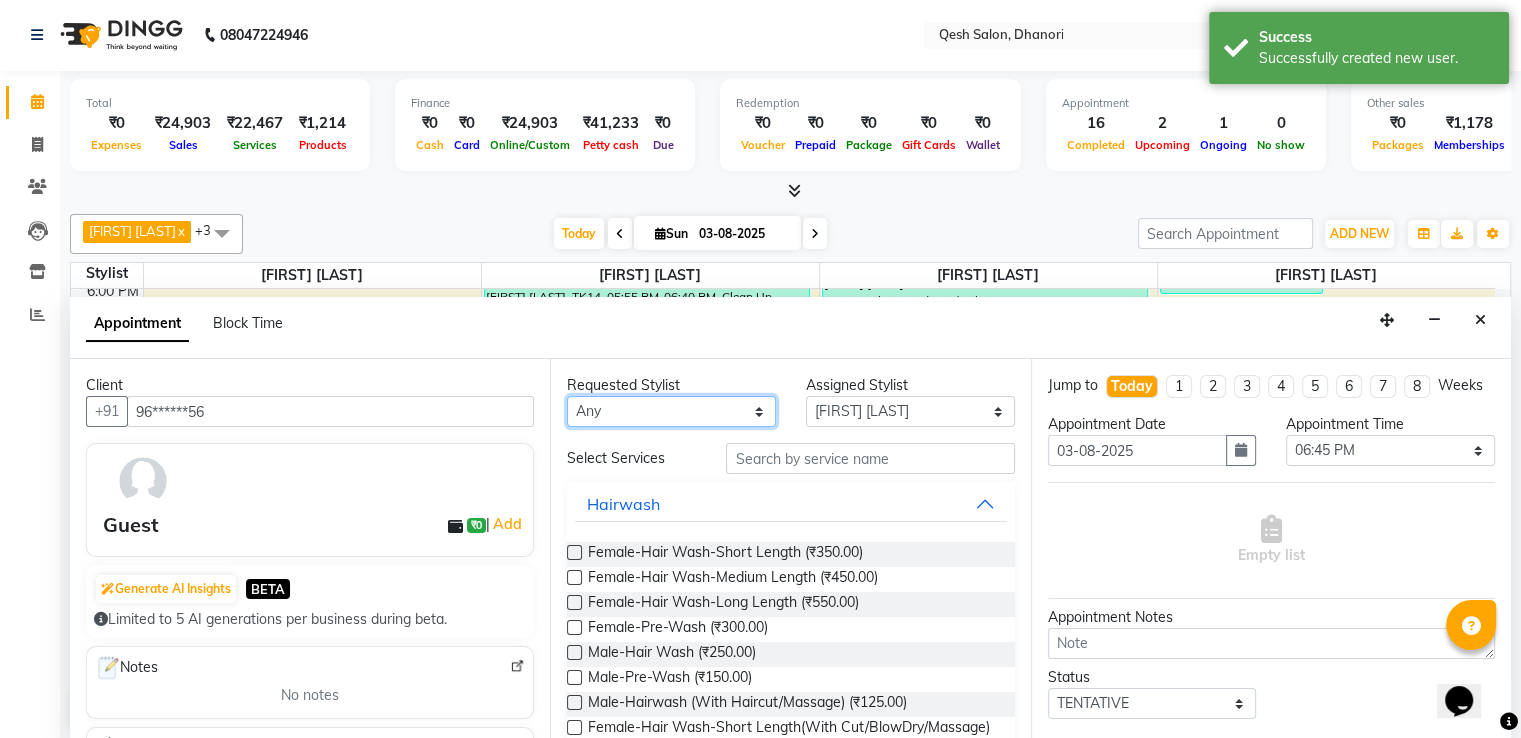select on "83667" 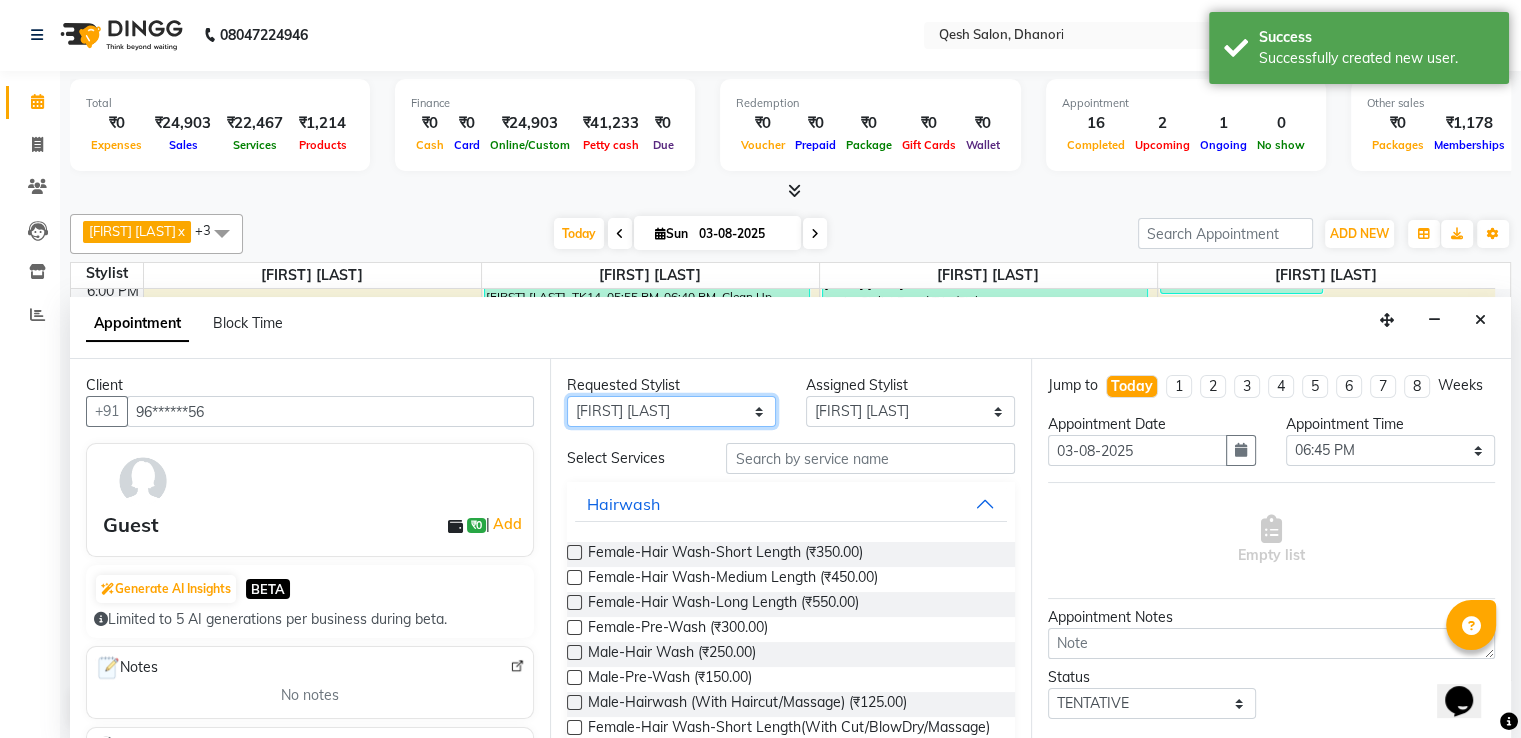 click on "Any Gagandeep Arora Harry Siril Anthony Salon Sunil Kisan Wani Vanita Kamble Vinod Daulat Sonawane" at bounding box center [671, 411] 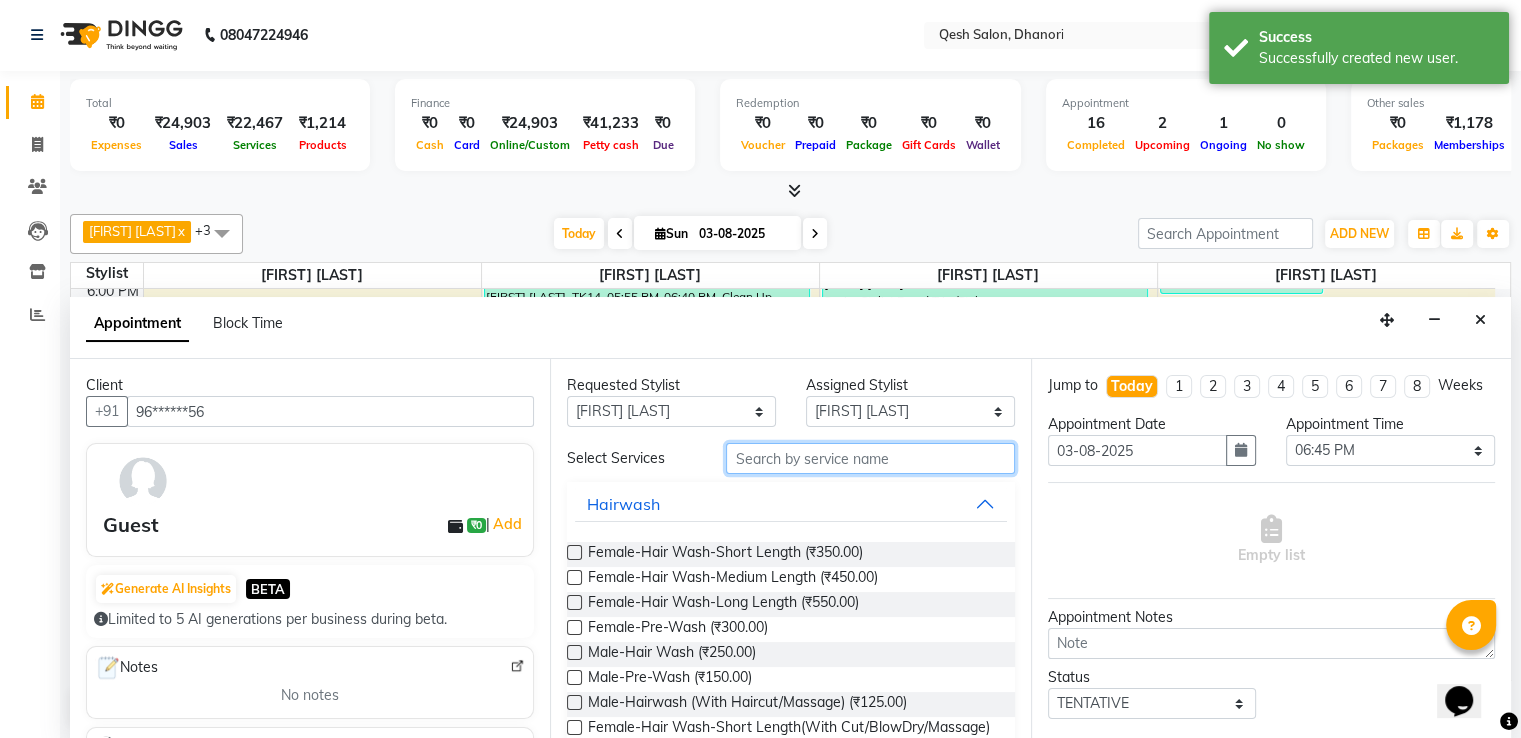 click at bounding box center [870, 458] 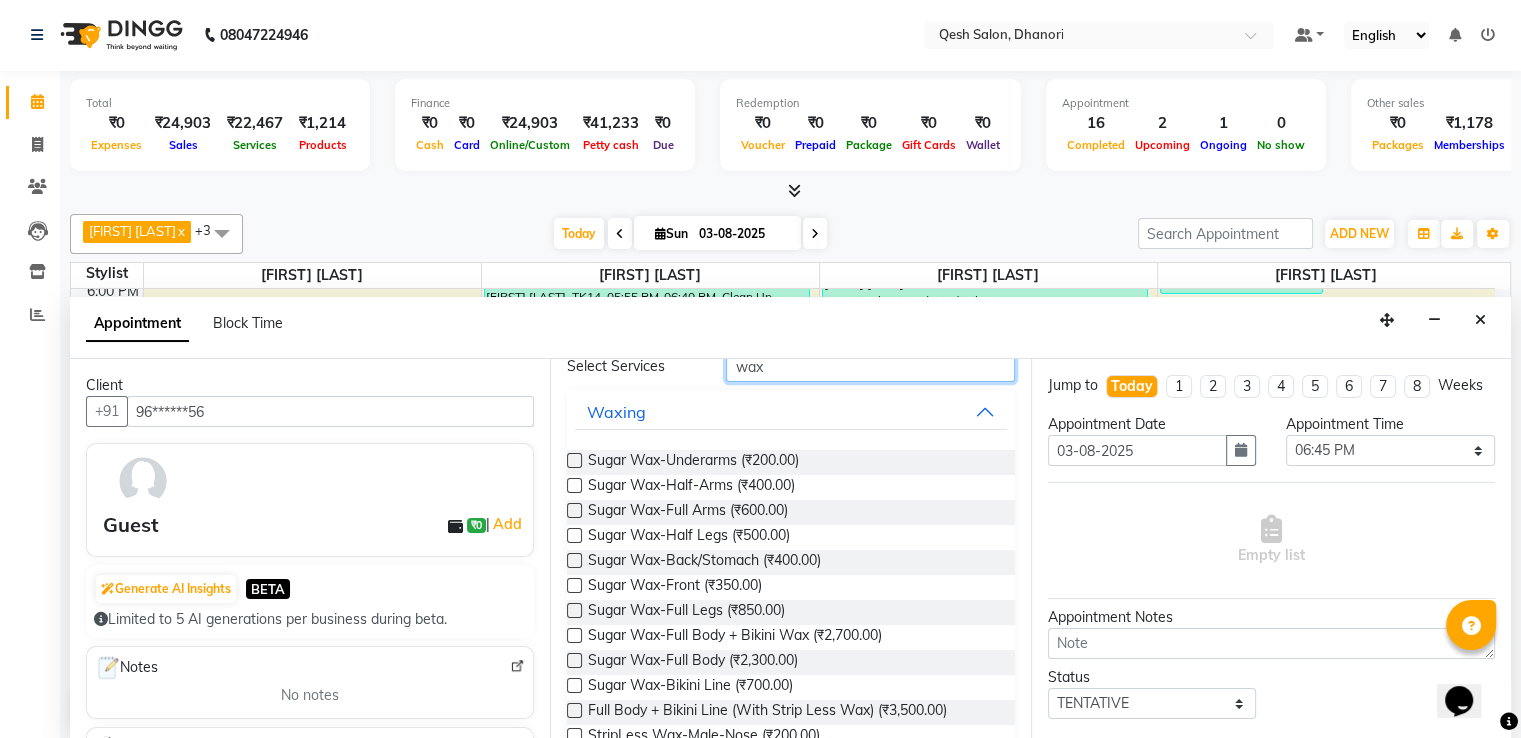 scroll, scrollTop: 0, scrollLeft: 0, axis: both 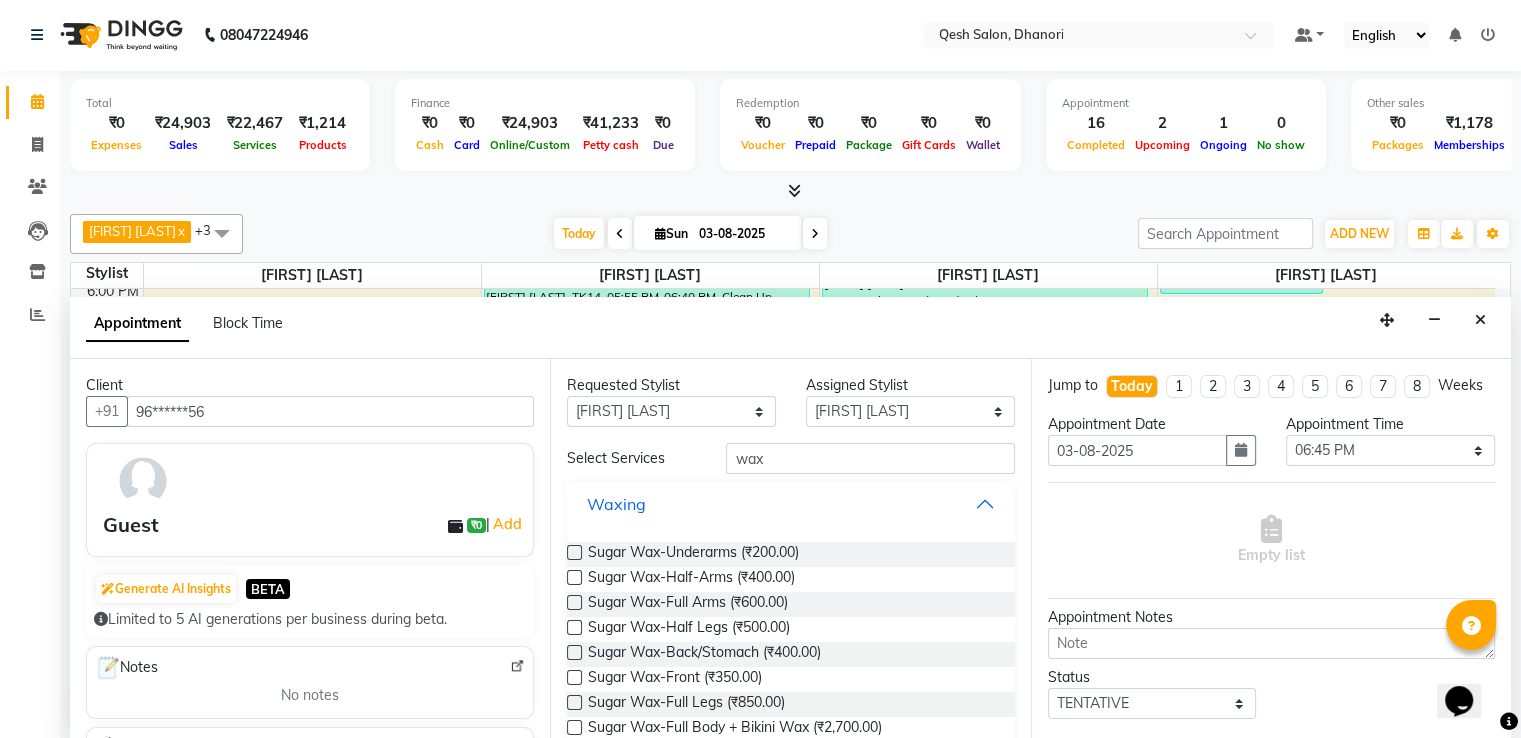 click on "Waxing" at bounding box center [790, 504] 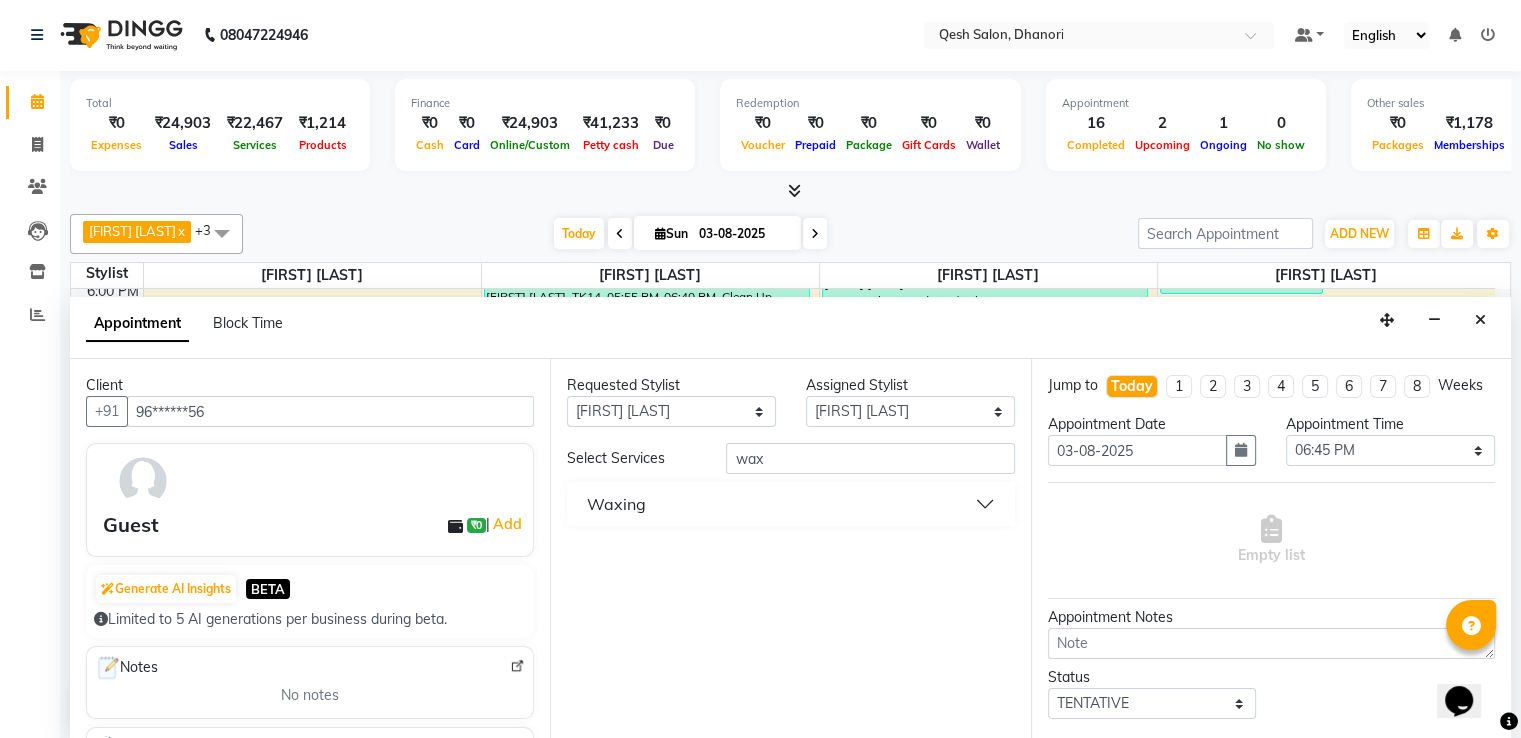 click on "Waxing" at bounding box center (790, 504) 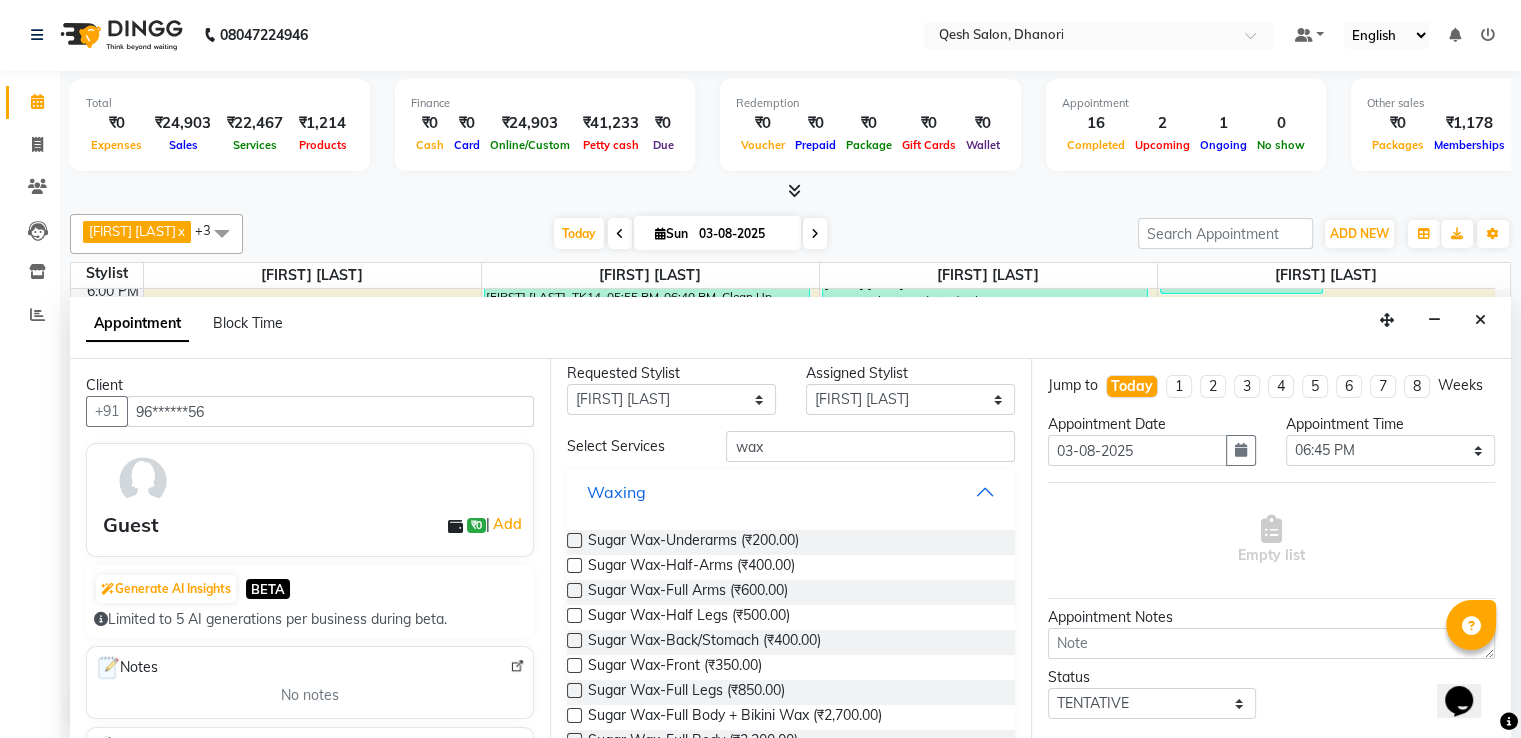 scroll, scrollTop: 0, scrollLeft: 0, axis: both 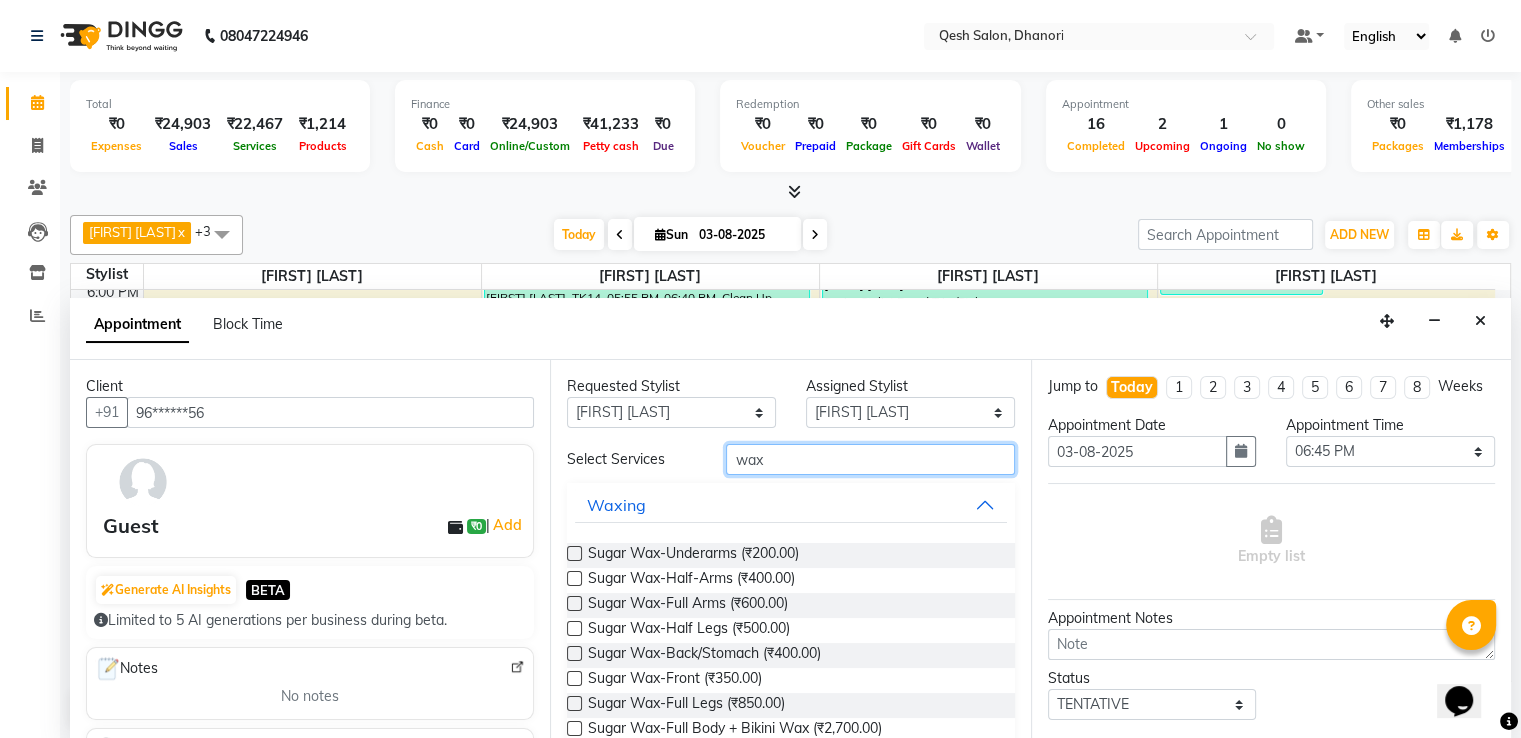 click on "wax" at bounding box center (870, 459) 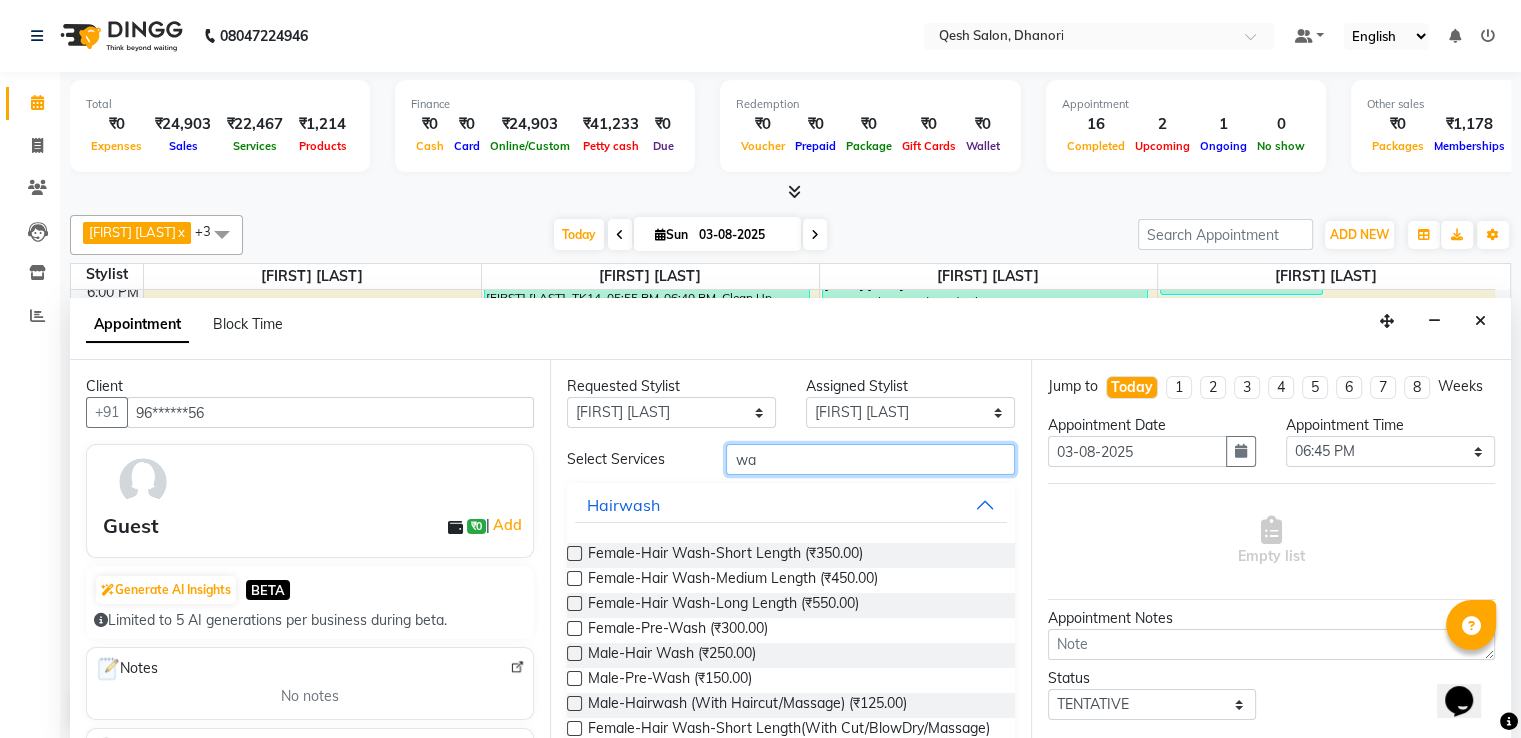 type on "w" 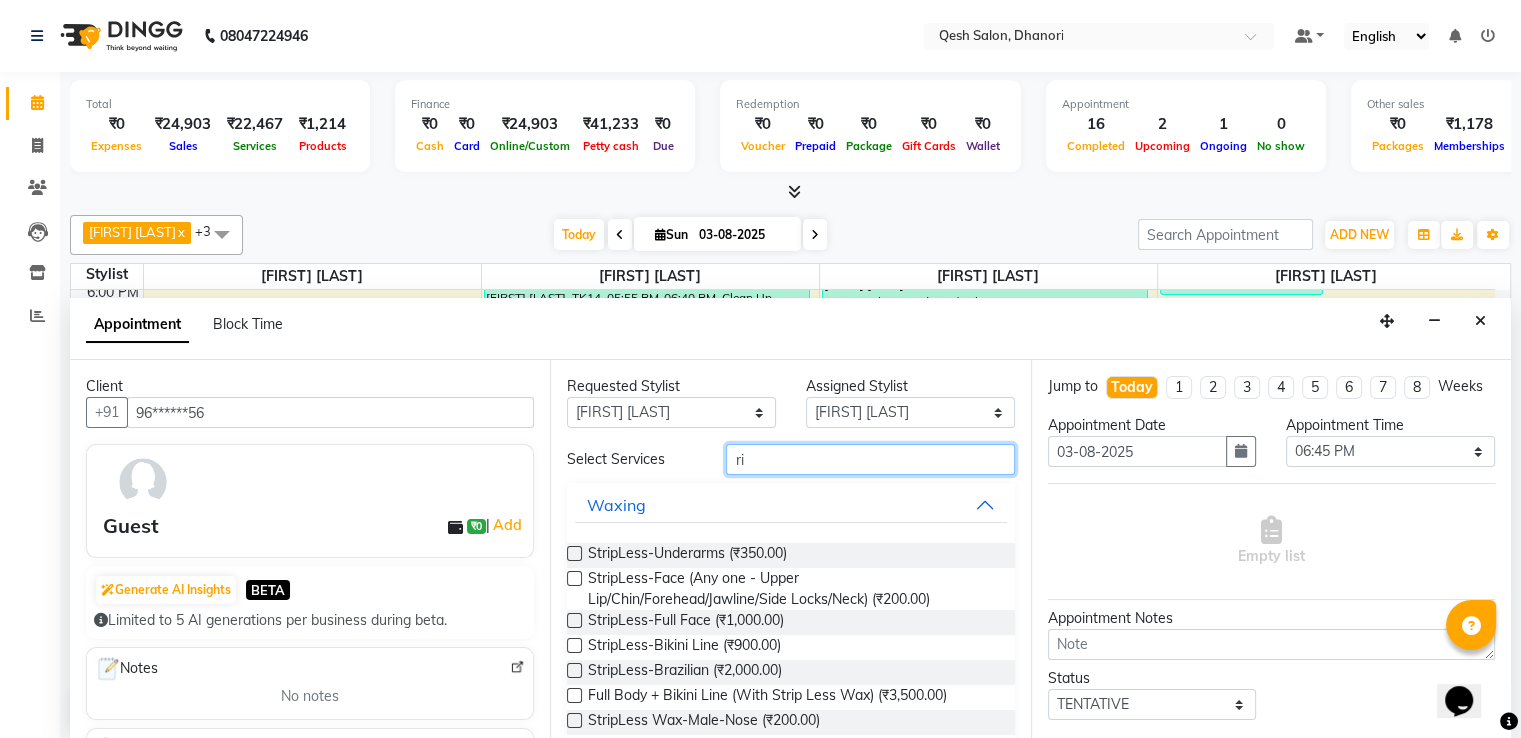 type on "r" 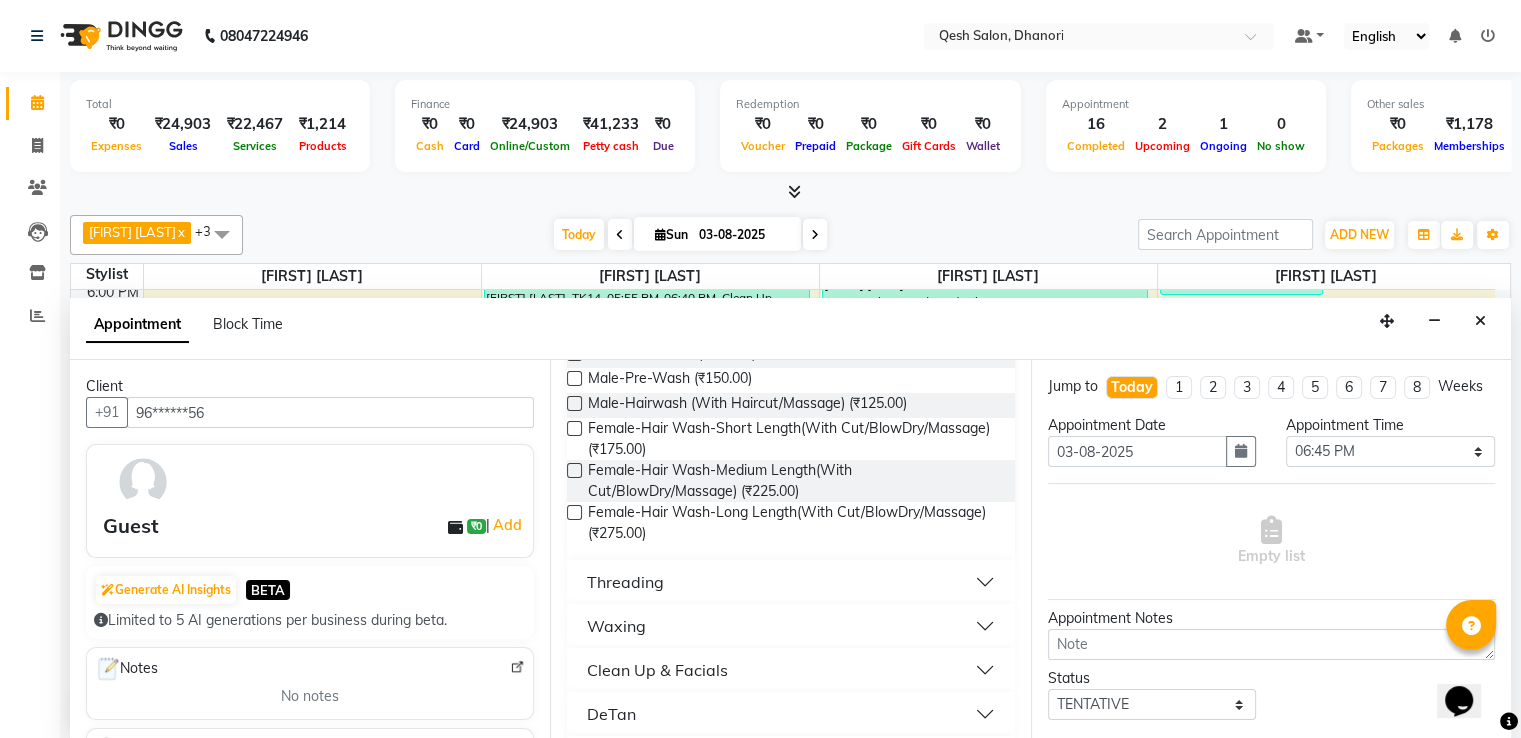 scroll, scrollTop: 400, scrollLeft: 0, axis: vertical 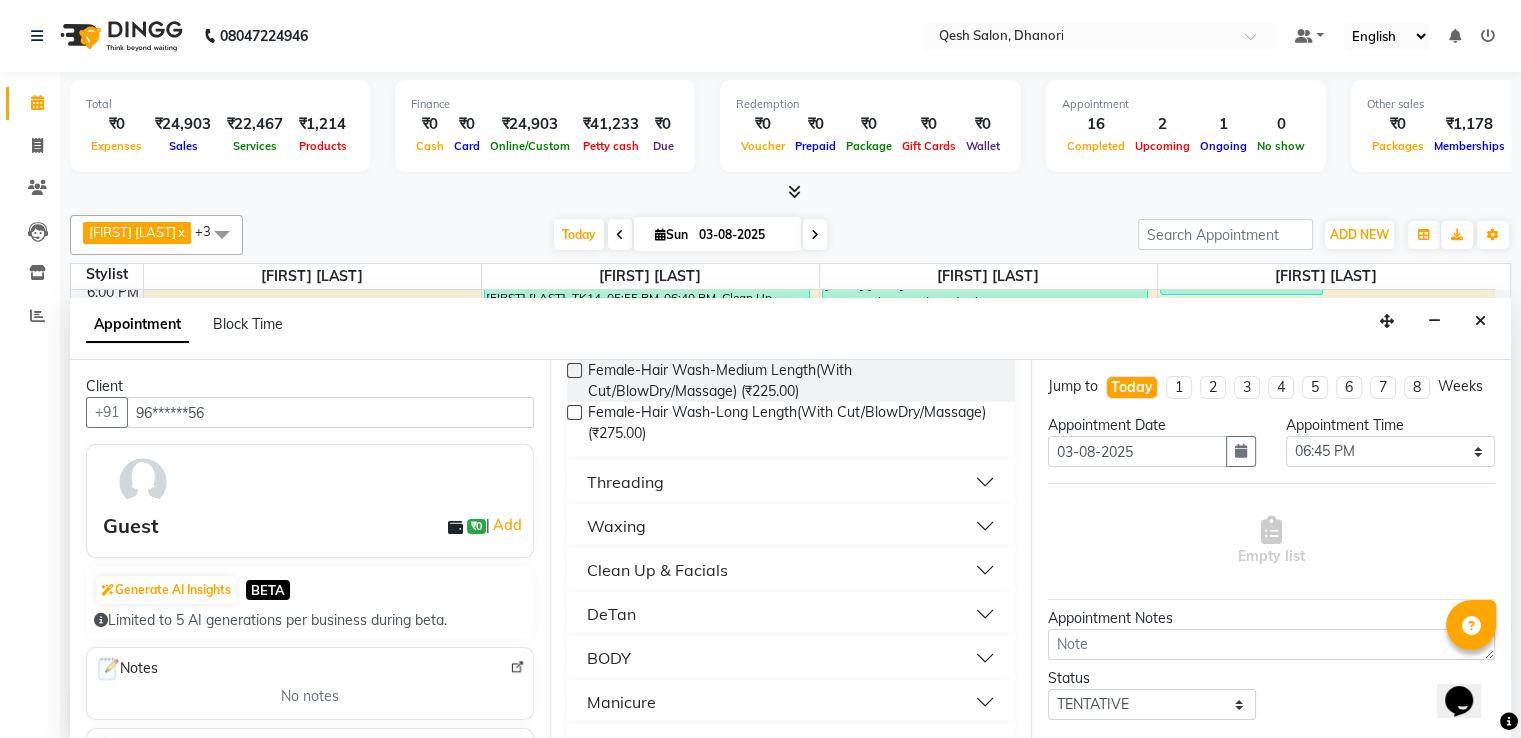 type on "l" 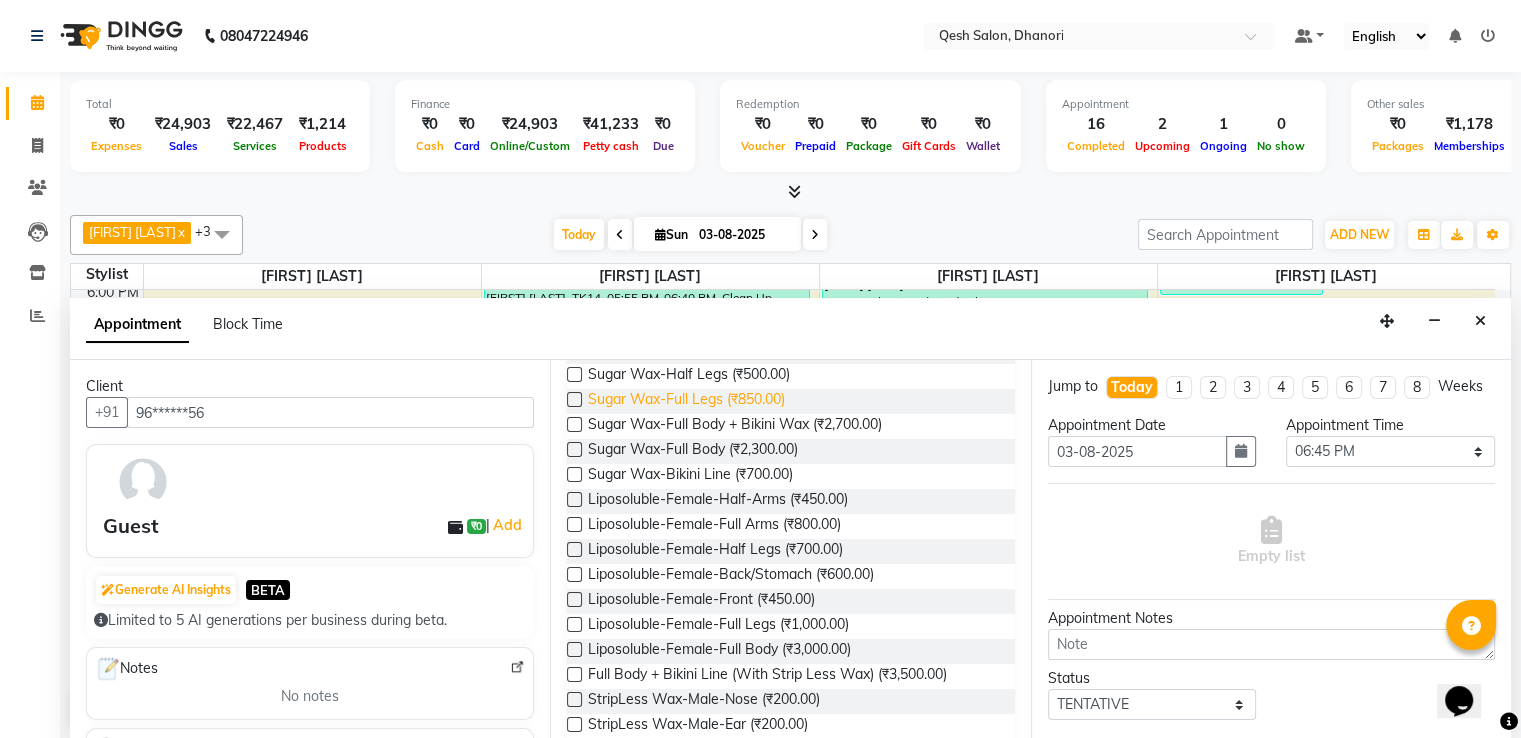 scroll, scrollTop: 800, scrollLeft: 0, axis: vertical 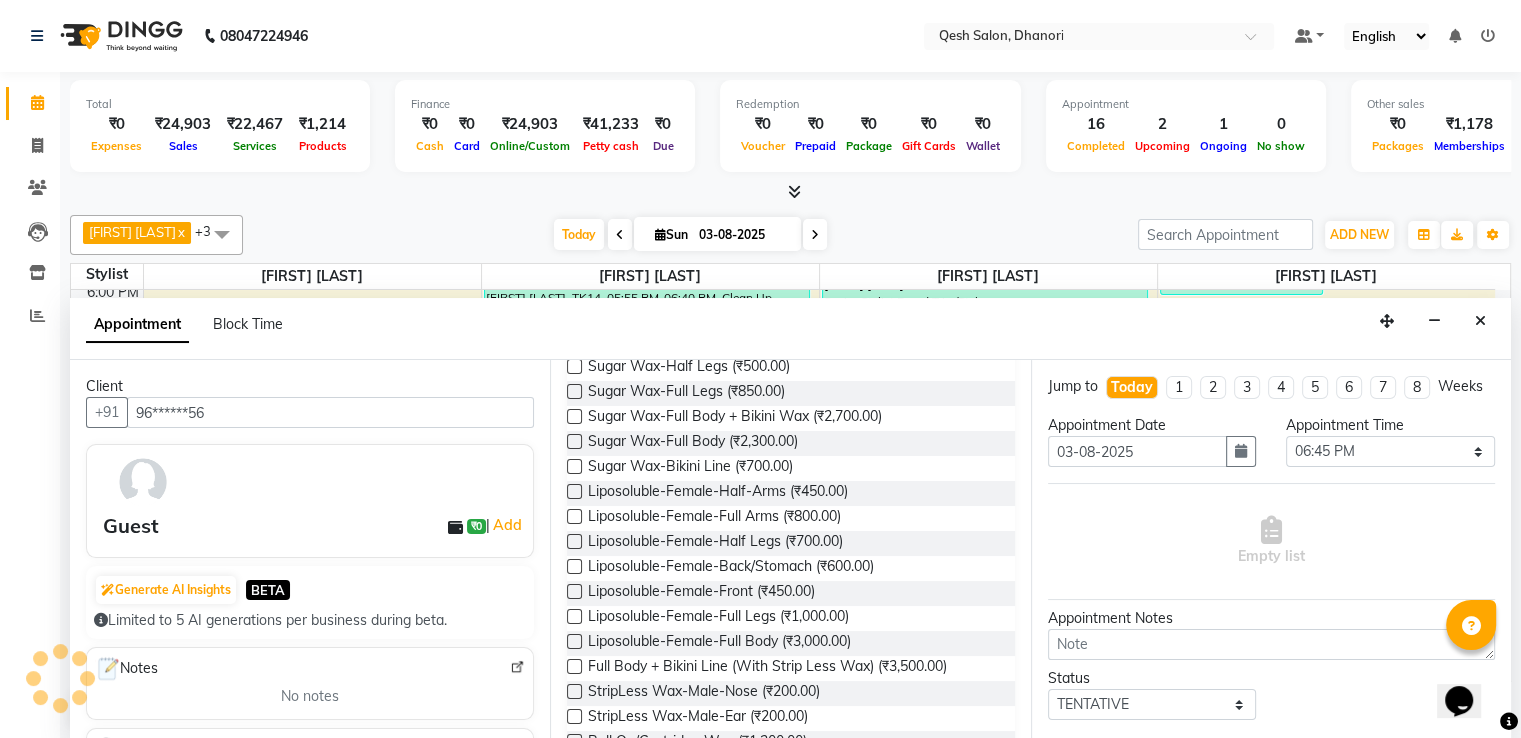 click at bounding box center [574, 516] 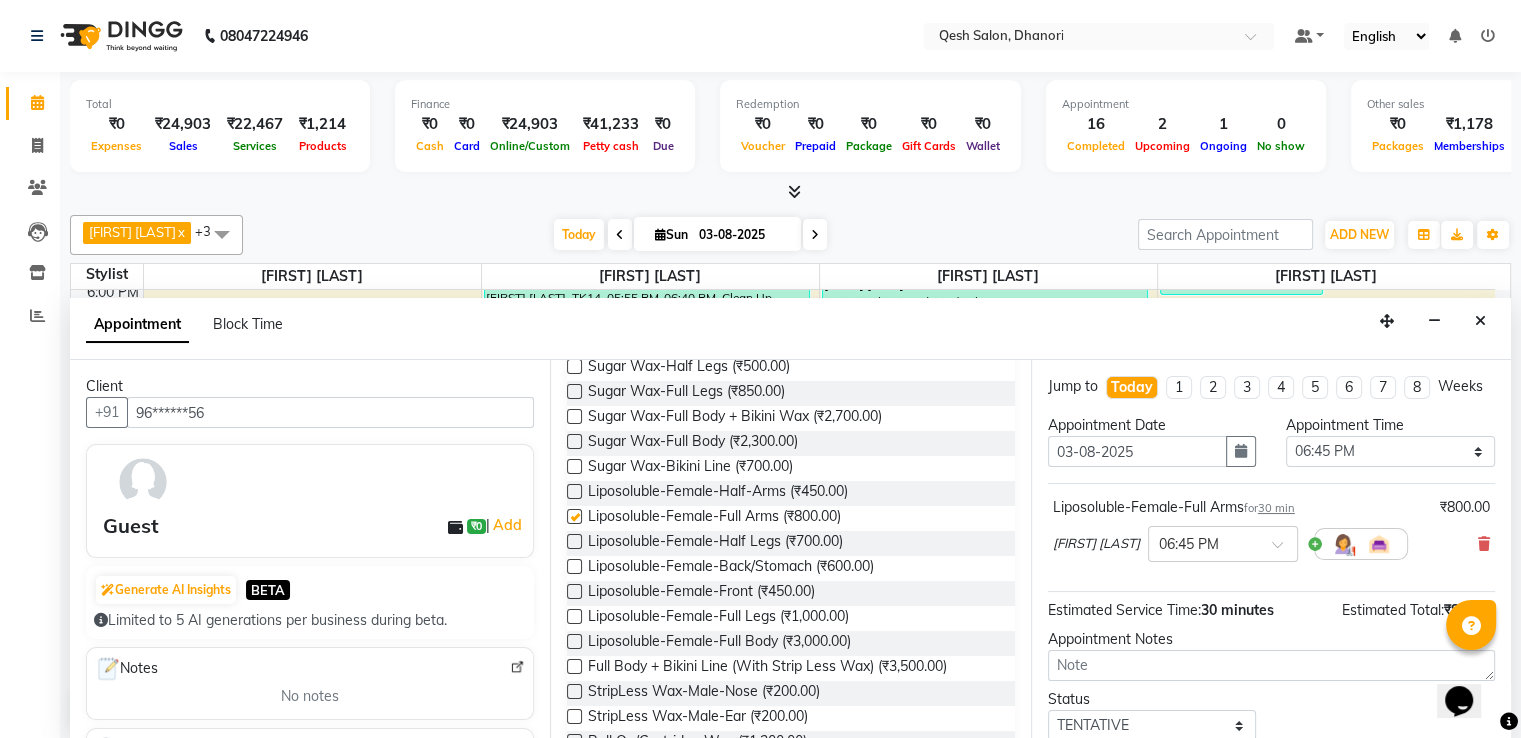 checkbox on "false" 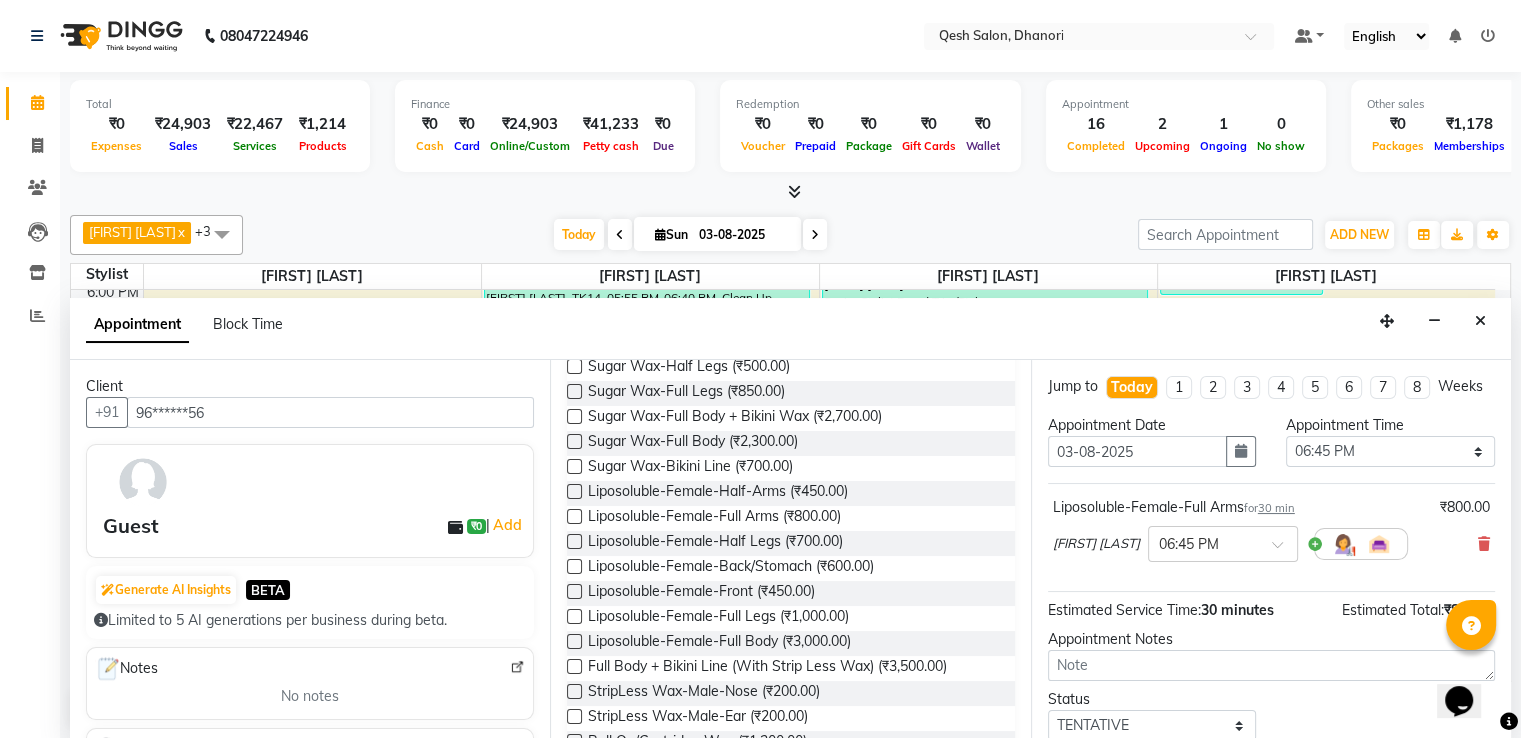 click at bounding box center (574, 616) 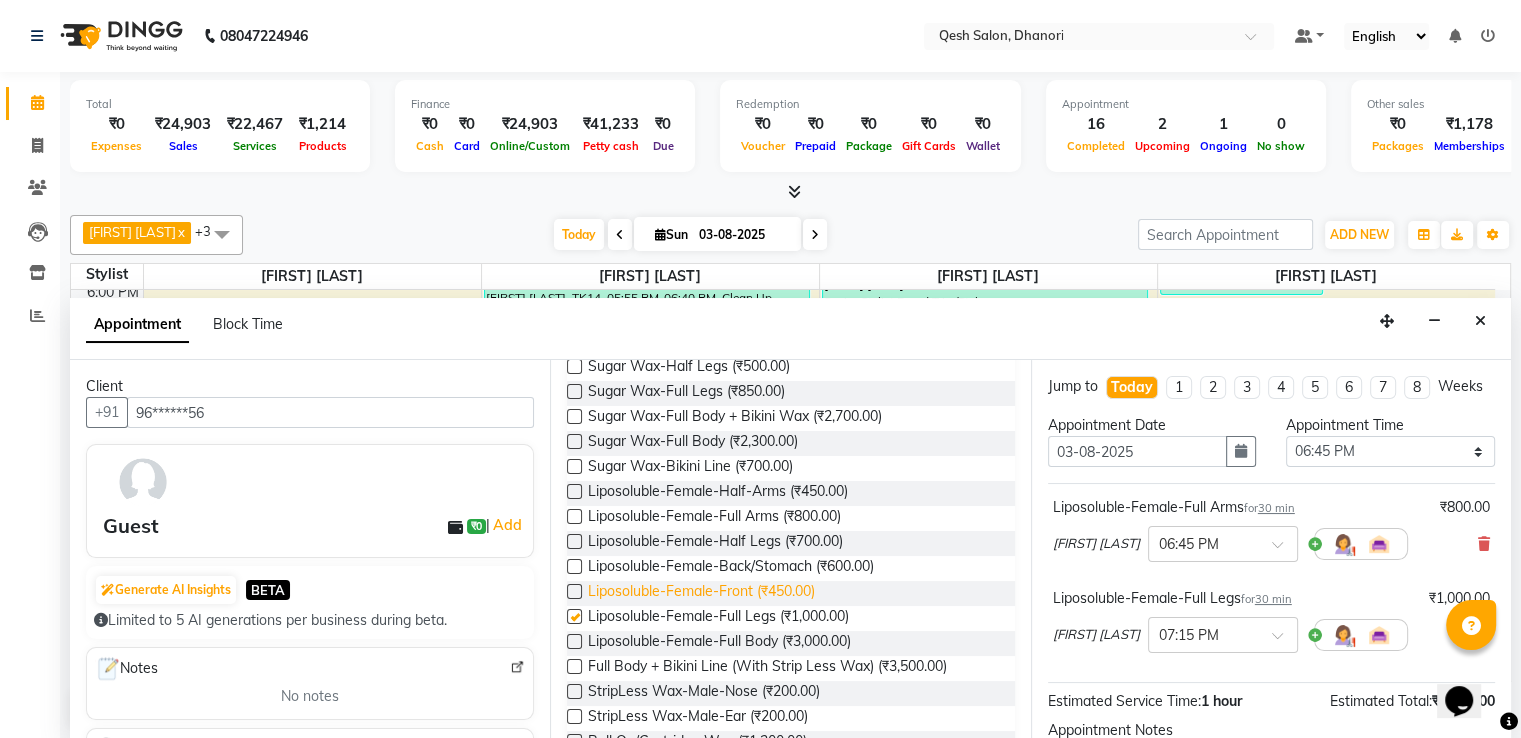 checkbox on "false" 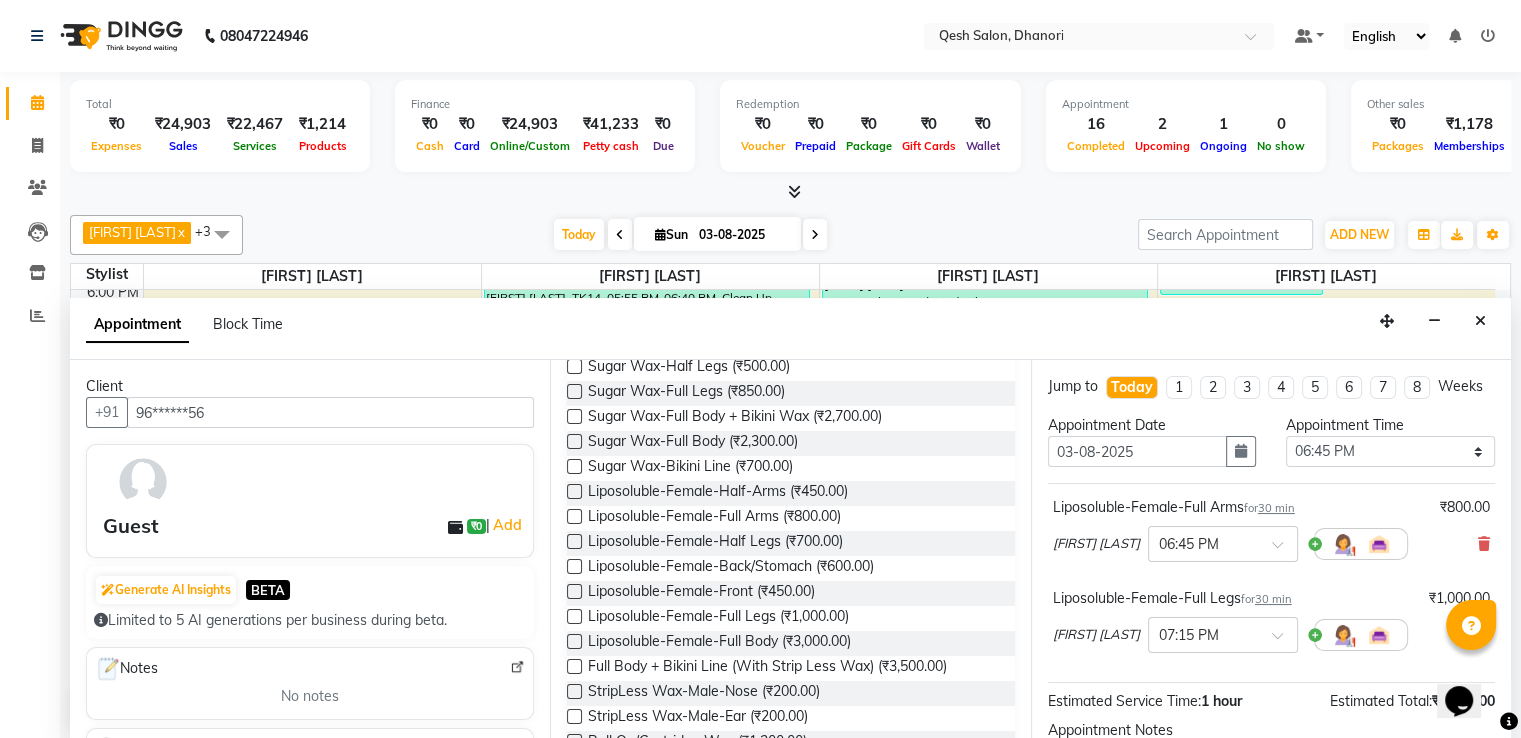 scroll, scrollTop: 900, scrollLeft: 0, axis: vertical 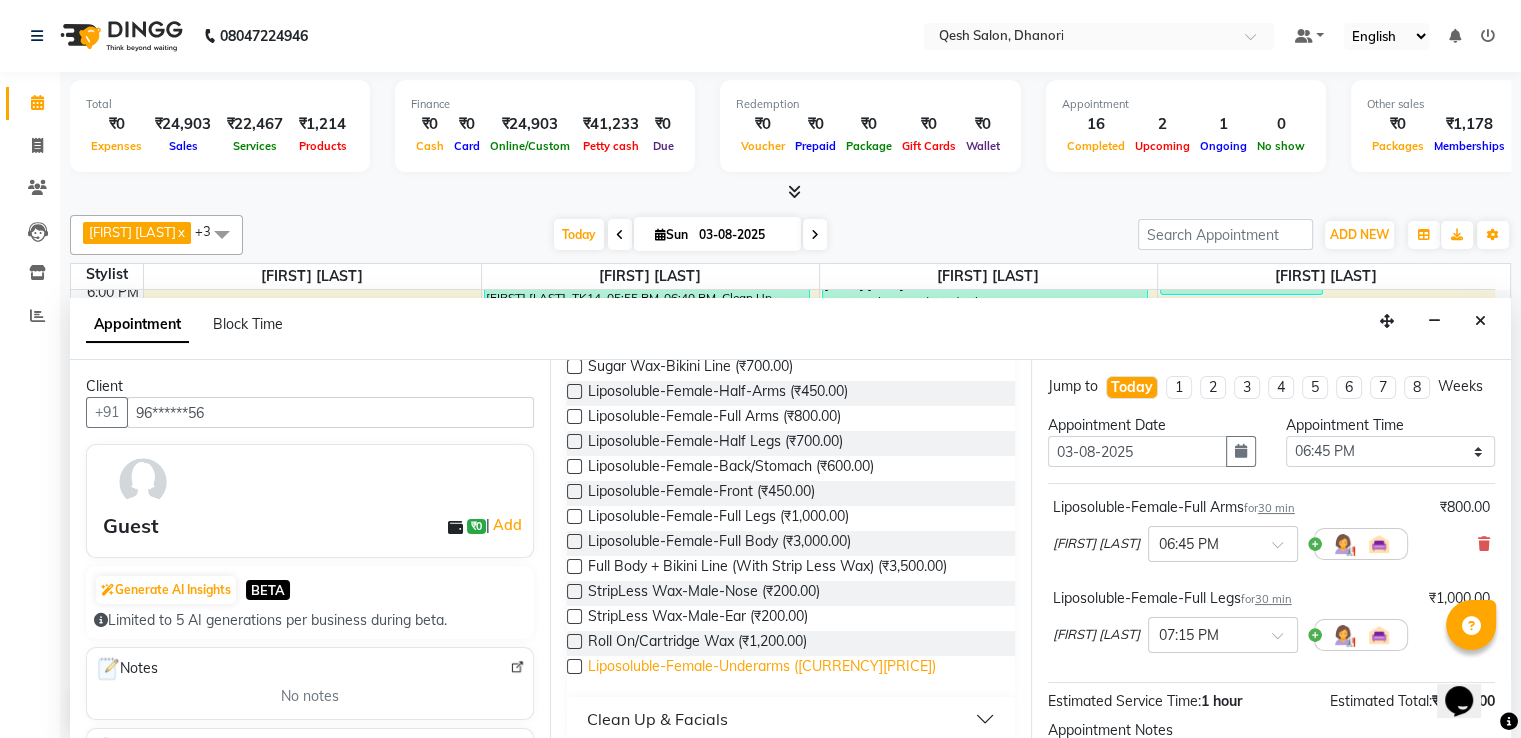 click on "Liposoluble-Female-Underarms (₹350.00)" at bounding box center [762, 668] 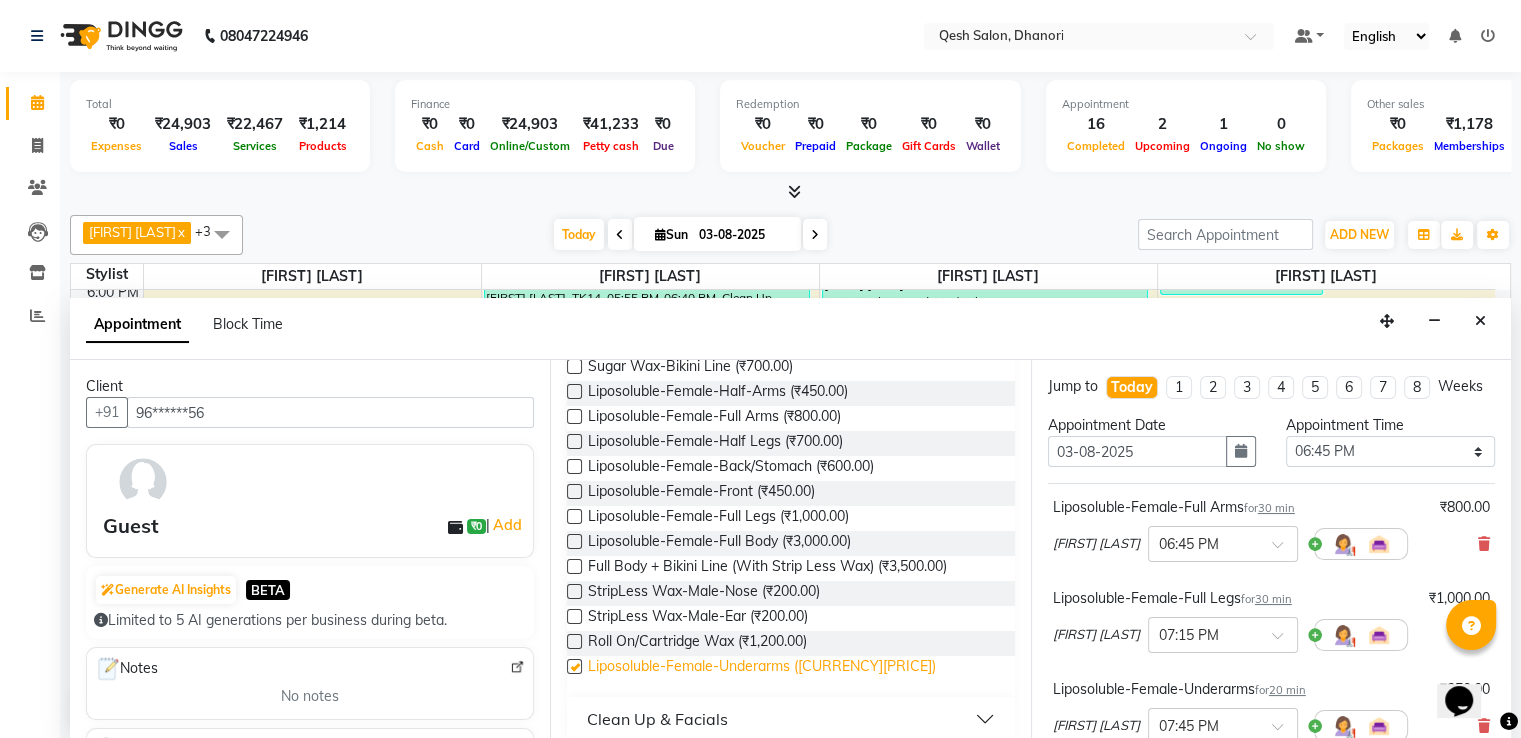 checkbox on "false" 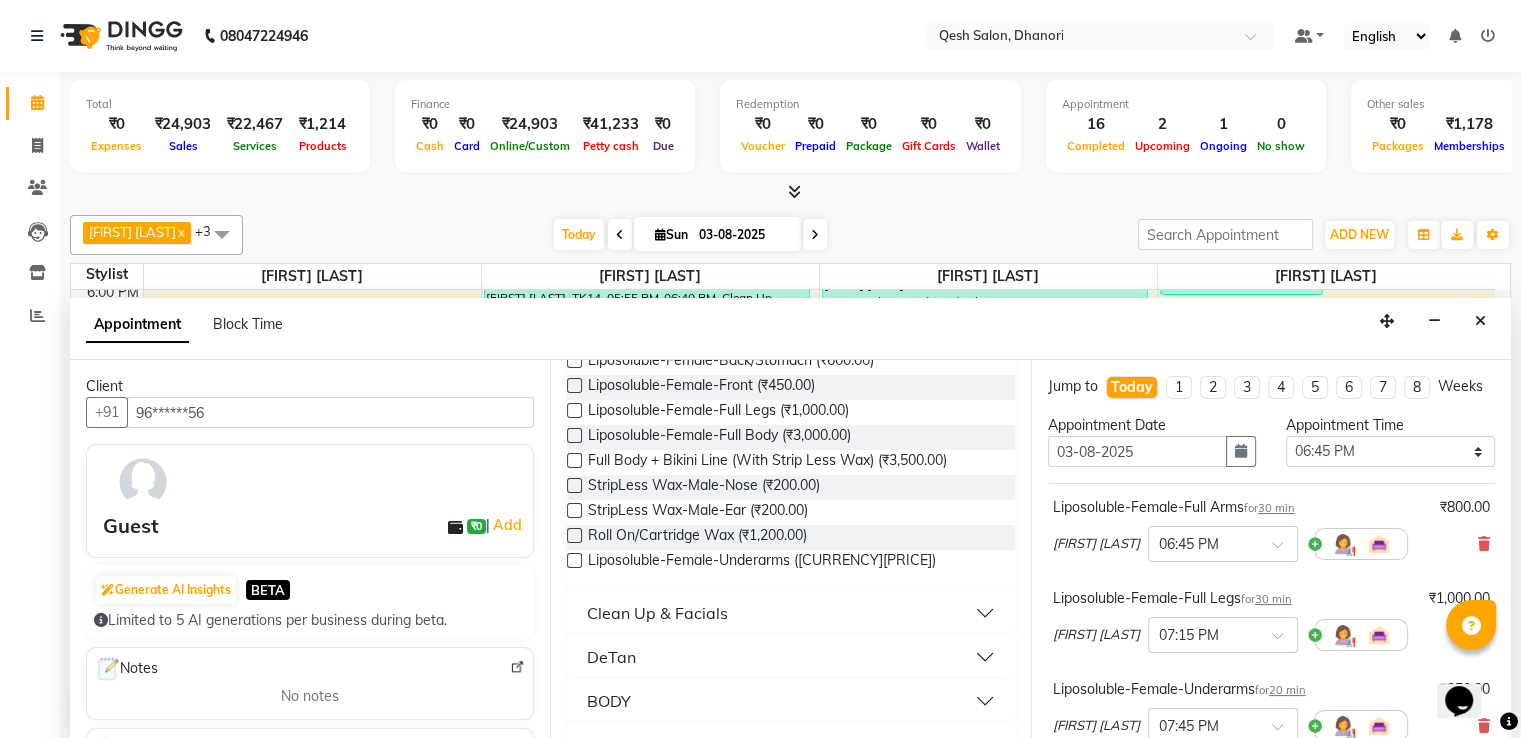 scroll, scrollTop: 1180, scrollLeft: 0, axis: vertical 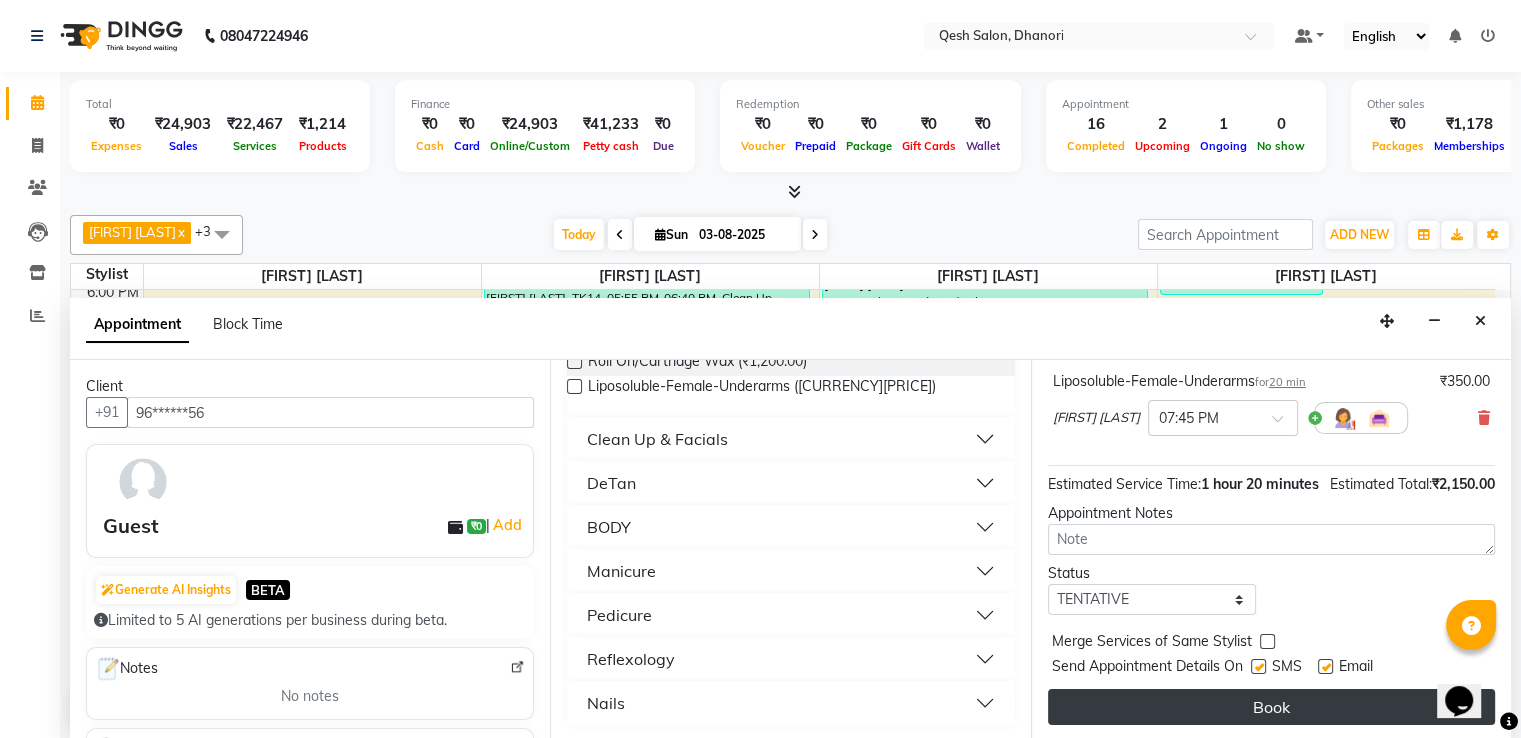 click on "Book" at bounding box center (1271, 707) 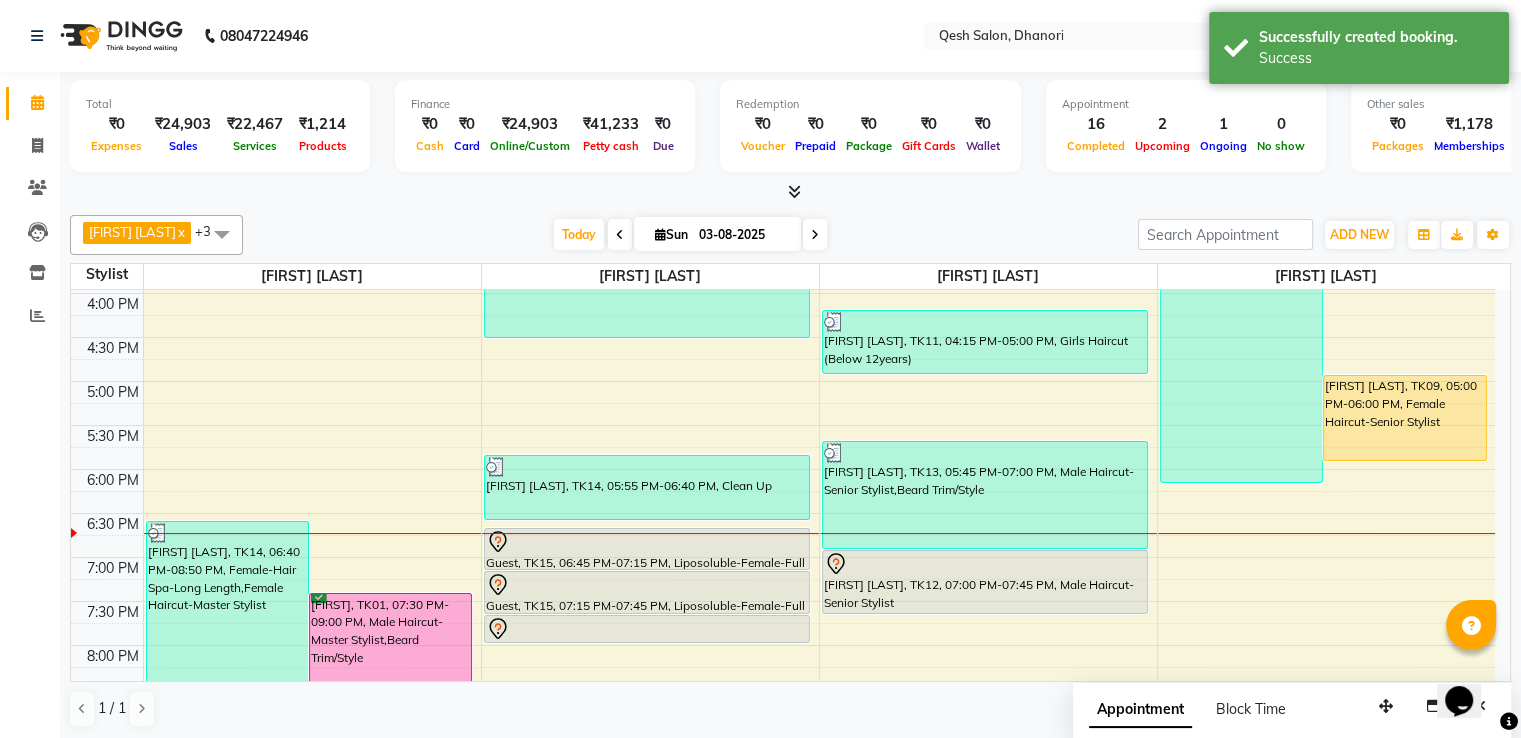 scroll, scrollTop: 600, scrollLeft: 0, axis: vertical 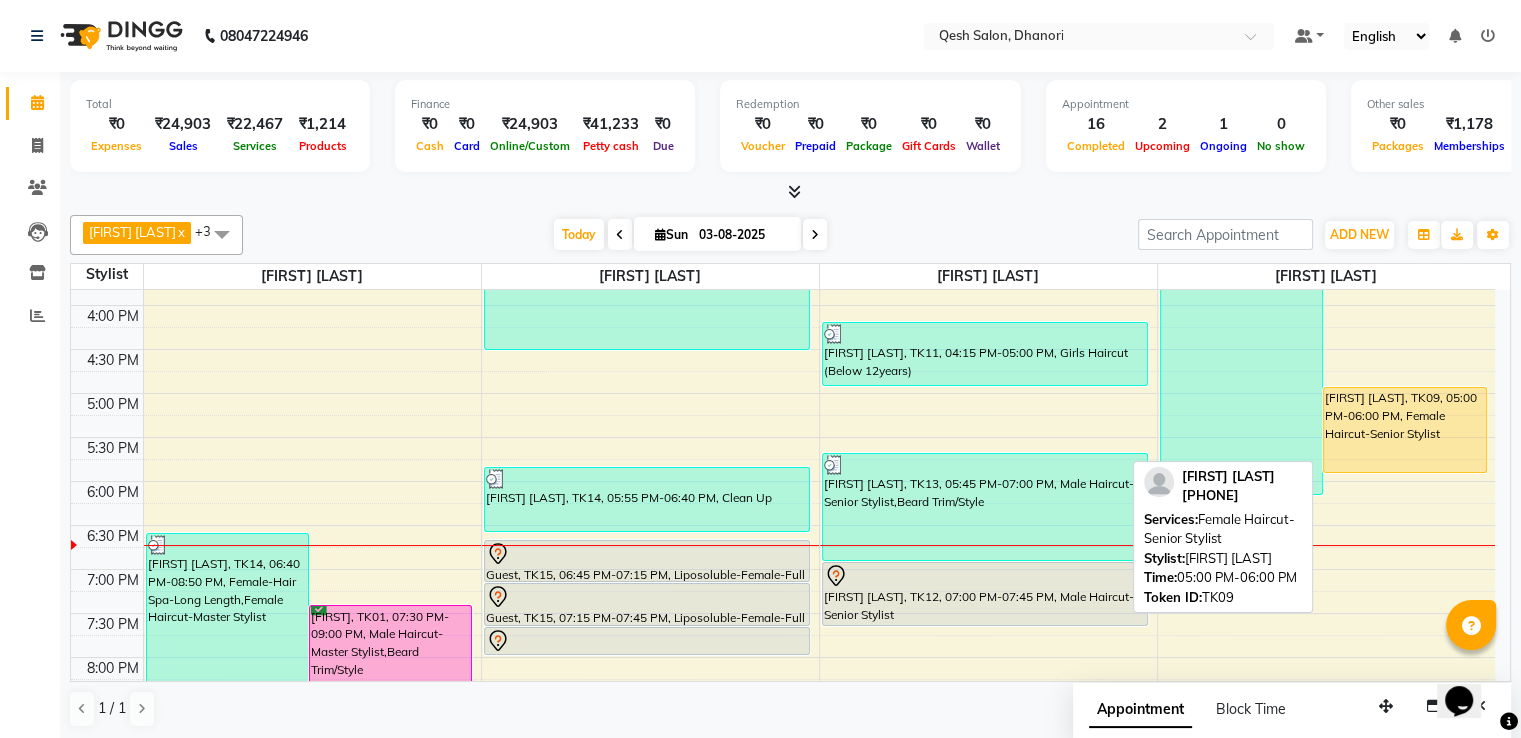 click on "[FIRST] [LAST], TK09, 05:00 PM-06:00 PM, Female Haircut-Senior Stylist" at bounding box center (1405, 430) 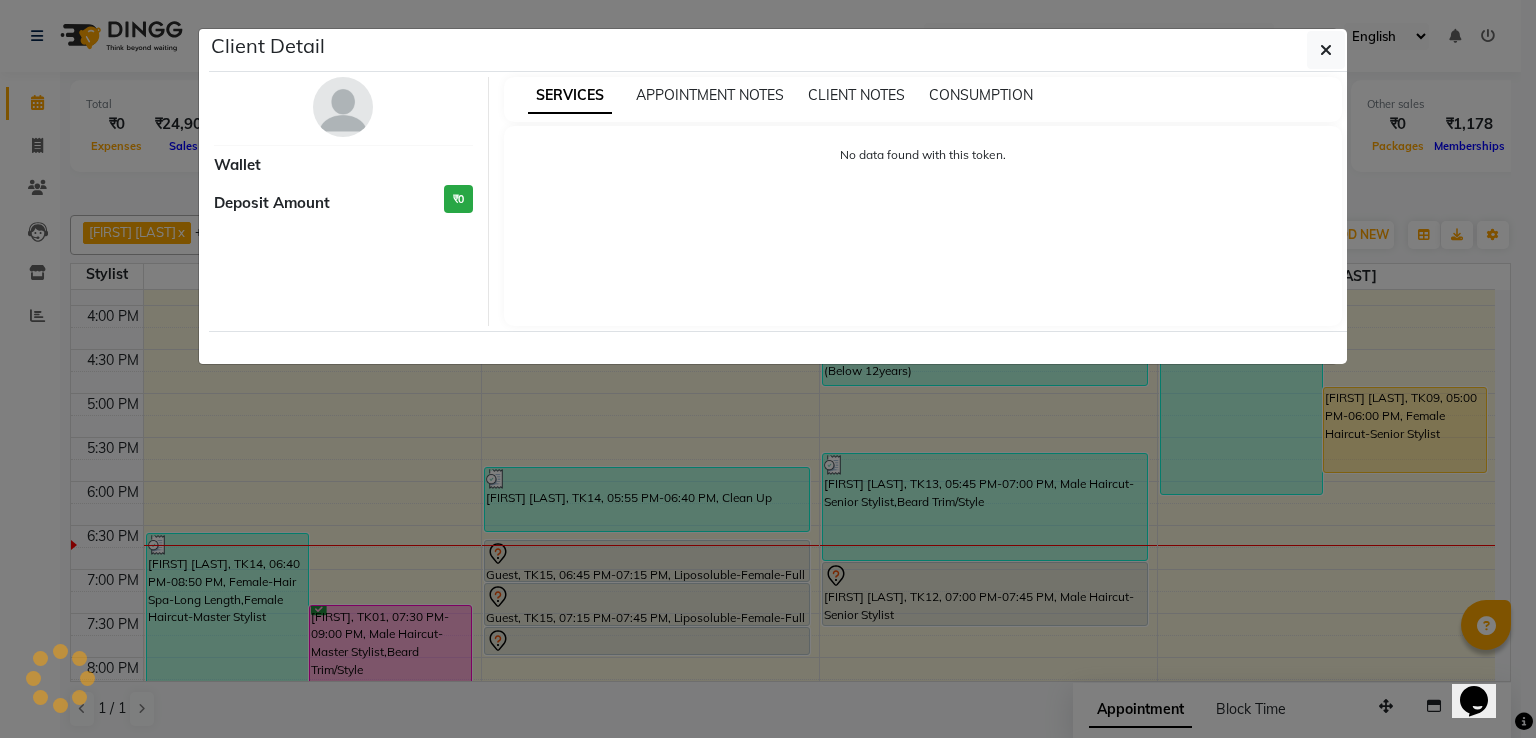select on "1" 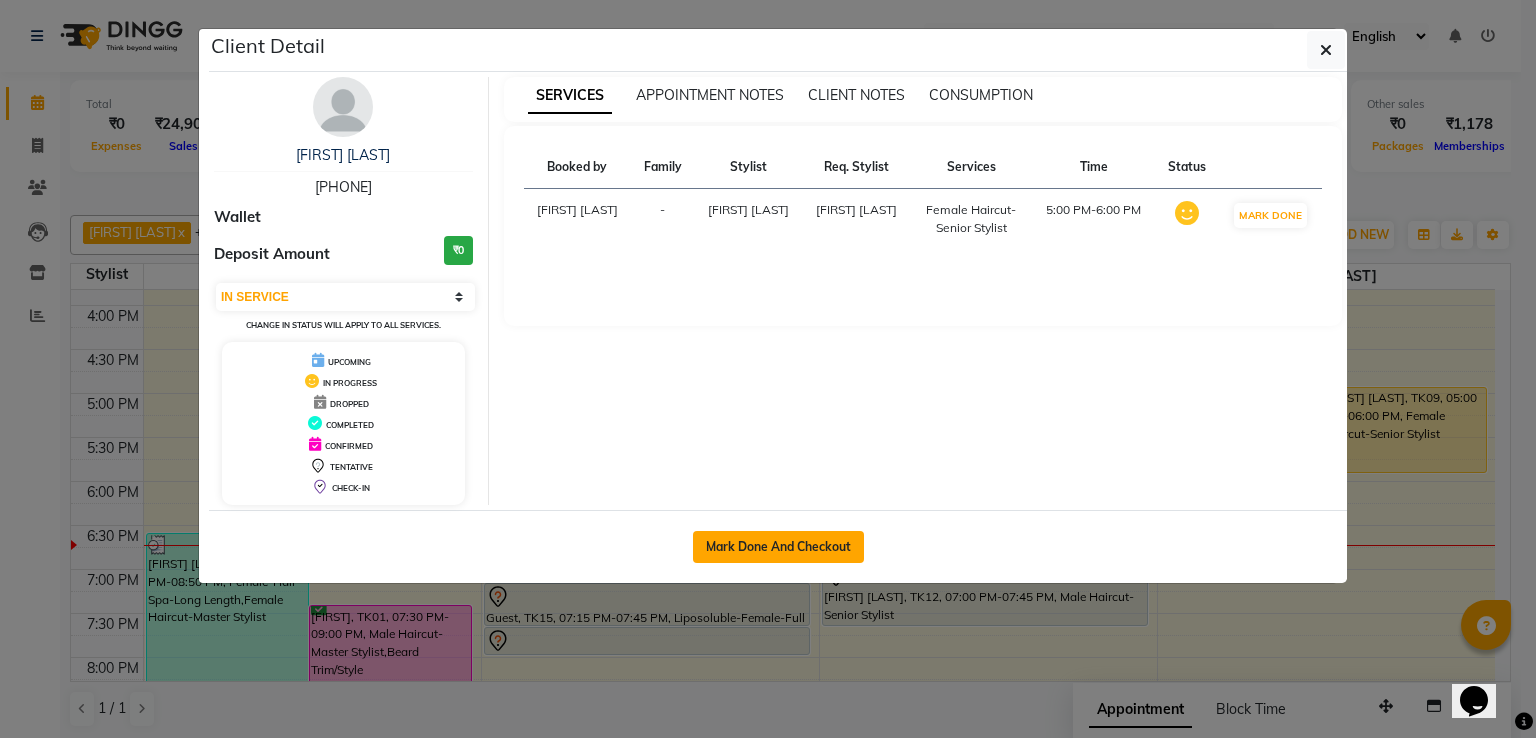 click on "Mark Done And Checkout" 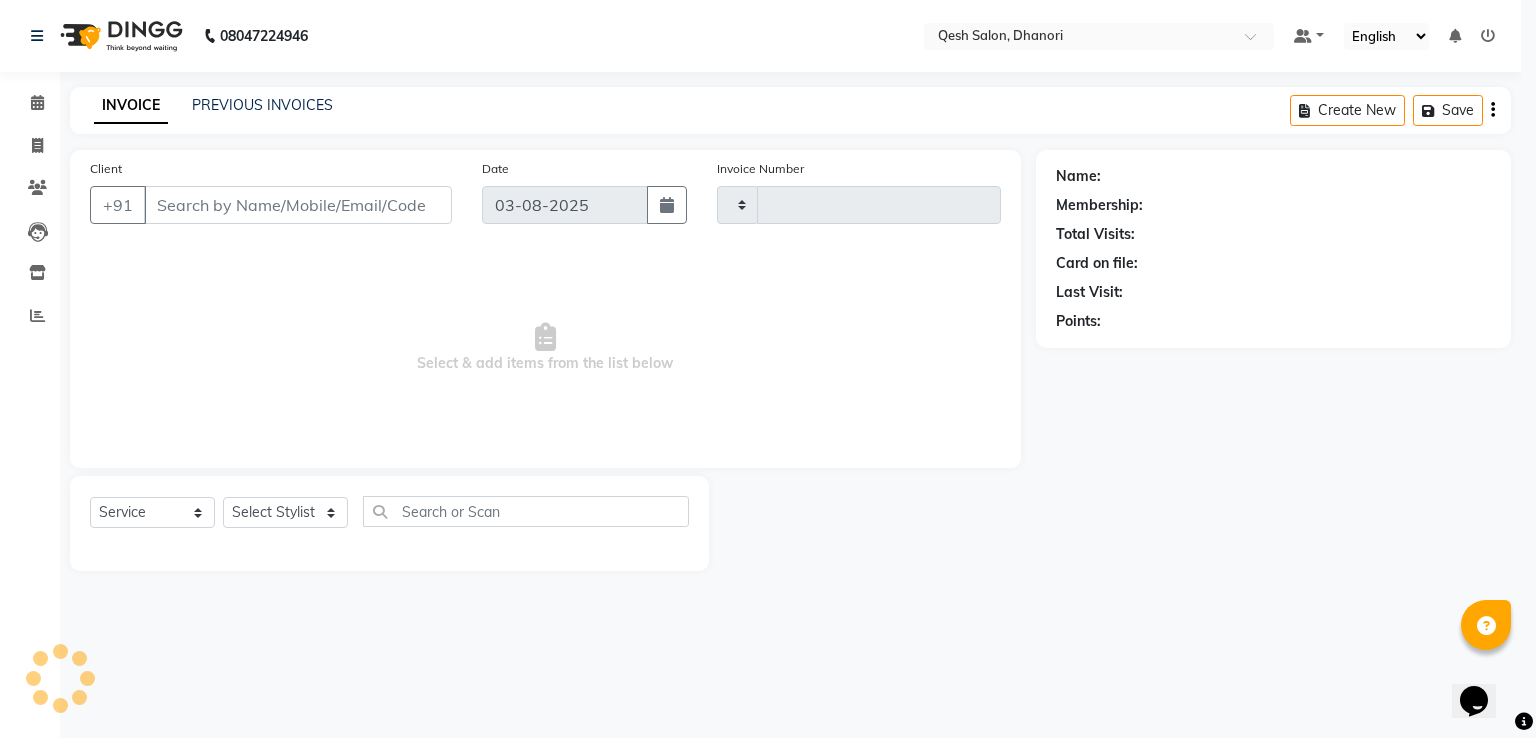 type on "0451" 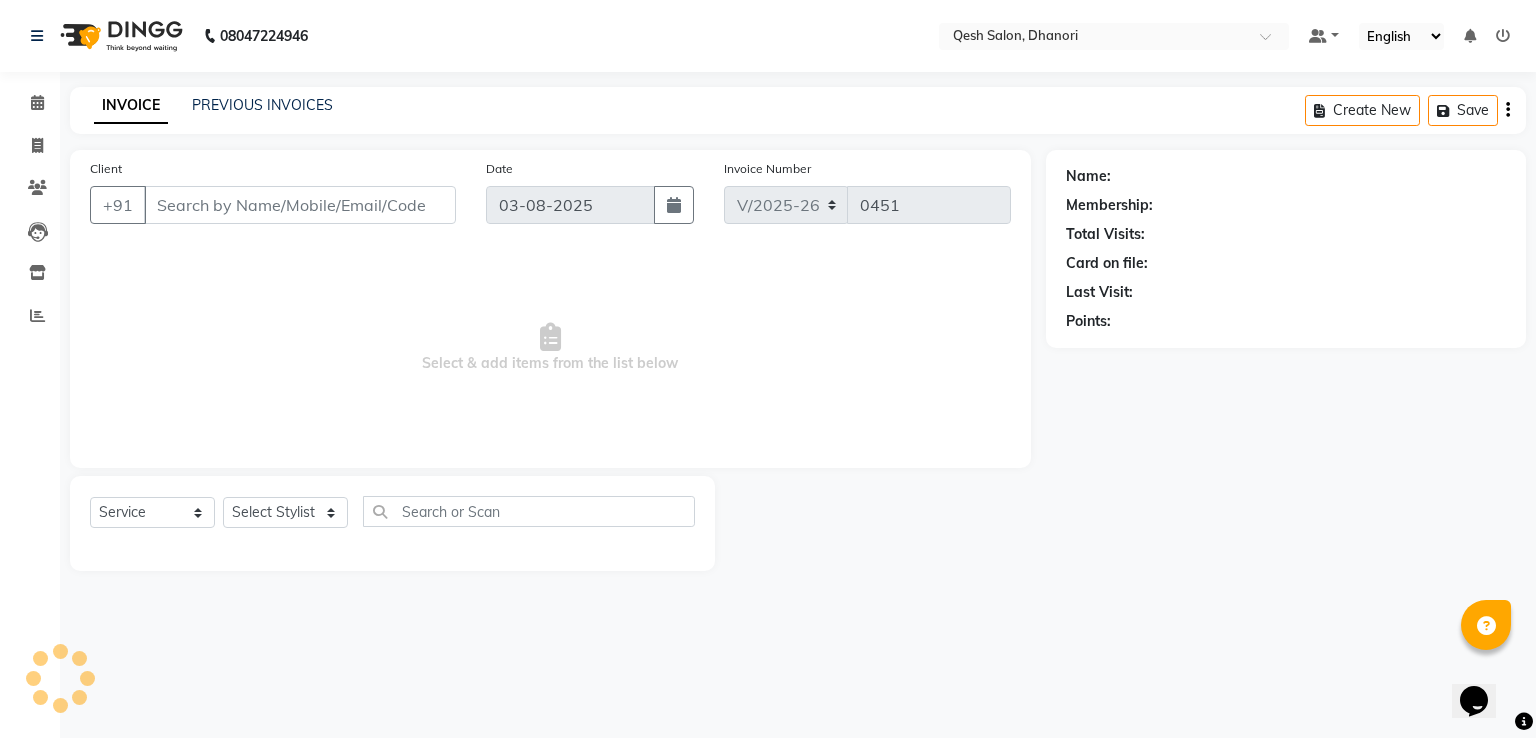type on "77******92" 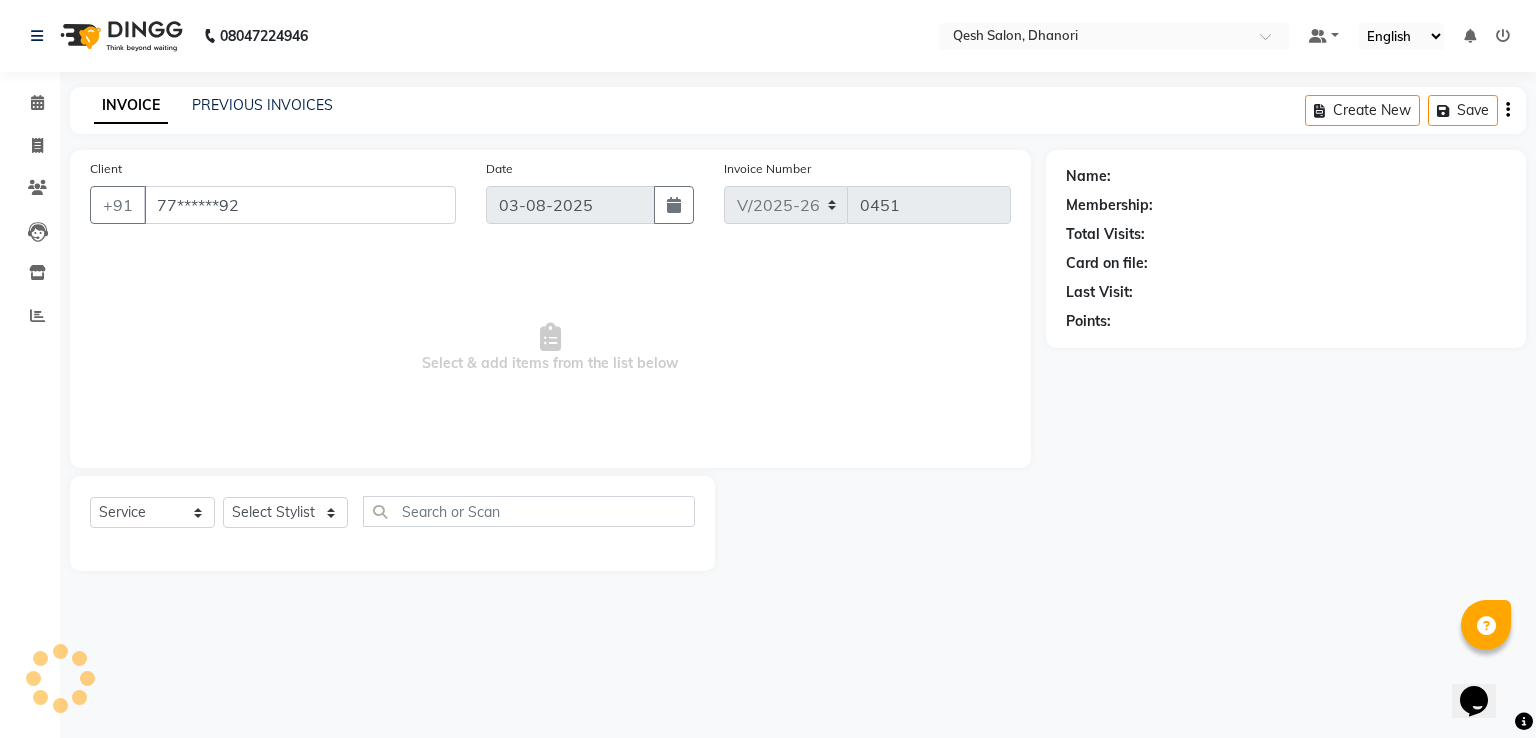 select on "85050" 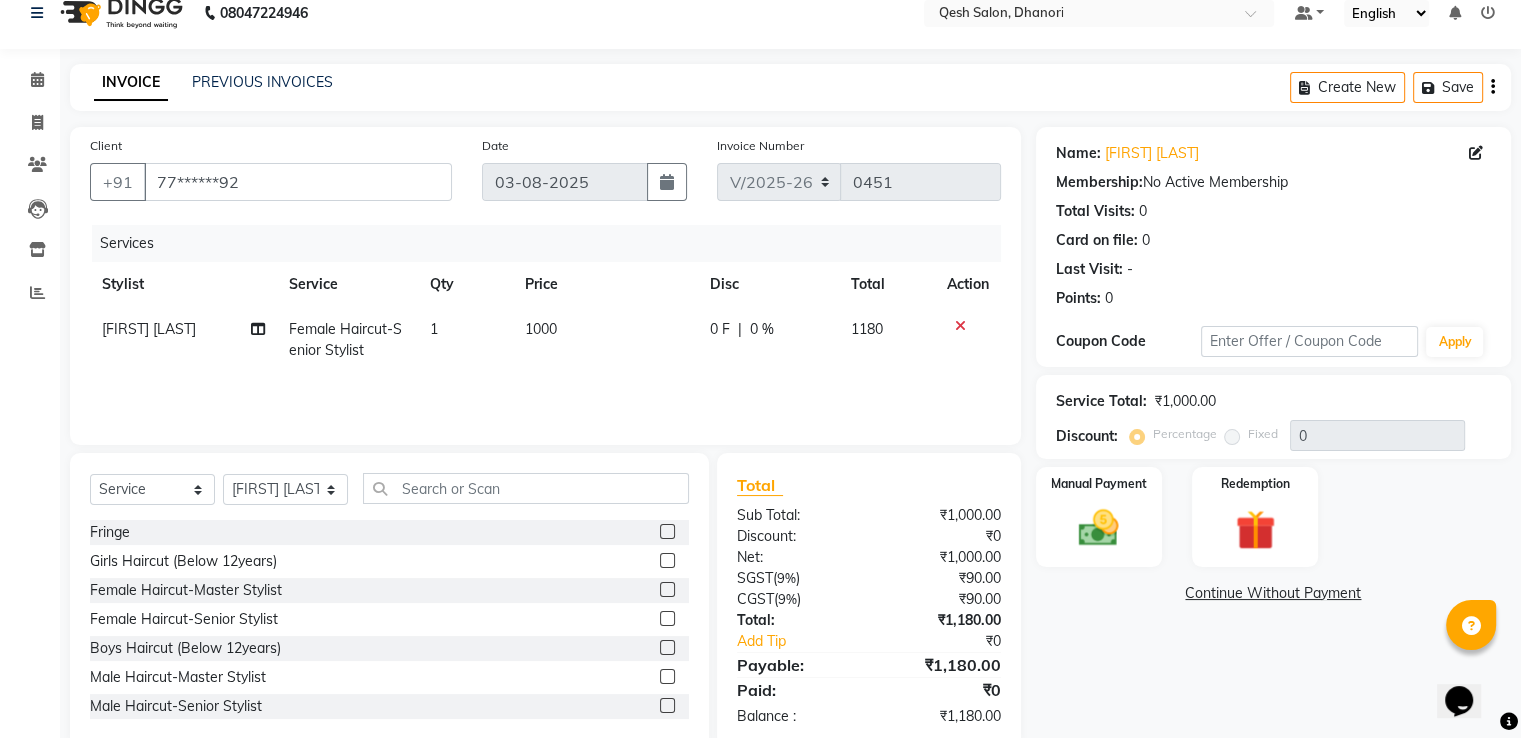 scroll, scrollTop: 64, scrollLeft: 0, axis: vertical 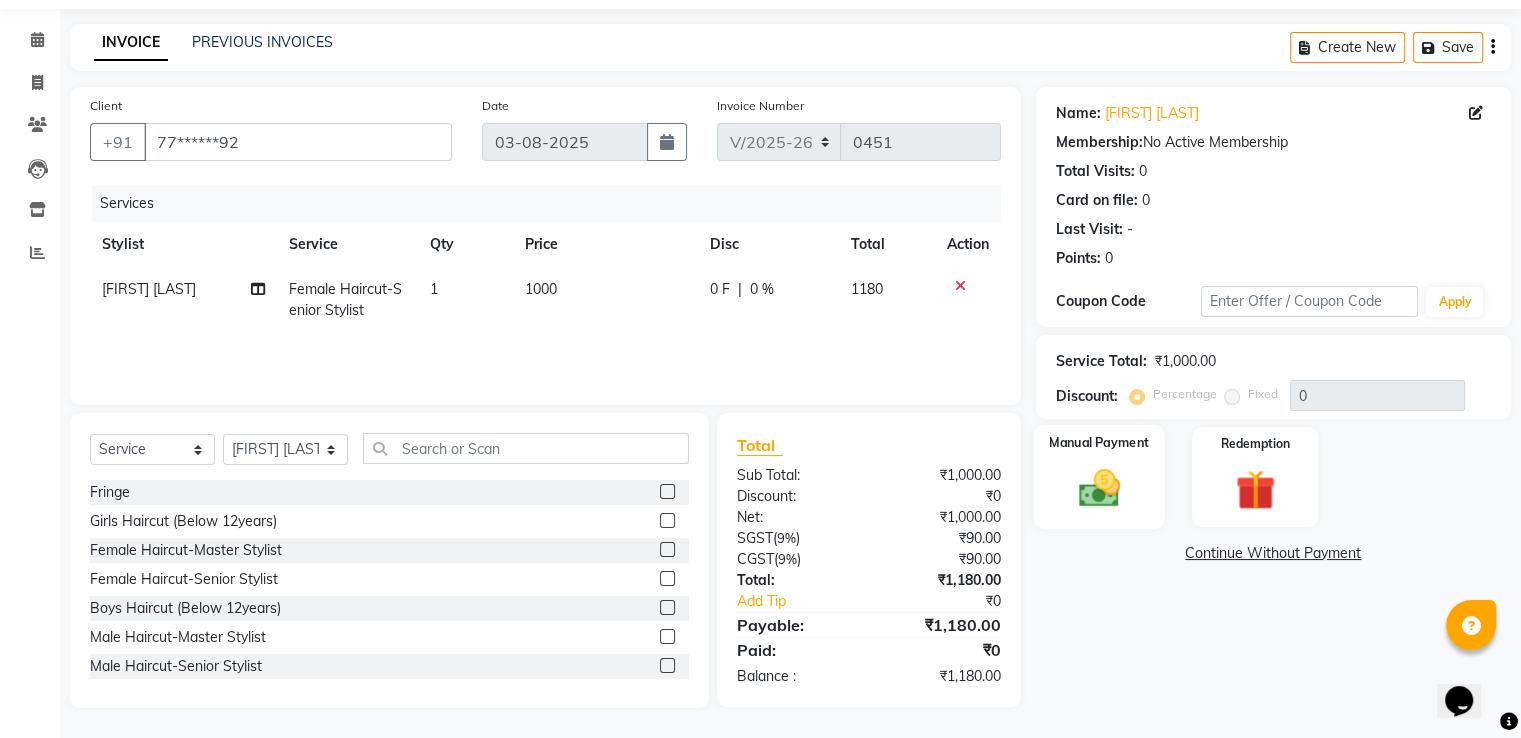 click on "Manual Payment" 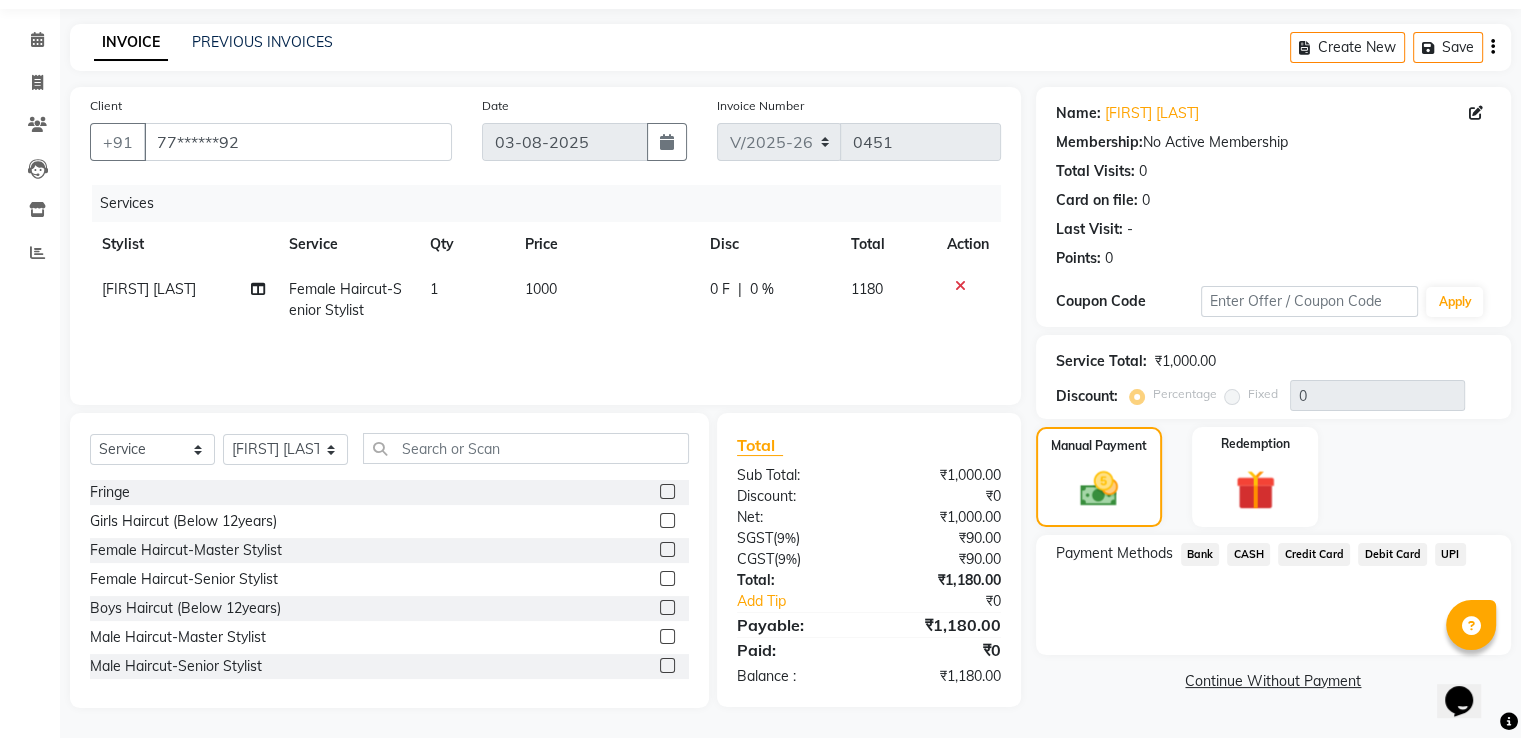click on "UPI" 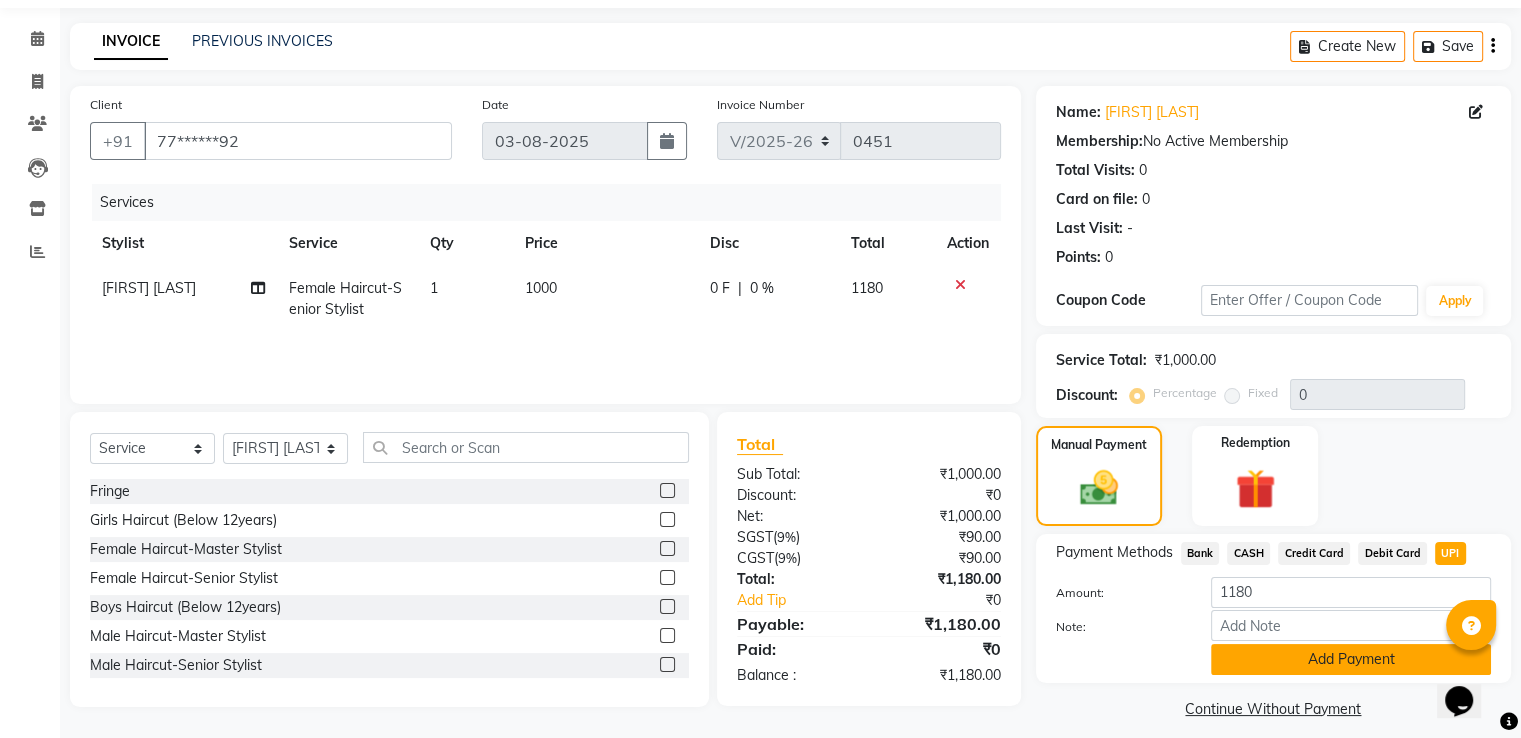 scroll, scrollTop: 81, scrollLeft: 0, axis: vertical 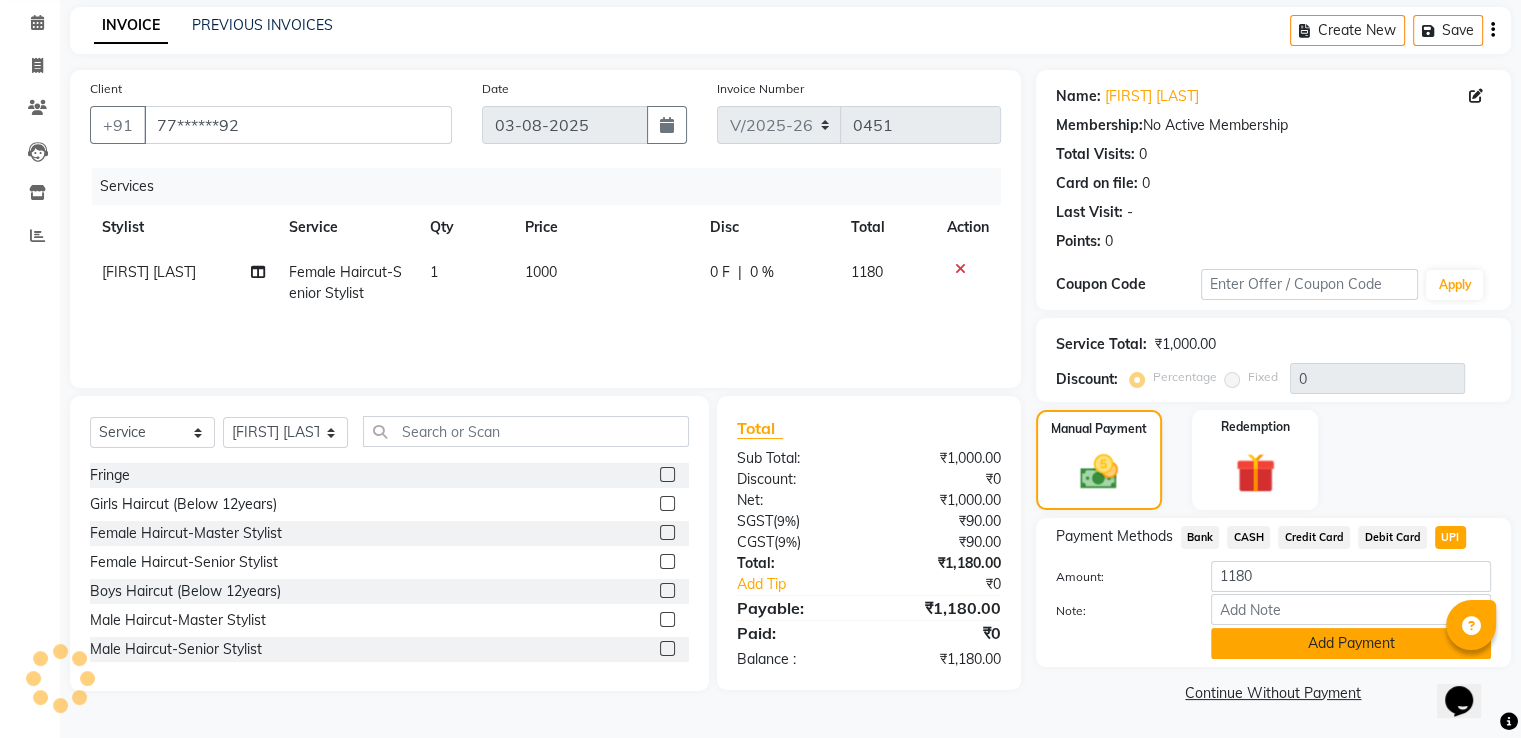 click on "Add Payment" 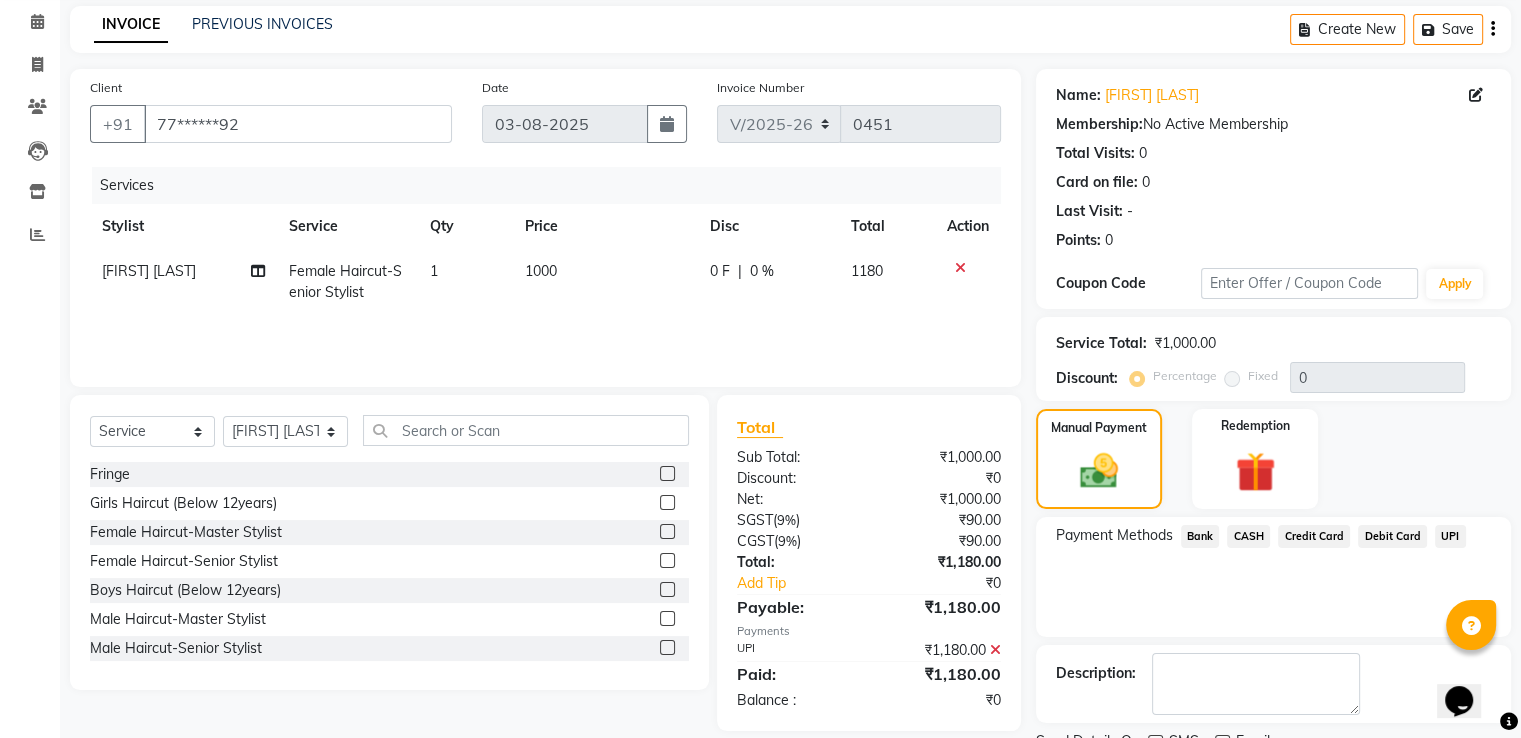 scroll, scrollTop: 163, scrollLeft: 0, axis: vertical 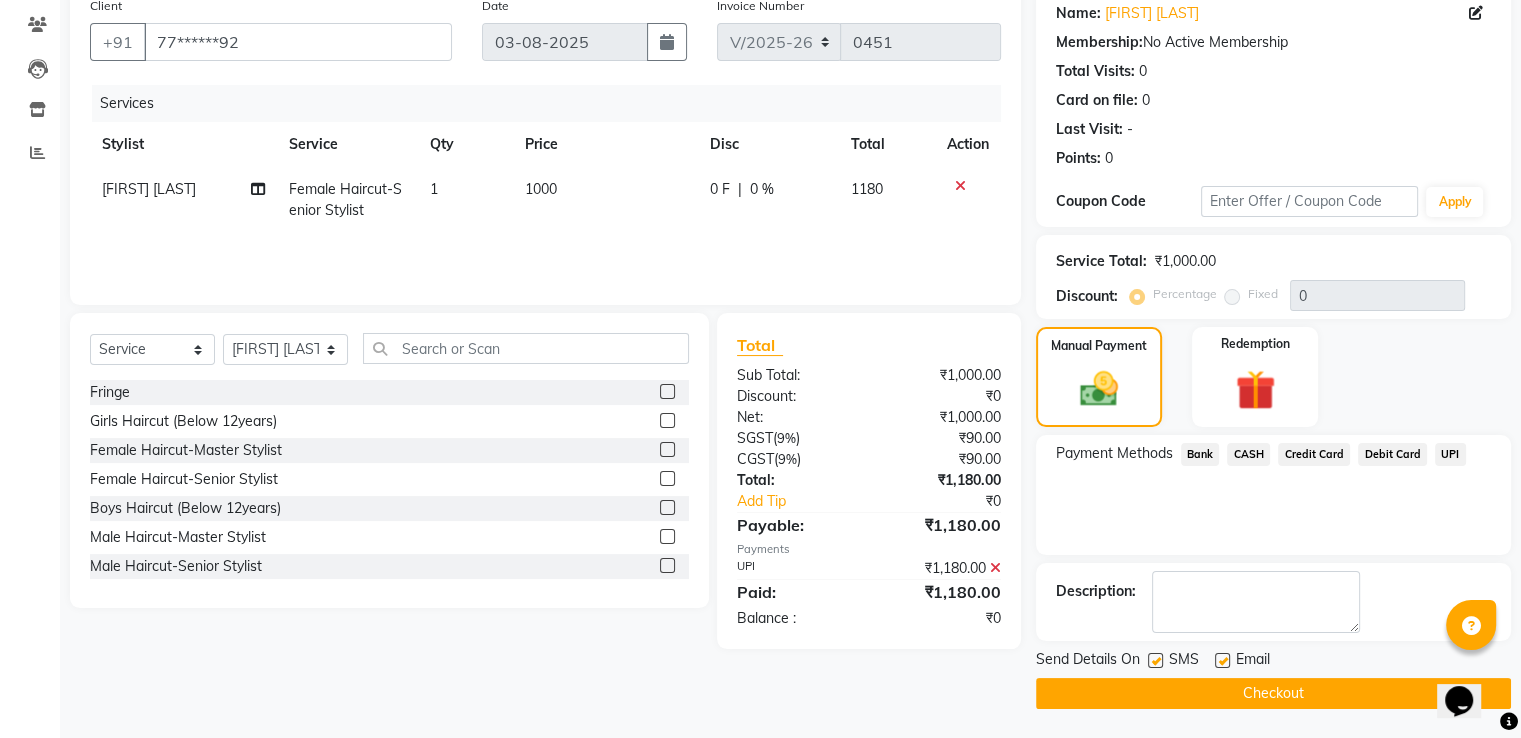click on "Checkout" 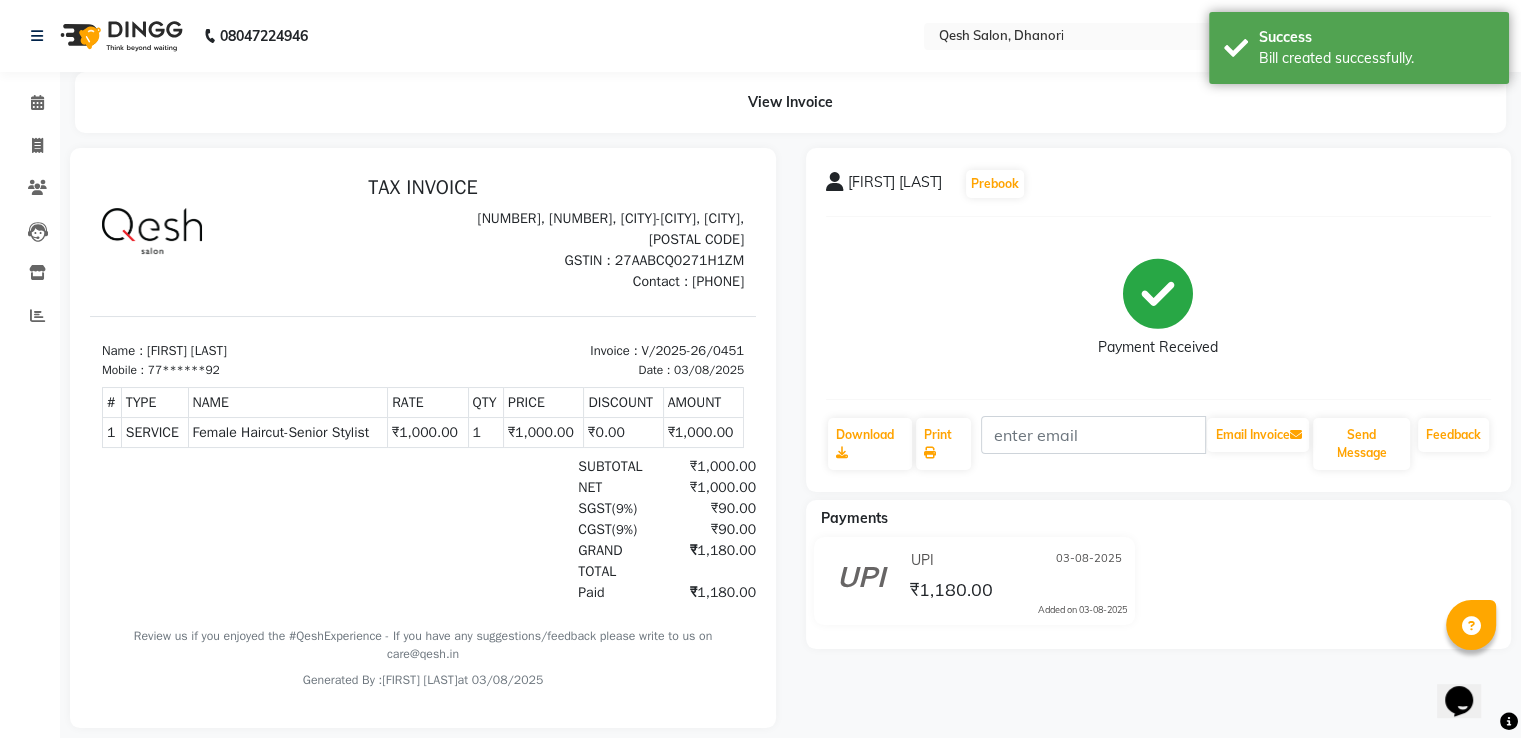 scroll, scrollTop: 0, scrollLeft: 0, axis: both 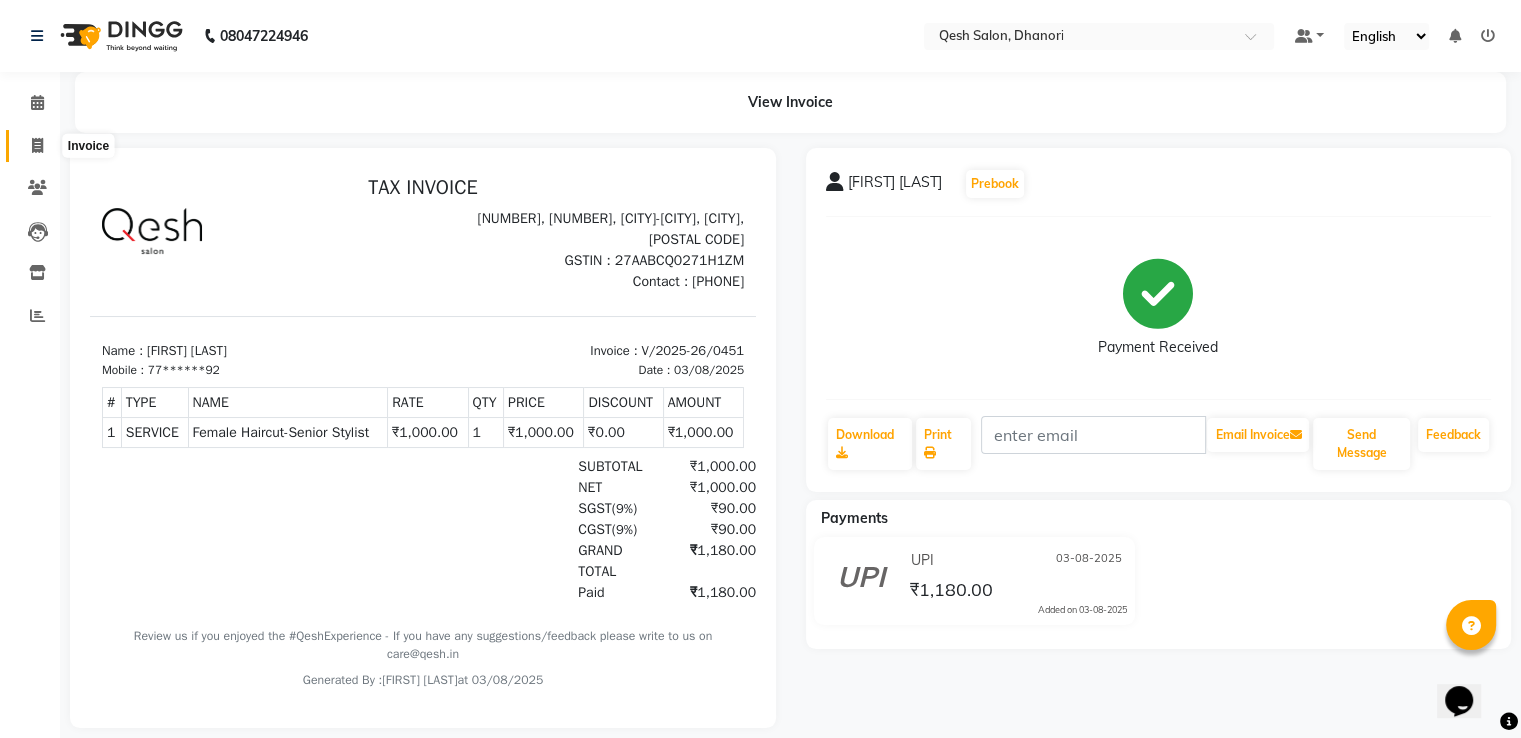 click 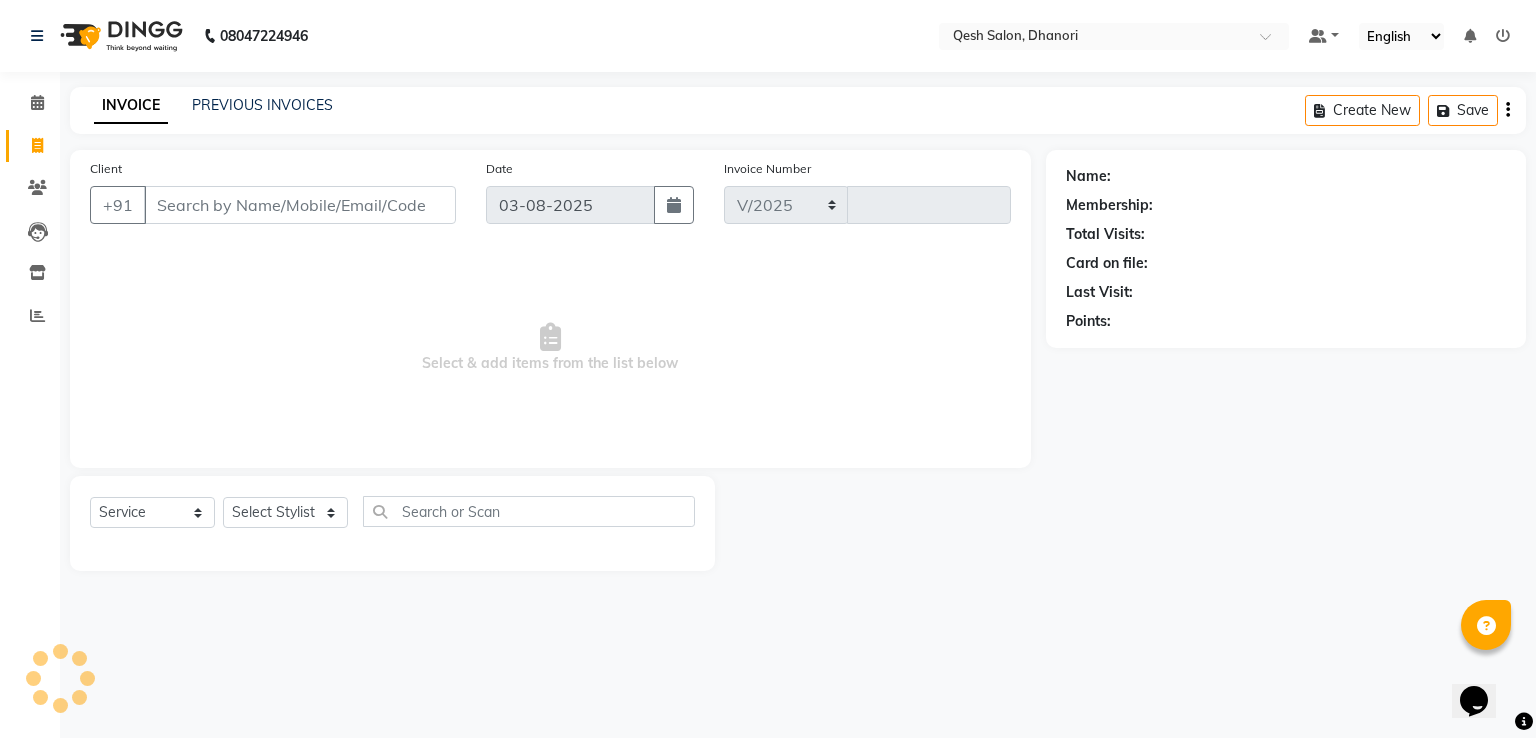 select on "7641" 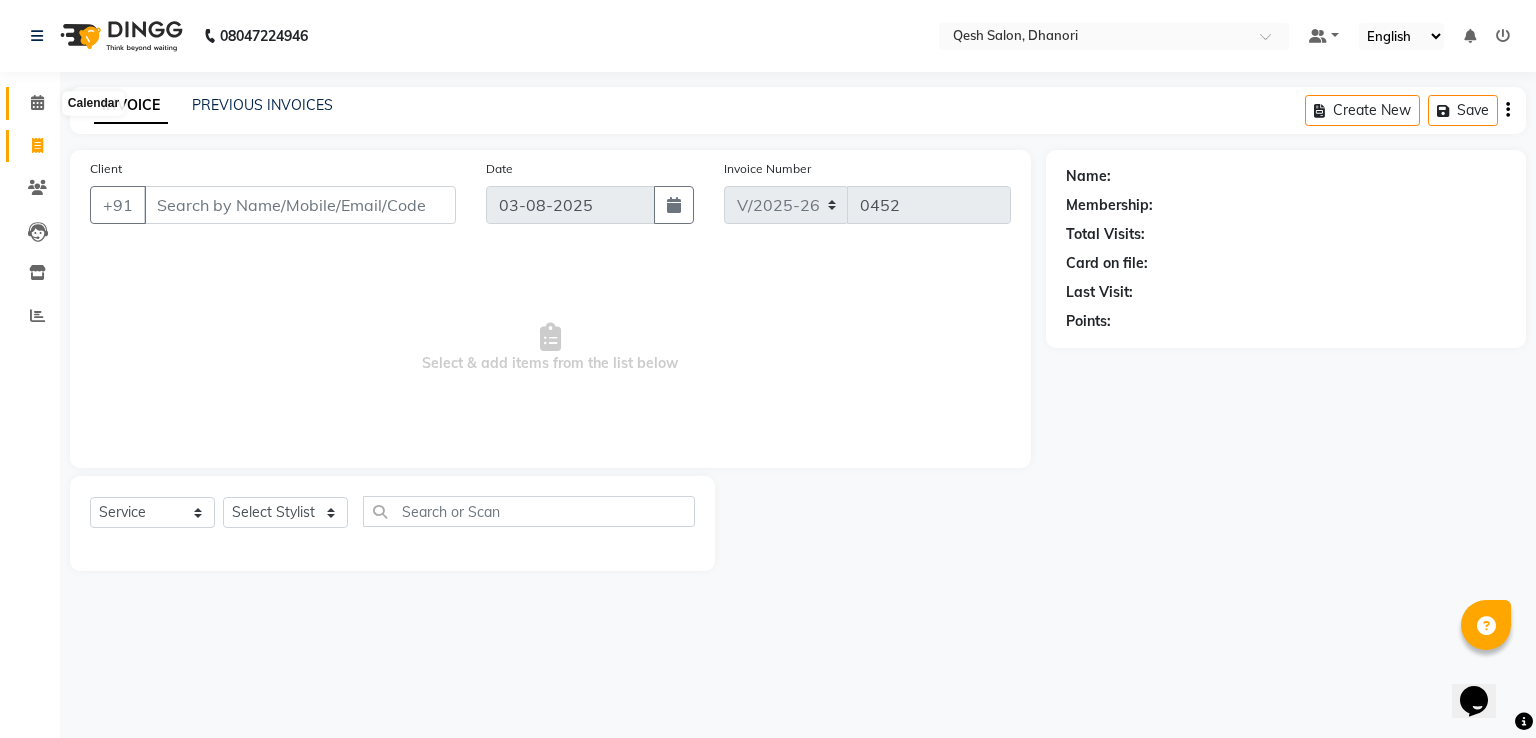 click 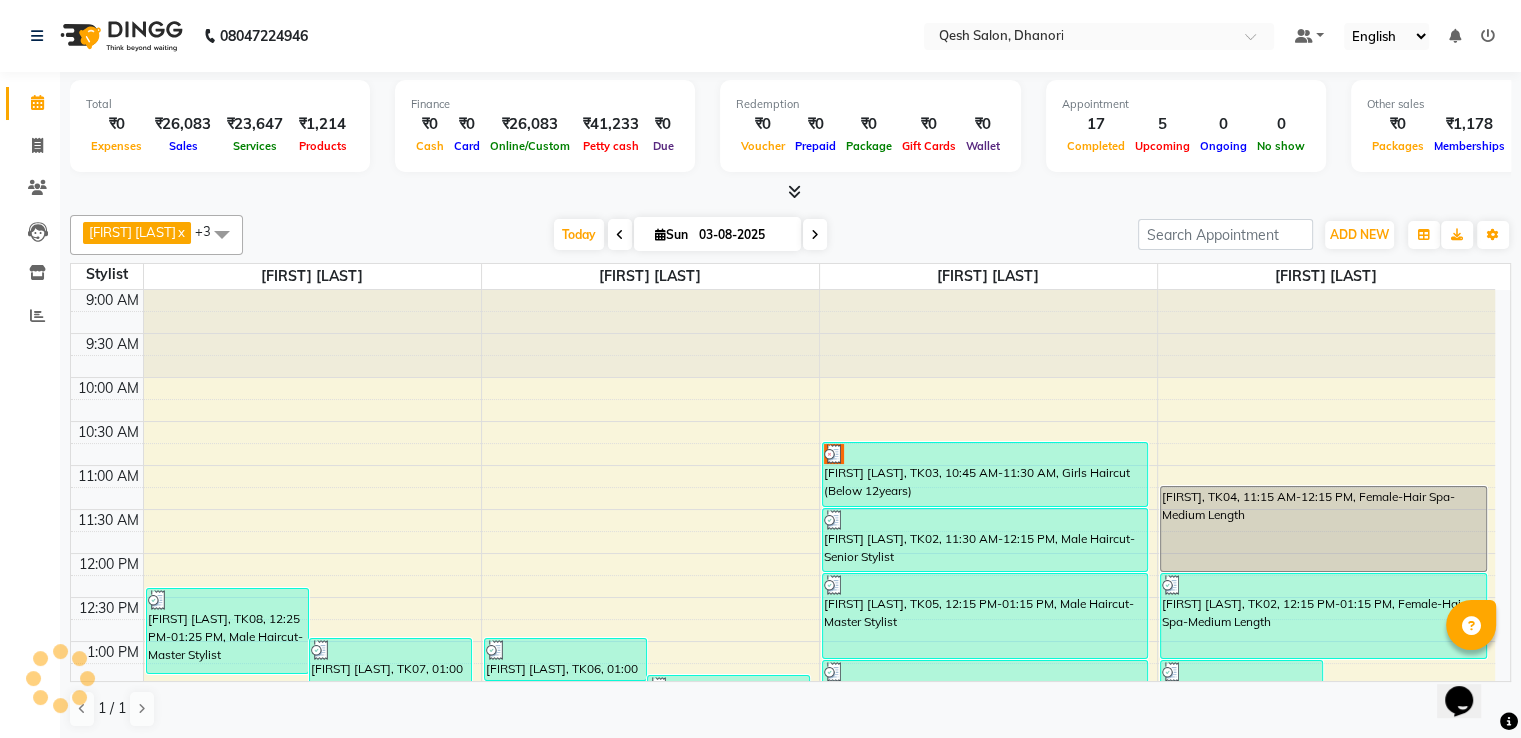 scroll, scrollTop: 786, scrollLeft: 0, axis: vertical 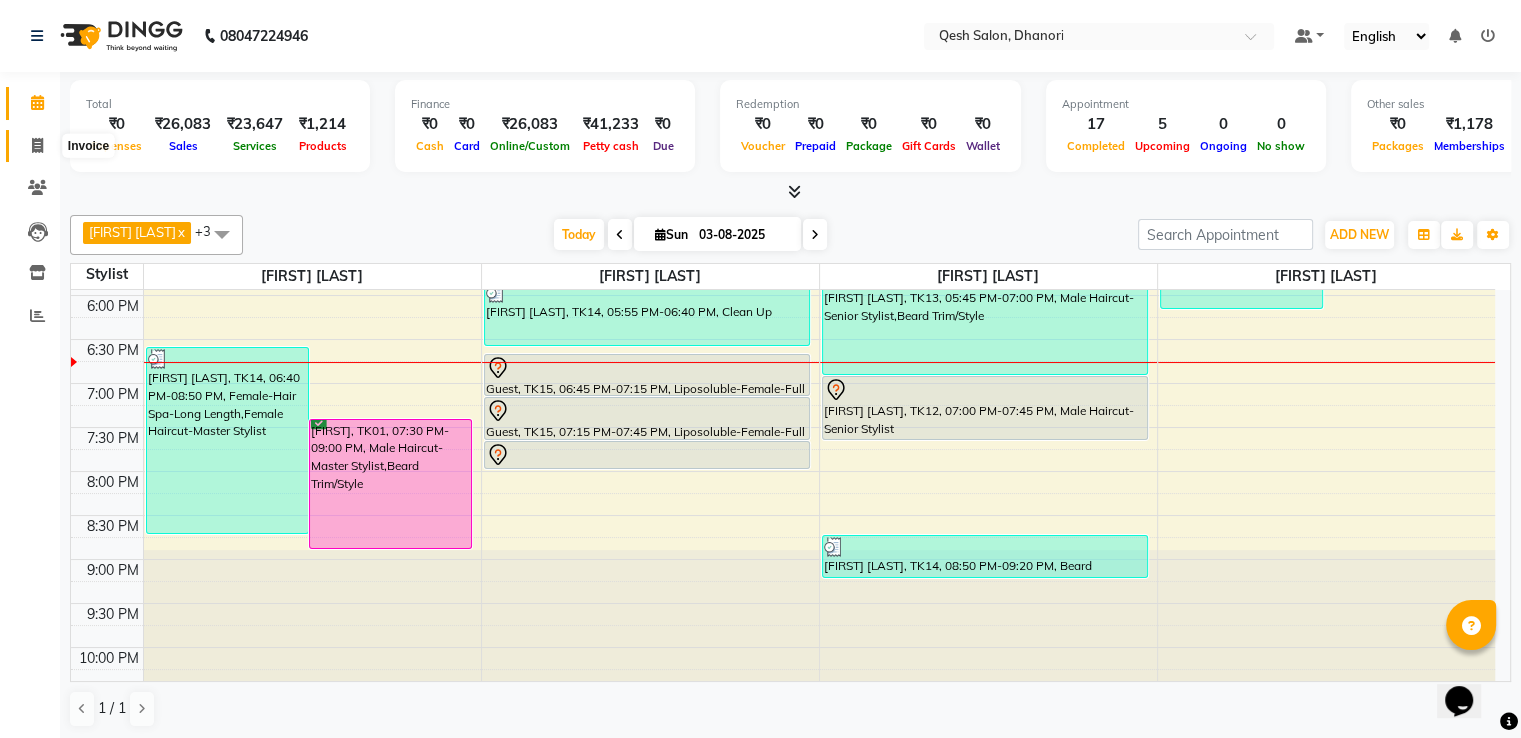 click 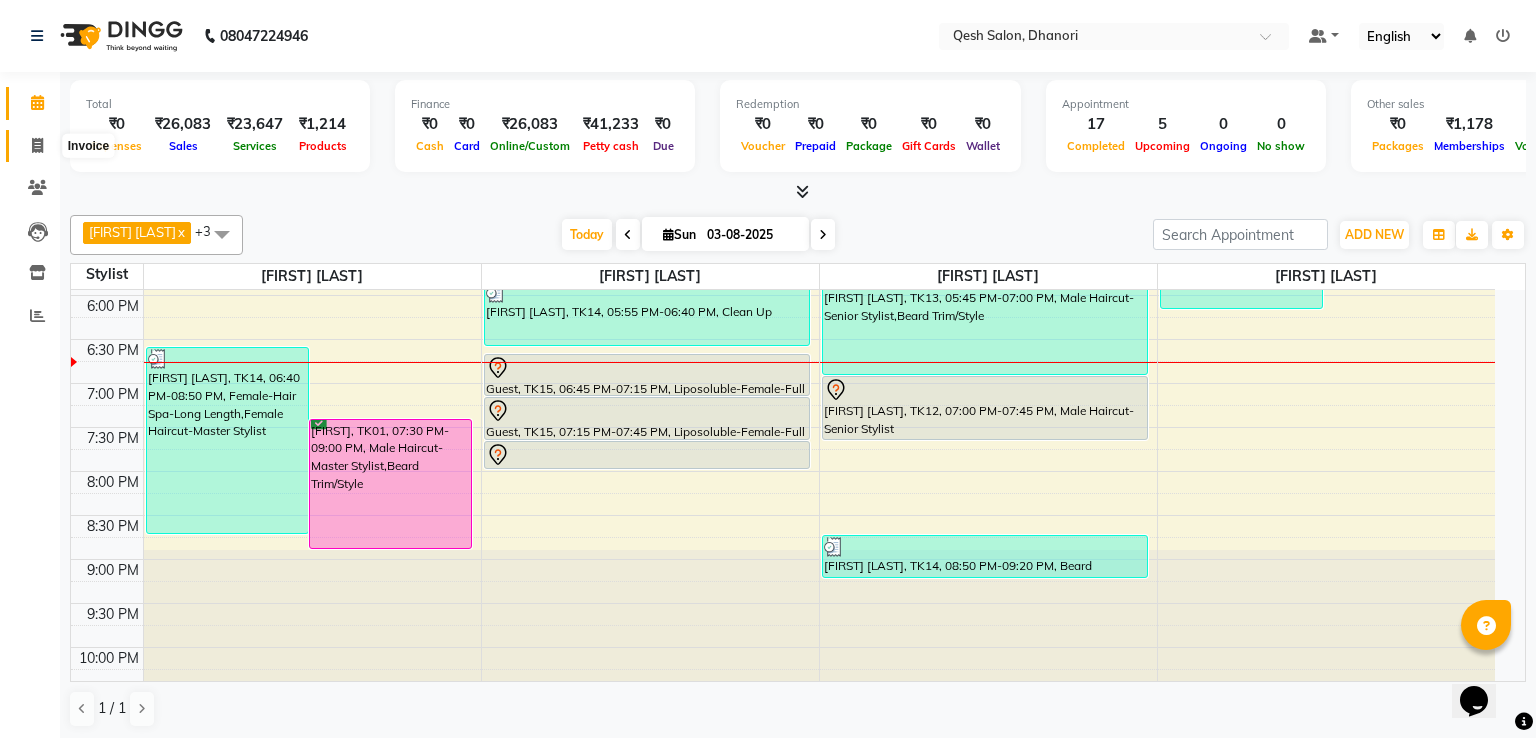 select on "service" 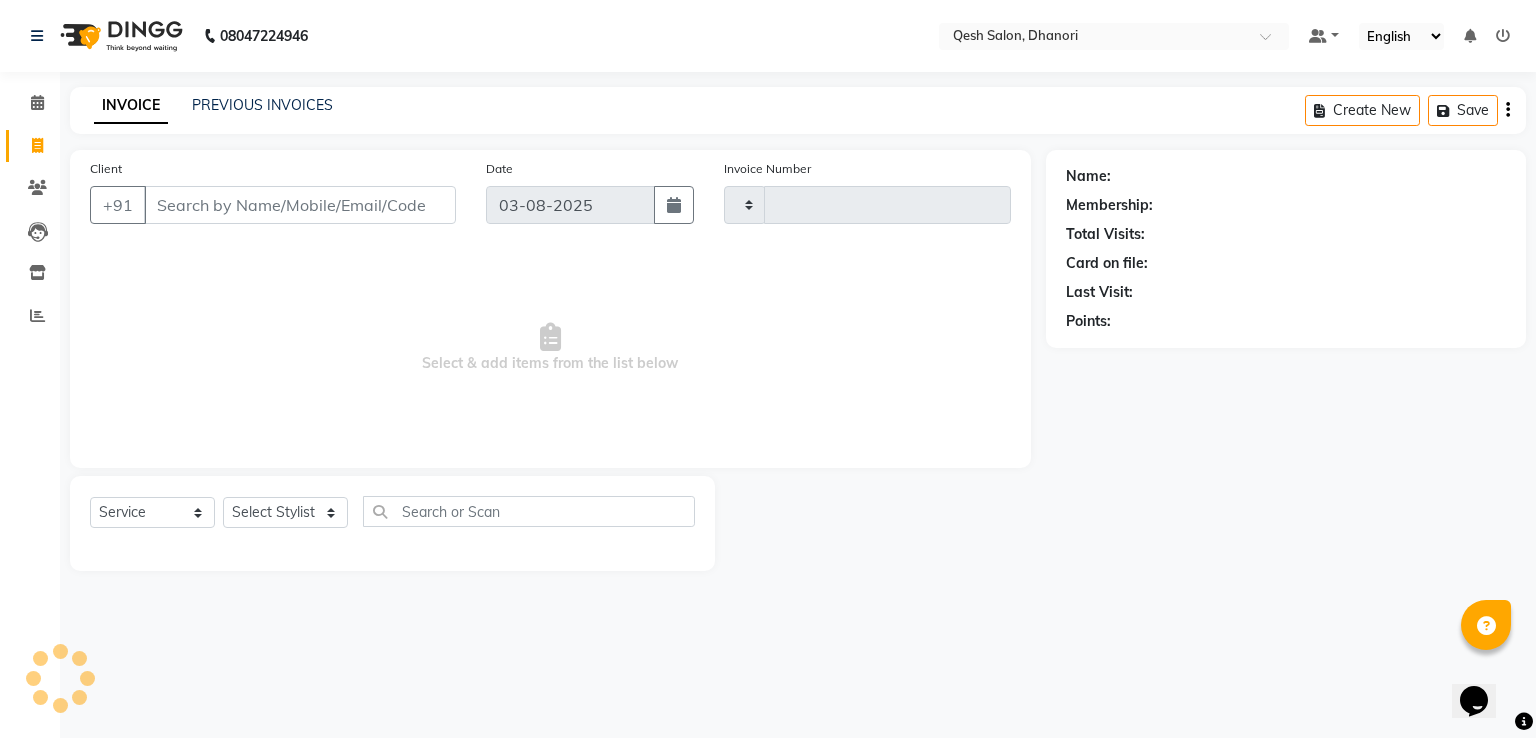 type on "0452" 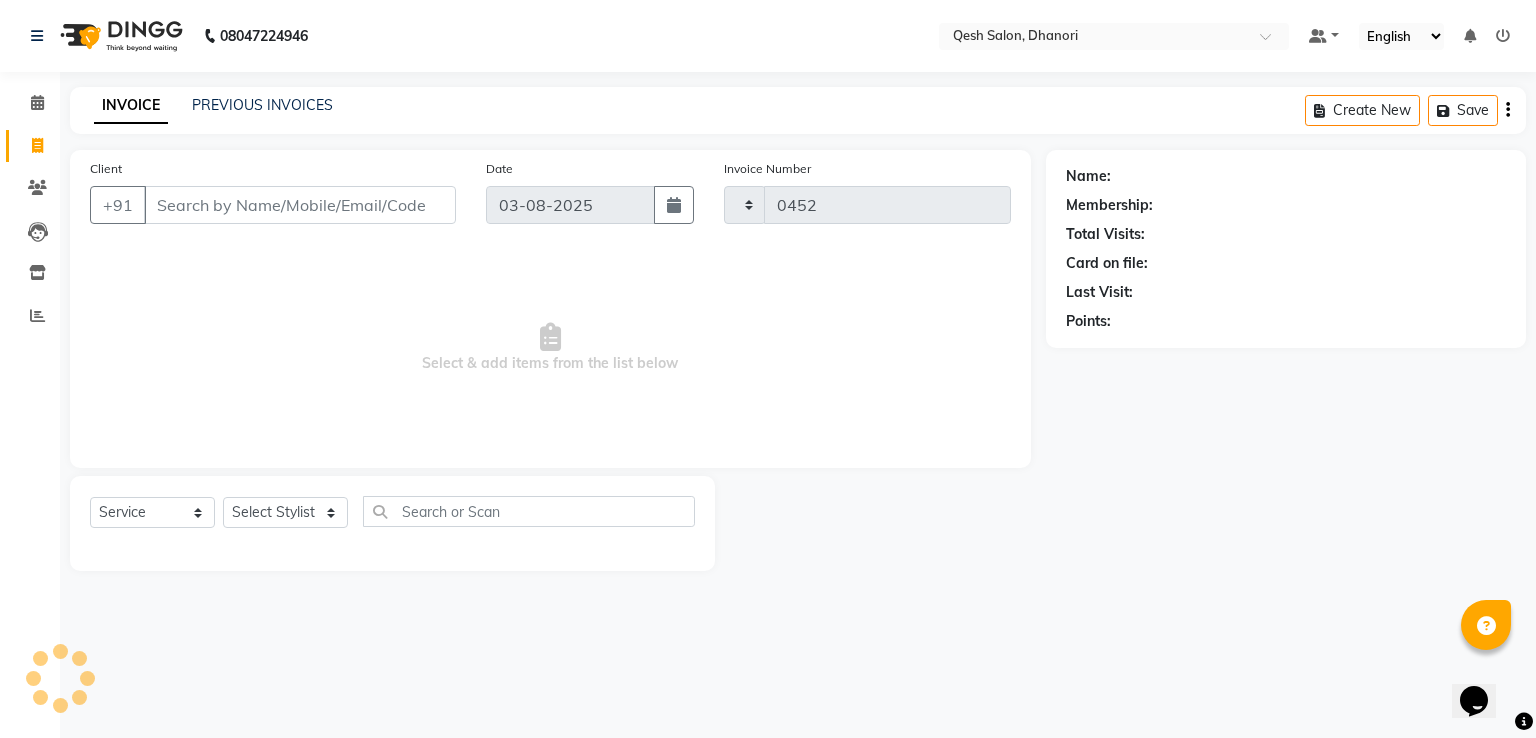 select on "7641" 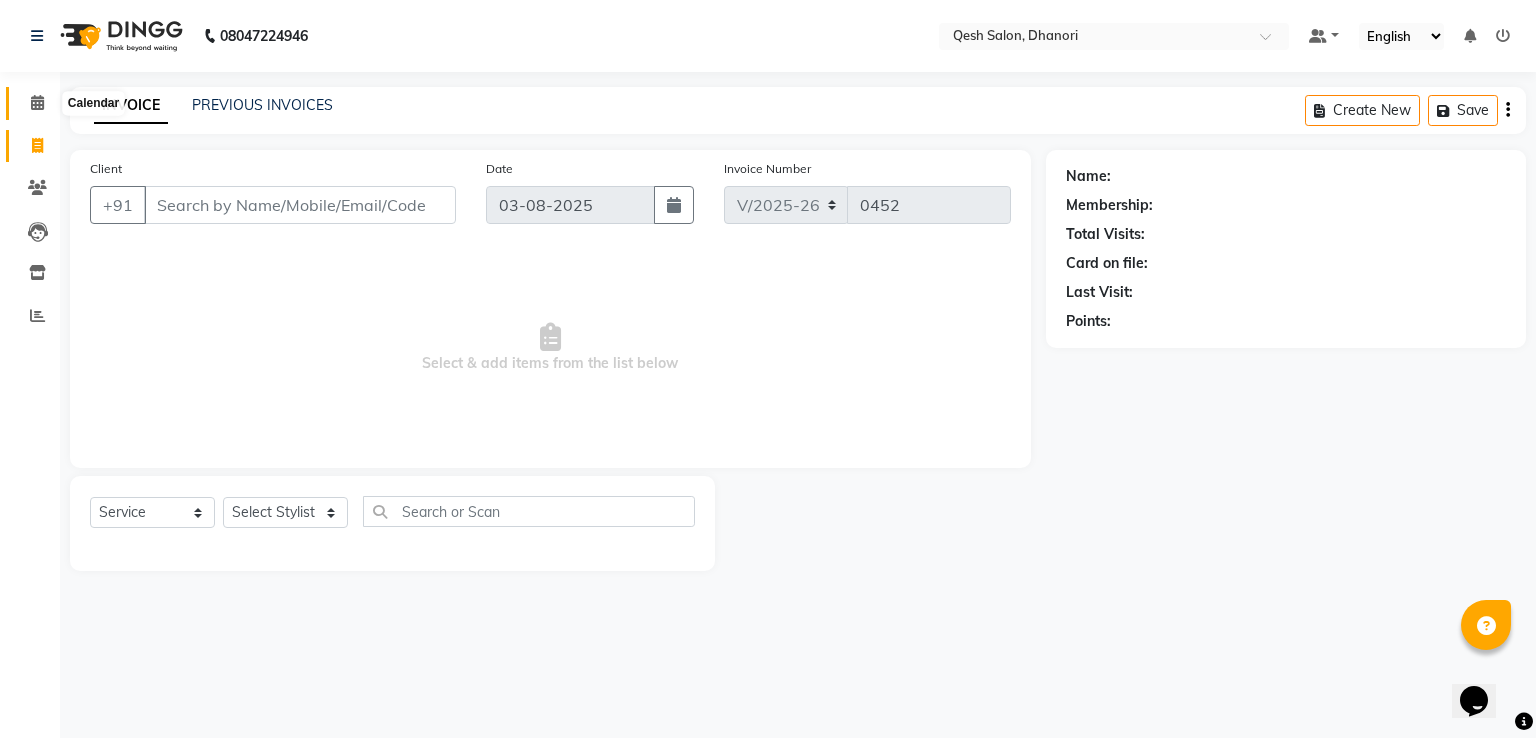 click 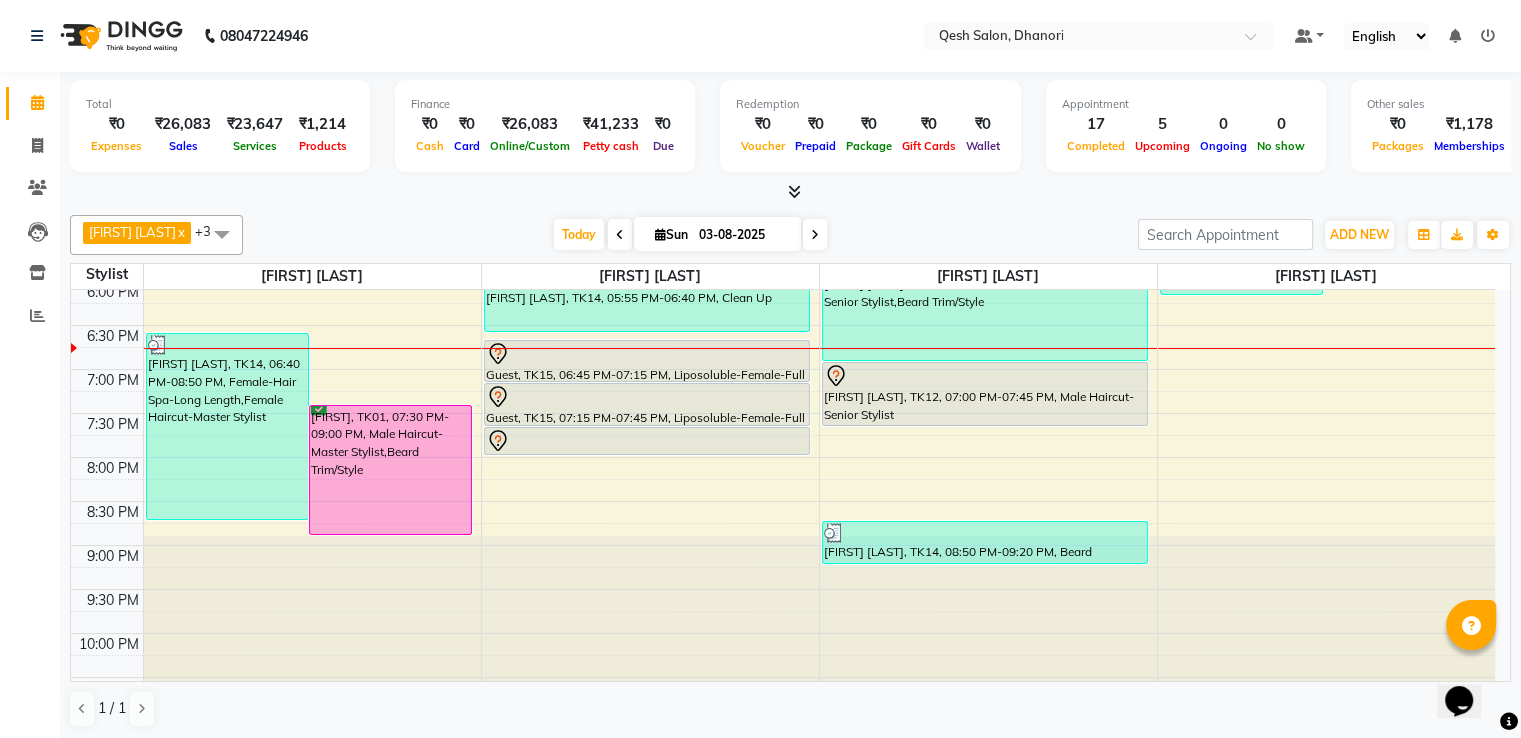 scroll, scrollTop: 828, scrollLeft: 0, axis: vertical 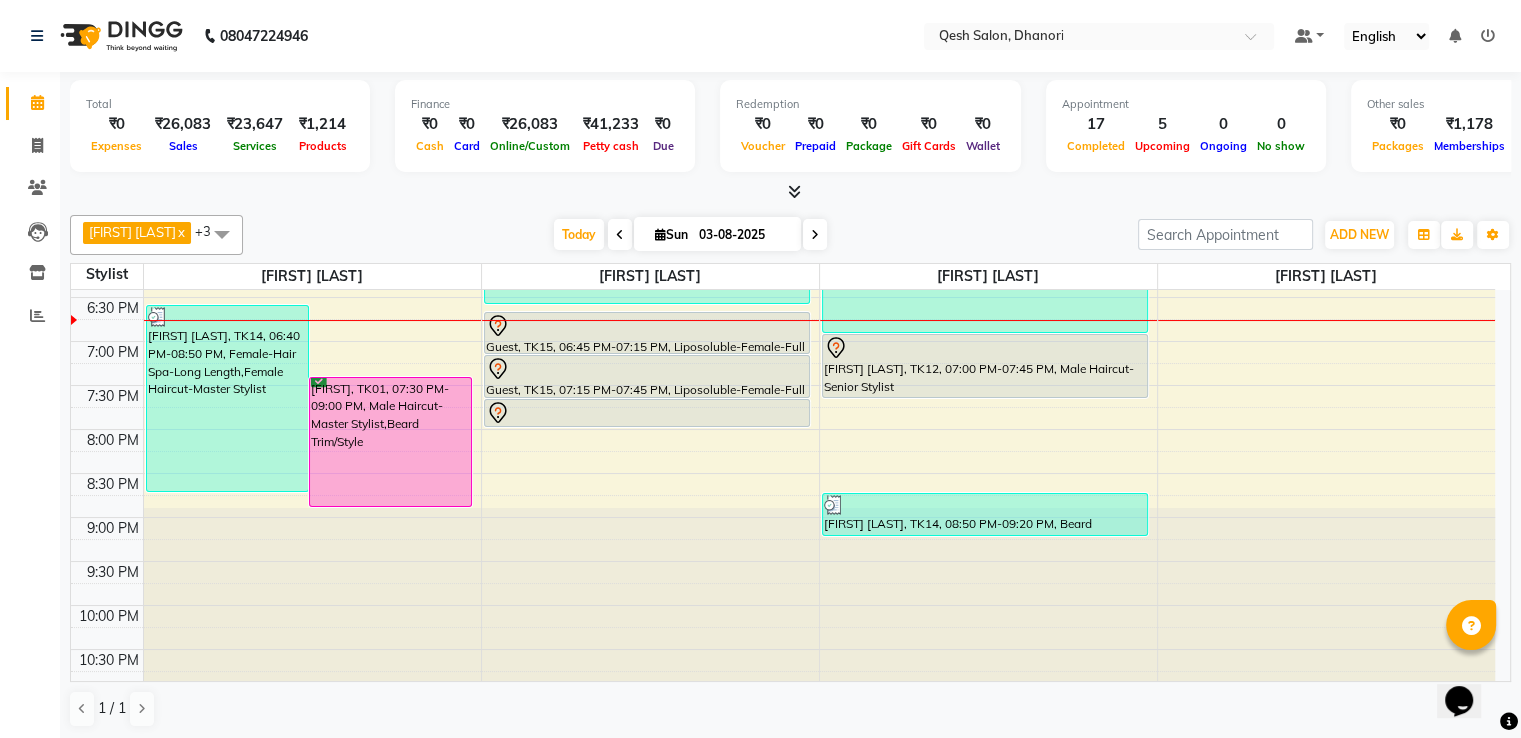 click on "9:00 AM 9:30 AM 10:00 AM 10:30 AM 11:00 AM 11:30 AM 12:00 PM 12:30 PM 1:00 PM 1:30 PM 2:00 PM 2:30 PM 3:00 PM 3:30 PM 4:00 PM 4:30 PM 5:00 PM 5:30 PM 6:00 PM 6:30 PM 7:00 PM 7:30 PM 8:00 PM 8:30 PM 9:00 PM 9:30 PM 10:00 PM 10:30 PM     Amarjeet Dev, TK08, 12:25 PM-01:25 PM, Male Haircut-Master Stylist     Avinash Gawai, TK07, 01:00 PM-02:30 PM, Beard Trim/Style,Male Haircut-Master Stylist     Manish Shrivastava, TK14, 06:40 PM-08:50 PM, Female-Hair Spa-Long Length,Female Haircut-Master Stylist     Abhishek, TK01, 07:30 PM-09:00 PM, Male Haircut-Master Stylist,Beard Trim/Style     Vikram Murdande, TK06, 01:00 PM-01:30 PM, Male-Full Arms DeTan     Amarjeet Dev, TK08, 01:25 PM-01:50 PM, Male-Face + Neck DeTan     Komal Agrawal, TK10, 02:20 PM-04:35 PM, Clean Up,Eyebrow,StripLess-Face (Any one - Upper Lip/Chin/Forehead/Jawline/Side Locks/Neck),Liposoluble-Female-Full Arms,Liposoluble-Female-Half Legs,Liposoluble-Female-Underarms     Manish Shrivastava, TK14, 05:55 PM-06:40 PM, Clean Up" at bounding box center (783, 77) 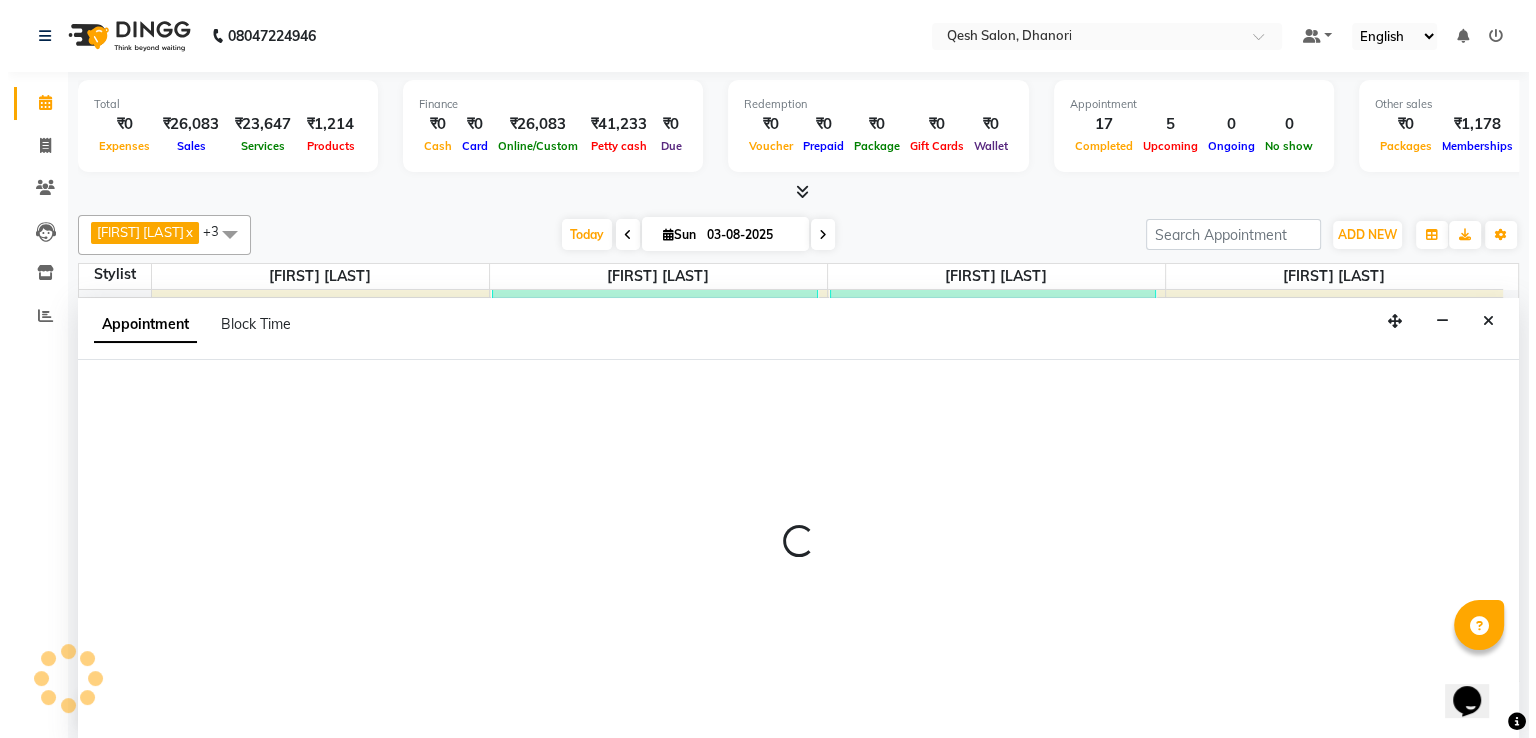 scroll, scrollTop: 1, scrollLeft: 0, axis: vertical 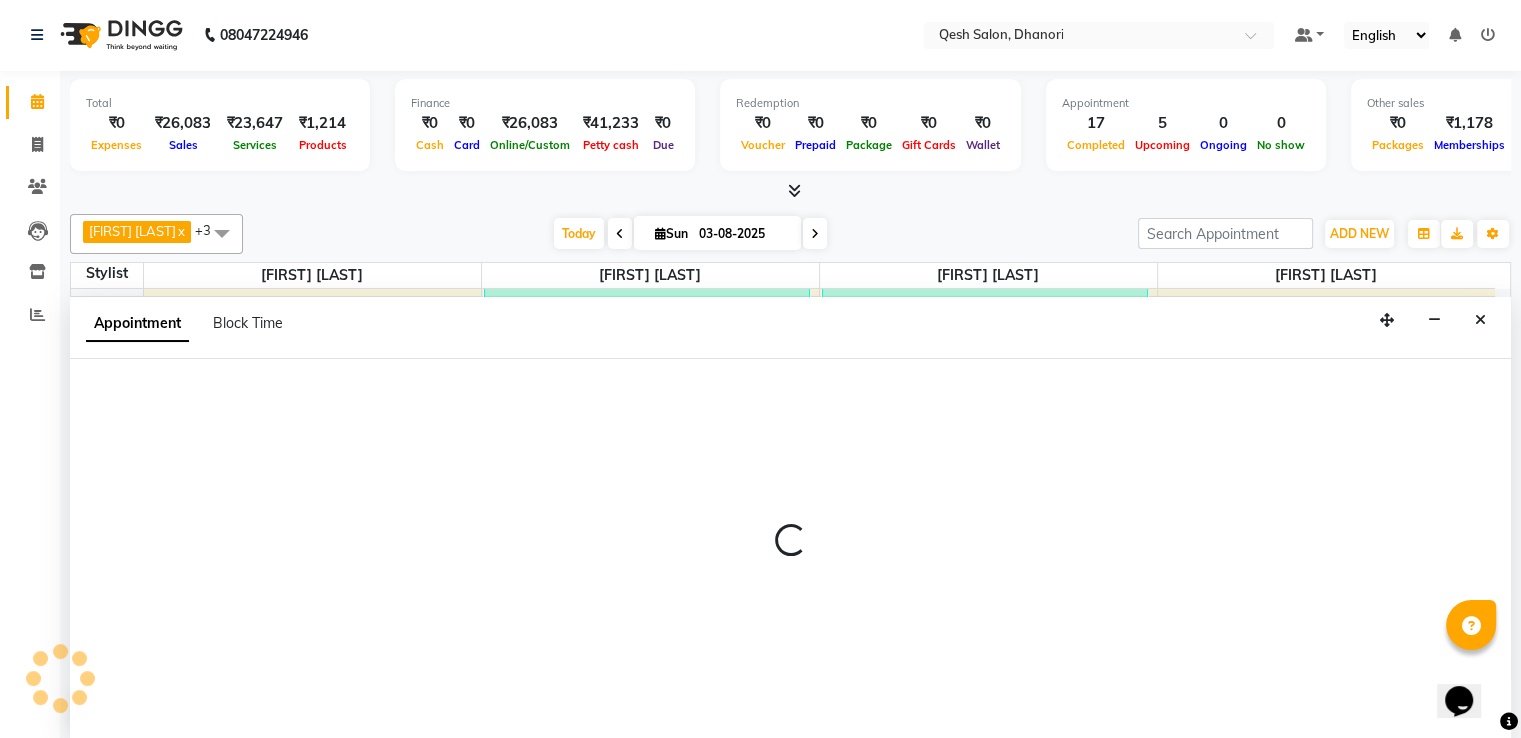select on "83667" 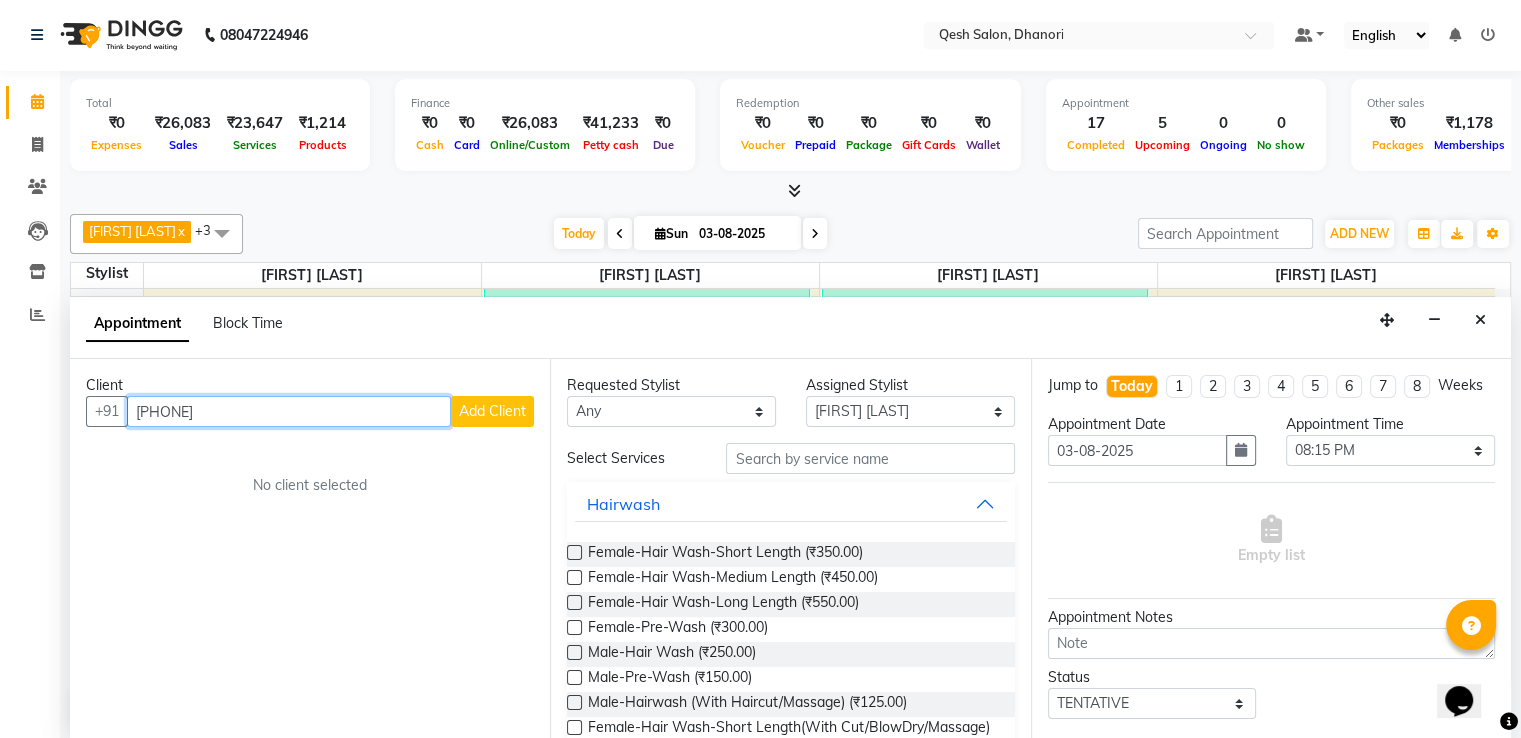 type on "[PHONE]" 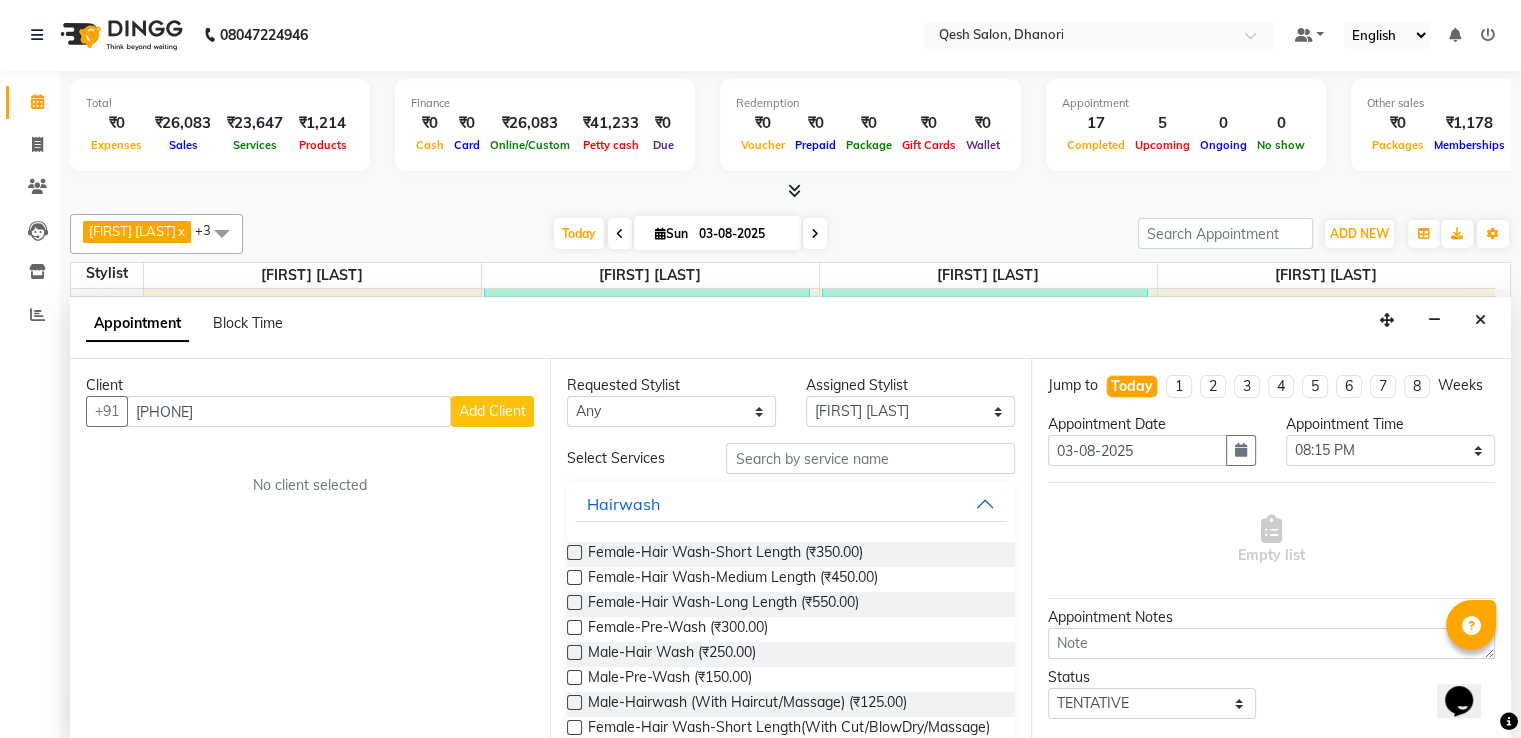 click on "Add Client" at bounding box center (492, 411) 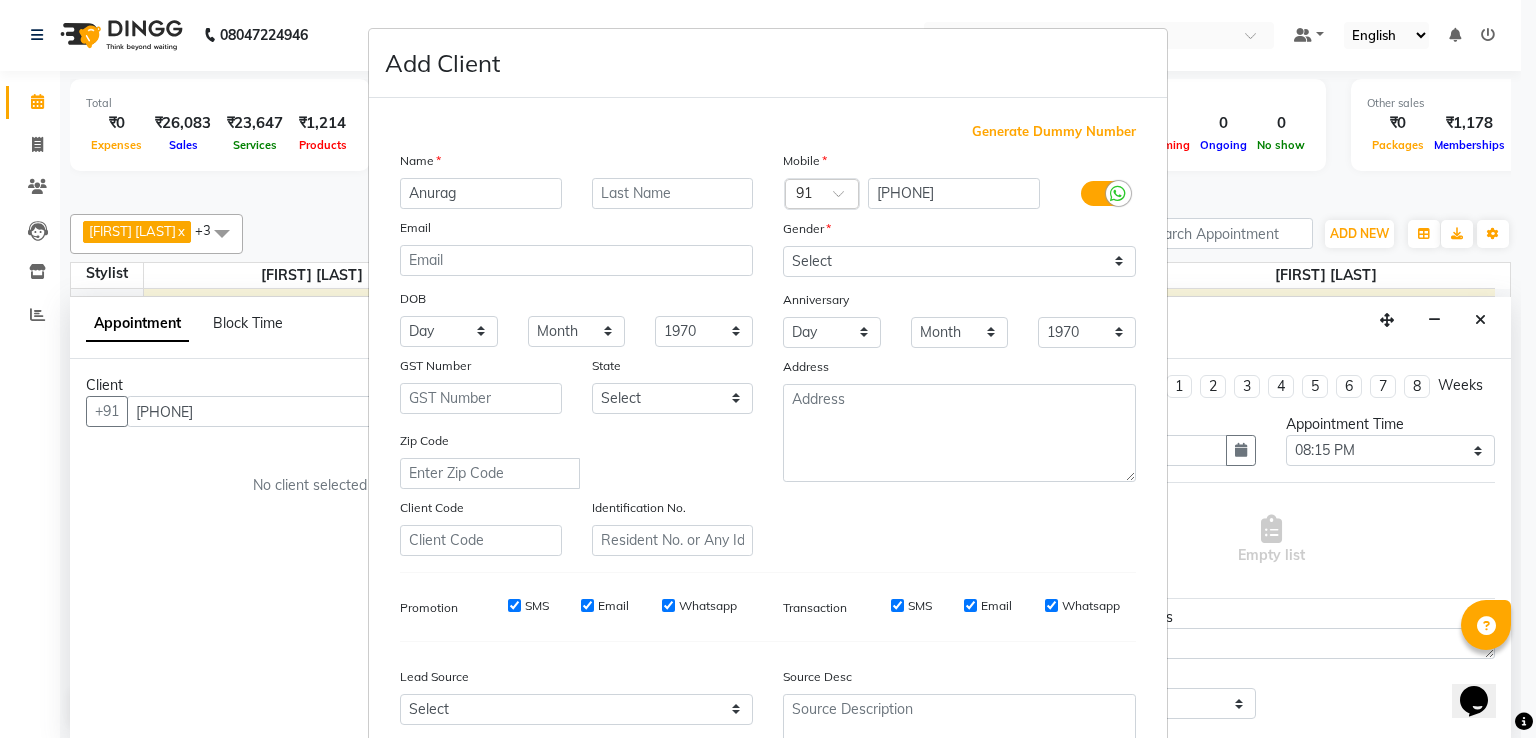 type on "Anurag" 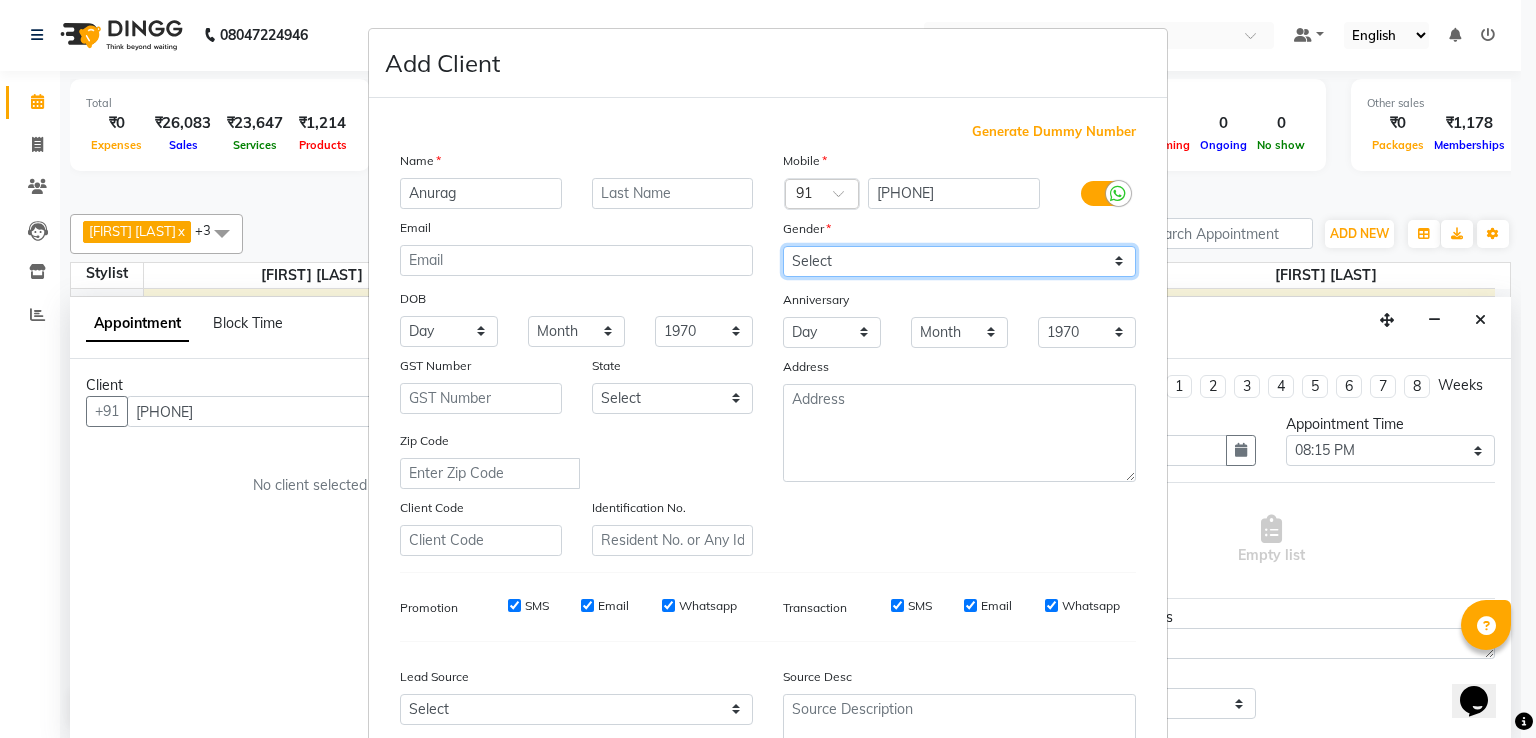 click on "Select Male Female Other Prefer Not To Say" at bounding box center (959, 261) 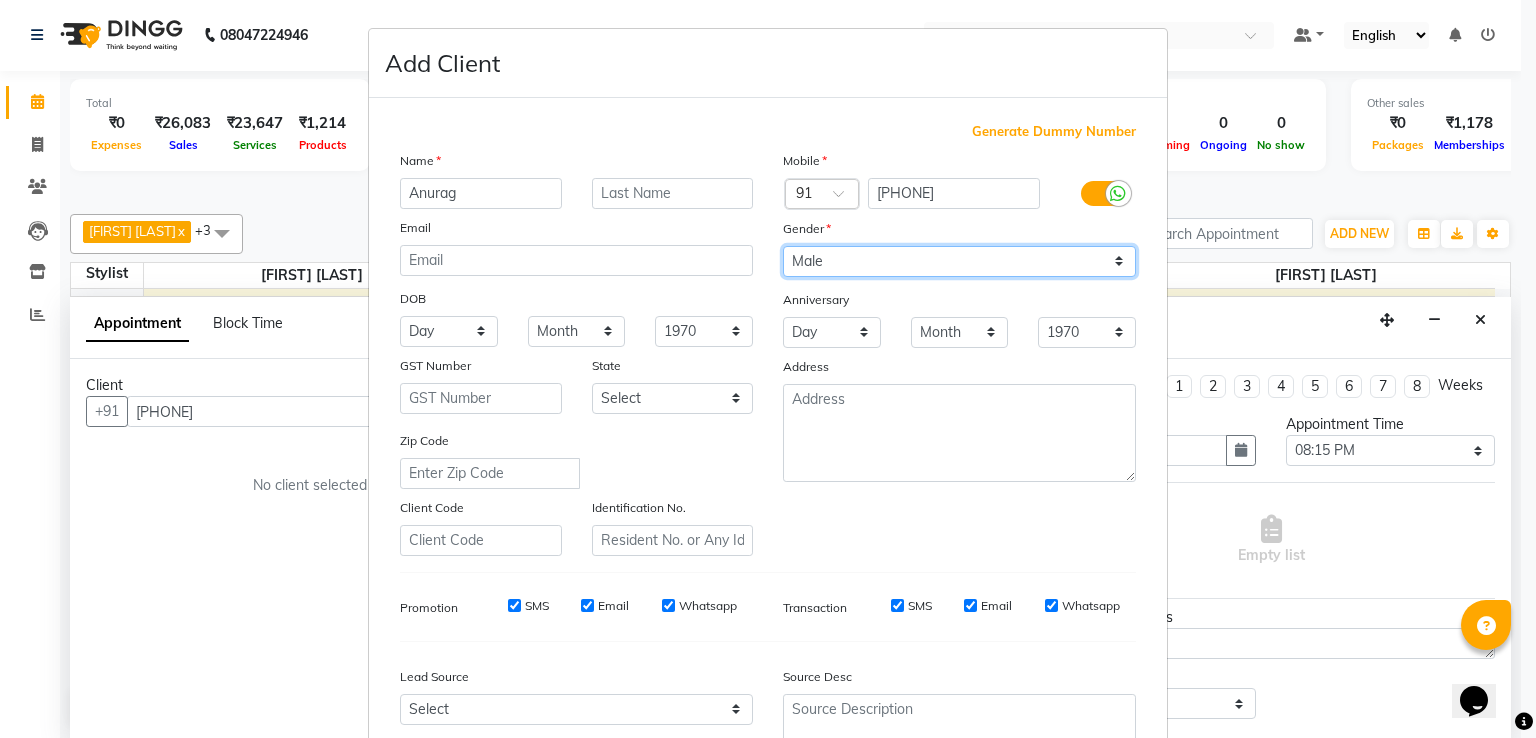 click on "Select Male Female Other Prefer Not To Say" at bounding box center (959, 261) 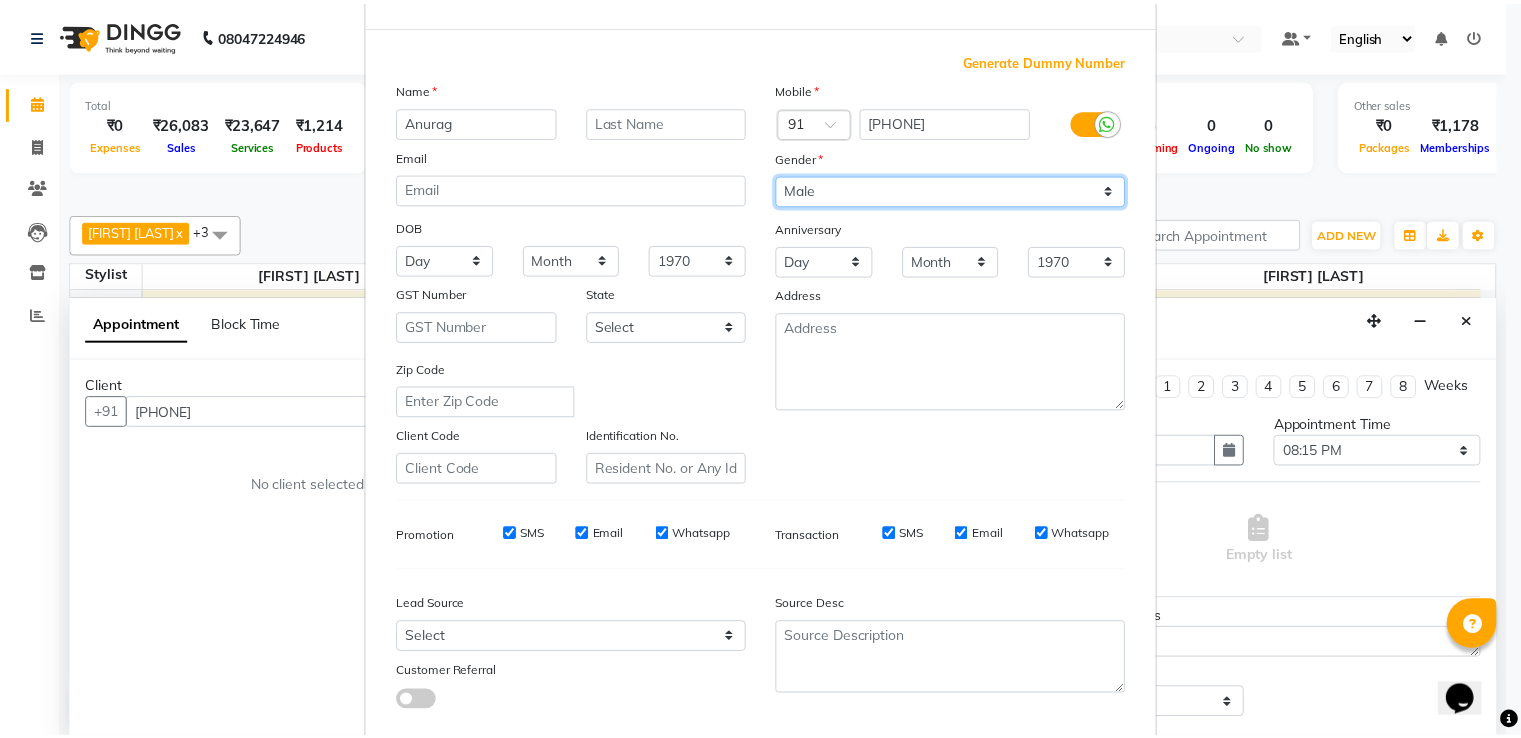 scroll, scrollTop: 195, scrollLeft: 0, axis: vertical 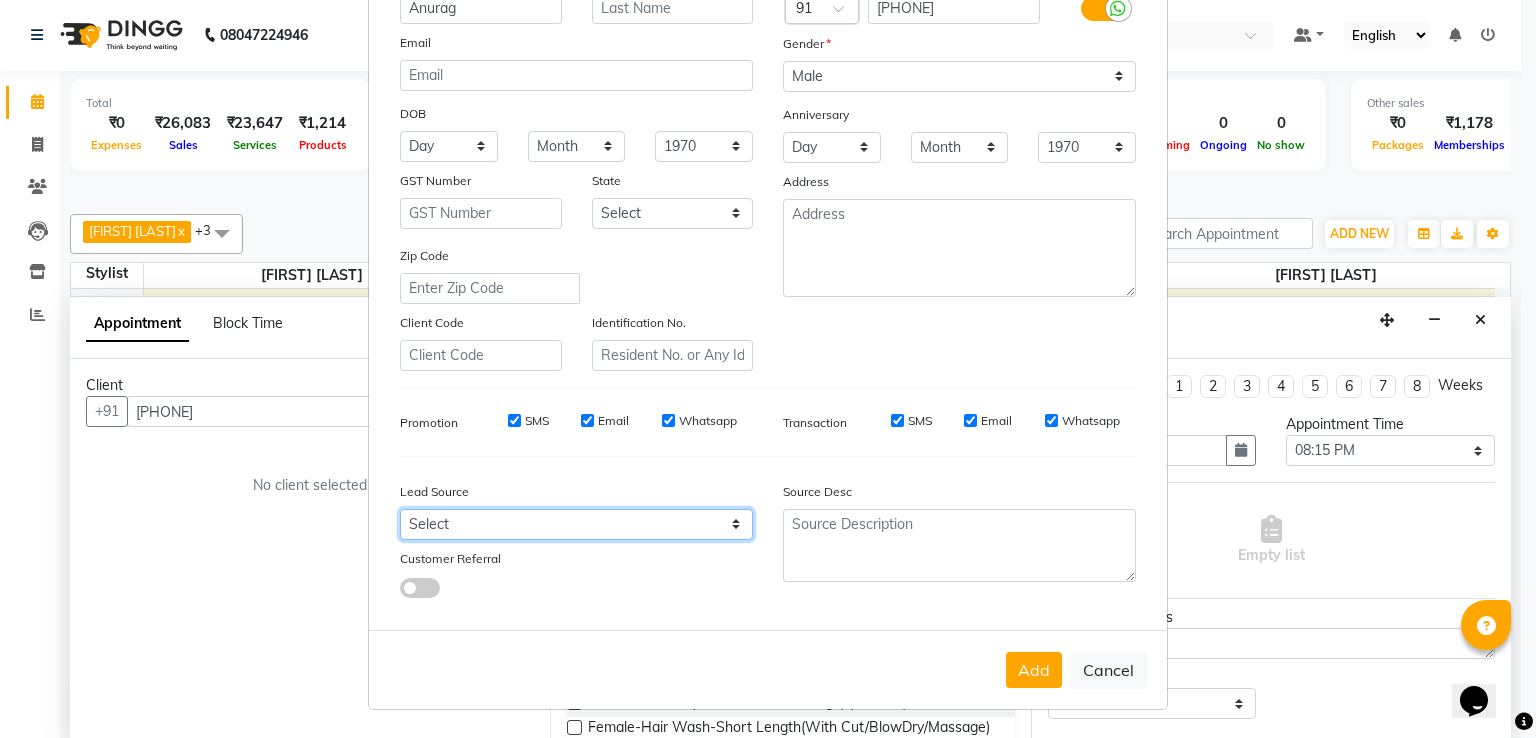 click on "Select Walk-in Referral Internet Friend Word of Mouth Advertisement Facebook JustDial Google Other" at bounding box center (576, 524) 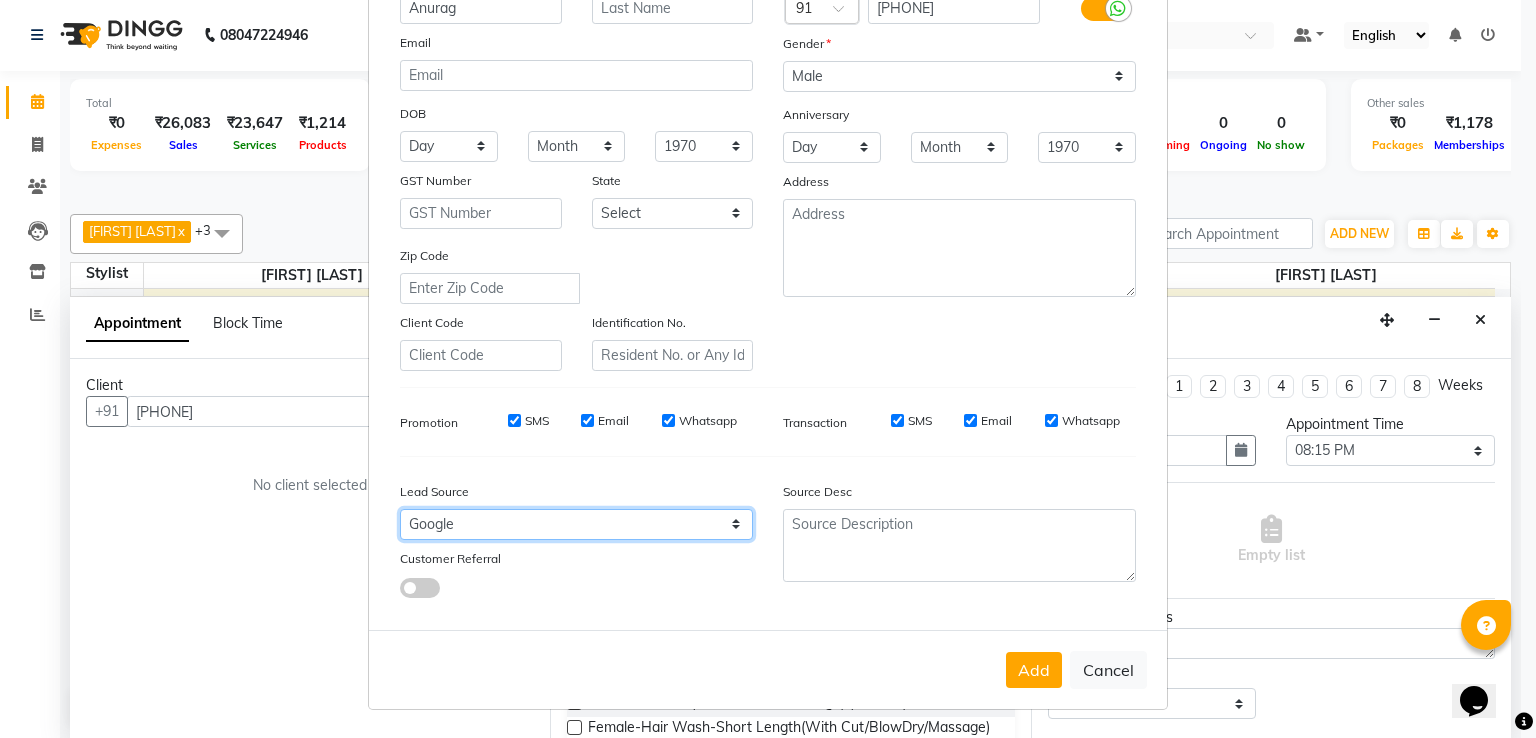 click on "Select Walk-in Referral Internet Friend Word of Mouth Advertisement Facebook JustDial Google Other" at bounding box center [576, 524] 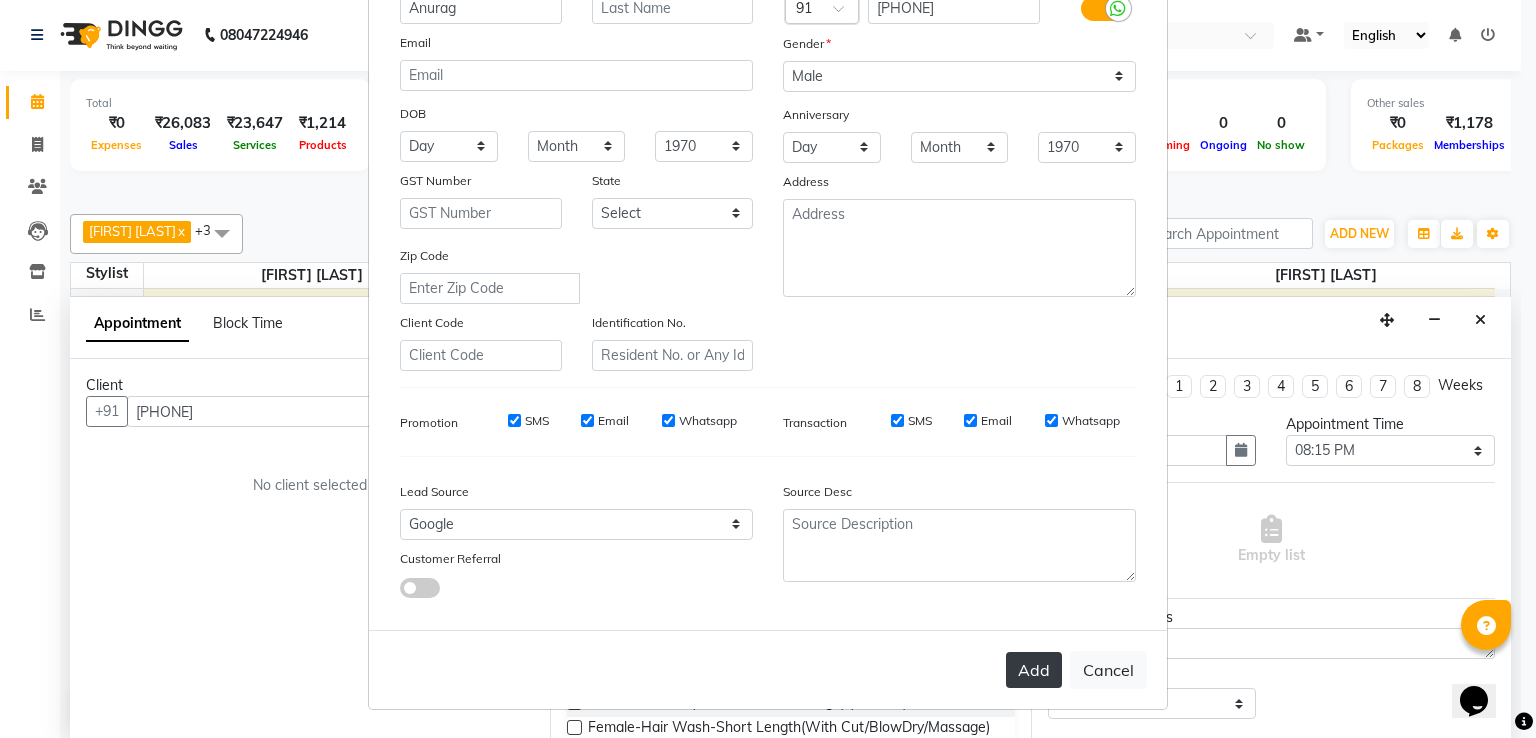 click on "Add" at bounding box center [1034, 670] 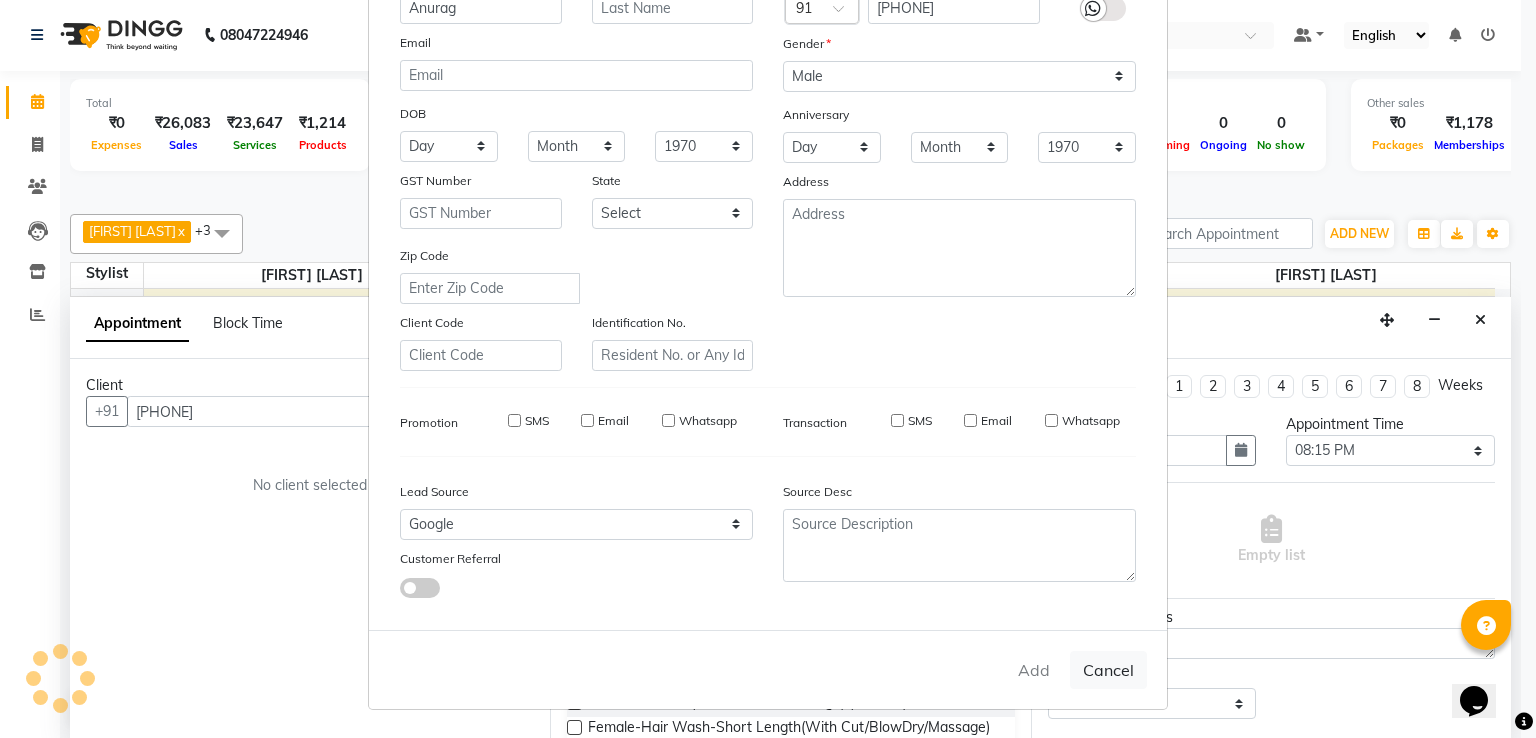 type on "98******88" 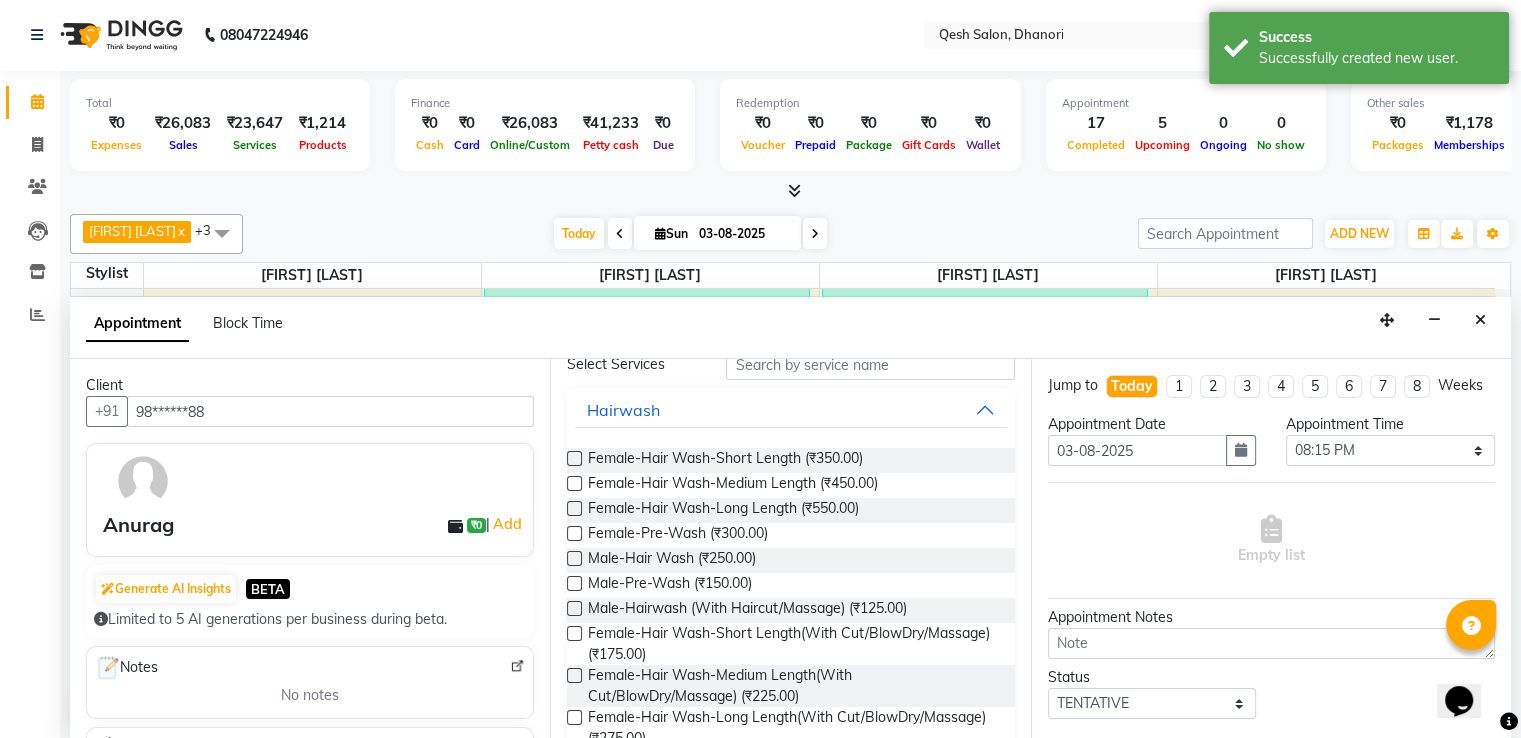 scroll, scrollTop: 0, scrollLeft: 0, axis: both 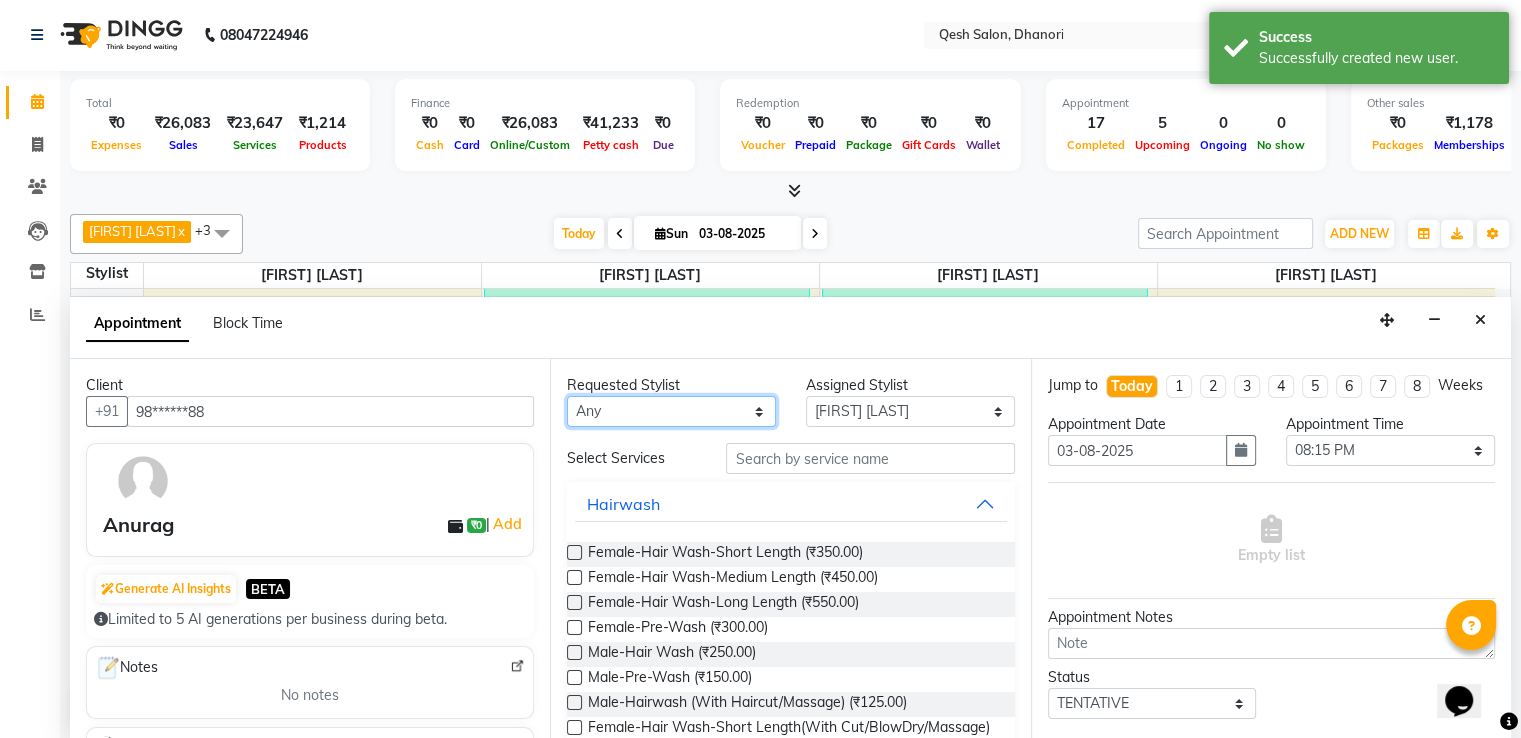 click on "Any Gagandeep Arora Harry Siril Anthony Salon Sunil Kisan Wani Vanita Kamble Vinod Daulat Sonawane" at bounding box center [671, 411] 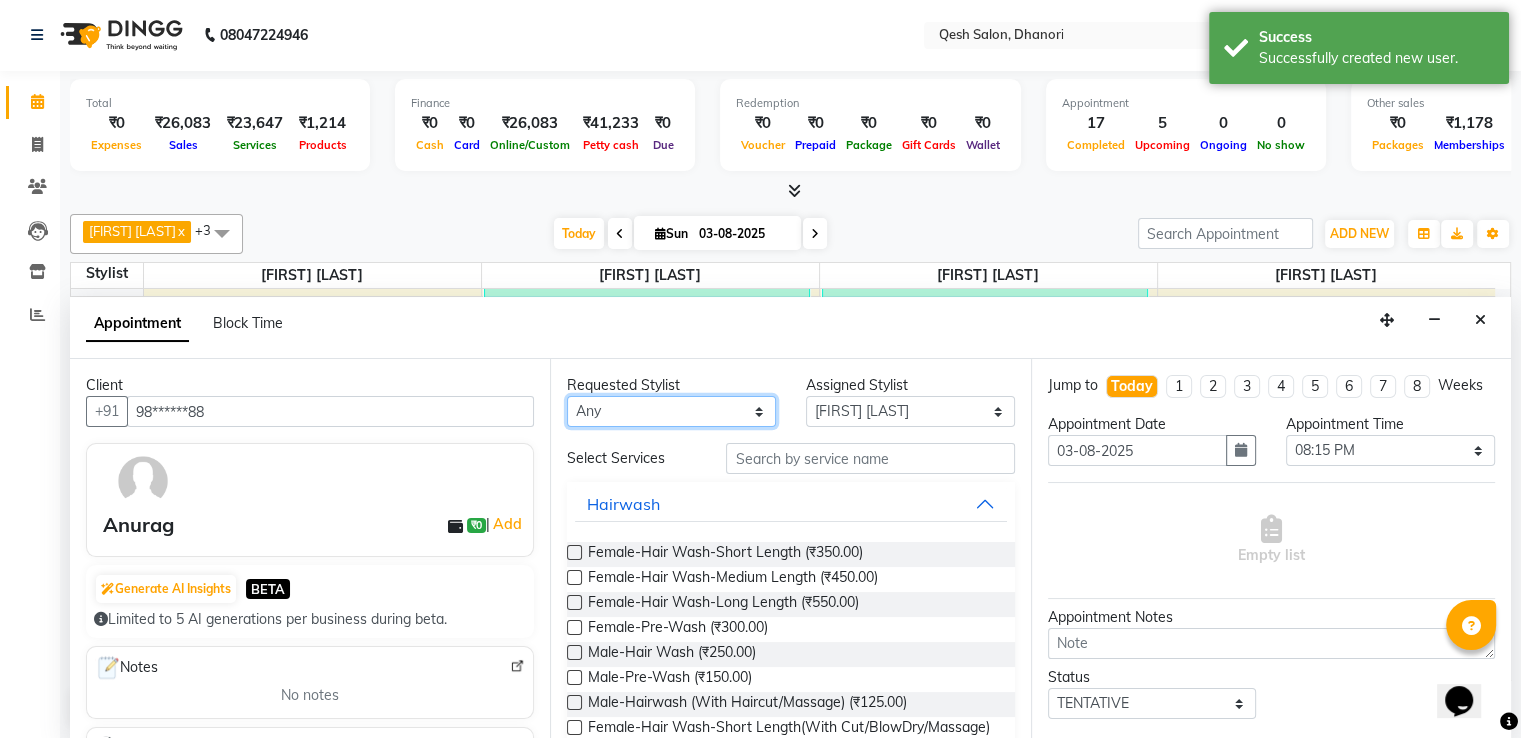 select on "83667" 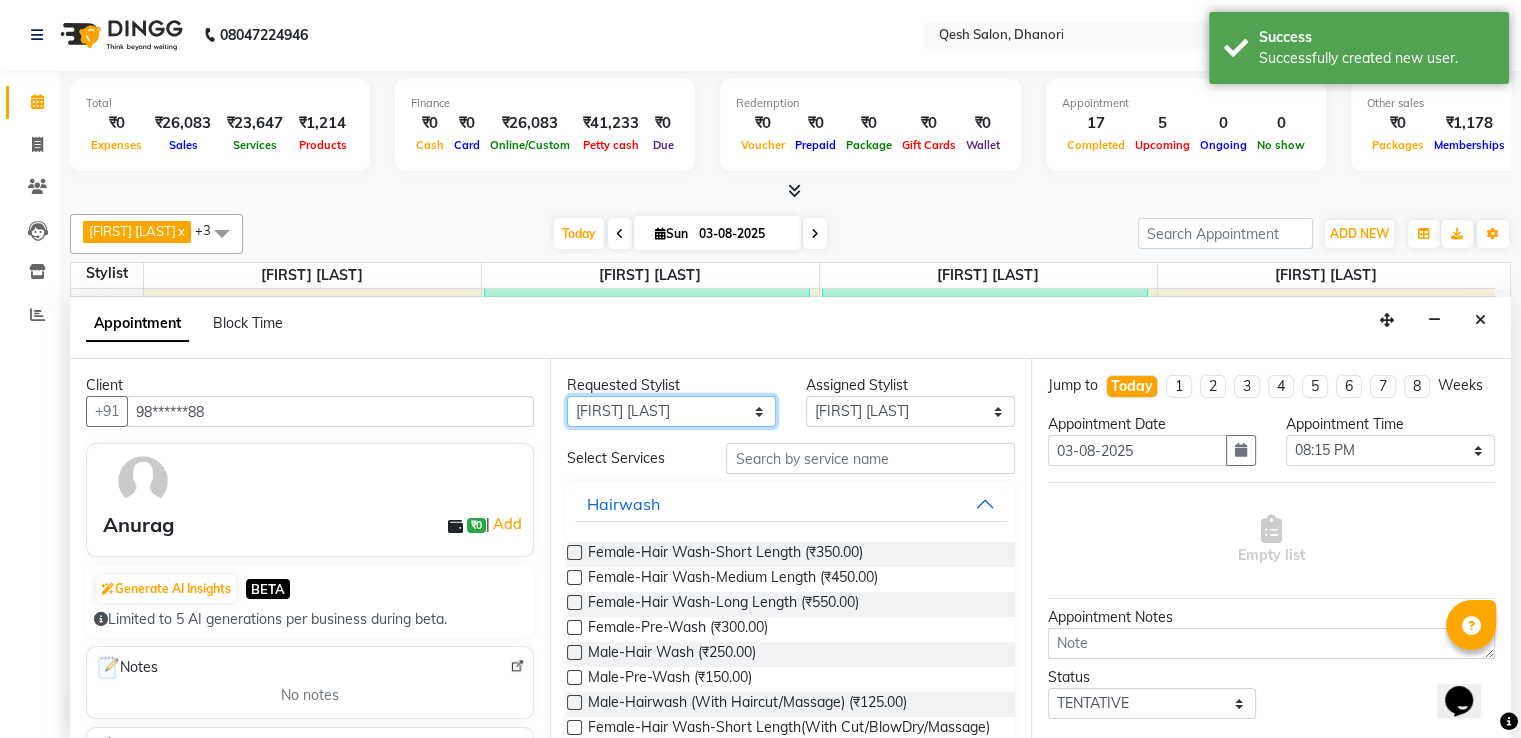 click on "Any Gagandeep Arora Harry Siril Anthony Salon Sunil Kisan Wani Vanita Kamble Vinod Daulat Sonawane" at bounding box center (671, 411) 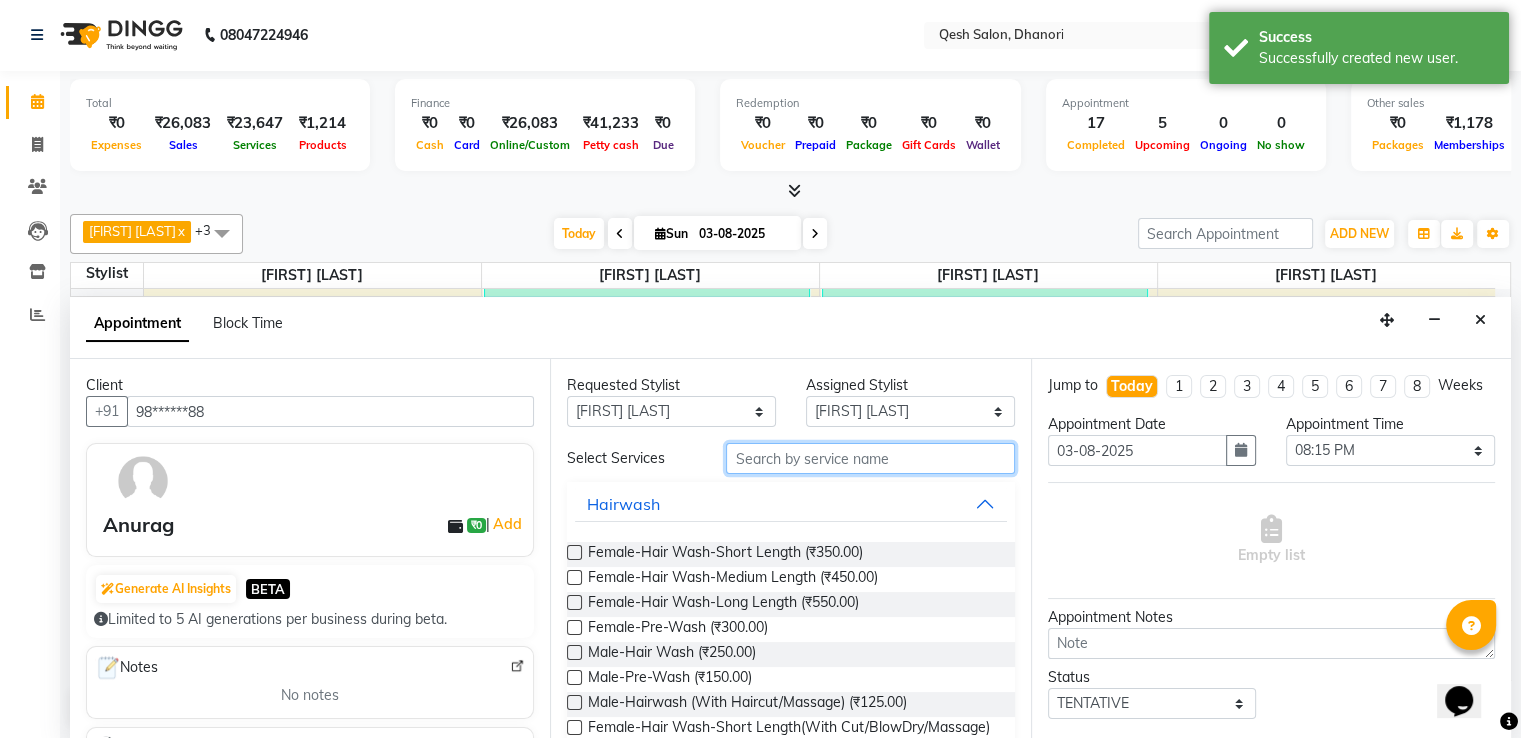 click at bounding box center [870, 458] 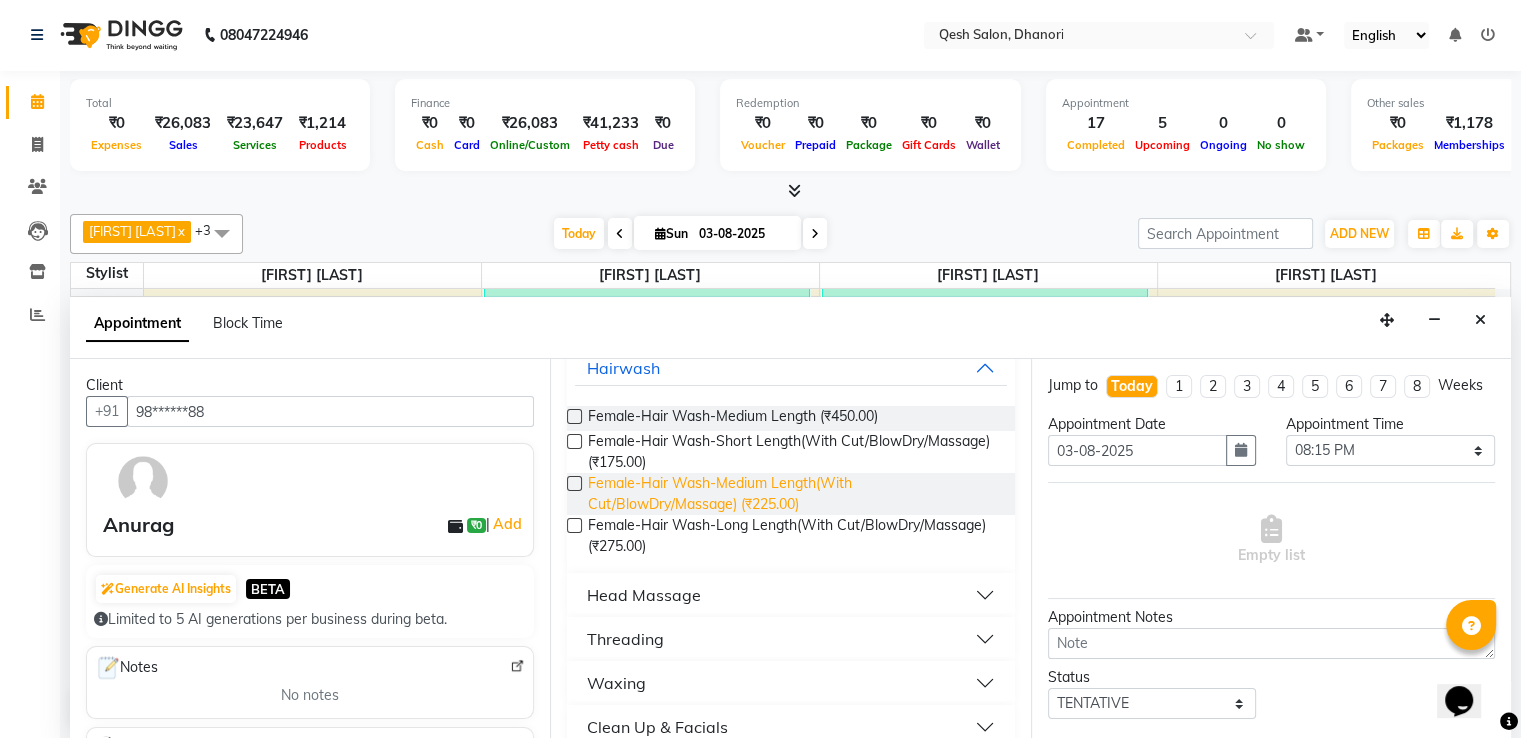 scroll, scrollTop: 300, scrollLeft: 0, axis: vertical 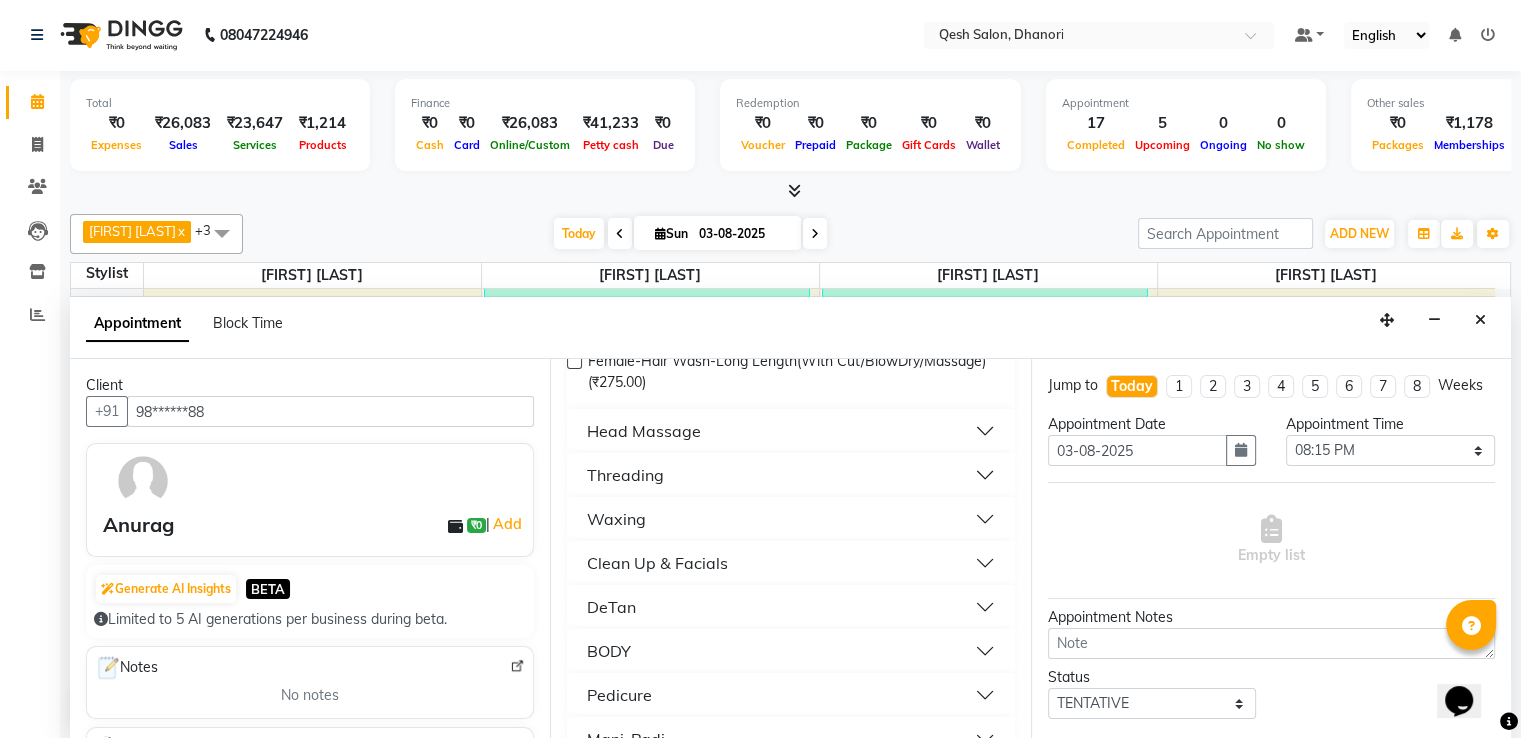 type on "d" 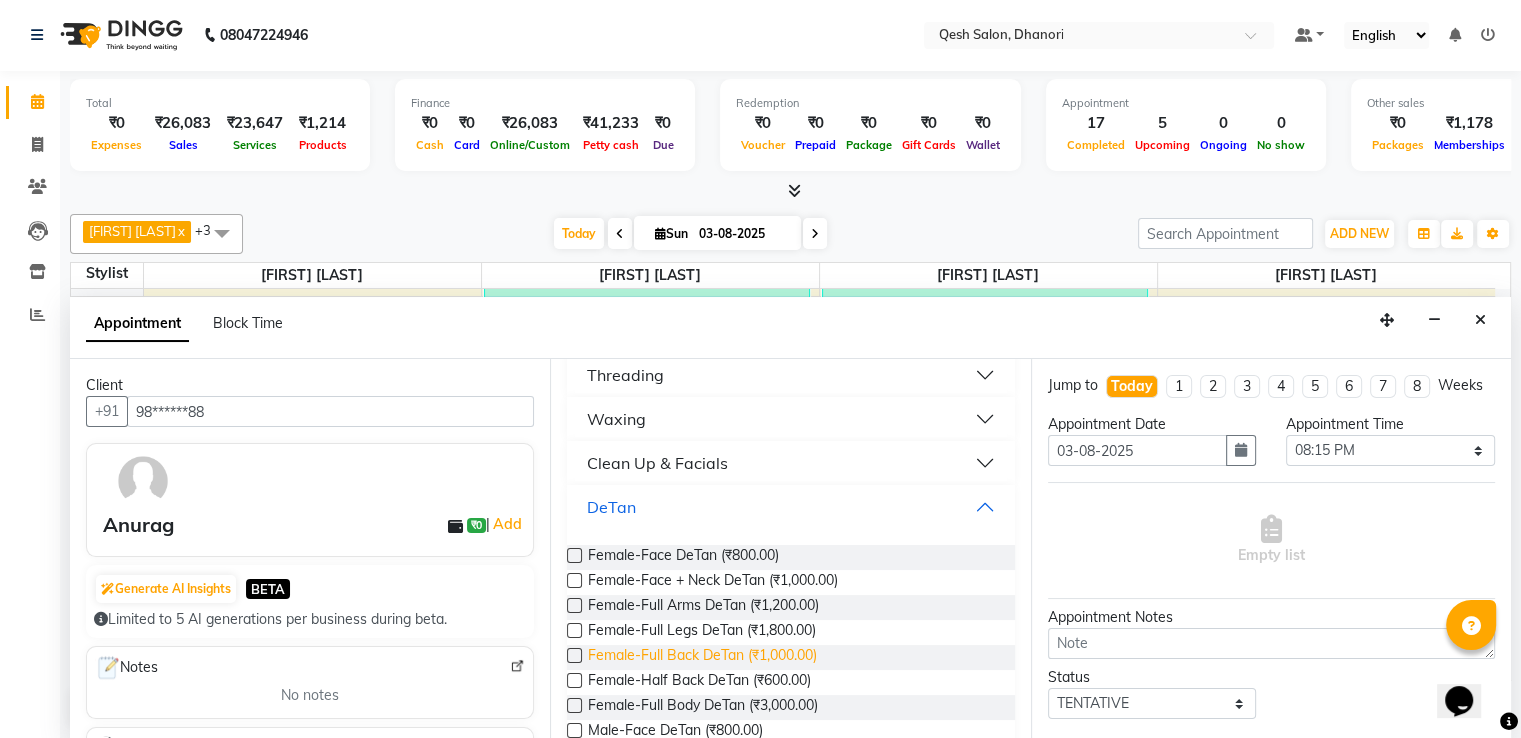 scroll, scrollTop: 500, scrollLeft: 0, axis: vertical 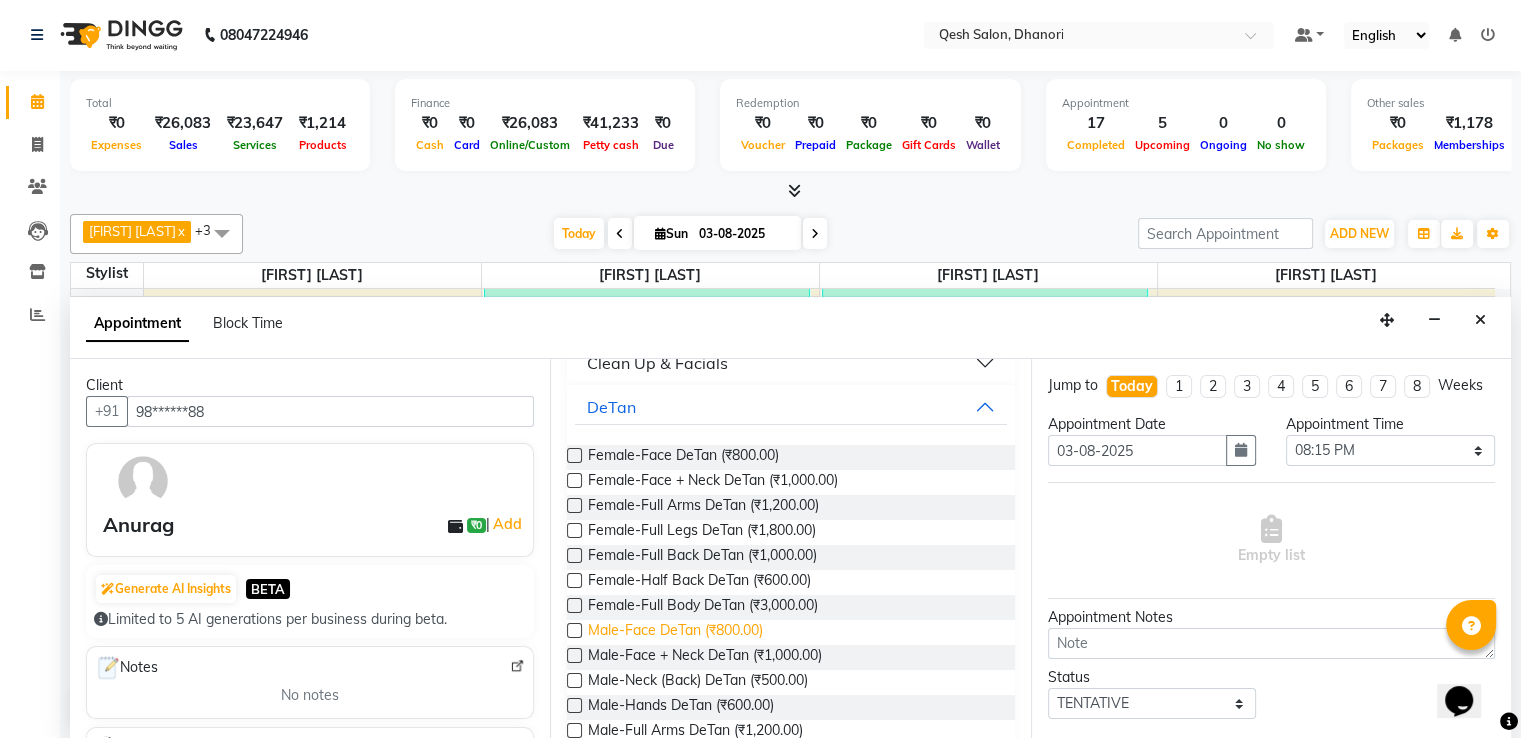 click on "Male-Face DeTan (₹800.00)" at bounding box center [675, 632] 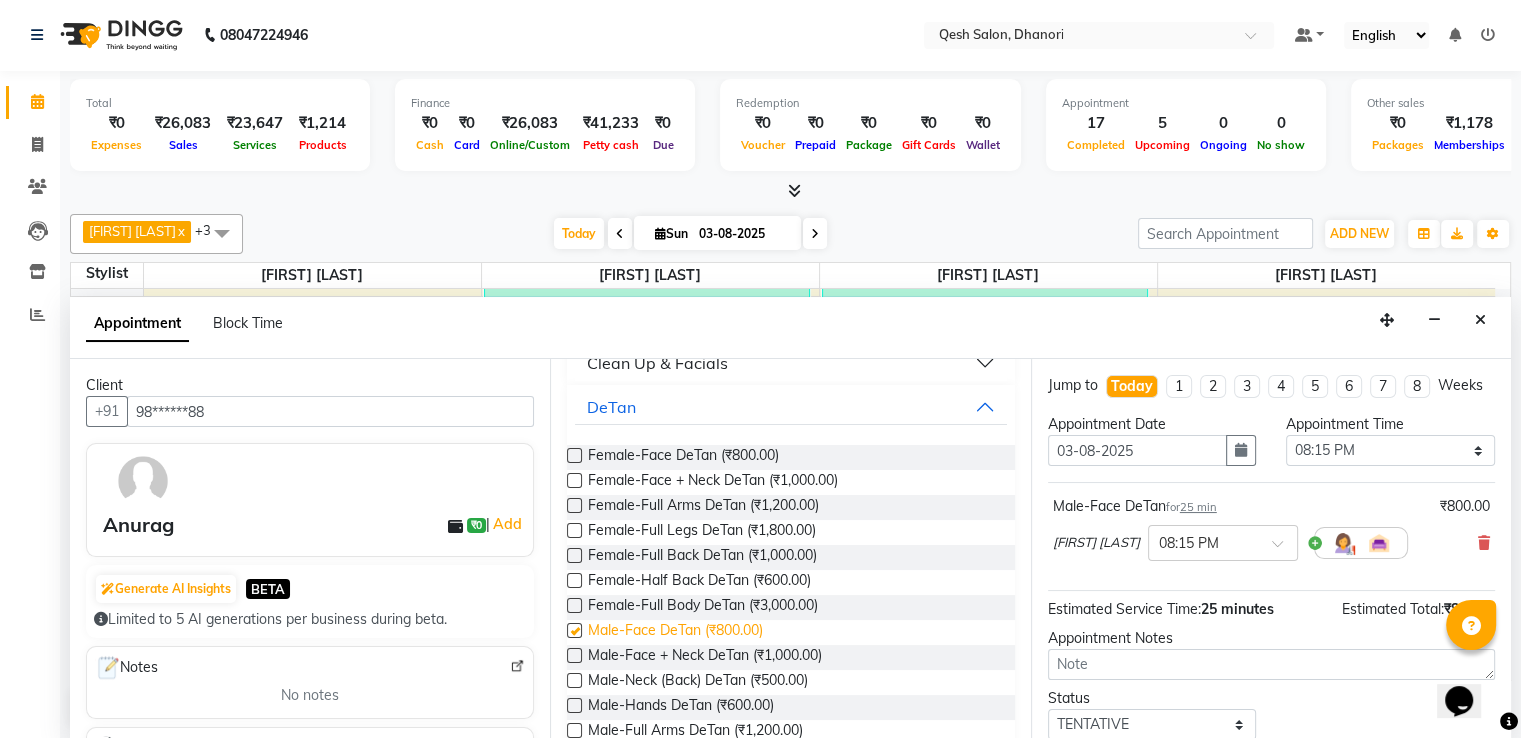 checkbox on "false" 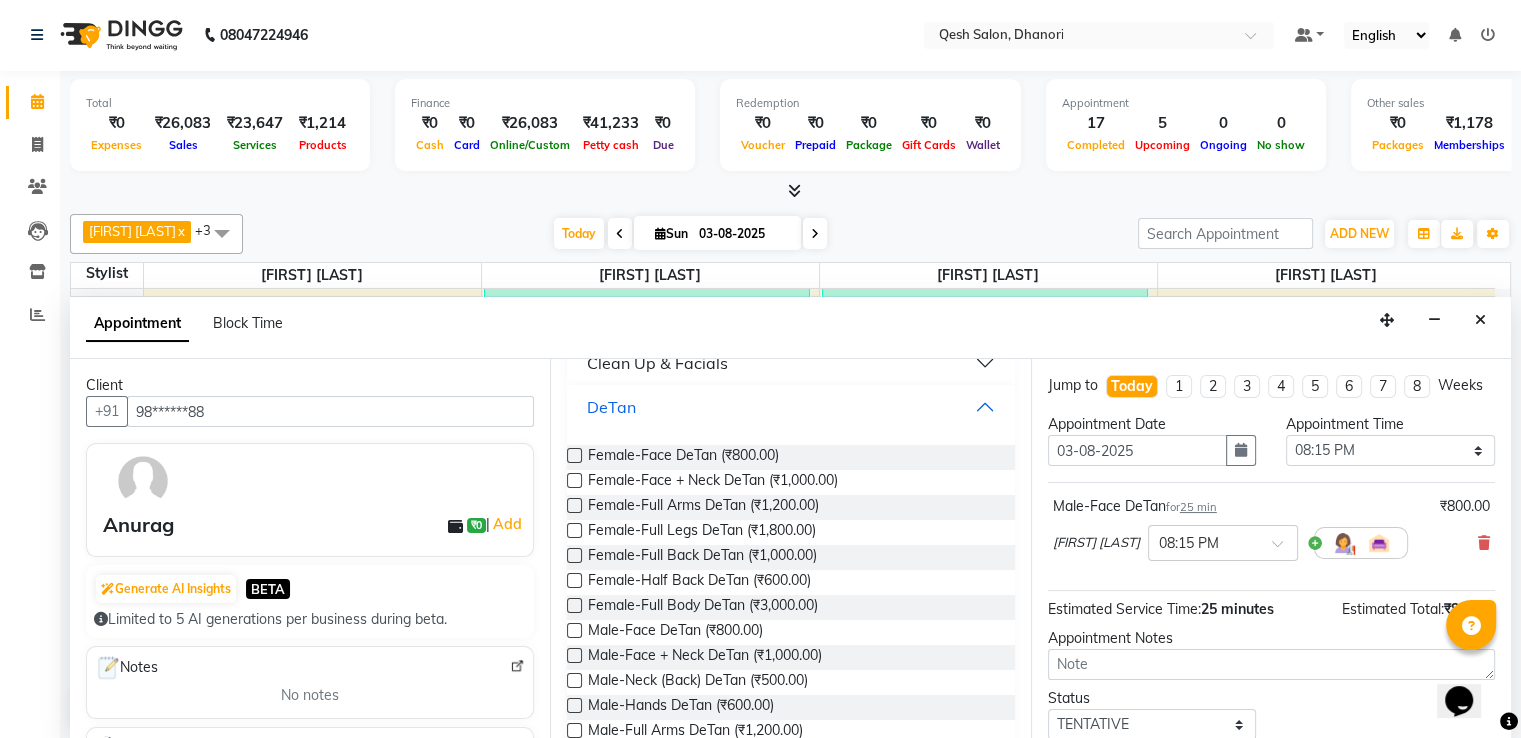 click on "DeTan" at bounding box center (790, 407) 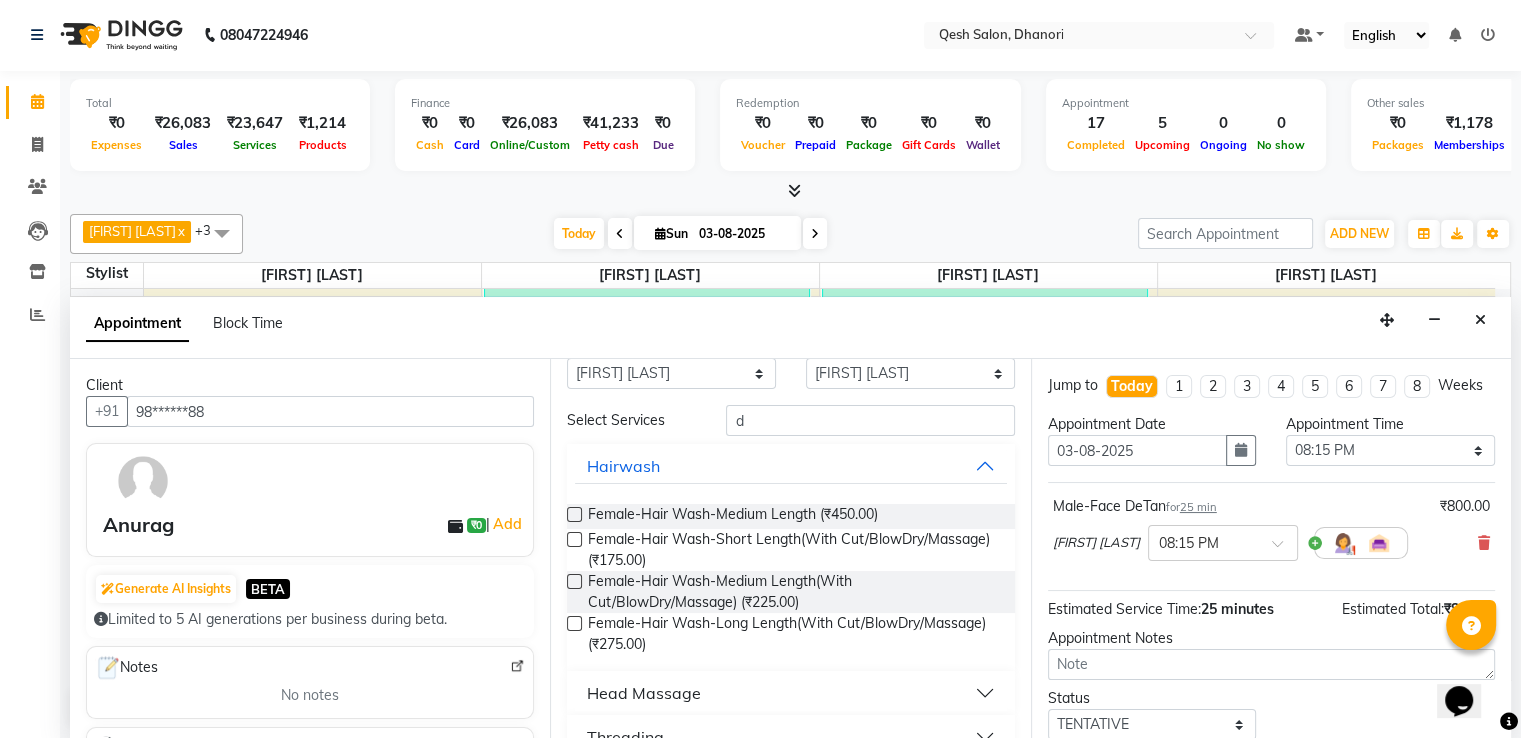 scroll, scrollTop: 0, scrollLeft: 0, axis: both 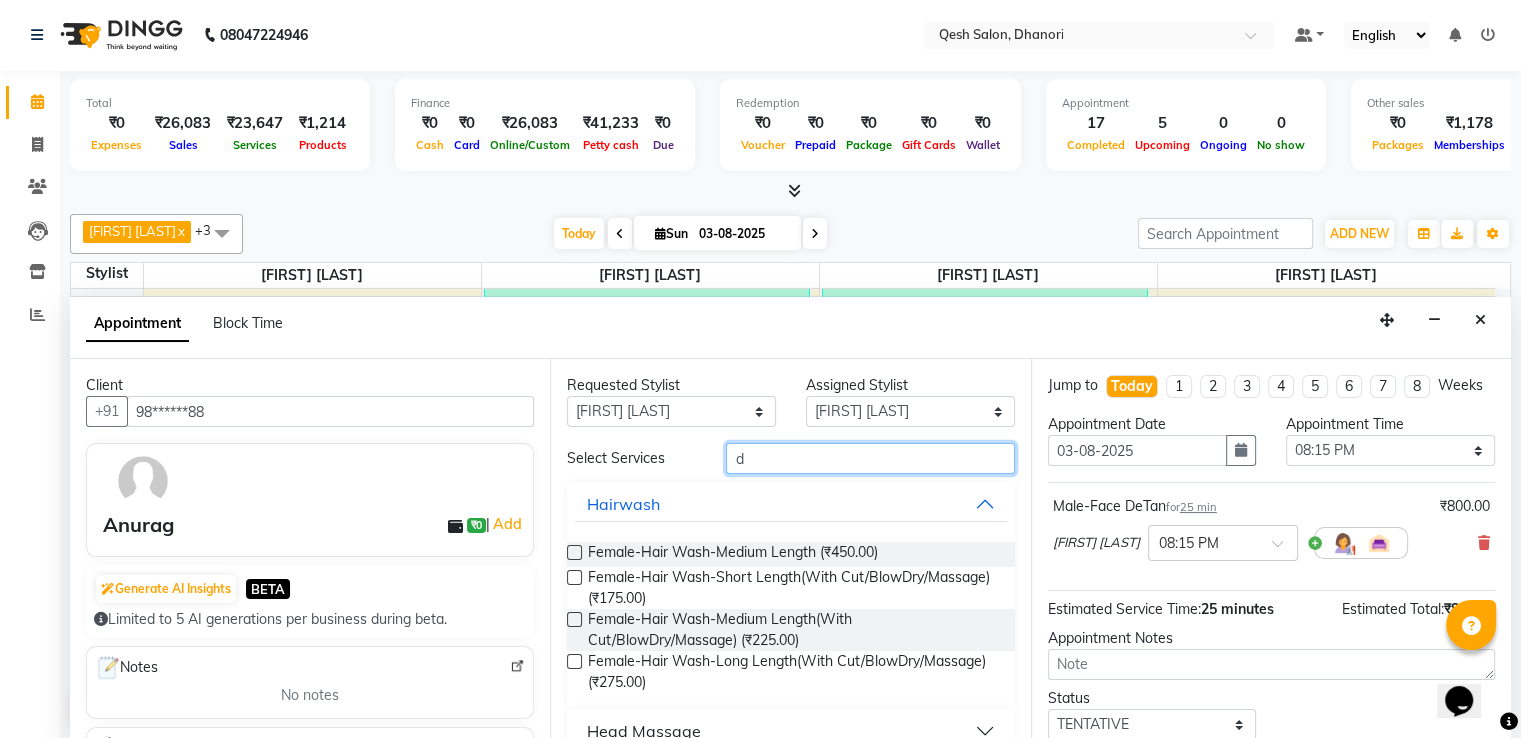 click on "d" at bounding box center [870, 458] 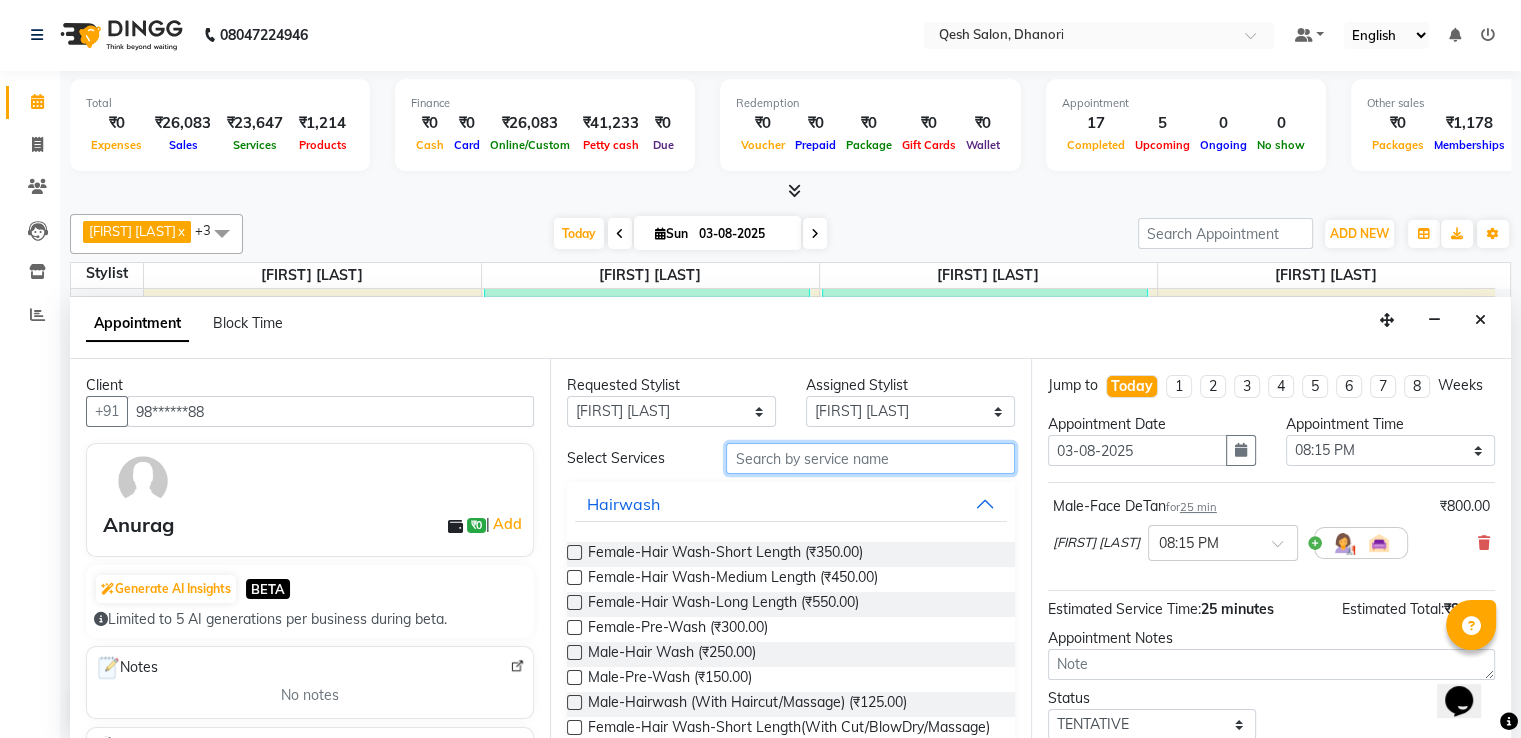 type 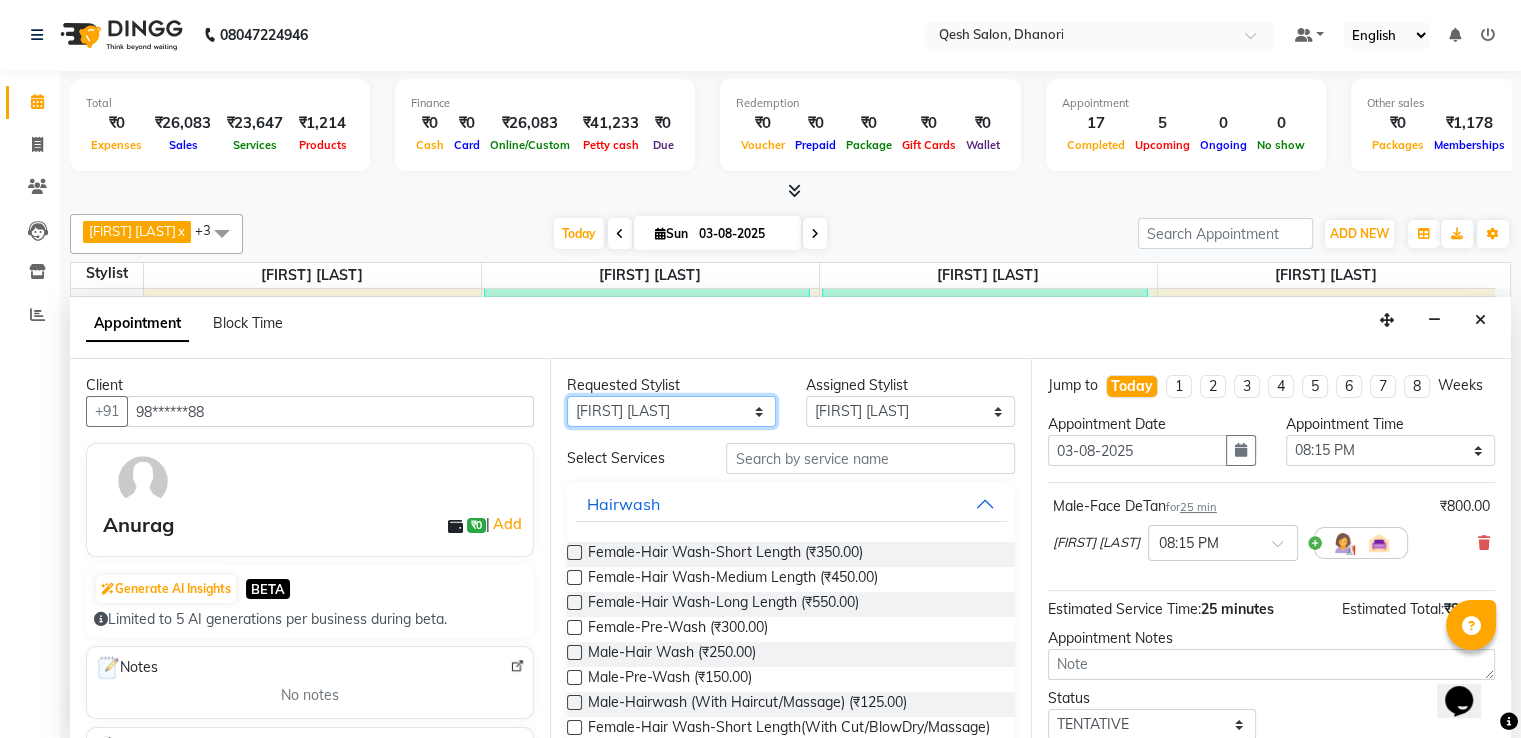 click on "Any Gagandeep Arora Harry Siril Anthony Salon Sunil Kisan Wani Vanita Kamble Vinod Daulat Sonawane" at bounding box center (671, 411) 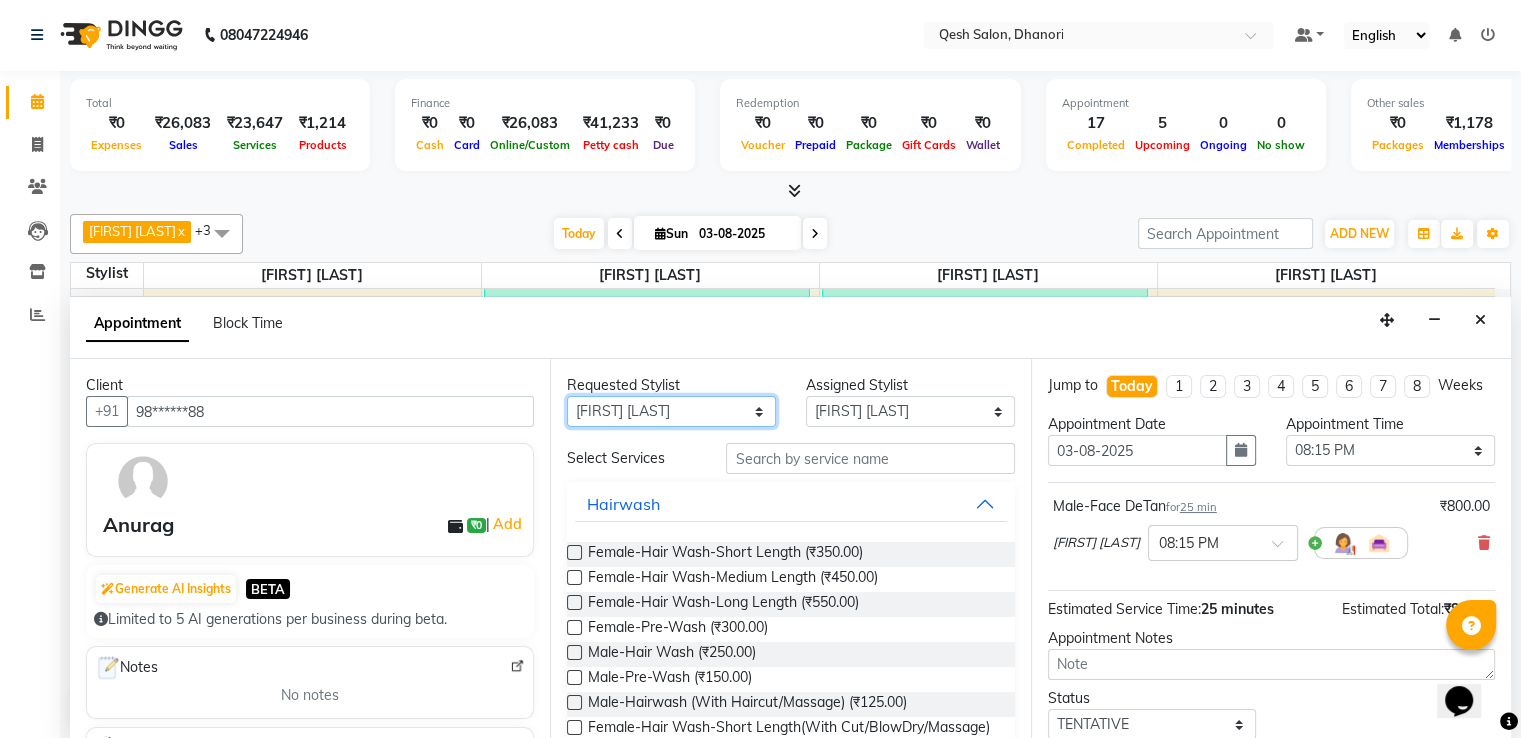select on "79251" 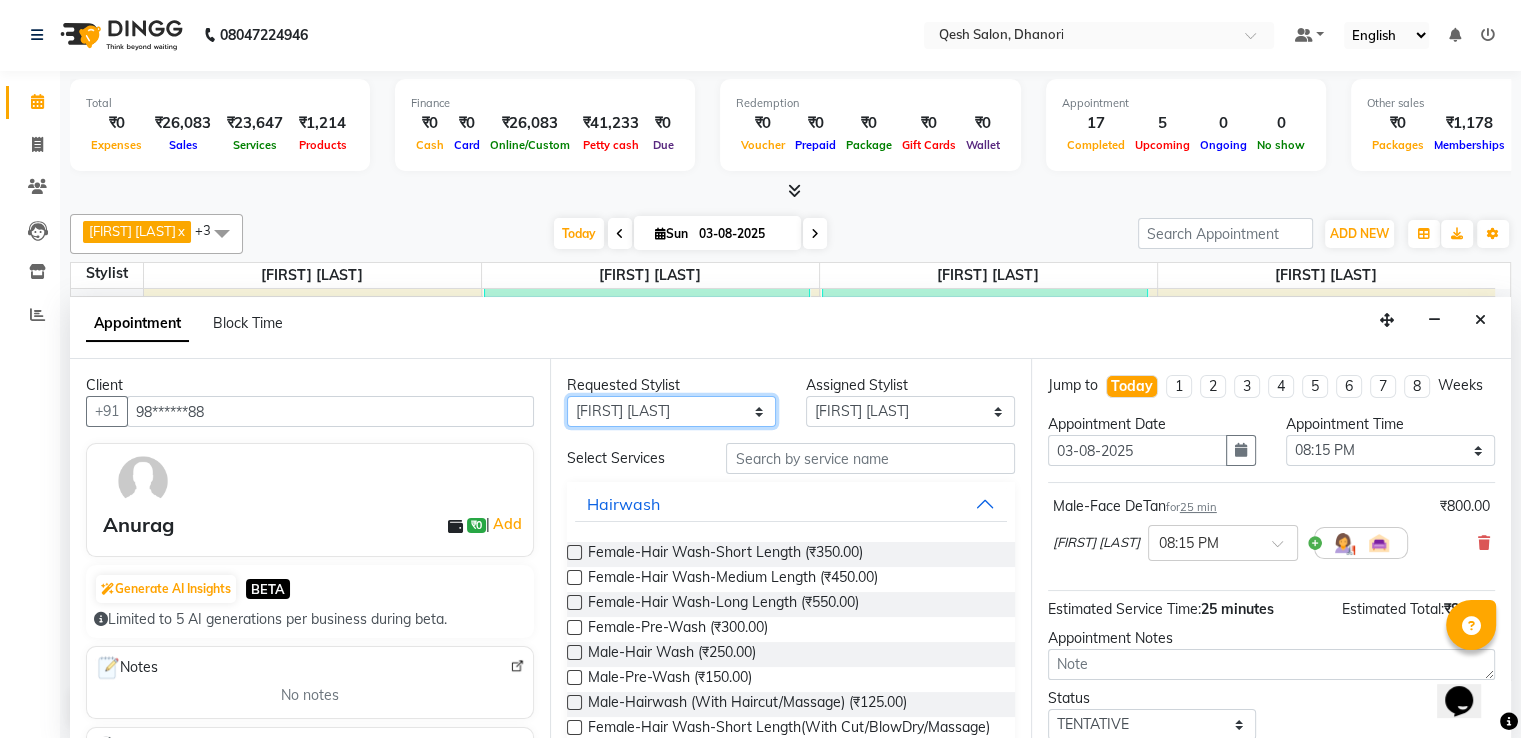 click on "Any Gagandeep Arora Harry Siril Anthony Salon Sunil Kisan Wani Vanita Kamble Vinod Daulat Sonawane" at bounding box center (671, 411) 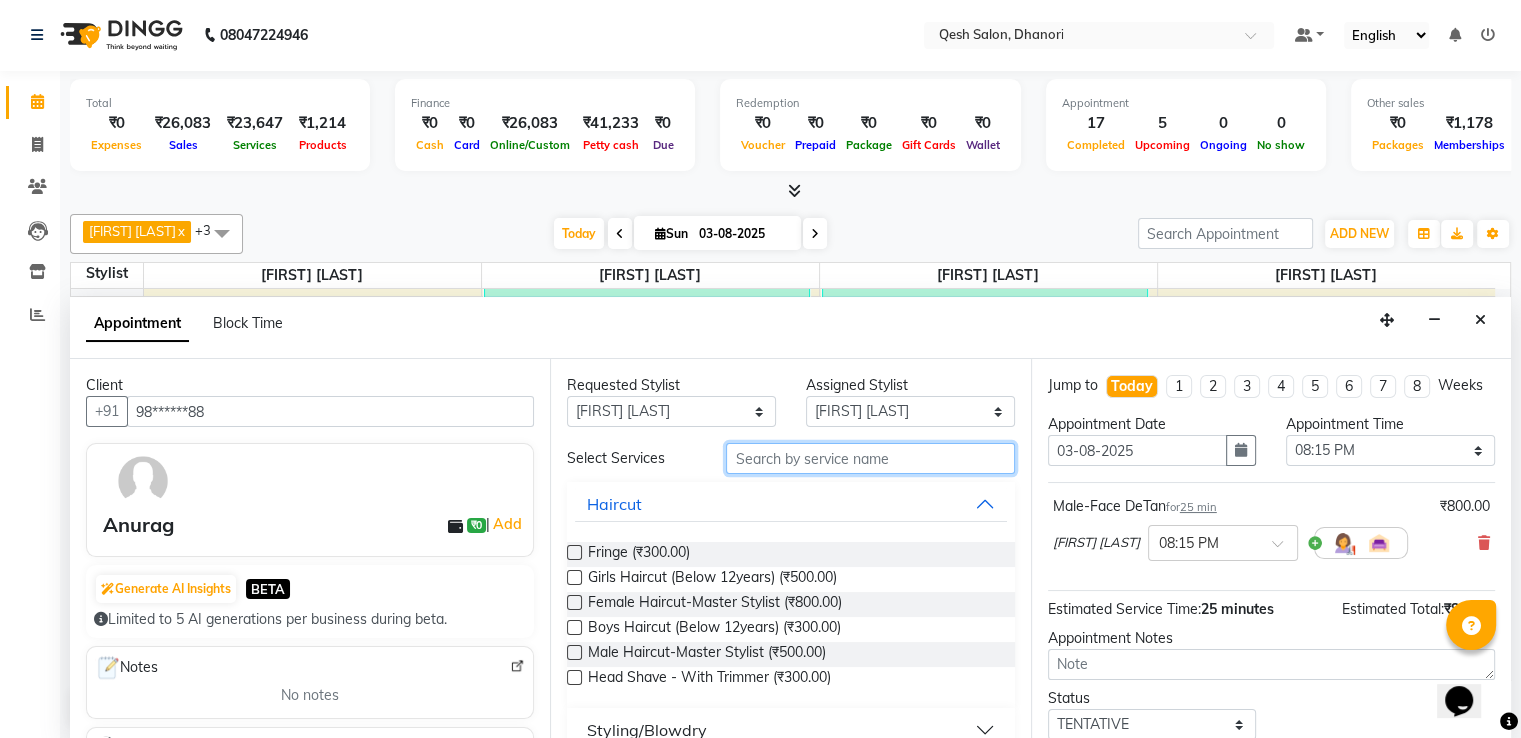 click at bounding box center [870, 458] 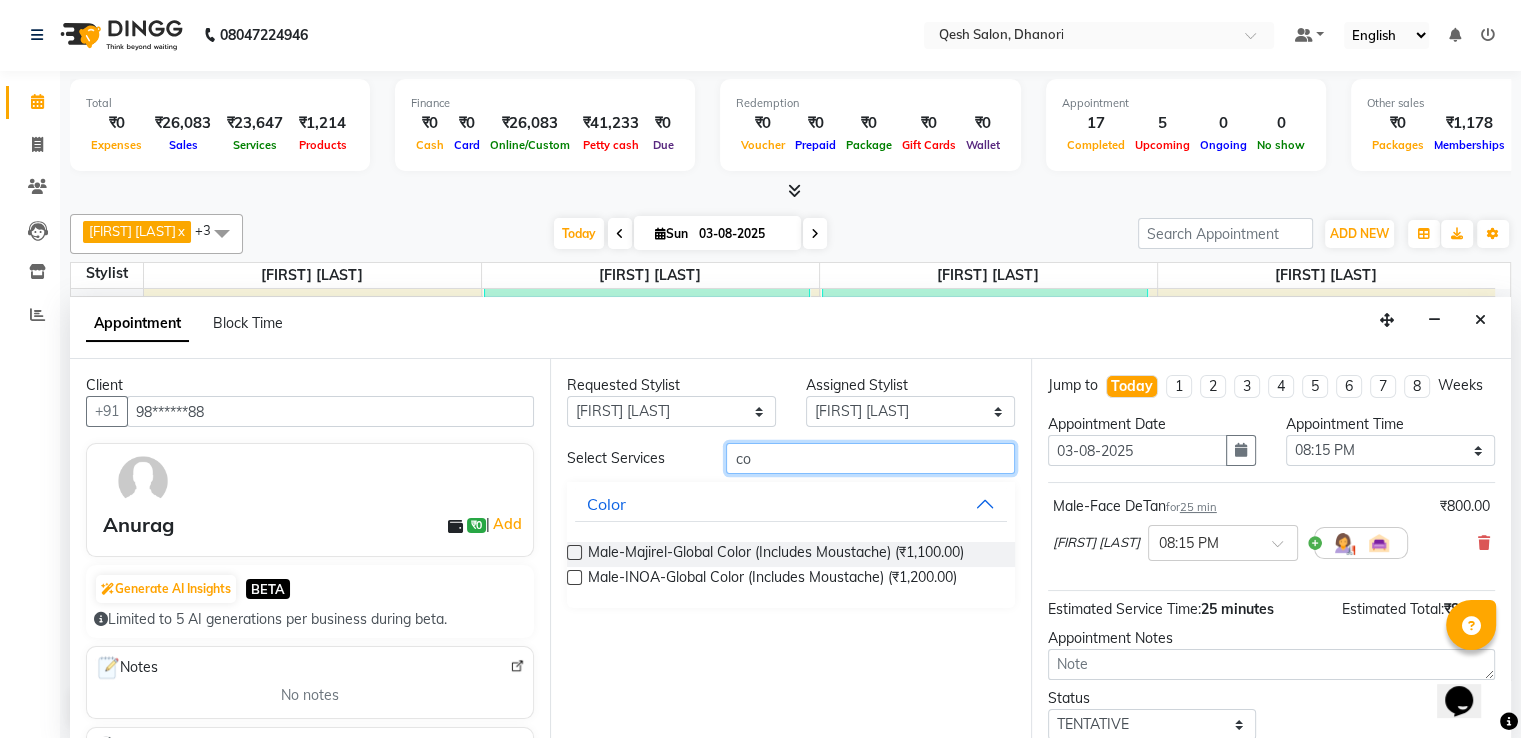 type on "c" 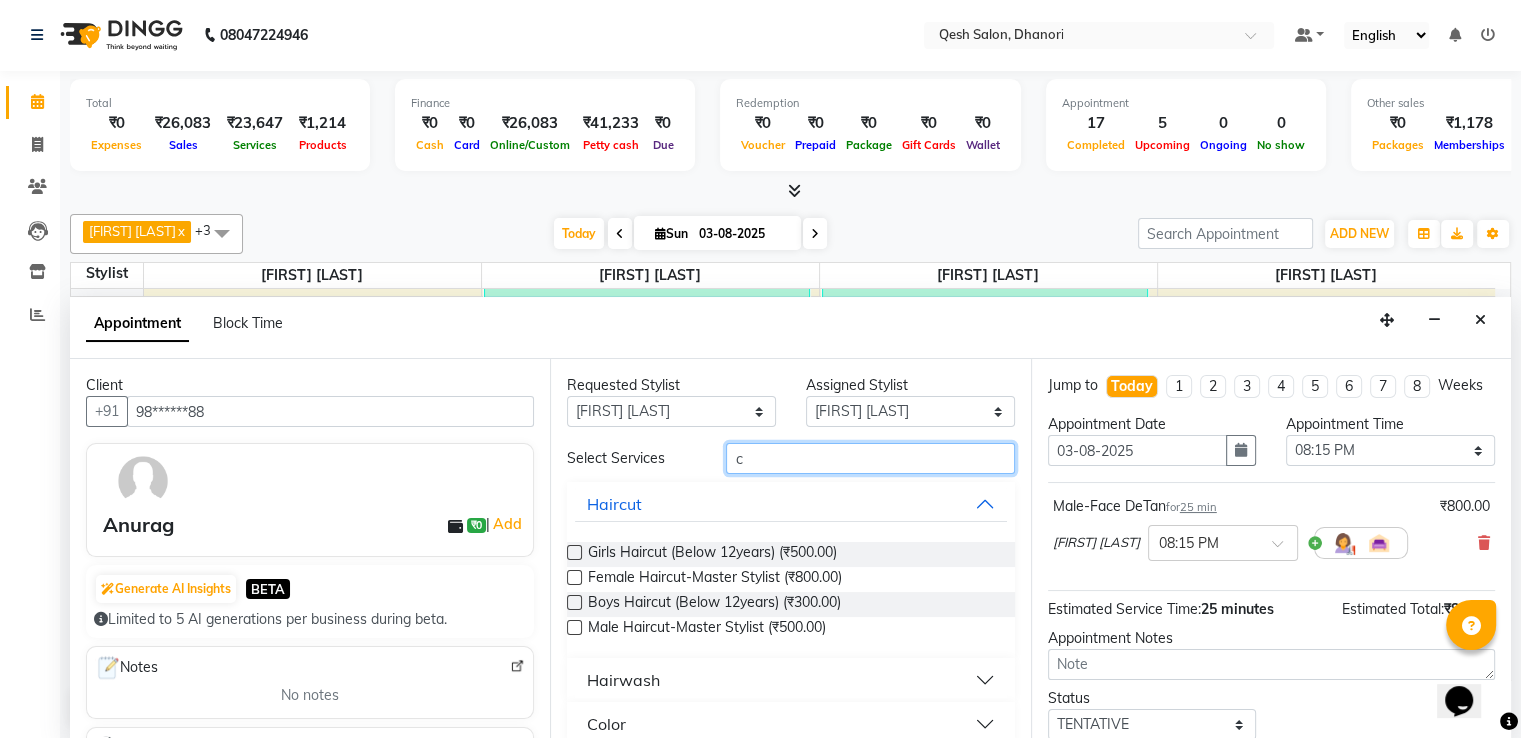 type 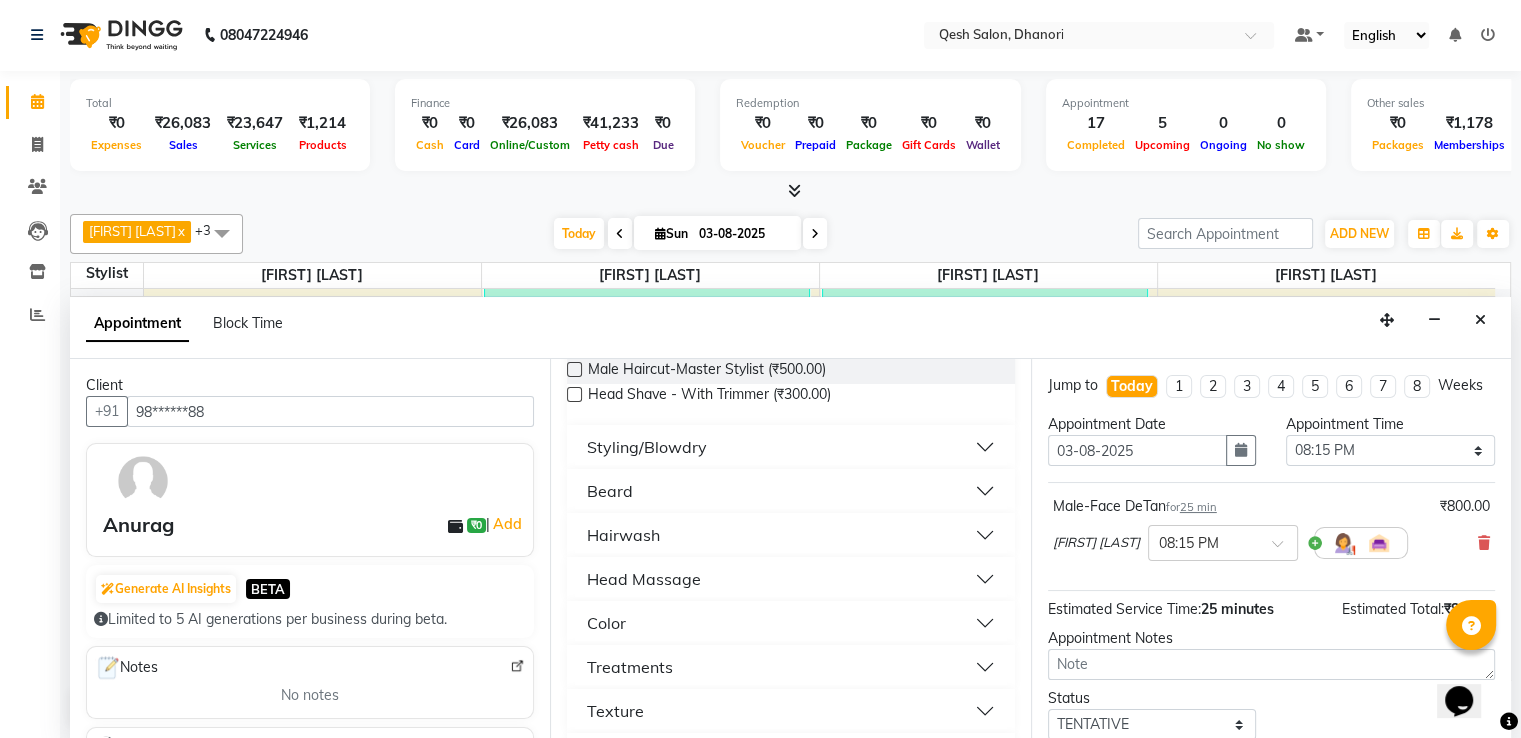 scroll, scrollTop: 300, scrollLeft: 0, axis: vertical 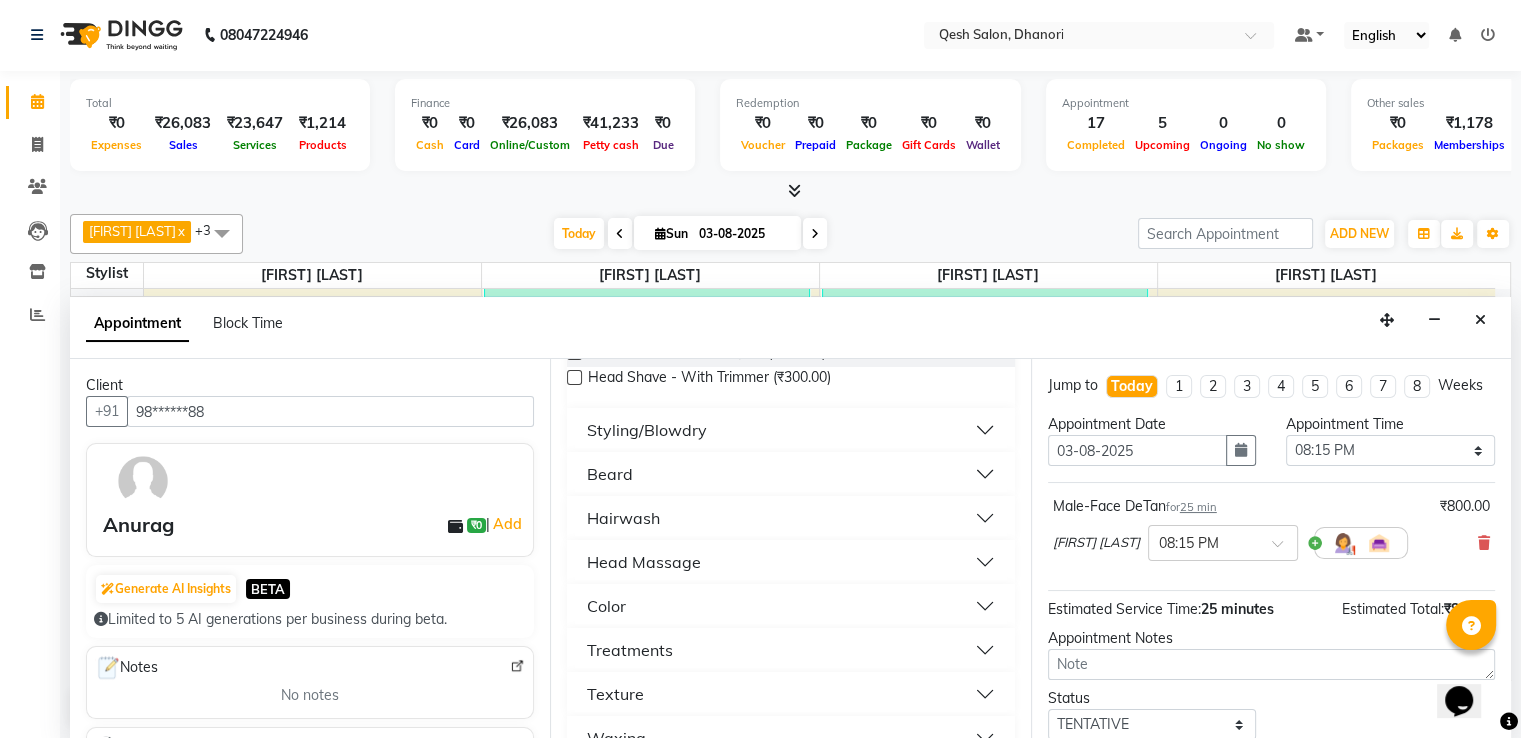 click on "Color" at bounding box center [790, 606] 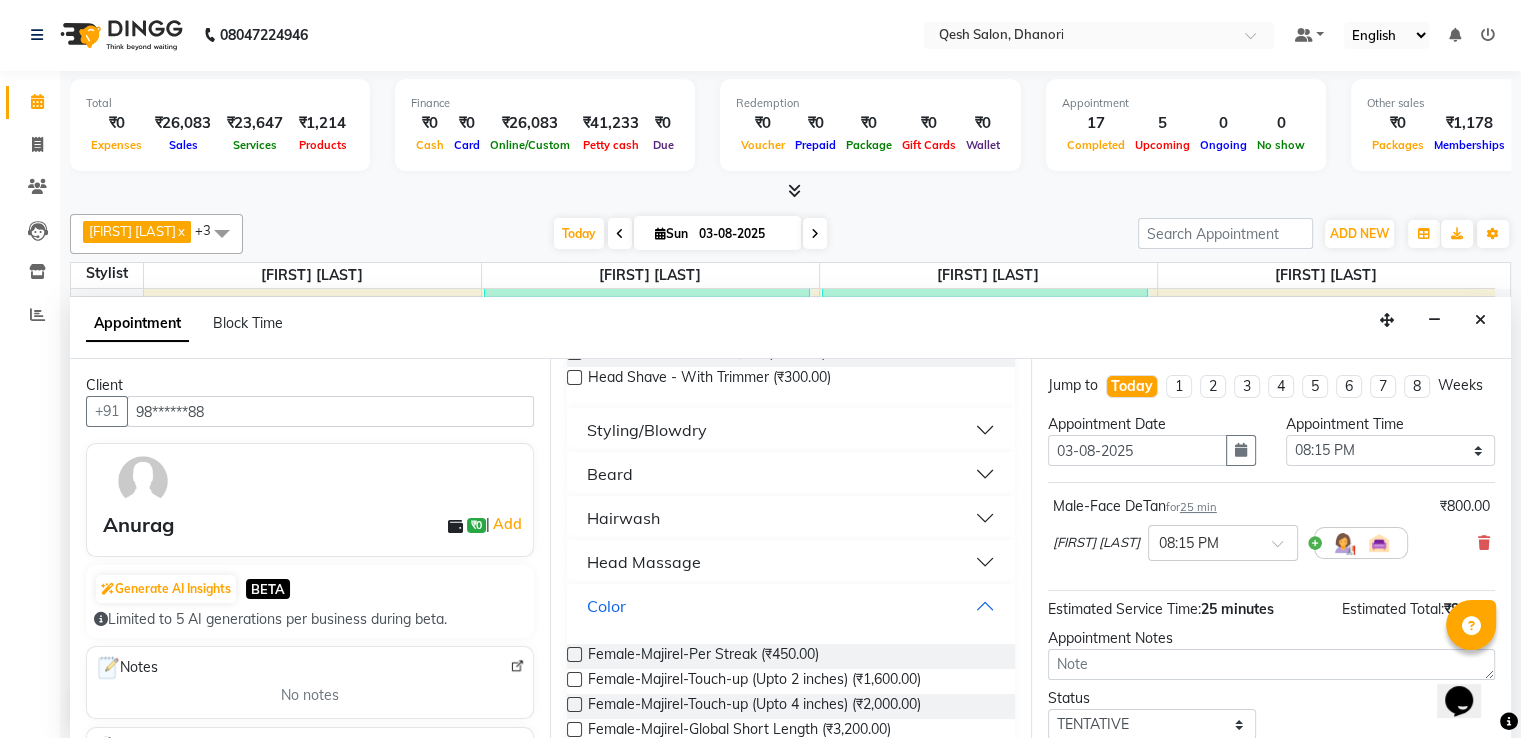 scroll, scrollTop: 500, scrollLeft: 0, axis: vertical 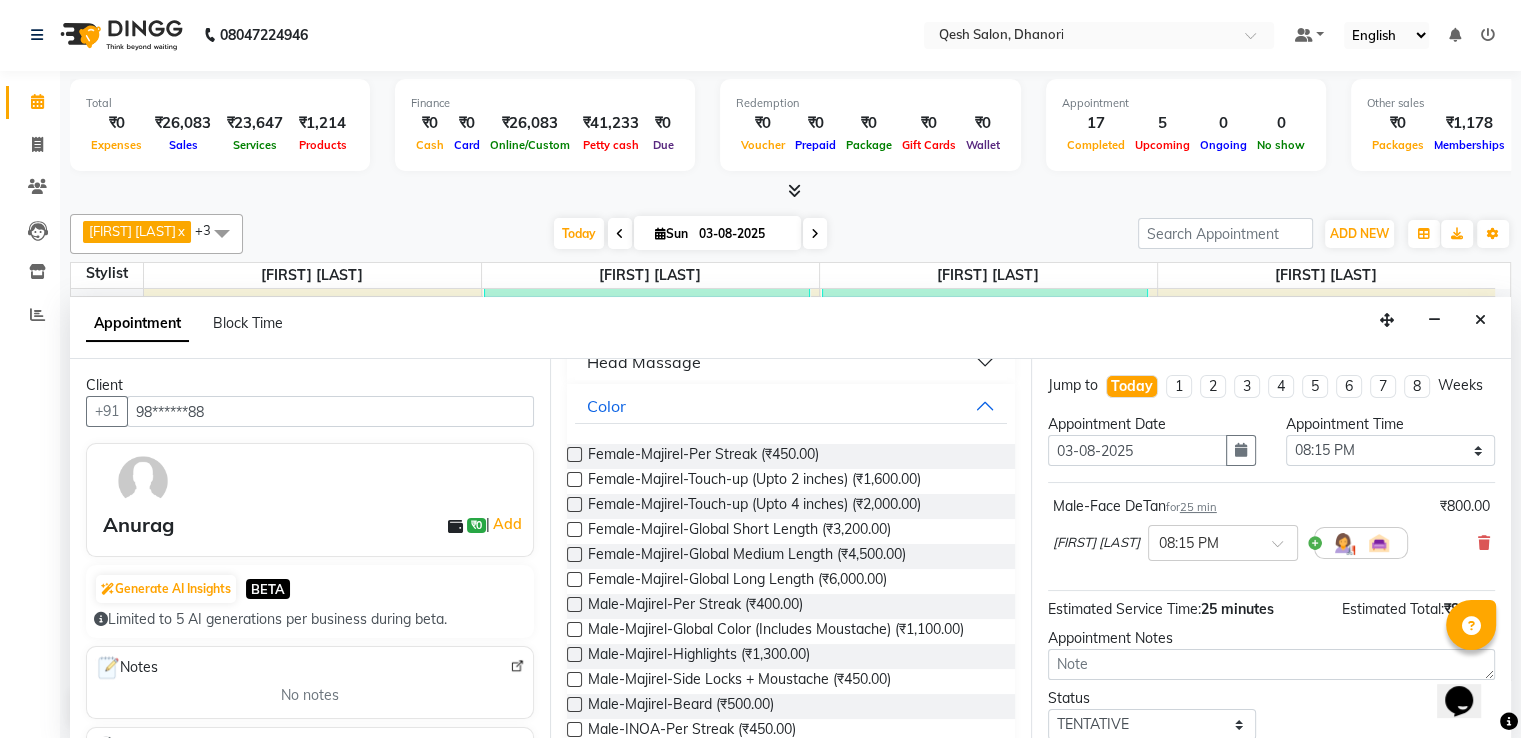 click at bounding box center (574, 554) 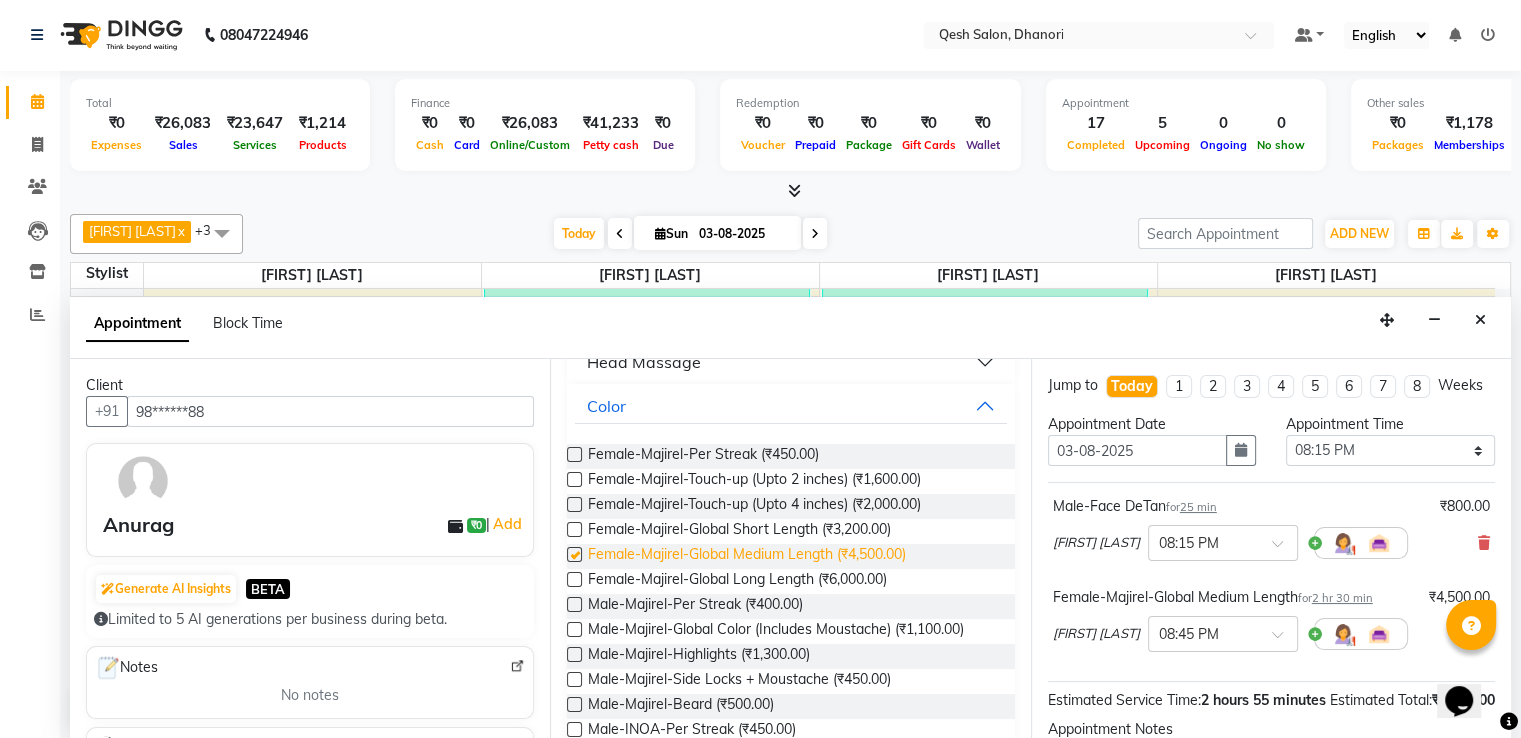 checkbox on "false" 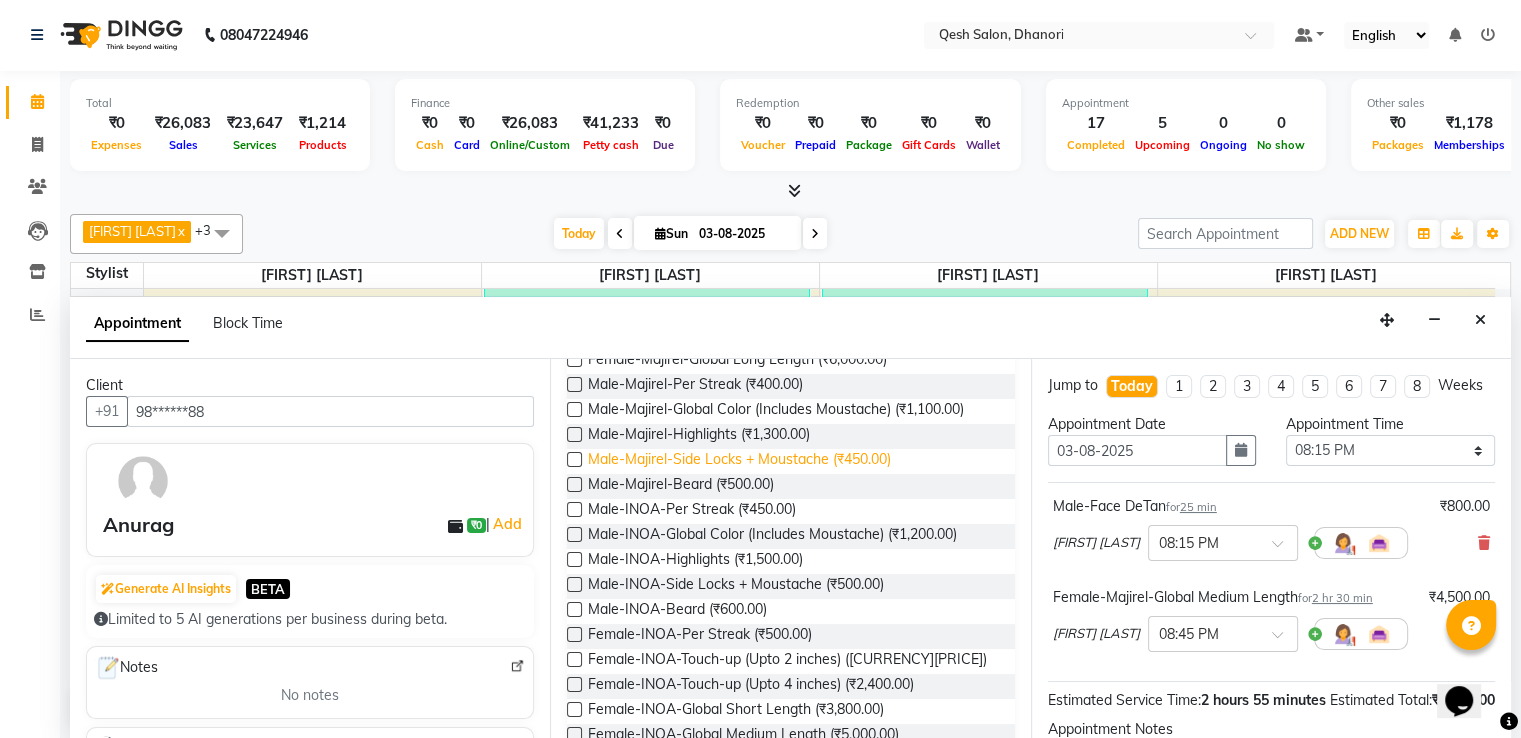 scroll, scrollTop: 900, scrollLeft: 0, axis: vertical 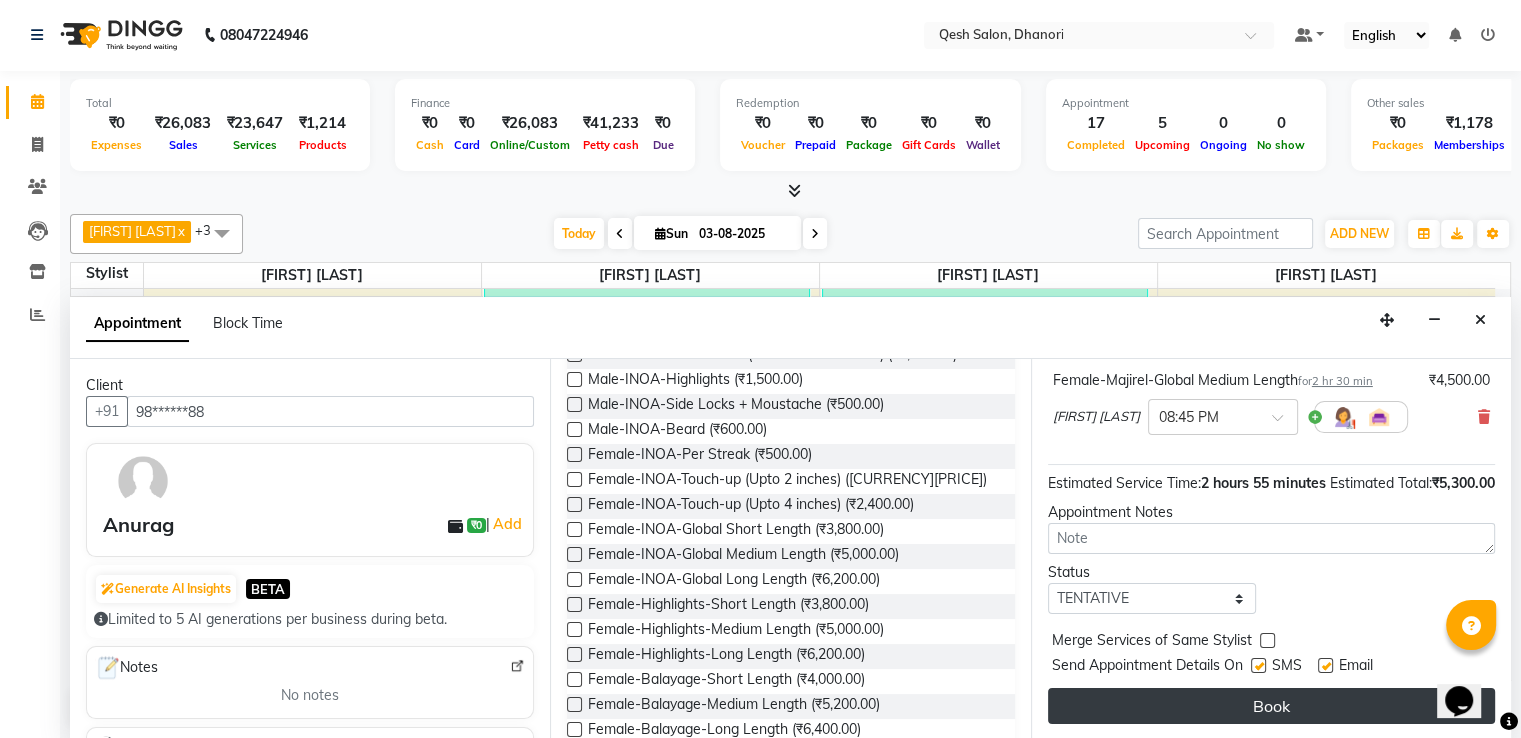 click on "Book" at bounding box center (1271, 706) 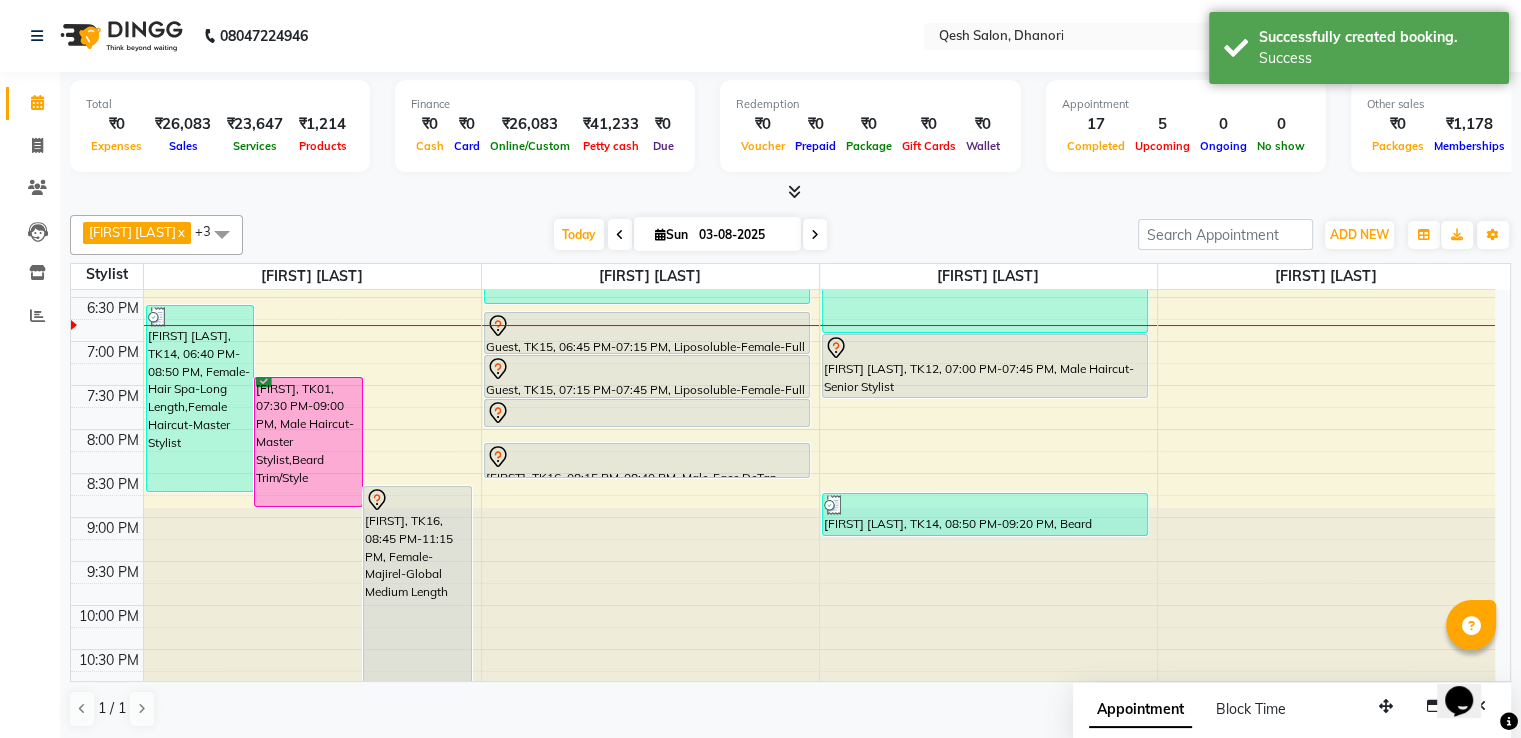 scroll, scrollTop: 1, scrollLeft: 0, axis: vertical 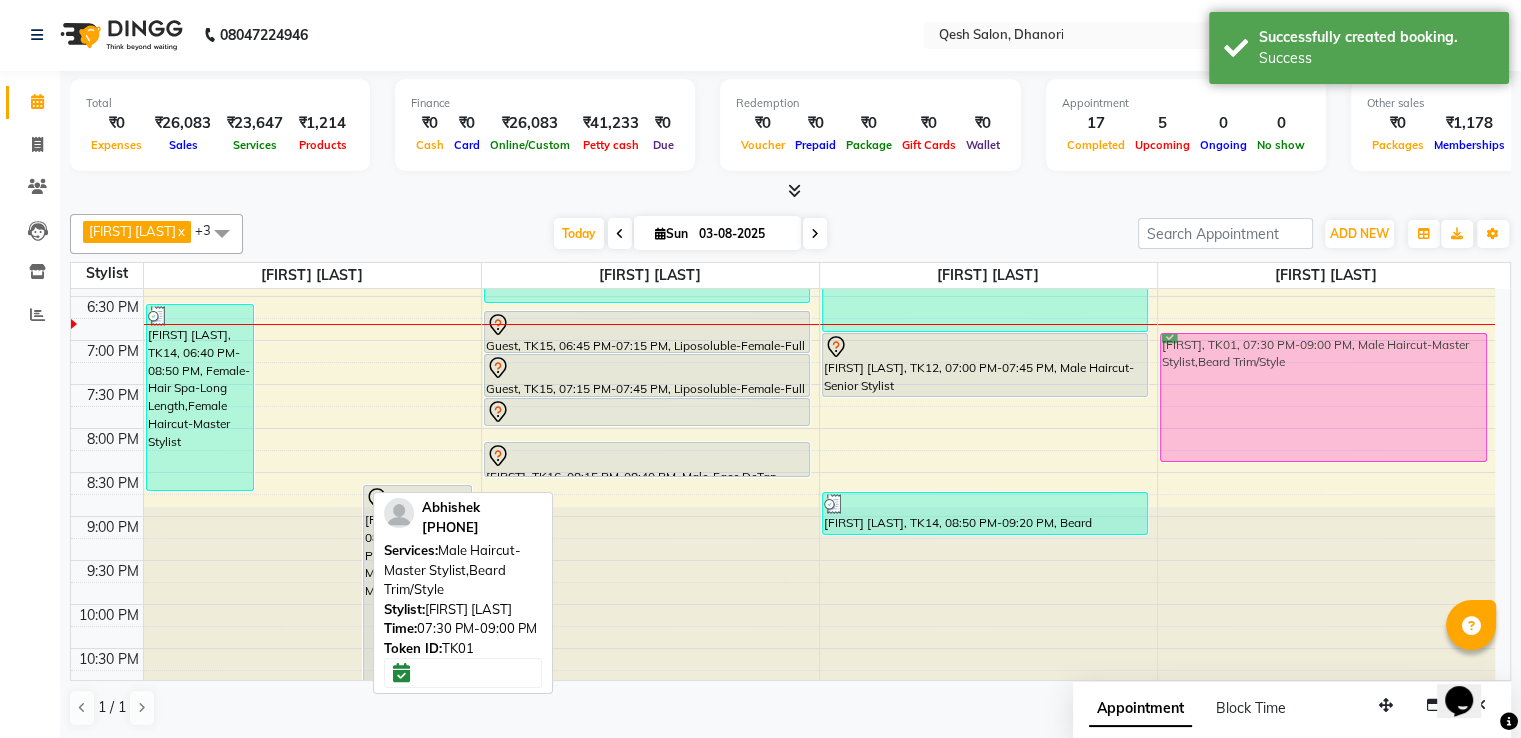 drag, startPoint x: 279, startPoint y: 446, endPoint x: 1215, endPoint y: 412, distance: 936.6173 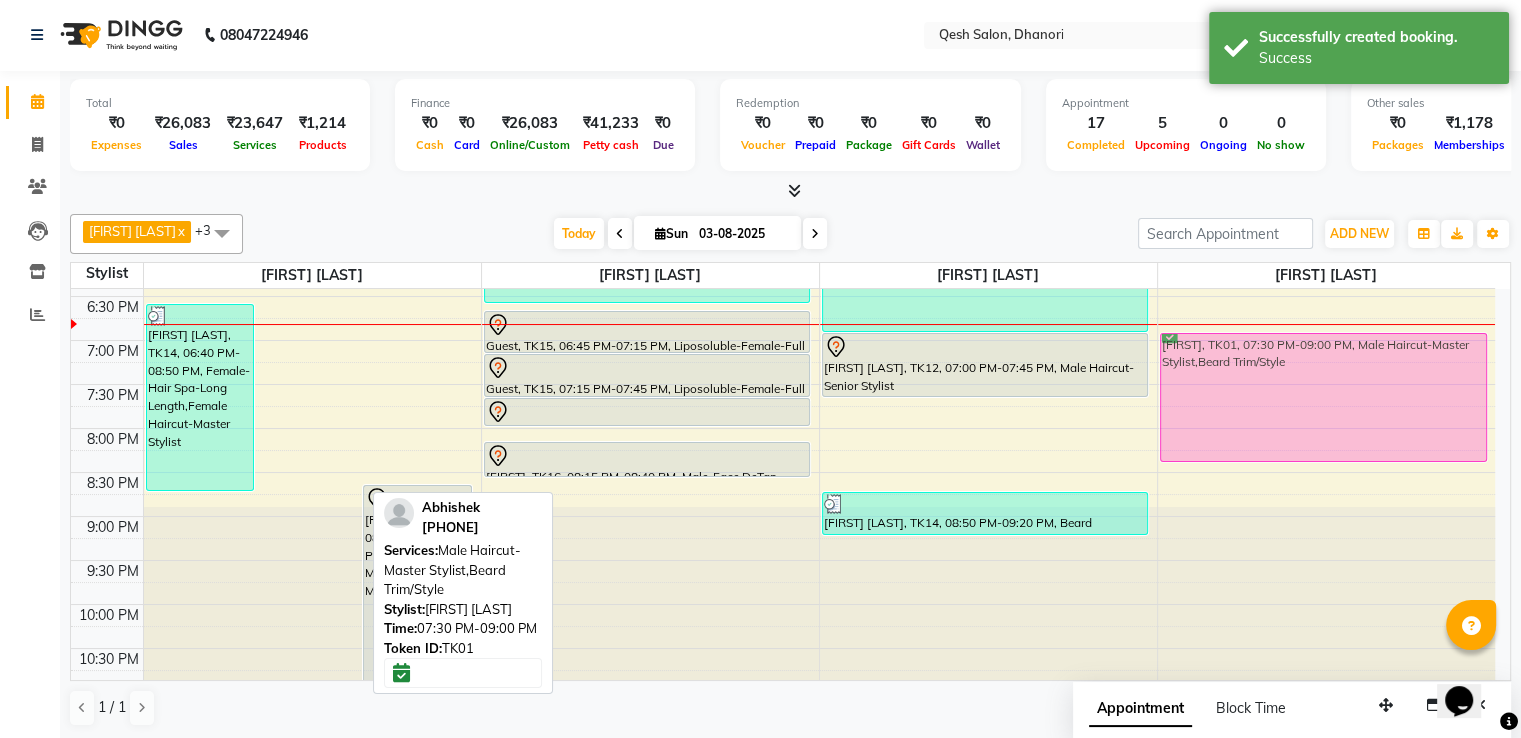 click on "Manish Shrivastava, TK14, 06:40 PM-08:50 PM, Female-Hair Spa-Long Length,Female Haircut-Master Stylist     Abhishek, TK01, 07:30 PM-09:00 PM, Male Haircut-Master Stylist,Beard Trim/Style             Anurag, TK16, 08:45 PM-11:15 PM, Female-Majirel-Global Medium Length     Amarjeet Dev, TK08, 12:25 PM-01:25 PM, Male Haircut-Master Stylist     Avinash Gawai, TK07, 01:00 PM-02:30 PM, Beard Trim/Style,Male Haircut-Master Stylist     Vikram Murdande, TK06, 01:00 PM-01:30 PM, Male-Full Arms DeTan     Amarjeet Dev, TK08, 01:25 PM-01:50 PM, Male-Face + Neck DeTan     Komal Agrawal, TK10, 02:20 PM-04:35 PM, Clean Up,Eyebrow,StripLess-Face (Any one - Upper Lip/Chin/Forehead/Jawline/Side Locks/Neck),Liposoluble-Female-Full Arms,Liposoluble-Female-Half Legs,Liposoluble-Female-Underarms     Manish Shrivastava, TK14, 05:55 PM-06:40 PM, Clean Up             Guest, TK15, 06:45 PM-07:15 PM, Liposoluble-Female-Full Arms             Guest, TK15, 07:15 PM-07:45 PM, Liposoluble-Female-Full Legs" at bounding box center [783, 76] 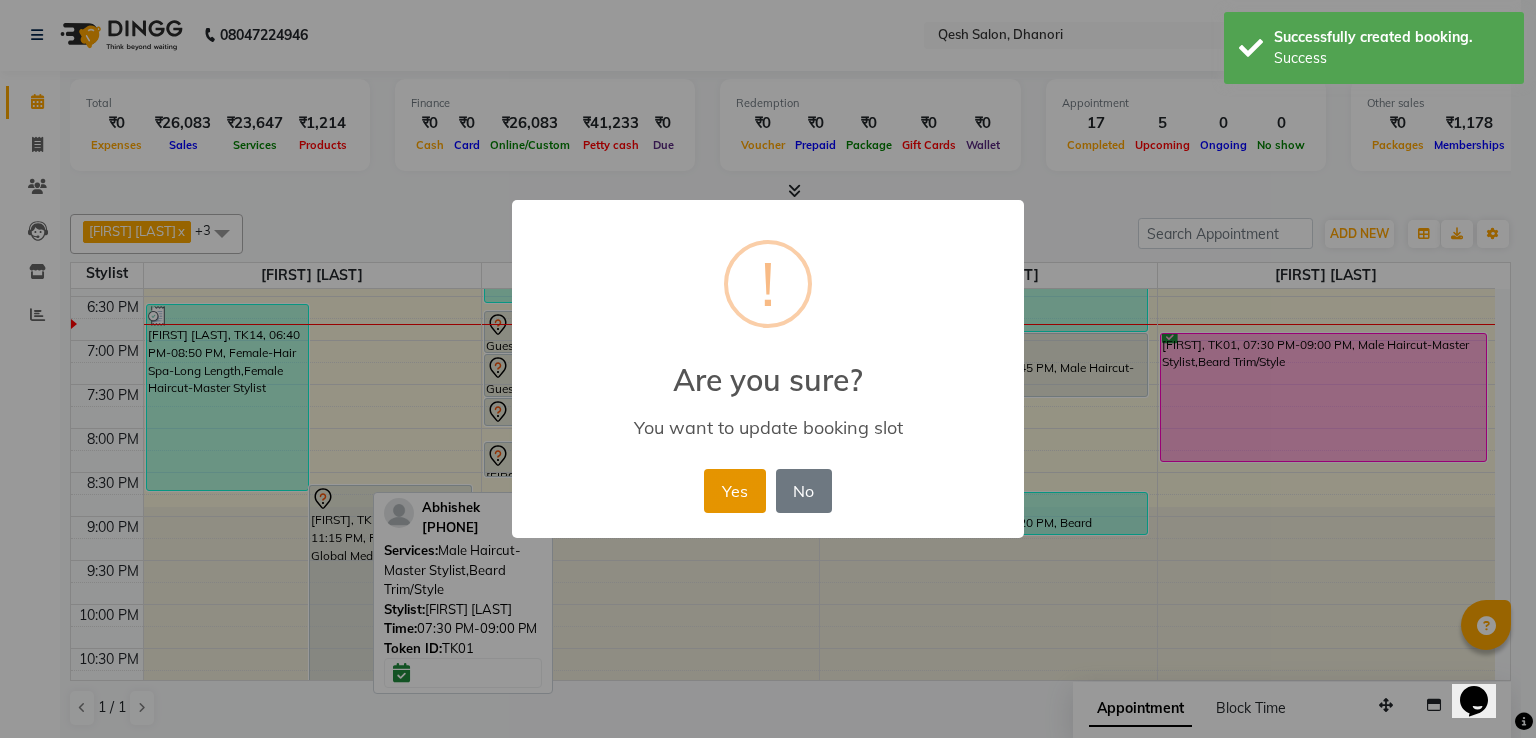 click on "Yes" at bounding box center [734, 491] 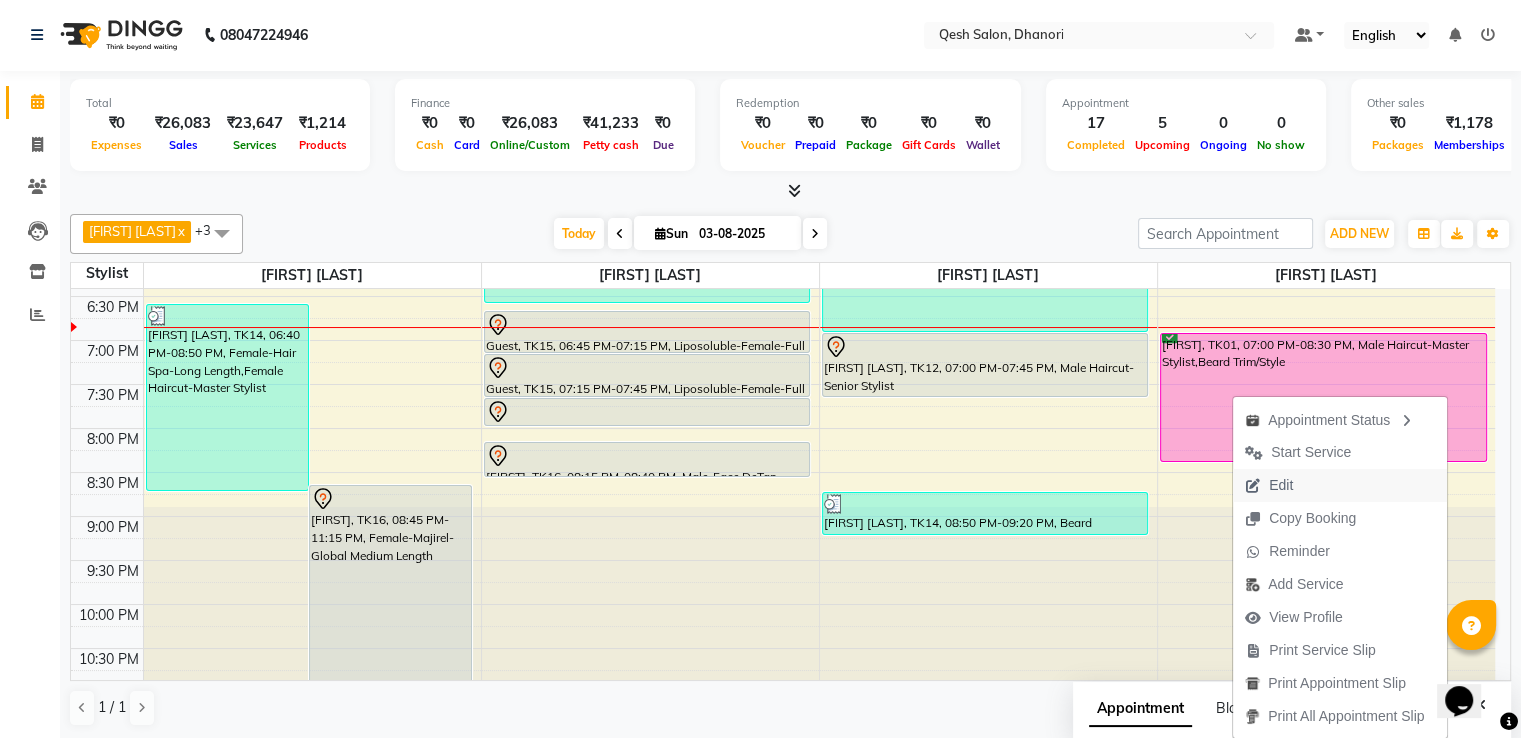 click on "Edit" at bounding box center [1281, 485] 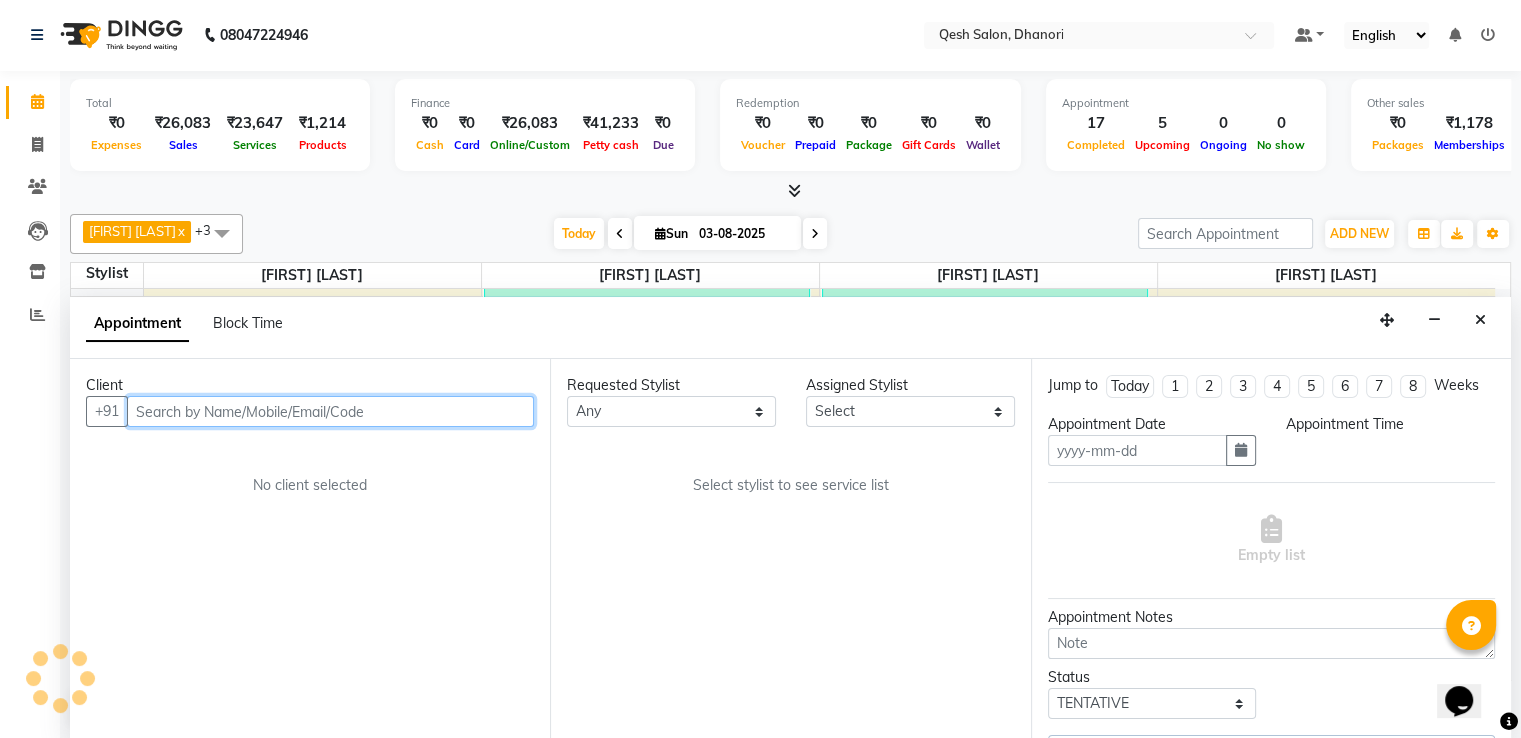type on "03-08-2025" 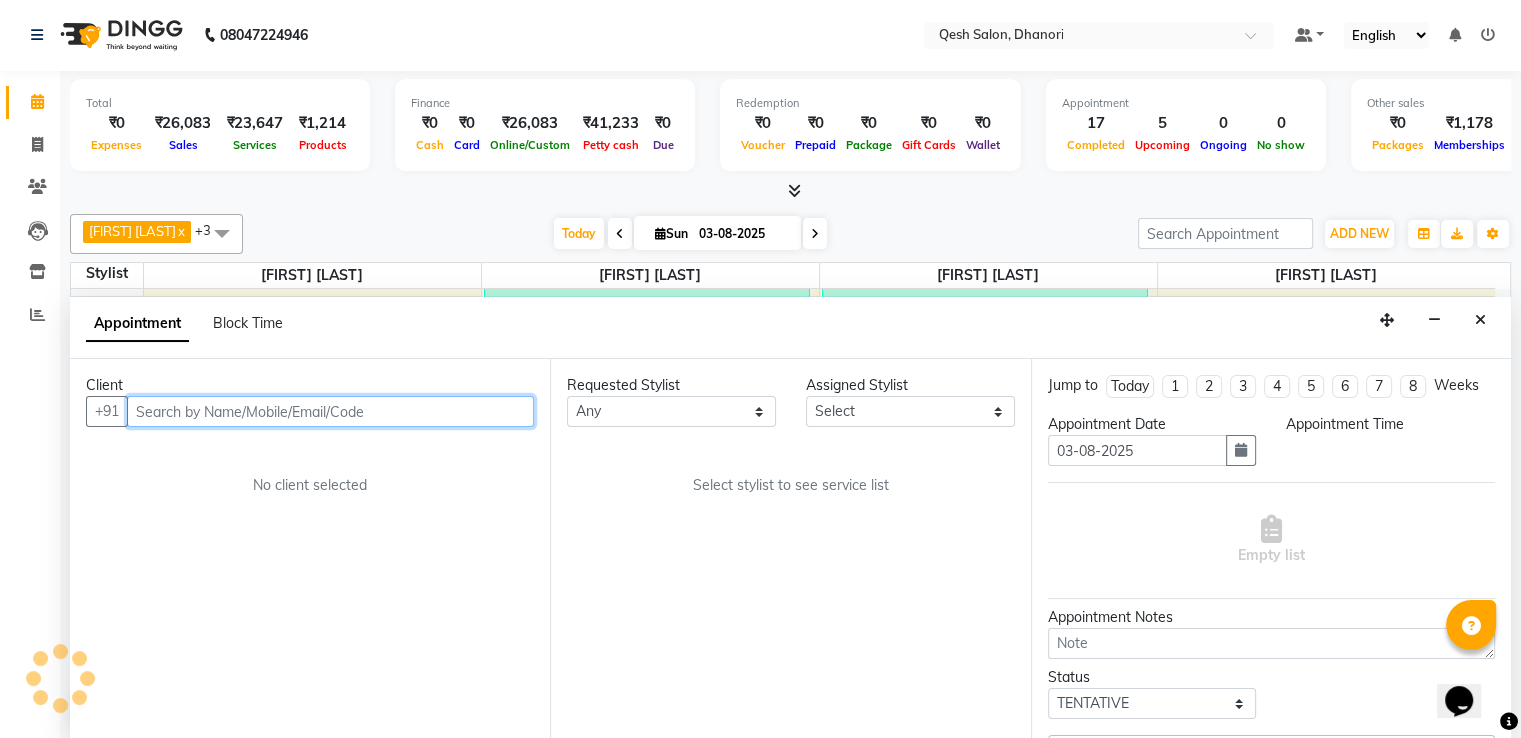 select on "confirm booking" 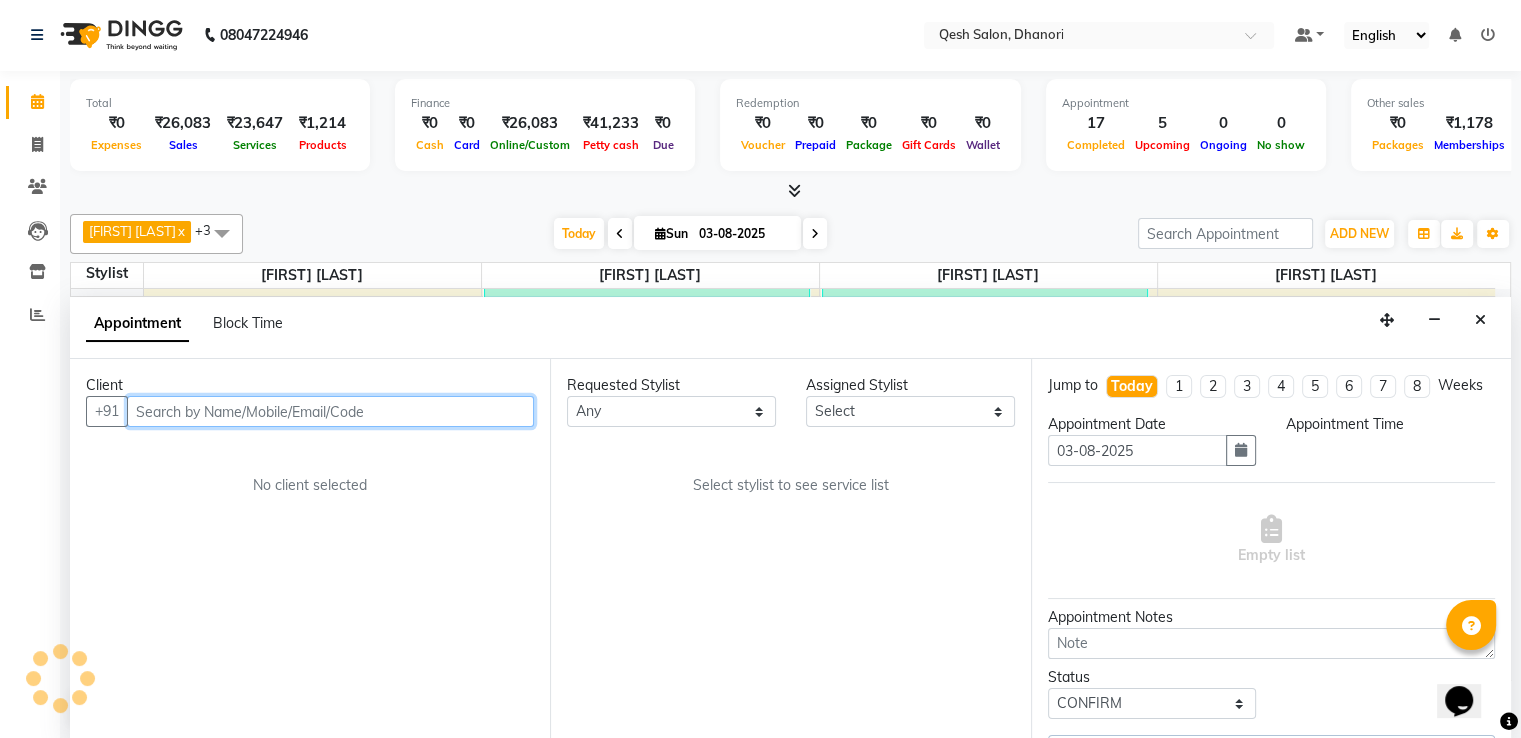 select on "85050" 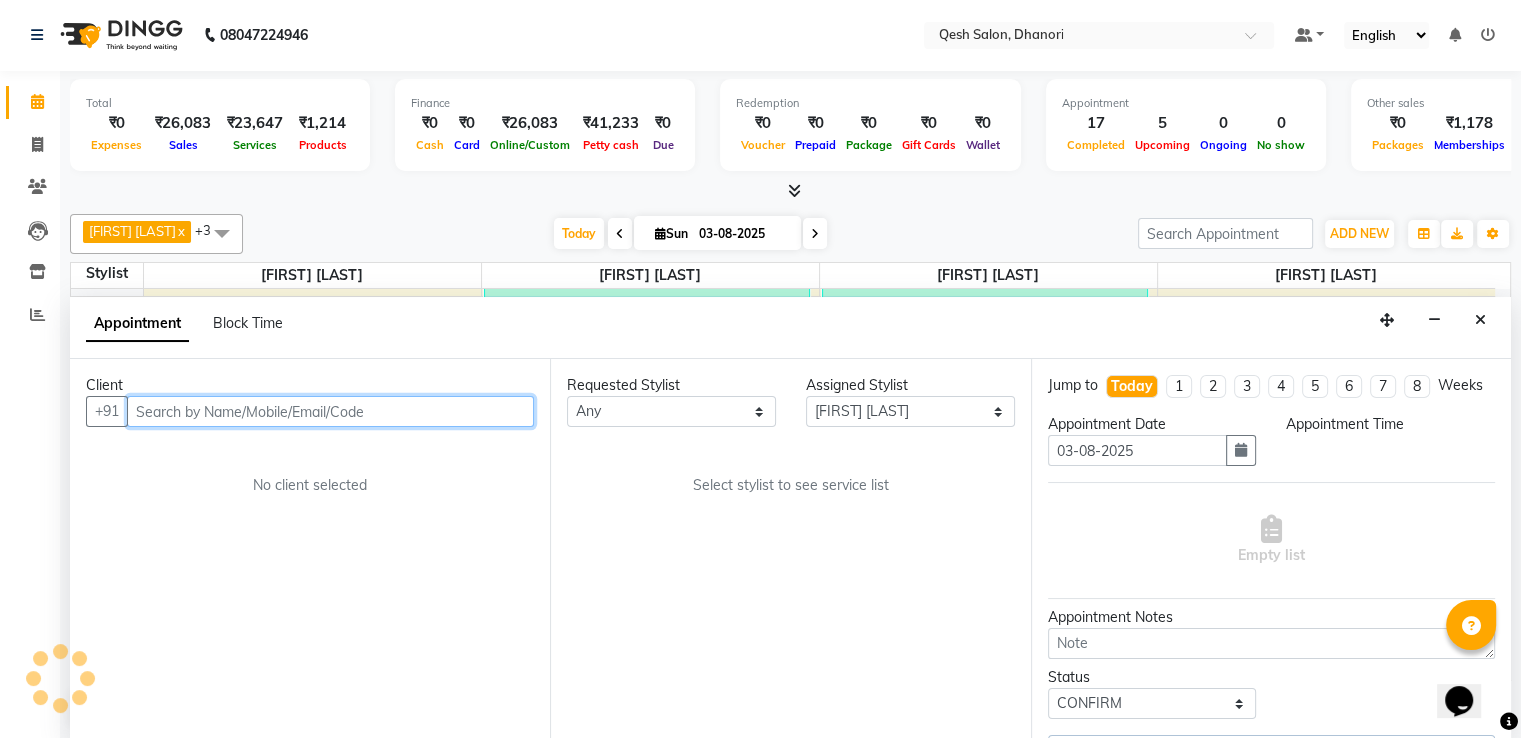 select on "1140" 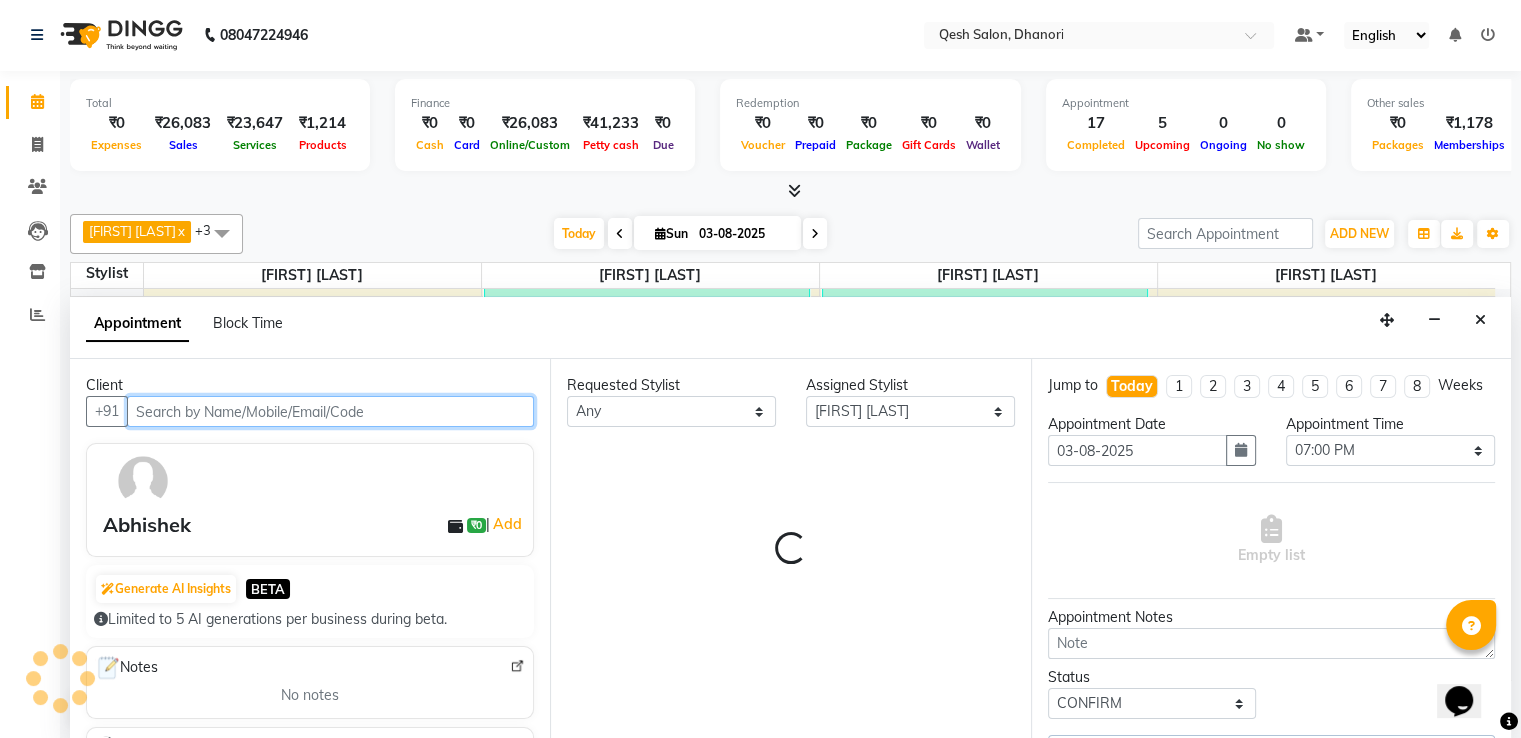 scroll, scrollTop: 786, scrollLeft: 0, axis: vertical 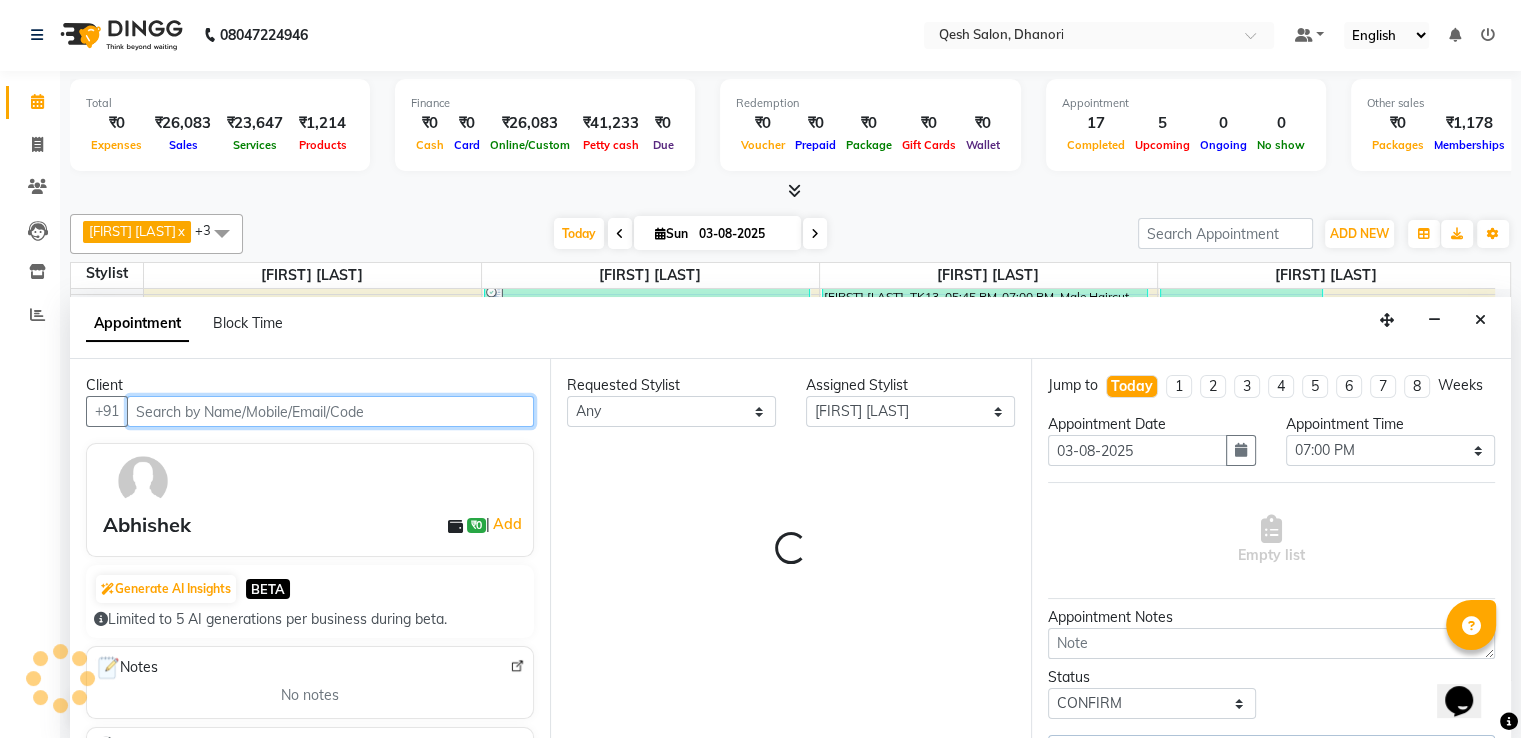 select on "3869" 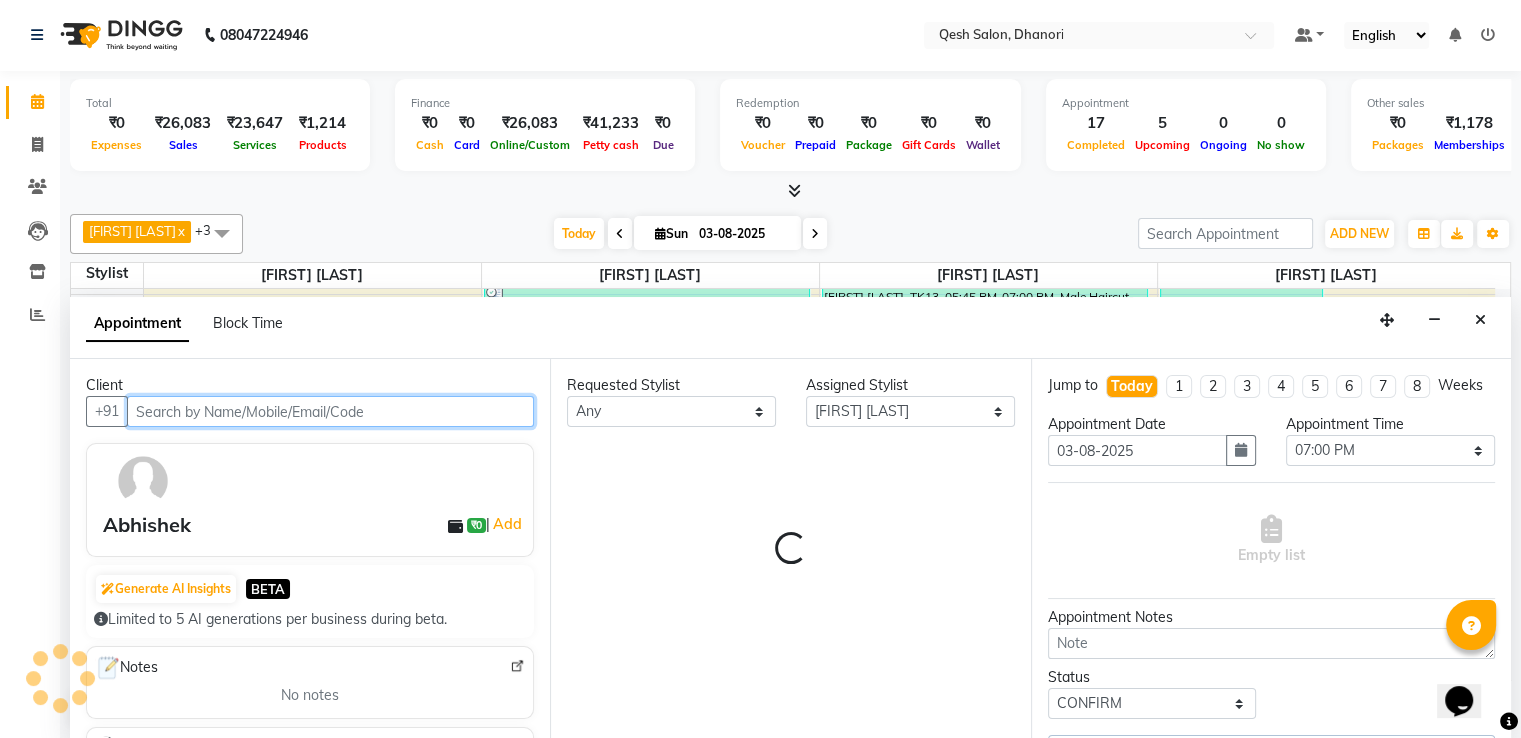 select on "3869" 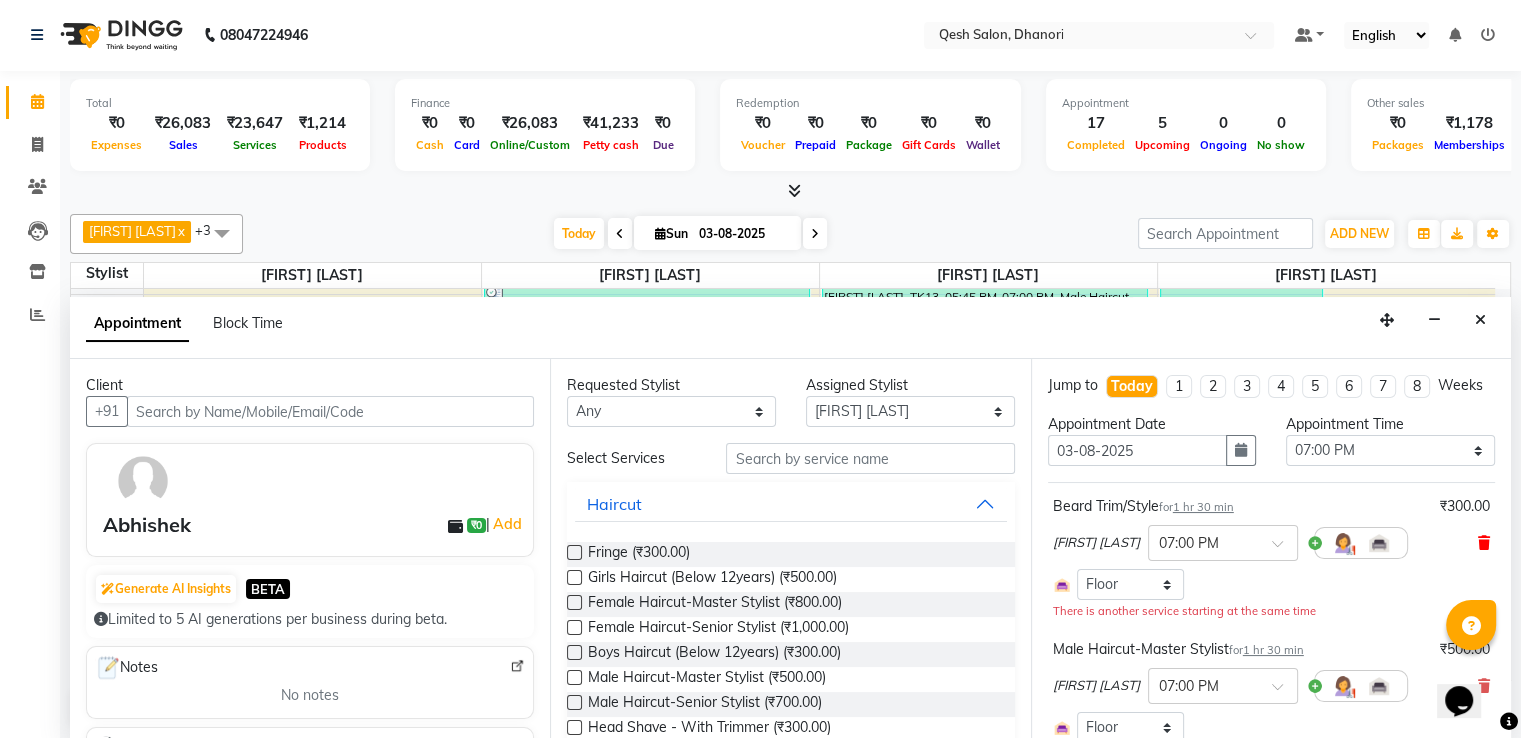 click at bounding box center (1484, 543) 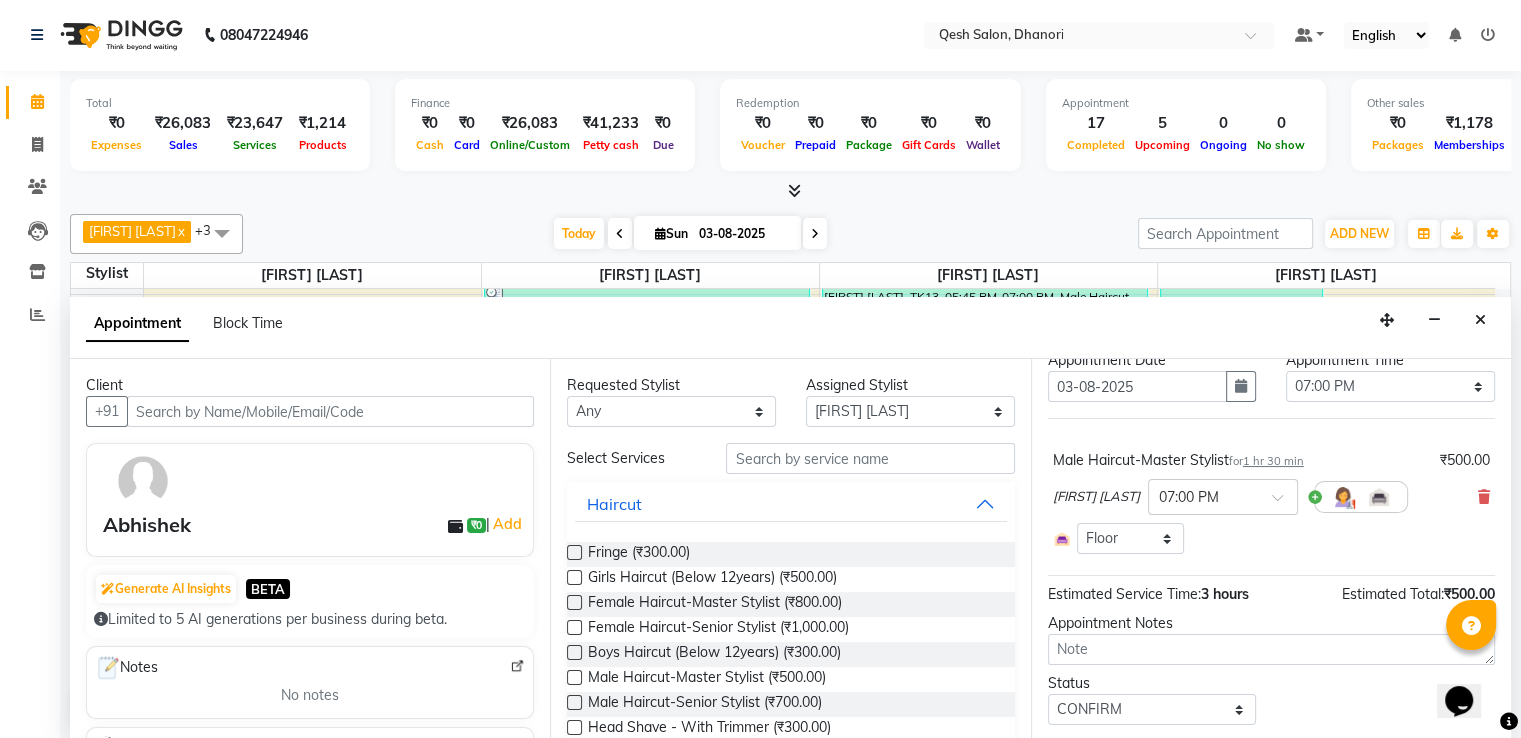 scroll, scrollTop: 136, scrollLeft: 0, axis: vertical 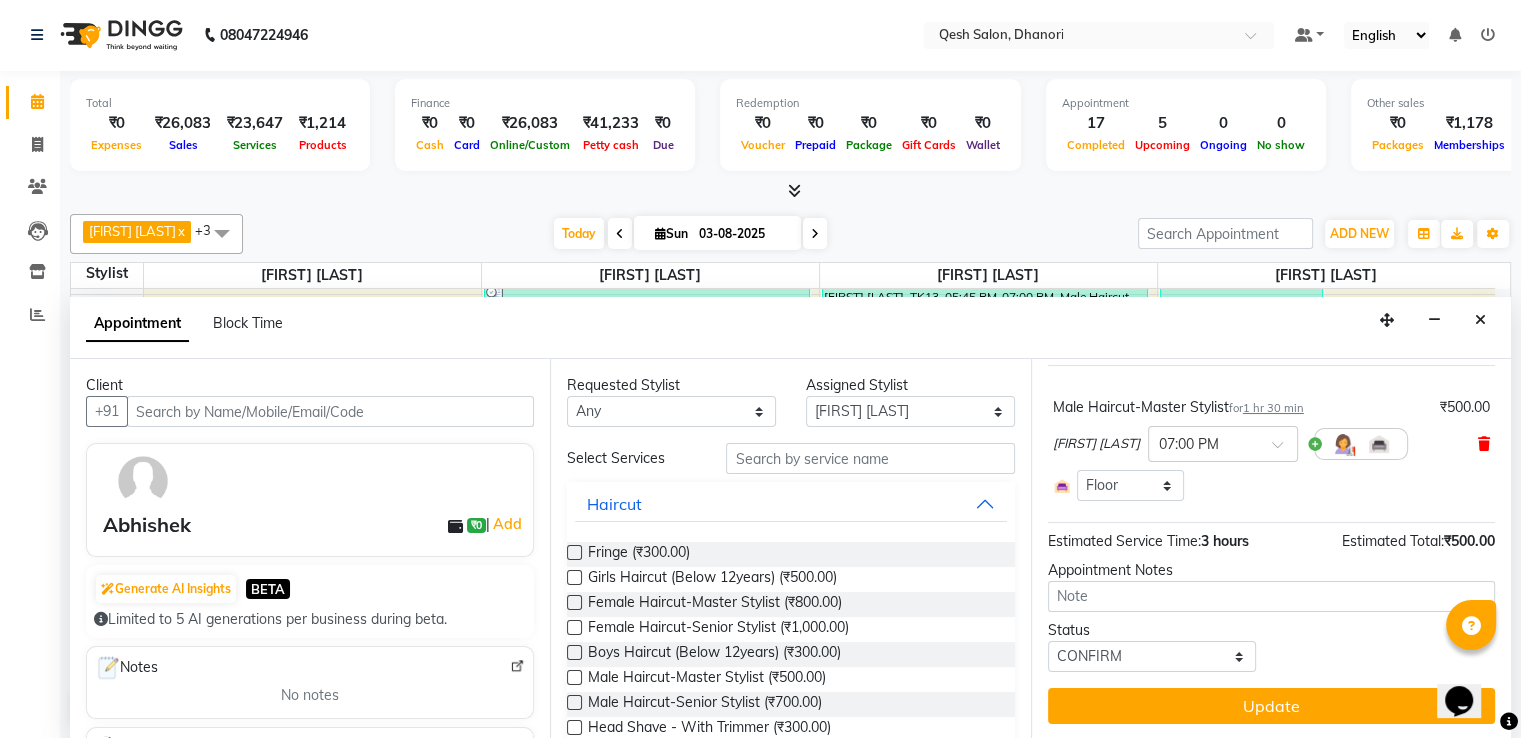 click at bounding box center [1484, 444] 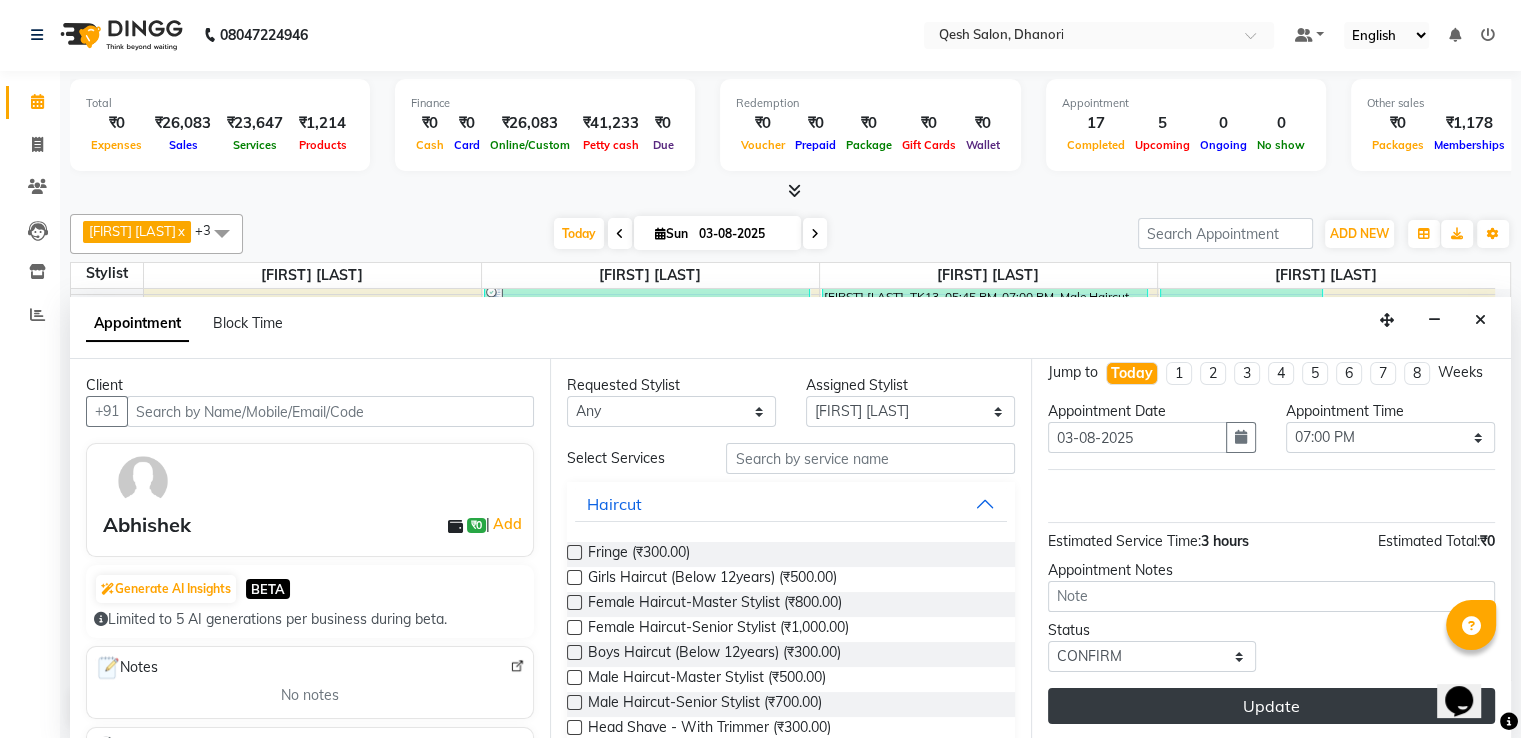 click on "Update" at bounding box center (1271, 706) 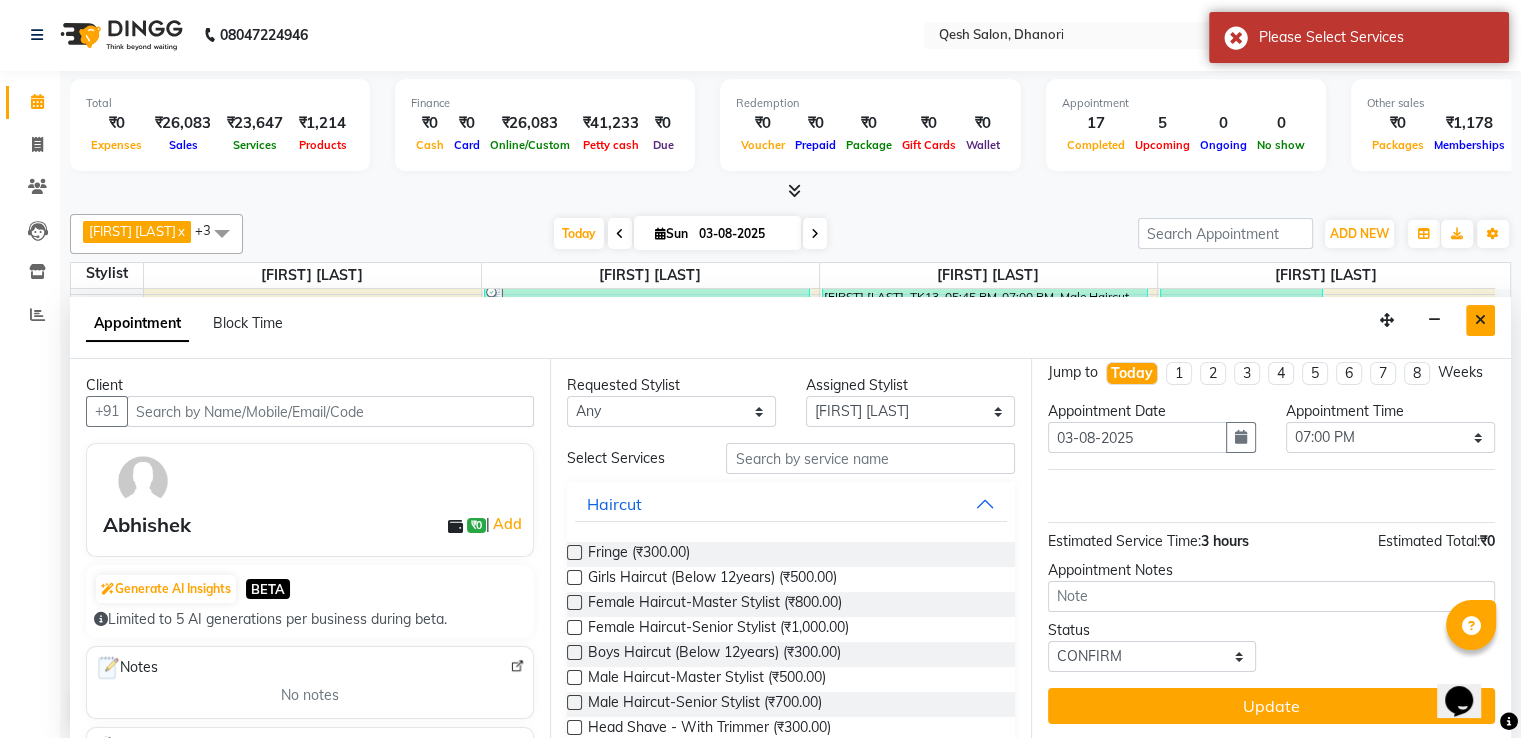 click at bounding box center (1480, 320) 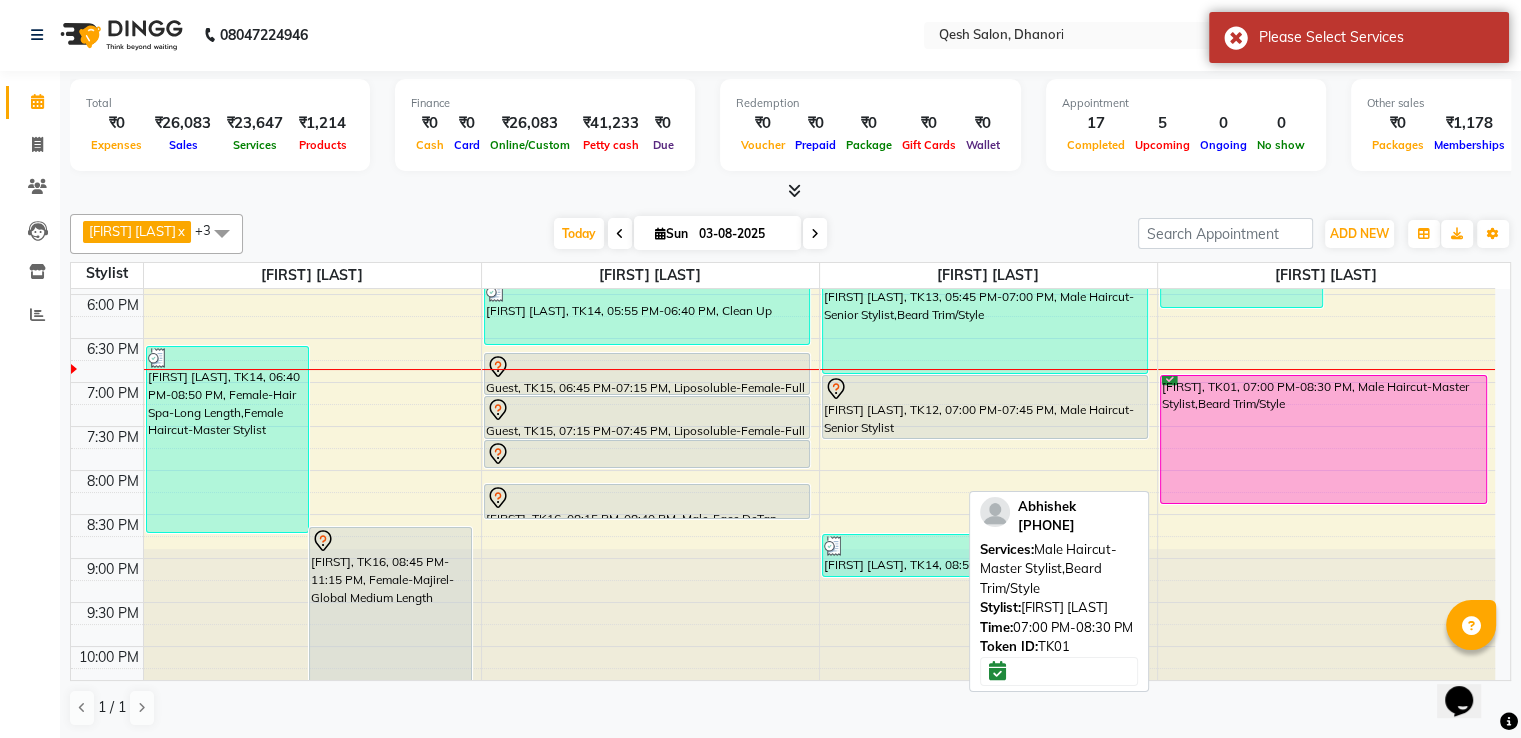 click on "[FIRST], TK01, 07:00 PM-08:30 PM, Male Haircut-Master Stylist,Beard Trim/Style" at bounding box center [1323, 439] 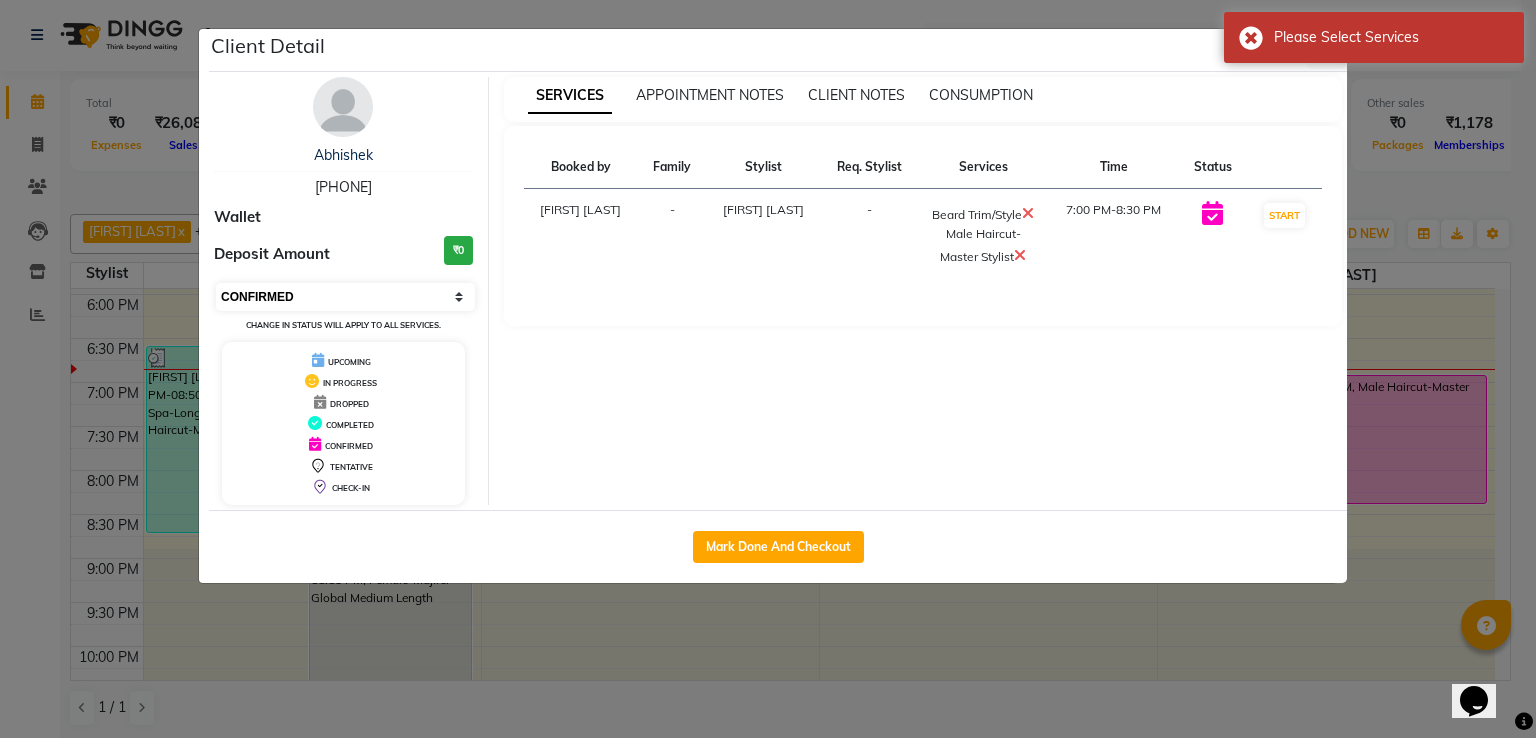 click on "Select IN SERVICE CONFIRMED TENTATIVE CHECK IN MARK DONE UPCOMING" at bounding box center [345, 297] 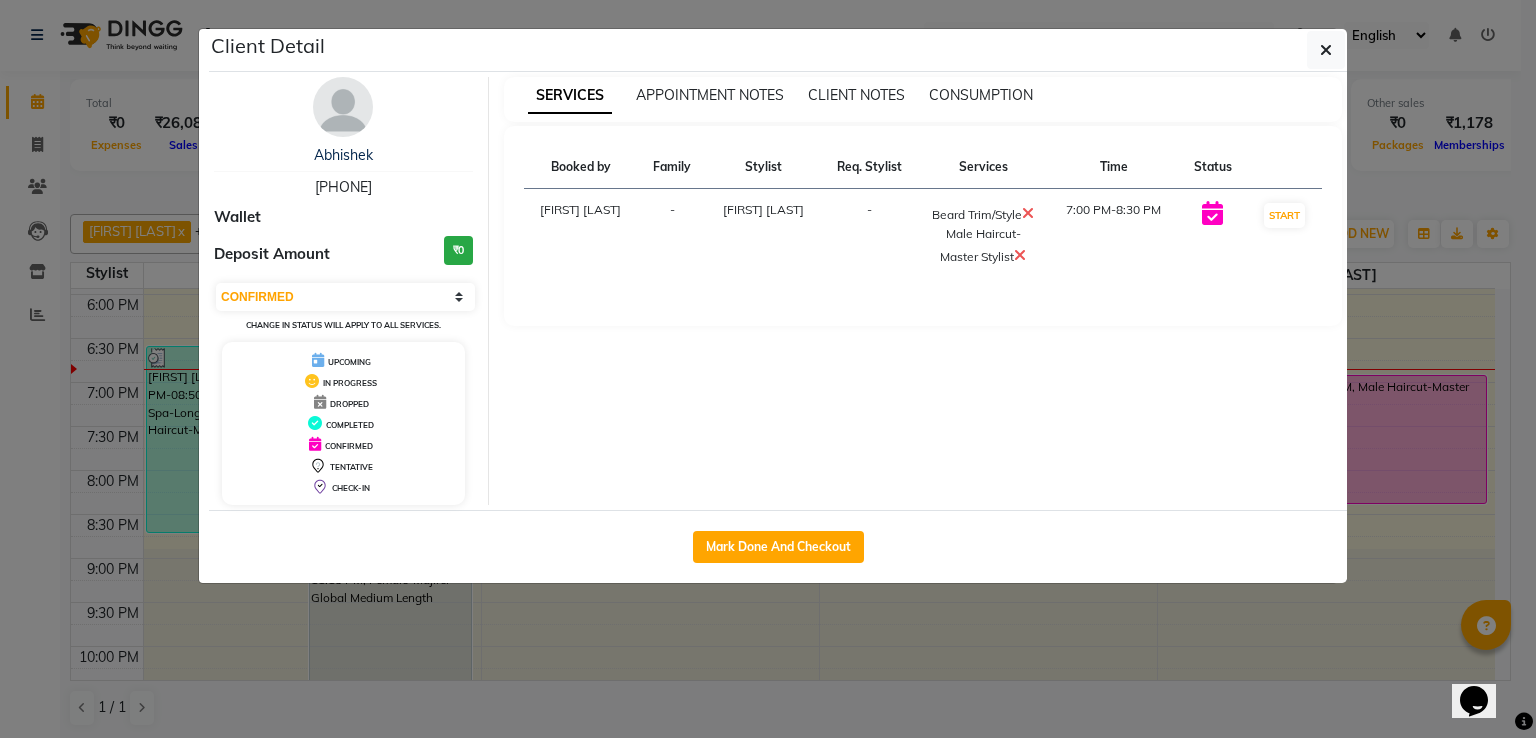 select on "select" 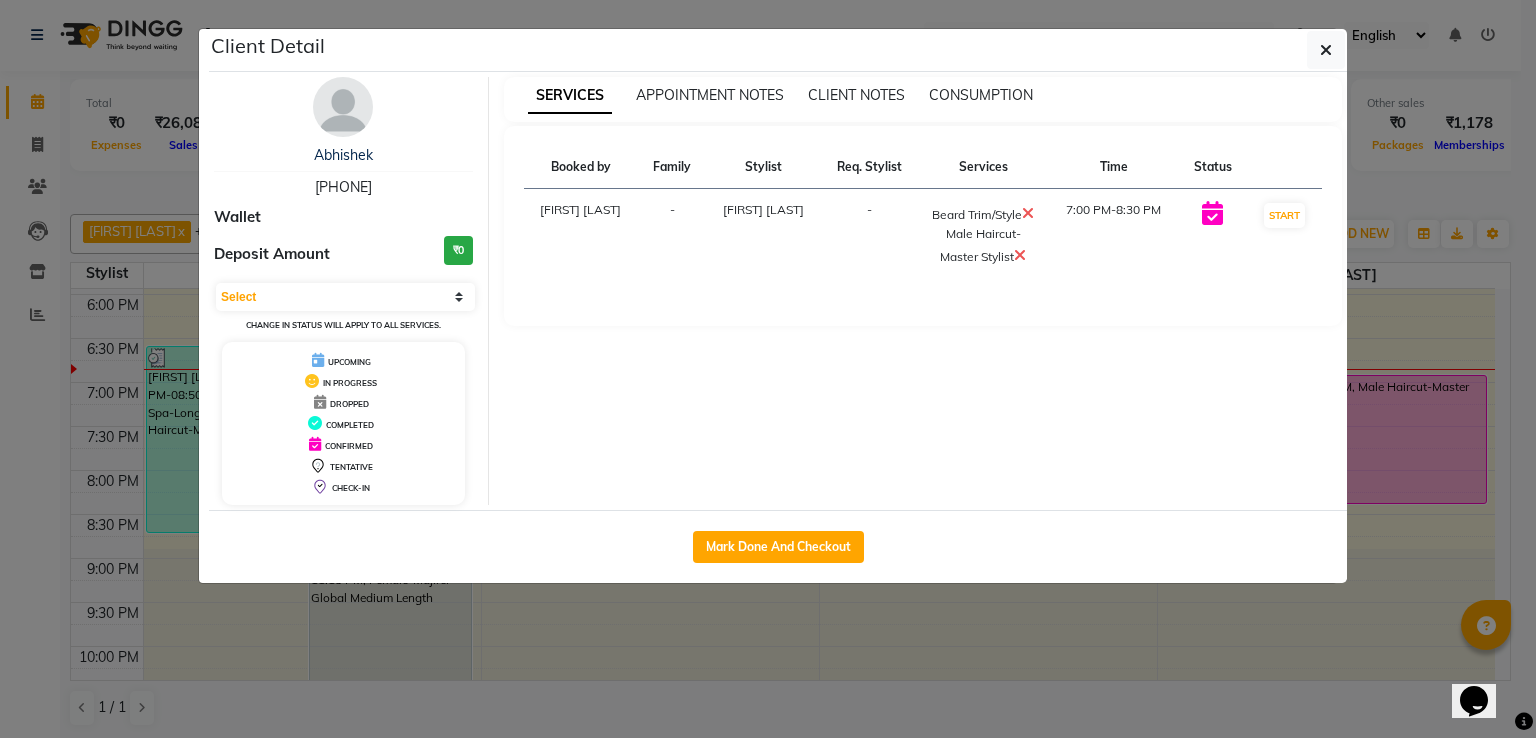 click on "Select IN SERVICE CONFIRMED TENTATIVE CHECK IN MARK DONE UPCOMING" at bounding box center (345, 297) 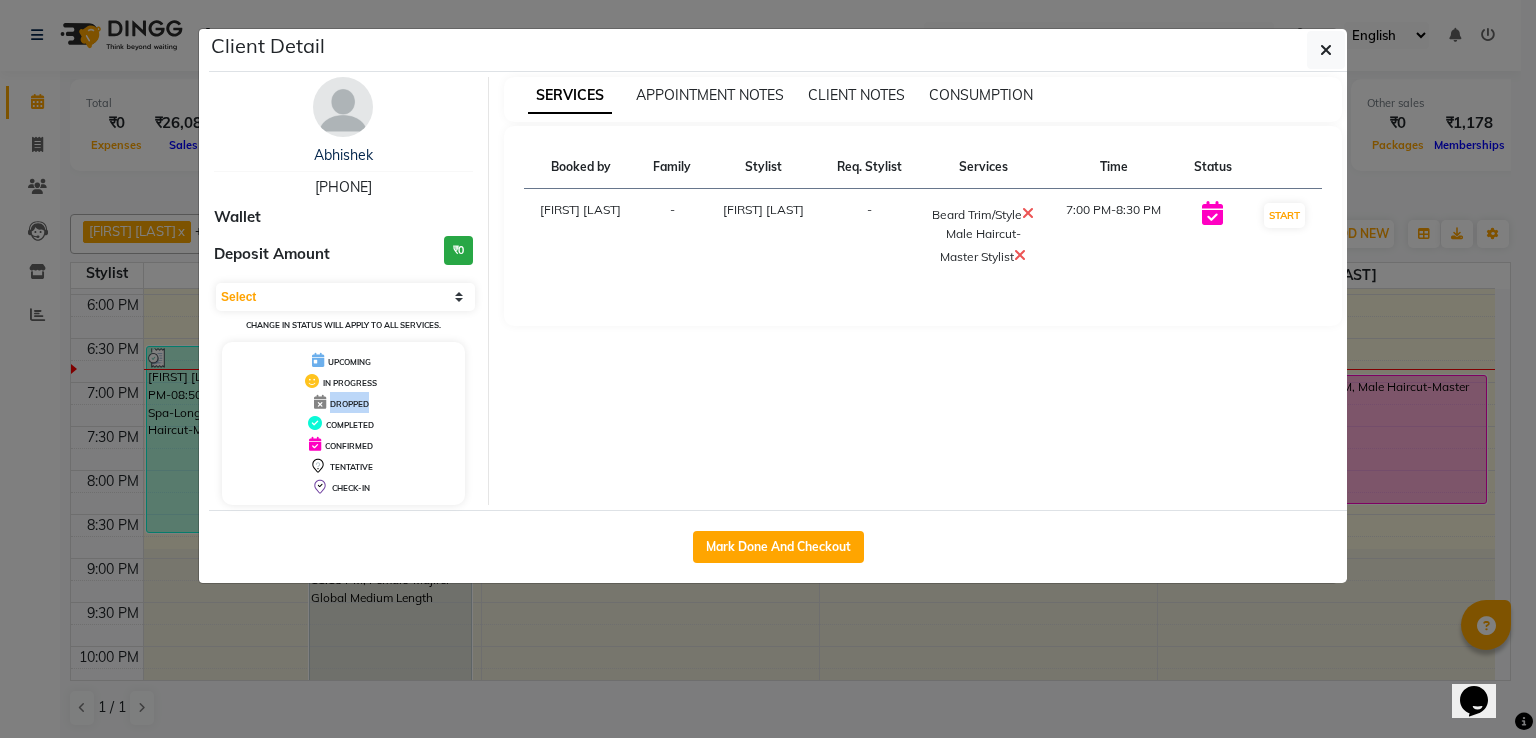 click on "DROPPED" at bounding box center (349, 404) 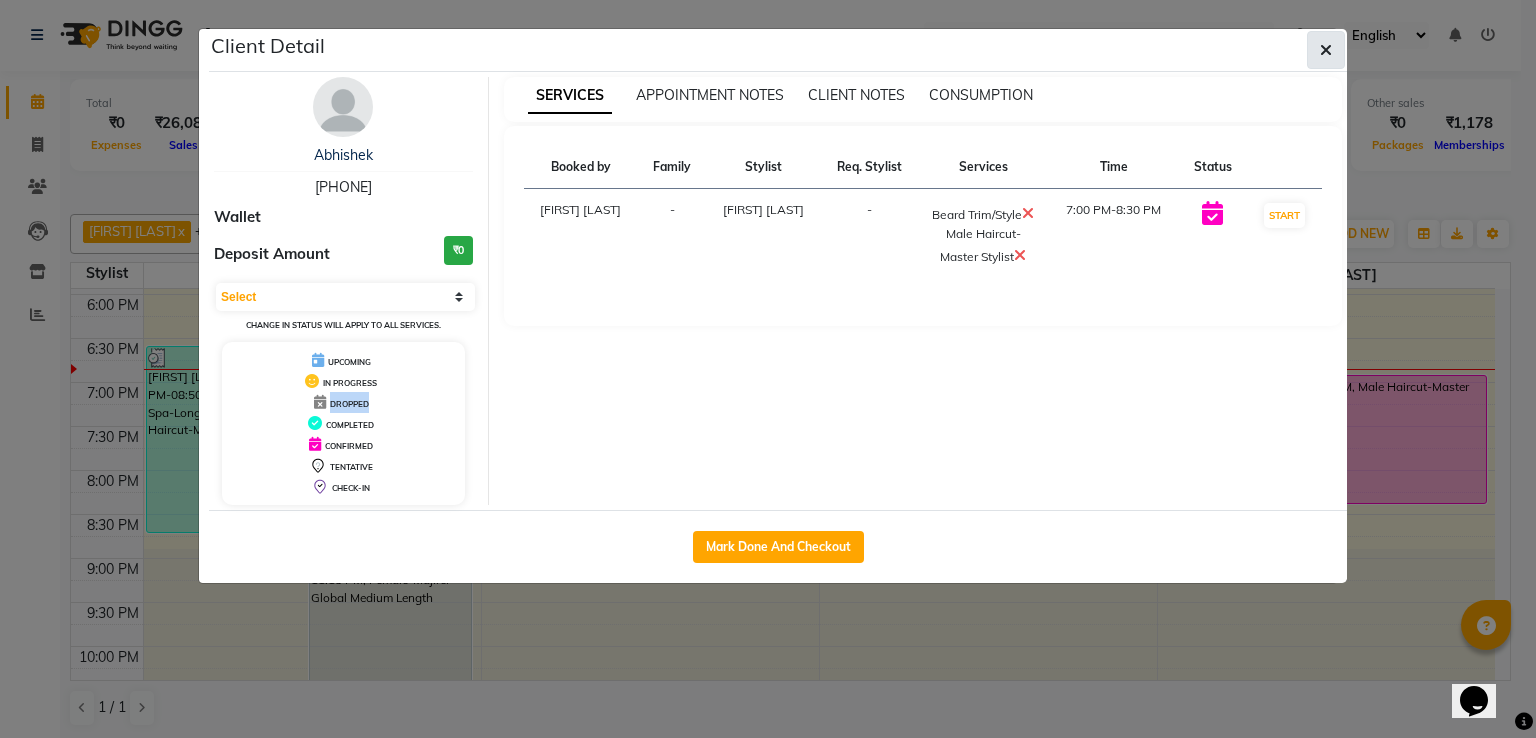 click 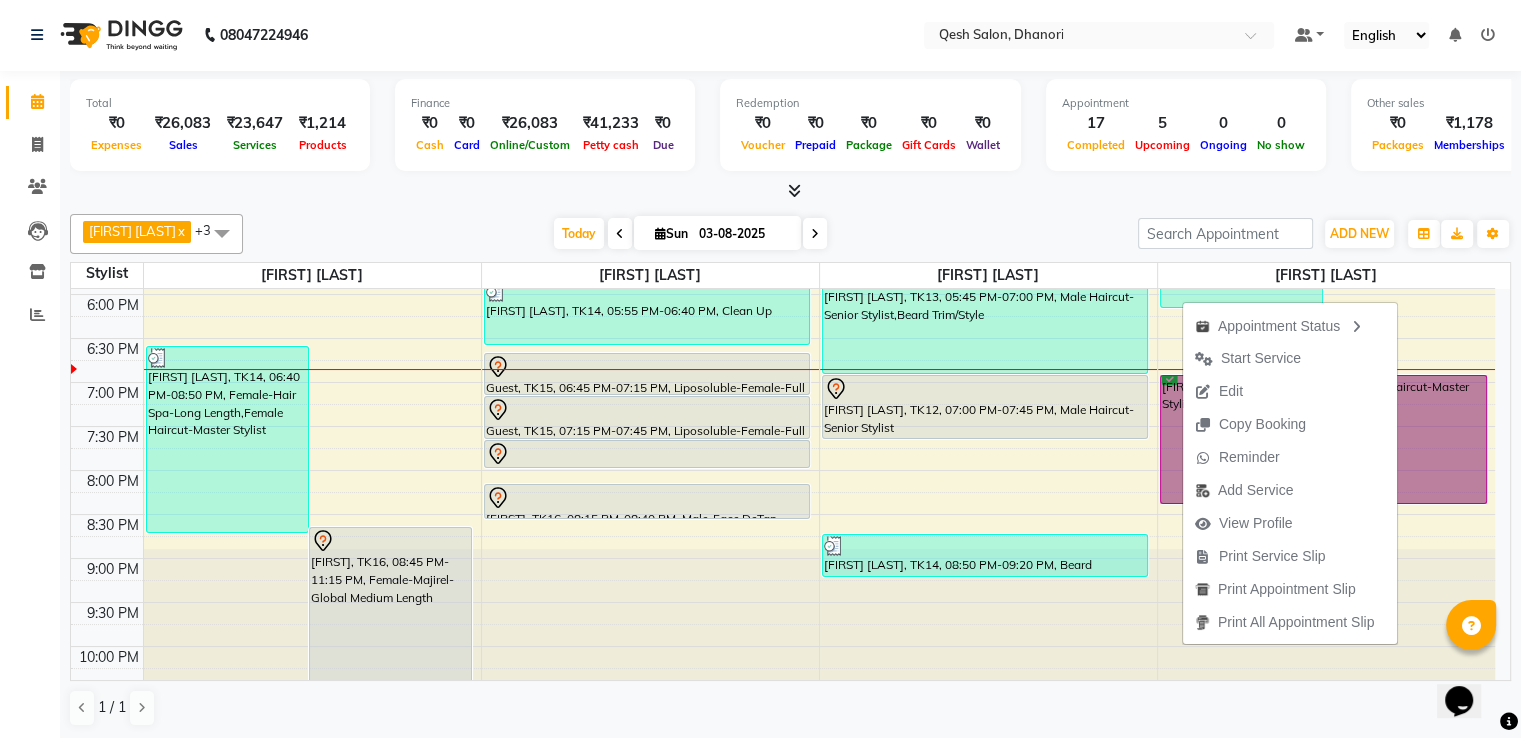 click at bounding box center [650, -497] 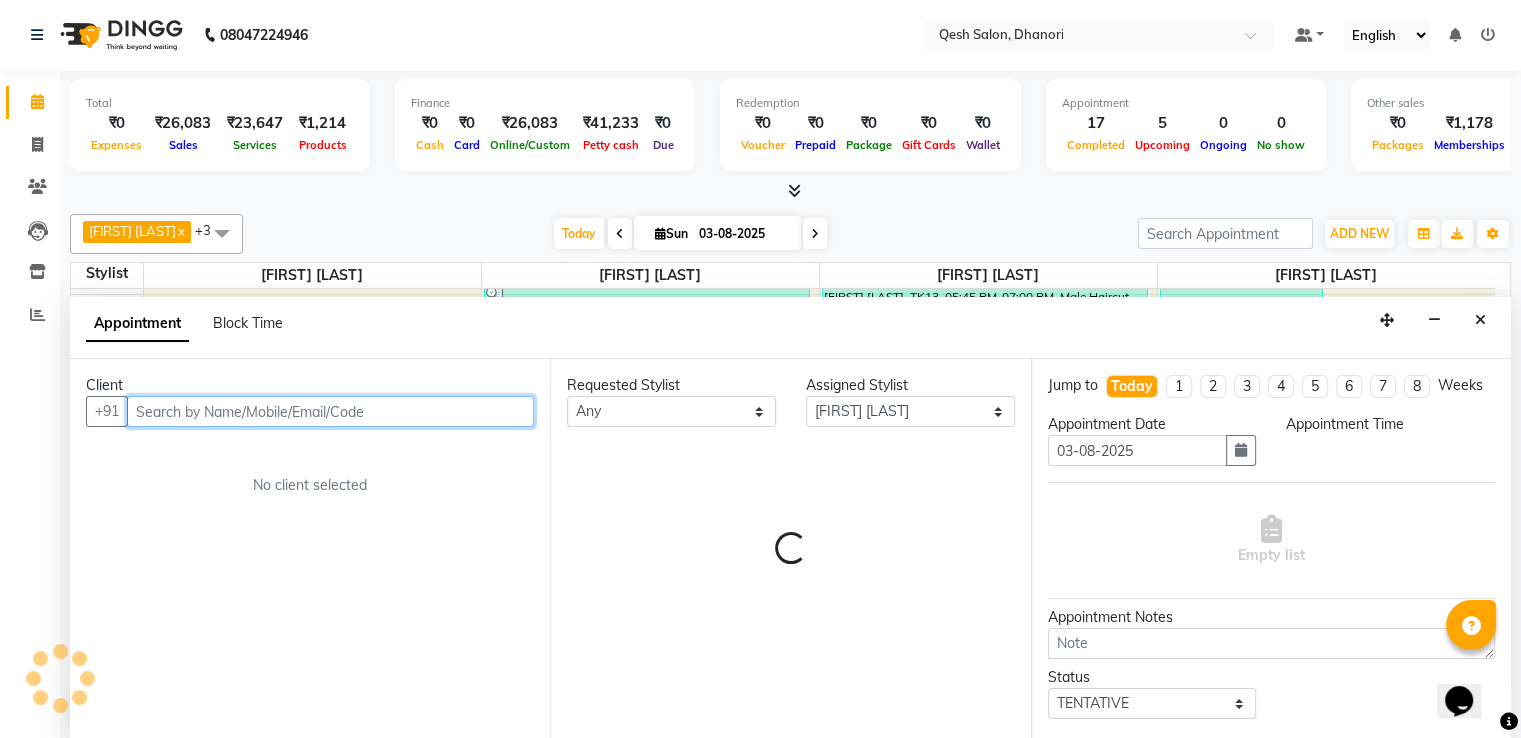 select on "1290" 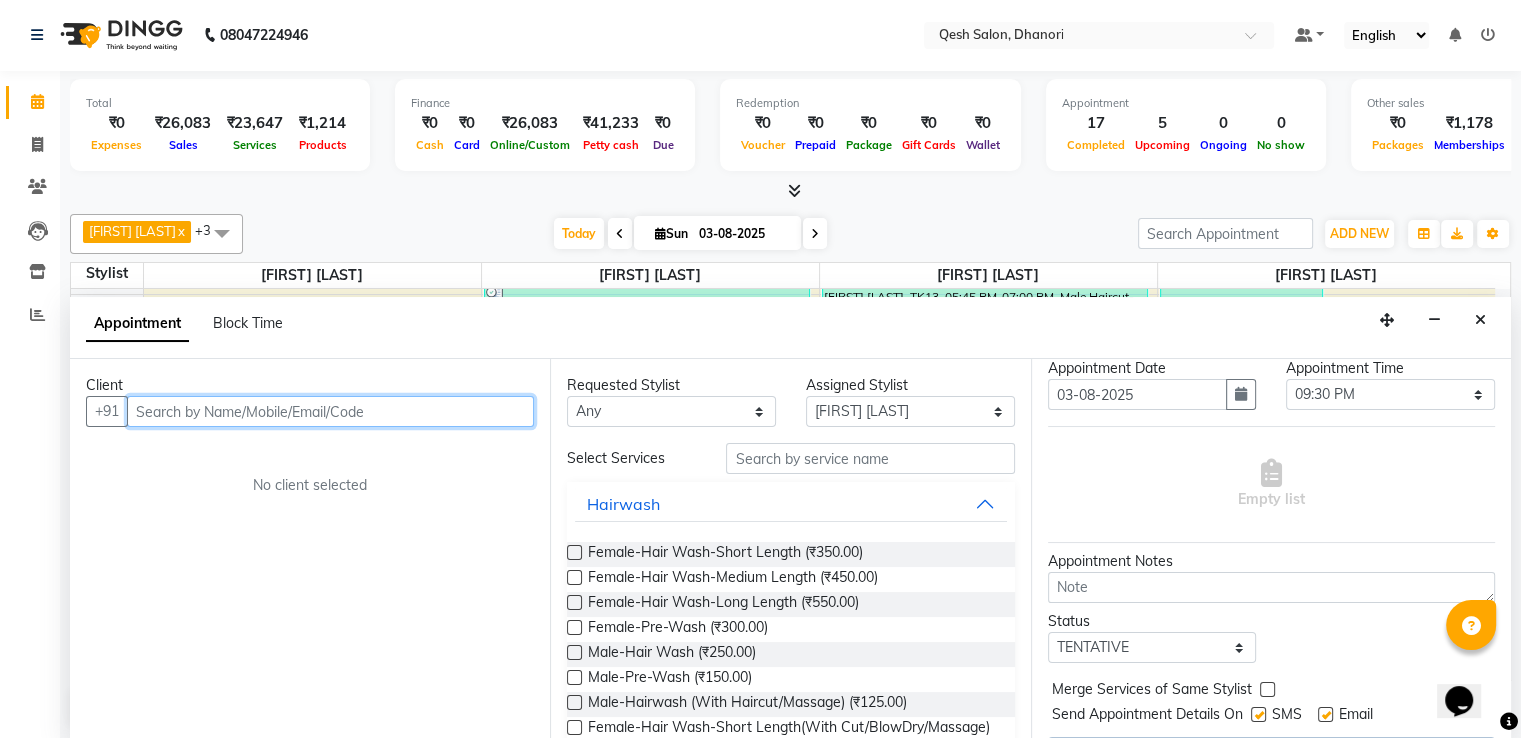 scroll, scrollTop: 0, scrollLeft: 0, axis: both 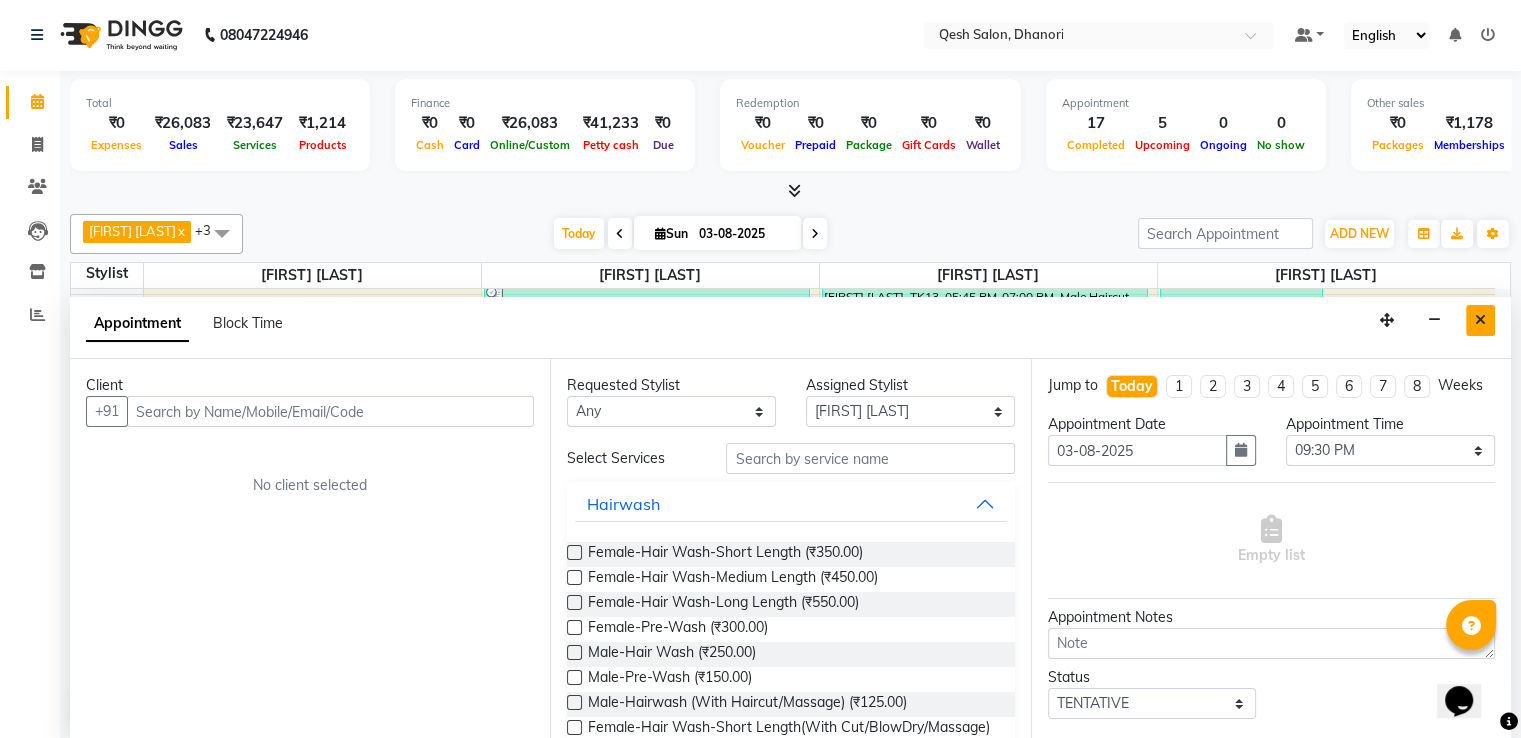 click at bounding box center [1480, 320] 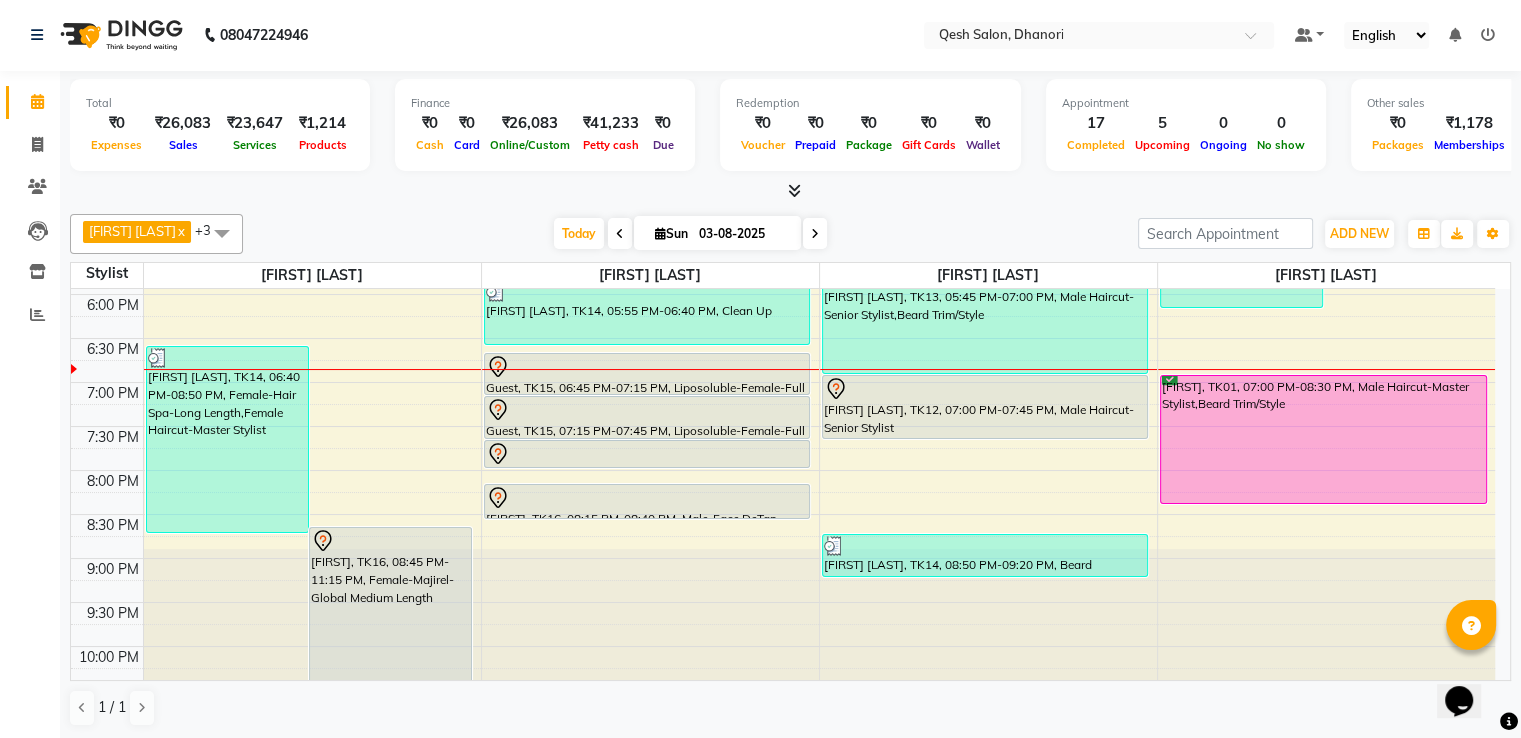 scroll, scrollTop: 828, scrollLeft: 0, axis: vertical 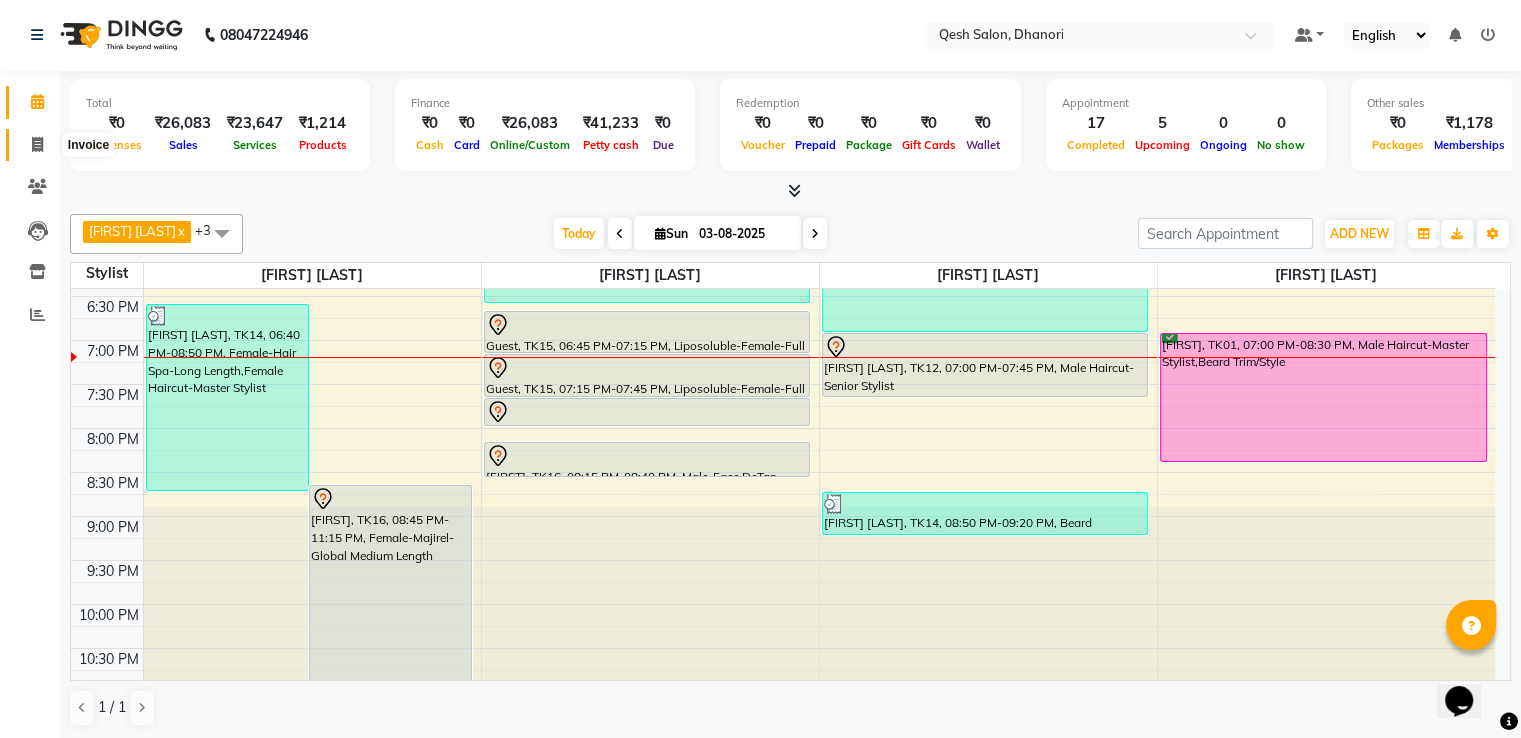 click 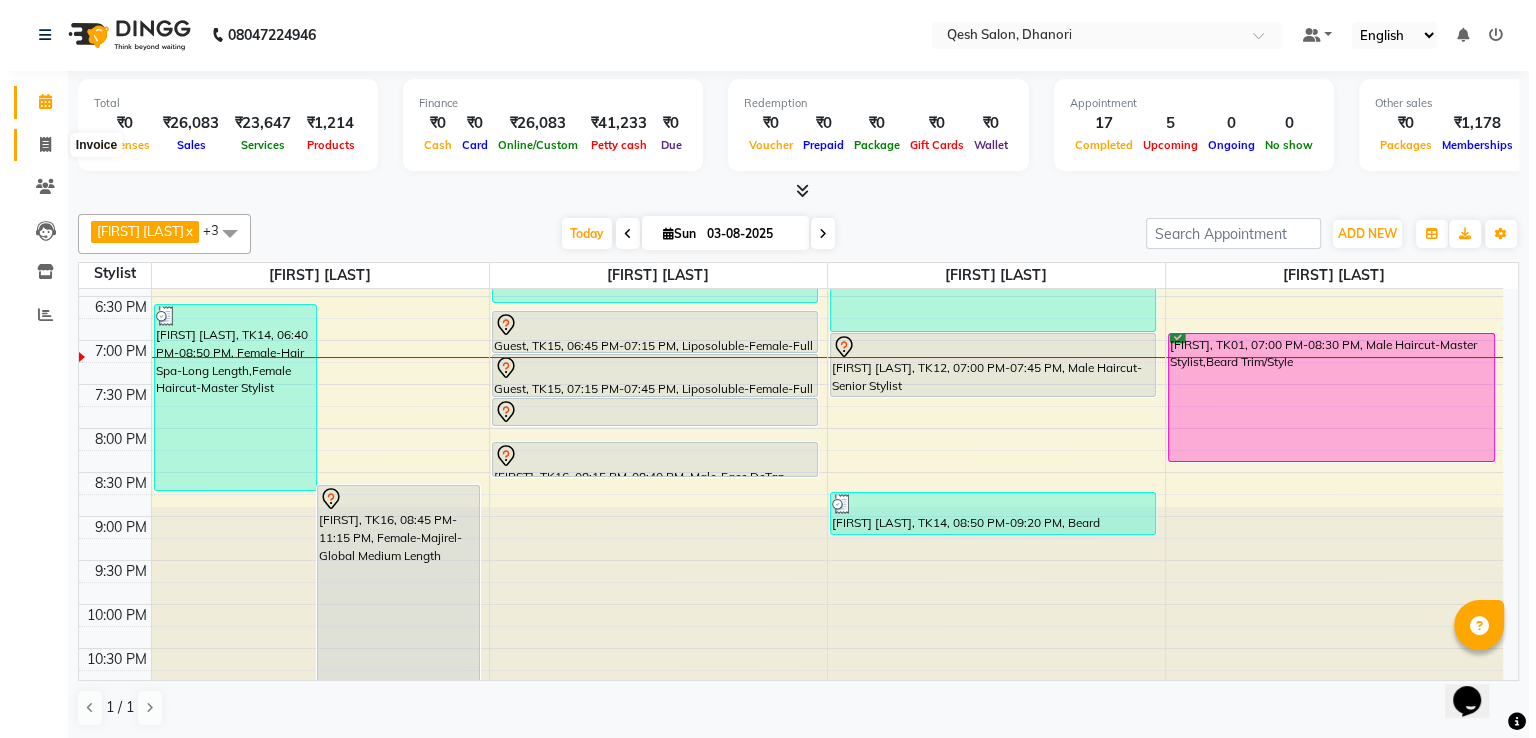 scroll, scrollTop: 0, scrollLeft: 0, axis: both 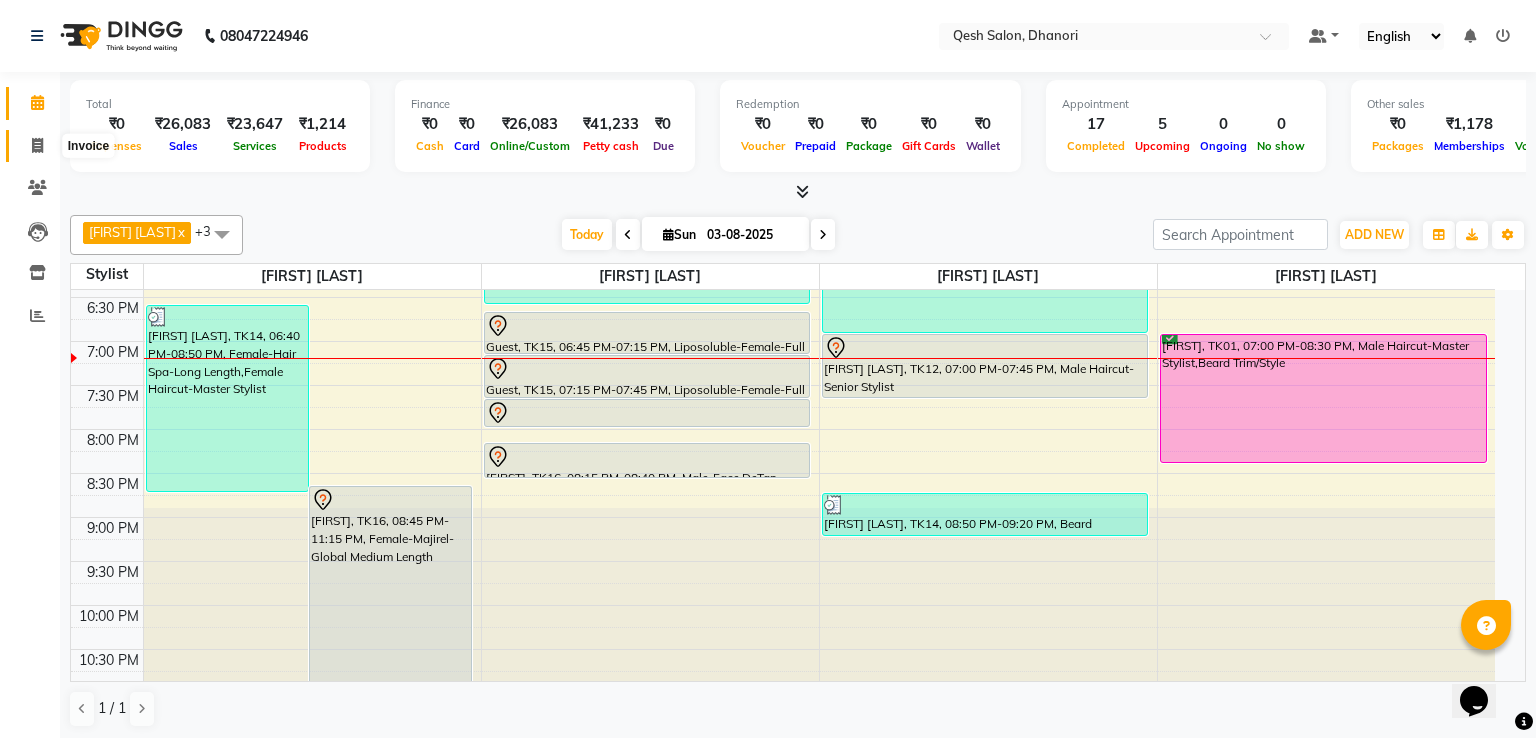 select on "7641" 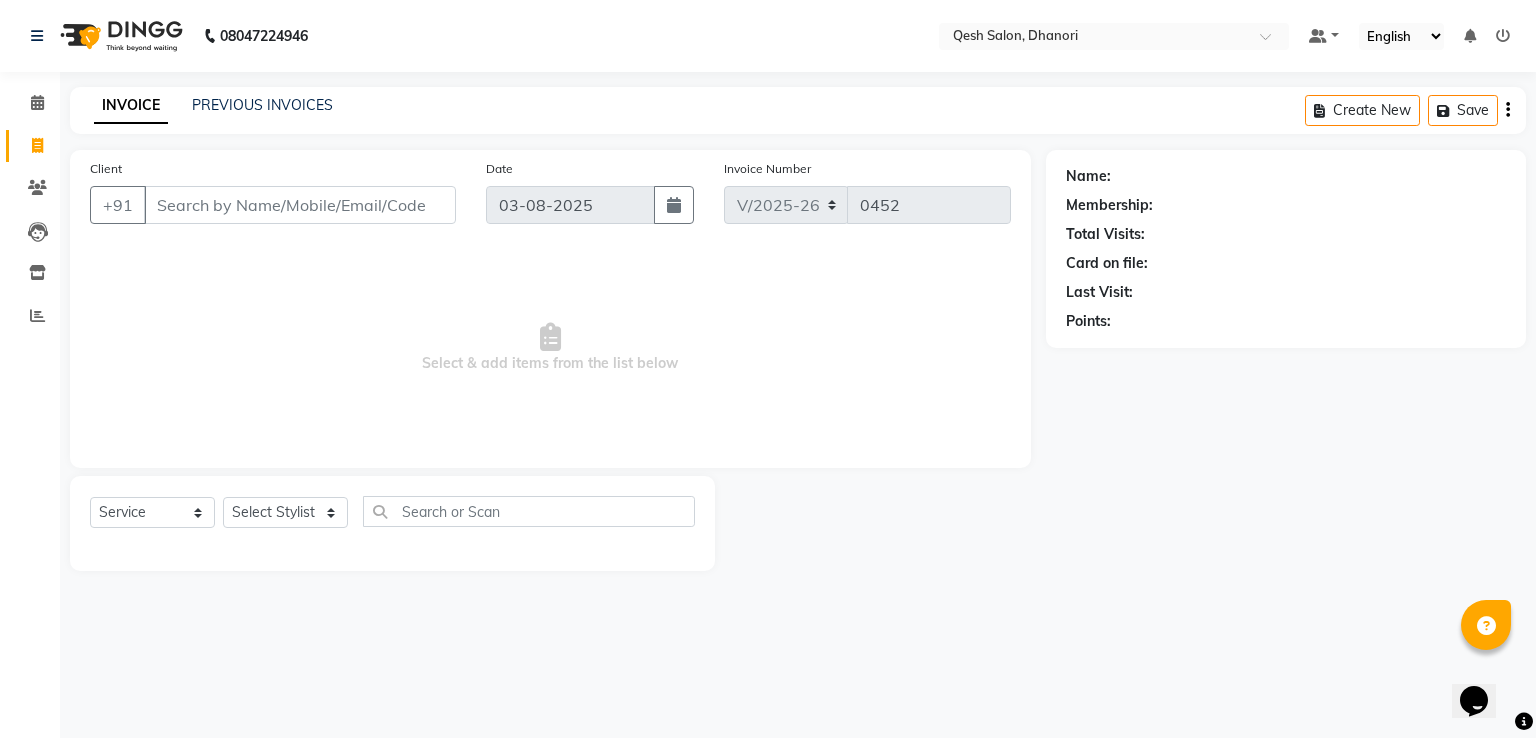 click on "Client" at bounding box center (300, 205) 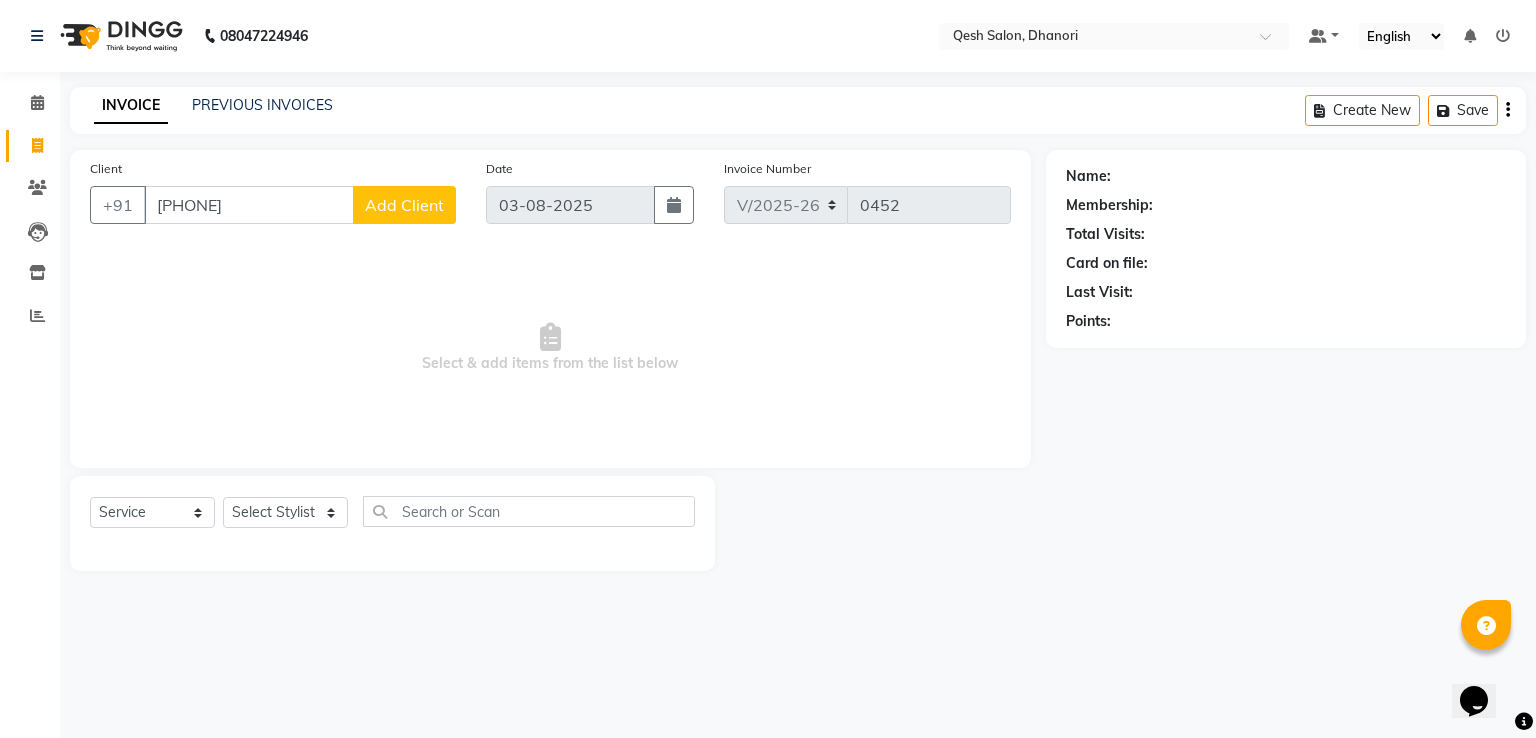 type on "9096280394" 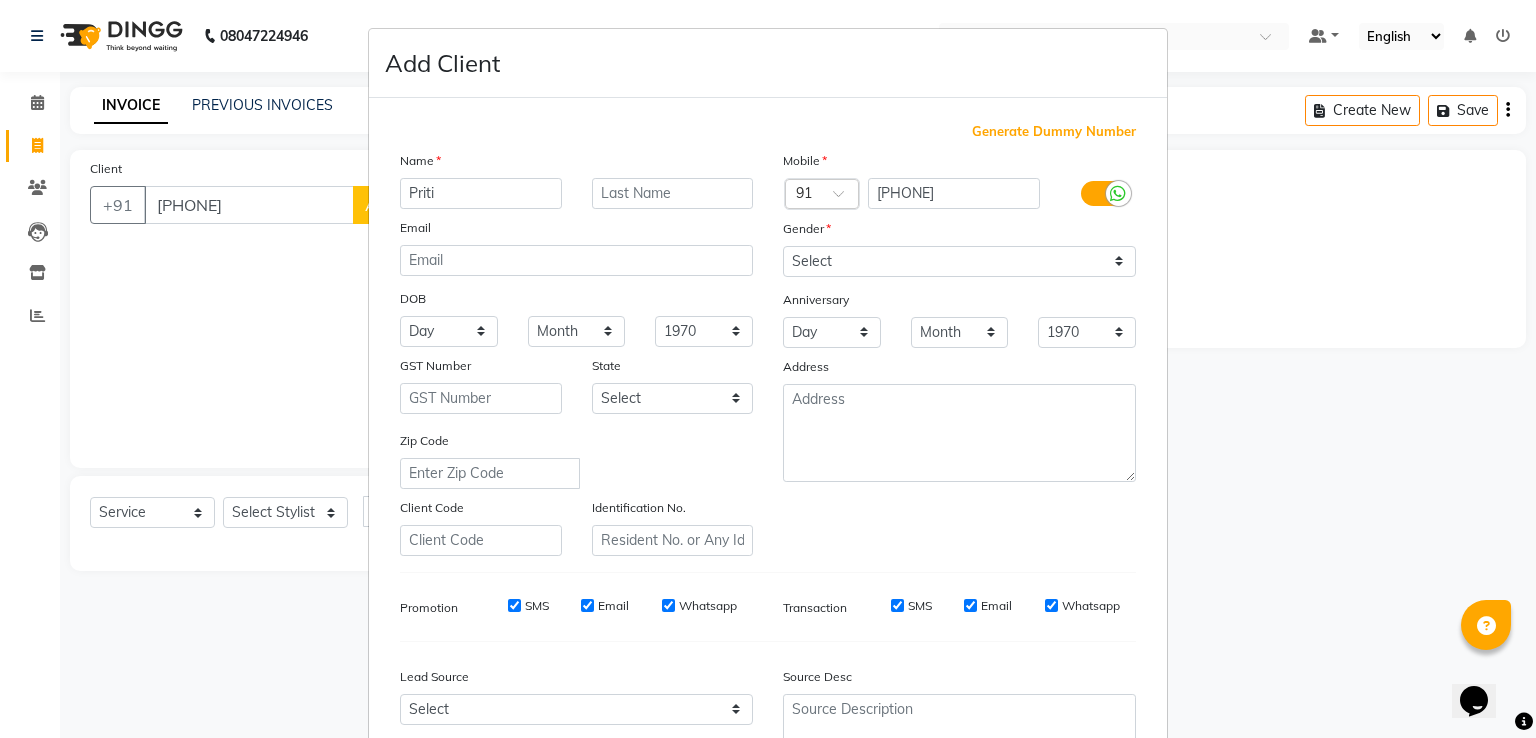 type on "Priti" 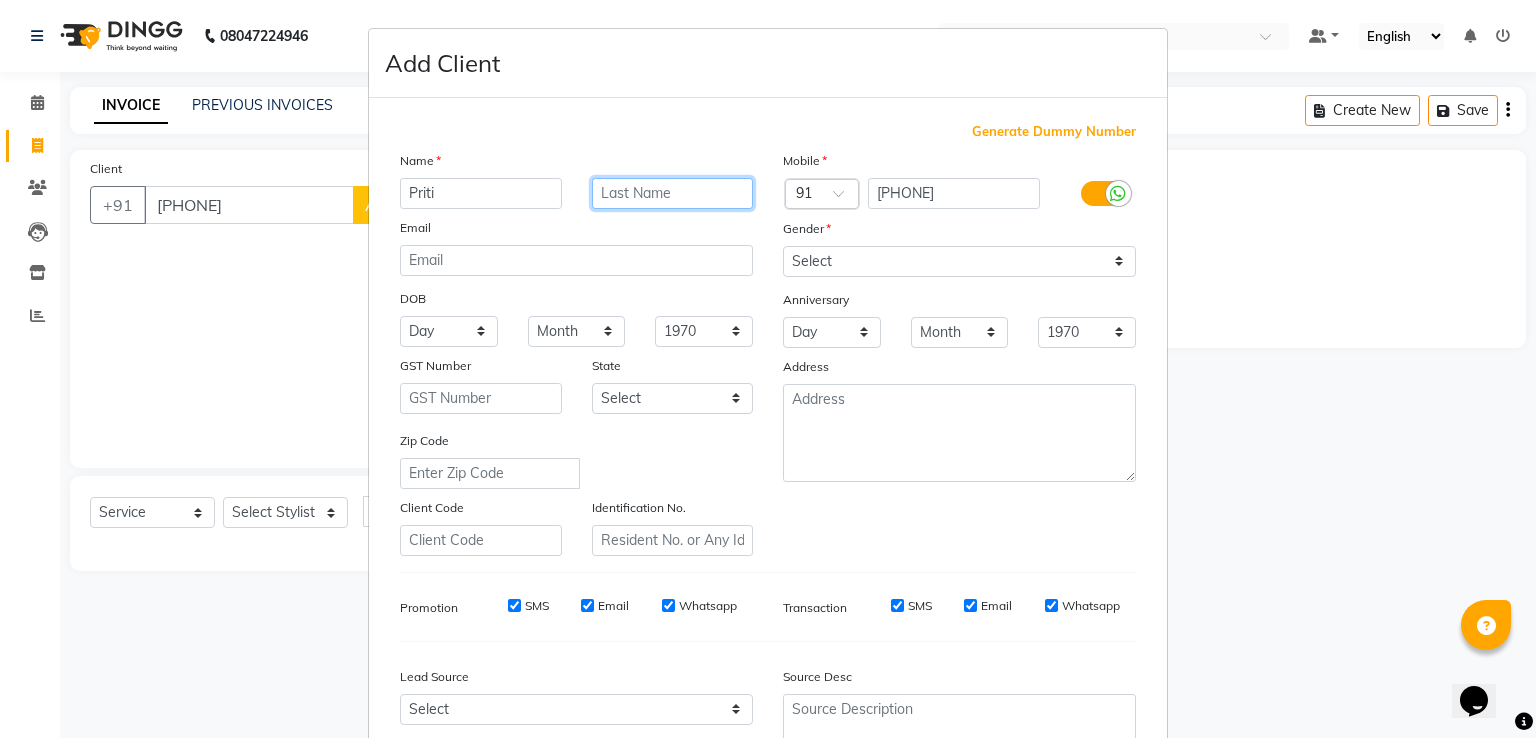 click at bounding box center (673, 193) 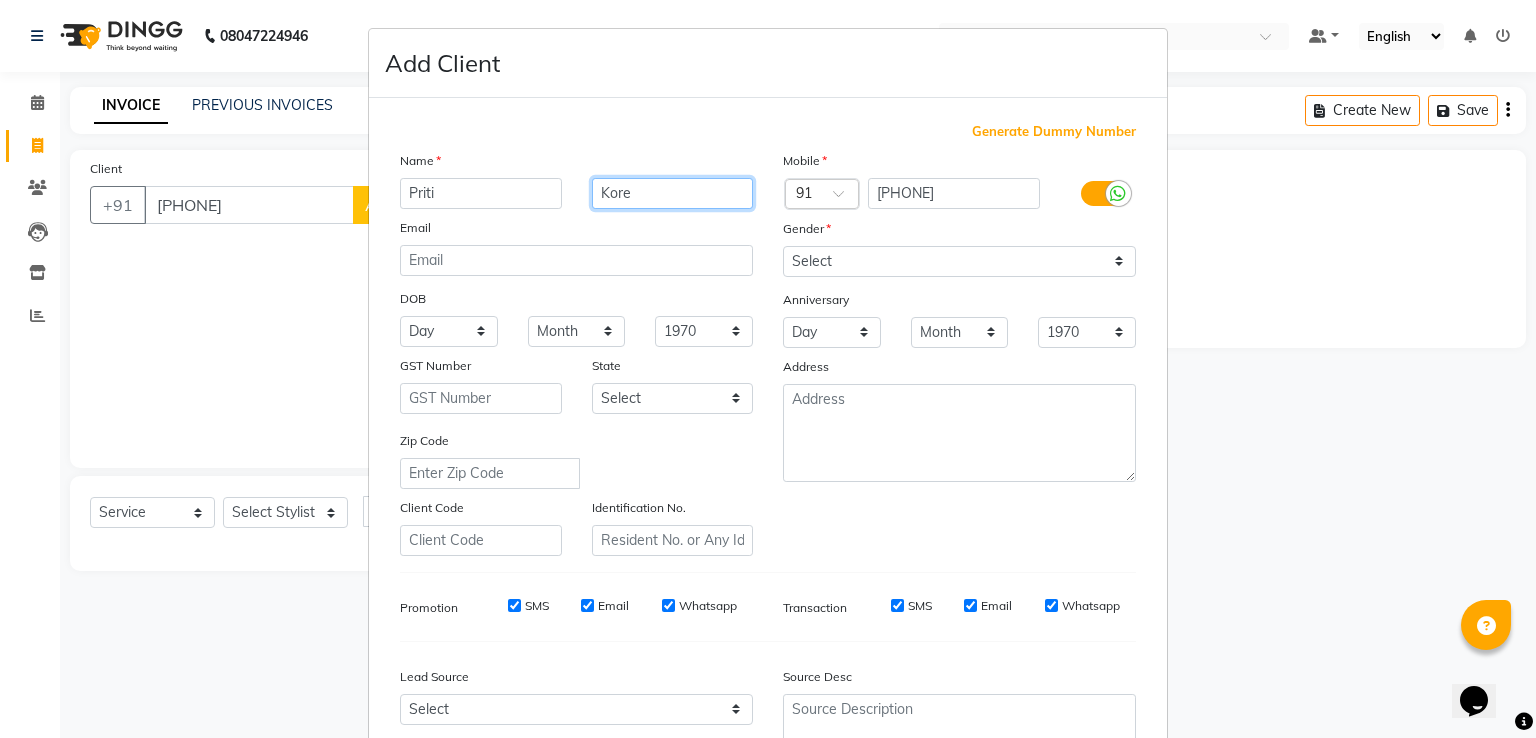 type on "Kore" 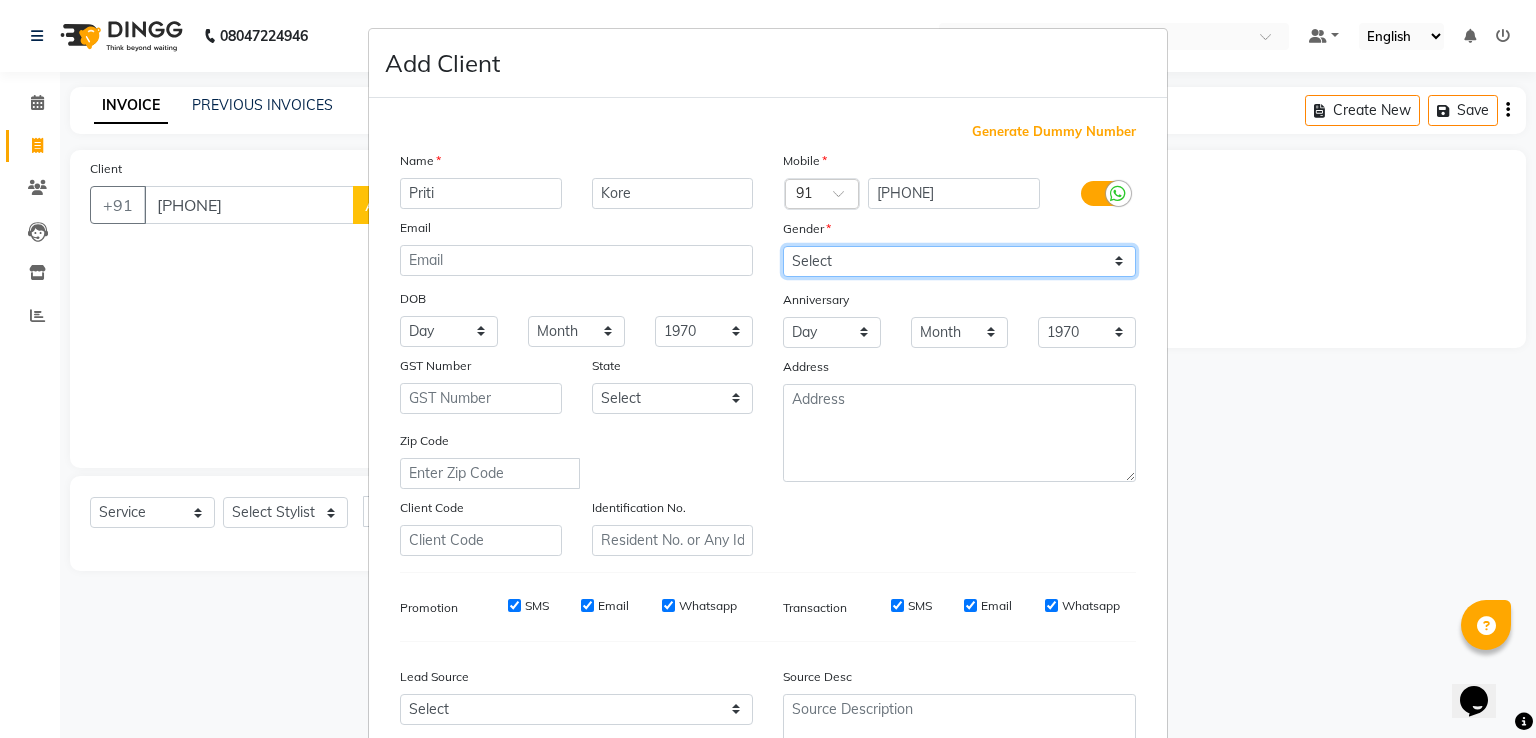 click on "Select Male Female Other Prefer Not To Say" at bounding box center (959, 261) 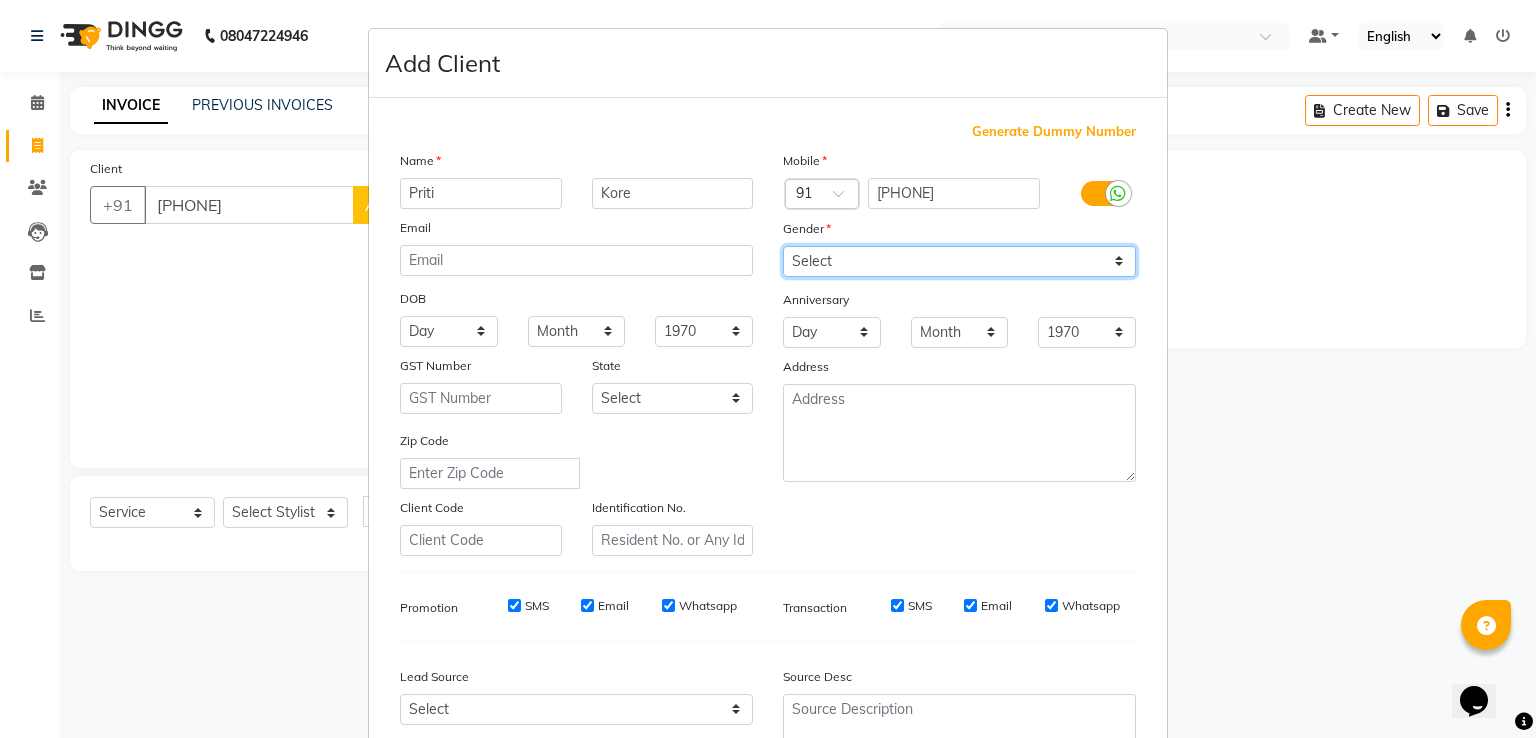 select on "female" 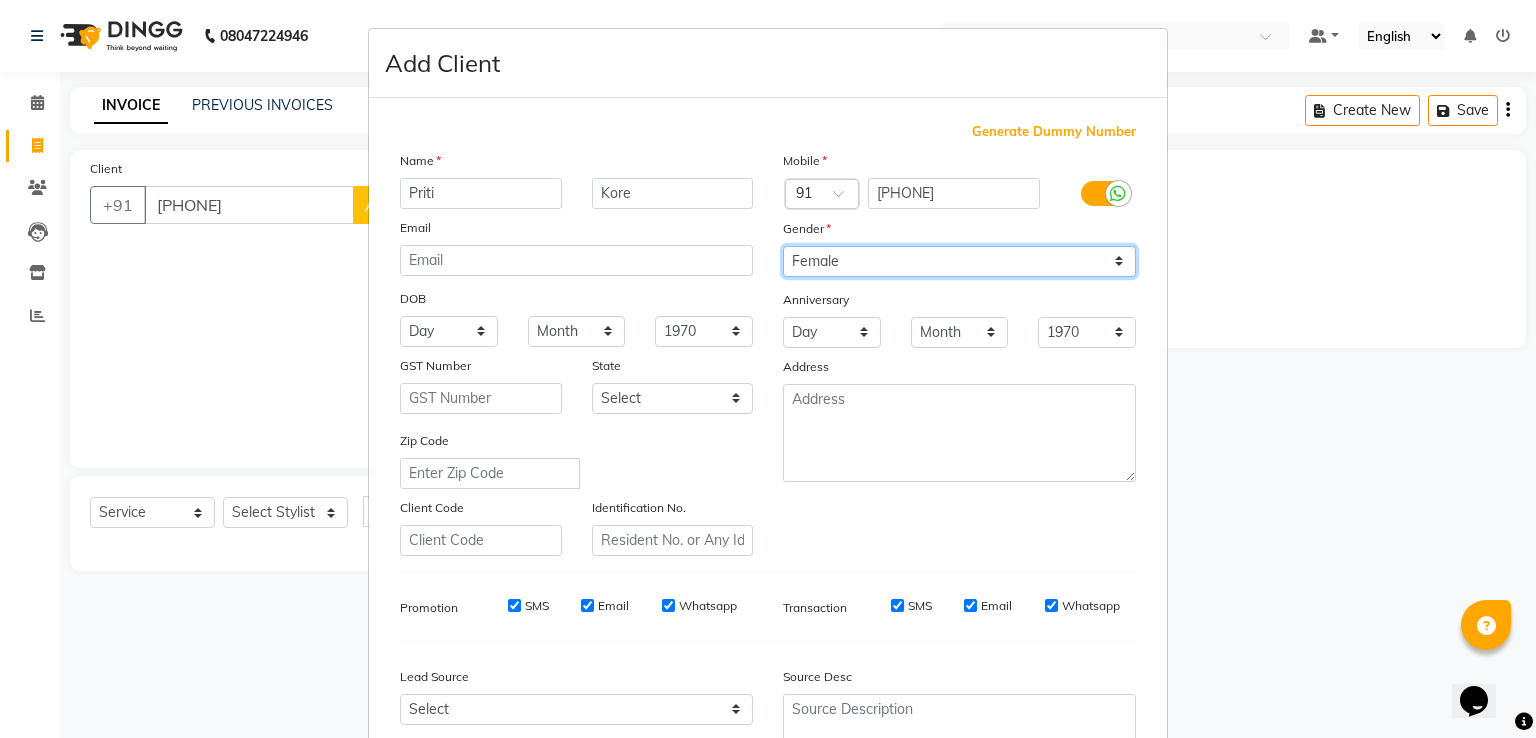 click on "Select Male Female Other Prefer Not To Say" at bounding box center (959, 261) 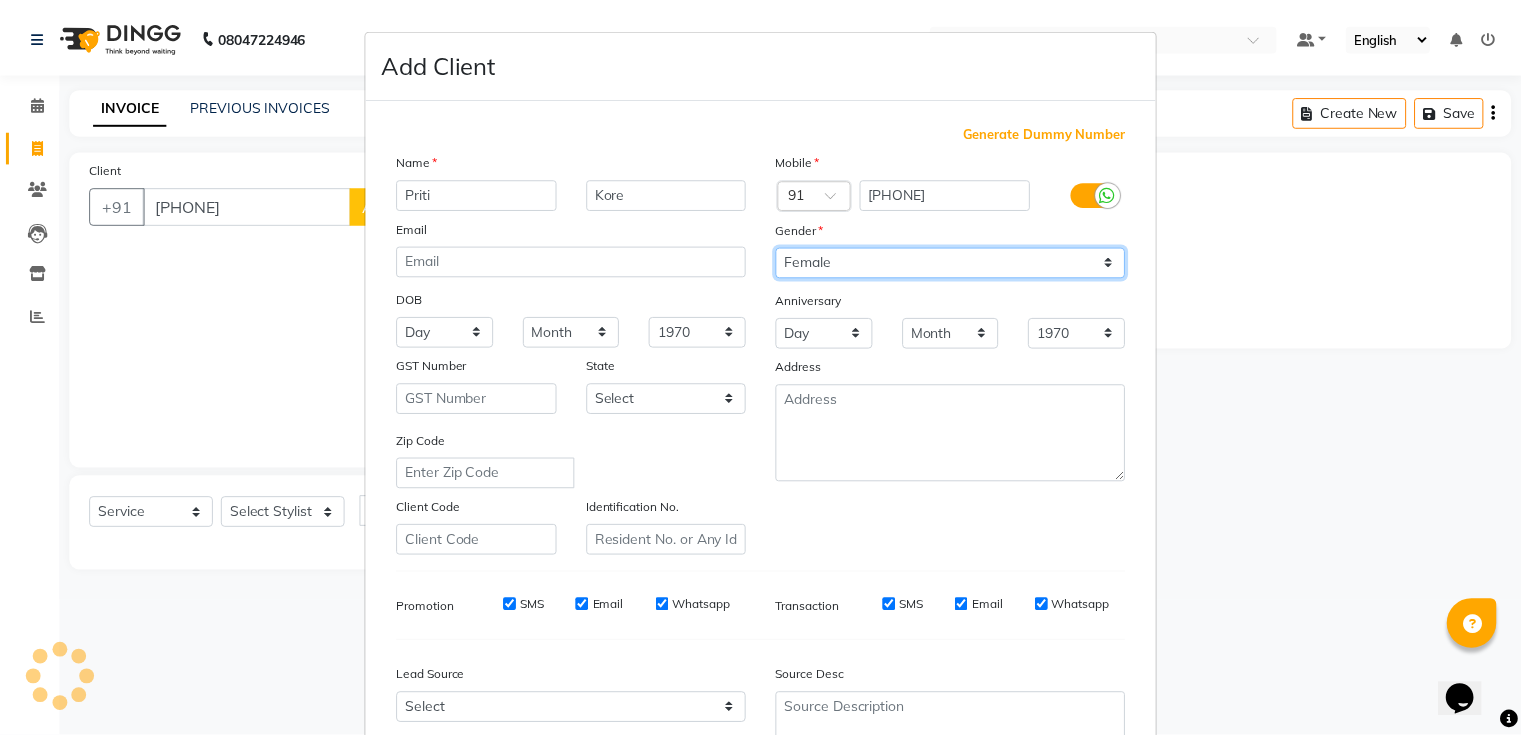 scroll, scrollTop: 195, scrollLeft: 0, axis: vertical 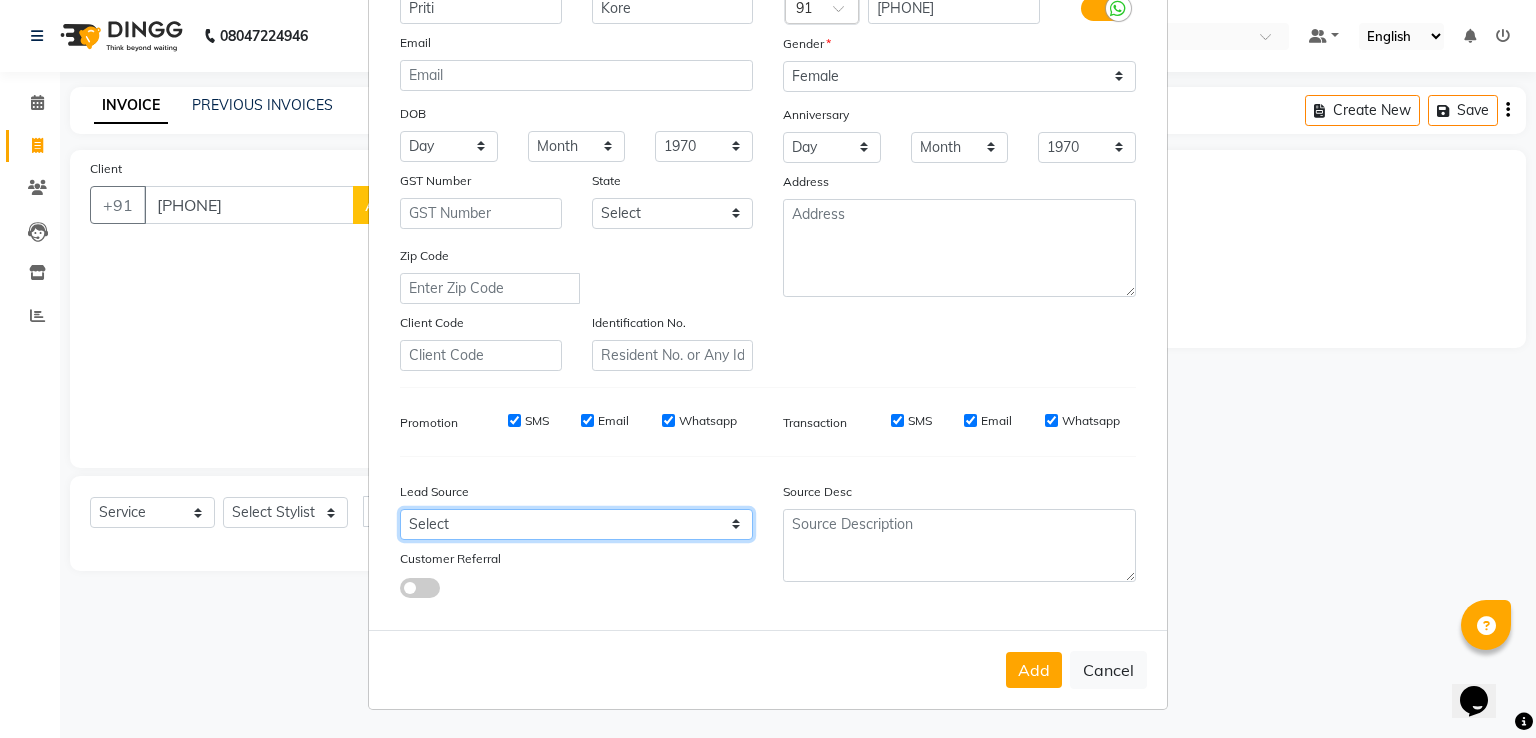 click on "Select Walk-in Referral Internet Friend Word of Mouth Advertisement Facebook JustDial Google Other" at bounding box center (576, 524) 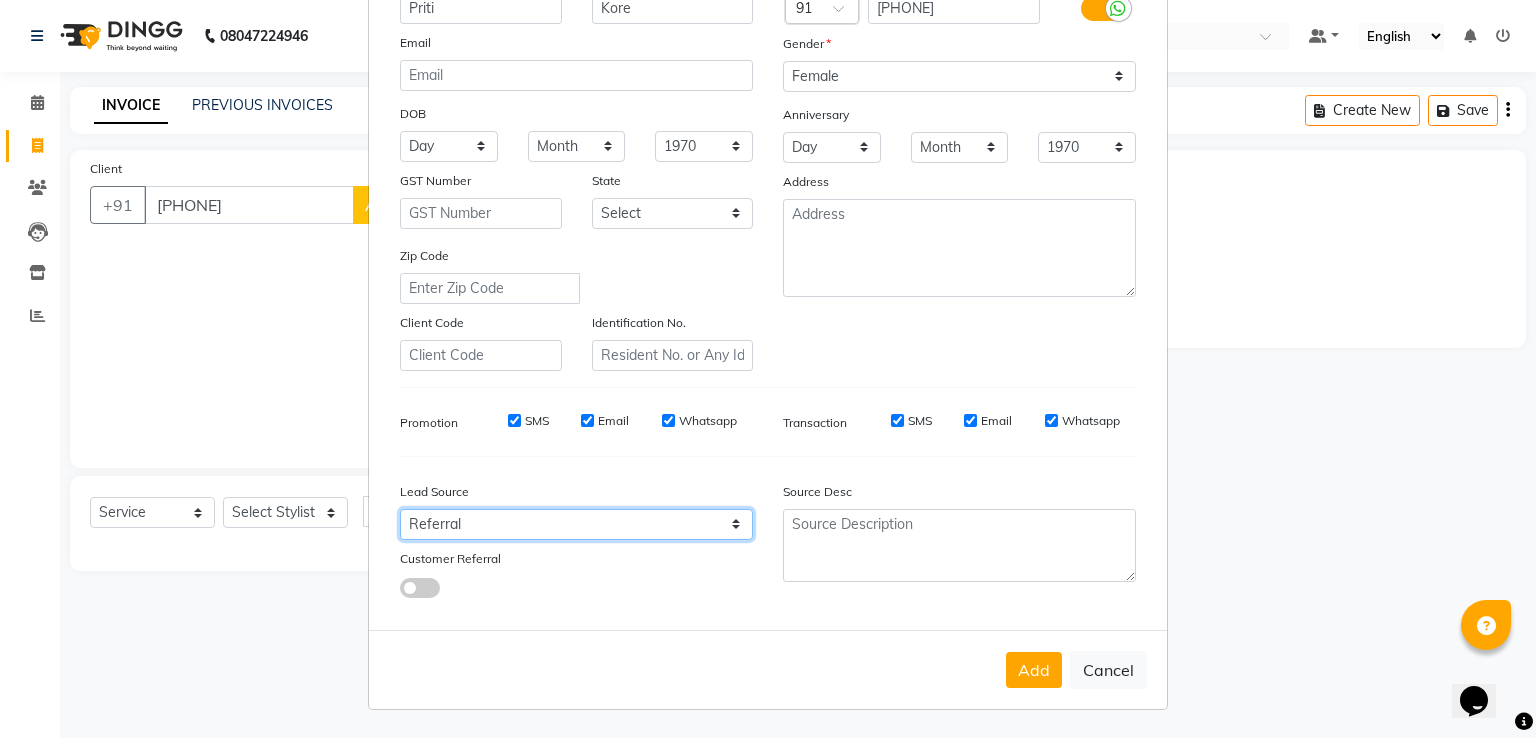 click on "Select Walk-in Referral Internet Friend Word of Mouth Advertisement Facebook JustDial Google Other" at bounding box center (576, 524) 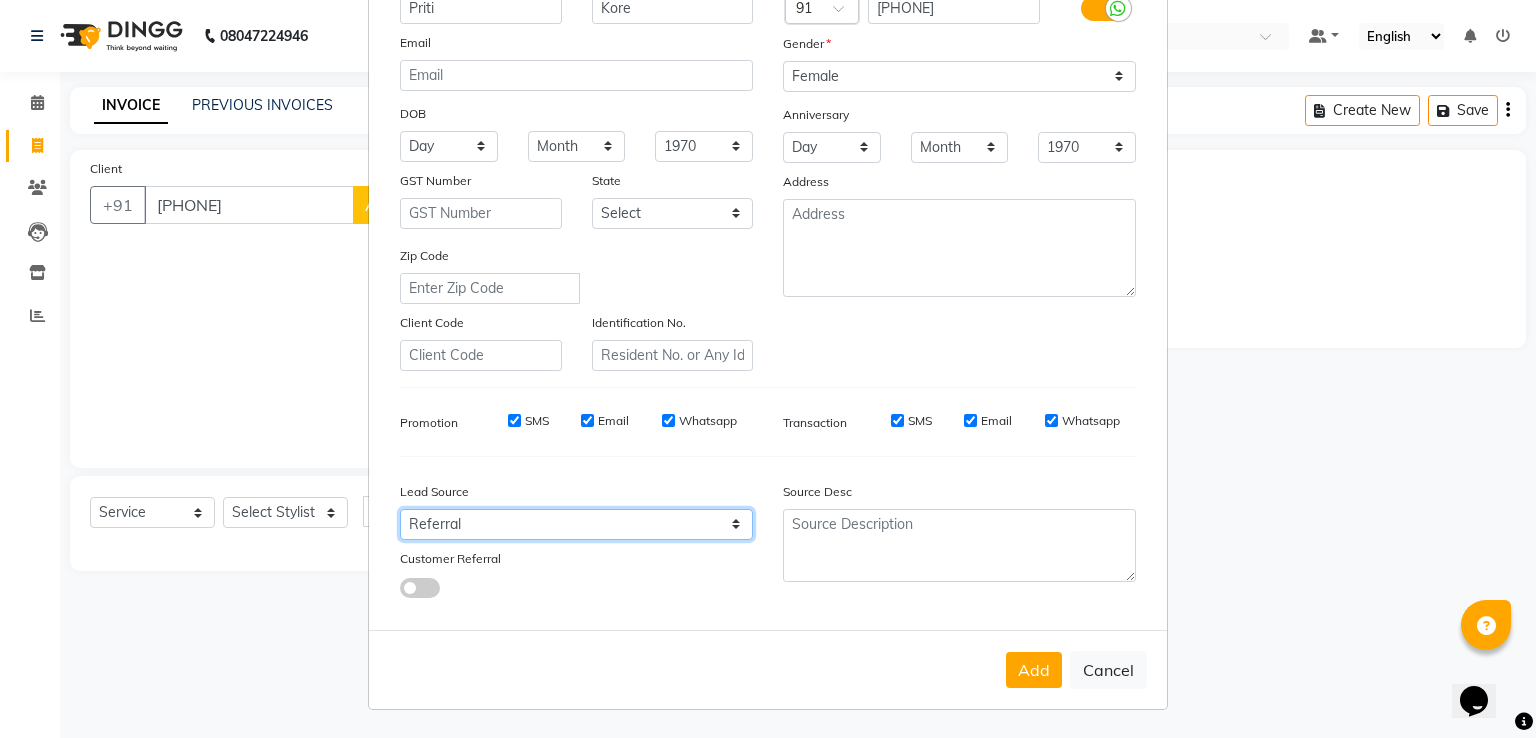 select on "51686" 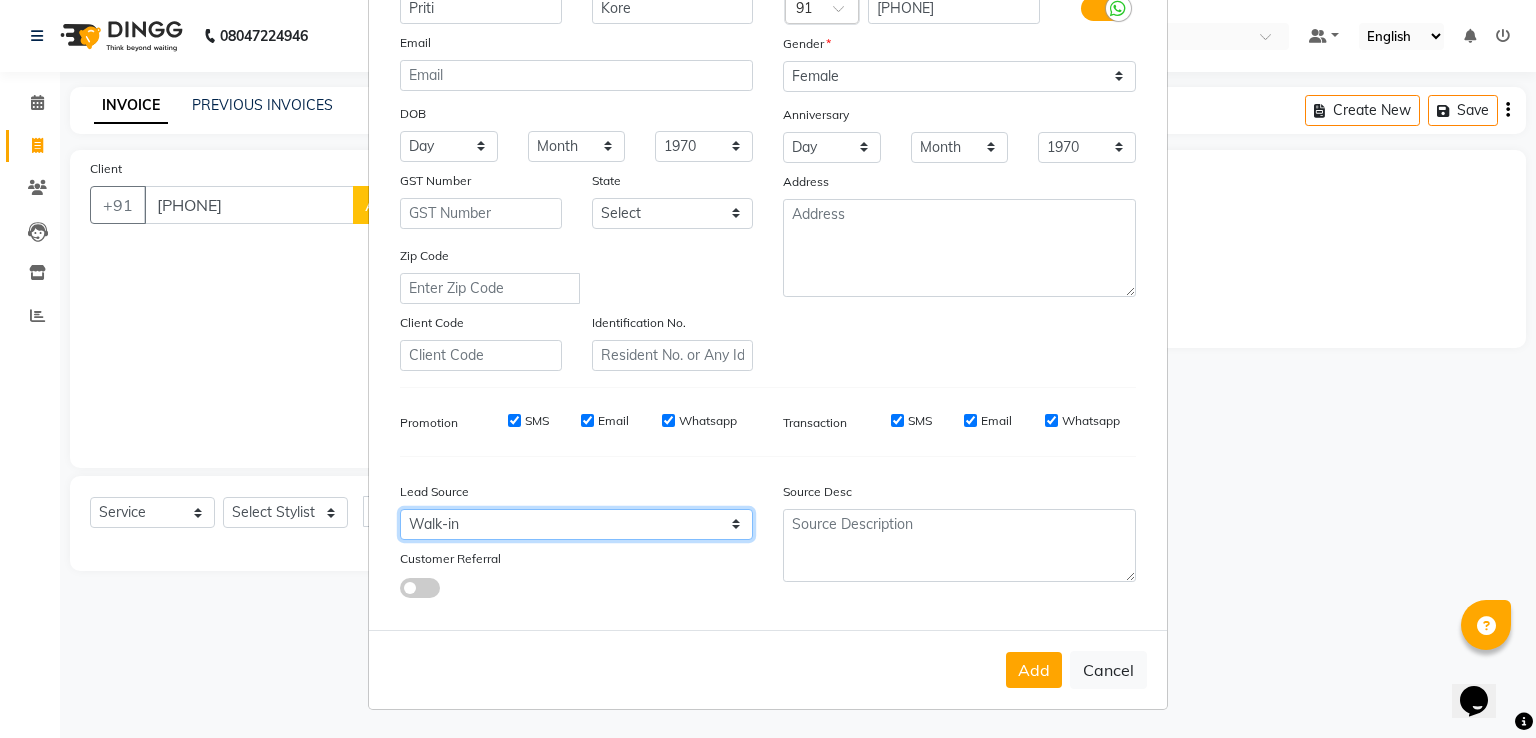 click on "Select Walk-in Referral Internet Friend Word of Mouth Advertisement Facebook JustDial Google Other" at bounding box center [576, 524] 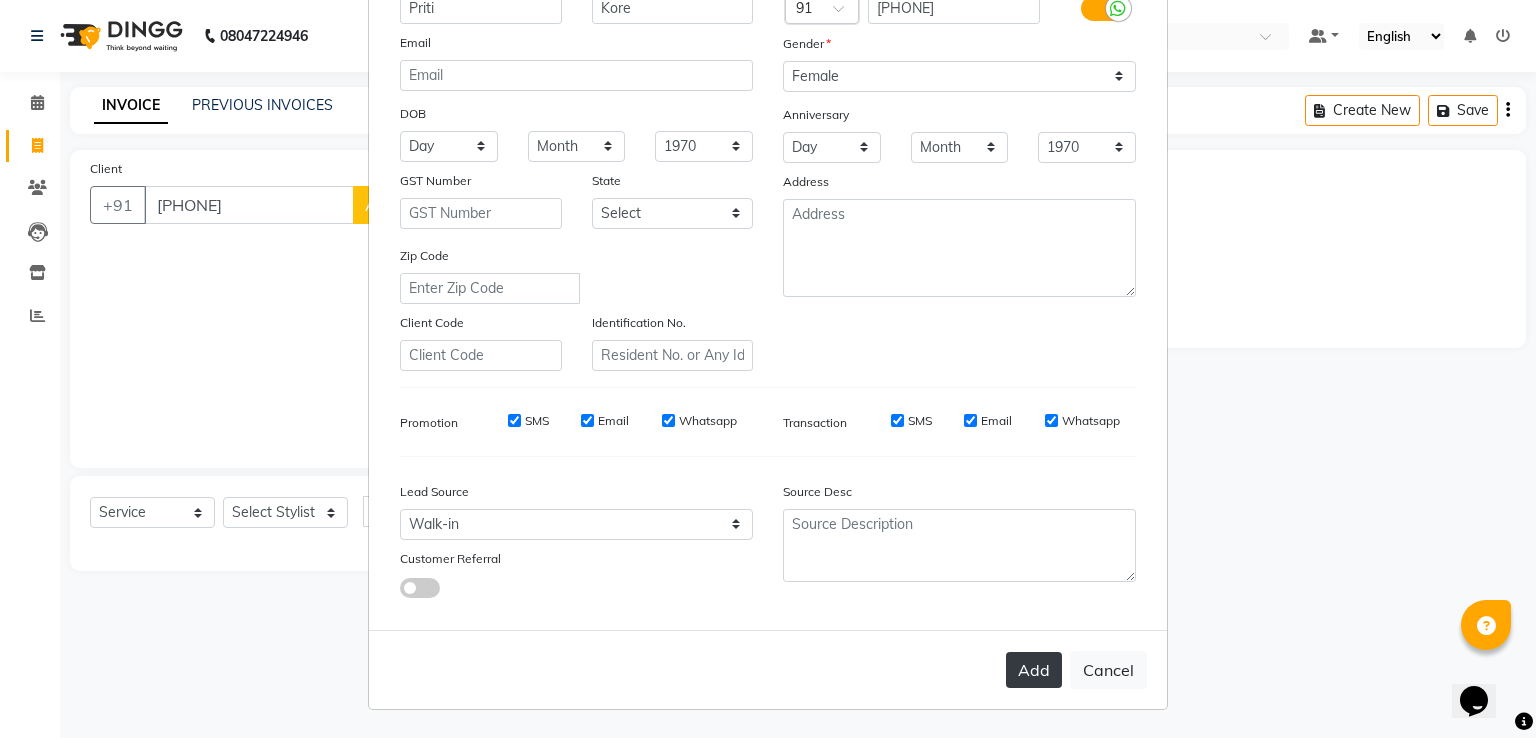 click on "Add" at bounding box center (1034, 670) 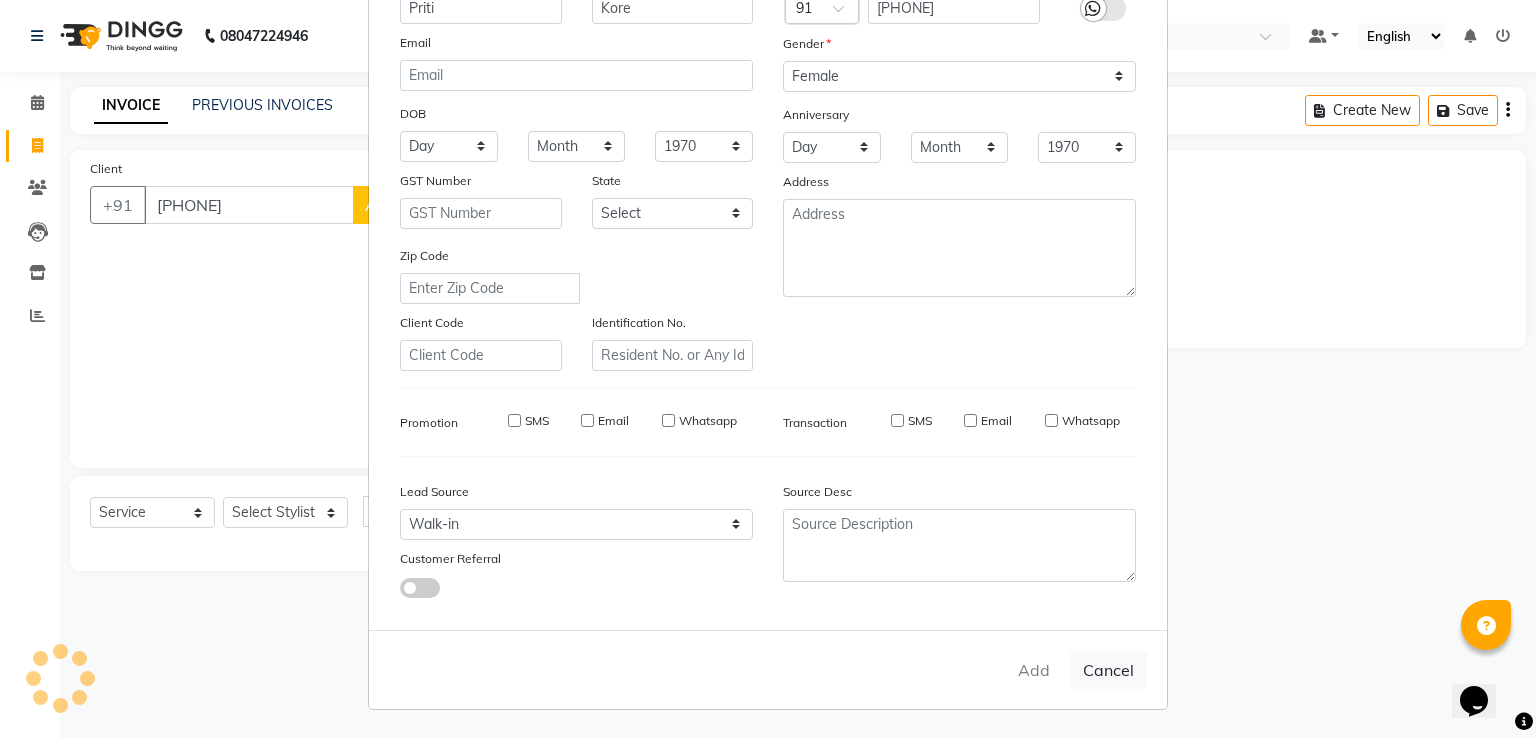 type on "90******94" 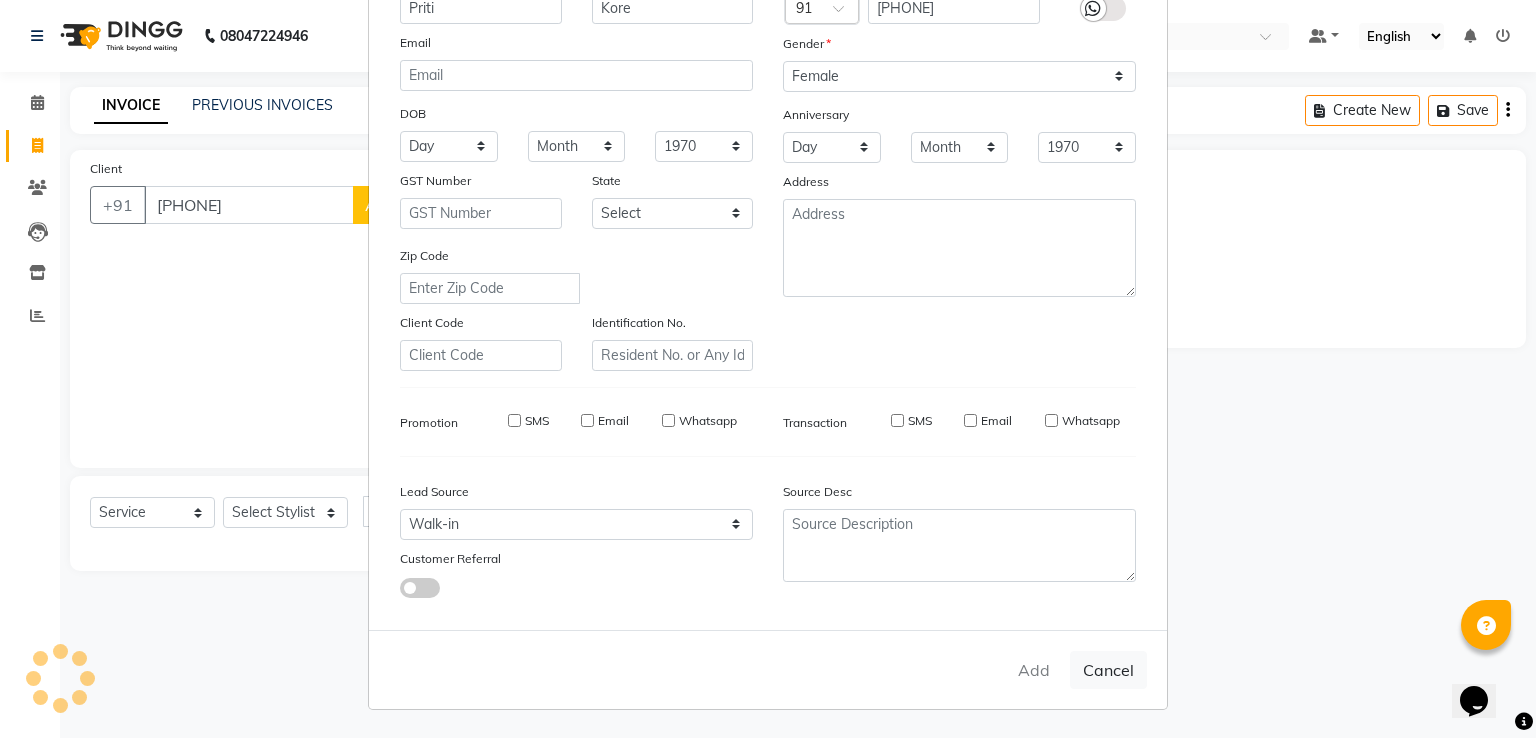 type 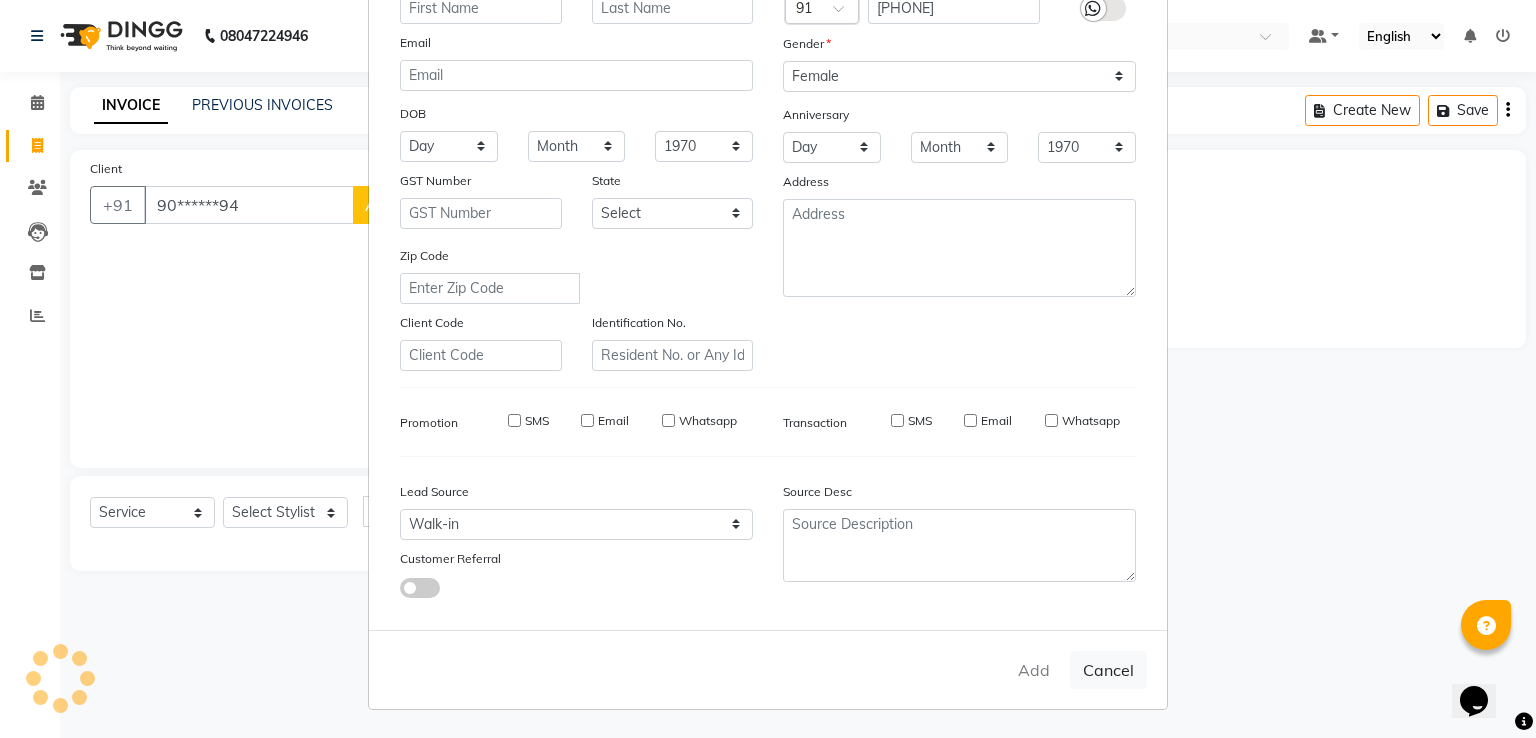 select 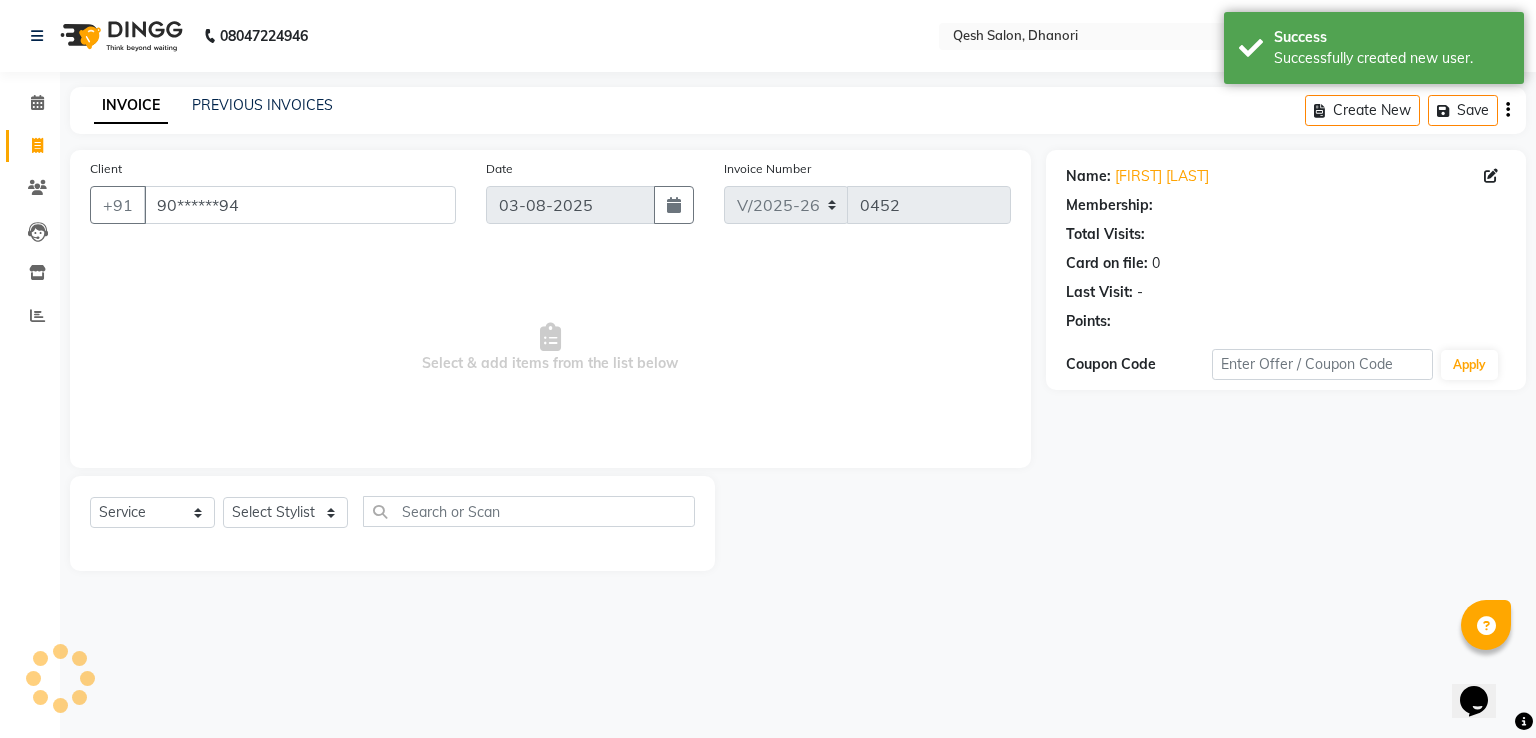select on "1: Object" 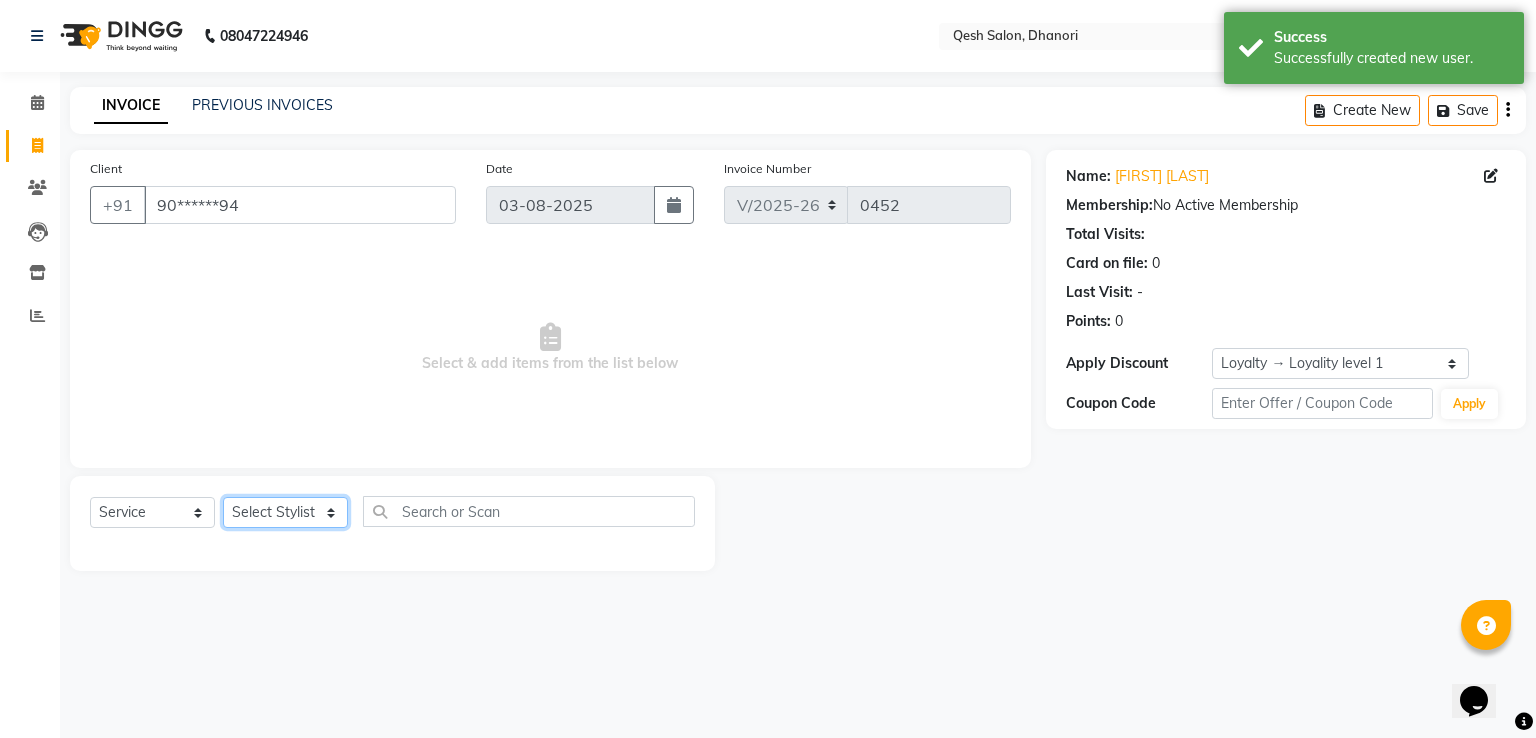 click on "Select Stylist Gagandeep Arora Harry Siril Anthony Prashansa Kumari Salon Sunil Kisan Wani Vanita Kamble Vinod Daulat Sonawane" 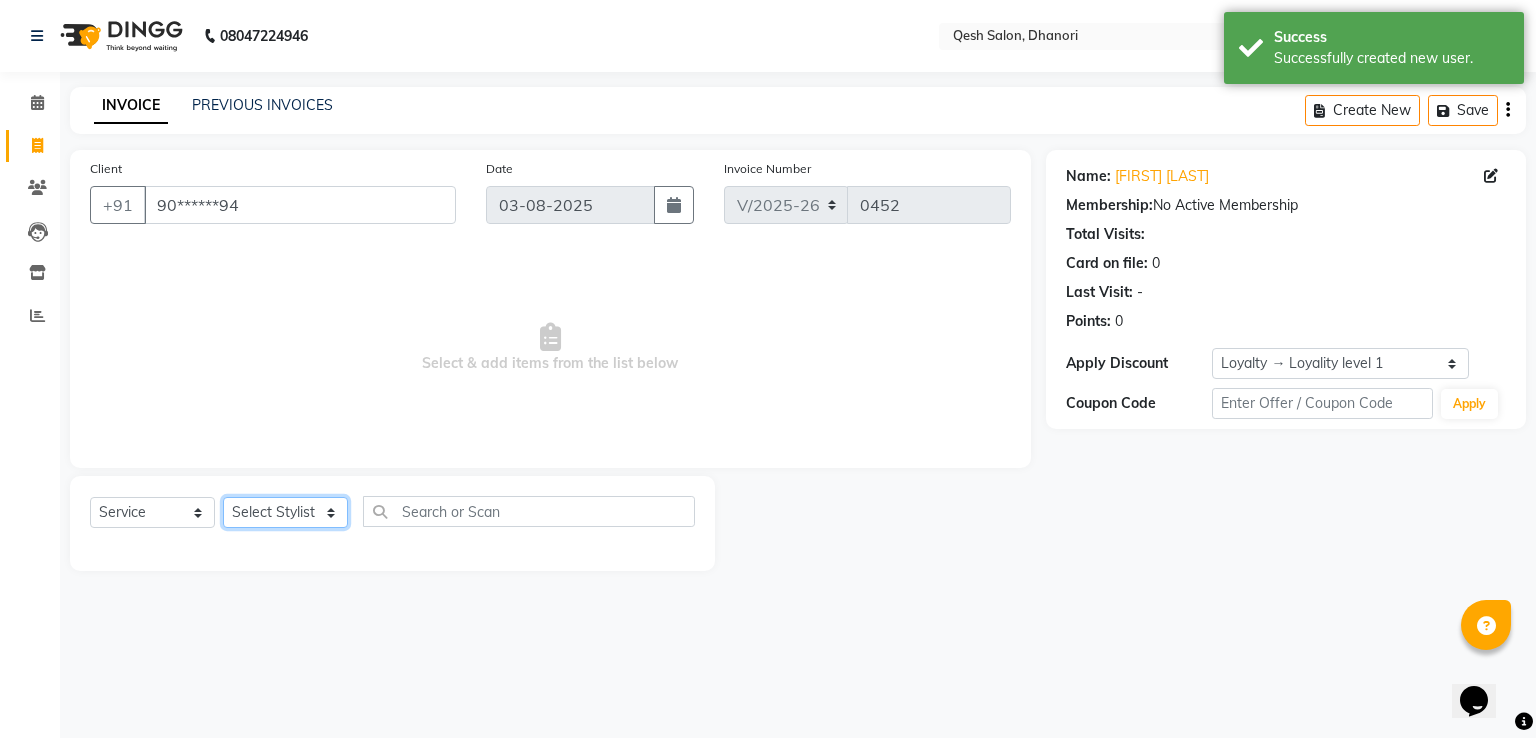 select on "85050" 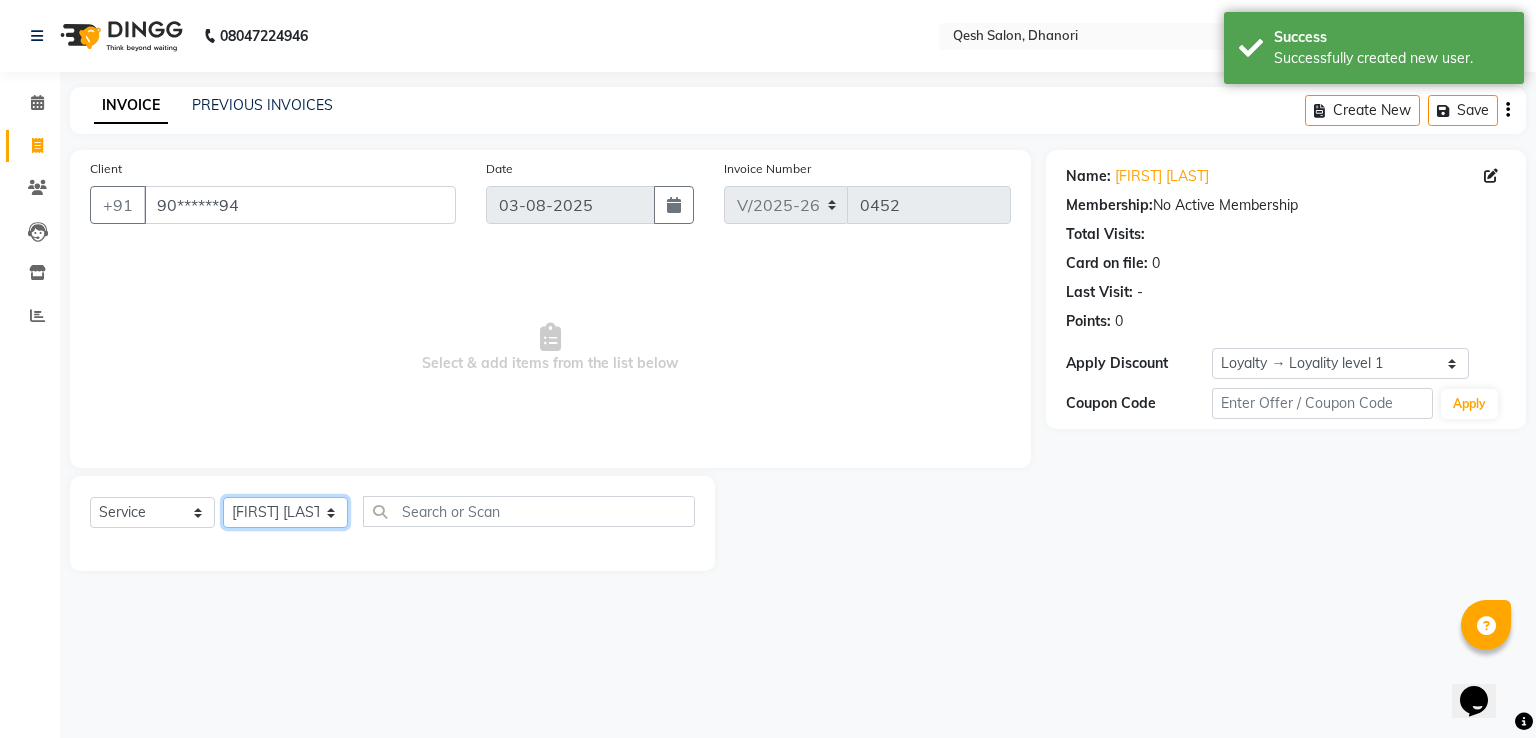 click on "Select Stylist Gagandeep Arora Harry Siril Anthony Prashansa Kumari Salon Sunil Kisan Wani Vanita Kamble Vinod Daulat Sonawane" 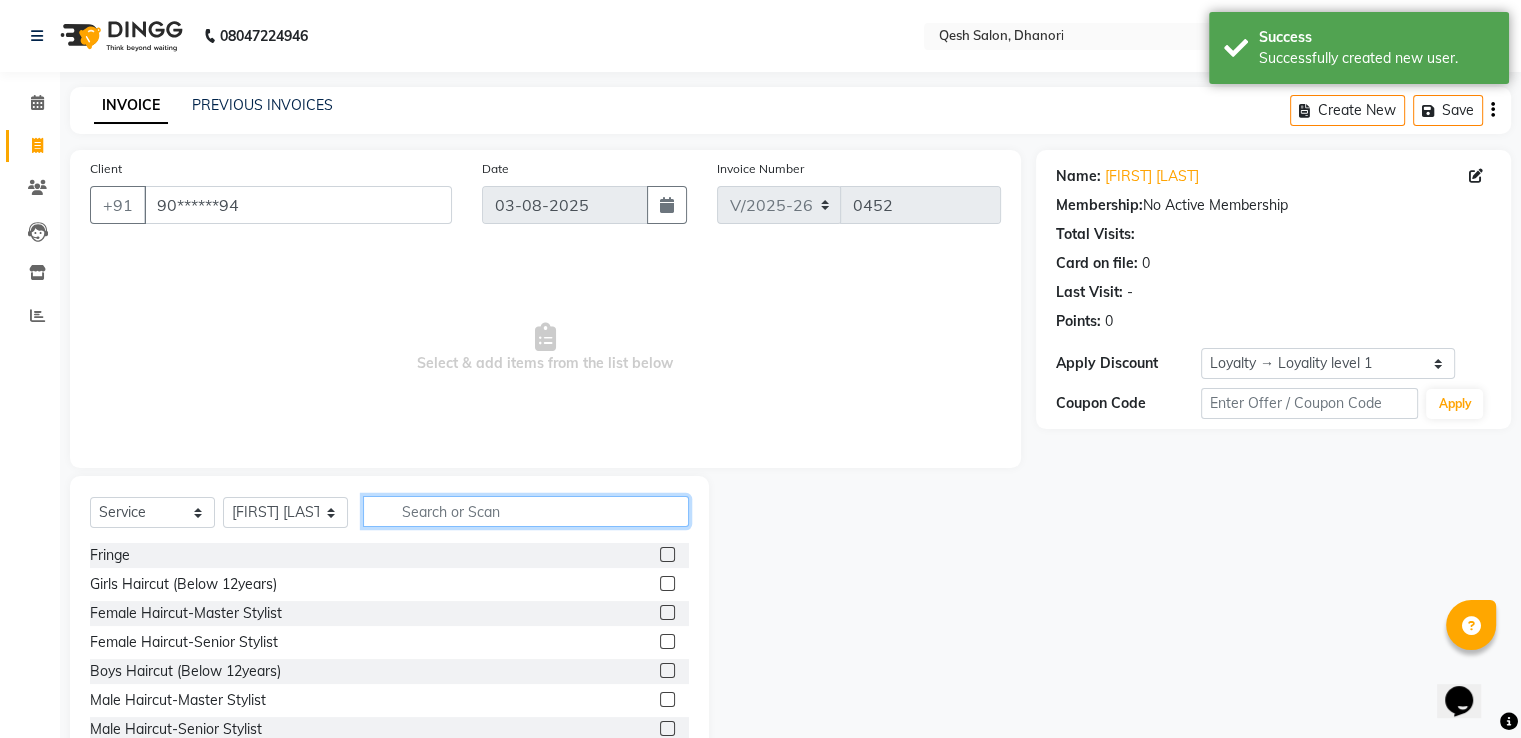 click 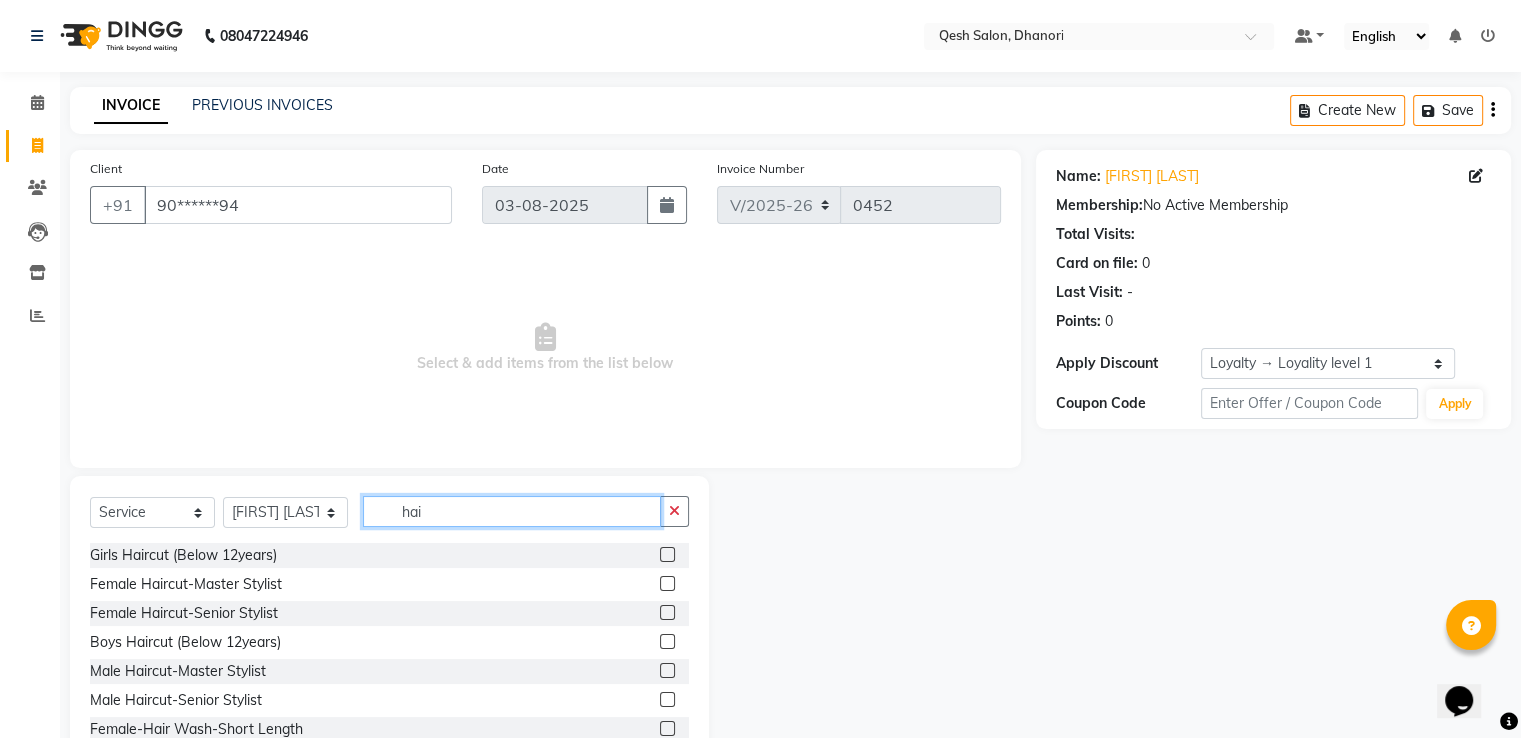 type on "hai" 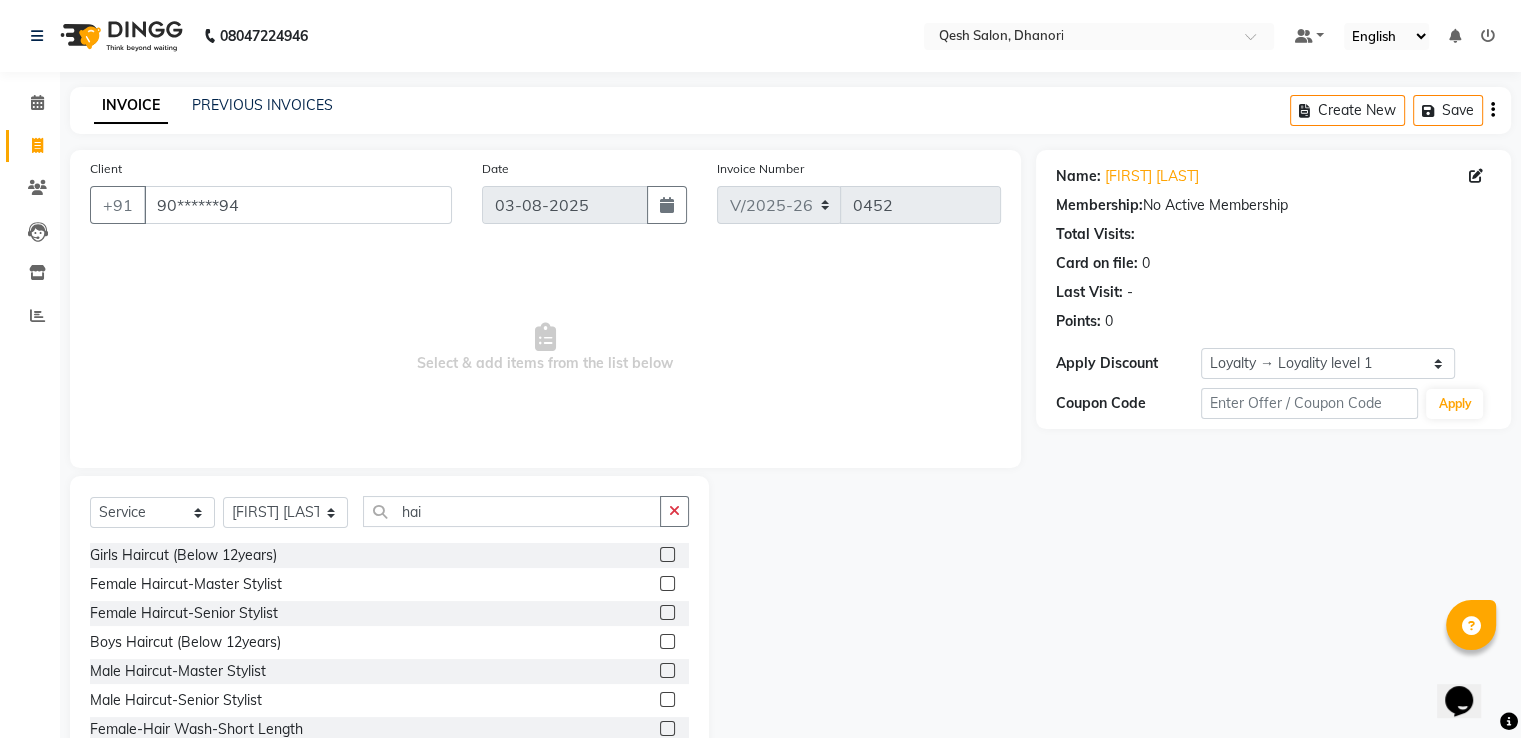 click 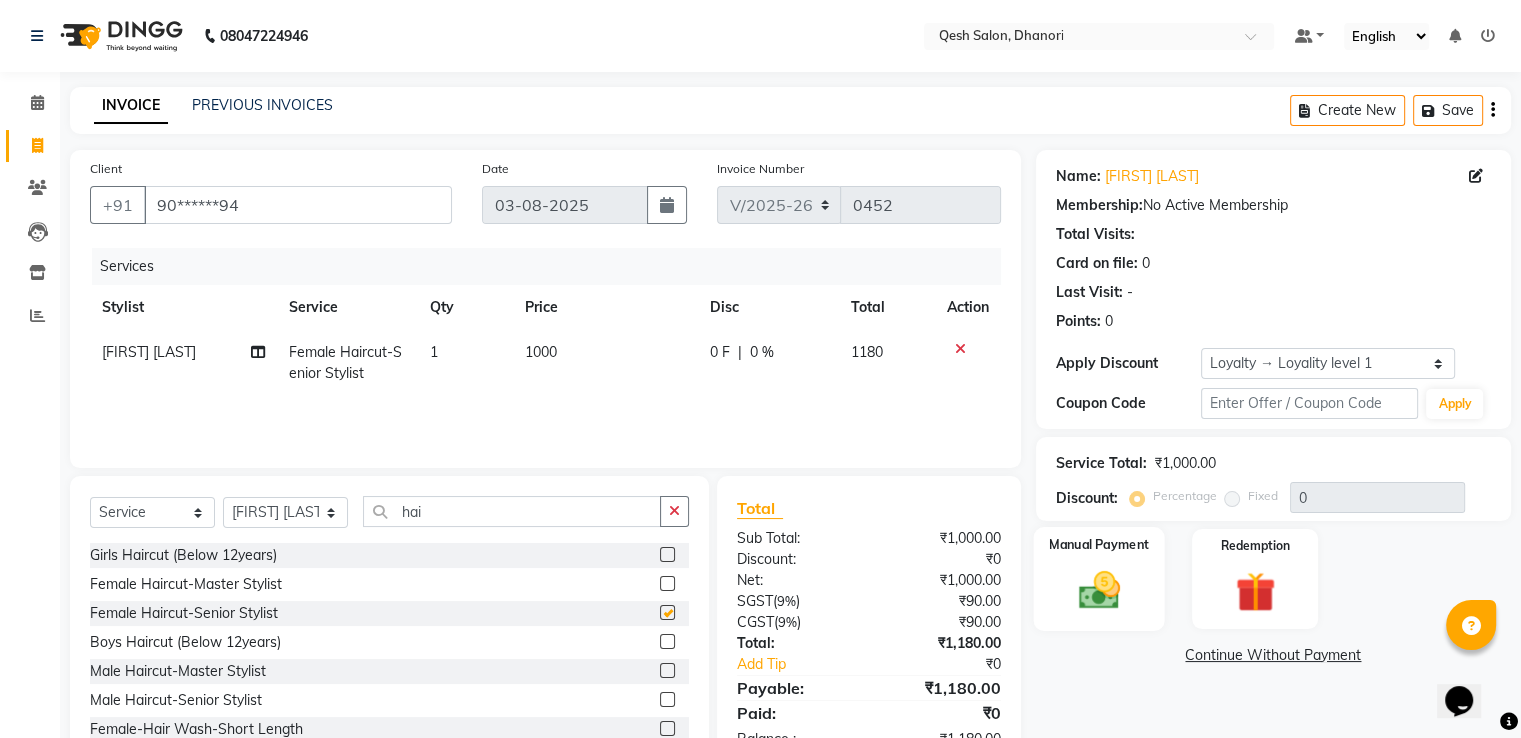 checkbox on "false" 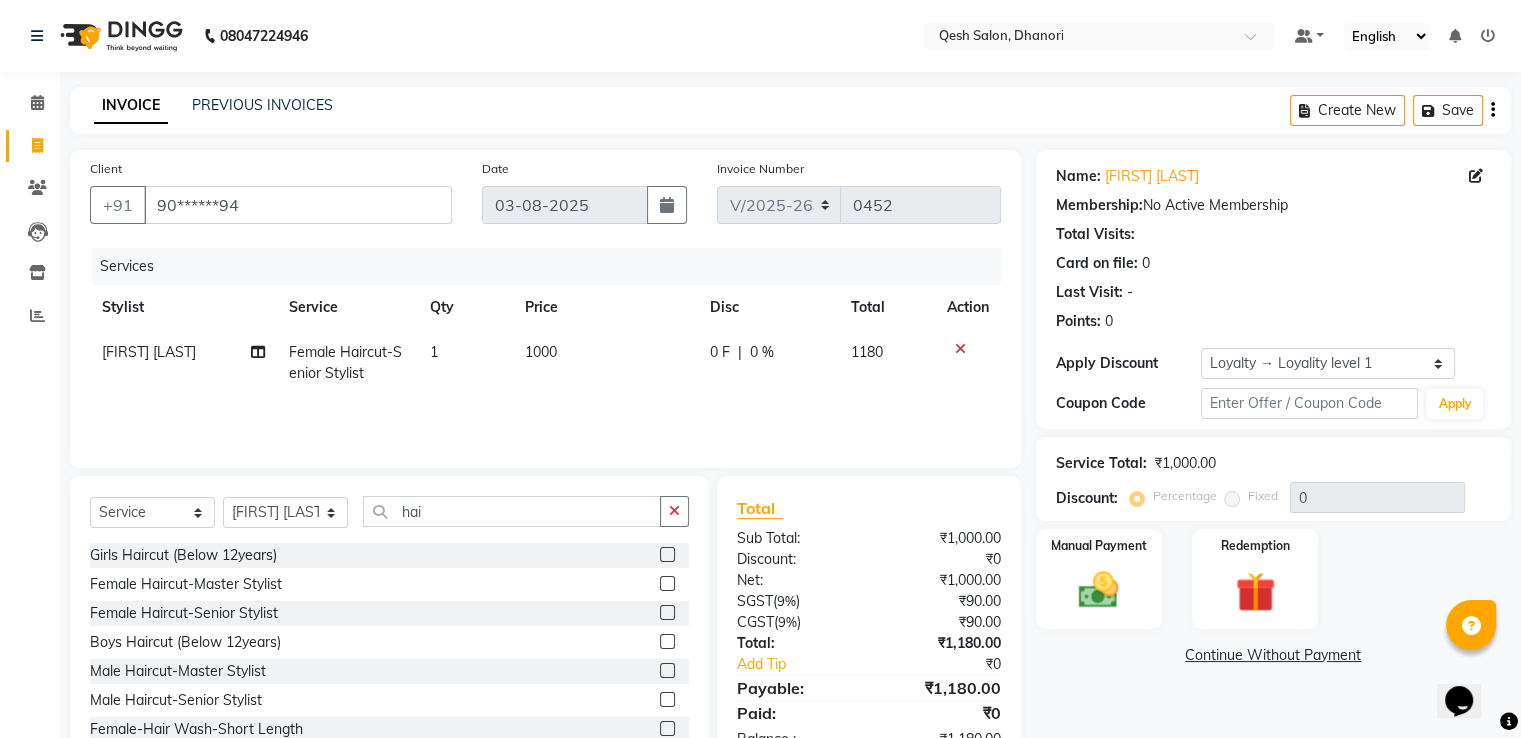 scroll, scrollTop: 64, scrollLeft: 0, axis: vertical 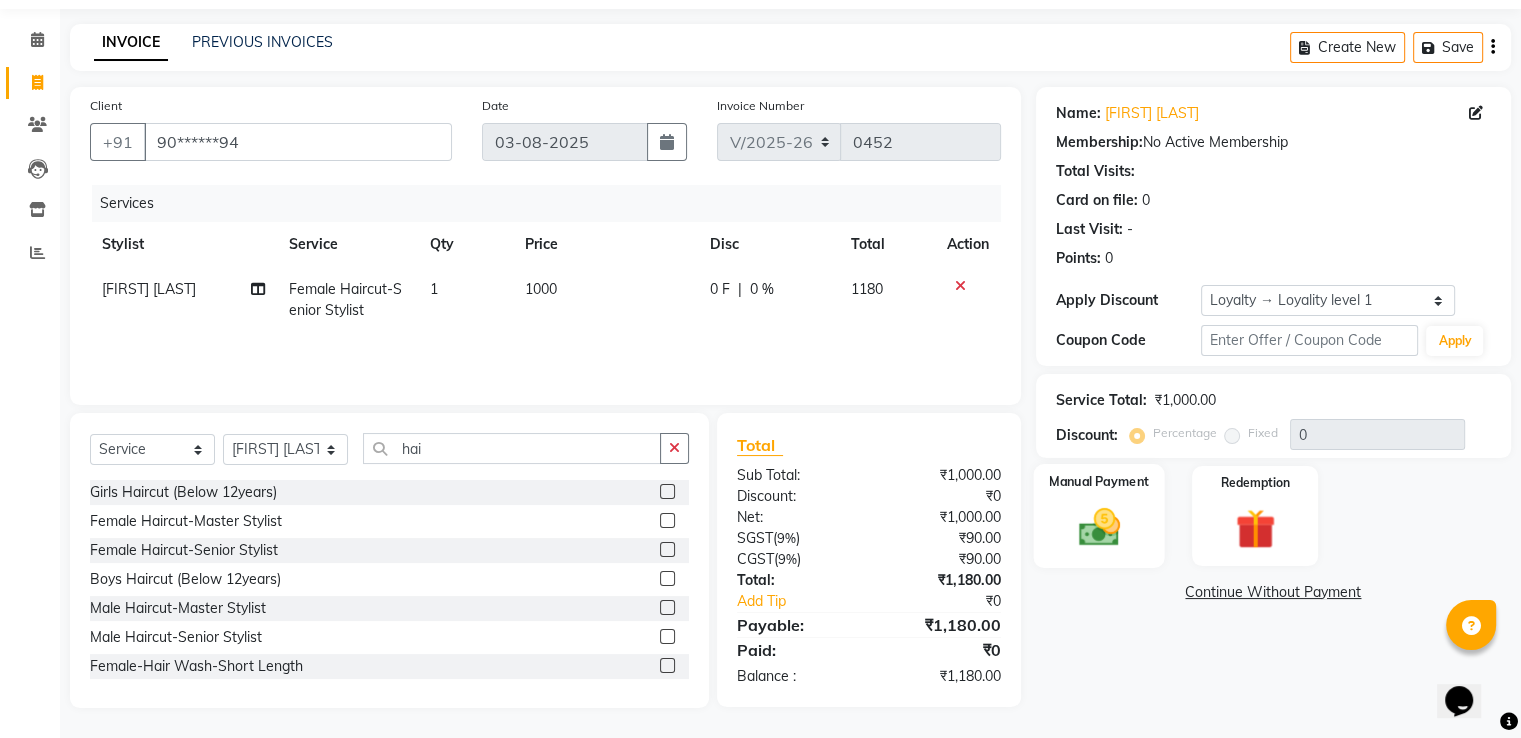click 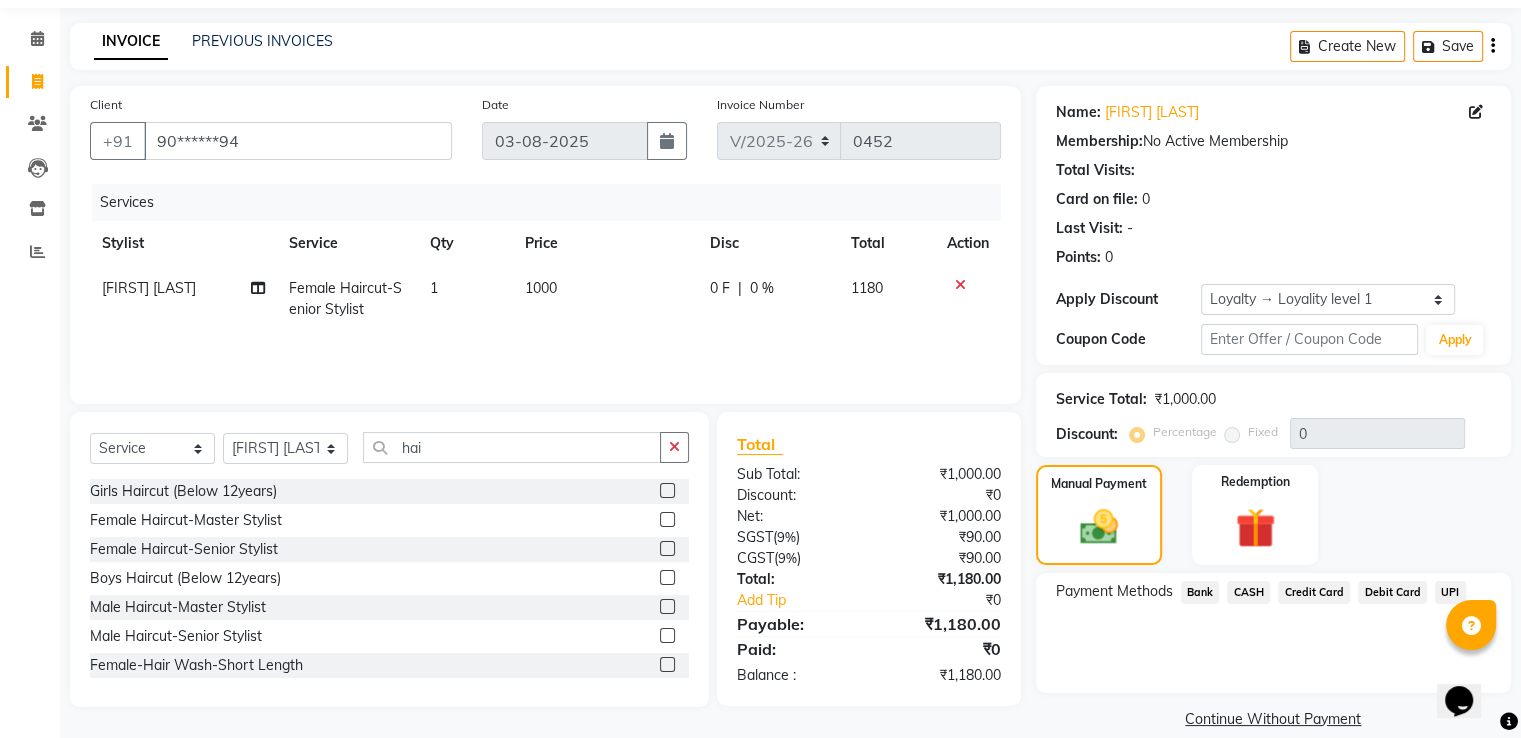 click on "UPI" 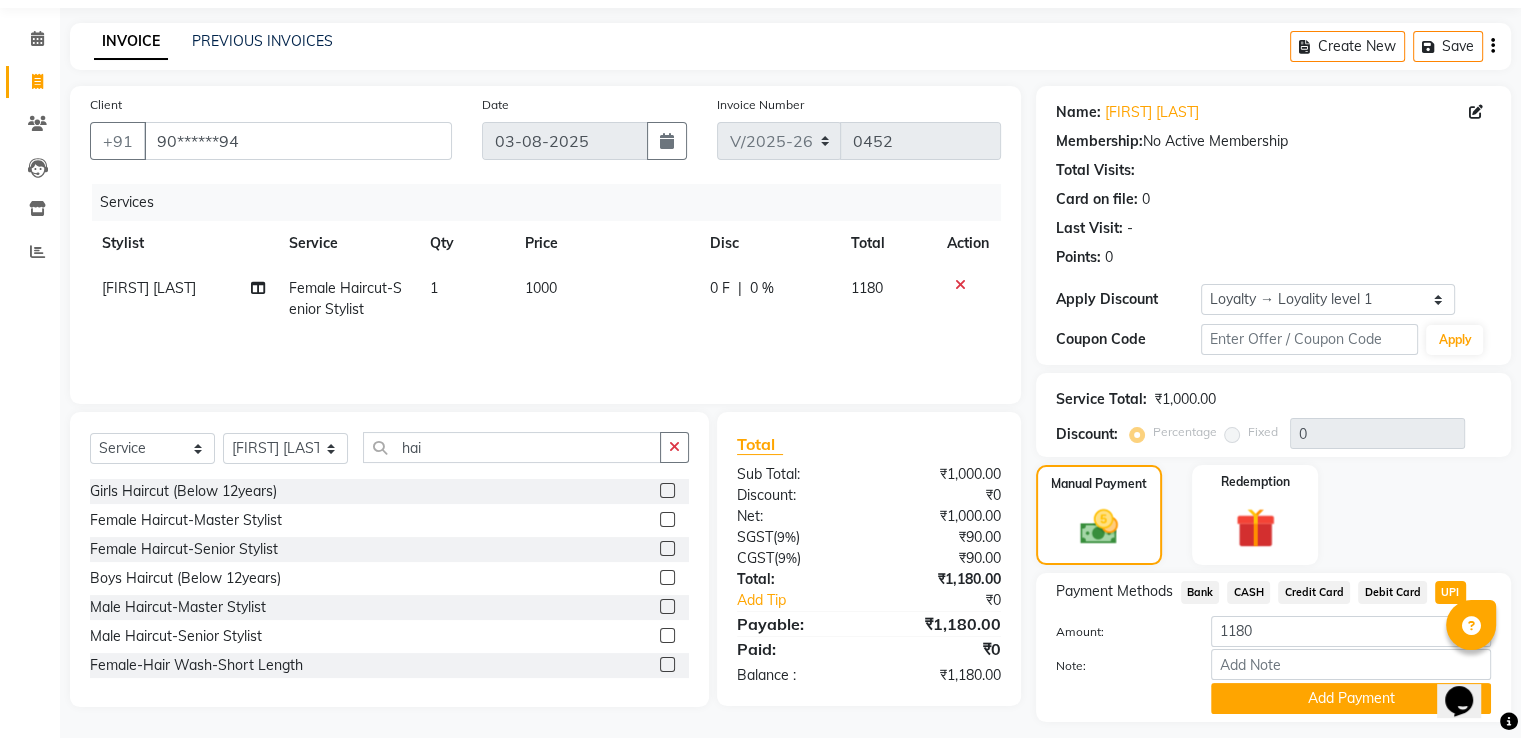 scroll, scrollTop: 120, scrollLeft: 0, axis: vertical 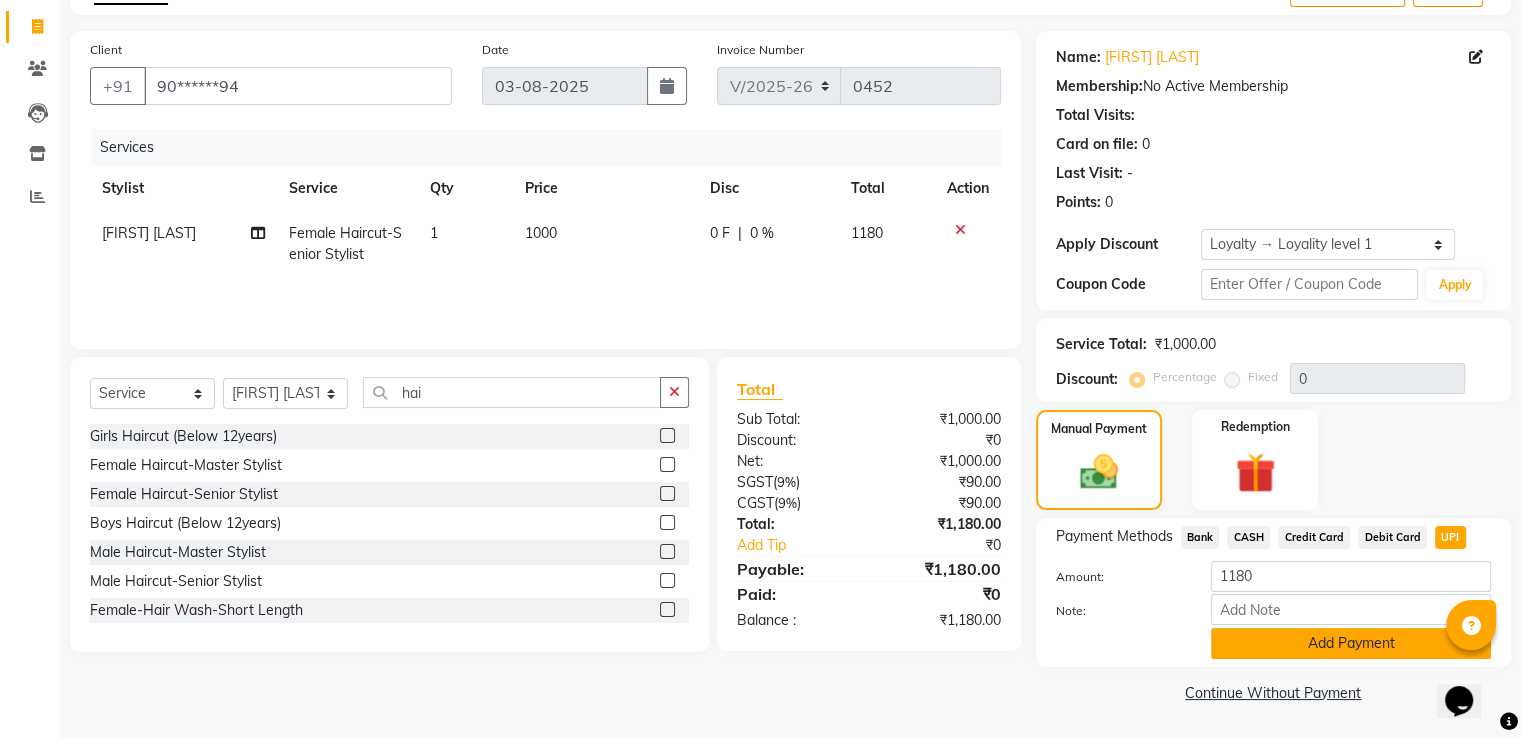 click on "Add Payment" 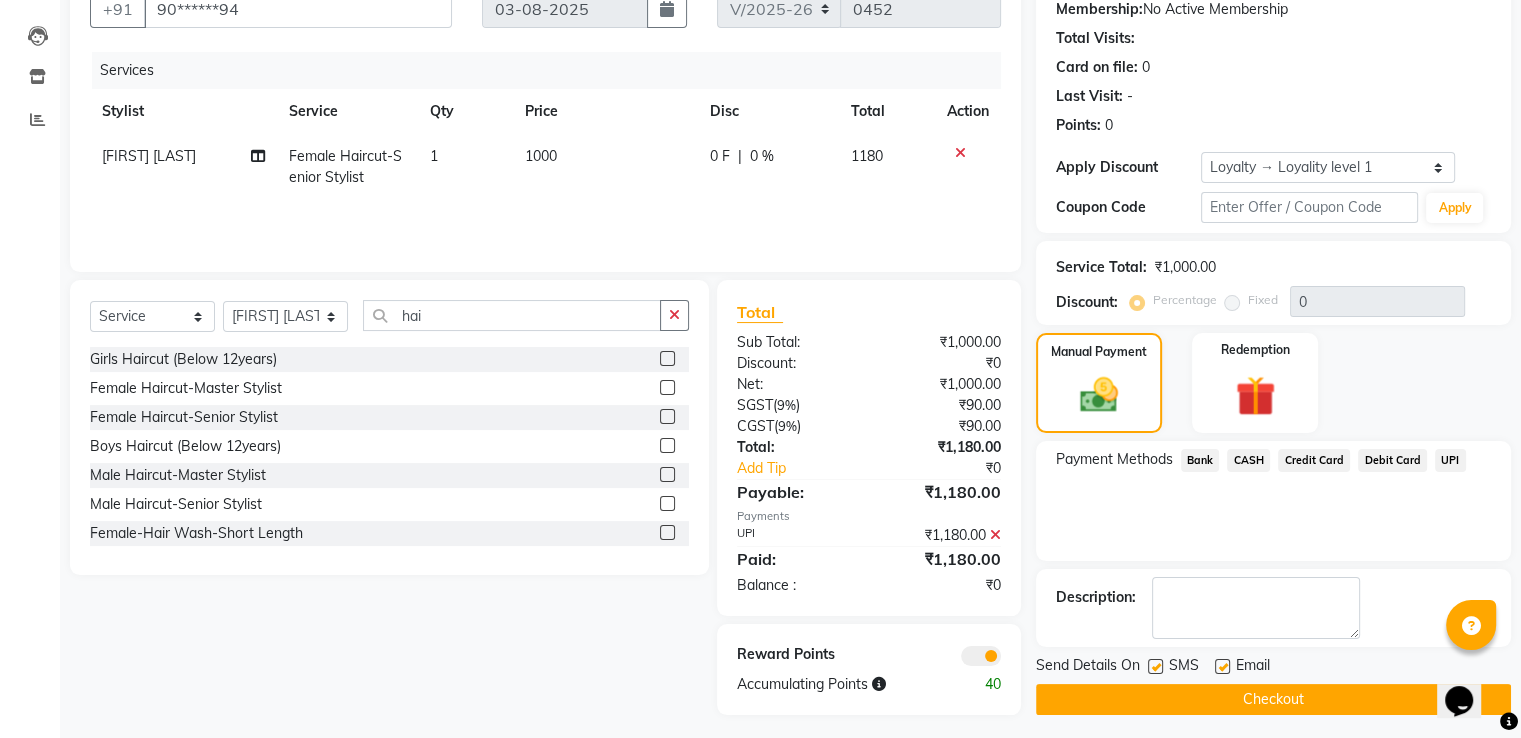 scroll, scrollTop: 204, scrollLeft: 0, axis: vertical 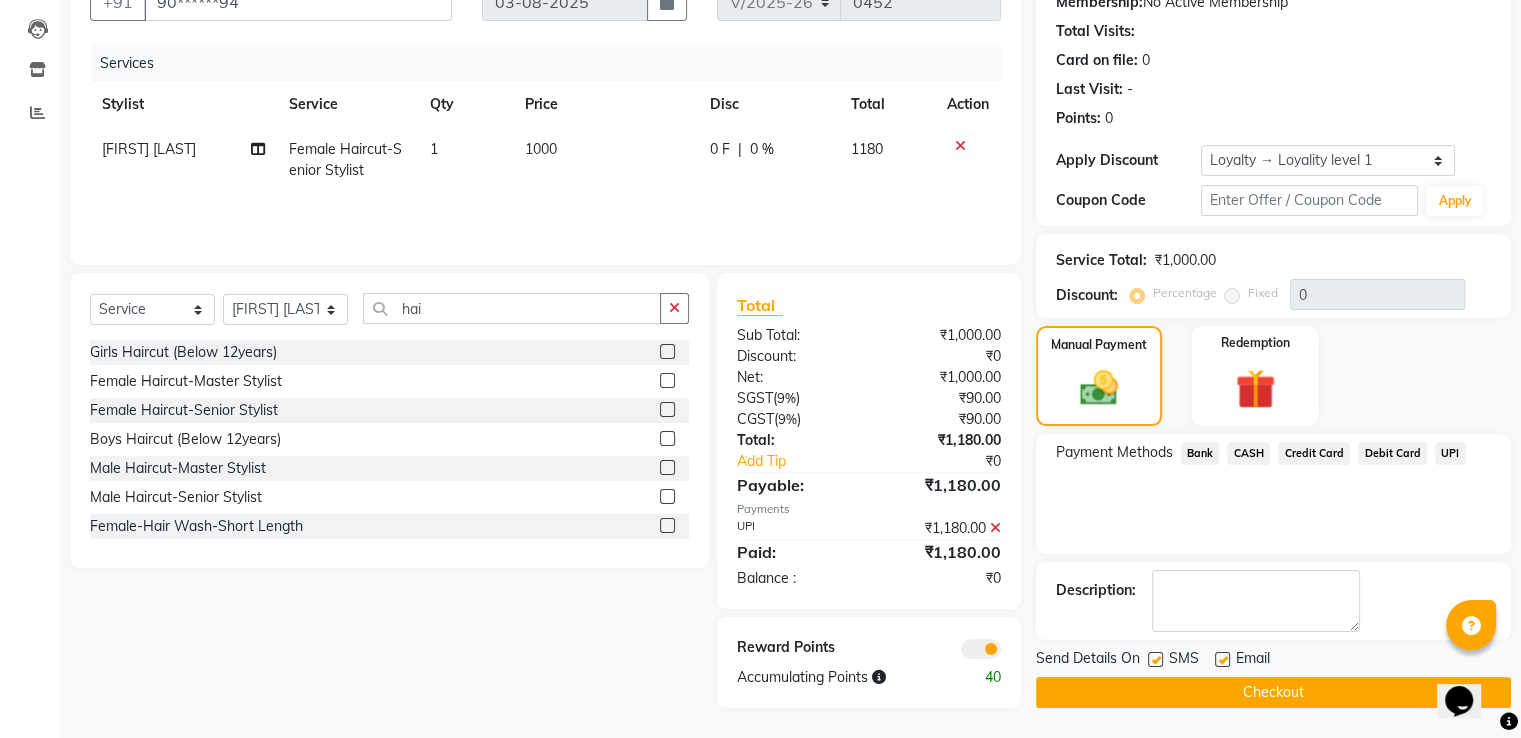 click on "Checkout" 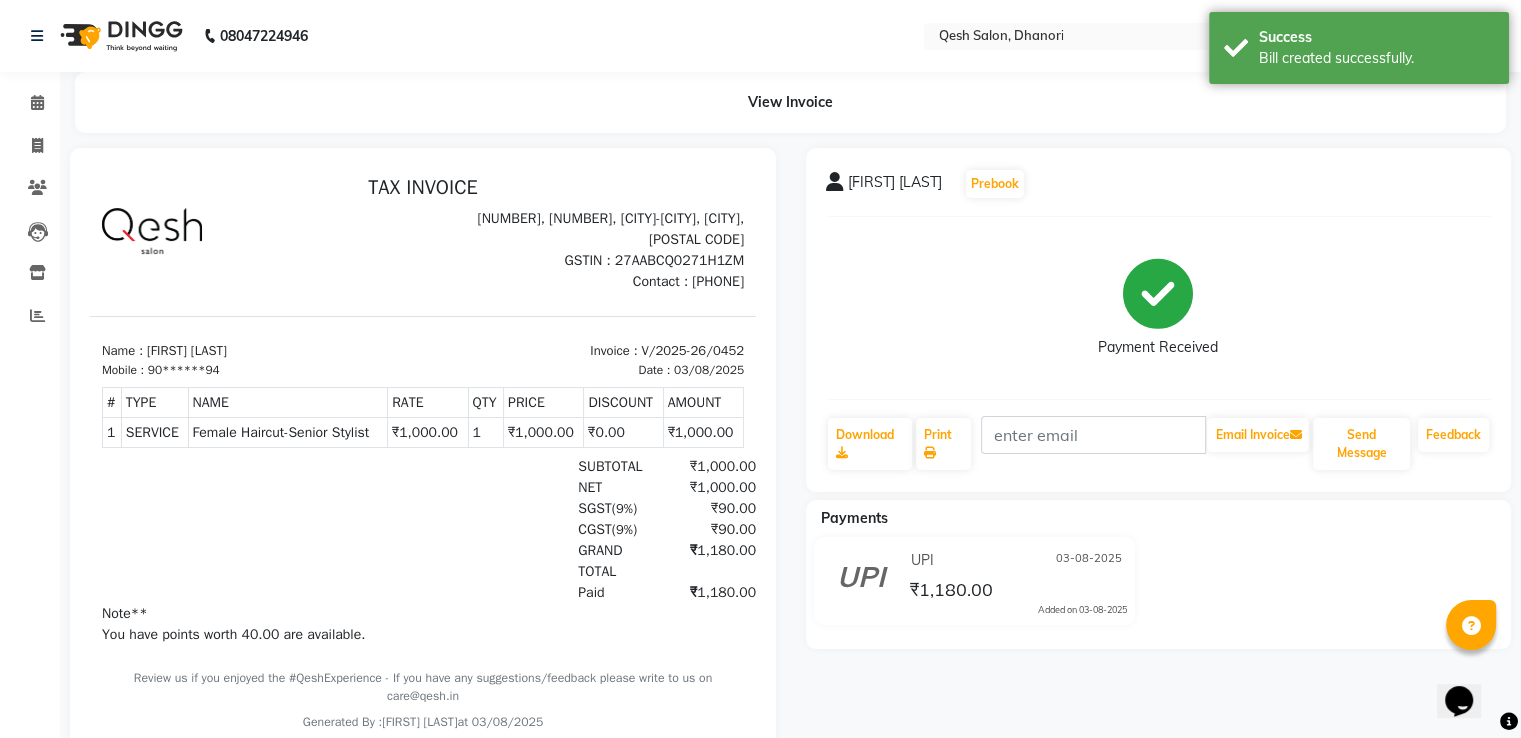 scroll, scrollTop: 0, scrollLeft: 0, axis: both 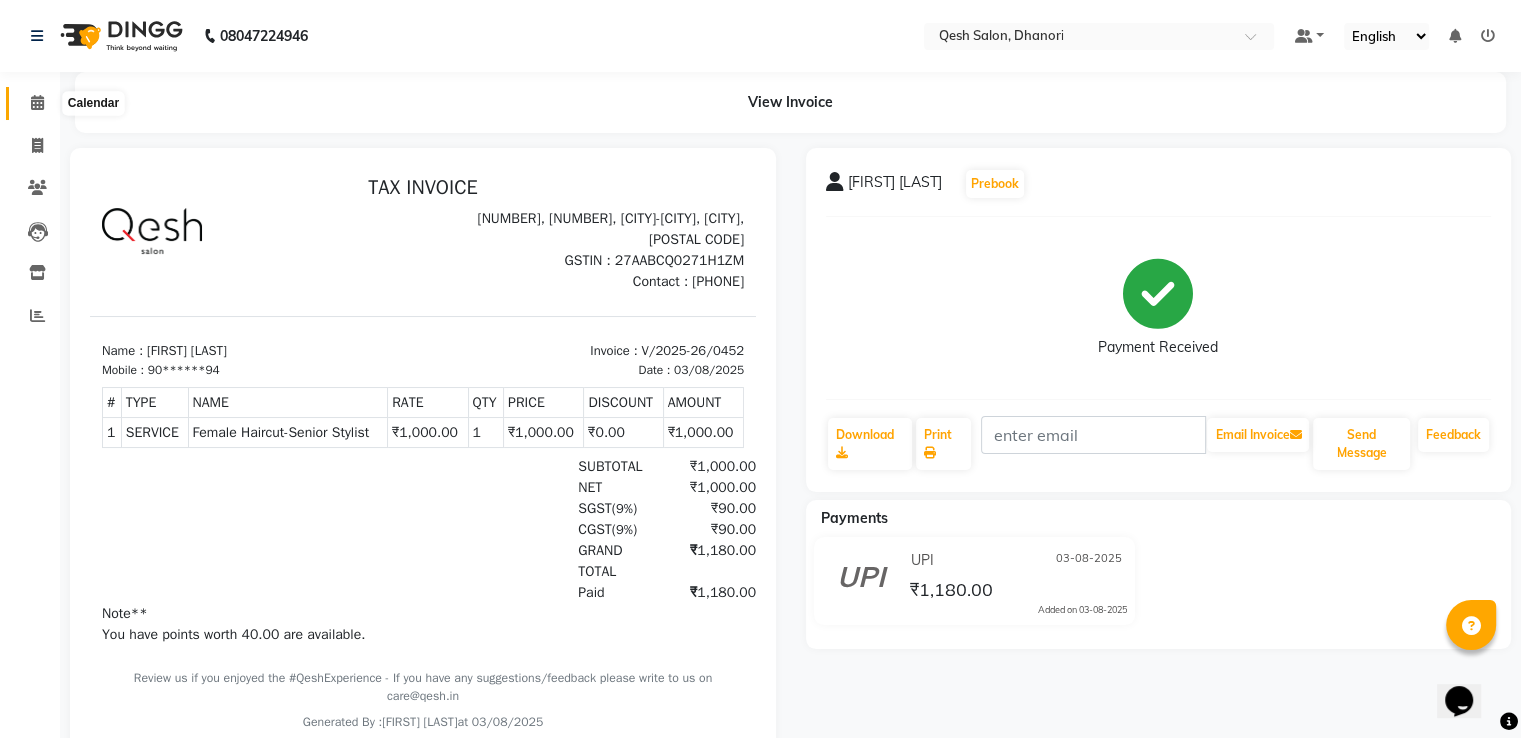 click 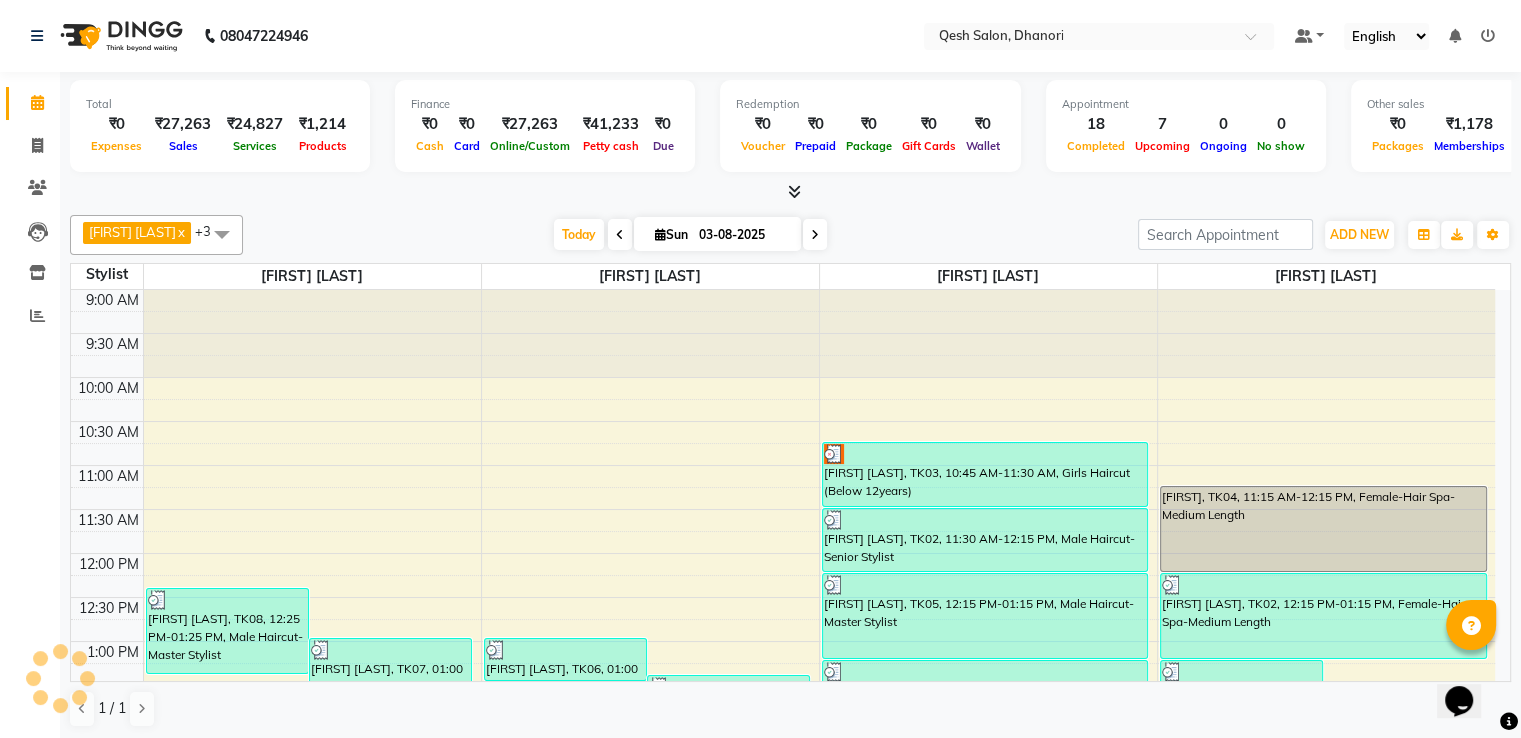 scroll, scrollTop: 0, scrollLeft: 0, axis: both 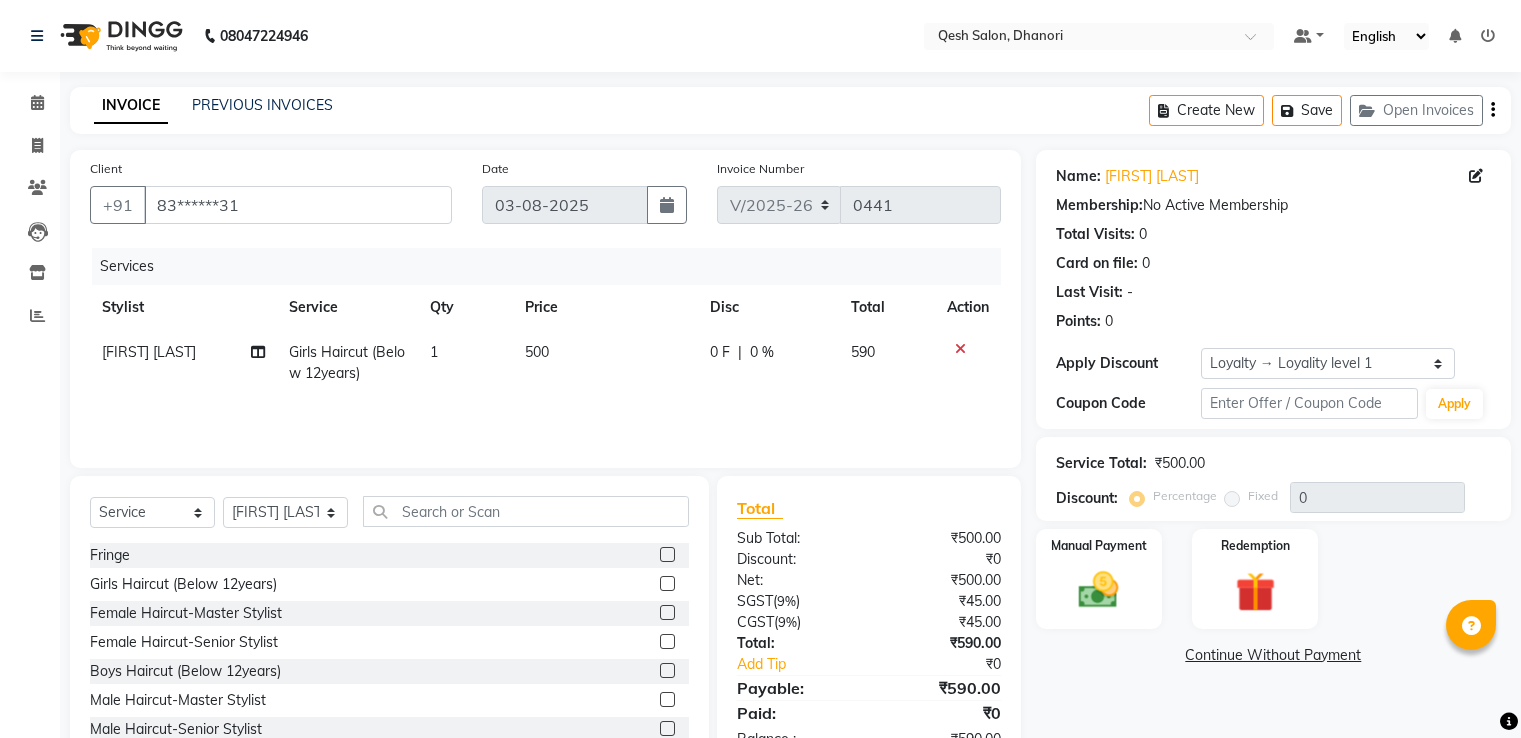 select on "7641" 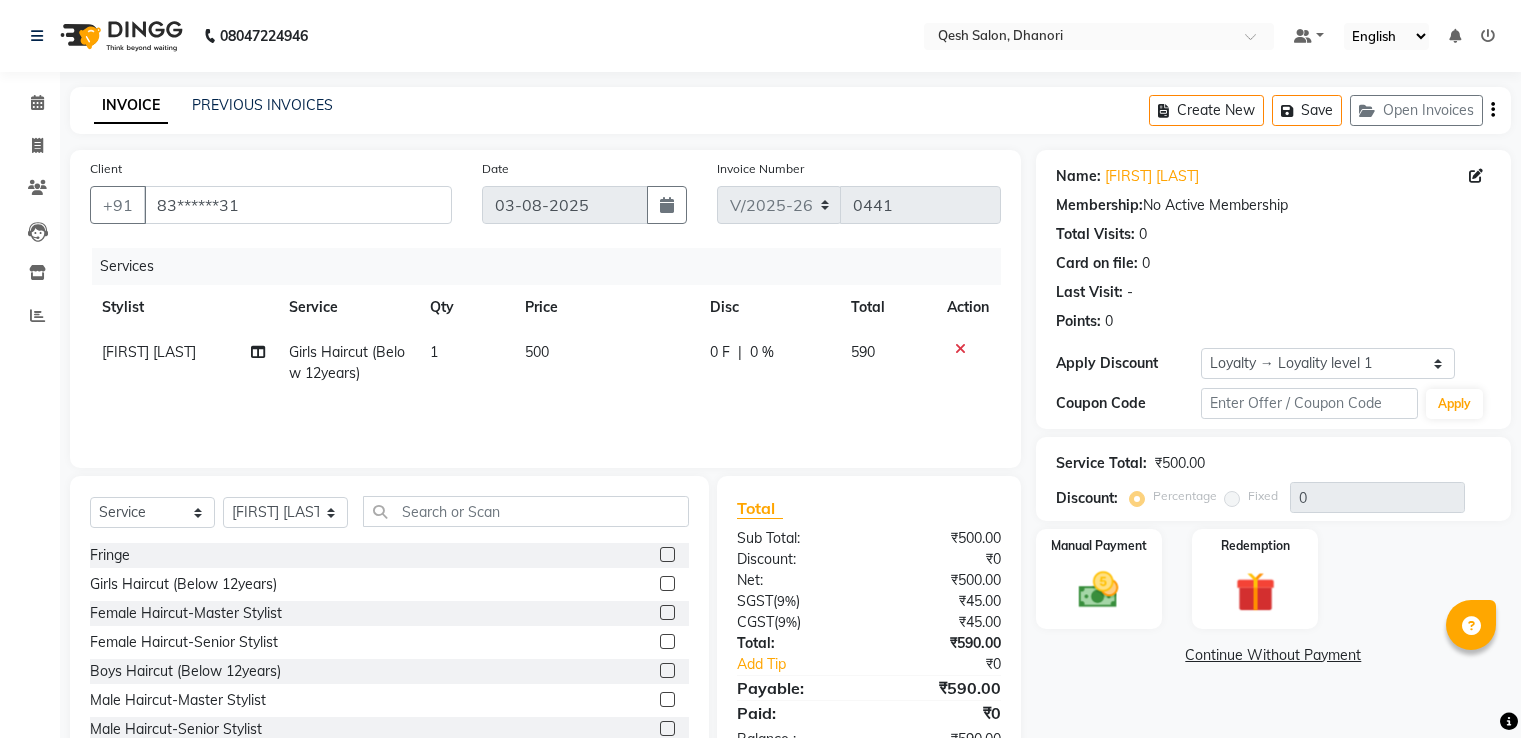 scroll, scrollTop: 64, scrollLeft: 0, axis: vertical 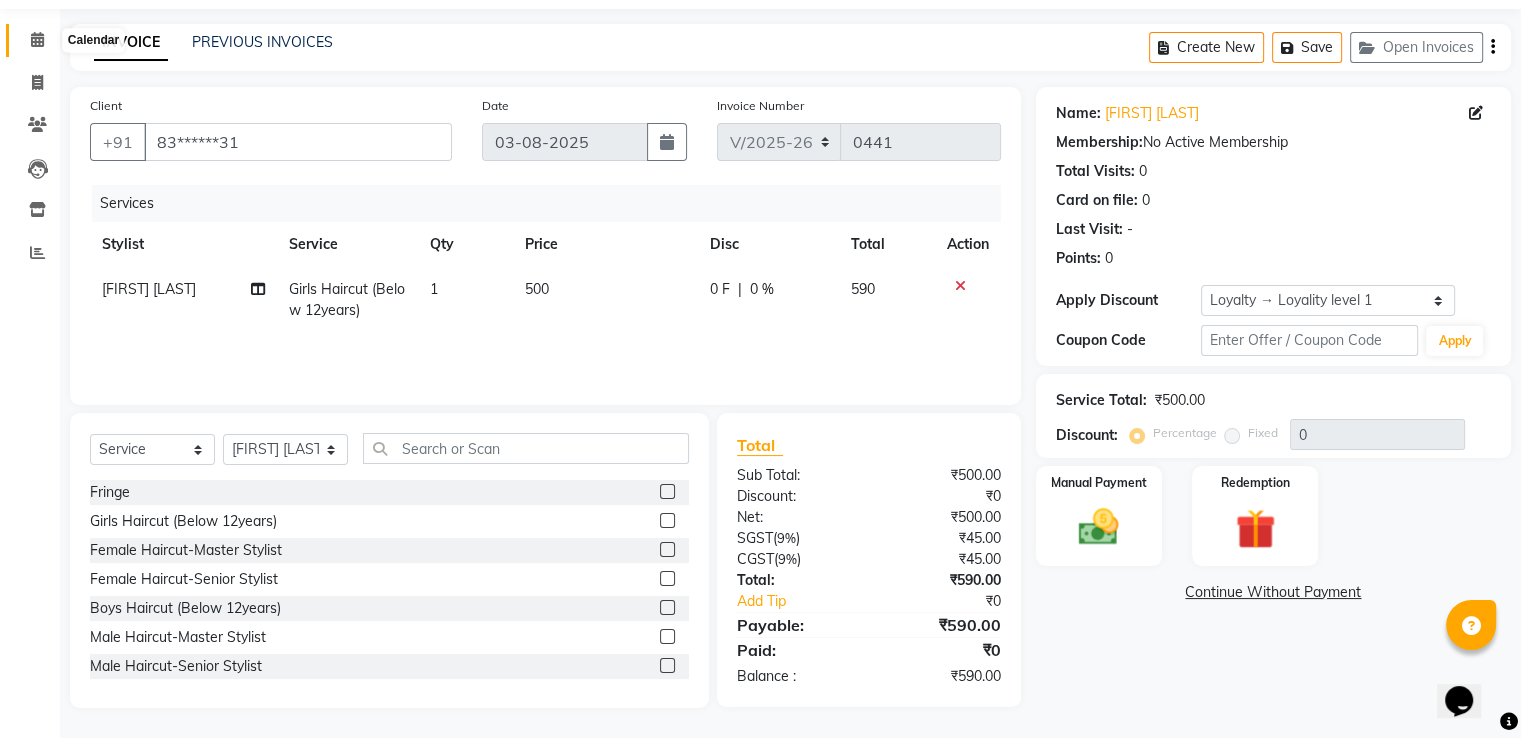 click 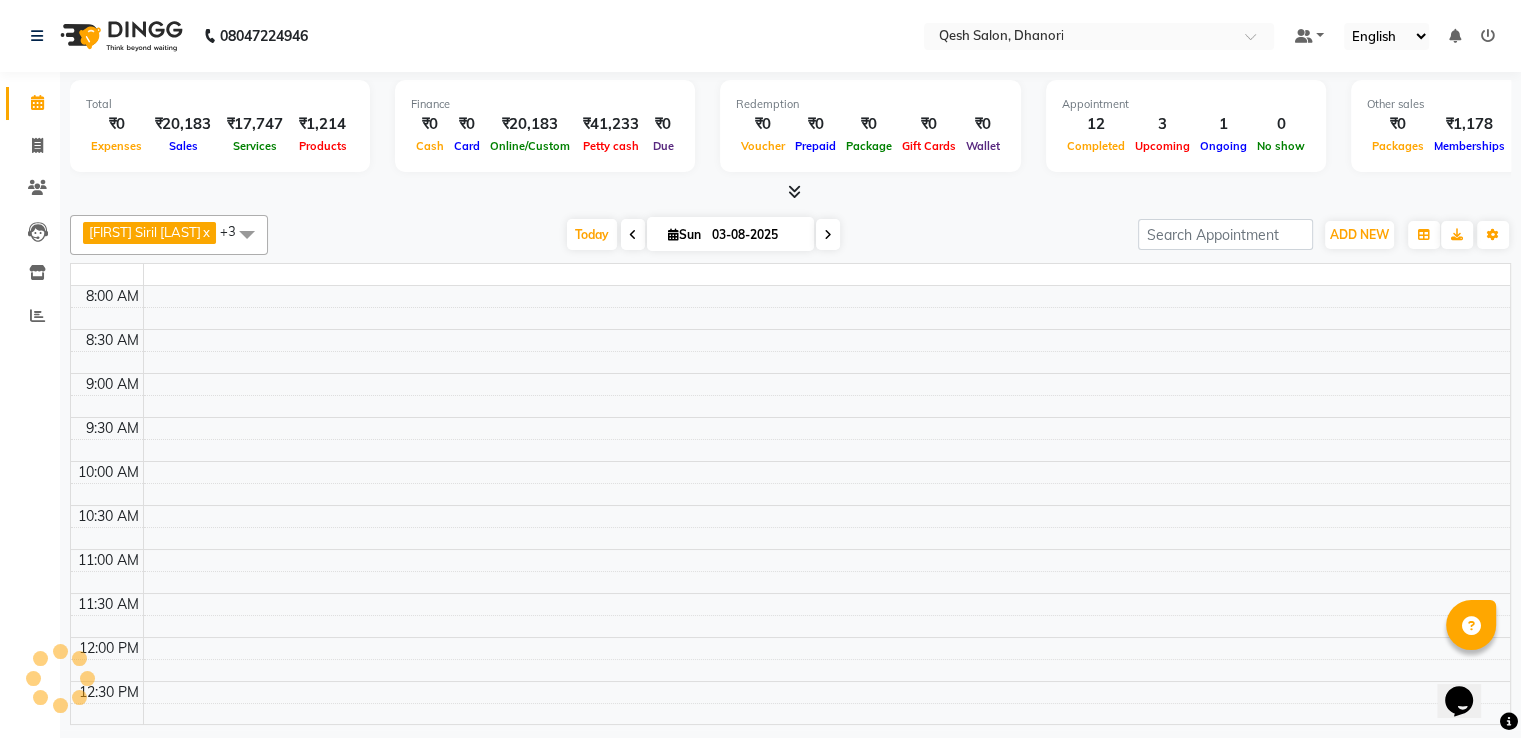 scroll, scrollTop: 0, scrollLeft: 0, axis: both 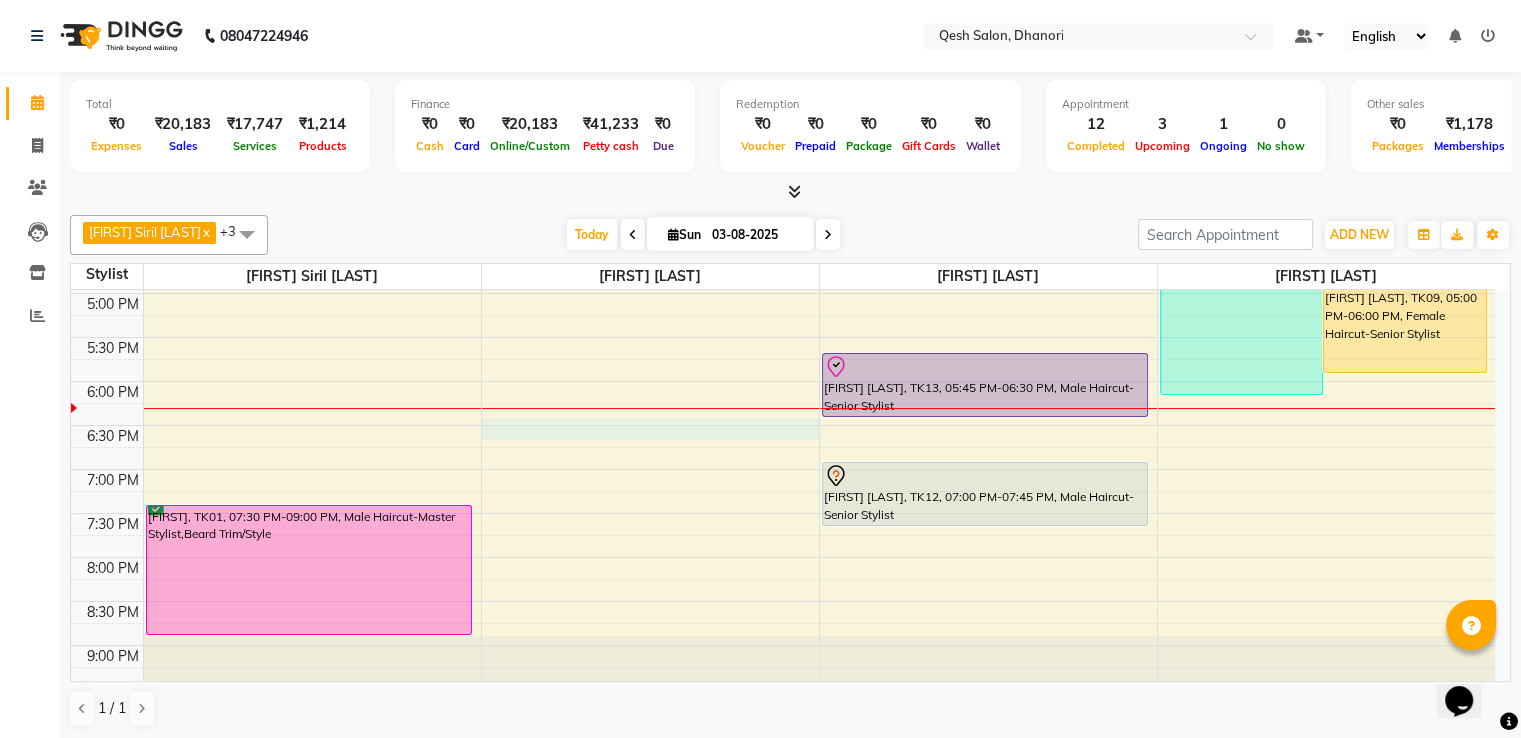 click on "9:00 AM 9:30 AM 10:00 AM 10:30 AM 11:00 AM 11:30 AM 12:00 PM 12:30 PM 1:00 PM 1:30 PM 2:00 PM 2:30 PM 3:00 PM 3:30 PM 4:00 PM 4:30 PM 5:00 PM 5:30 PM 6:00 PM 6:30 PM 7:00 PM 7:30 PM 8:00 PM 8:30 PM 9:00 PM 9:30 PM 10:00 PM 10:30 PM     Amarjeet Dev, TK08, 12:25 PM-01:25 PM, Male Haircut-Master Stylist     Avinash Gawai, TK07, 01:00 PM-02:30 PM, Beard Trim/Style,Male Haircut-Master Stylist     Abhishek, TK01, 07:30 PM-09:00 PM, Male Haircut-Master Stylist,Beard Trim/Style     Vikram Murdande, TK06, 01:00 PM-01:30 PM, Male-Full Arms DeTan     Amarjeet Dev, TK08, 01:25 PM-01:50 PM, Male-Face + Neck DeTan     Komal Agrawal, TK10, 02:20 PM-04:35 PM, Clean Up,Eyebrow,StripLess-Face (Any one - Upper Lip/Chin/Forehead/Jawline/Side Locks/Neck),Liposoluble-Female-Full Arms,Liposoluble-Female-Half Legs,Liposoluble-Female-Underarms     Jai Kshirsagar, TK03, 10:45 AM-11:30 AM, Girls Haircut (Below 12years)     Hemant Bagade, TK02, 11:30 AM-12:15 PM, Male Haircut-Senior Stylist" at bounding box center [783, 205] 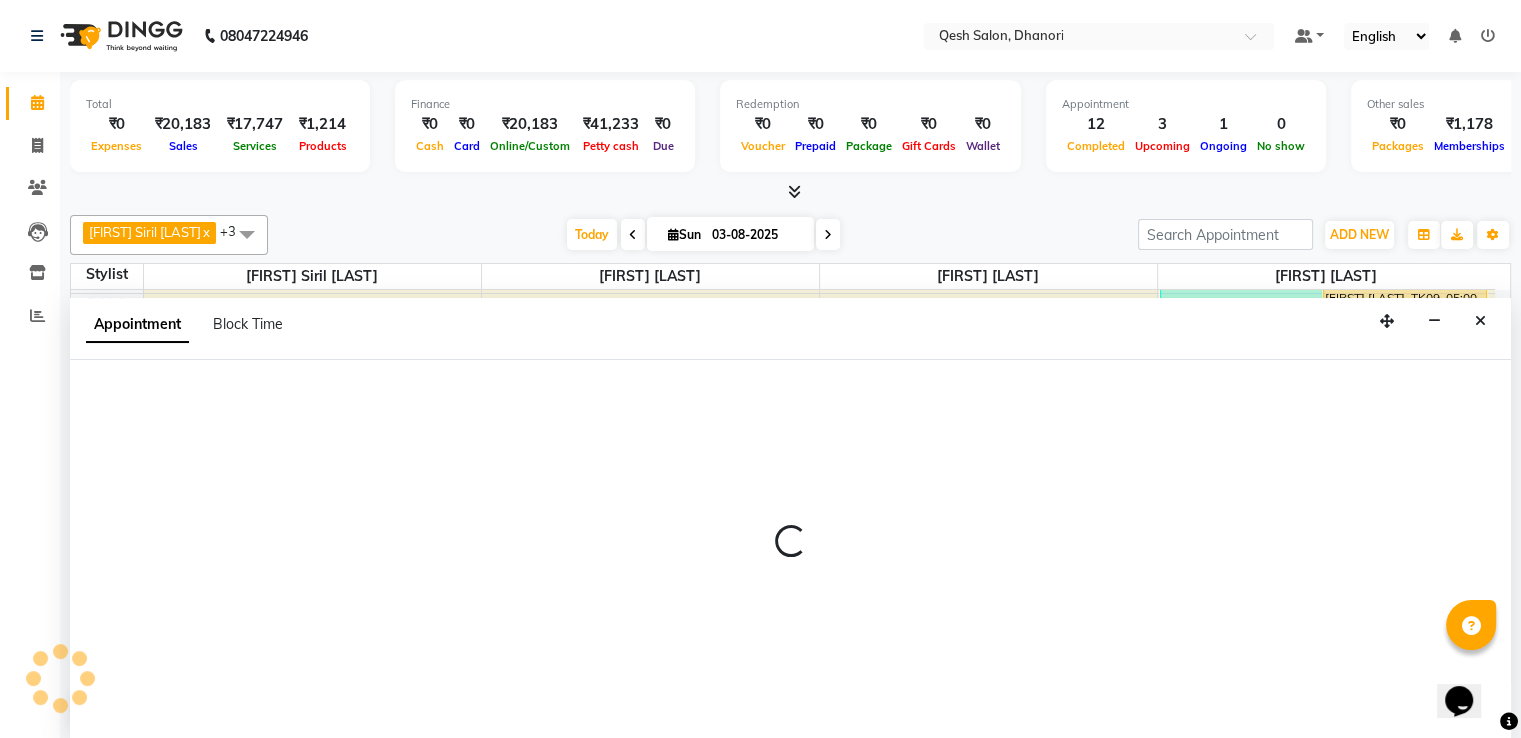 scroll, scrollTop: 1, scrollLeft: 0, axis: vertical 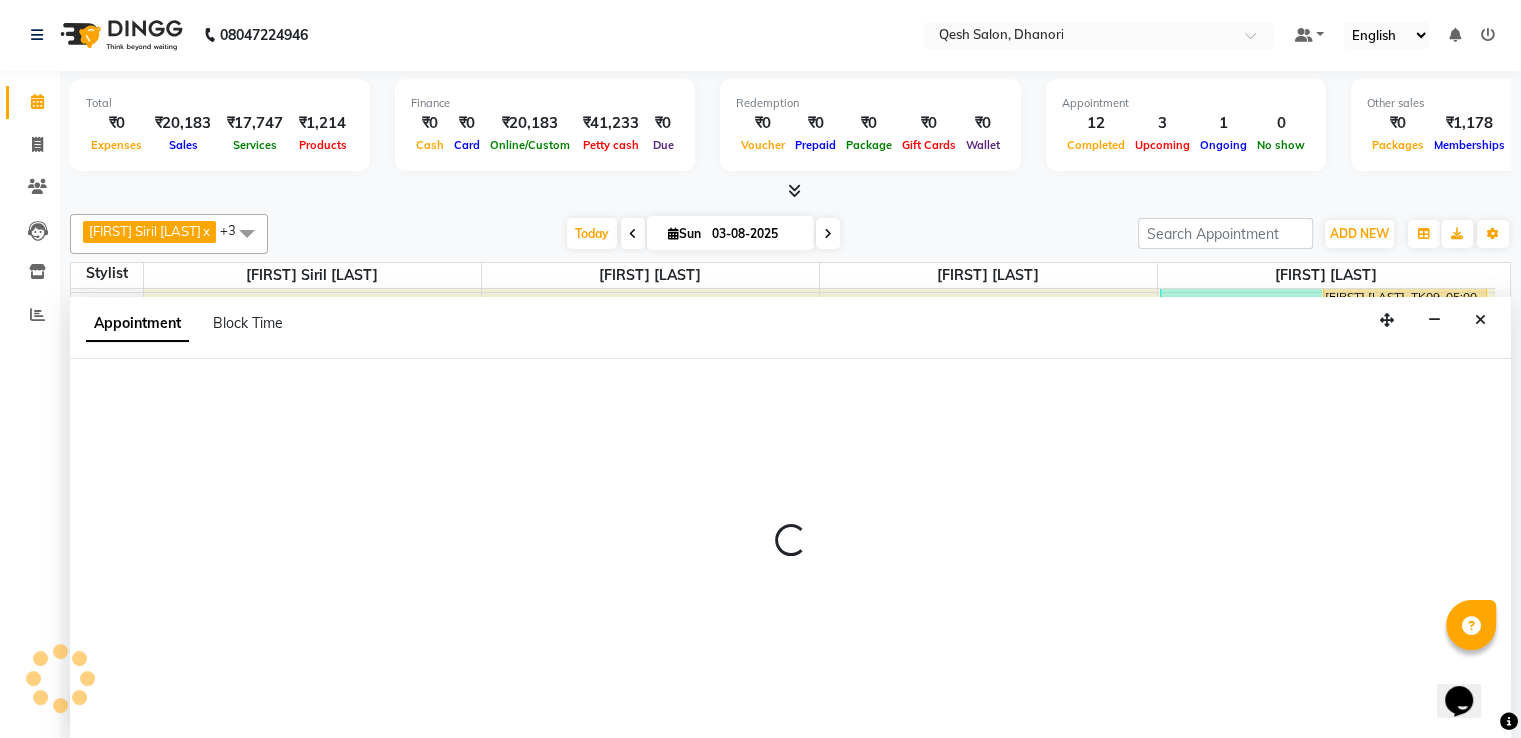 select on "83667" 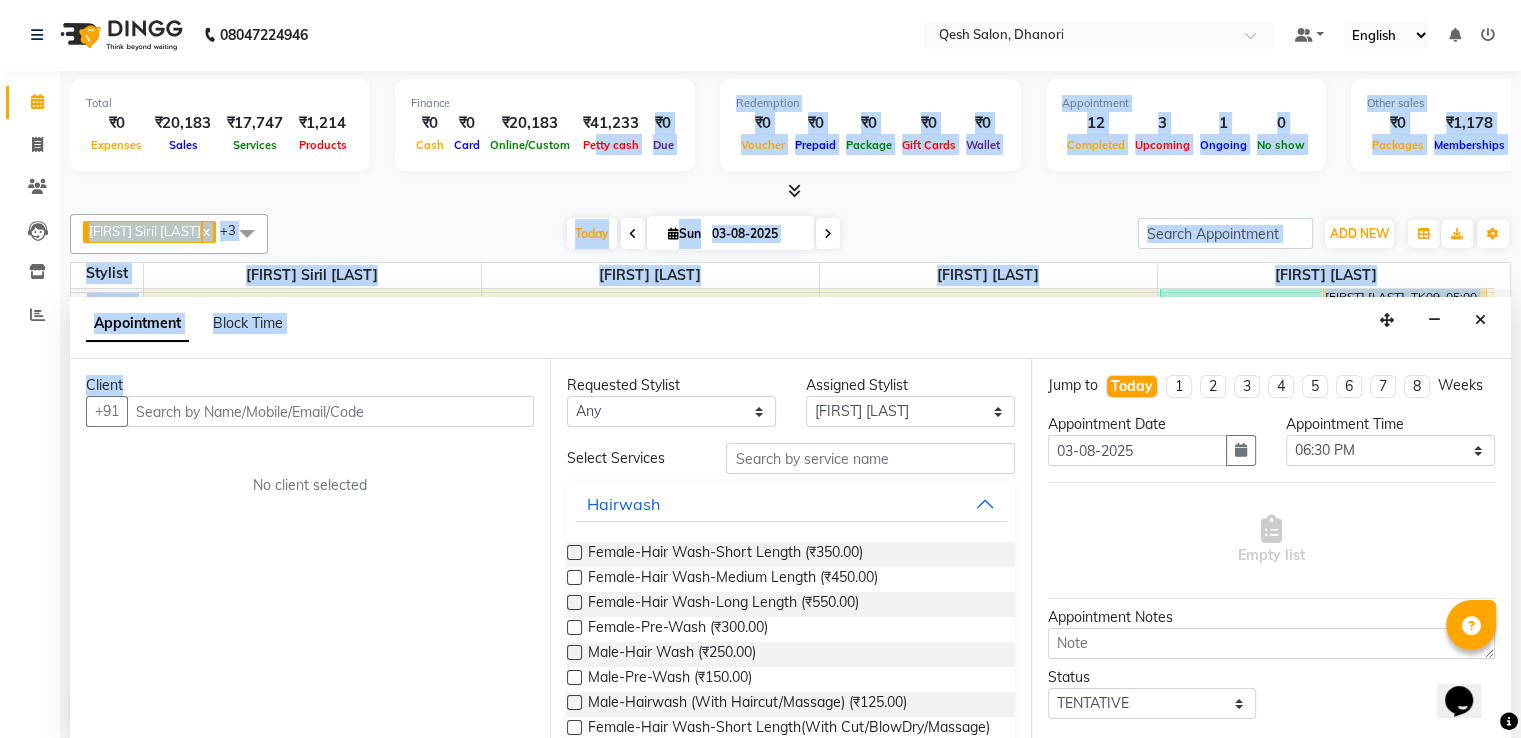 drag, startPoint x: 548, startPoint y: 254, endPoint x: 586, endPoint y: 133, distance: 126.82665 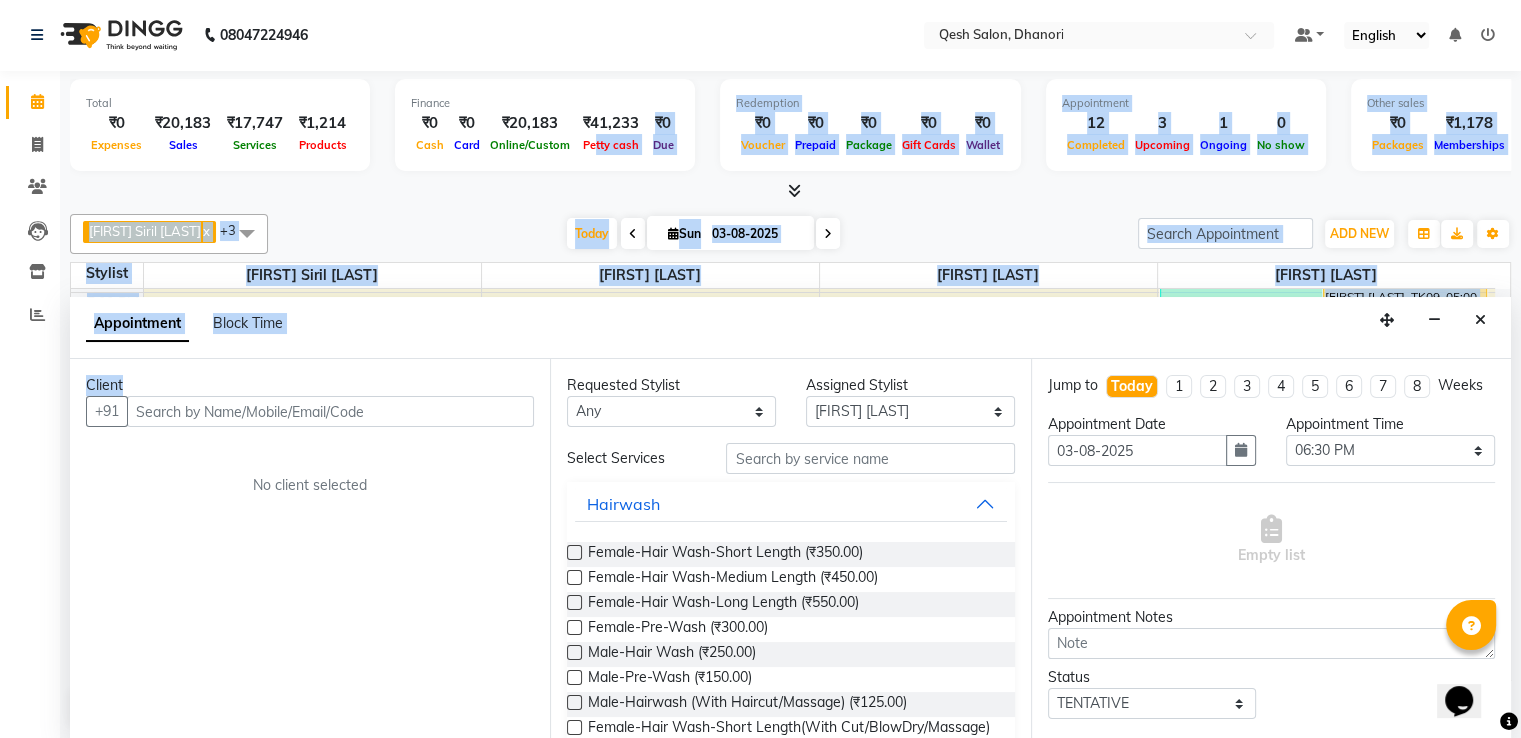 click on "Total  ₹0  Expenses ₹20,183  Sales ₹17,747  Services ₹1,214  Products Finance  ₹0  Cash ₹0  Card ₹20,183  Online/Custom ₹41,233 Petty cash ₹0 Due  Redemption  ₹0 Voucher ₹0 Prepaid ₹0 Package ₹0  Gift Cards ₹0  Wallet  Appointment  12 Completed 3 Upcoming 1 Ongoing 0 No show  Other sales  ₹0  Packages ₹1,178  Memberships ₹0  Vouchers ₹0  Prepaids ₹0  Gift Cards Harry Siril Anthony  x Vanita Kamble  x Vinod Daulat Sonawane  x Sunil Kisan Wani  x +3 Select All Gagandeep Arora Harry Siril Anthony Salon Sunil Kisan Wani Vanita Kamble Vinod Daulat Sonawane Today  Sun 03-08-2025 Toggle Dropdown Add Appointment Add Invoice Add Expense Add Attendance Add Client Toggle Dropdown Add Appointment Add Invoice Add Expense Add Attendance Add Client ADD NEW Toggle Dropdown Add Appointment Add Invoice Add Expense Add Attendance Add Client Harry Siril Anthony  x Vanita Kamble  x Vinod Daulat Sonawane  x Sunil Kisan Wani  x +3 Select All Gagandeep Arora Harry Siril Anthony Salon 6" 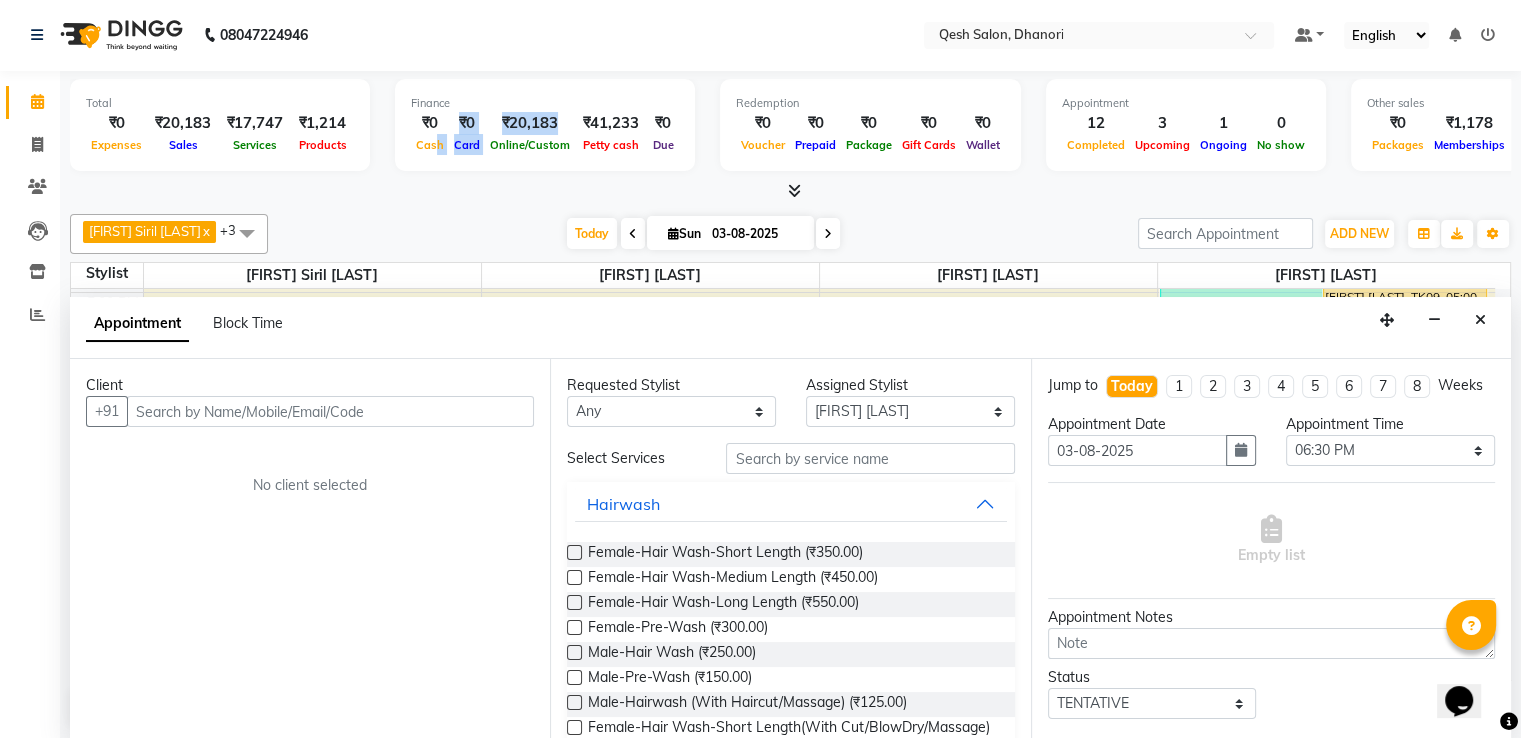 drag, startPoint x: 485, startPoint y: 133, endPoint x: 343, endPoint y: 156, distance: 143.85062 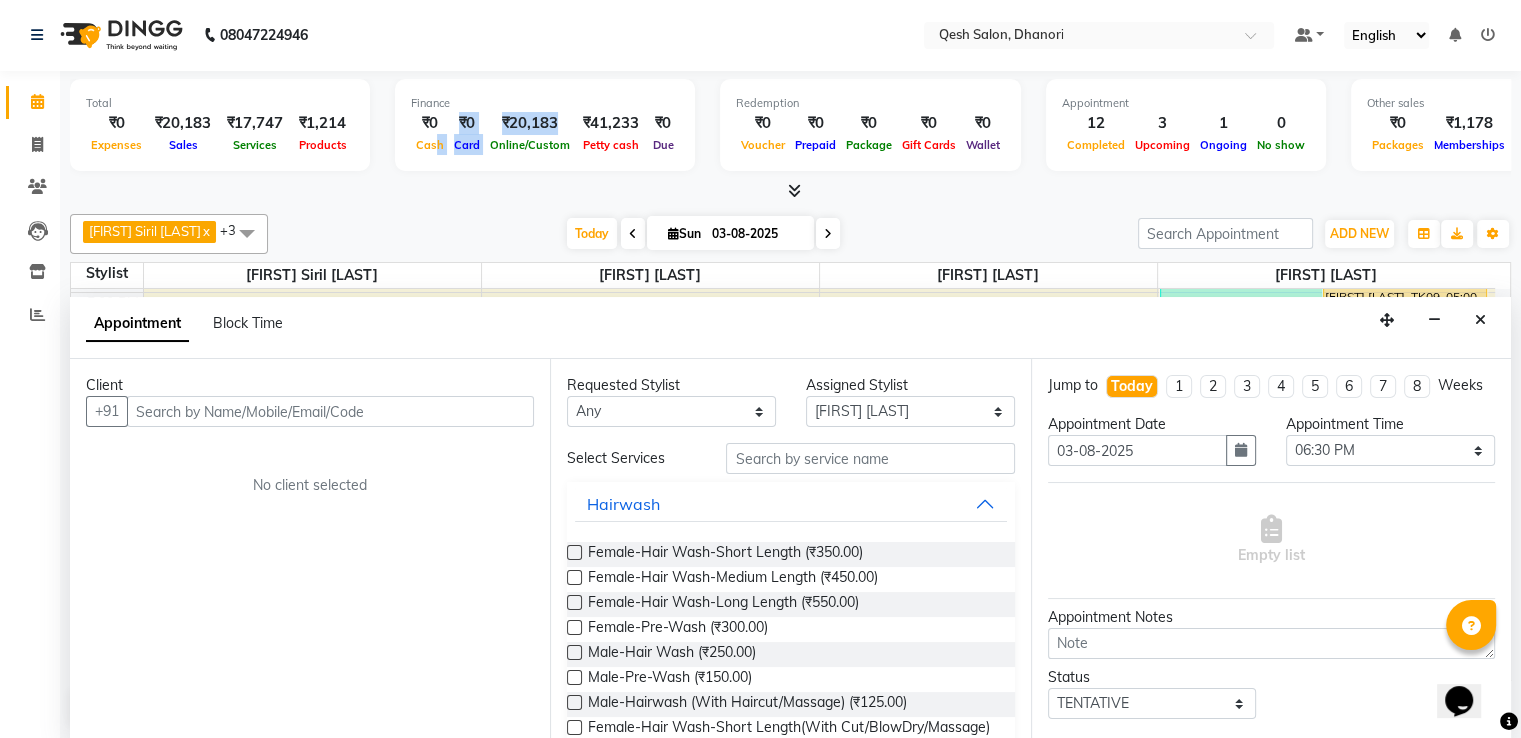 click on "₹0  Cash ₹0  Card ₹20,183  Online/Custom ₹41,233 Petty cash ₹0 Due" at bounding box center [545, 134] 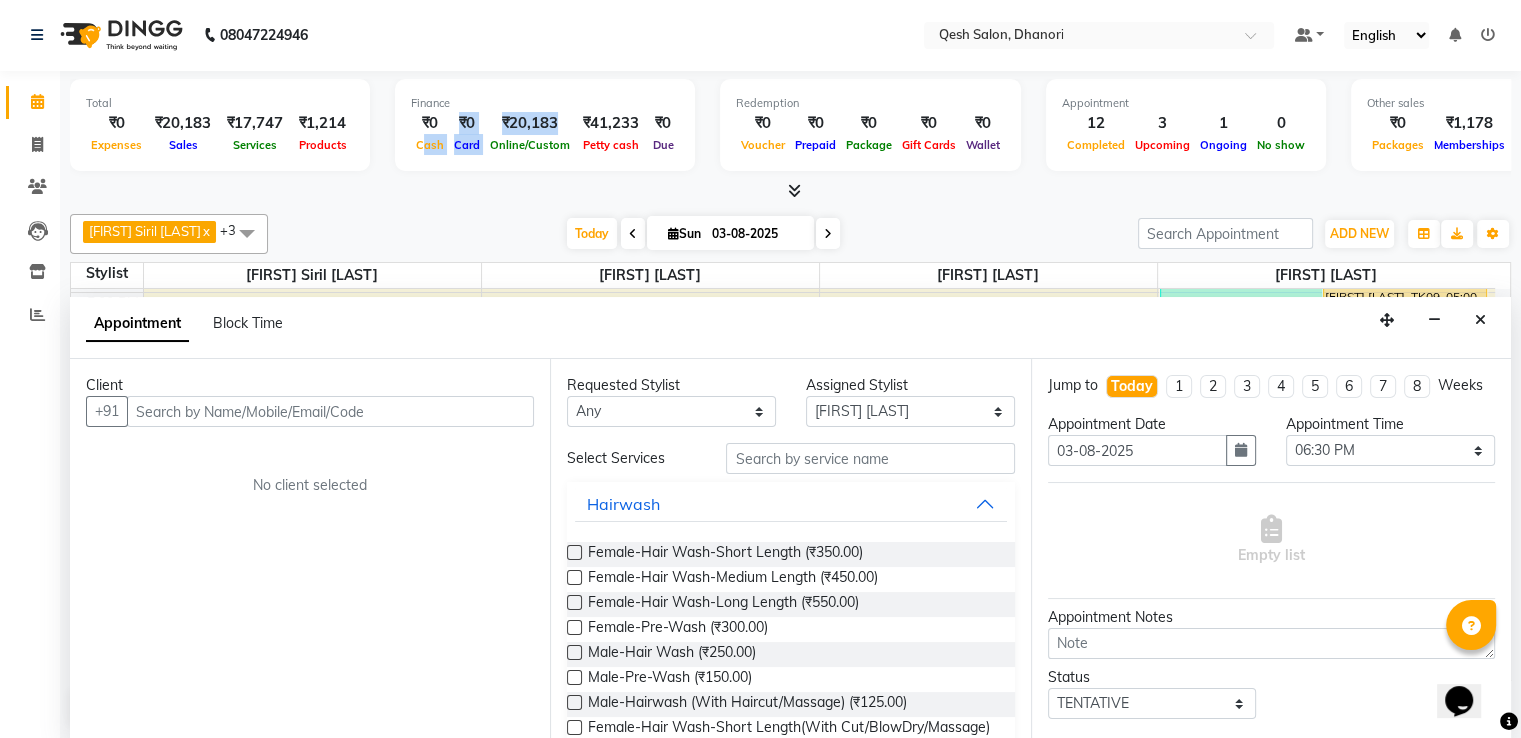 click on "Today  Sun 03-08-2025" at bounding box center [703, 234] 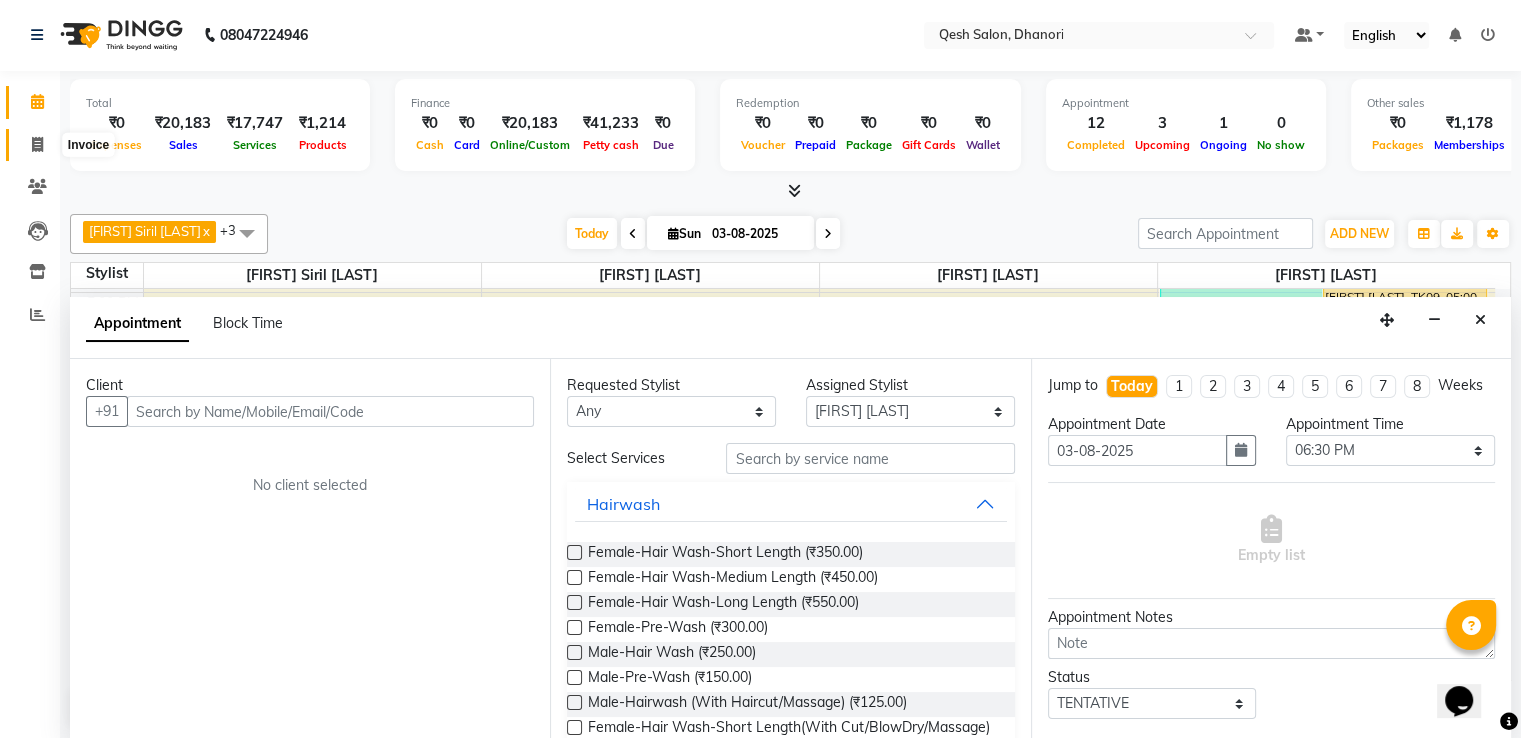 click 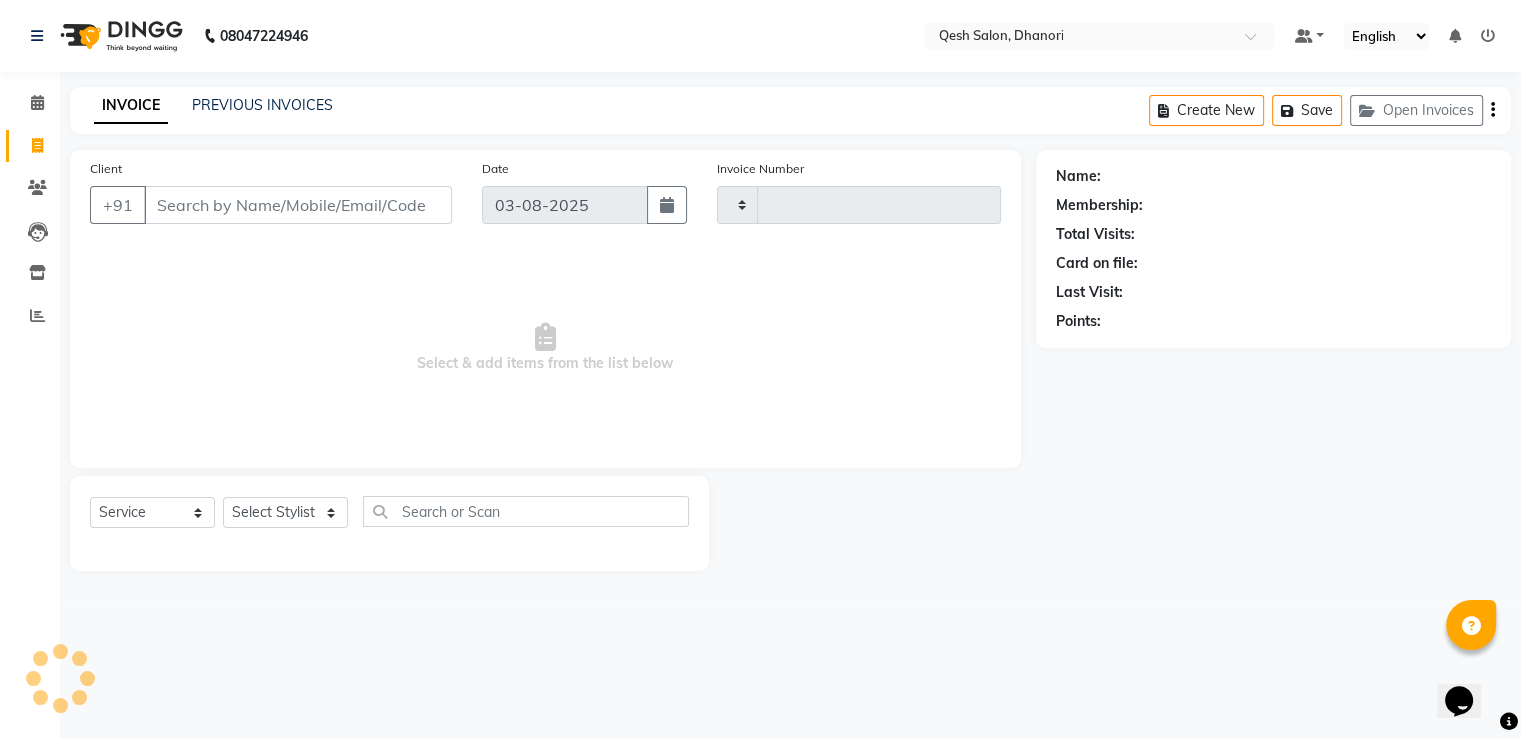 scroll, scrollTop: 0, scrollLeft: 0, axis: both 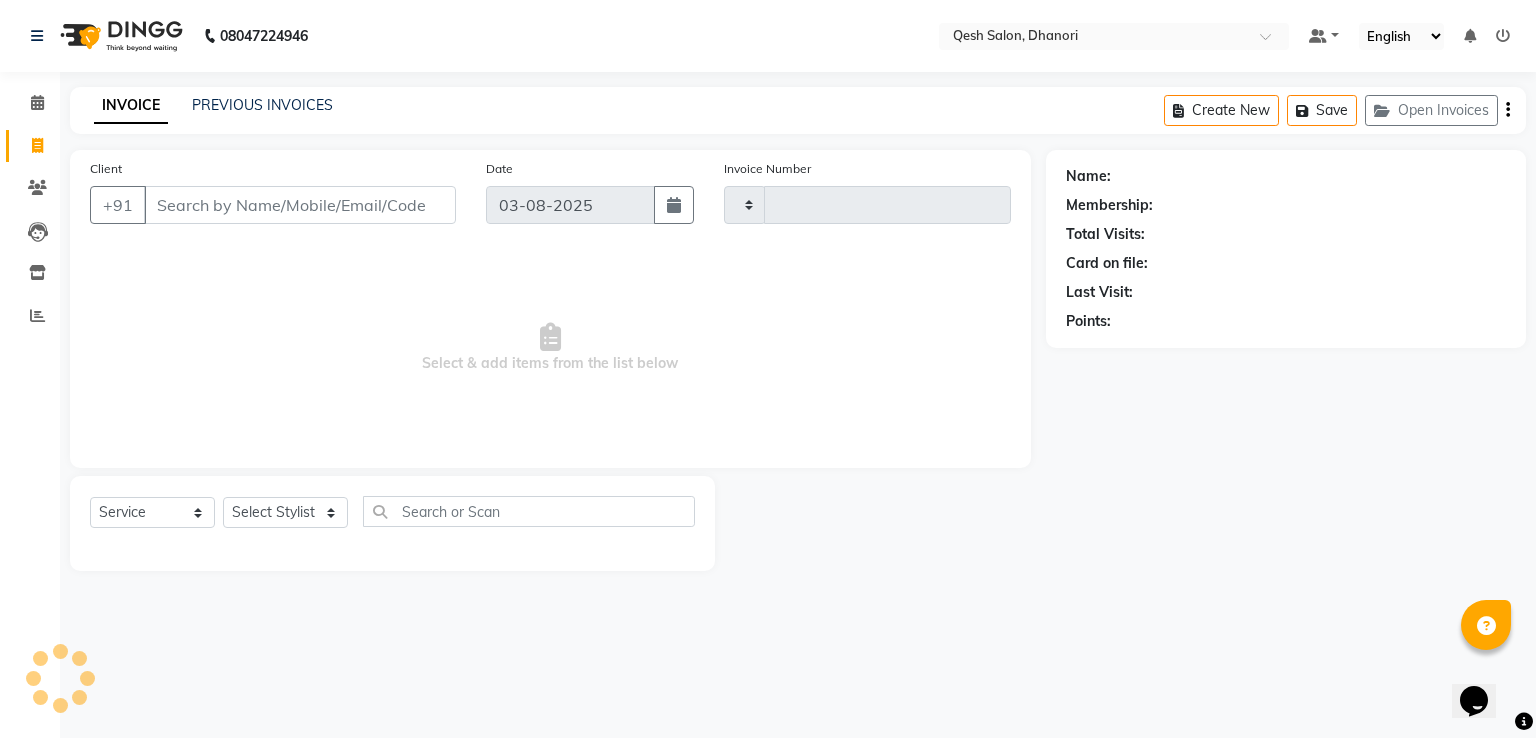 type on "0449" 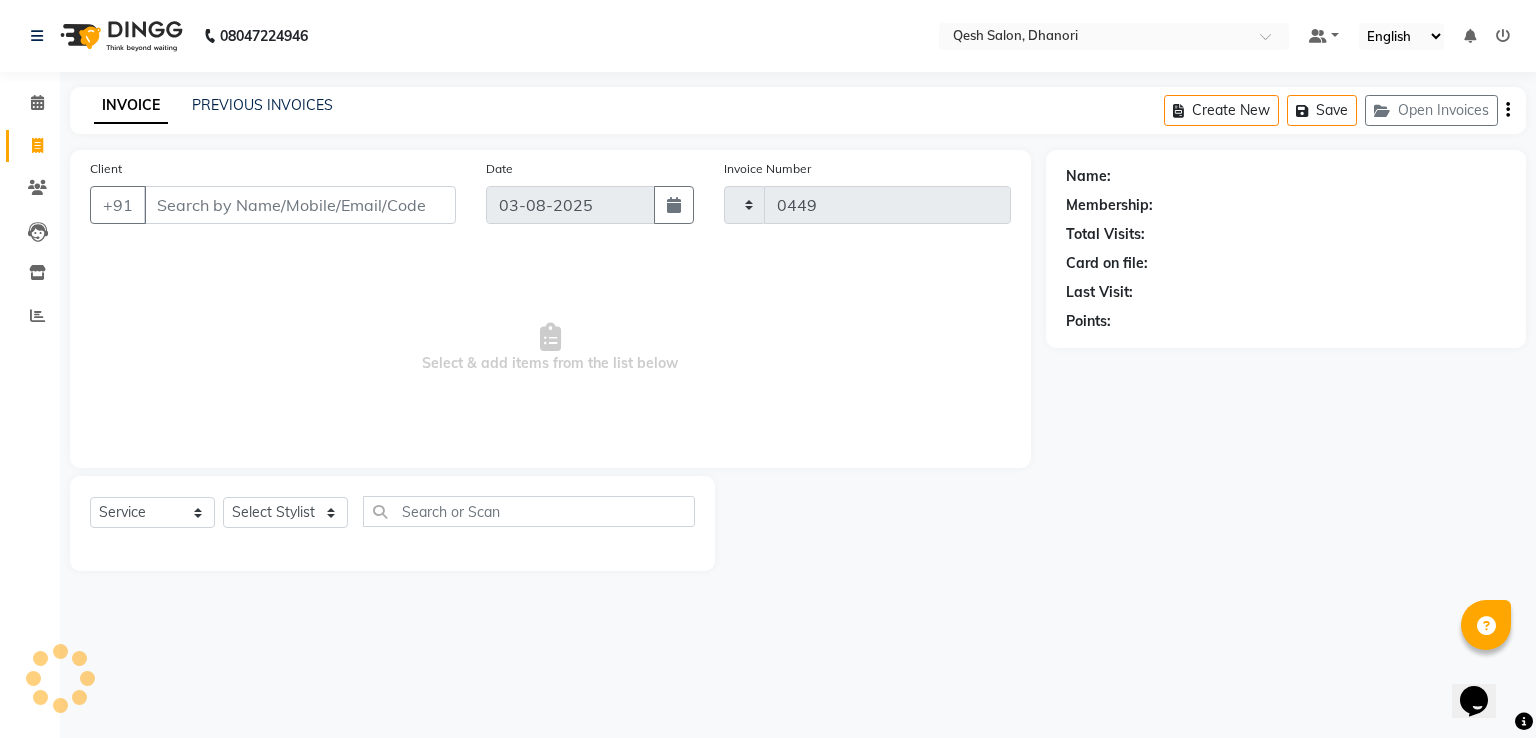 select on "7641" 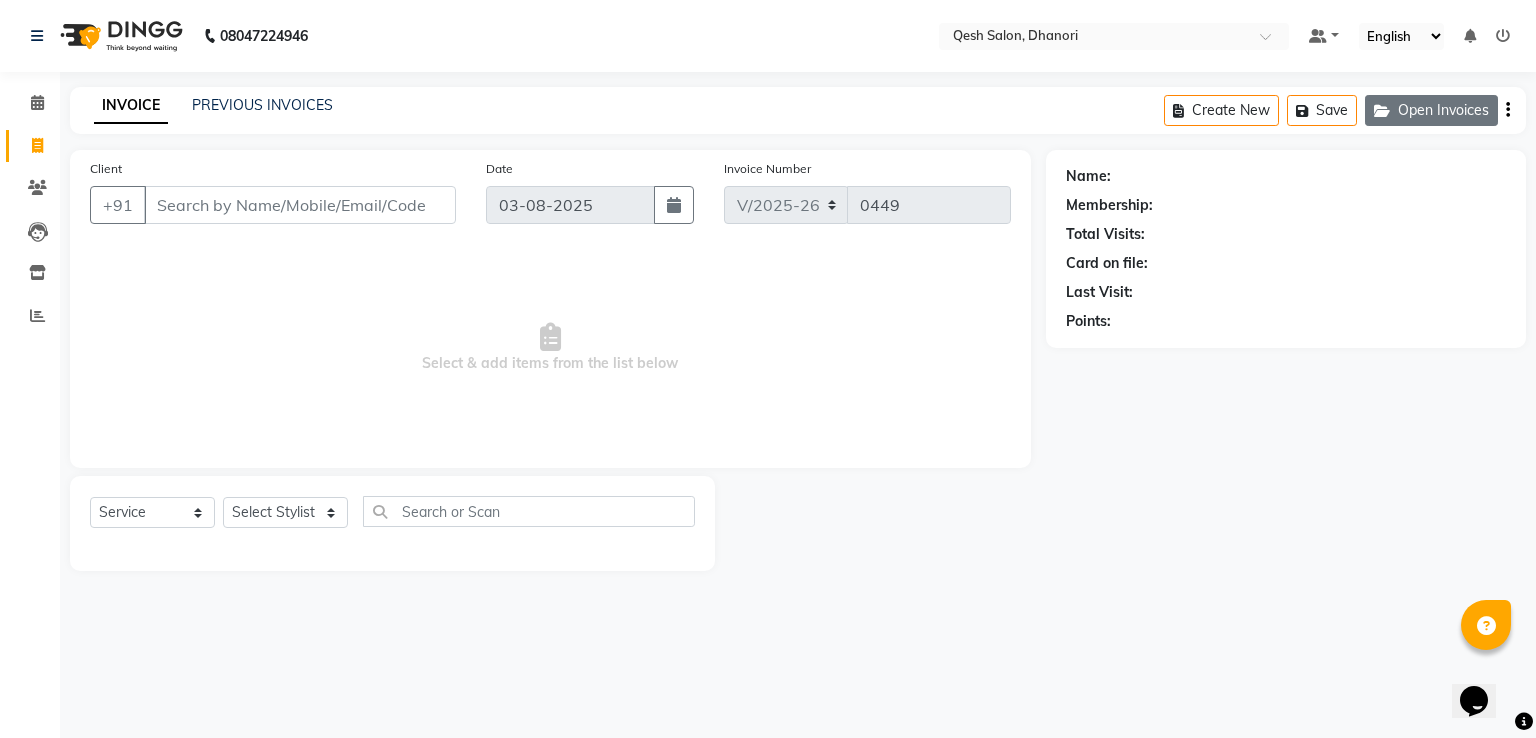click on "Open Invoices" 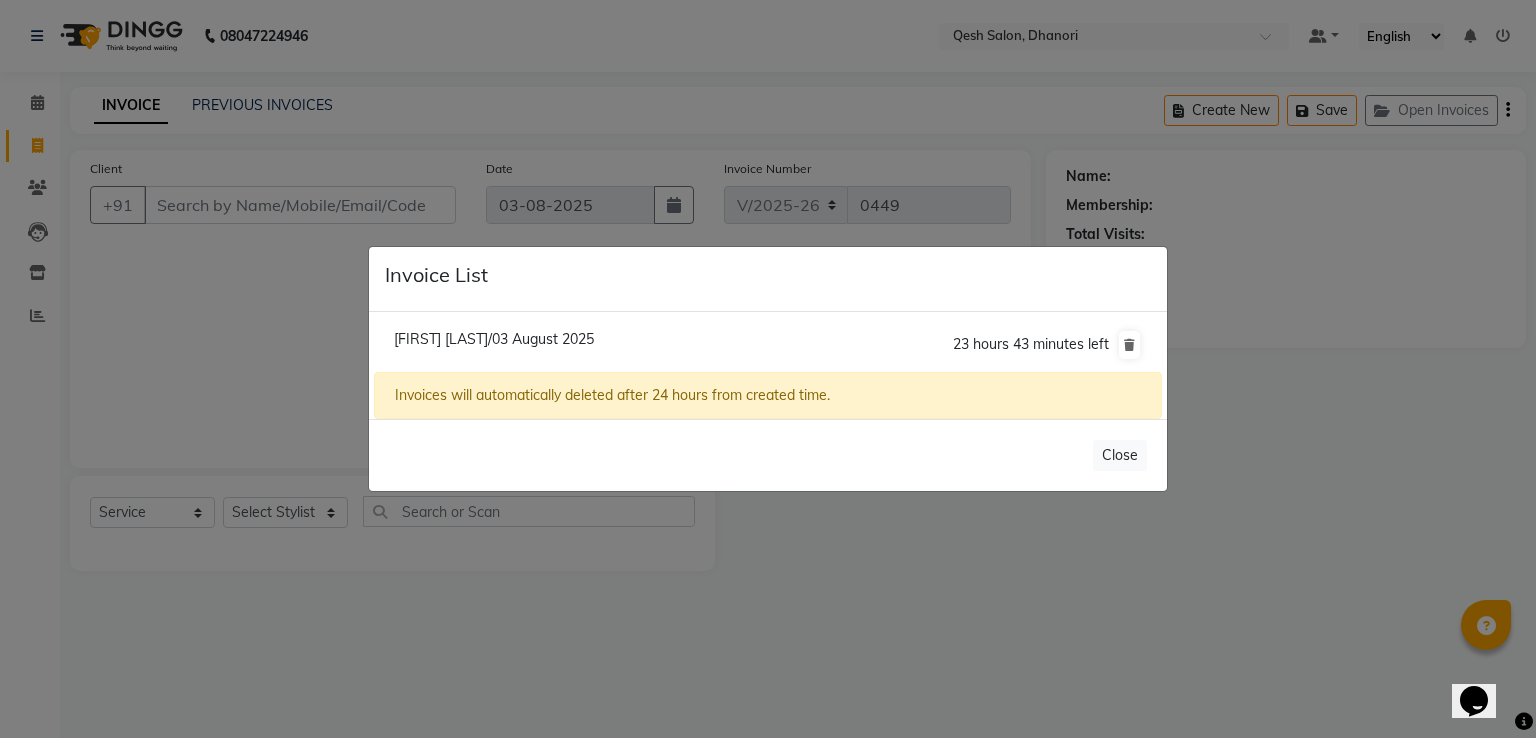 click on "Manish Shrivastava/03 August 2025" 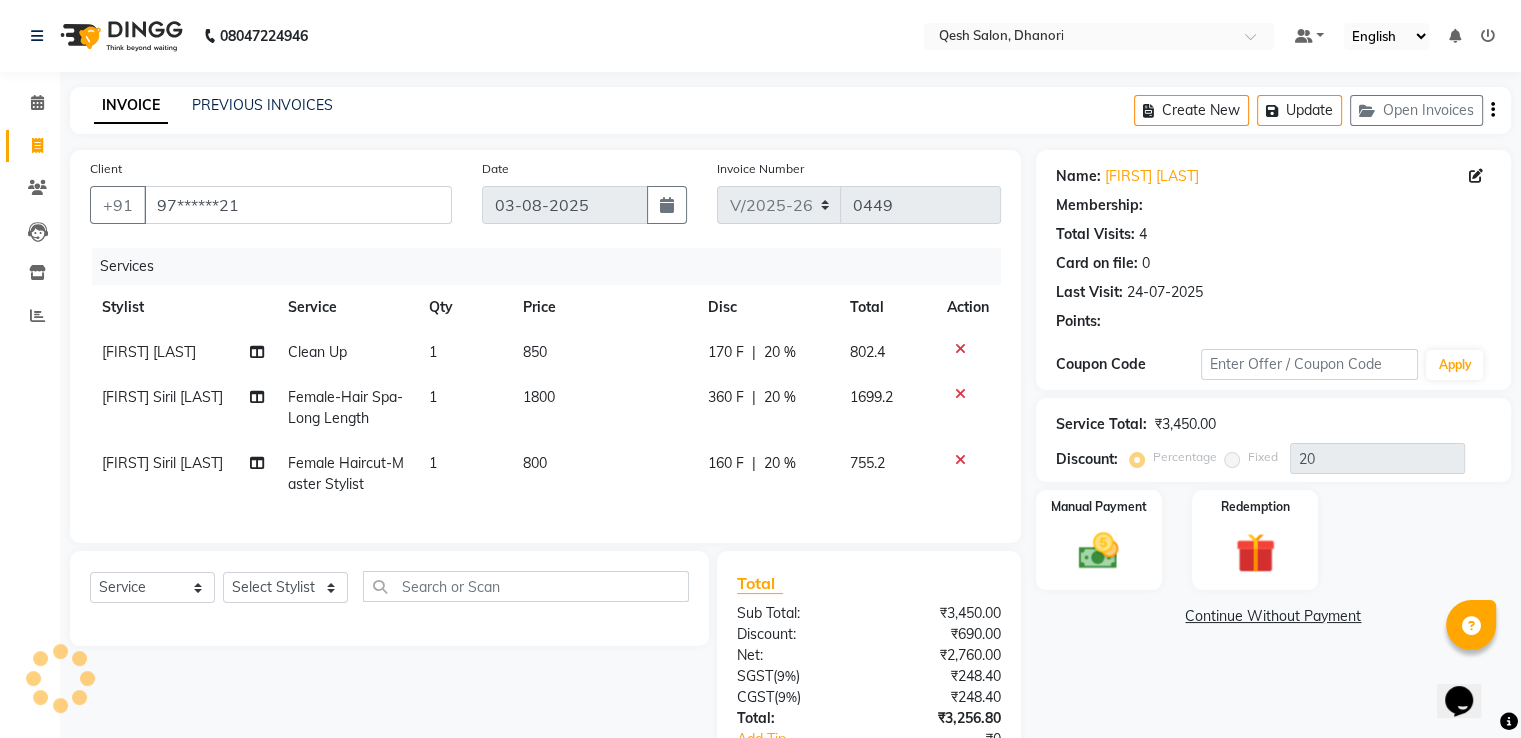 type on "0" 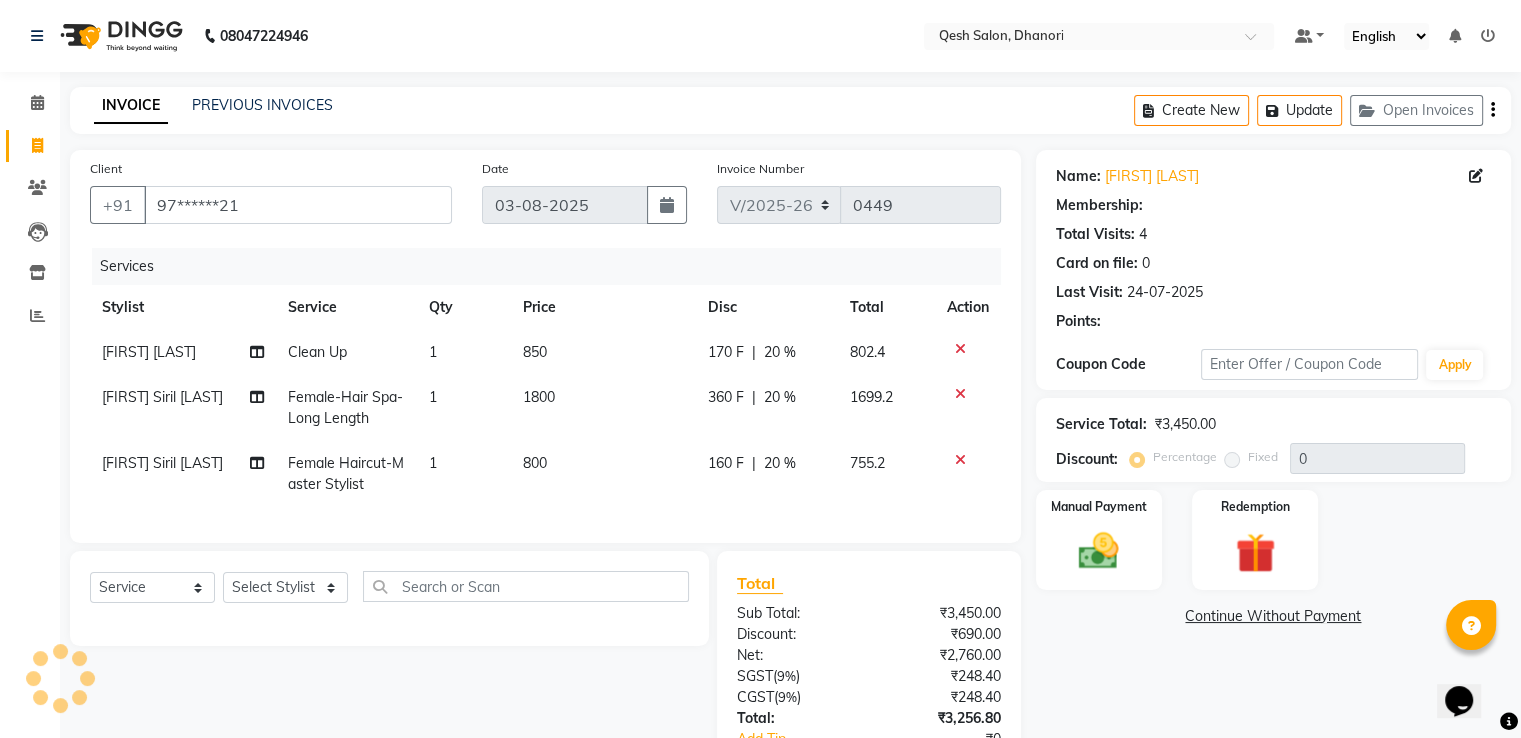 select on "1: Object" 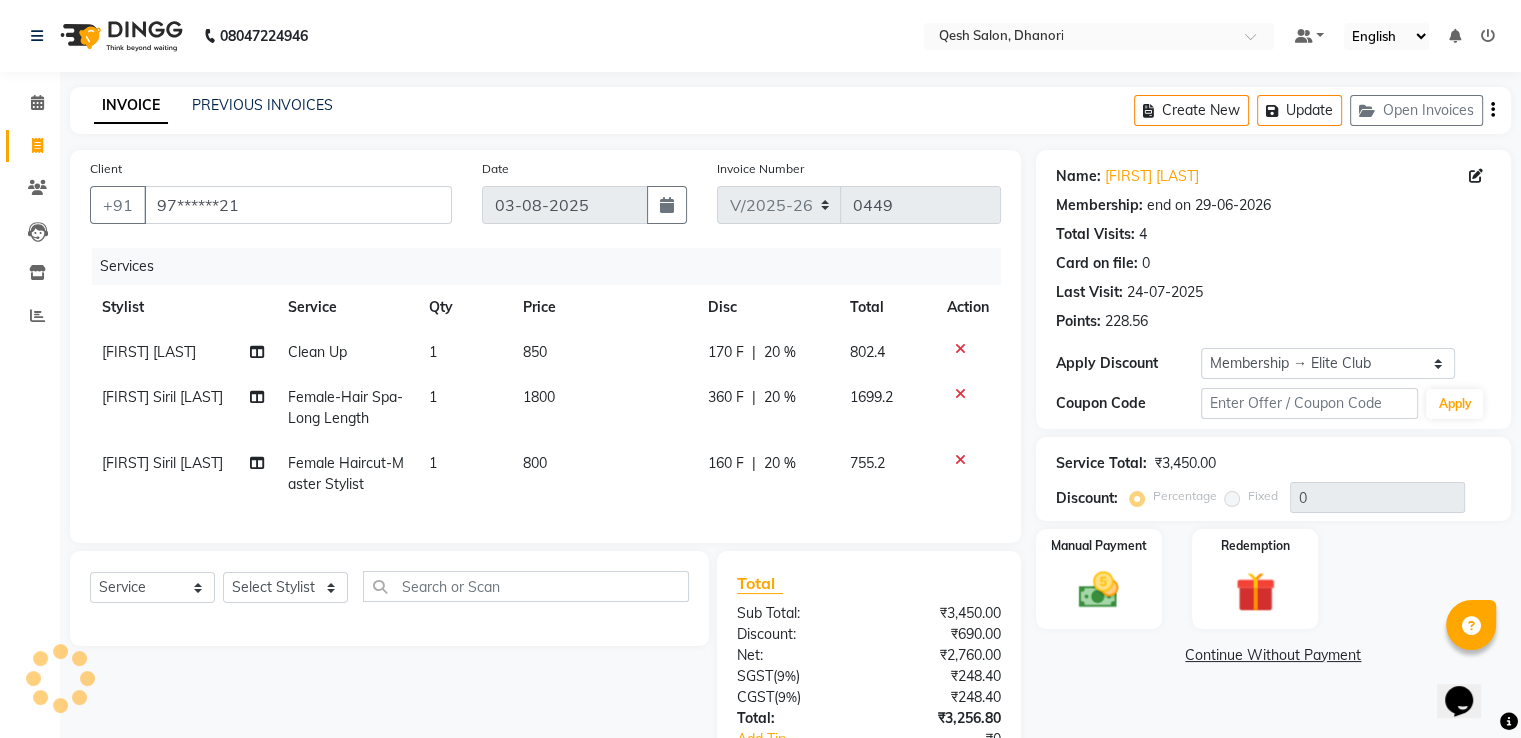 type on "20" 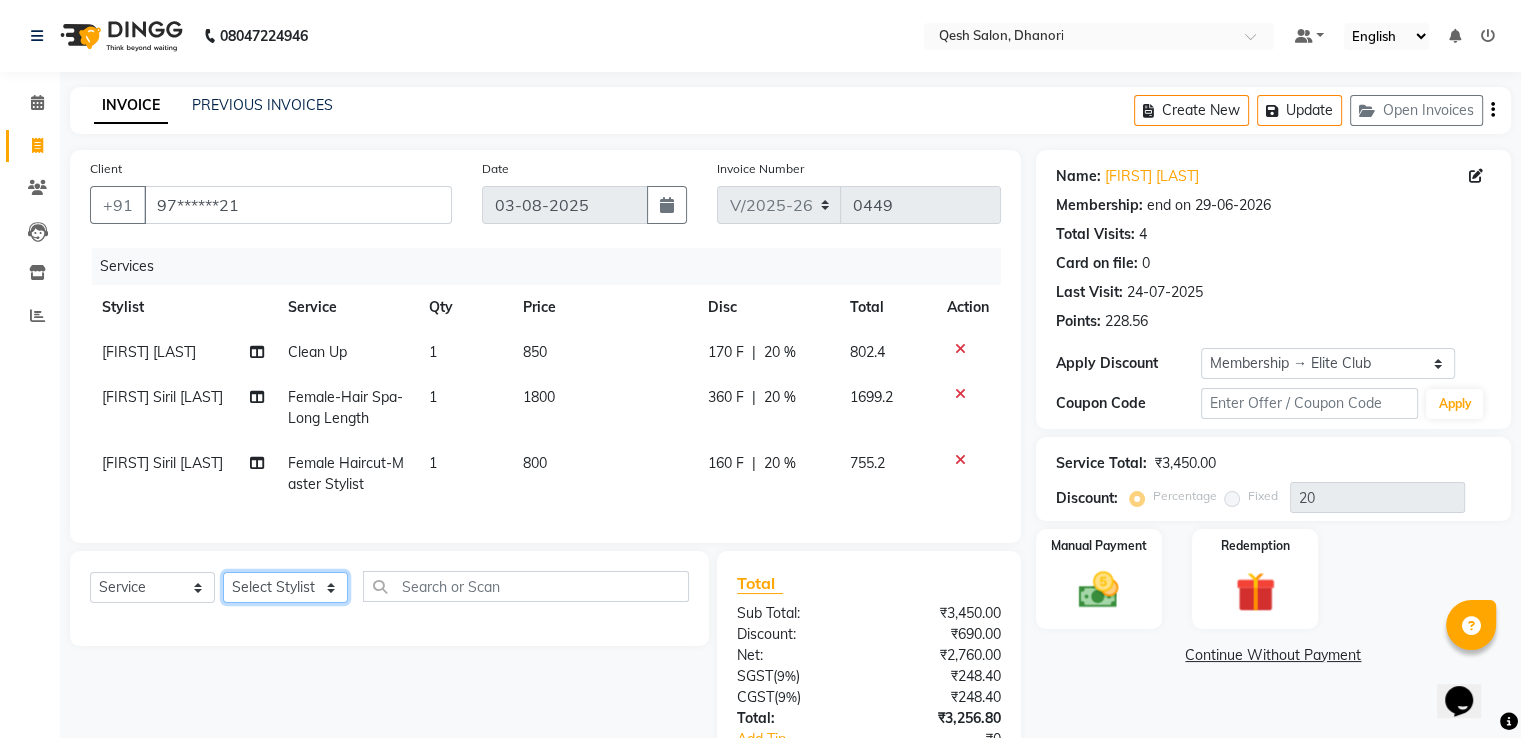 click on "Select Stylist Gagandeep Arora Harry Siril Anthony Prashansa Kumari Salon Sunil Kisan Wani Vanita Kamble Vinod Daulat Sonawane" 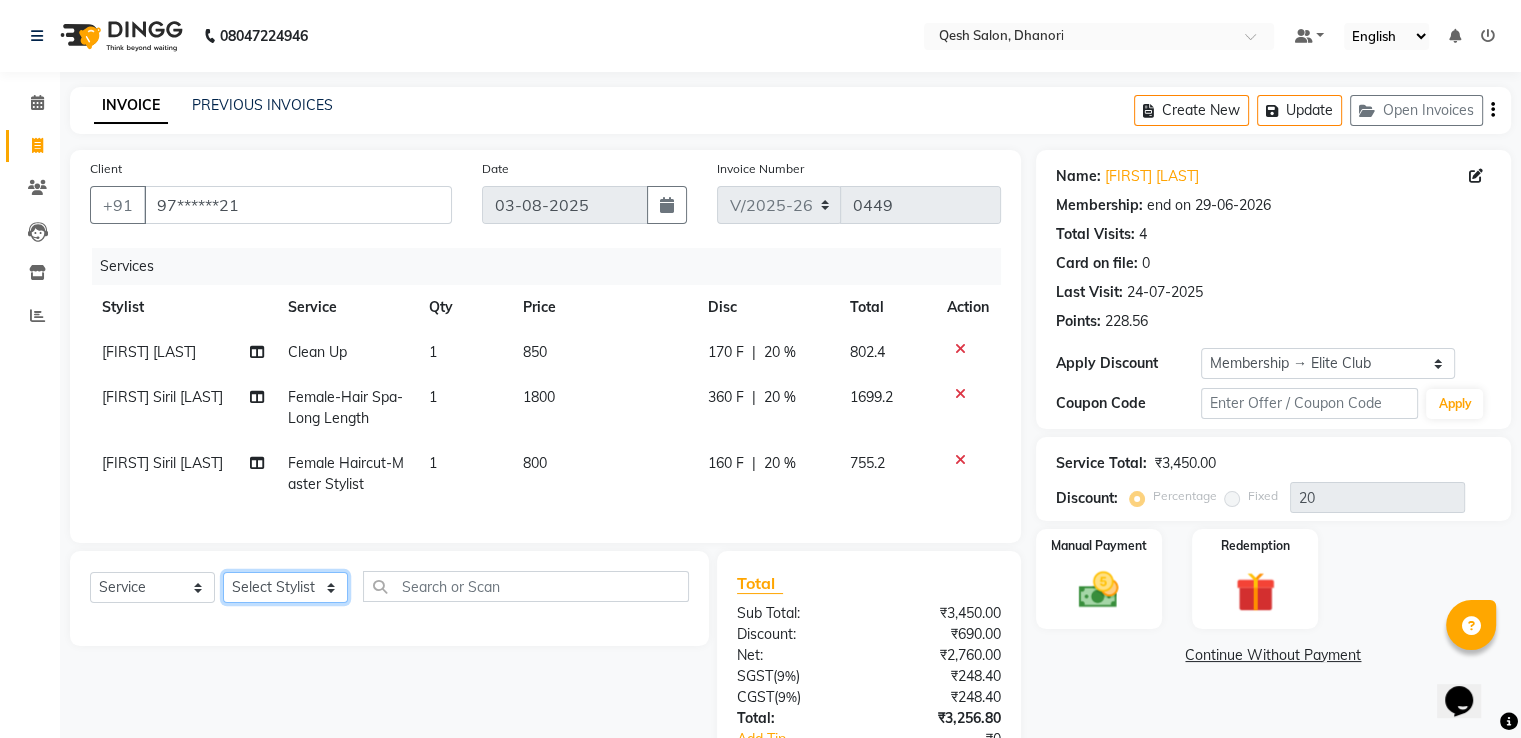 select on "83742" 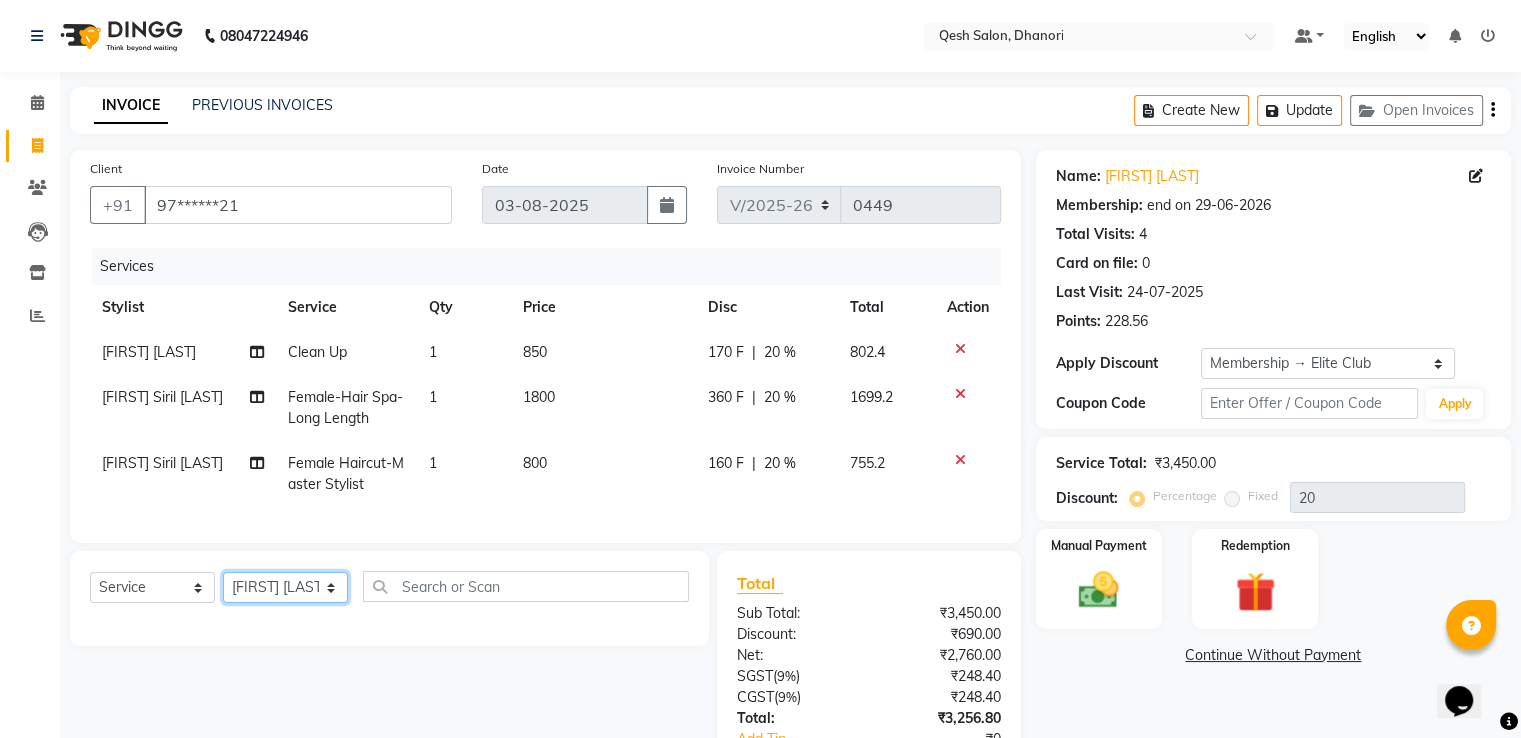 click on "Select Stylist Gagandeep Arora Harry Siril Anthony Prashansa Kumari Salon Sunil Kisan Wani Vanita Kamble Vinod Daulat Sonawane" 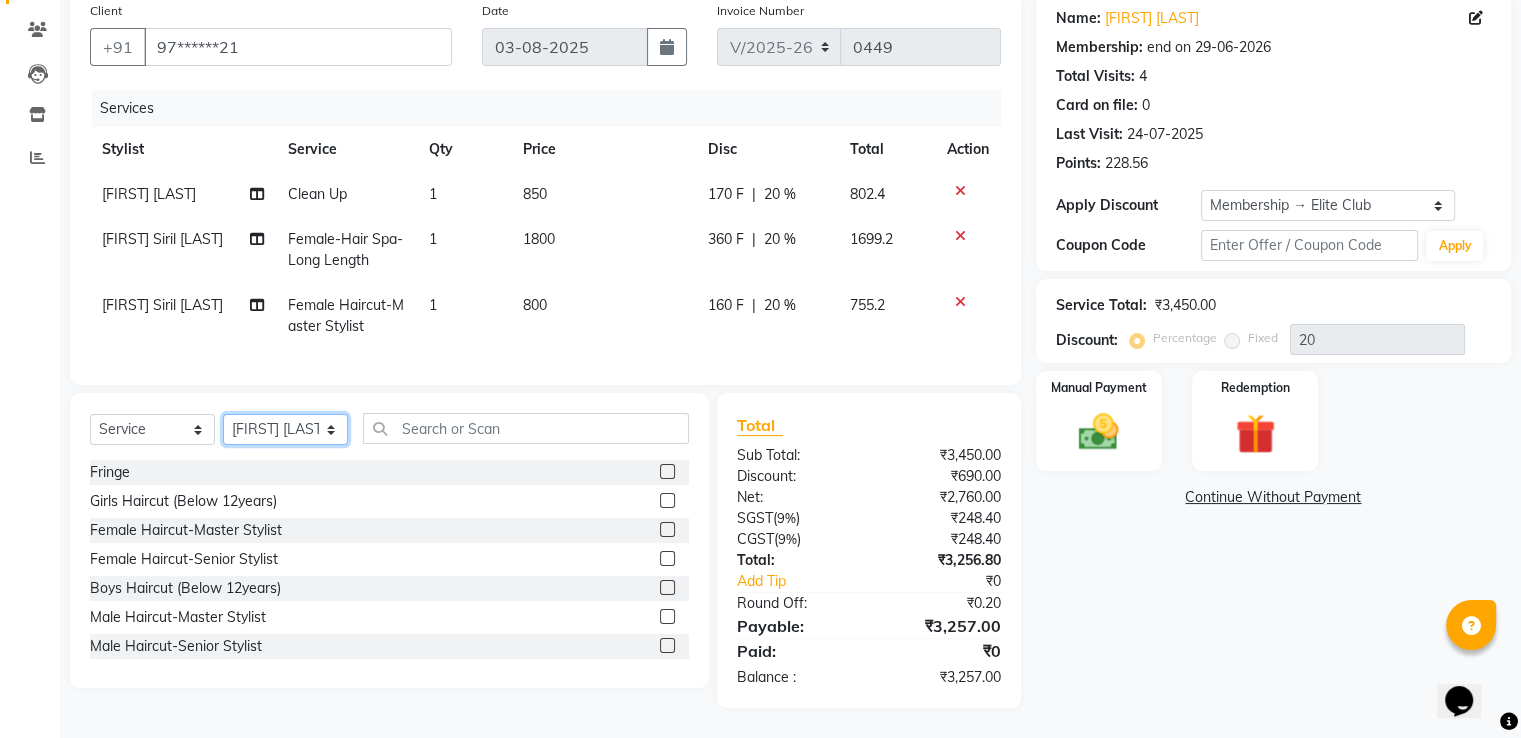 scroll, scrollTop: 174, scrollLeft: 0, axis: vertical 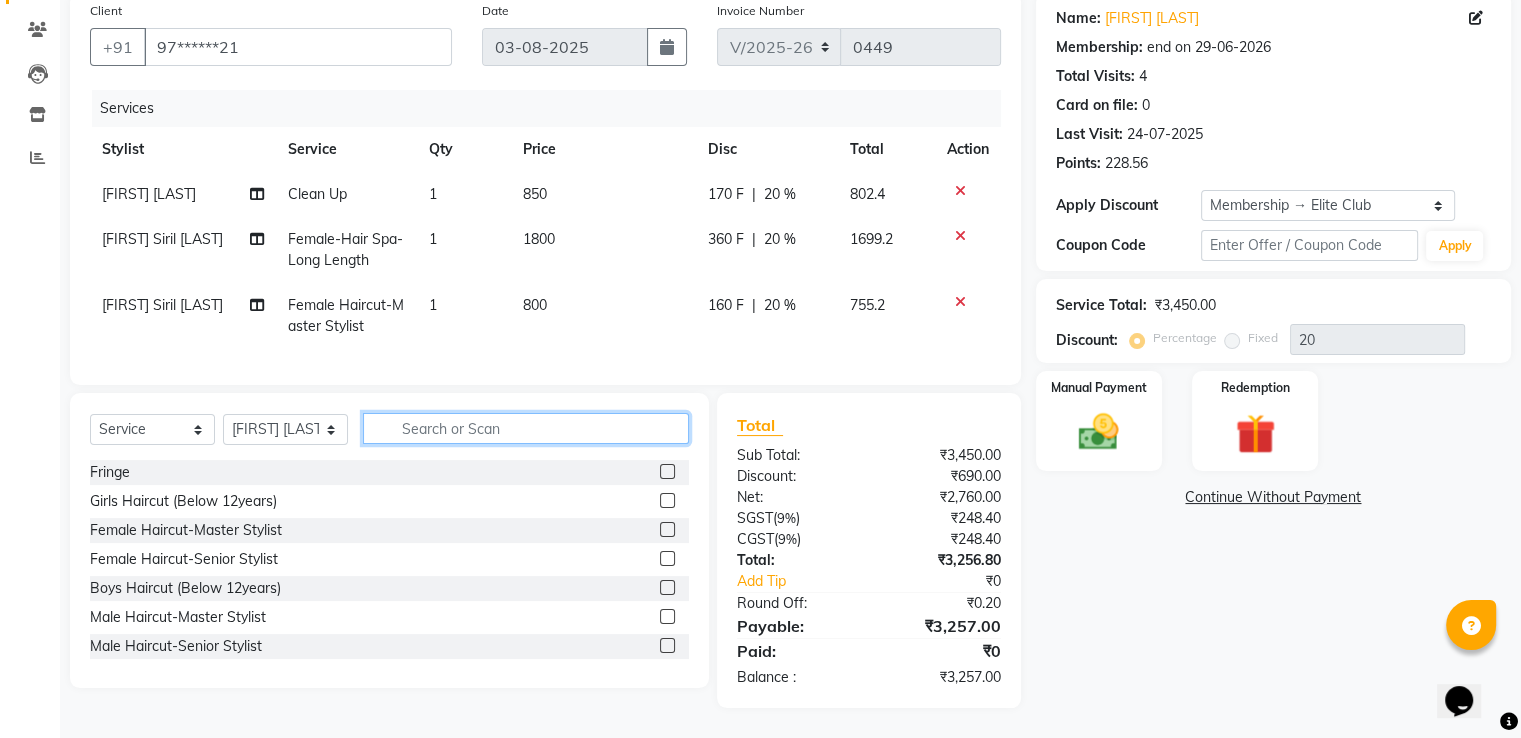 click 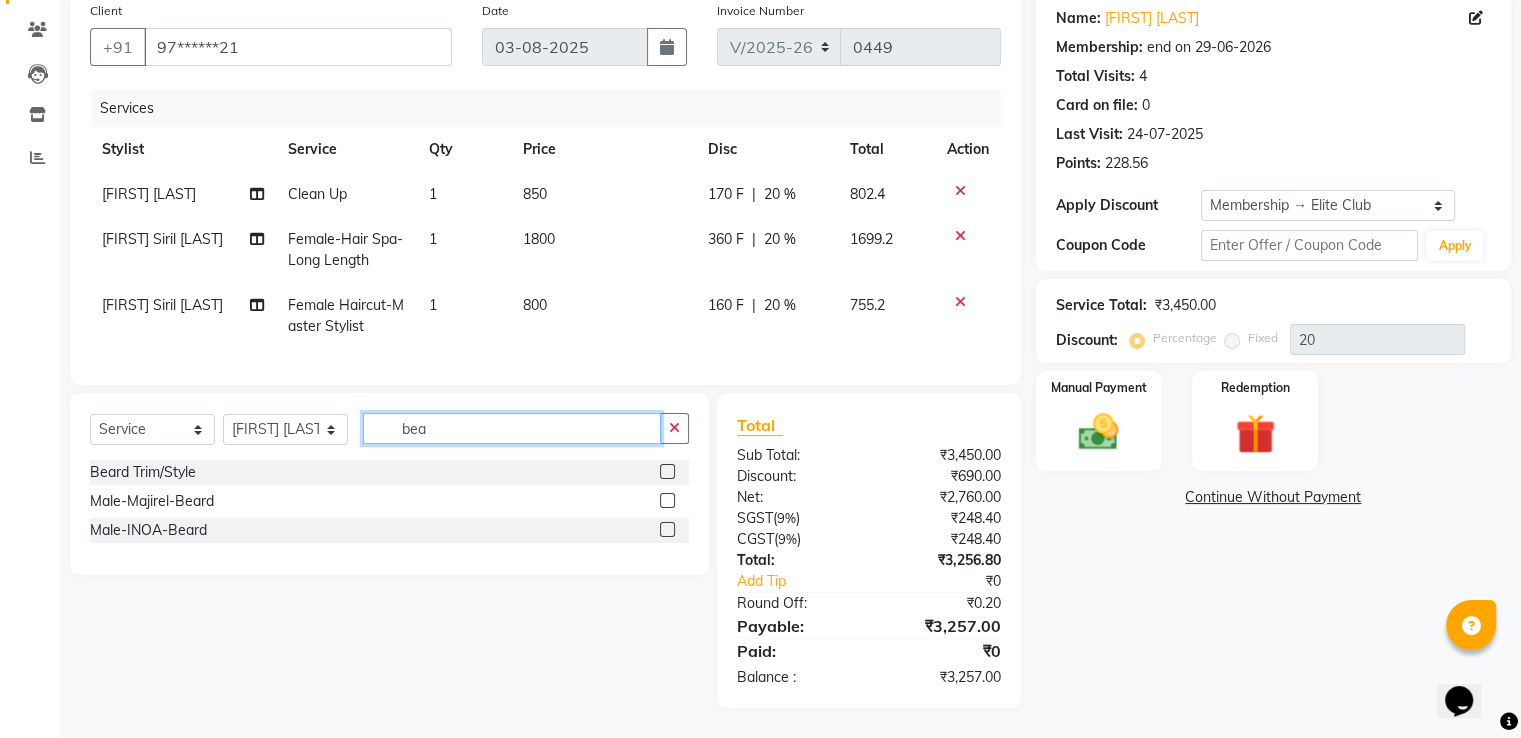 type on "bea" 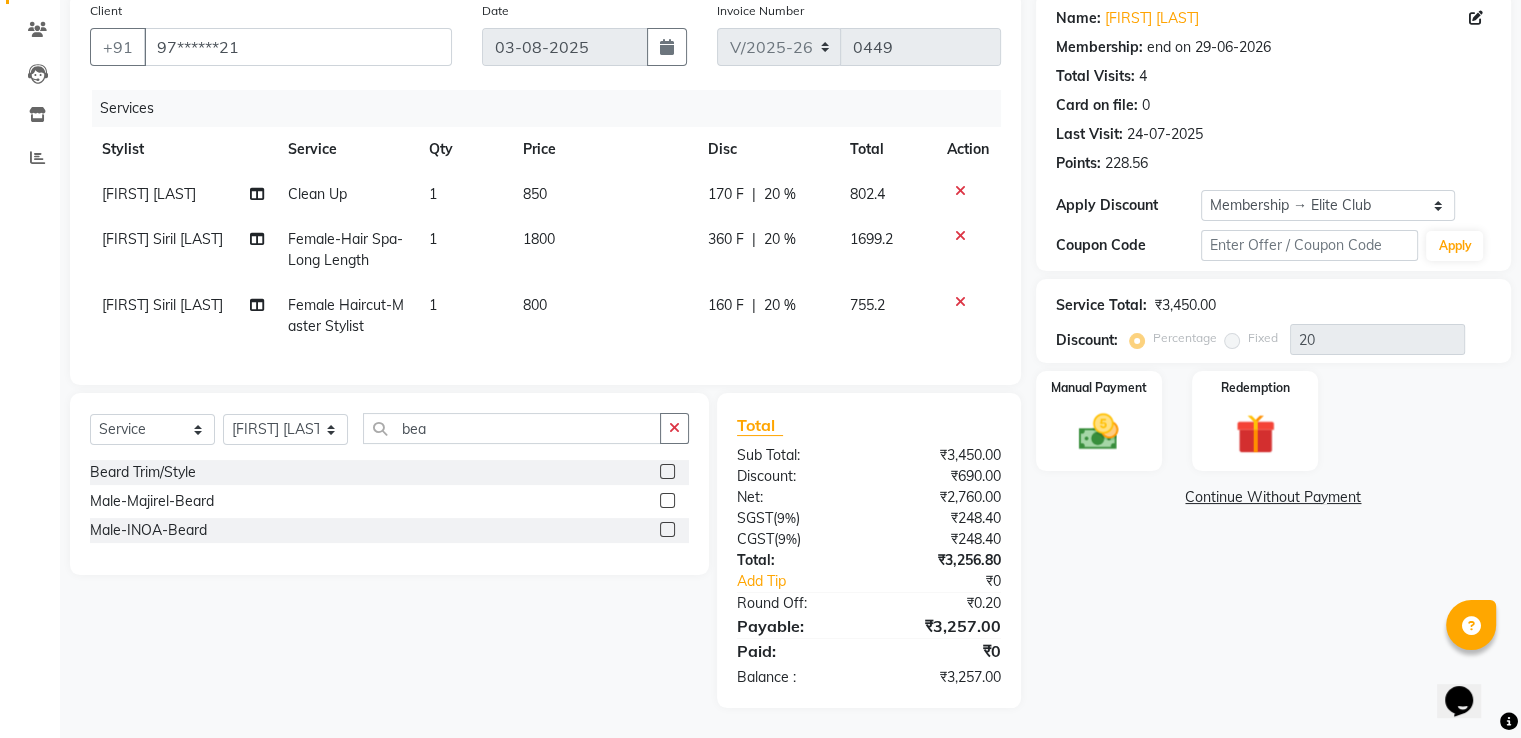click 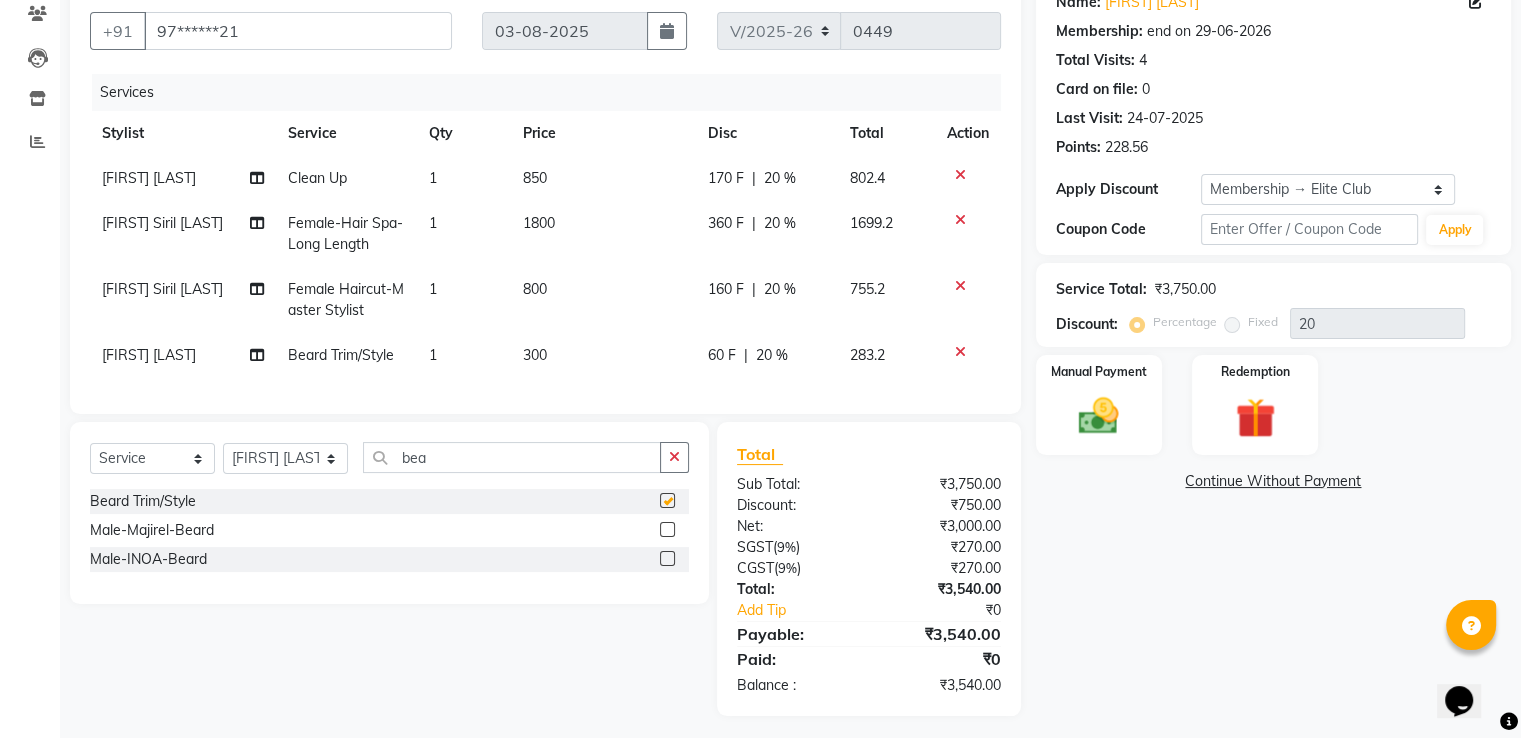 checkbox on "false" 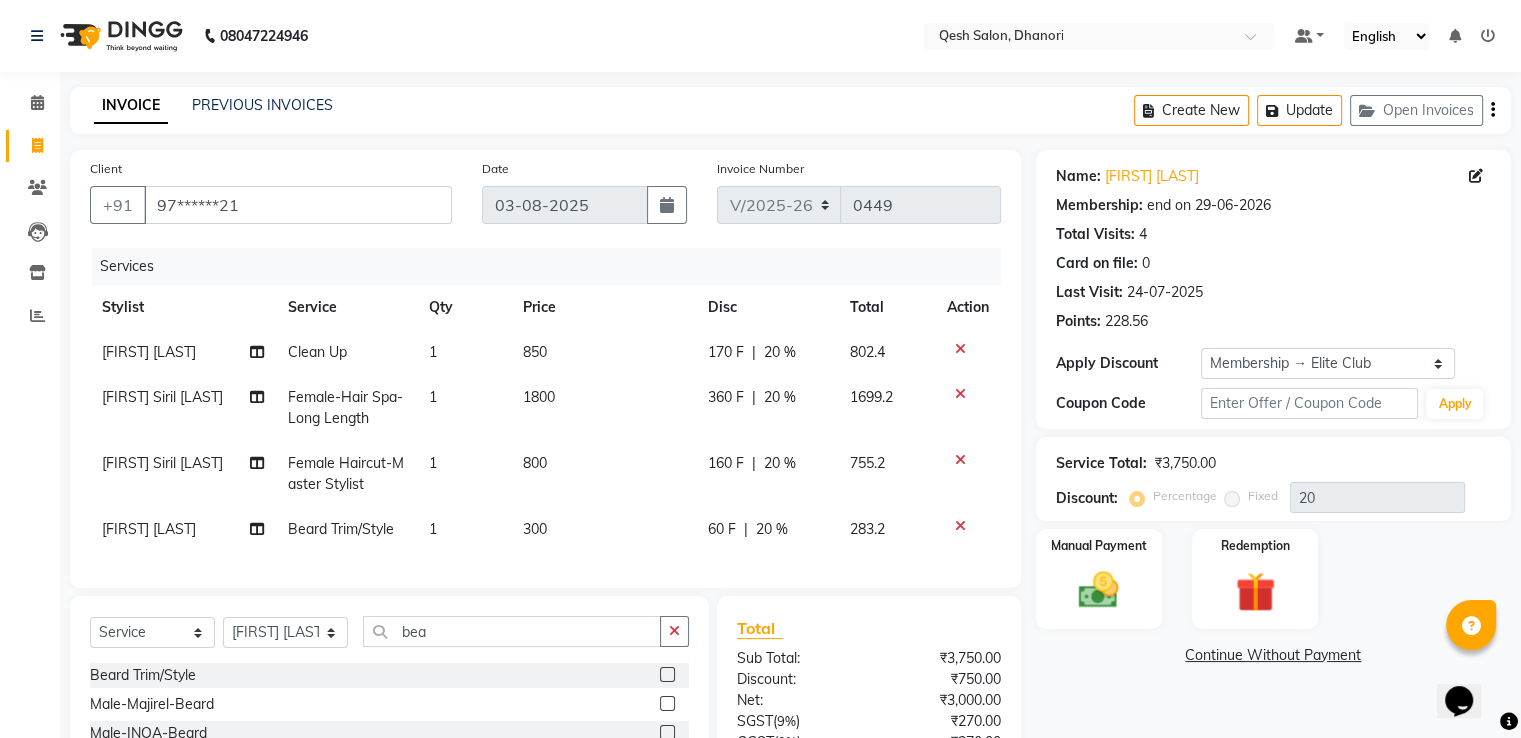 scroll, scrollTop: 219, scrollLeft: 0, axis: vertical 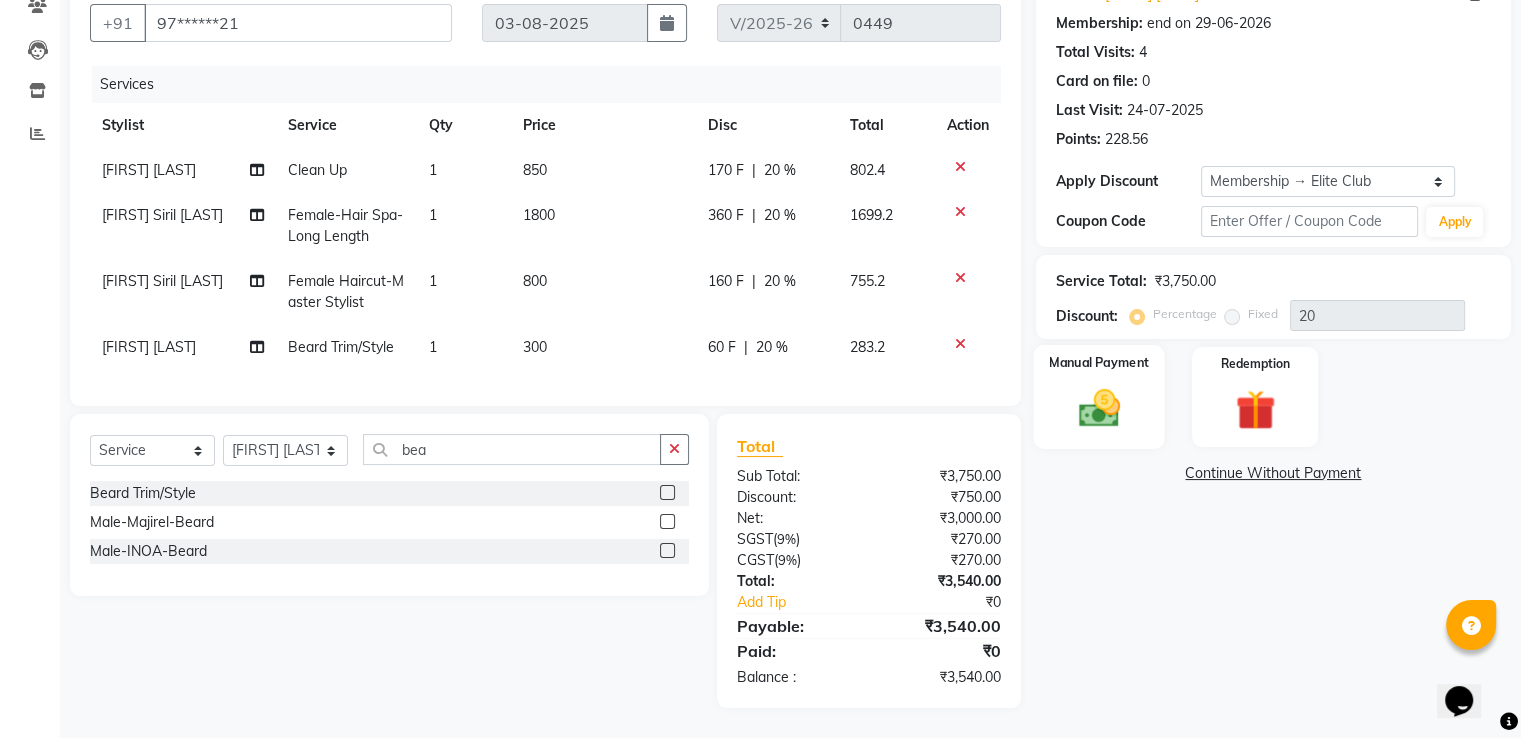 click on "Manual Payment" 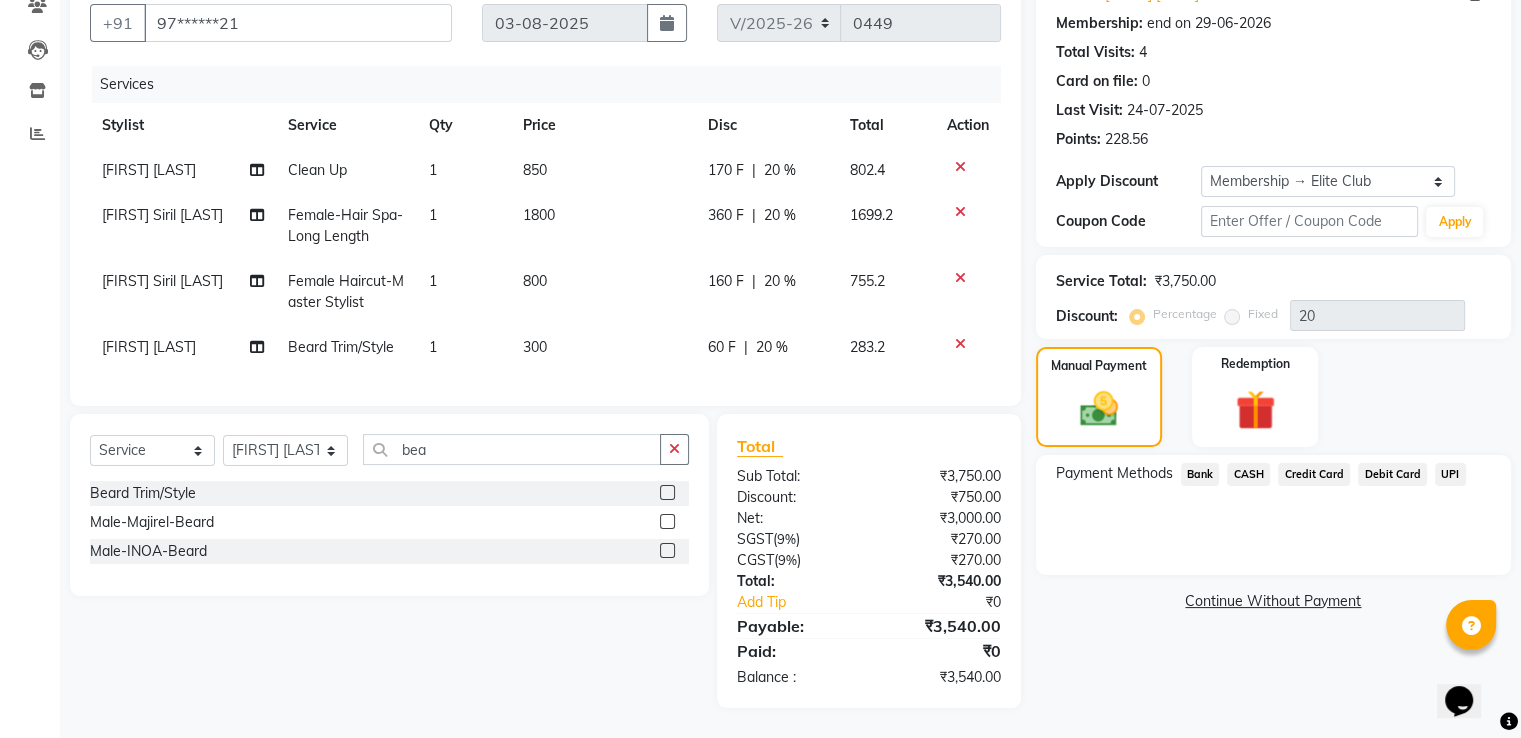 click on "UPI" 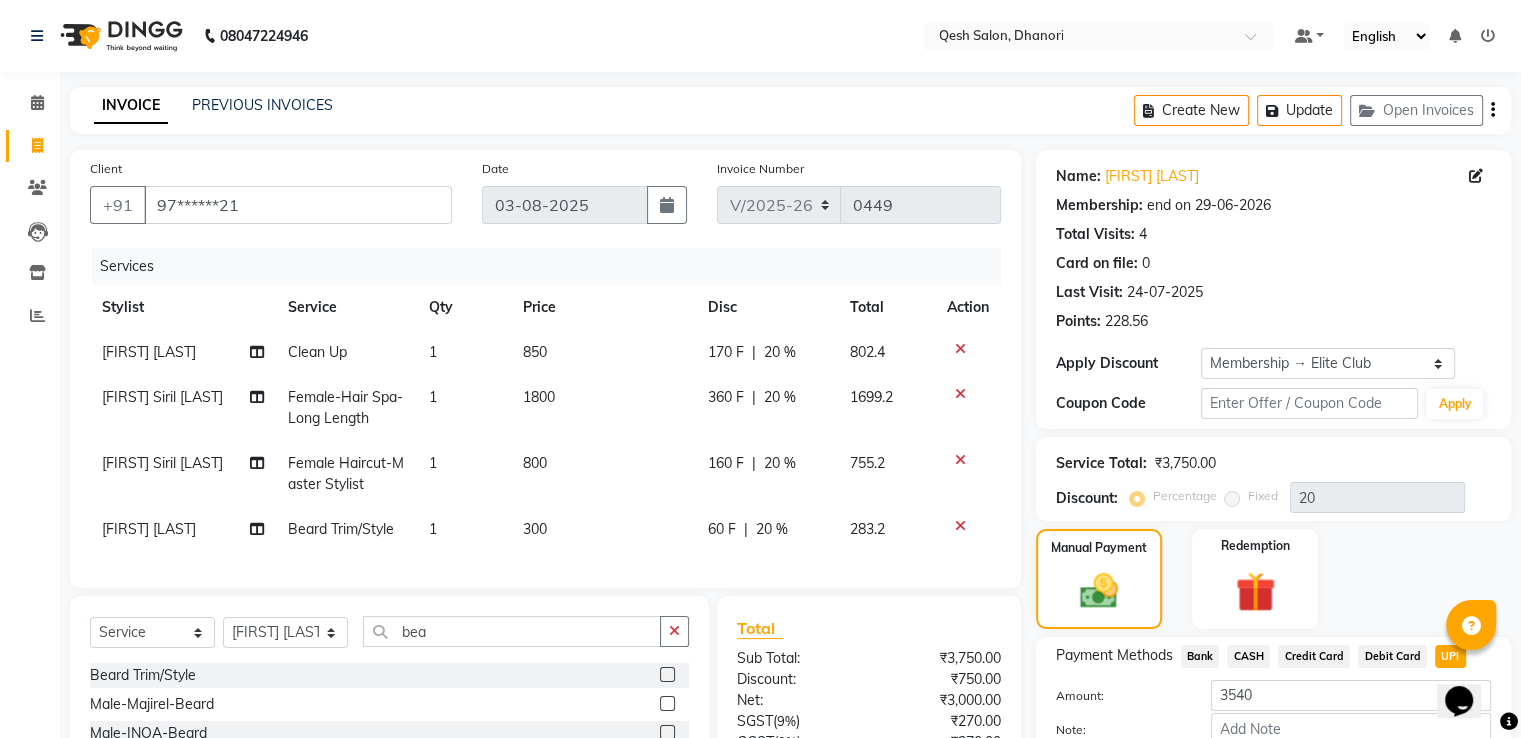 scroll, scrollTop: 219, scrollLeft: 0, axis: vertical 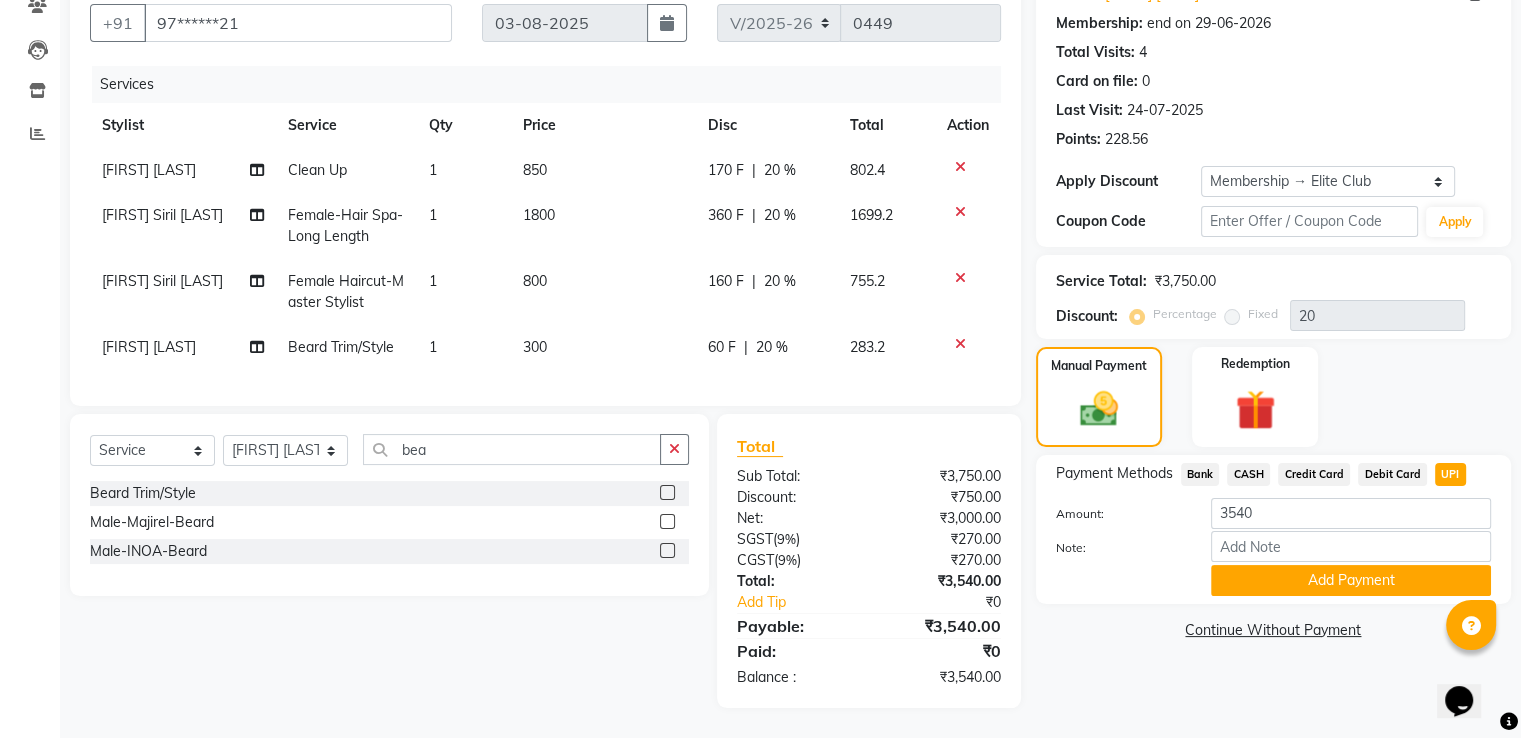 click on "Continue Without Payment" 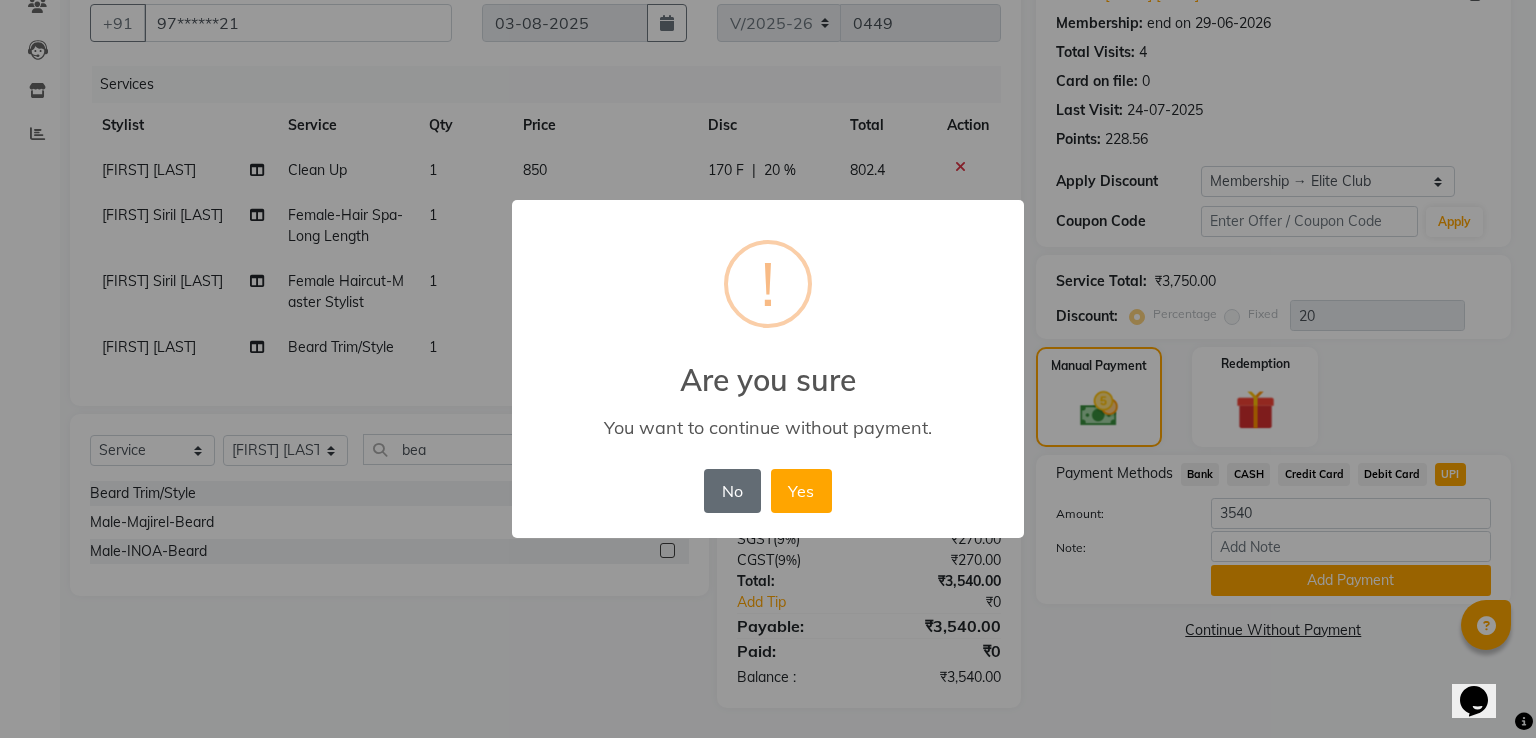click on "No" at bounding box center [732, 491] 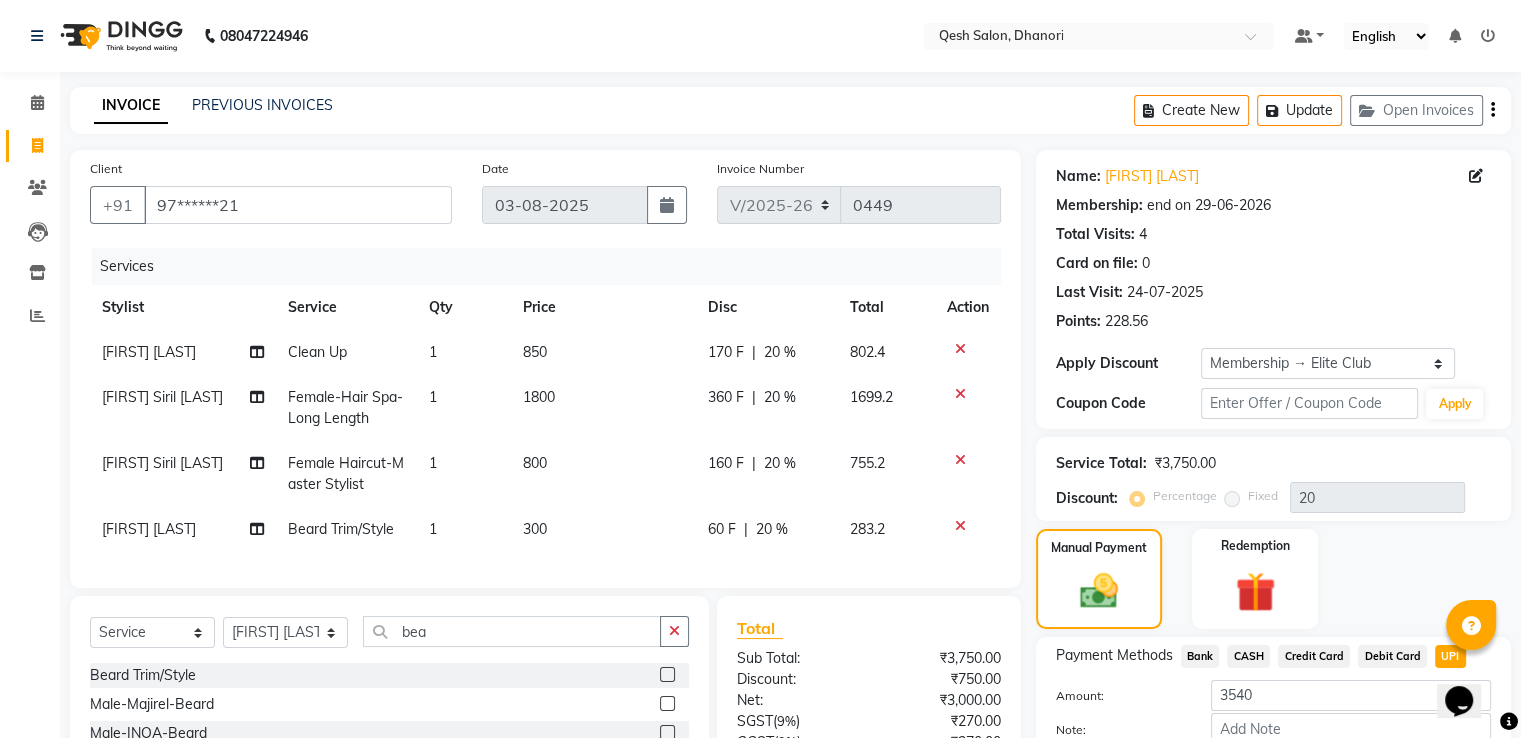 scroll, scrollTop: 219, scrollLeft: 0, axis: vertical 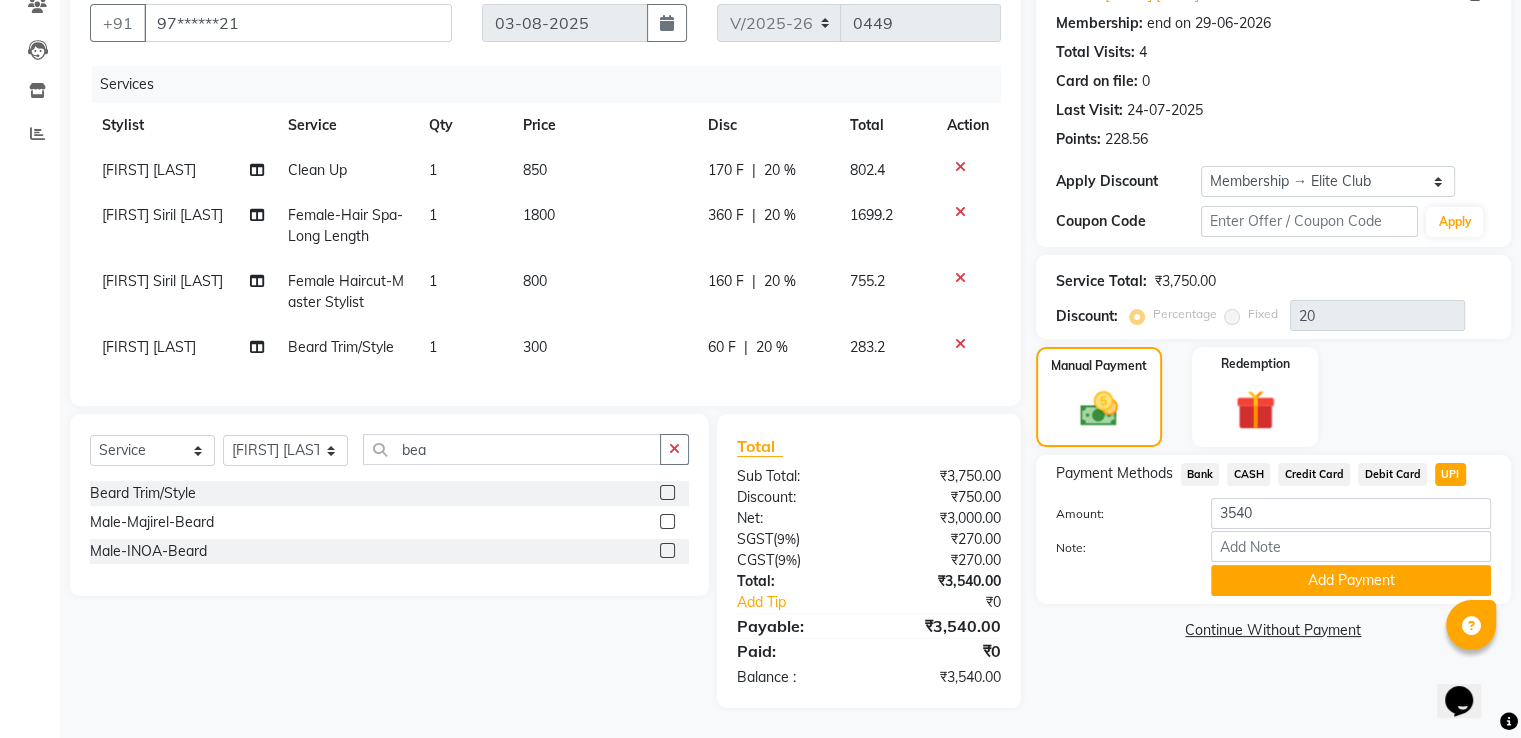 click on "Credit Card" 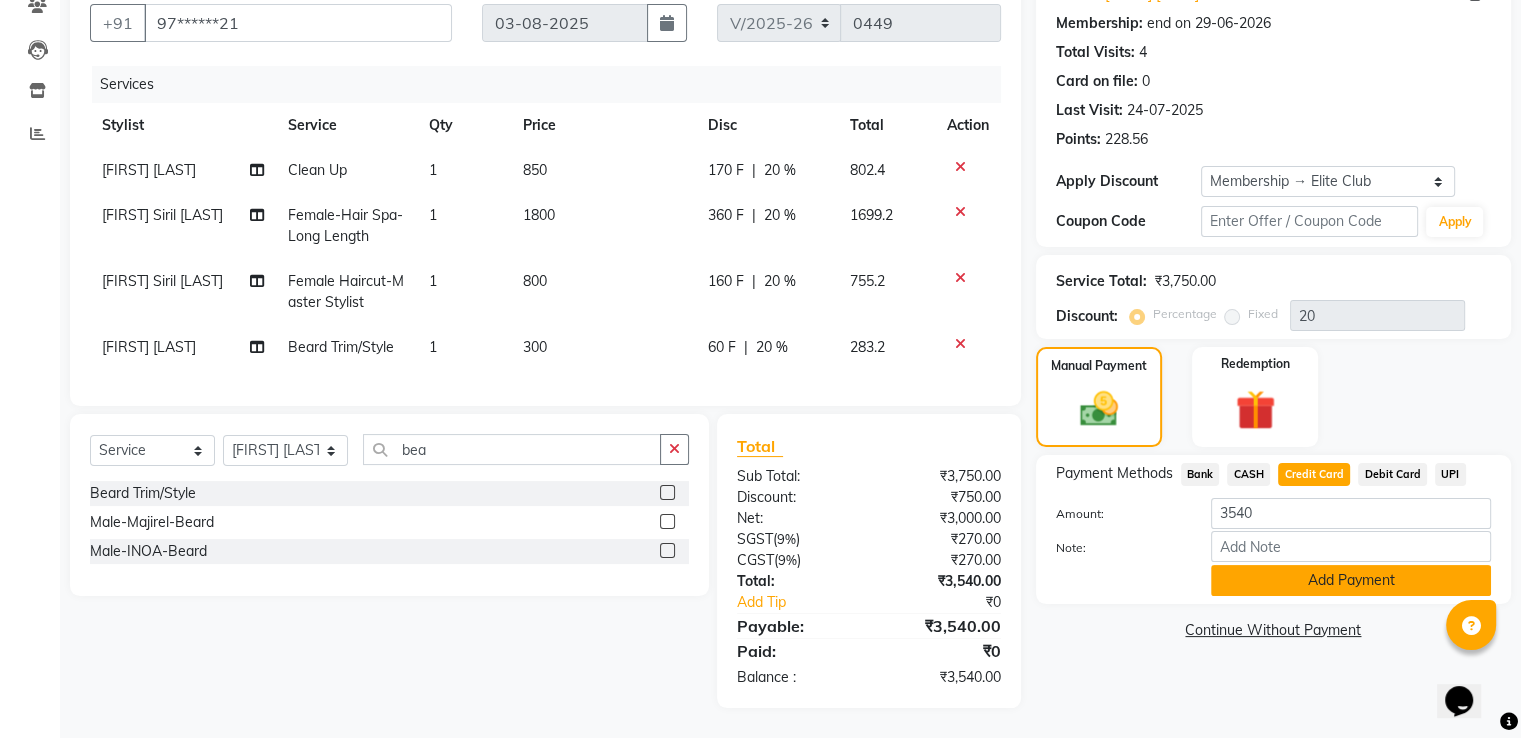 click on "Add Payment" 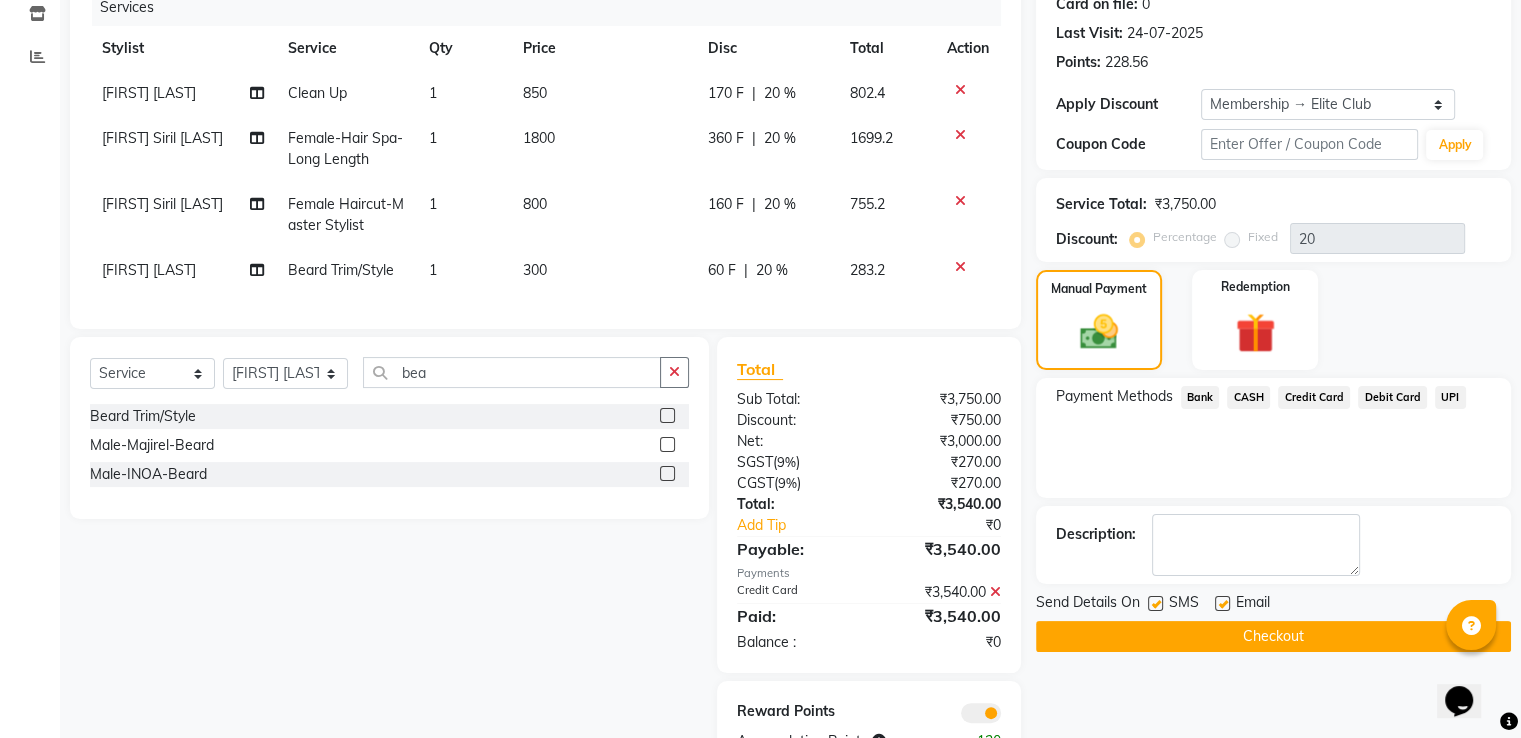 scroll, scrollTop: 361, scrollLeft: 0, axis: vertical 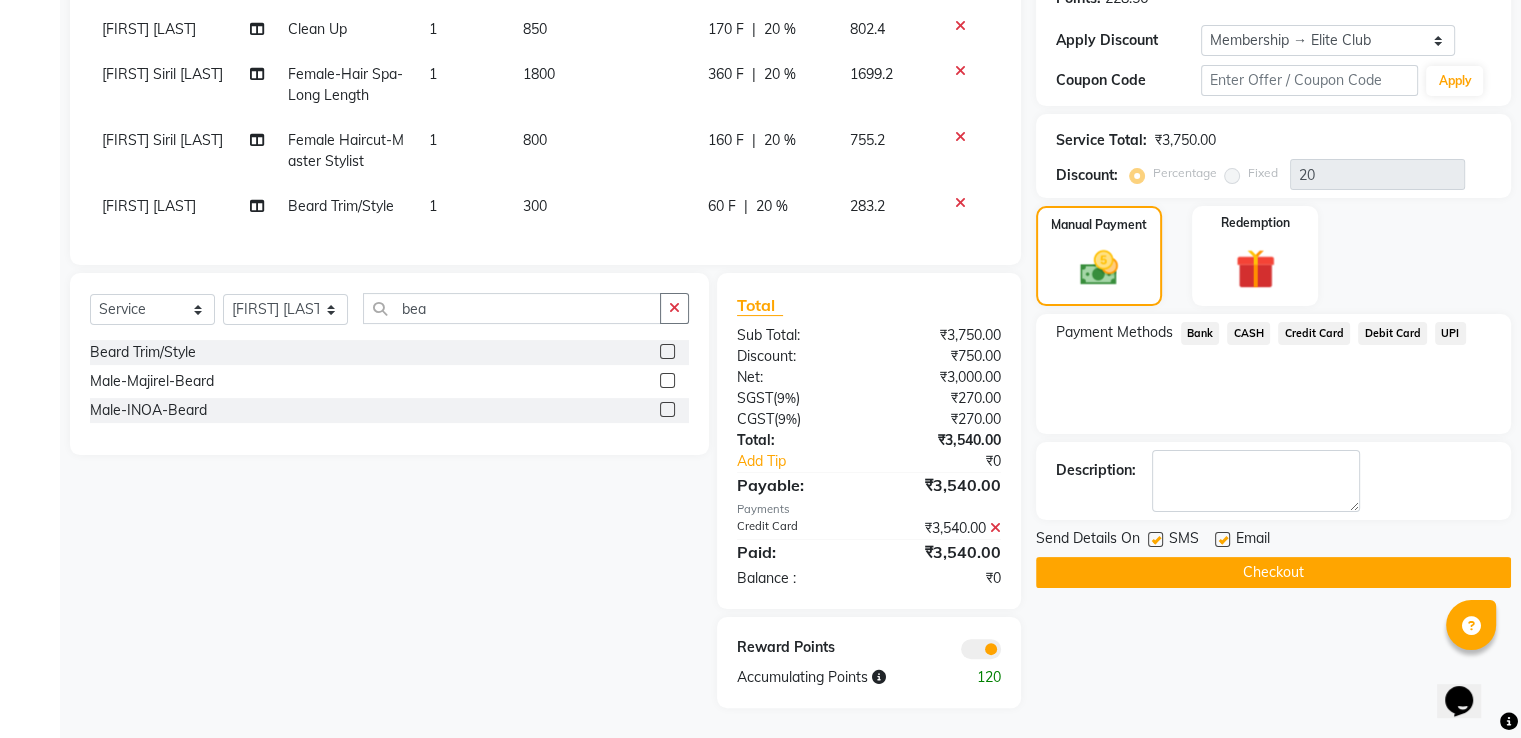 click on "Checkout" 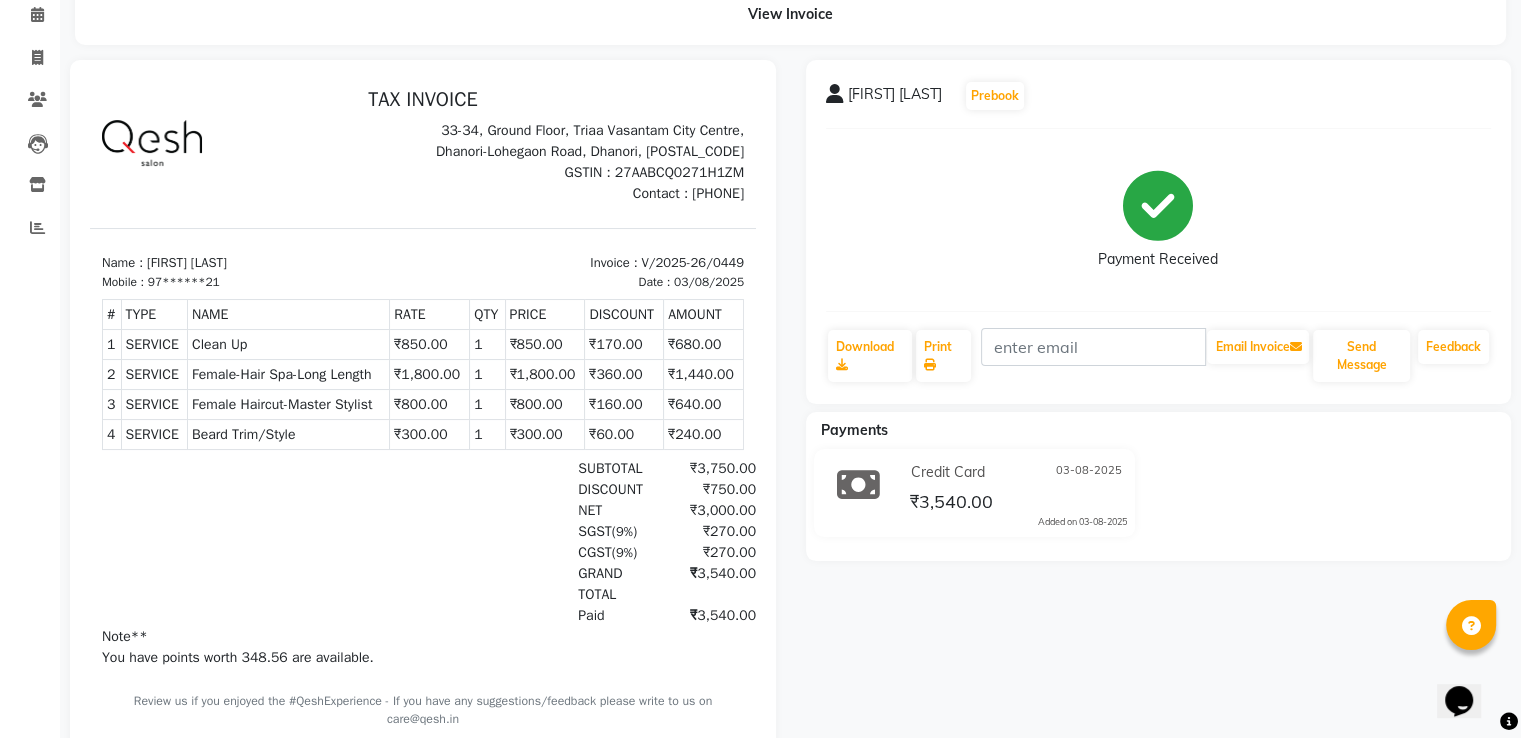 scroll, scrollTop: 0, scrollLeft: 0, axis: both 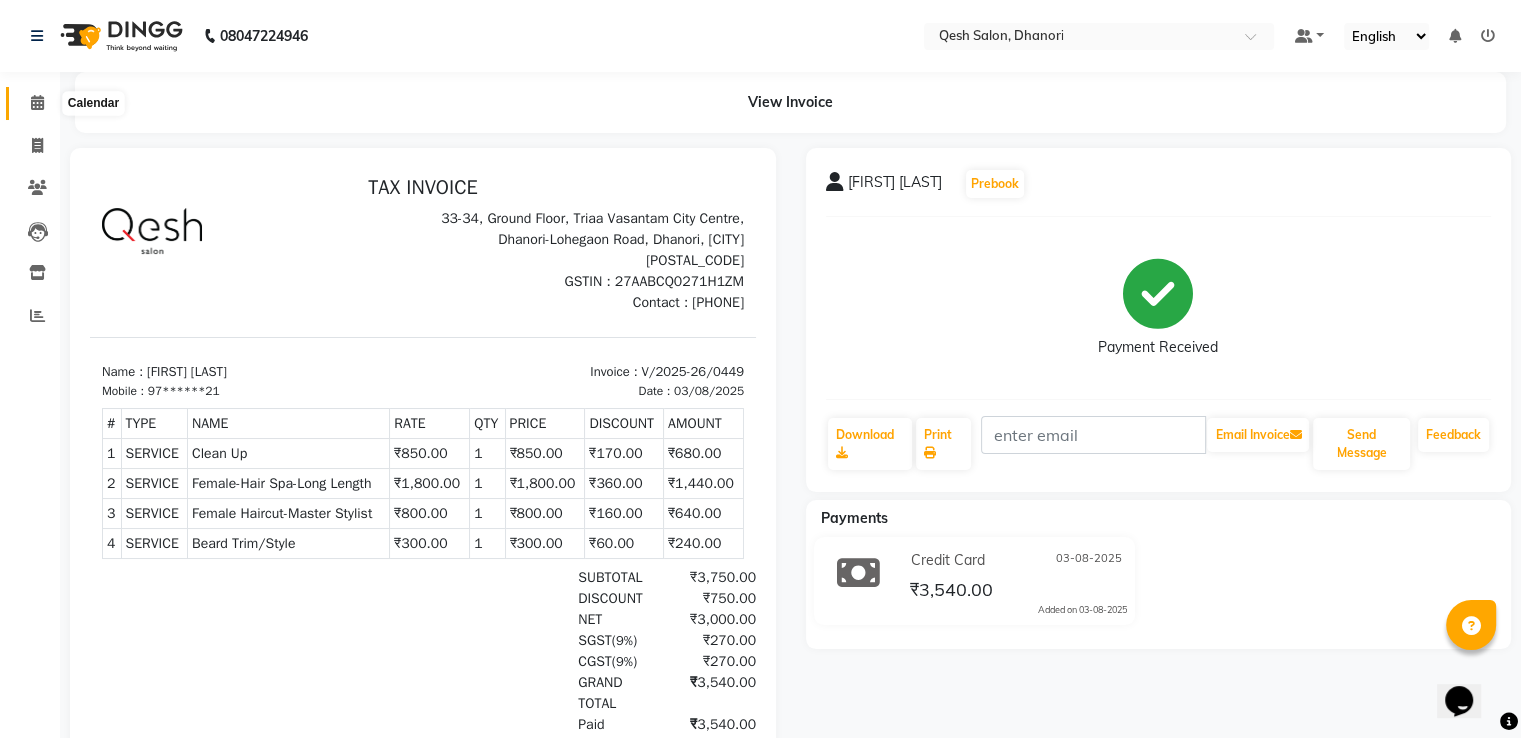 click 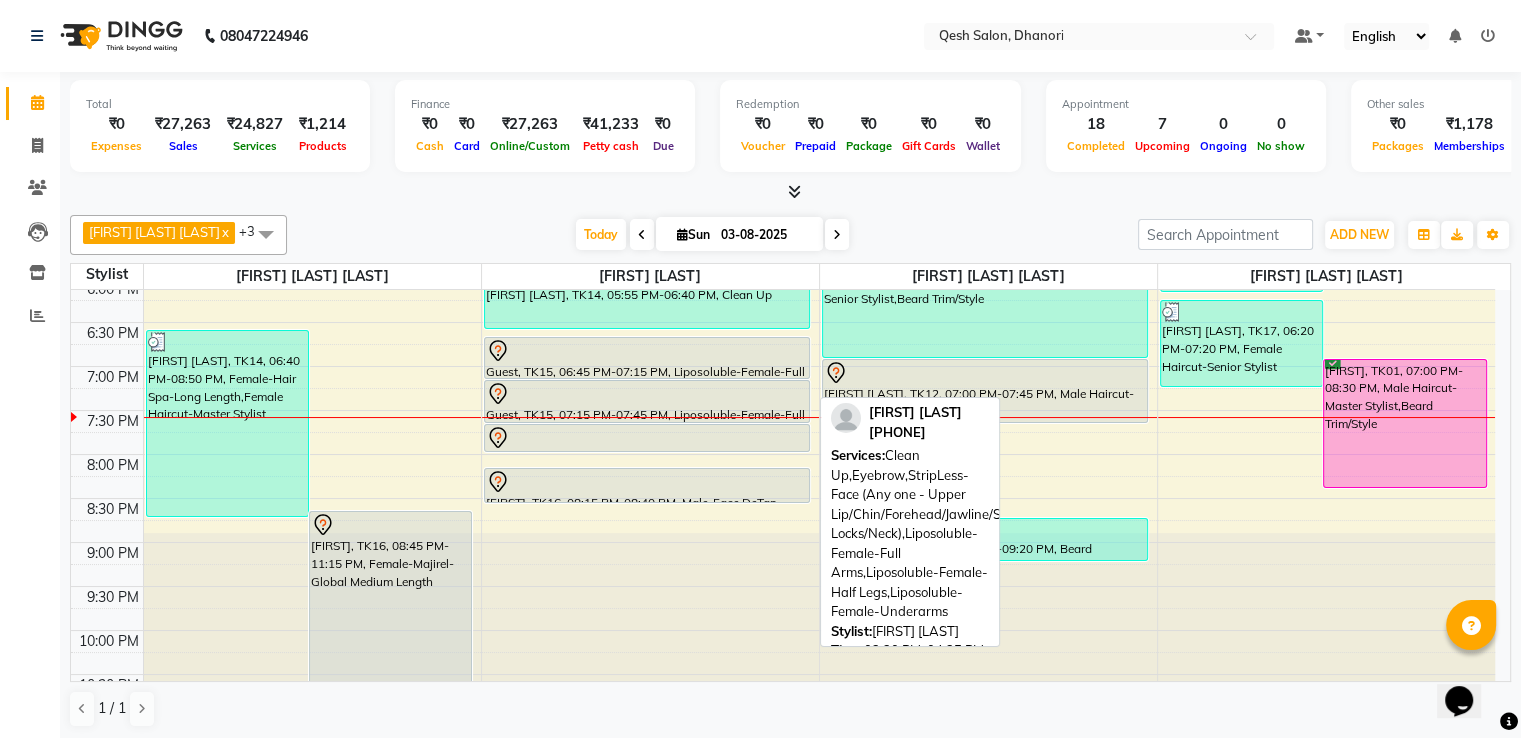 scroll, scrollTop: 828, scrollLeft: 0, axis: vertical 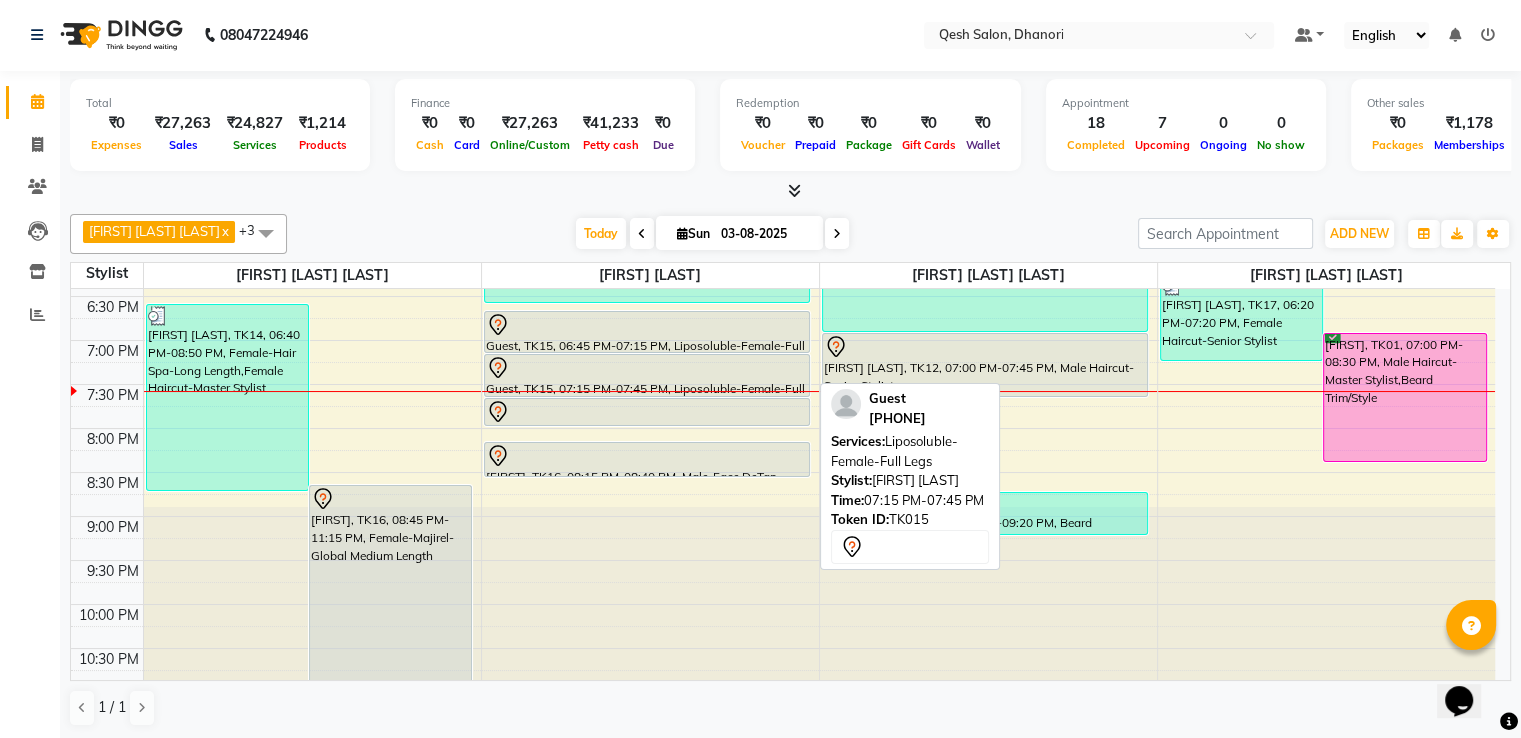 click on "Guest, TK15, 07:15 PM-07:45 PM, Liposoluble-Female-Full Legs" at bounding box center (647, 375) 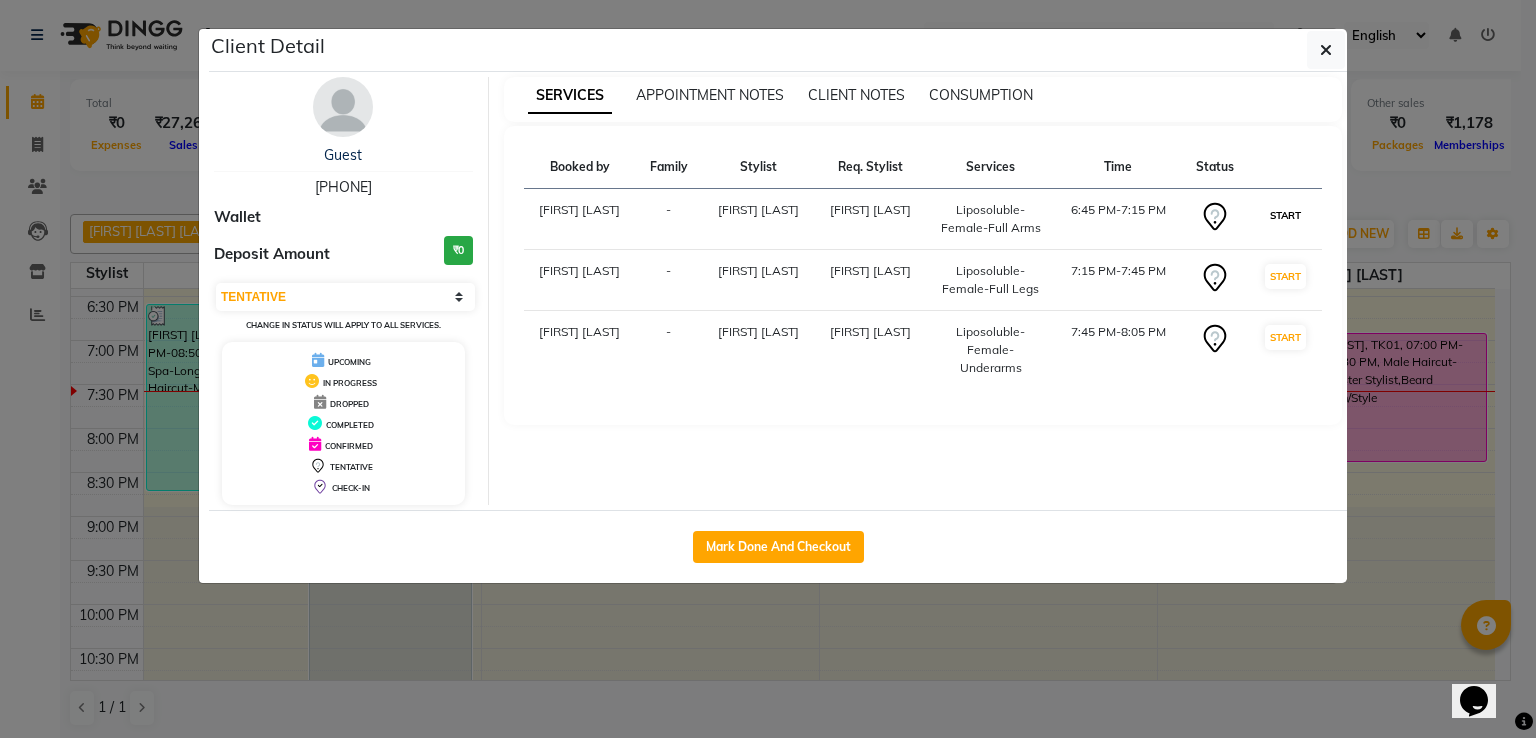click on "START" at bounding box center (1285, 215) 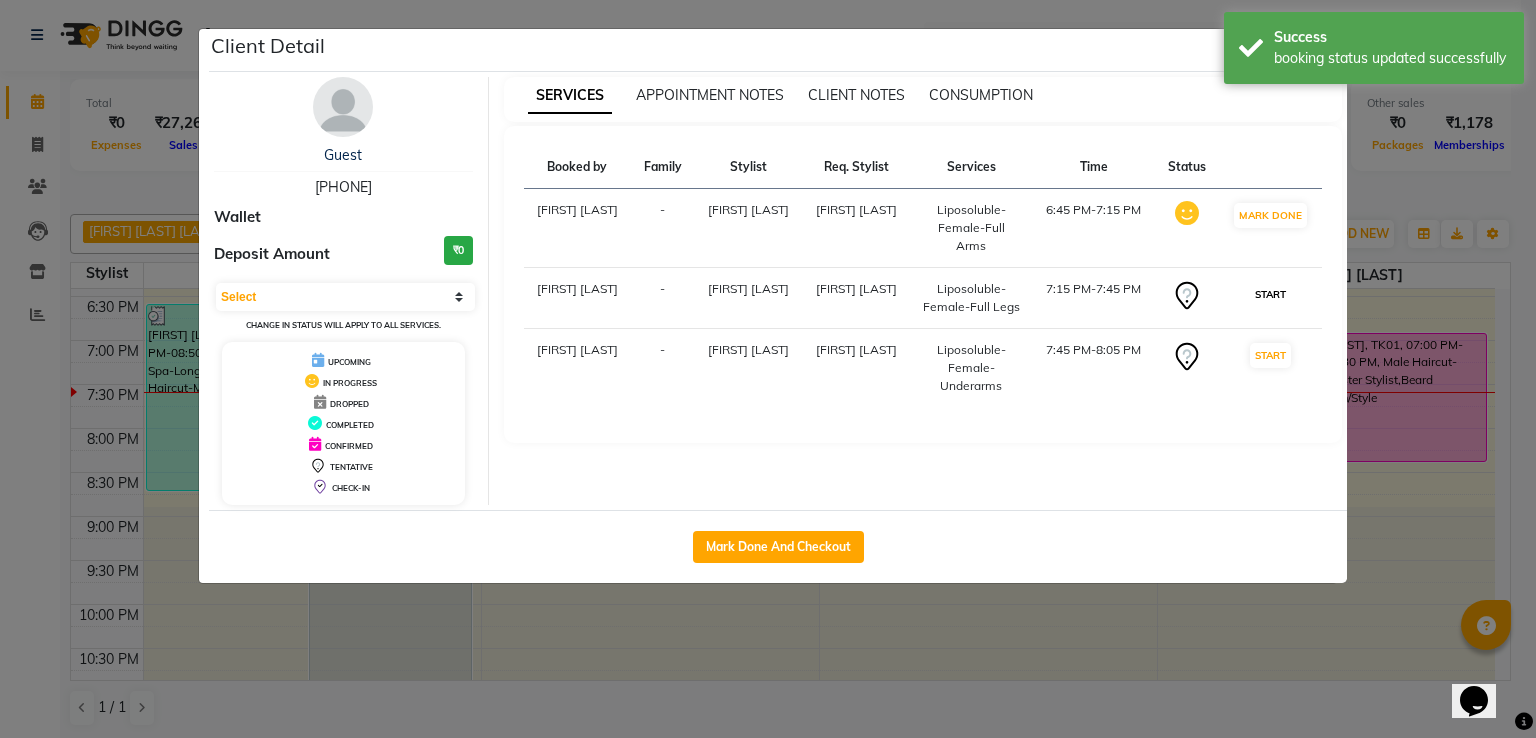 click on "START" at bounding box center (1270, 294) 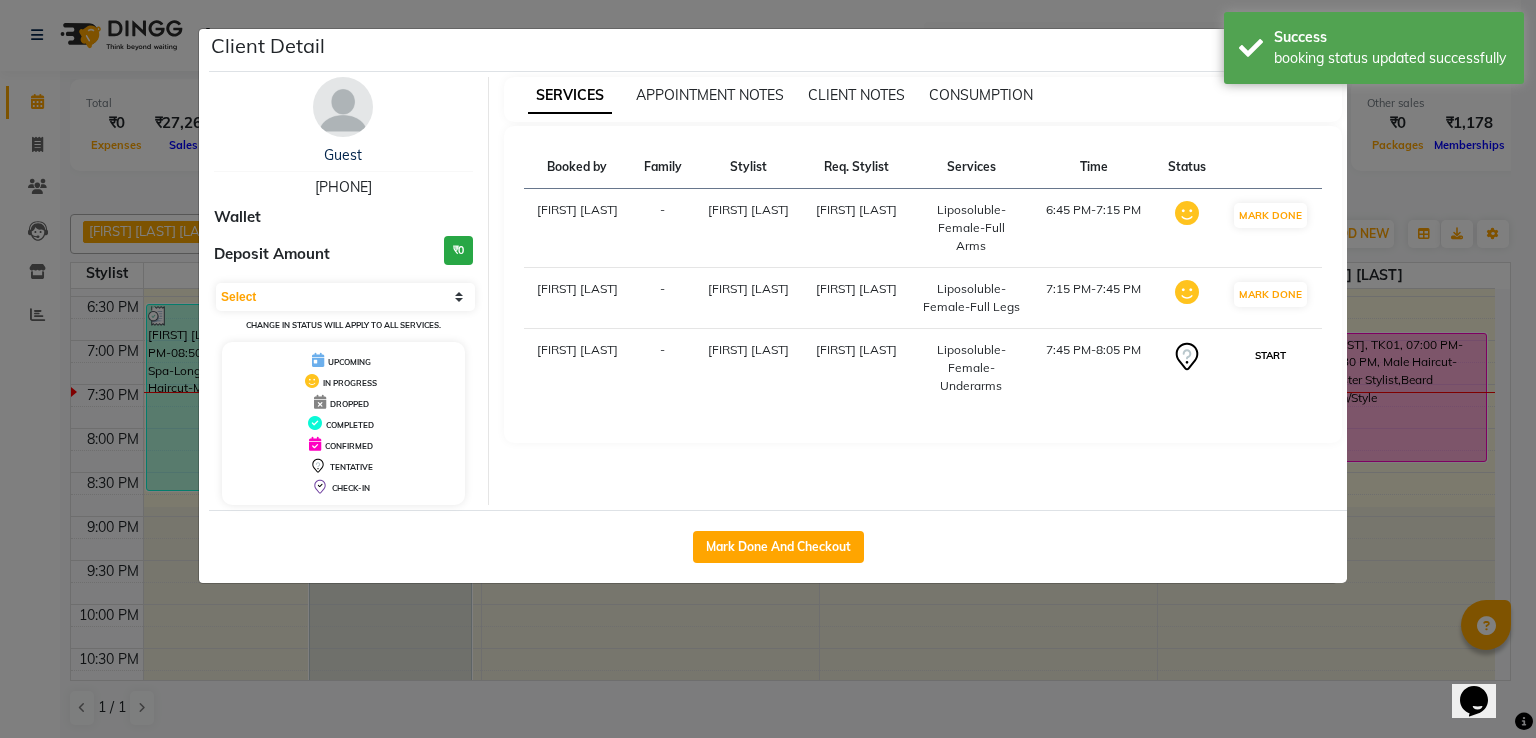 click on "START" at bounding box center (1270, 355) 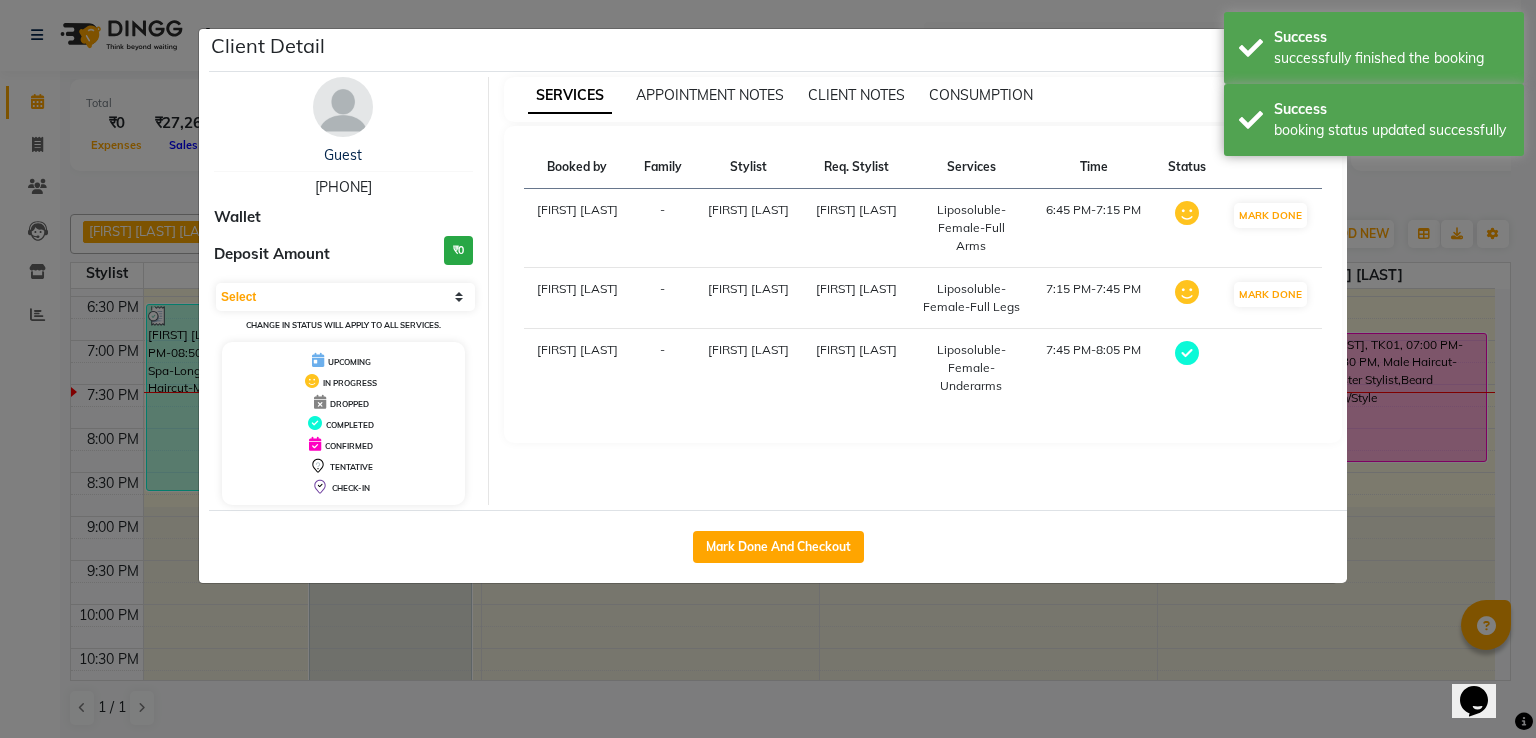 select on "select" 